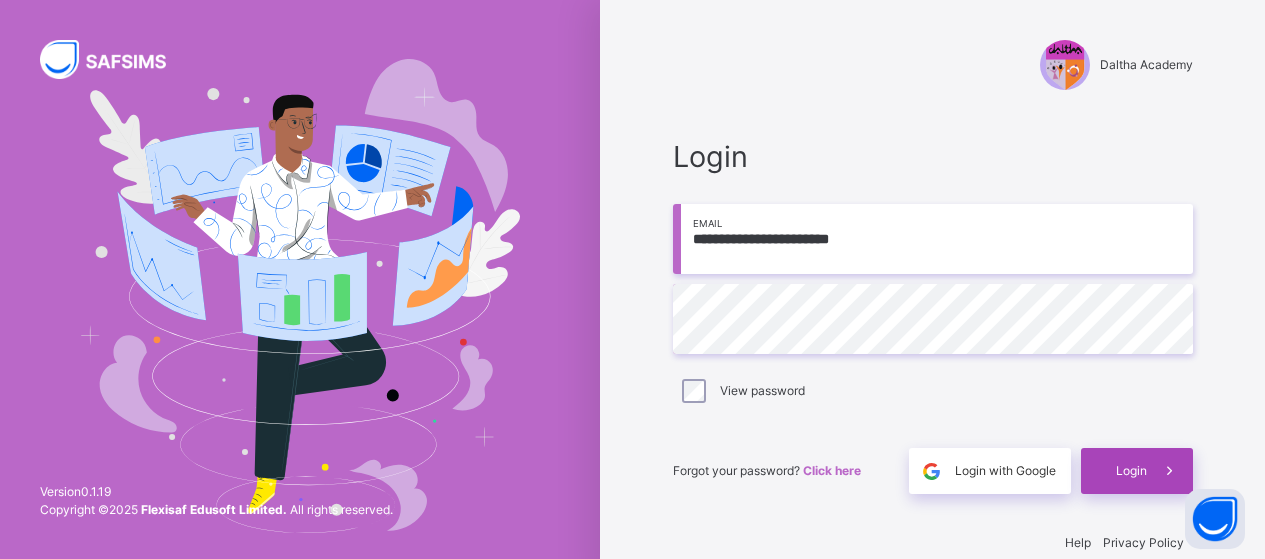 scroll, scrollTop: 32, scrollLeft: 0, axis: vertical 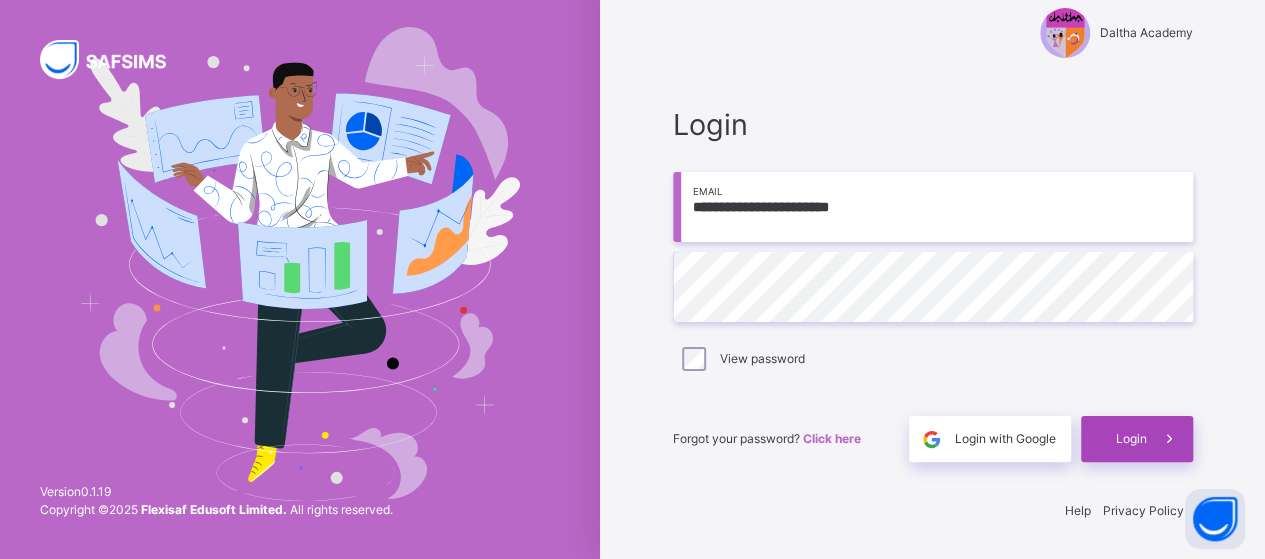 click on "Login" at bounding box center (1137, 439) 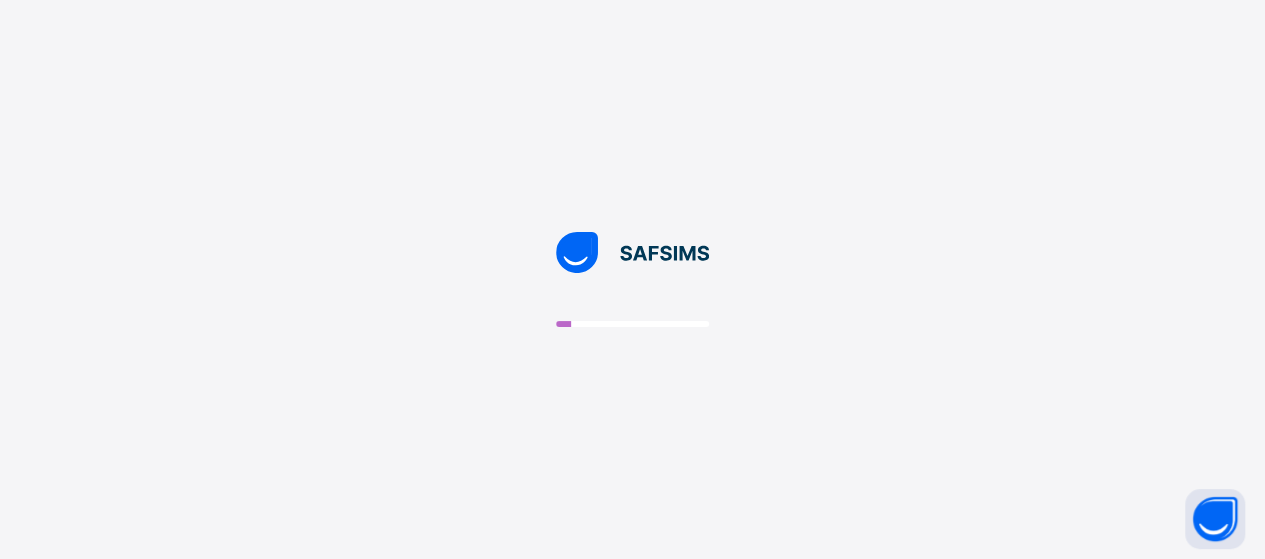 scroll, scrollTop: 0, scrollLeft: 0, axis: both 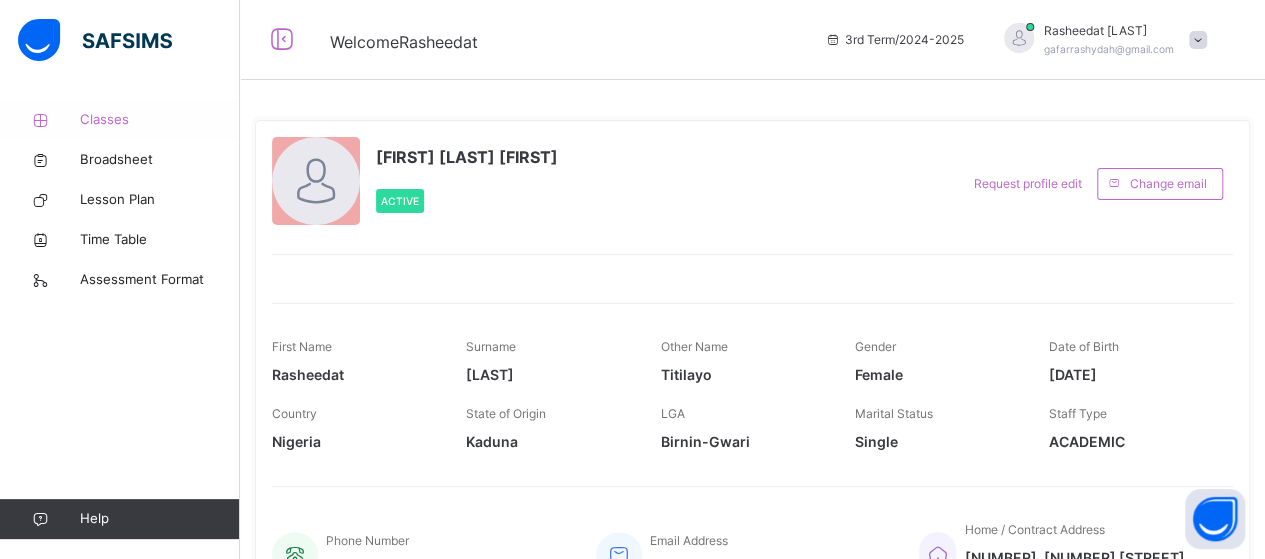 click on "Classes" at bounding box center [160, 120] 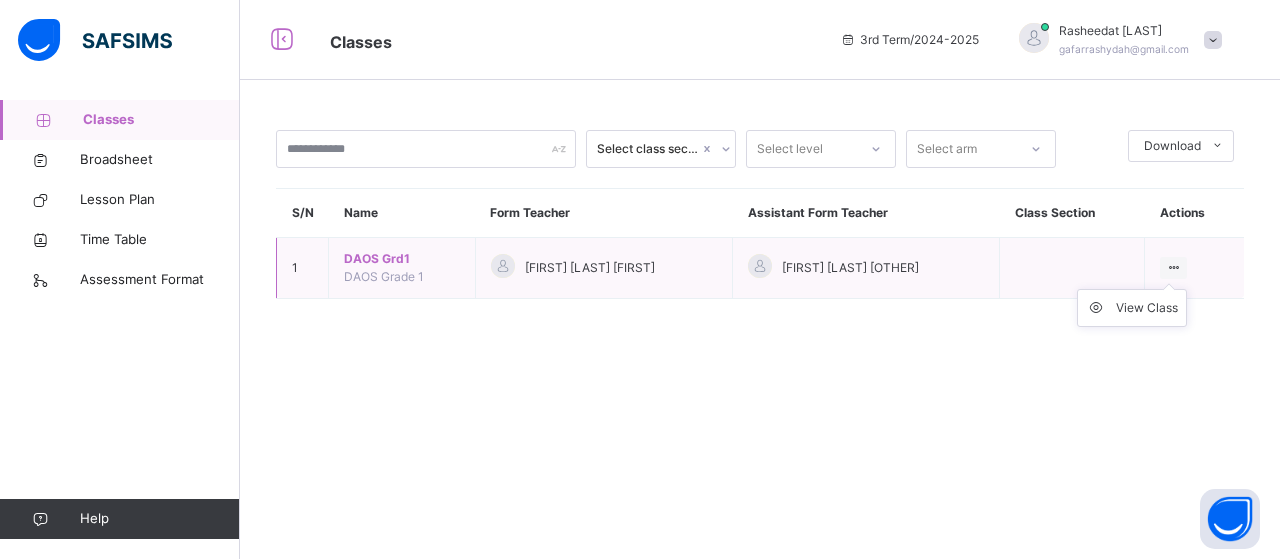 click at bounding box center [1173, 268] 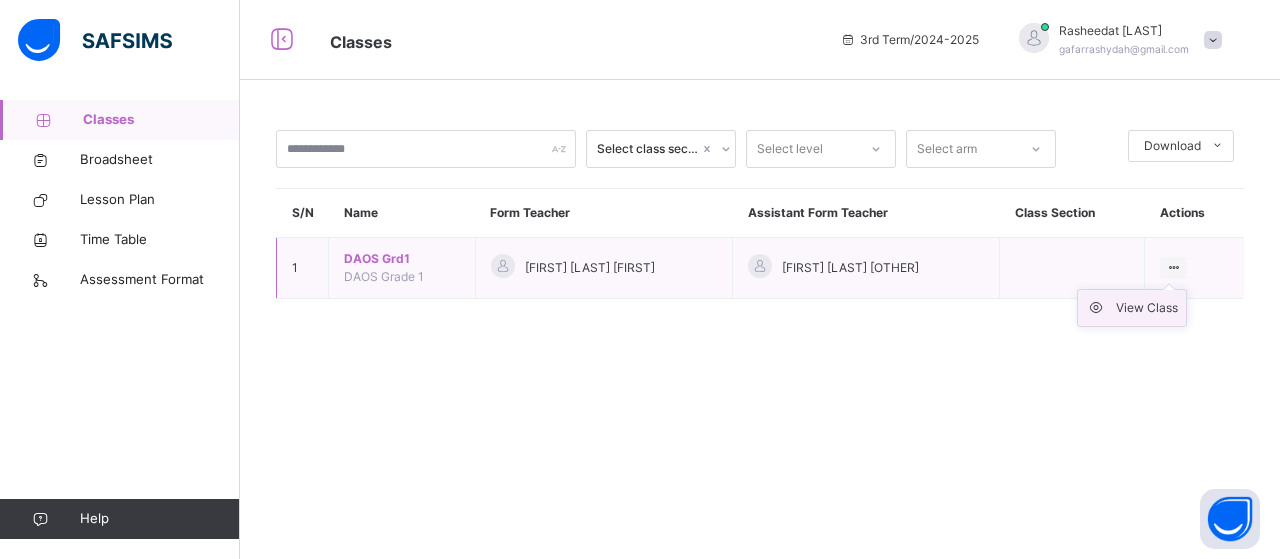 click on "View Class" at bounding box center (1147, 308) 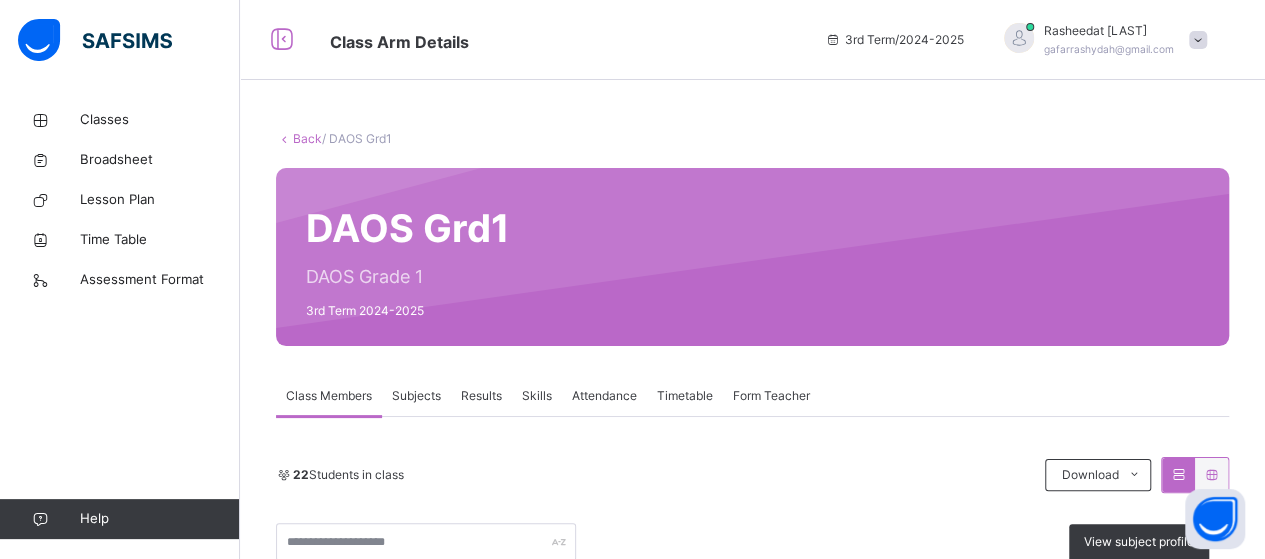 scroll, scrollTop: 489, scrollLeft: 0, axis: vertical 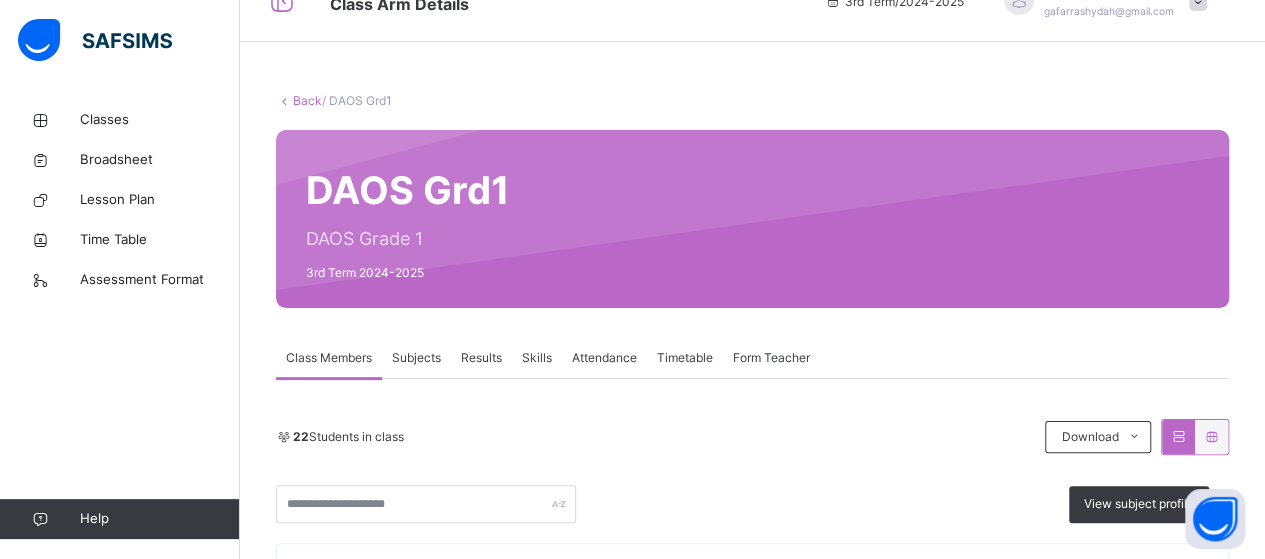 click on "Subjects" at bounding box center [416, 358] 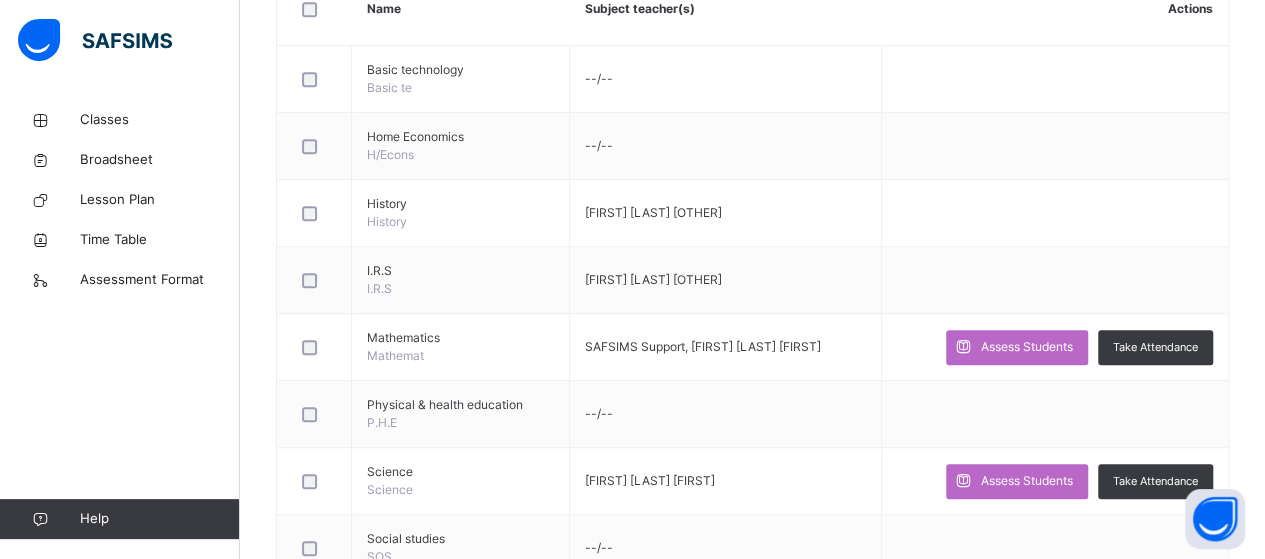 scroll, scrollTop: 38, scrollLeft: 0, axis: vertical 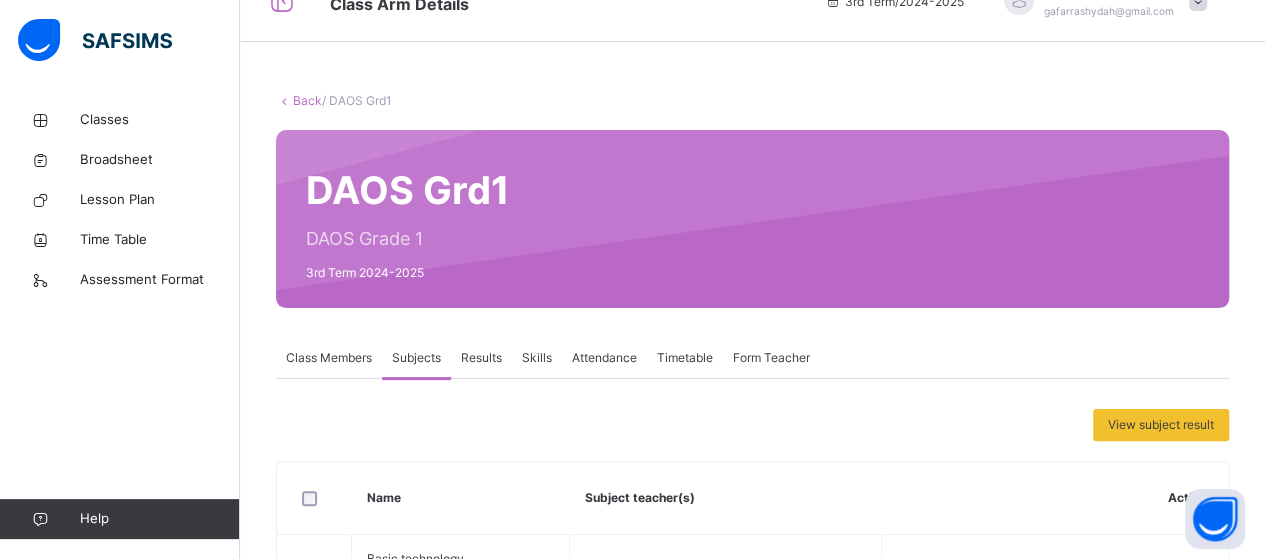 click on "Back  / DAOS Grd1  DAOS Grd1  DAOS Grade 1 3rd Term 2024-2025 Class Members Subjects Results Skills Attendance Timetable Form Teacher Subjects More Options   22  Students in class Download Pdf Report Excel Report View subject profile Daltha Academy Date: 2nd Aug 2025, 4:01:23 pm Class Members Class:  DAOS Grd1  Total no. of Students:  22 Term:  3rd Term Session:  2024-2025 S/NO Admission No. Last Name First Name Other Name 1 337 [LAST] [FIRST] [OTHER] 2 364 [LAST] [FIRST] [OTHER] 3 494 [LAST] [FIRST] 4 420 [LAST] [FIRST] [OTHER] 5 595 [LAST] [FIRST] [OTHER] 6 428 [LAST] [FIRST] [OTHER] 7 427 [LAST] [FIRST] [OTHER] 8 297 [LAST] [FIRST] [OTHER] 9 392 [LAST] [FIRST] [OTHER] 10 296 [LAST] [FIRST] [OTHER] 11 700 [LAST] [FIRST] [OTHER] 12 434 [LAST] [FIRST] 13 363 [LAST] [FIRST] [OTHER] 14 513 [LAST] [FIRST] [OTHER] 15 346 [LAST] [FIRST] [OTHER] 16 303 [LAST] [FIRST] [OTHER] 17 251 [LAST] [FIRST] 18 318 [LAST] [FIRST] [OTHER] 19 270 [LAST] [FIRST] [OTHER] 20 322 [LAST] [LAST]" at bounding box center (752, 926) 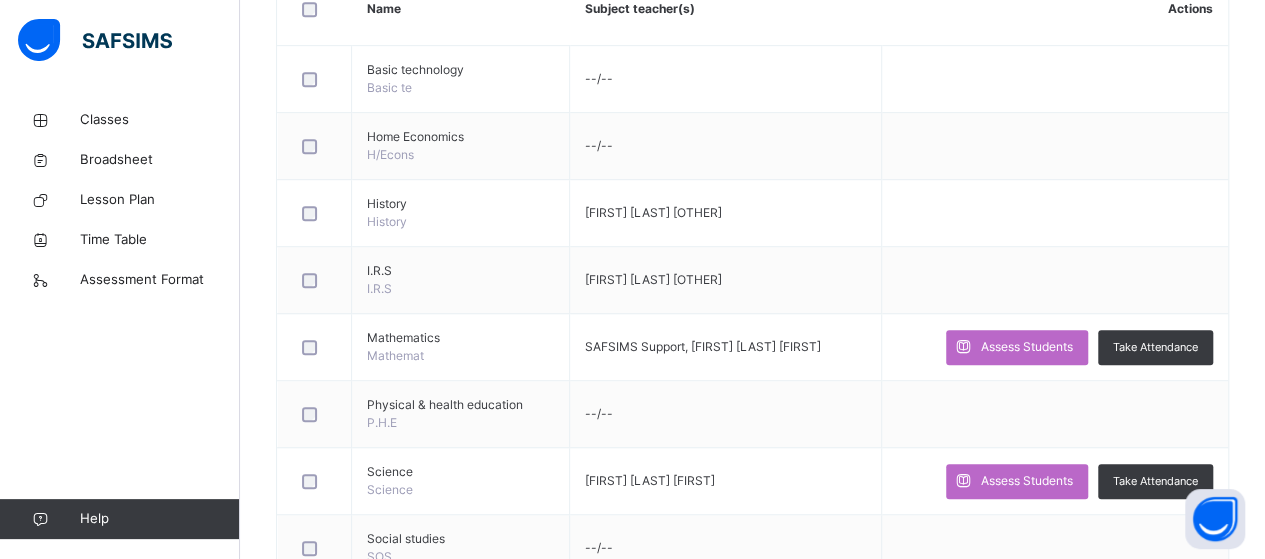 scroll, scrollTop: 38, scrollLeft: 0, axis: vertical 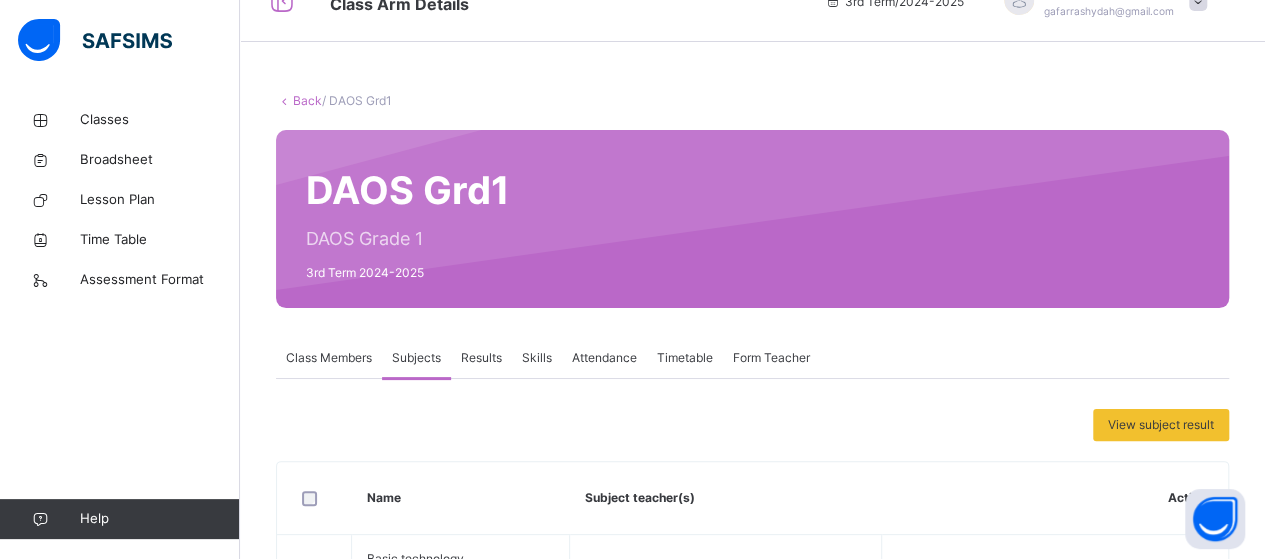 click on "Results" at bounding box center [481, 358] 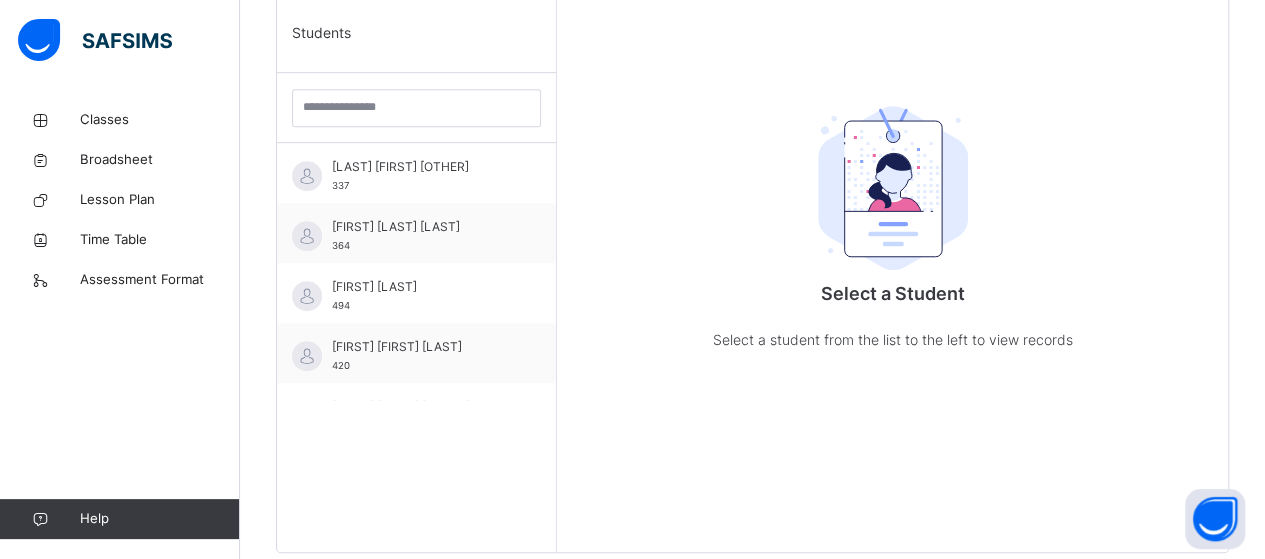 scroll, scrollTop: 38, scrollLeft: 0, axis: vertical 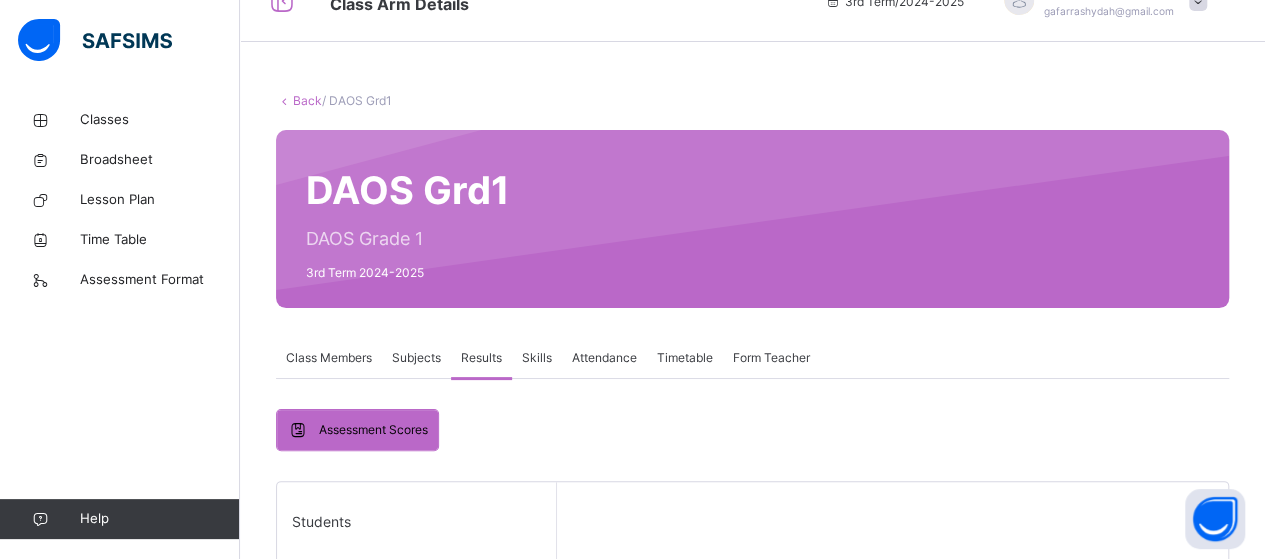 click on "Subjects" at bounding box center [416, 358] 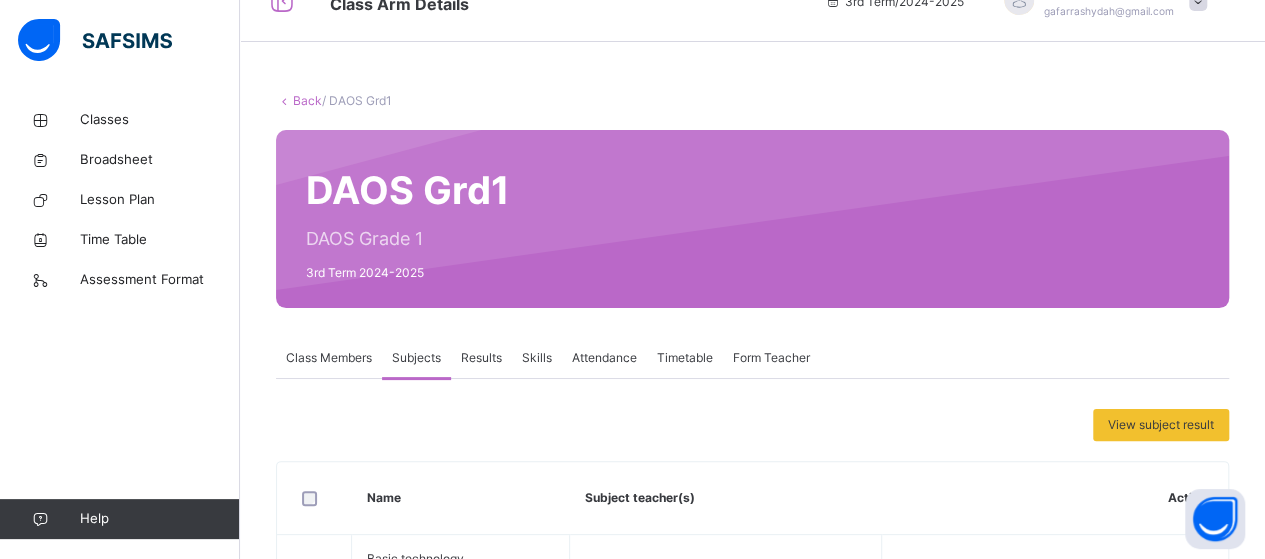 scroll, scrollTop: 527, scrollLeft: 0, axis: vertical 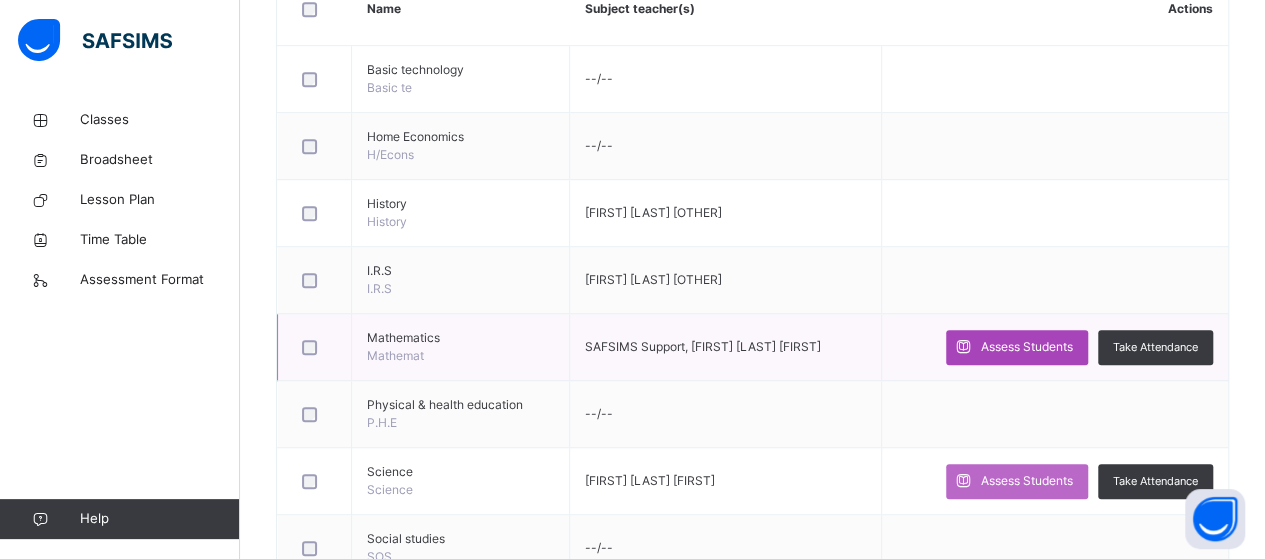 click on "Assess Students" at bounding box center (1027, 347) 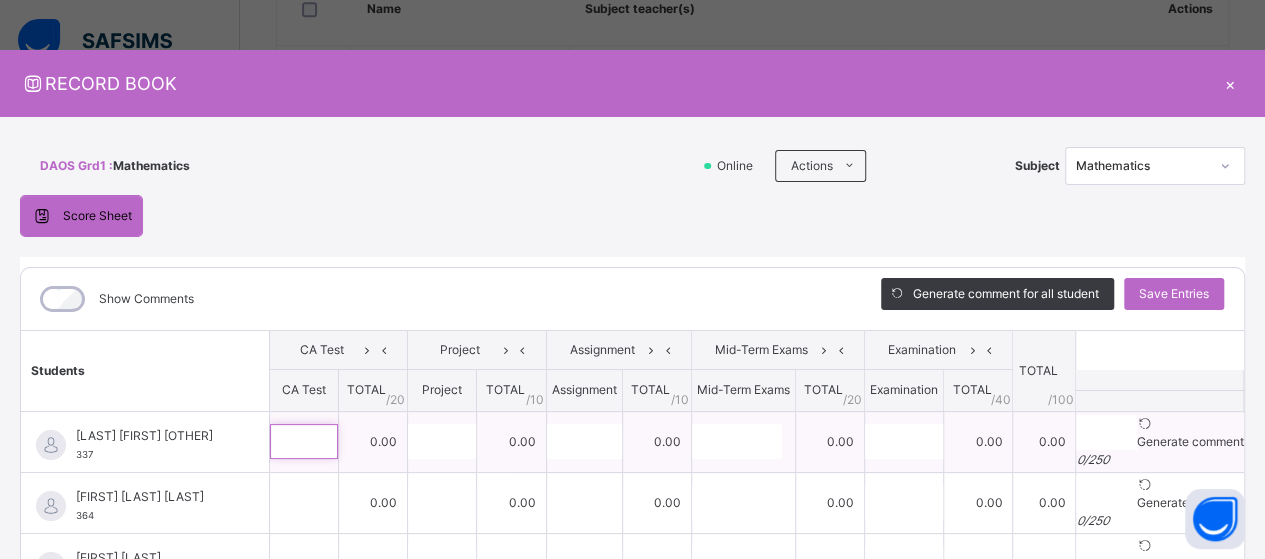 click at bounding box center (304, 441) 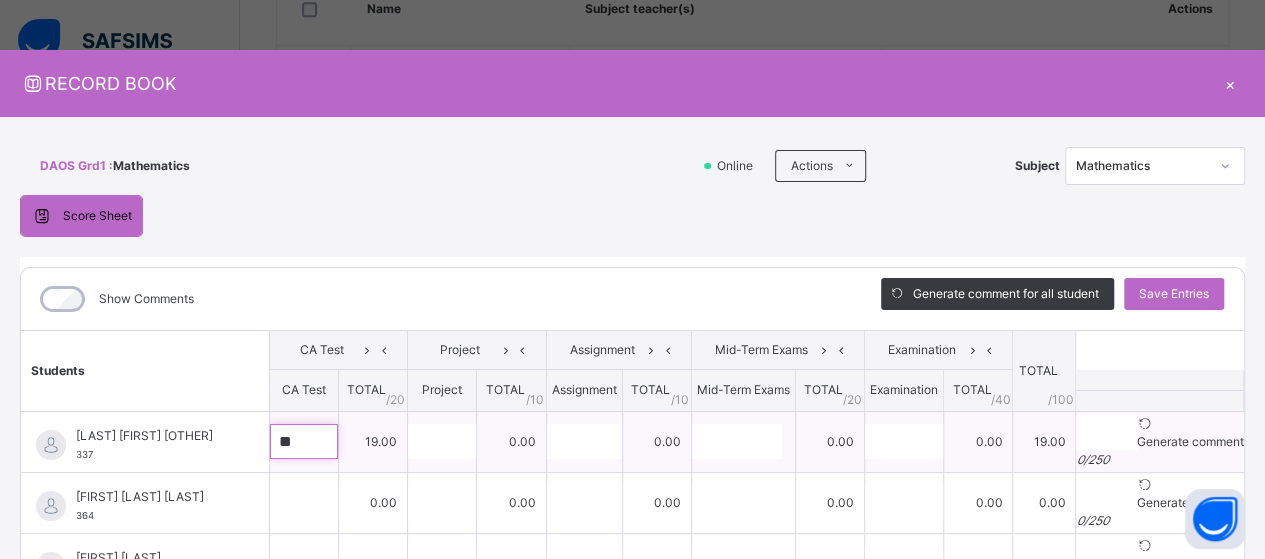type on "**" 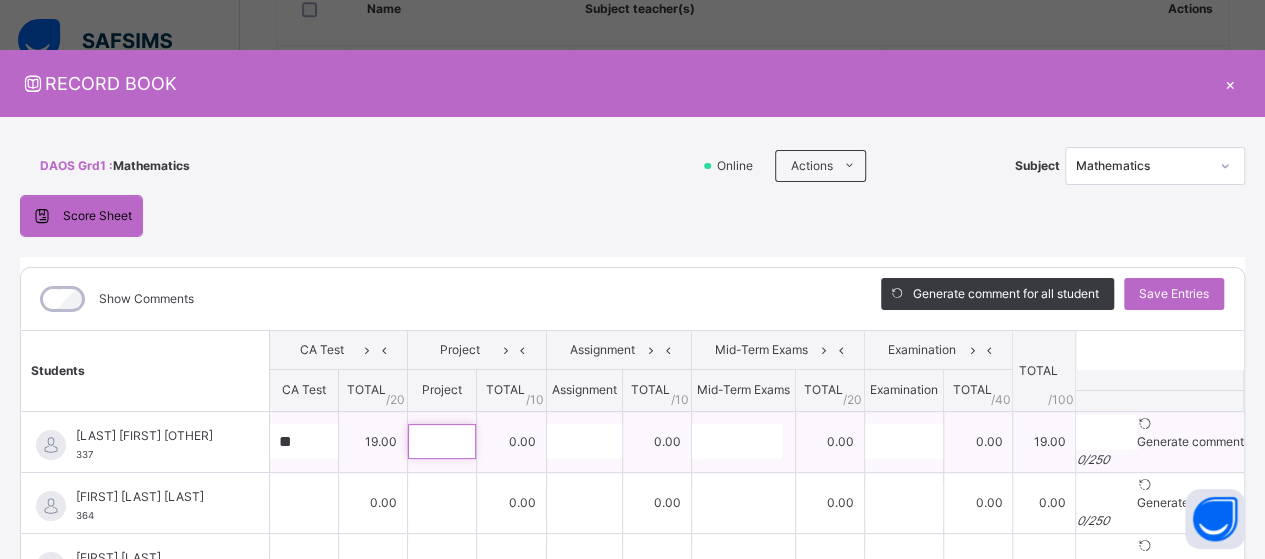 click at bounding box center [442, 441] 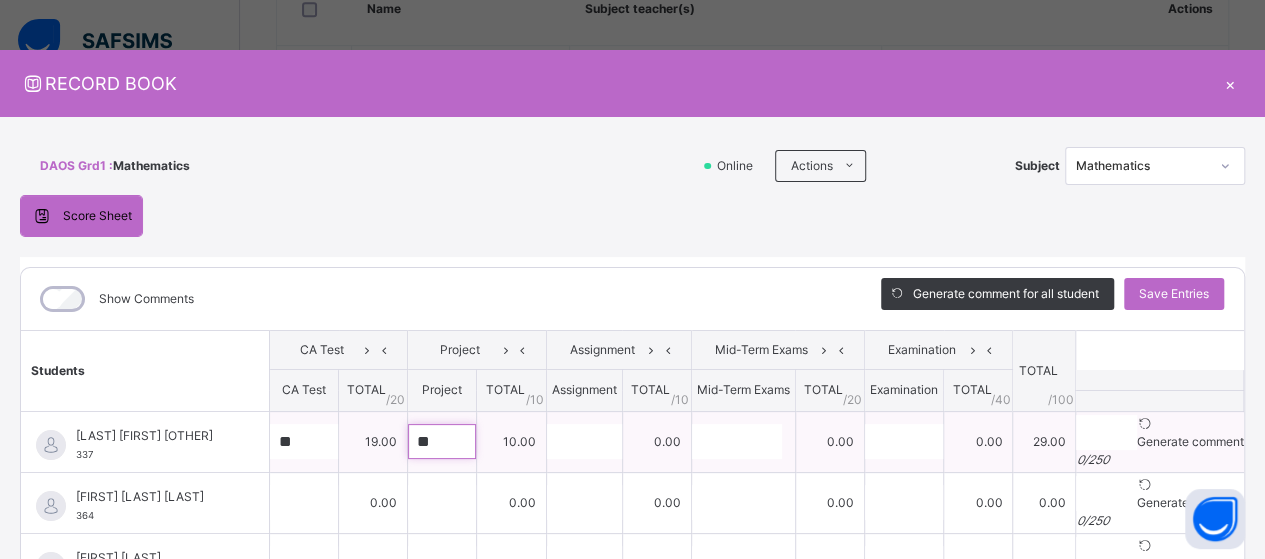 type on "**" 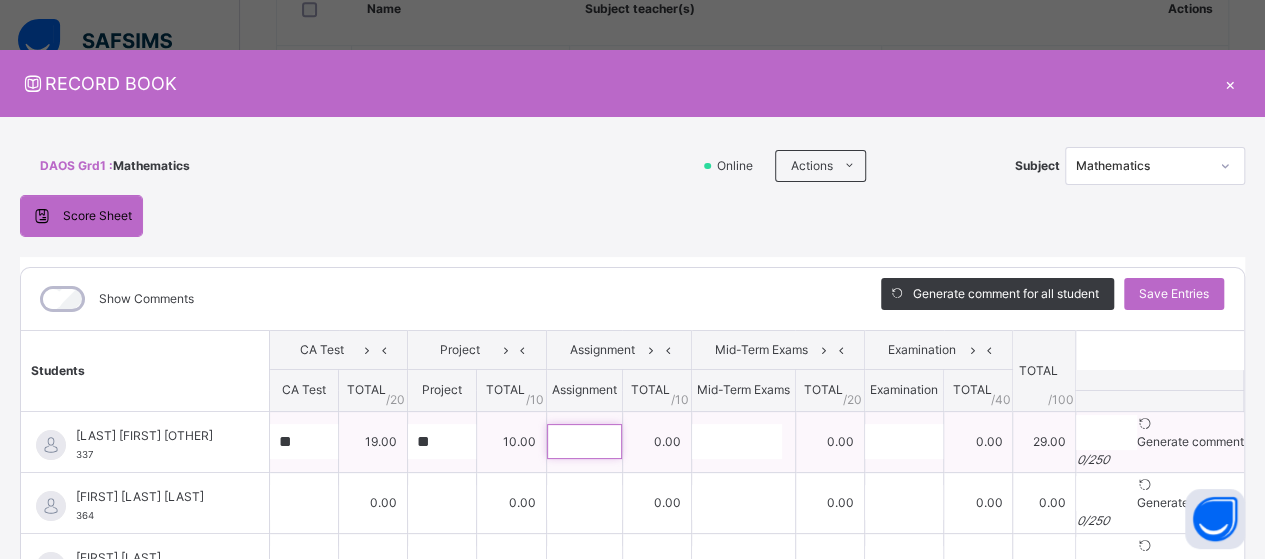 click at bounding box center [584, 441] 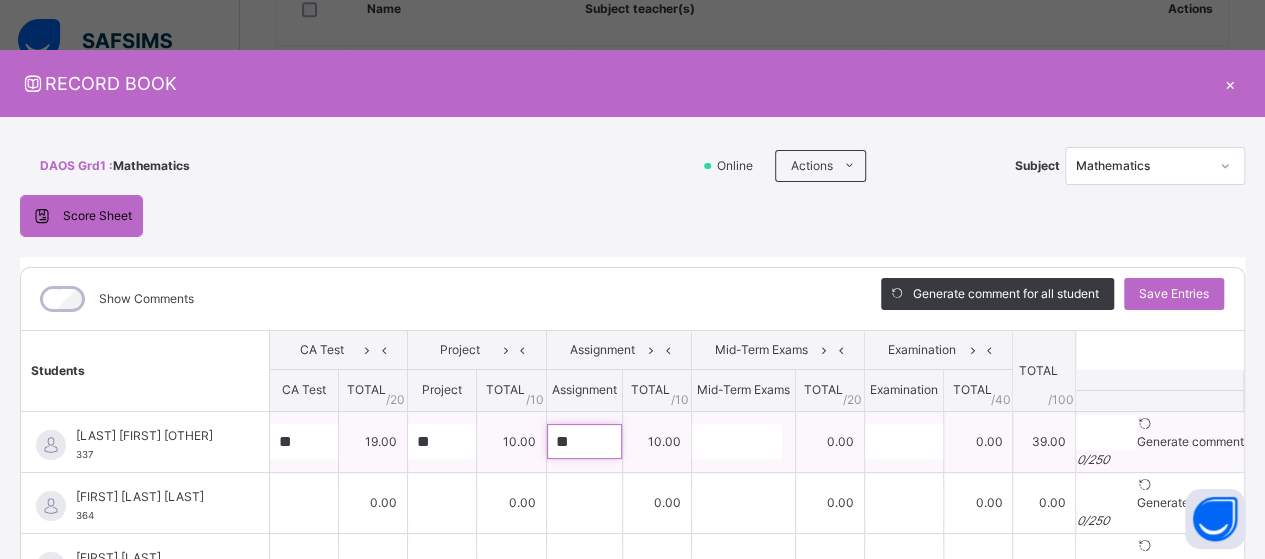 type on "**" 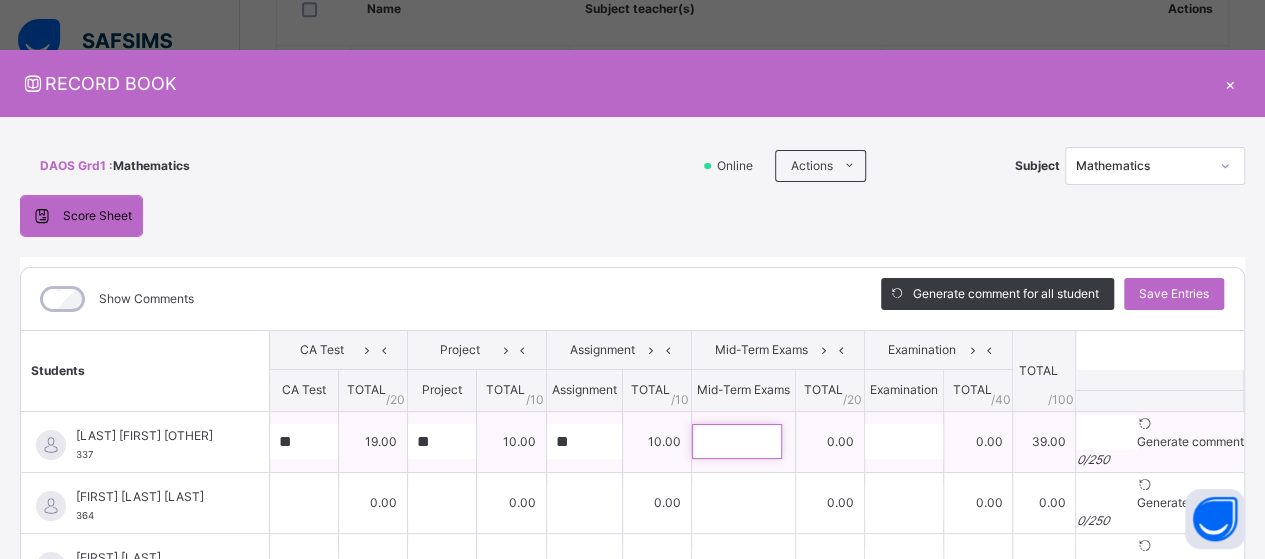 click at bounding box center [737, 441] 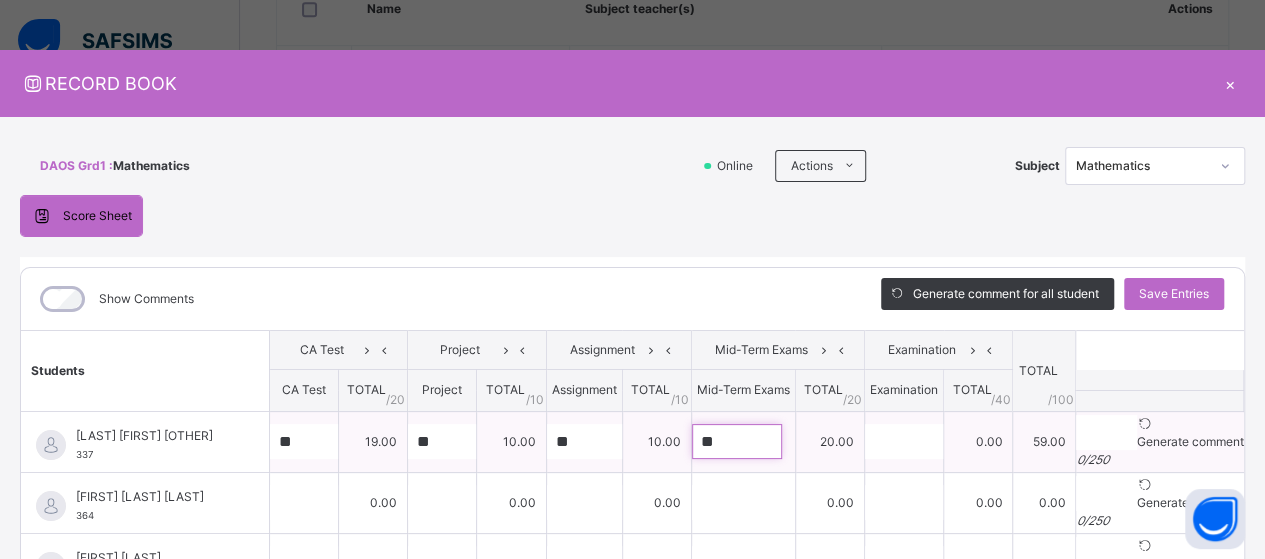 type on "**" 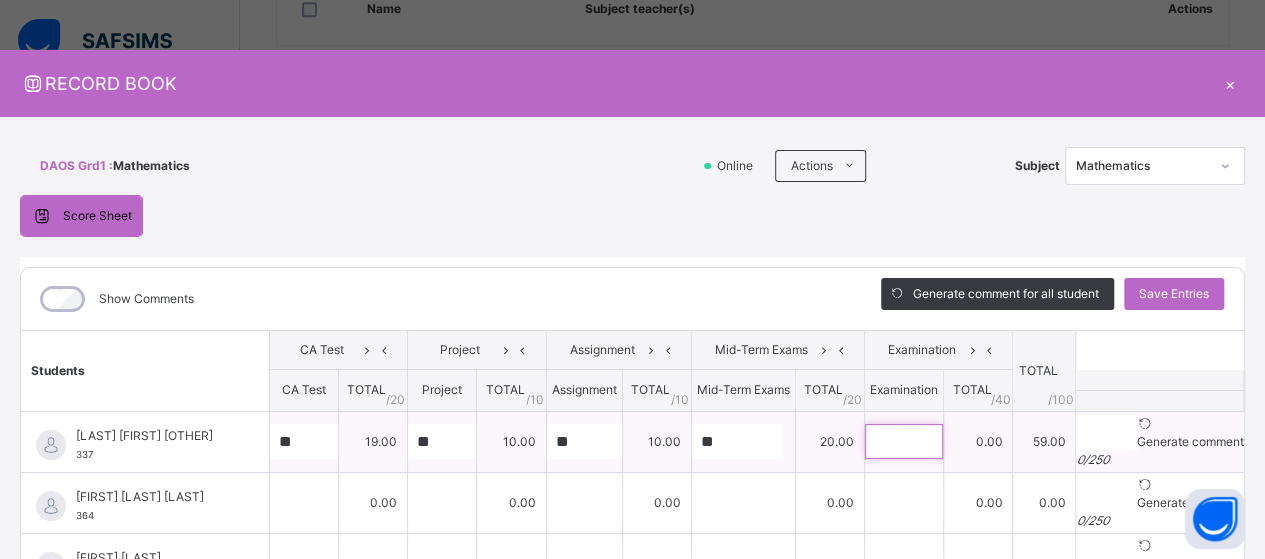 click at bounding box center (904, 441) 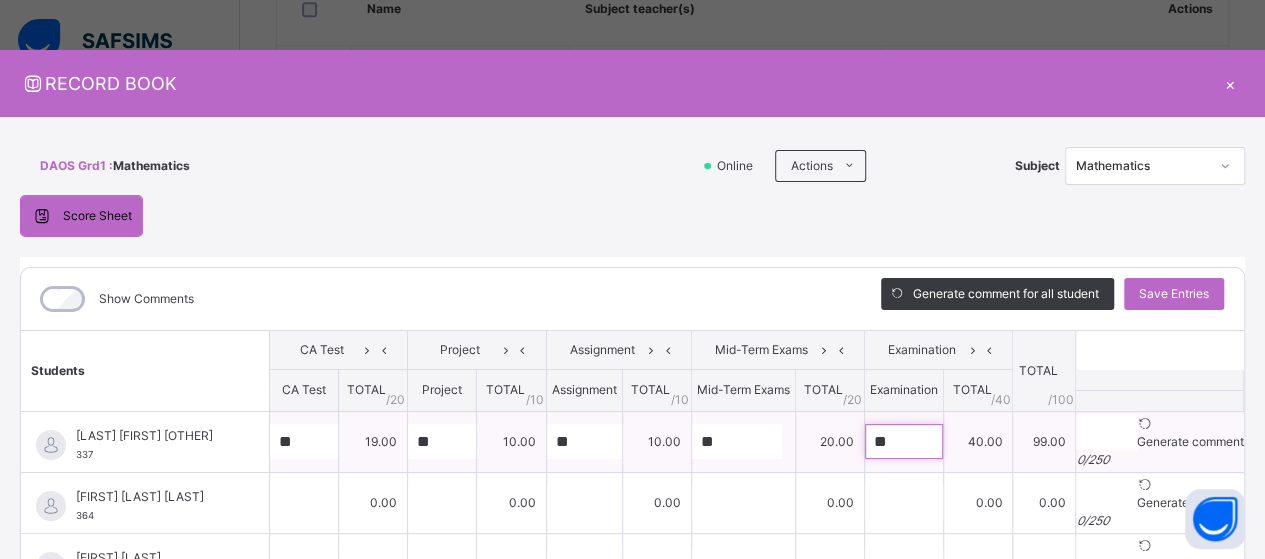 type on "**" 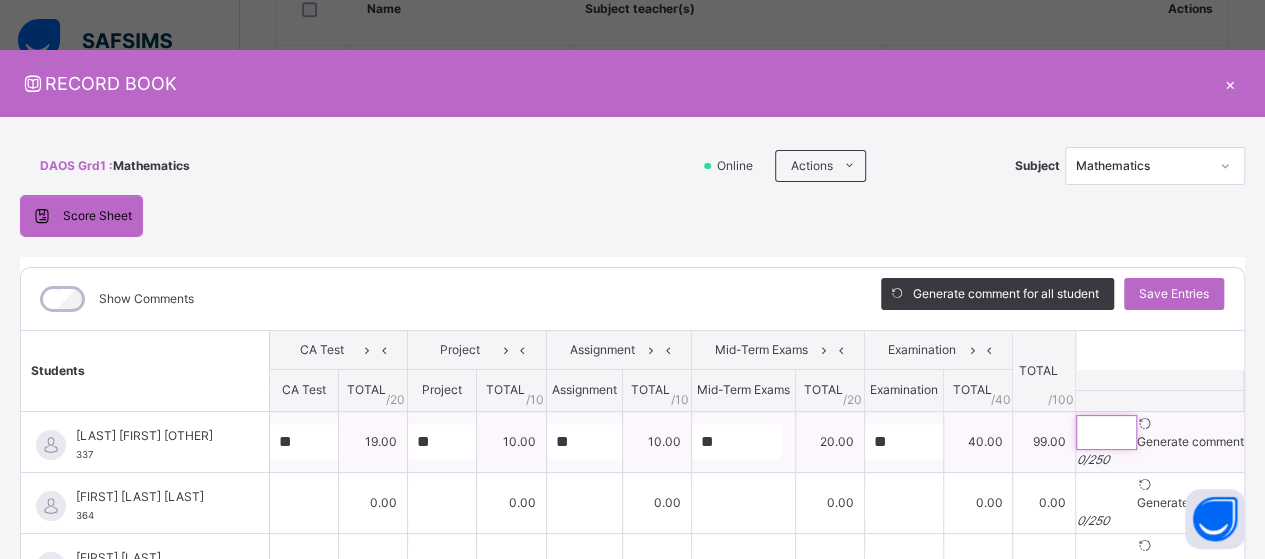 click at bounding box center (1106, 432) 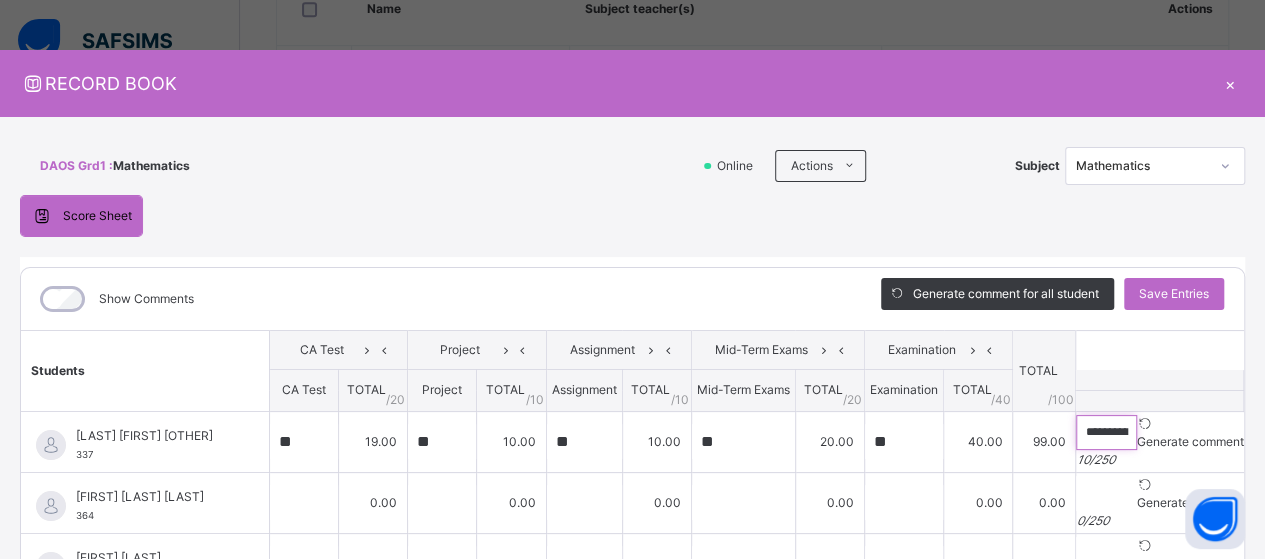 scroll, scrollTop: 1016, scrollLeft: 0, axis: vertical 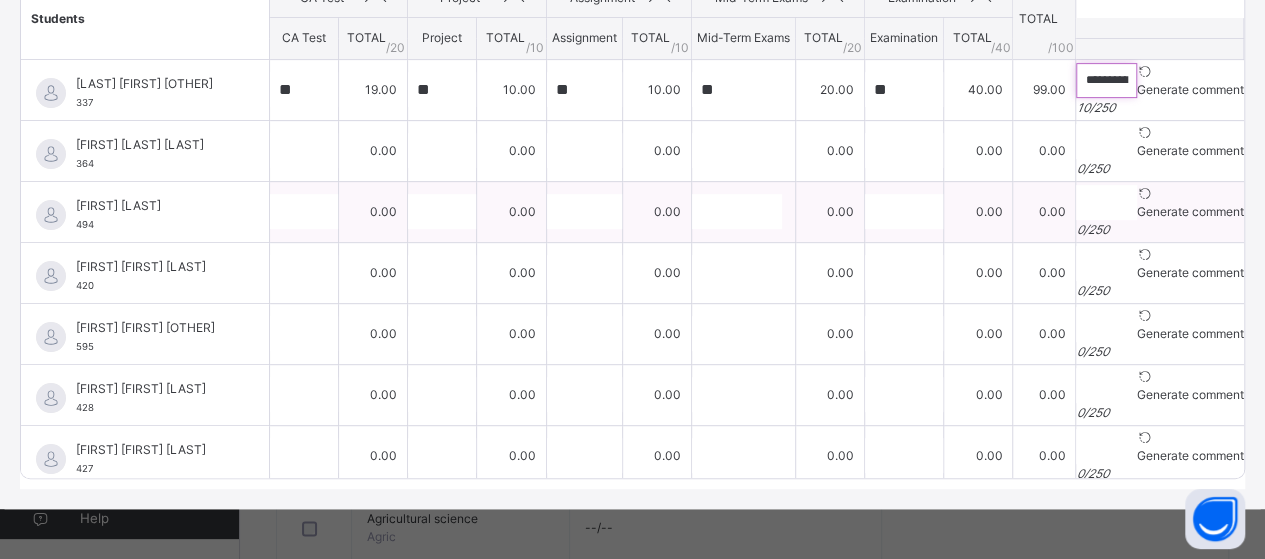 type on "**********" 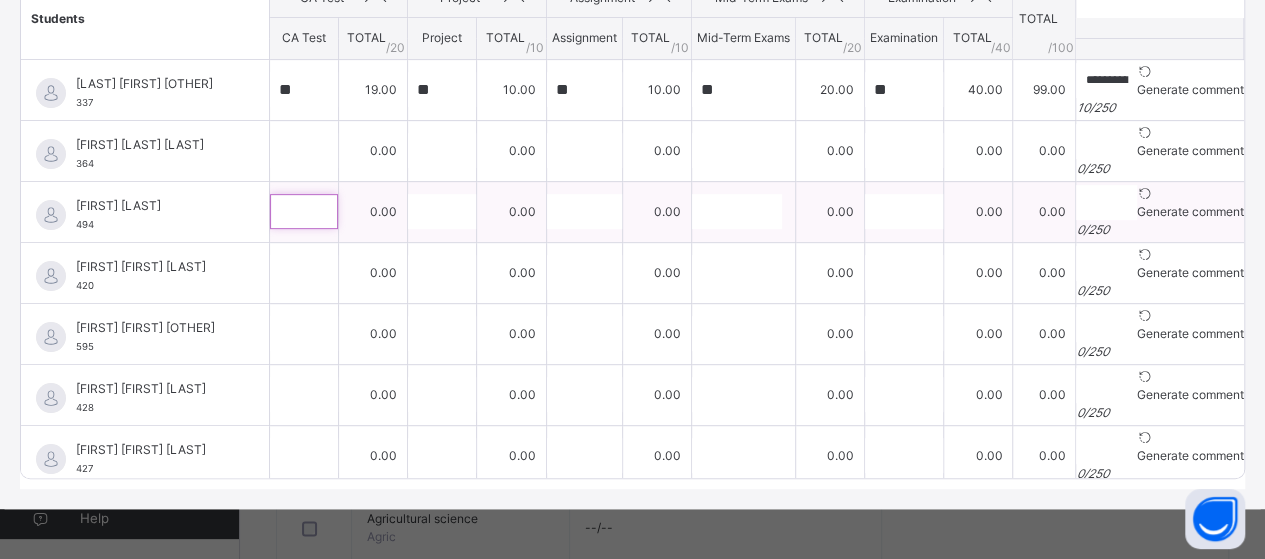 click at bounding box center [304, 211] 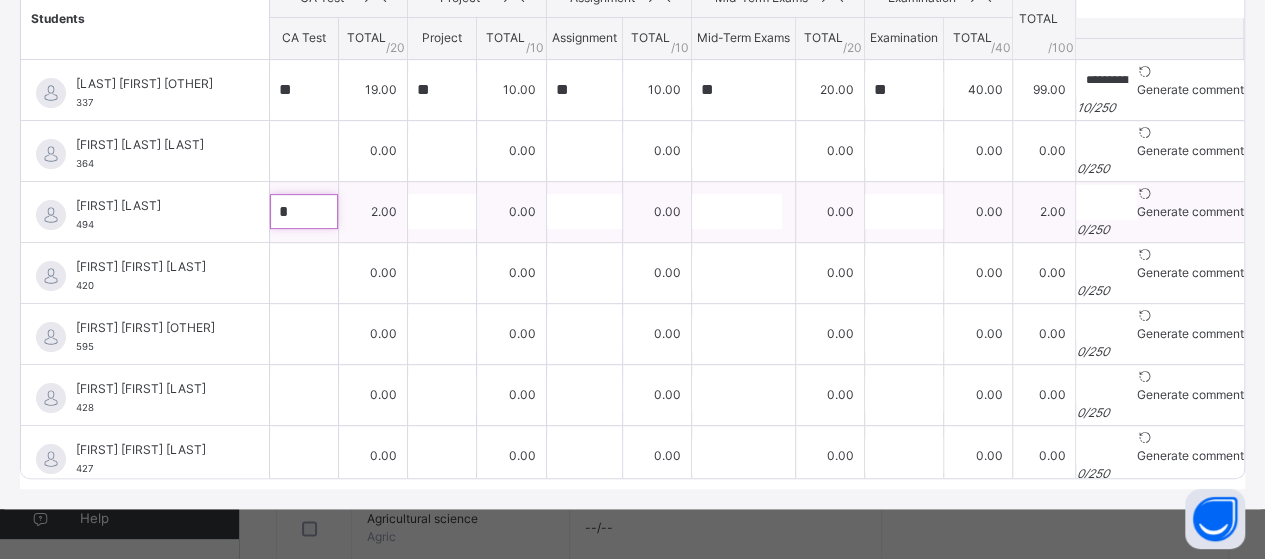 type on "**" 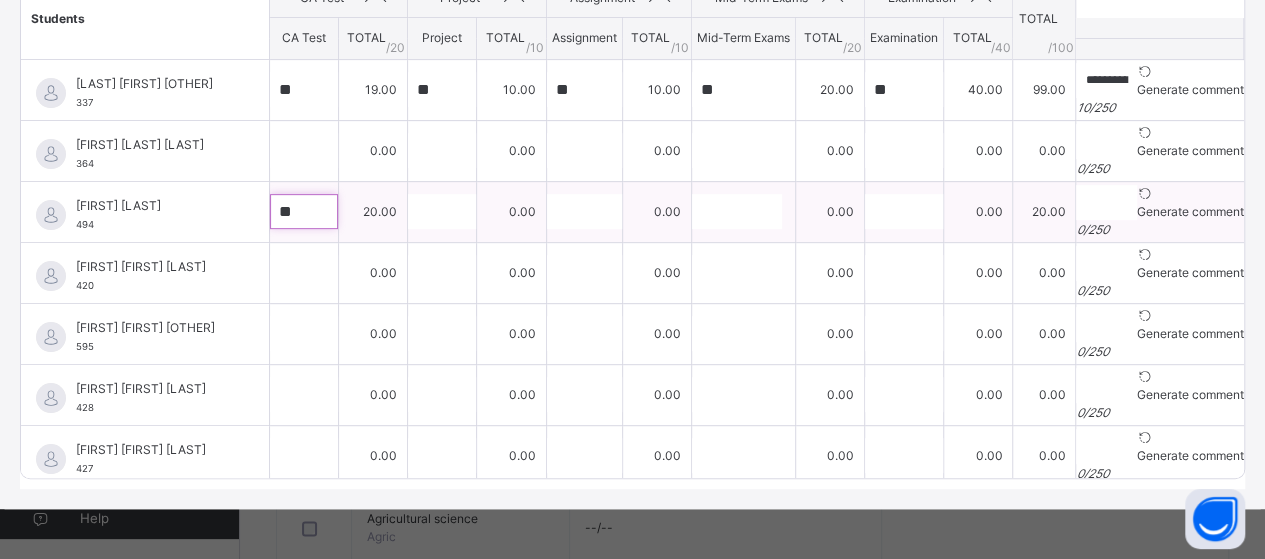 type on "**" 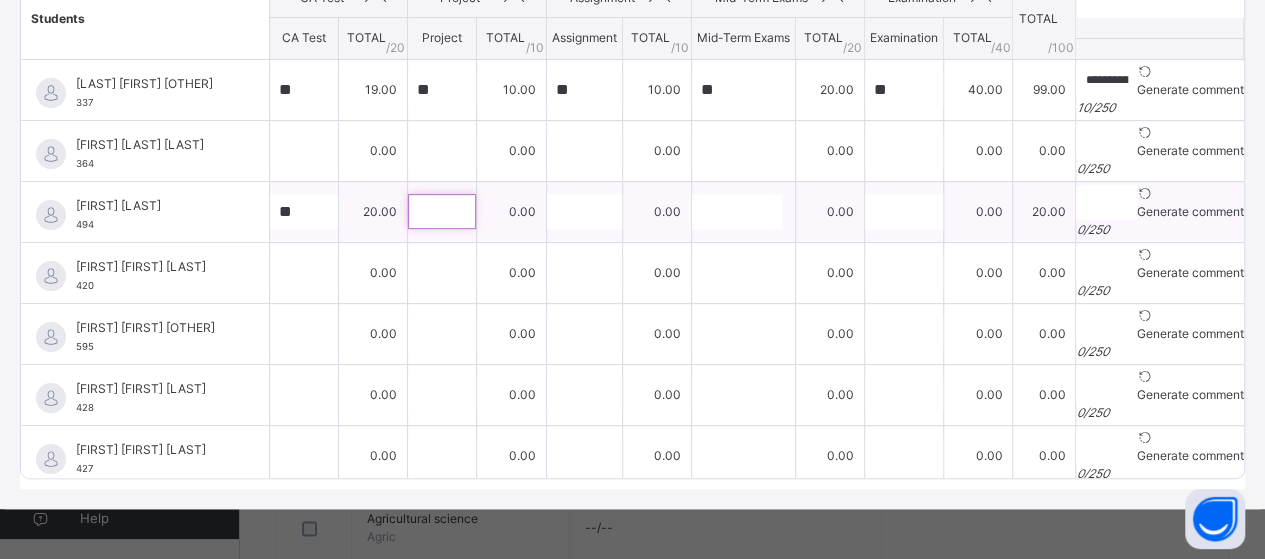 click at bounding box center (442, 211) 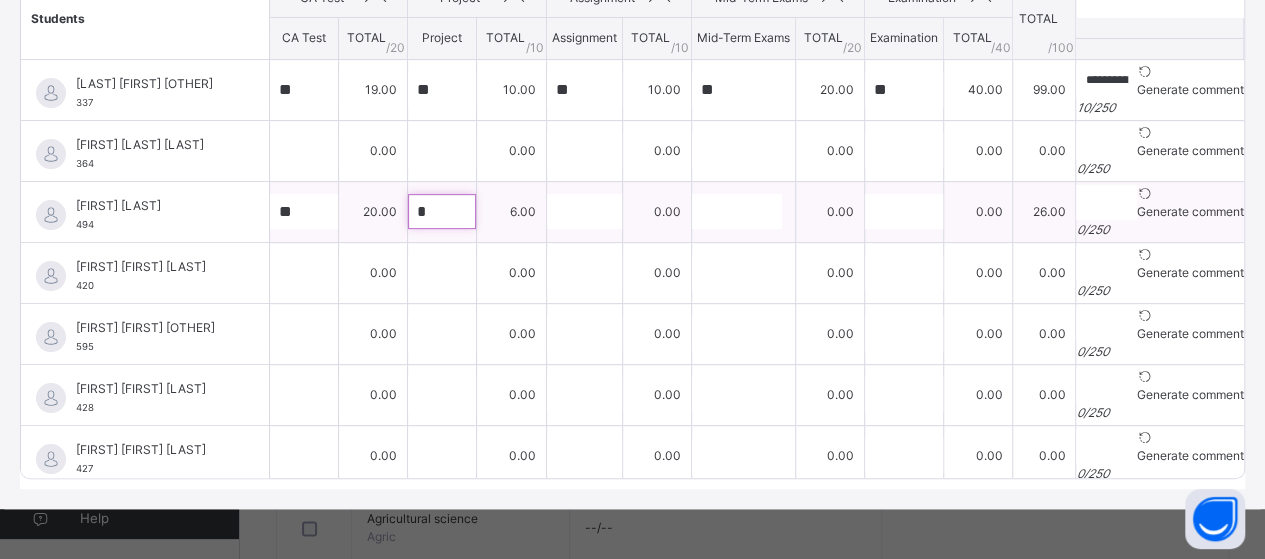 type on "*" 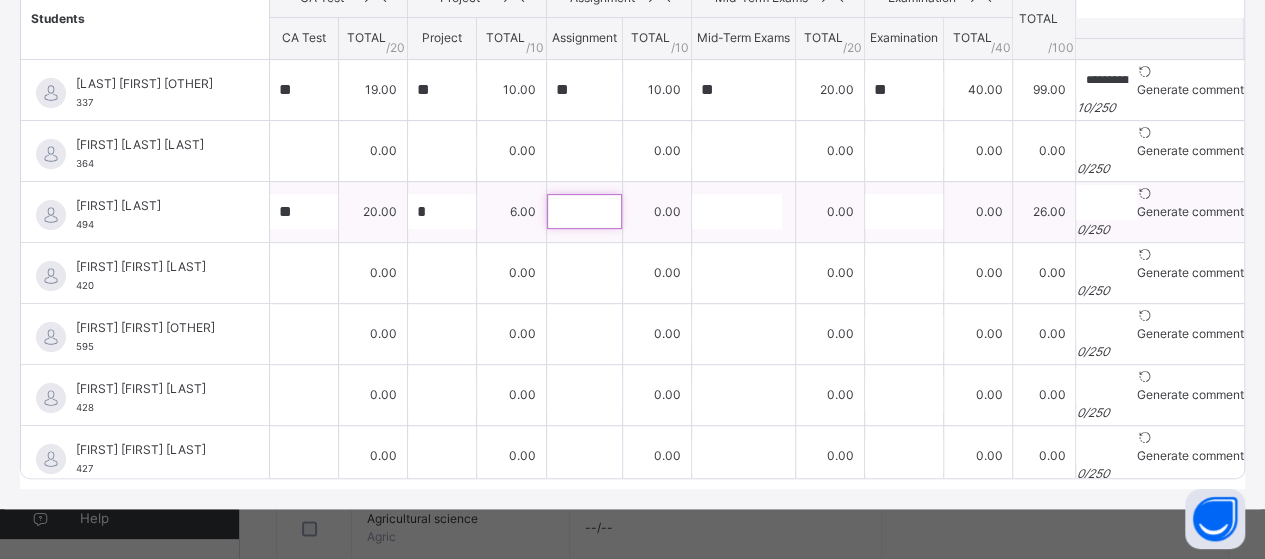 click at bounding box center (584, 211) 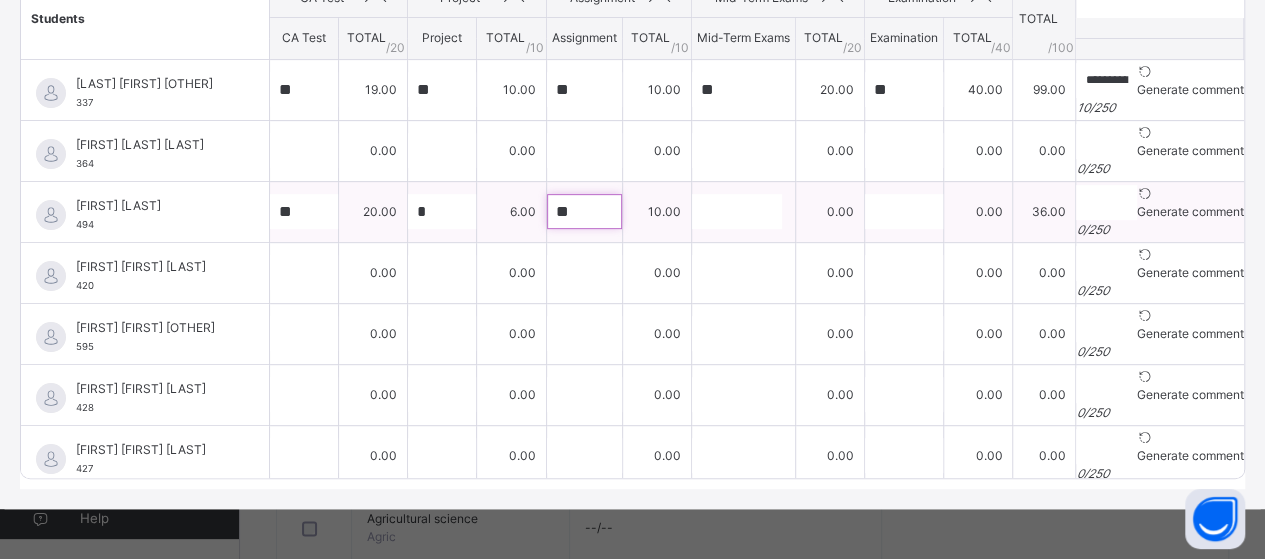 type on "**" 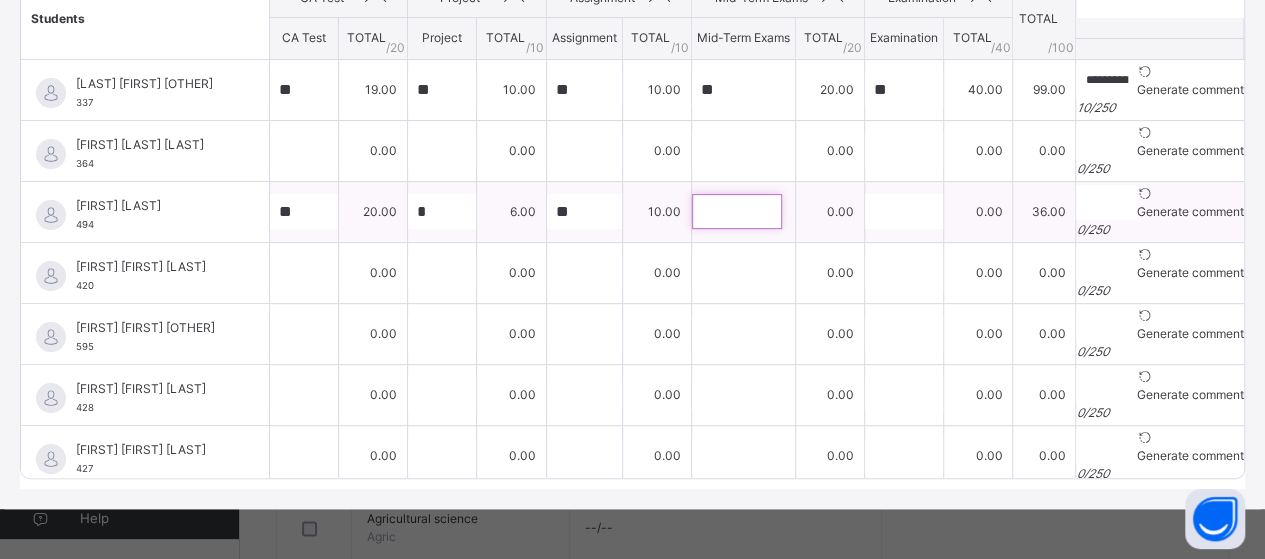 click at bounding box center (737, 211) 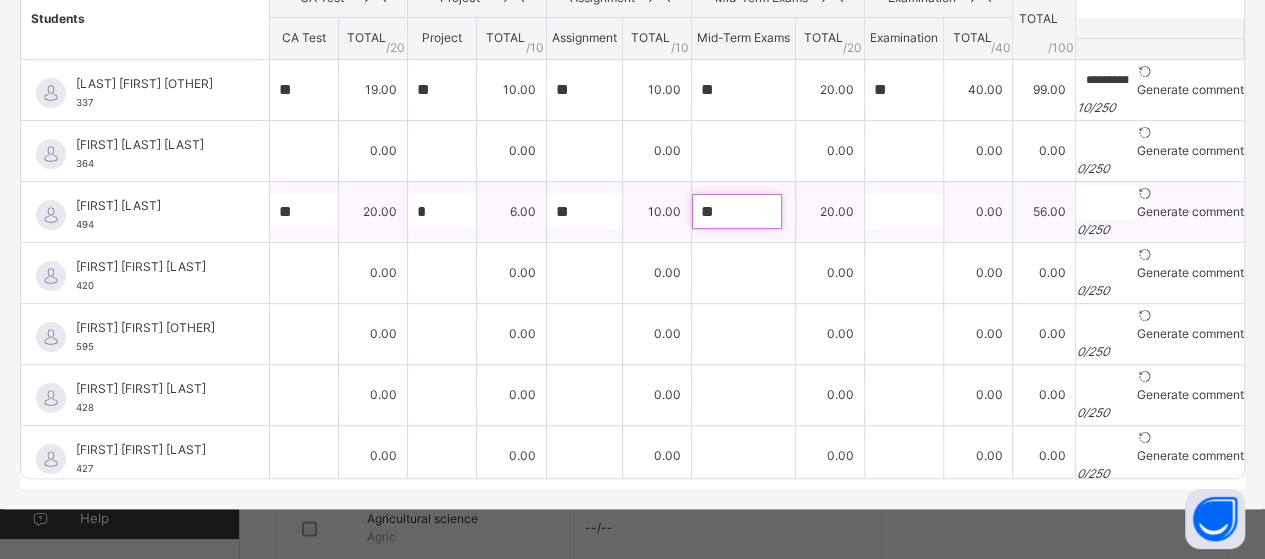 type on "**" 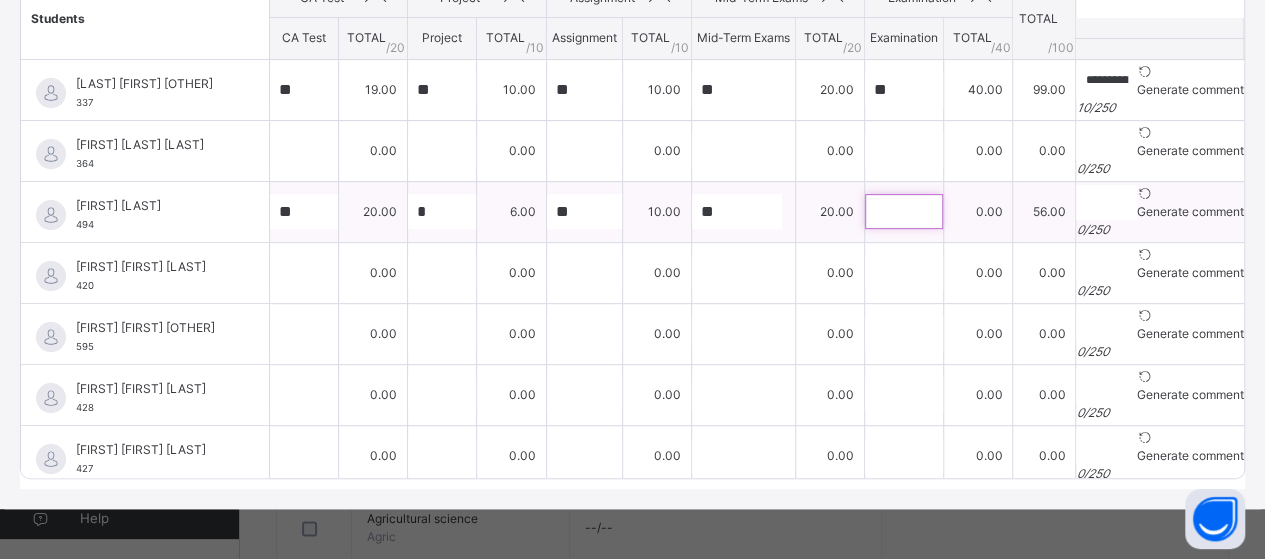 click at bounding box center [904, 211] 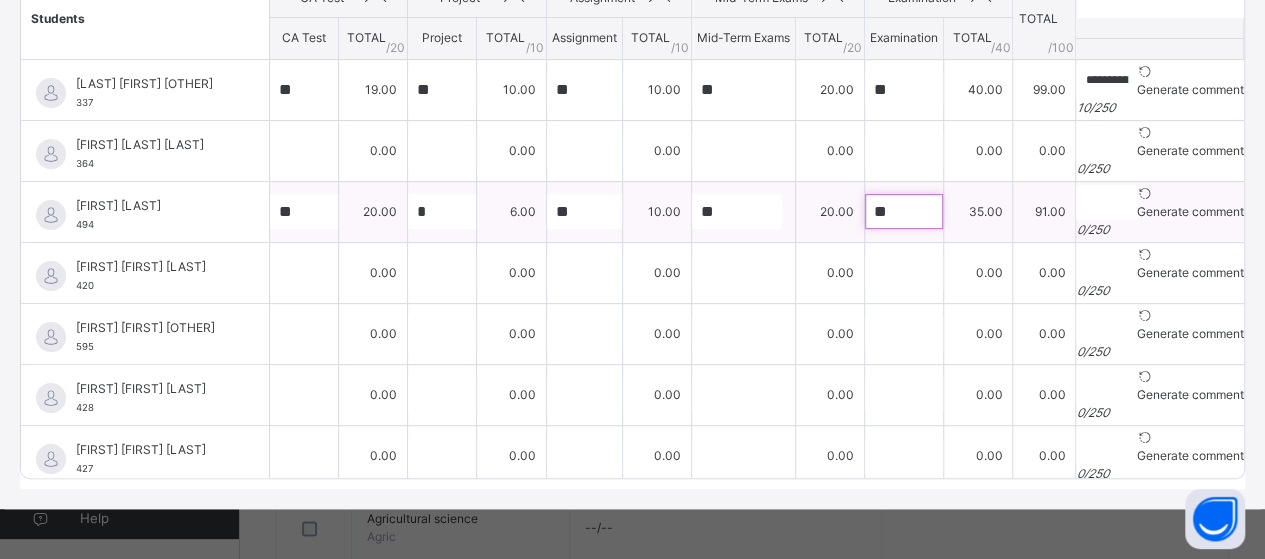 type on "**" 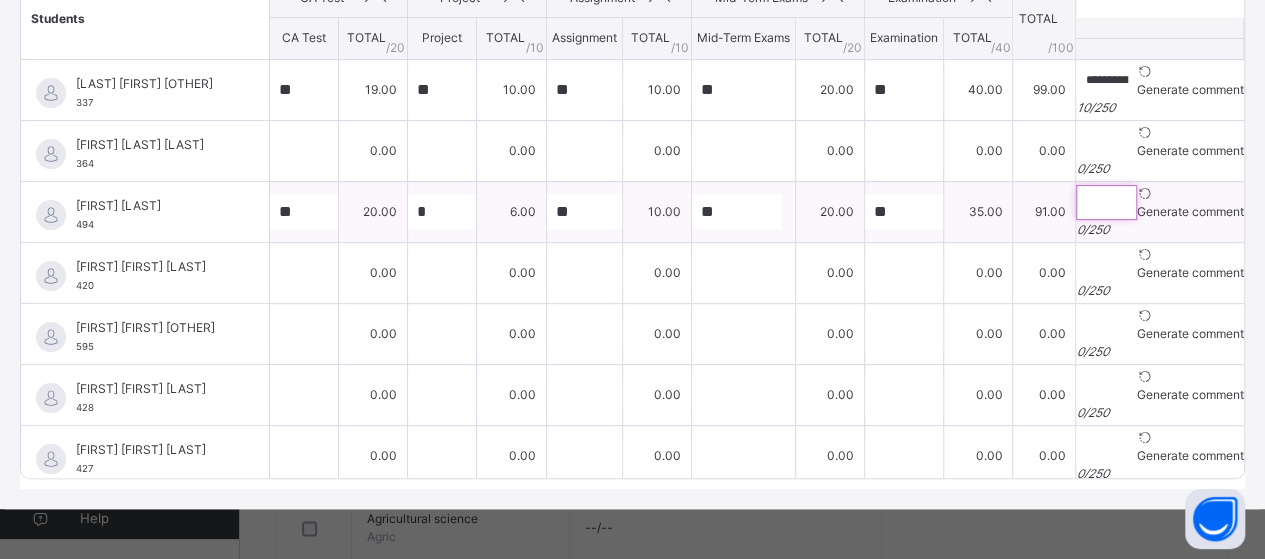click at bounding box center [1106, 202] 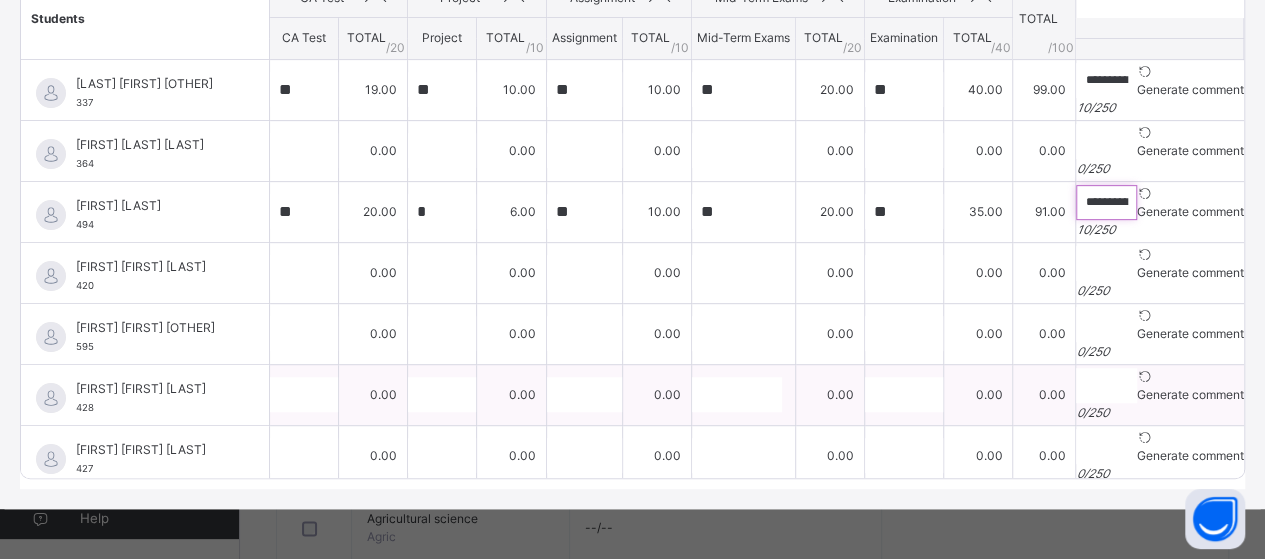 type on "**********" 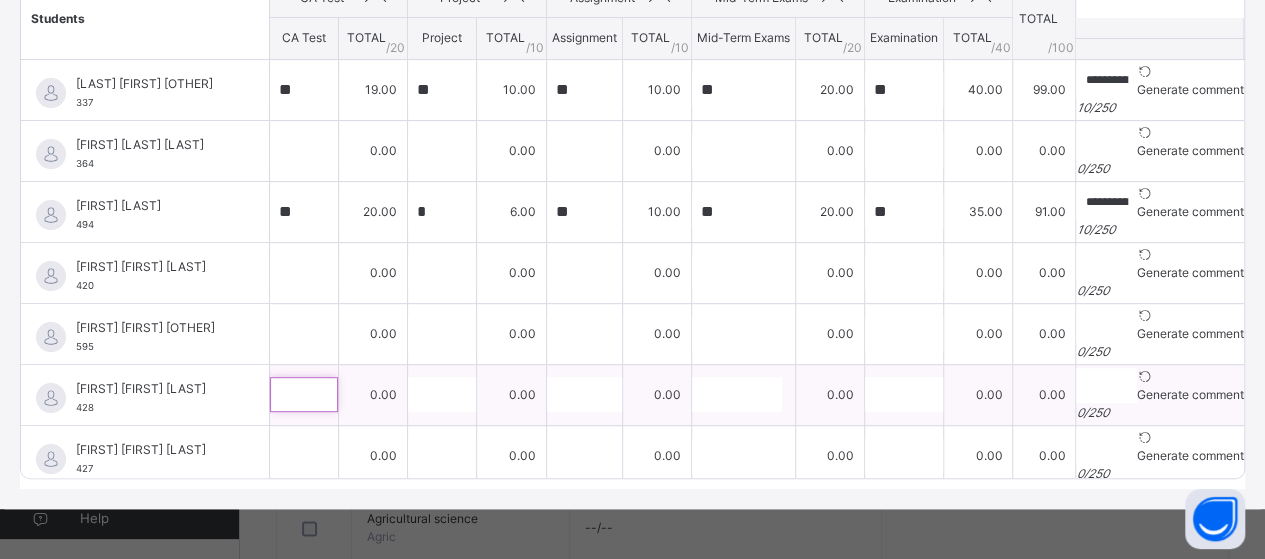 click at bounding box center [304, 394] 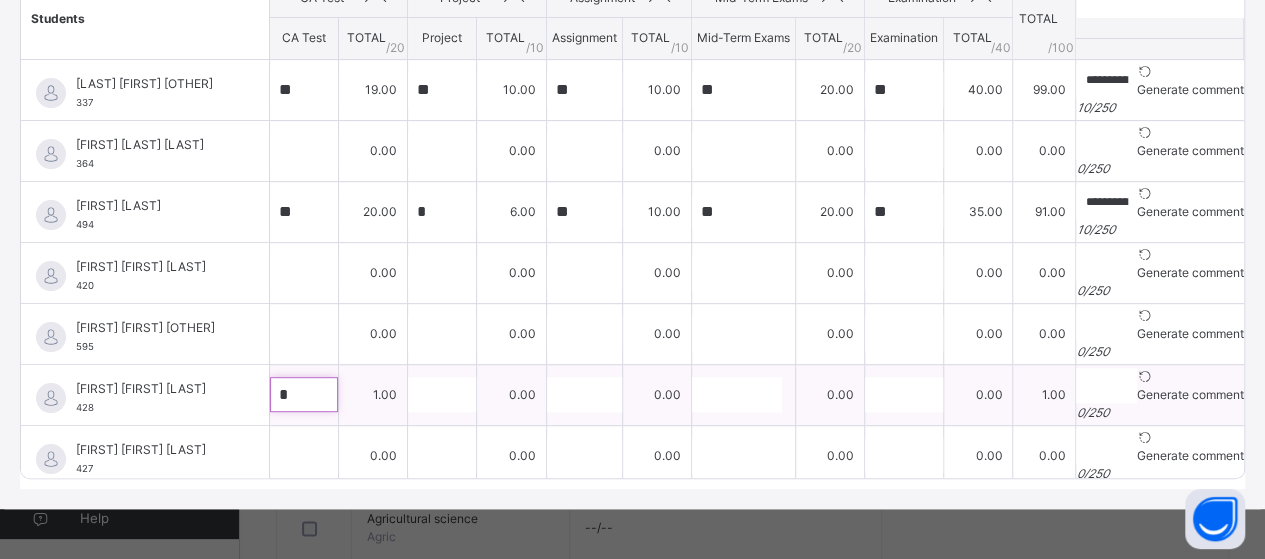 type on "**" 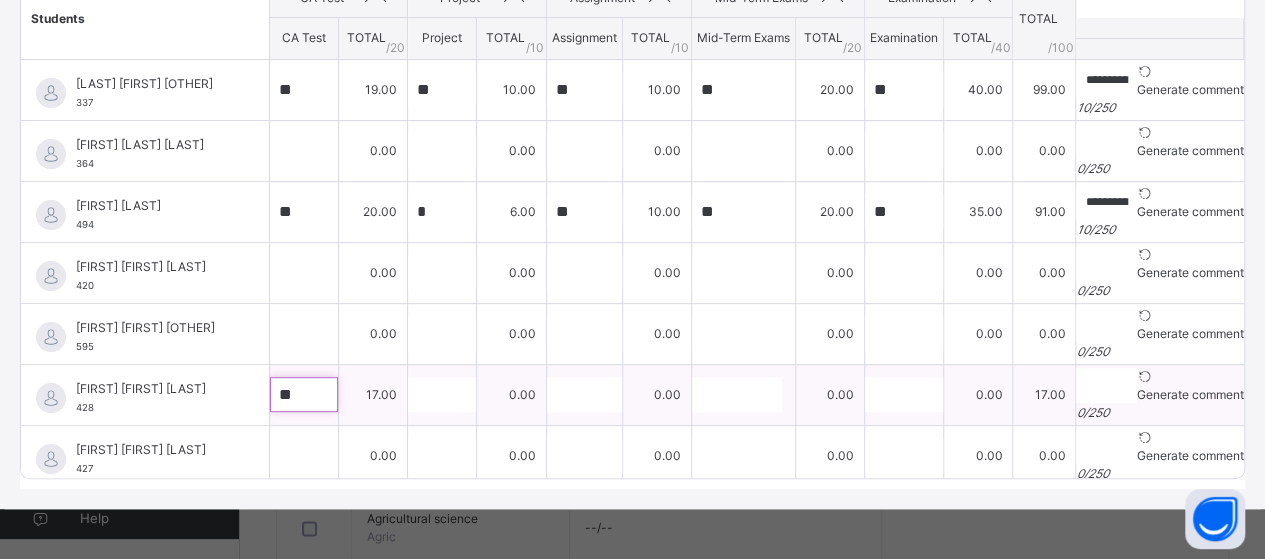 type on "**" 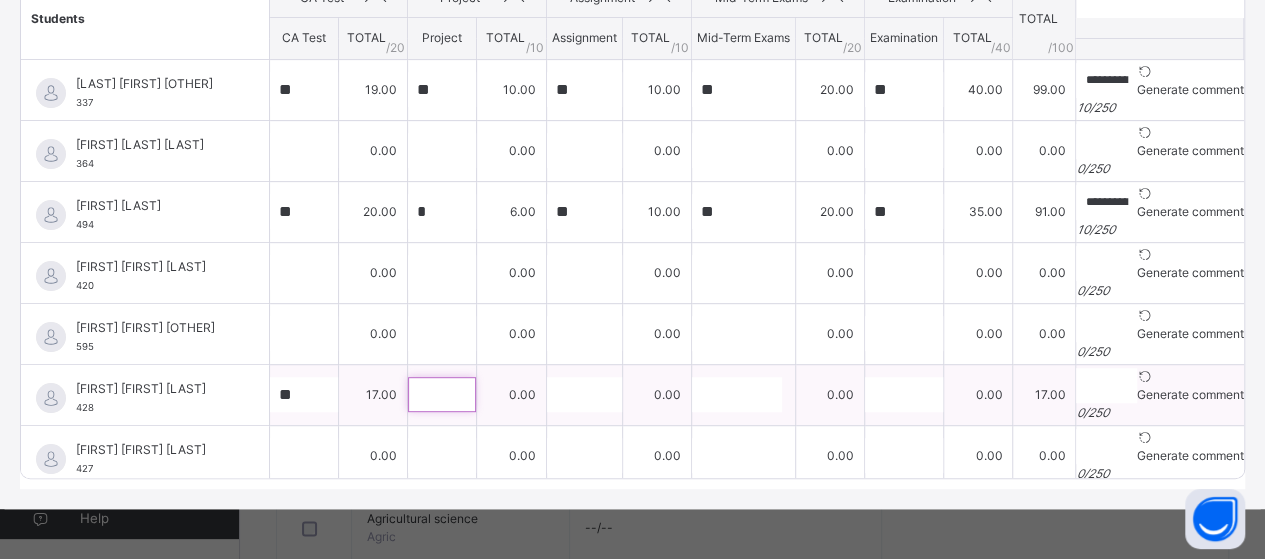 click at bounding box center [442, 394] 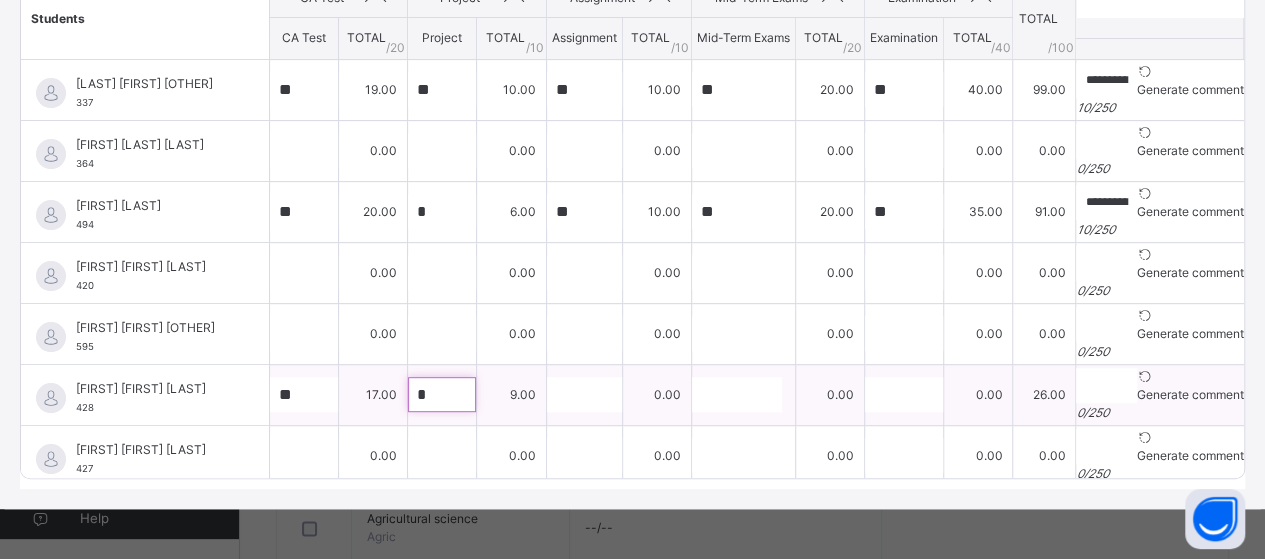 type on "*" 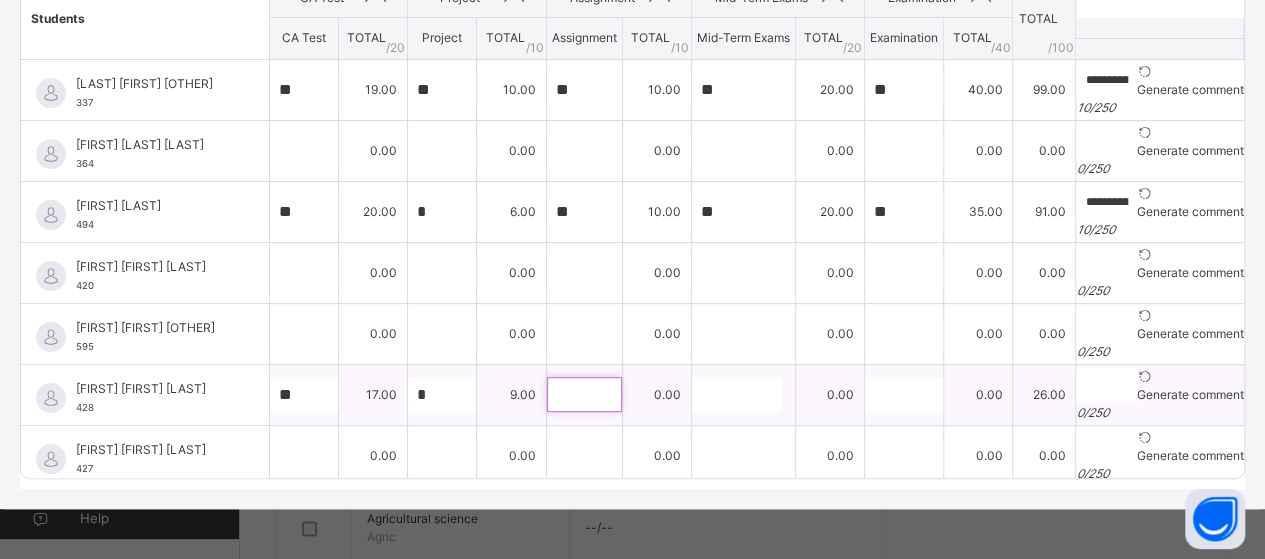 click at bounding box center (584, 394) 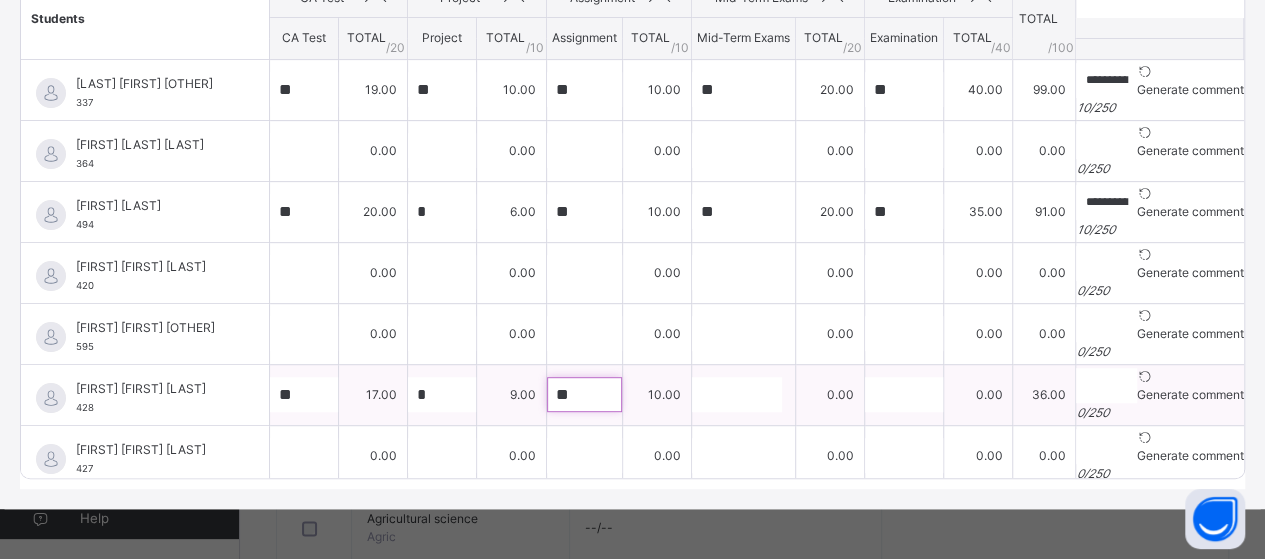 type on "**" 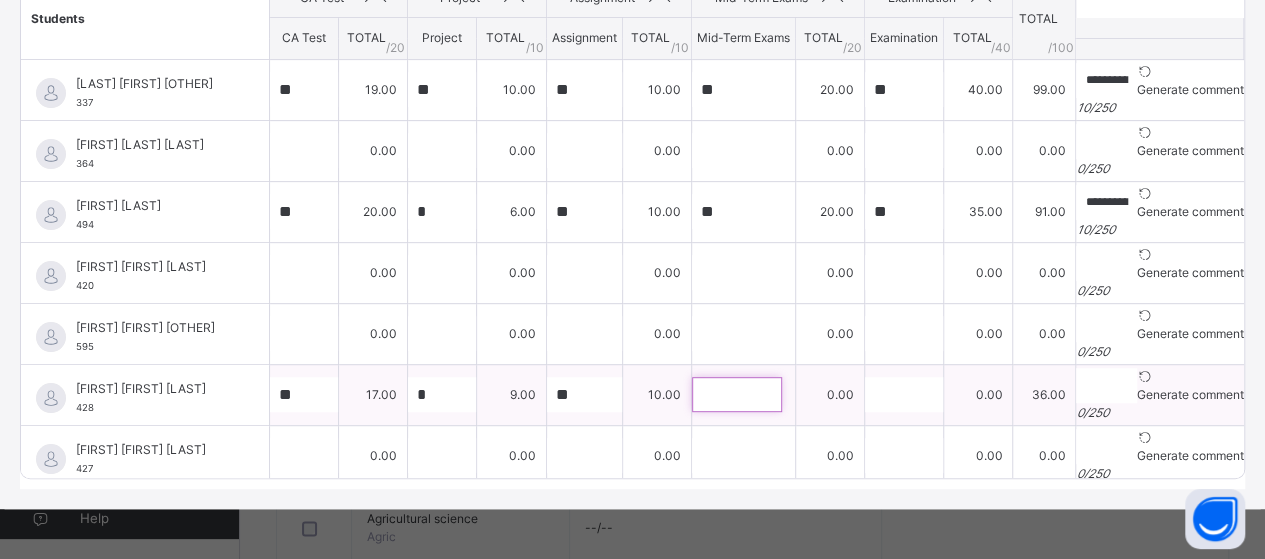 click at bounding box center [737, 394] 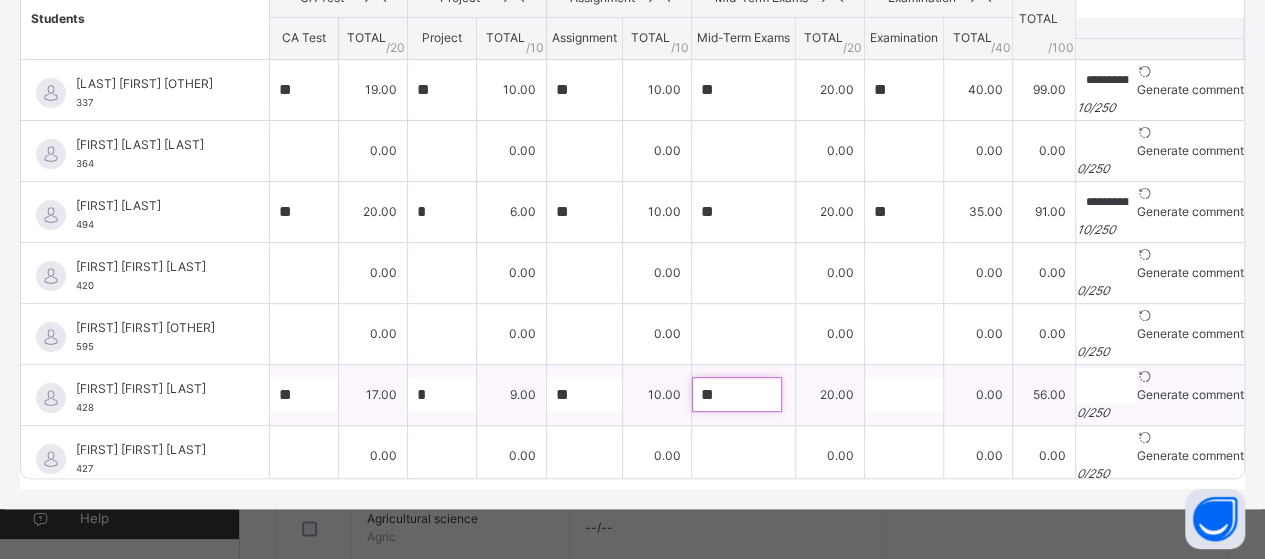 type on "**" 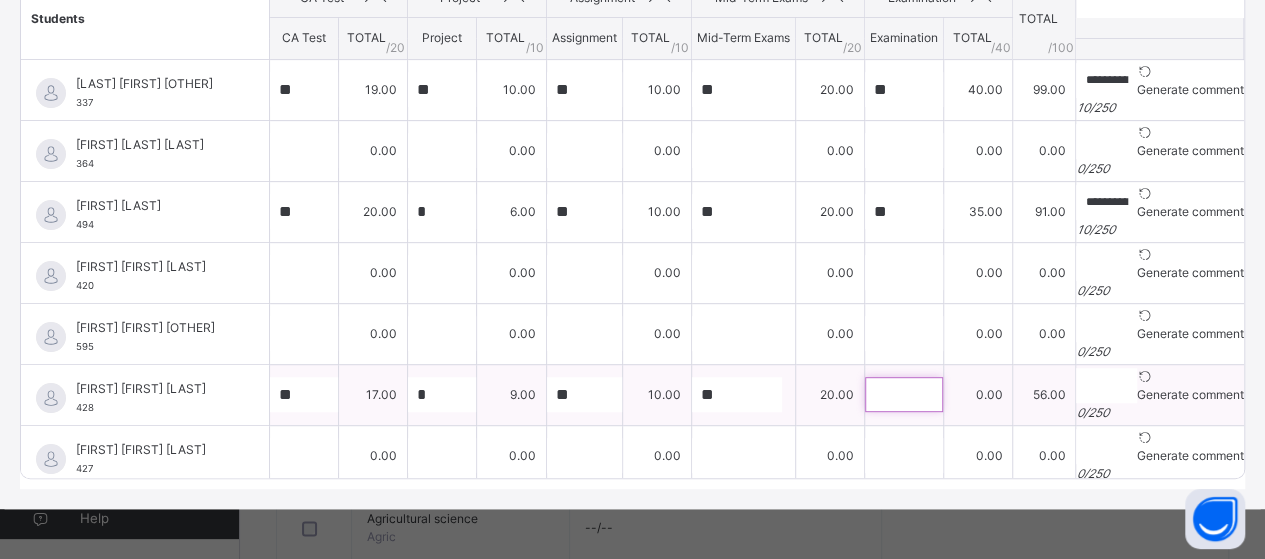 click at bounding box center [904, 394] 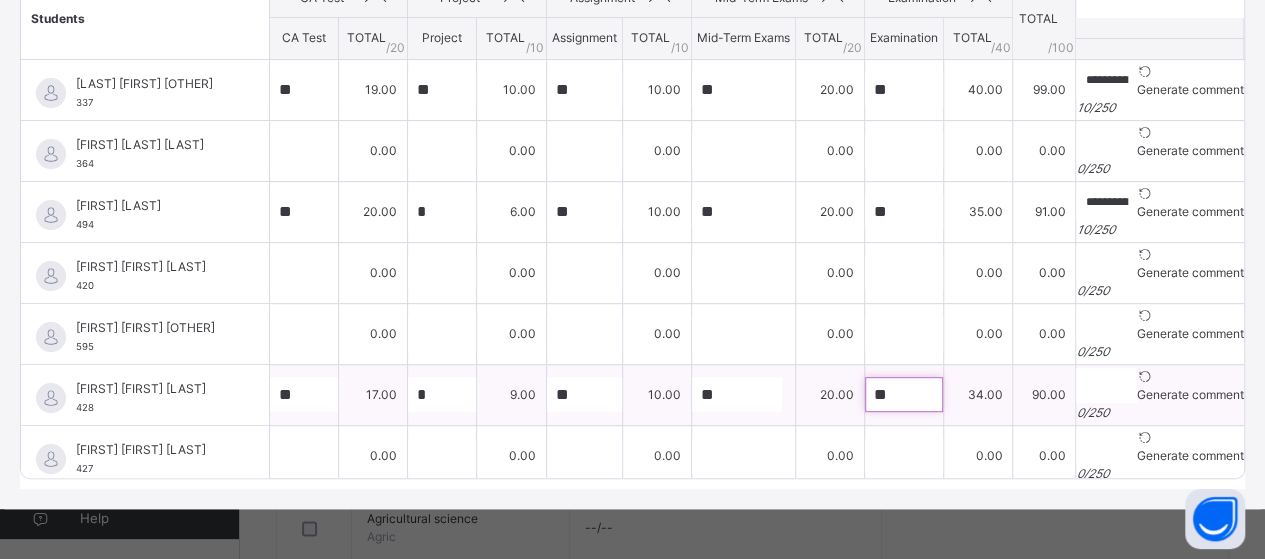 type on "**" 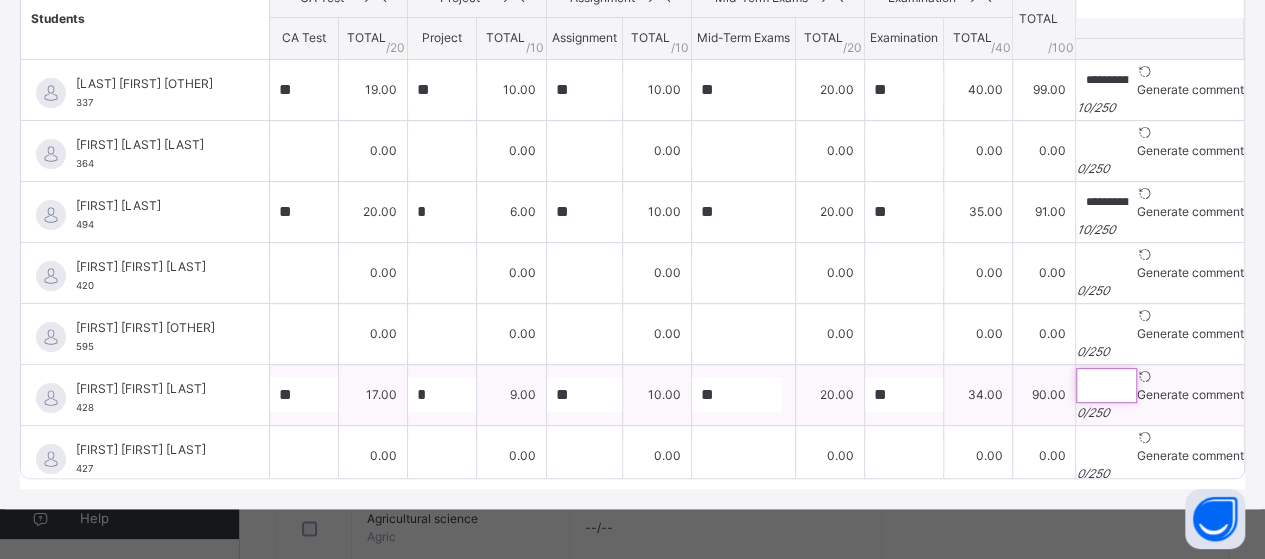 click at bounding box center (1106, 385) 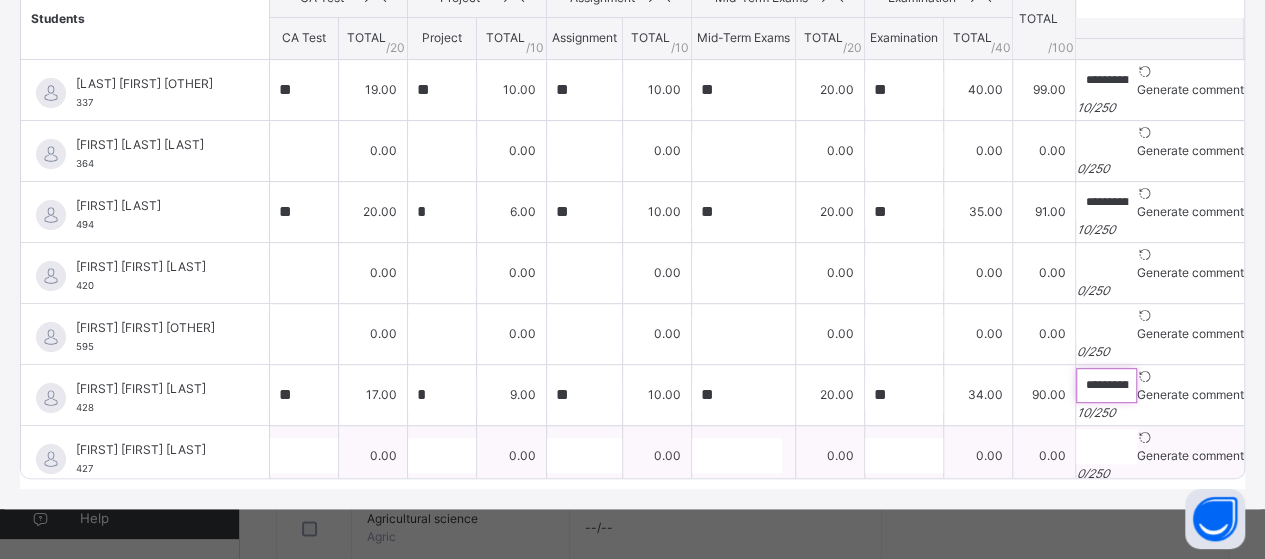 type on "**********" 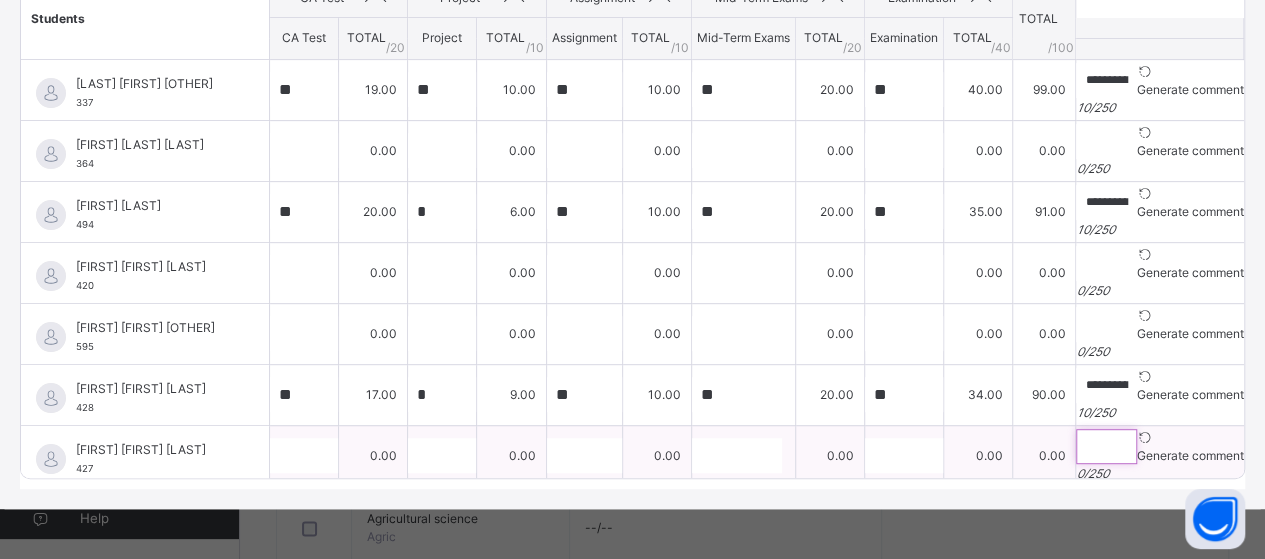 click at bounding box center [1106, 446] 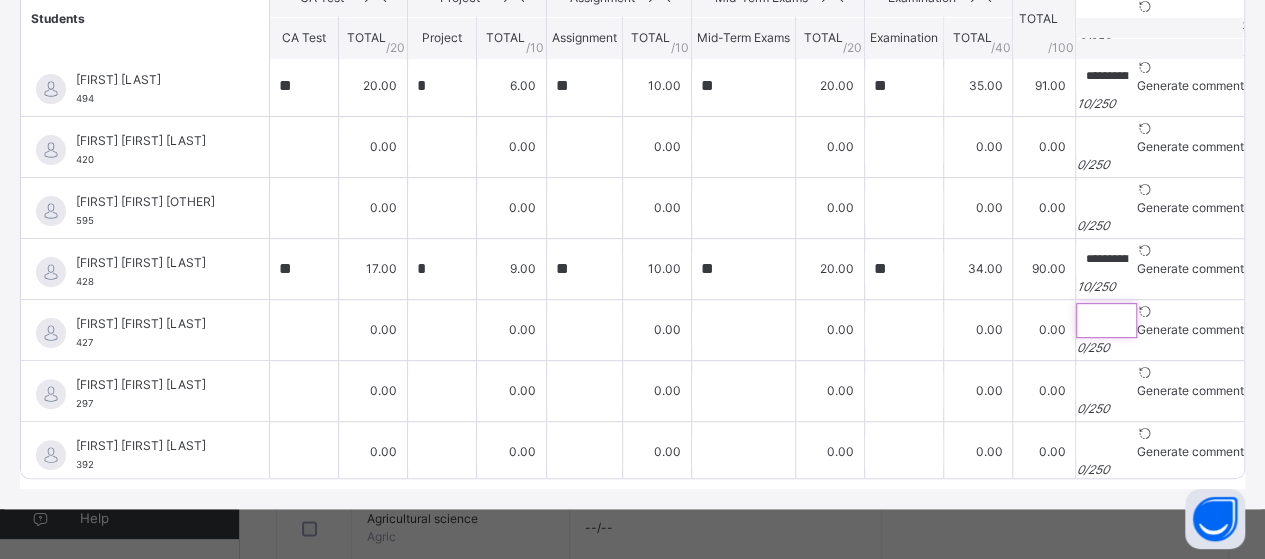 scroll, scrollTop: 133, scrollLeft: 0, axis: vertical 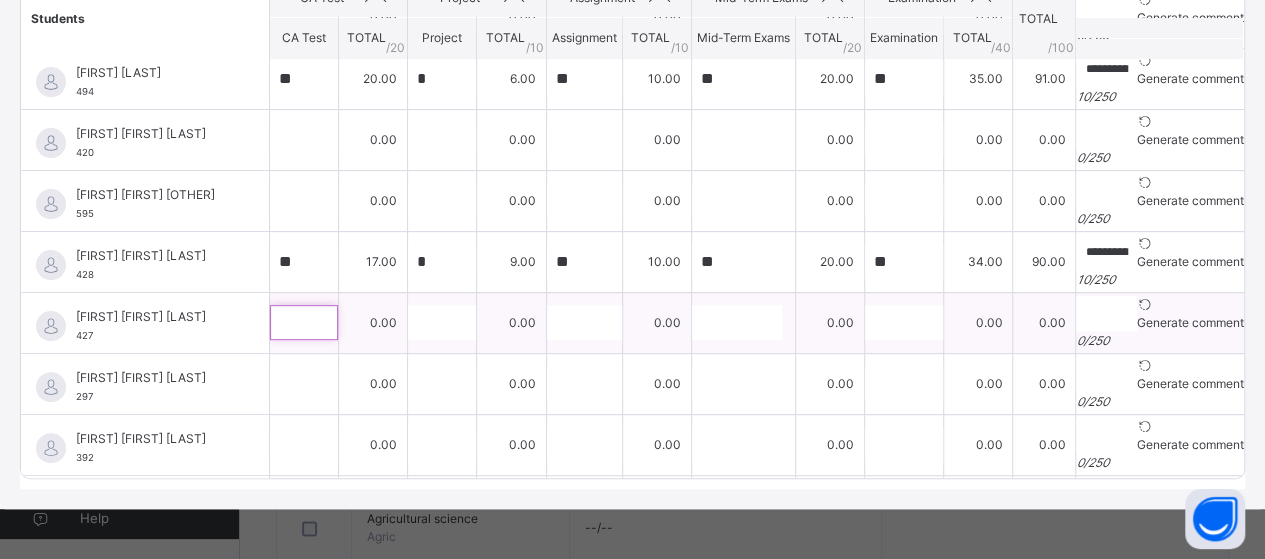 click at bounding box center [304, 322] 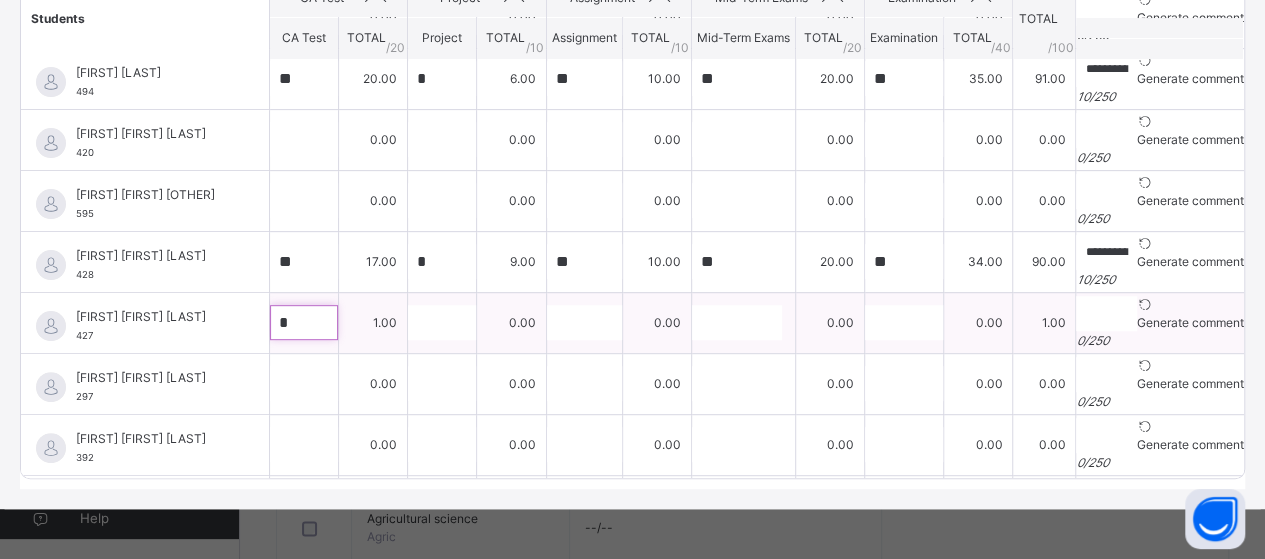 type on "**" 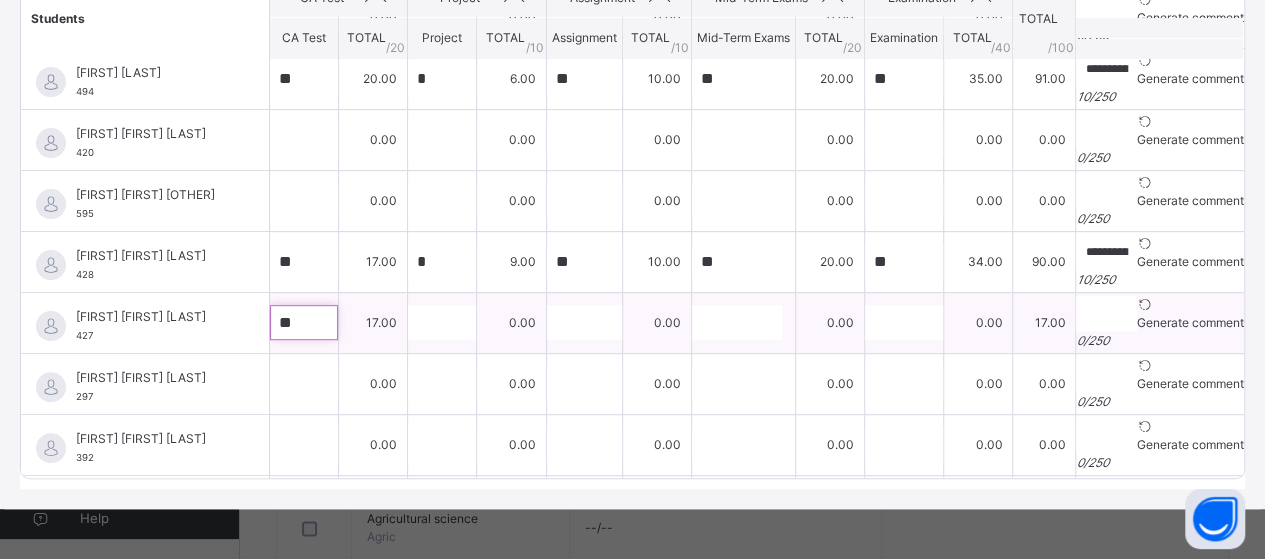 type on "**" 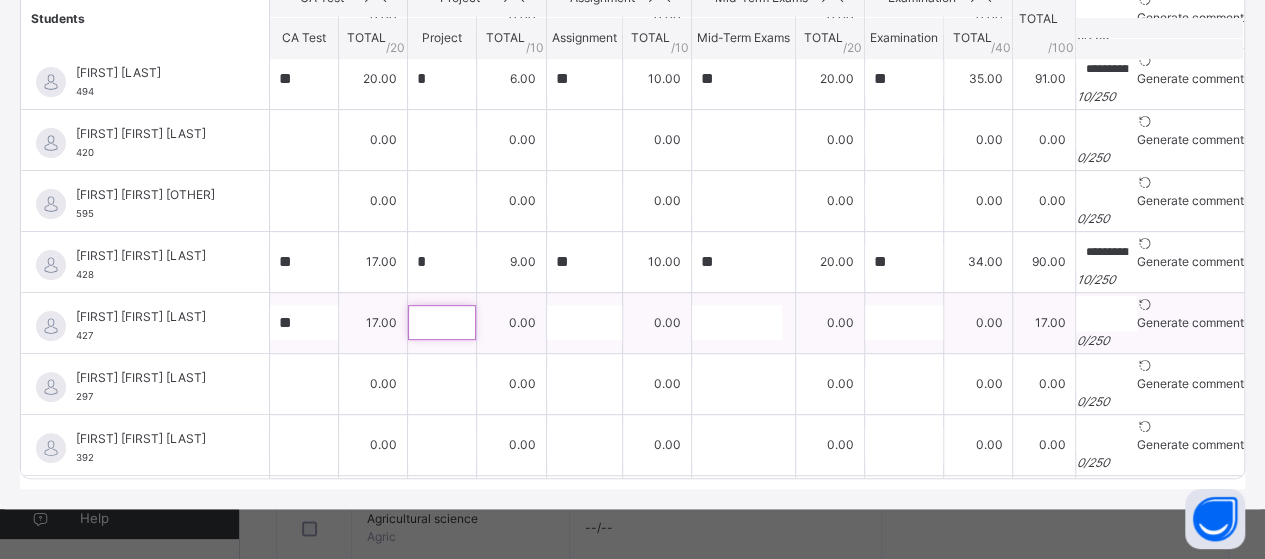 click at bounding box center [442, 322] 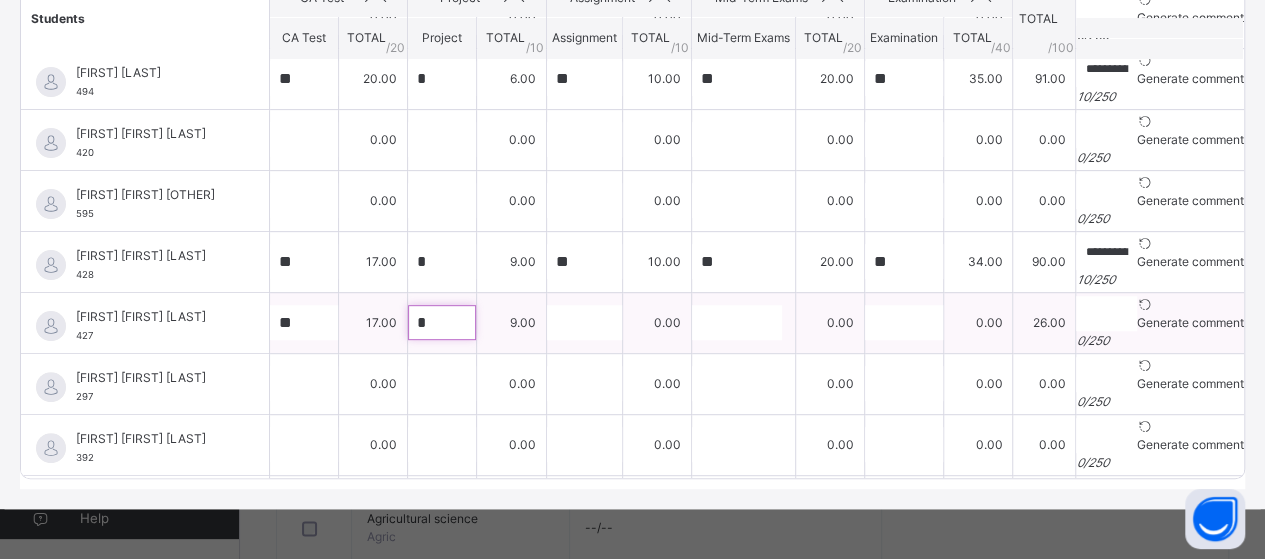 type on "*" 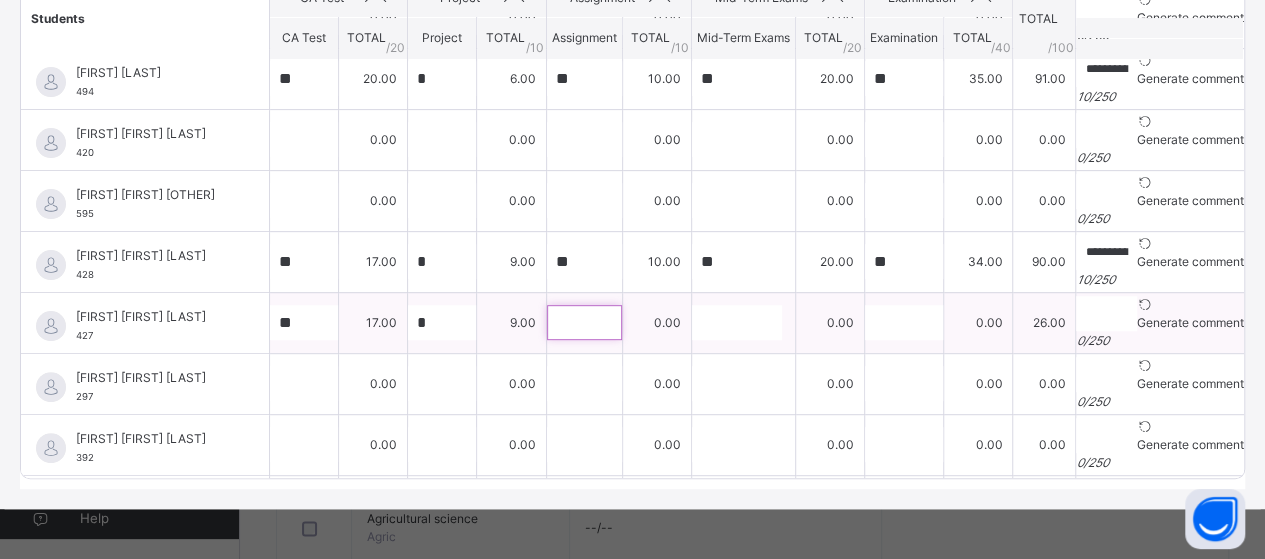 click at bounding box center [584, 322] 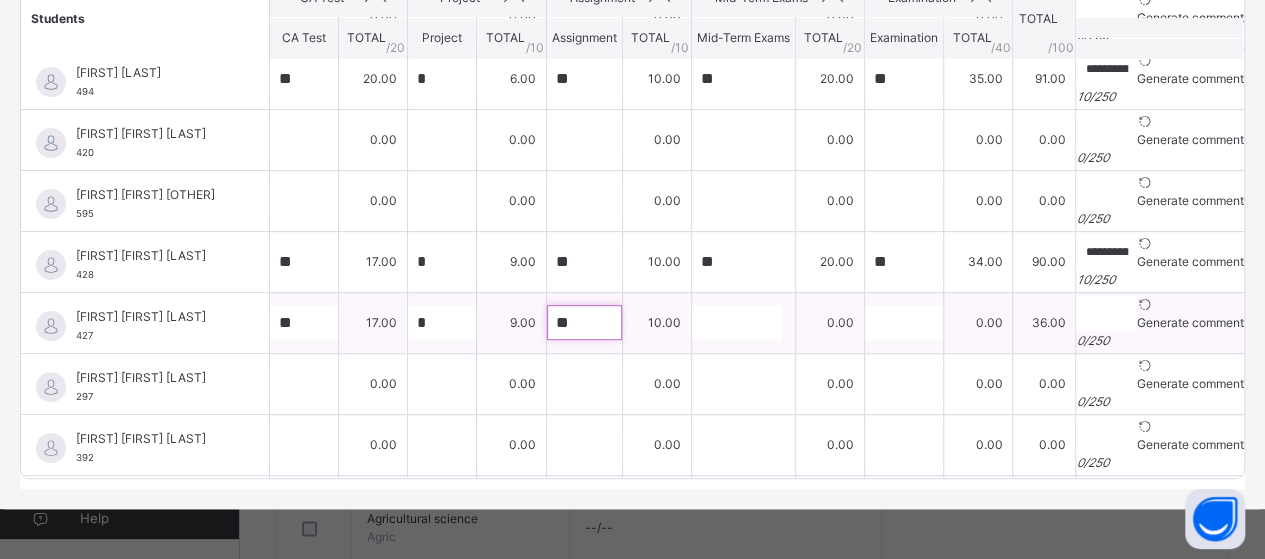 type on "**" 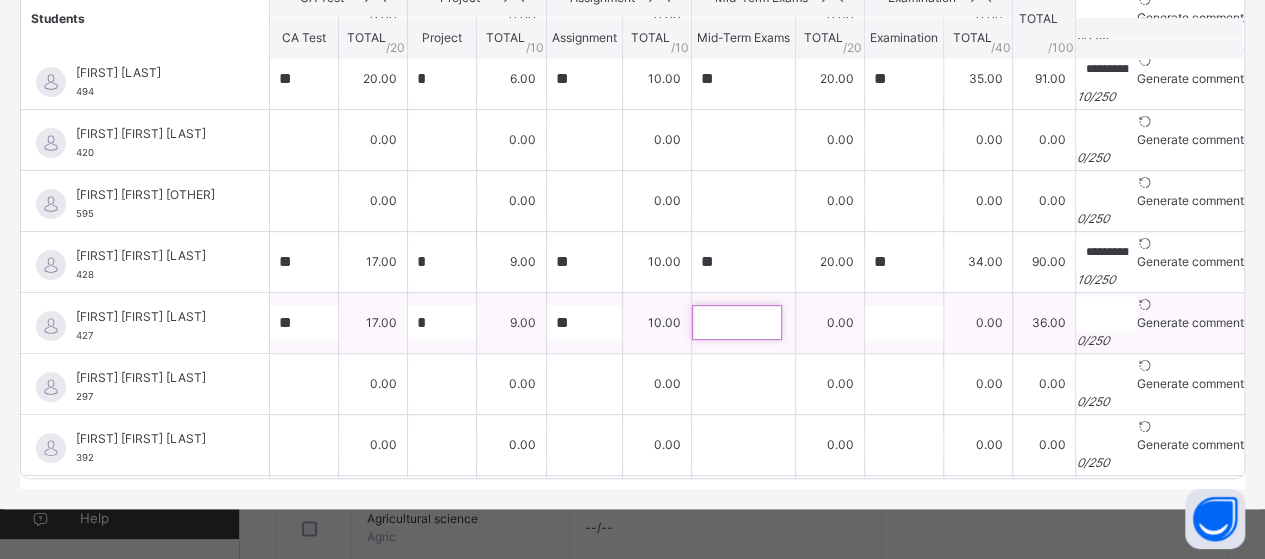 click at bounding box center (737, 322) 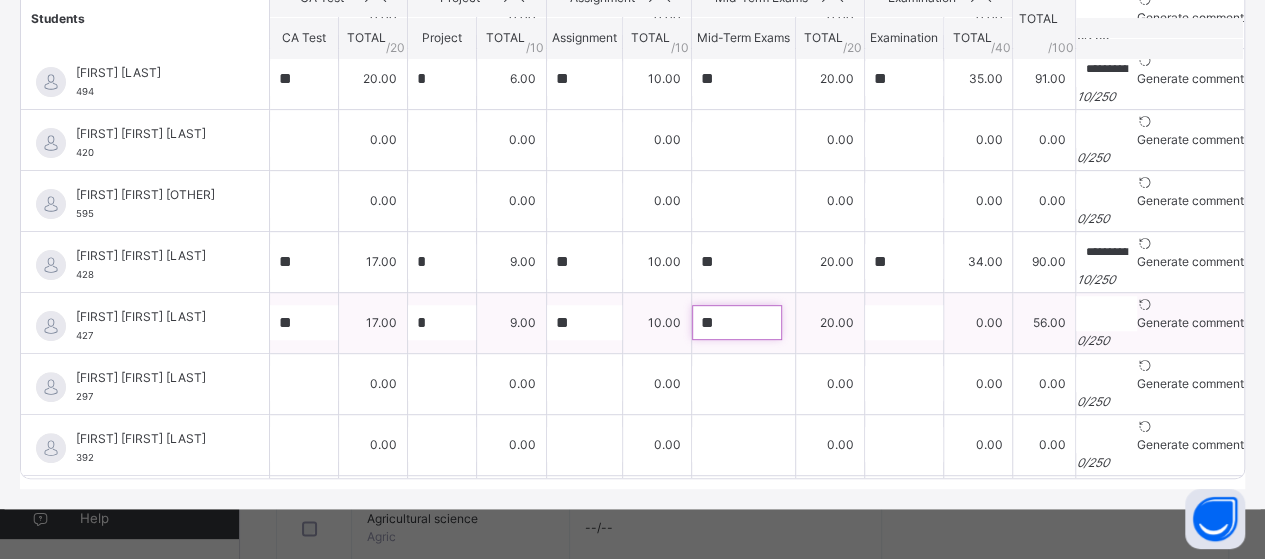 type on "**" 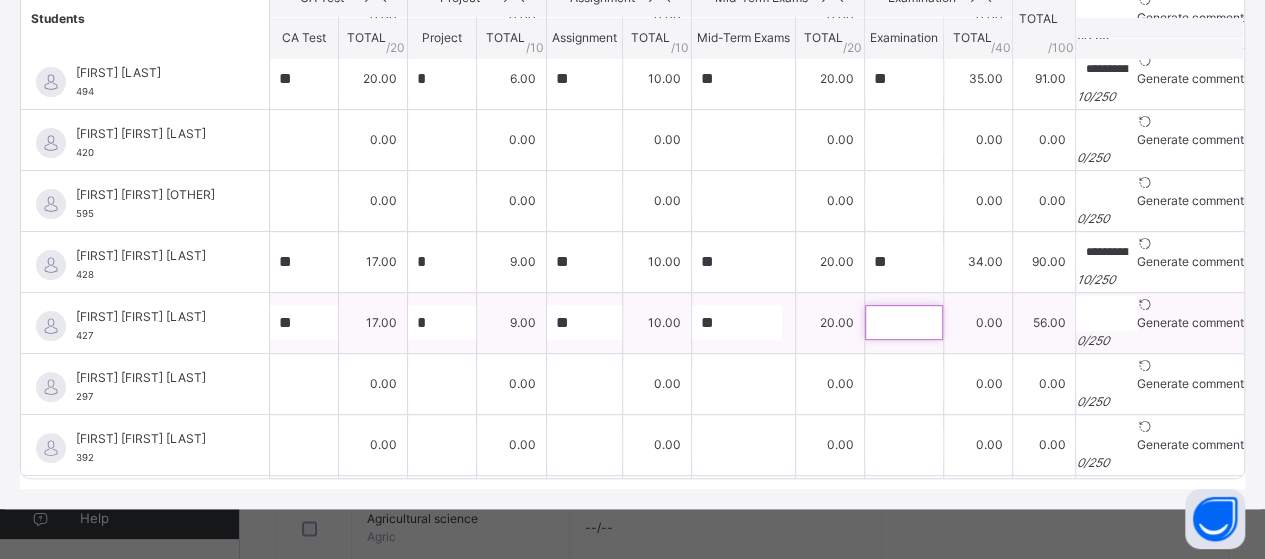 click at bounding box center [904, 322] 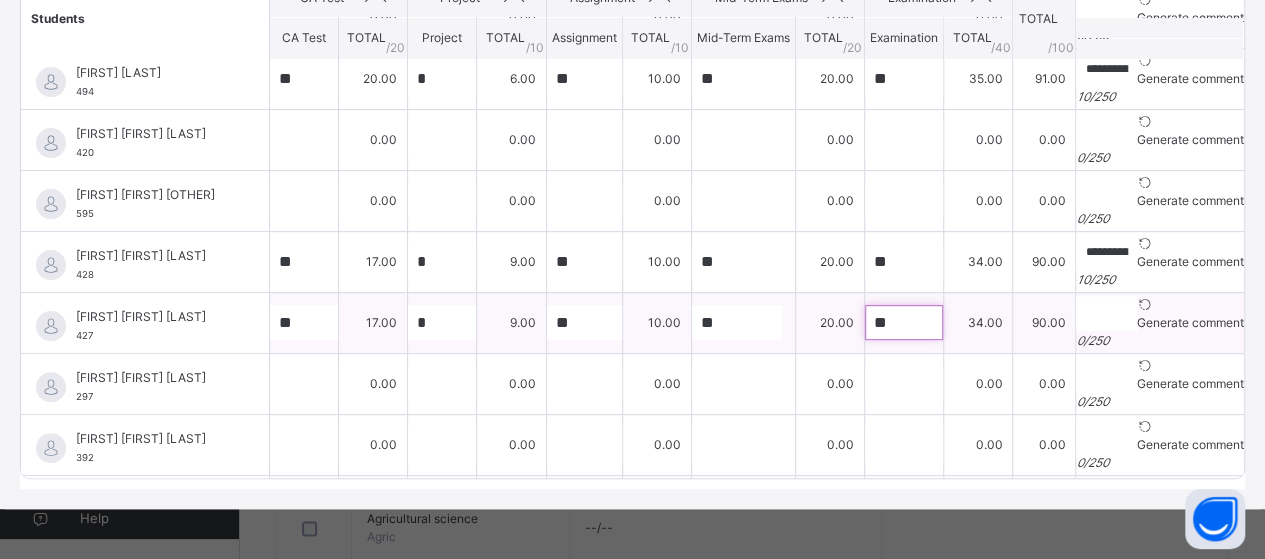 type on "**" 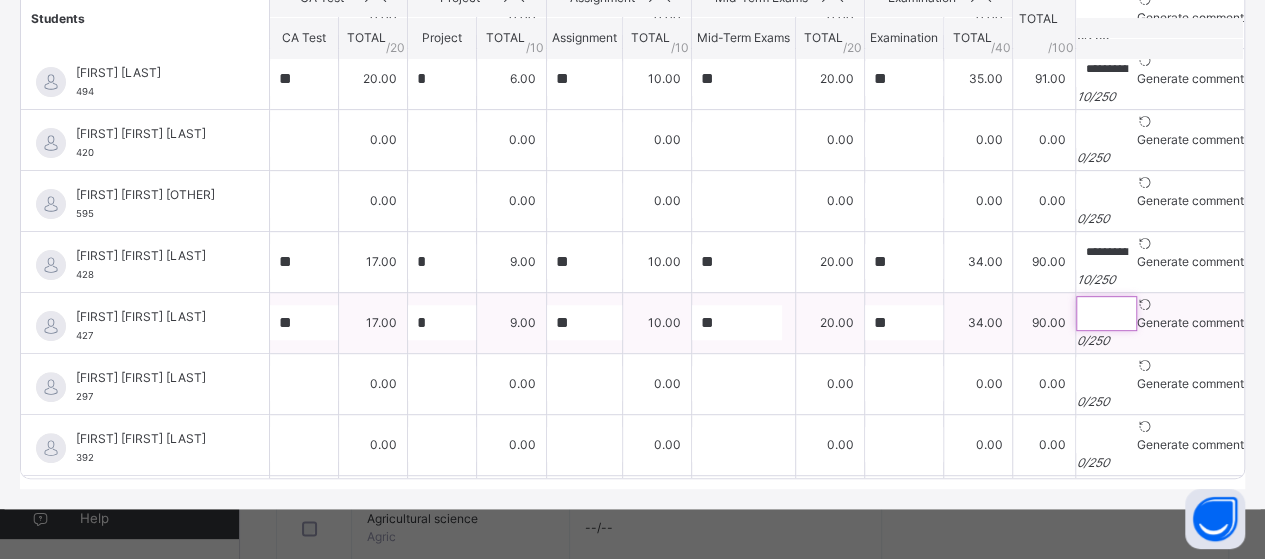 click at bounding box center [1106, 313] 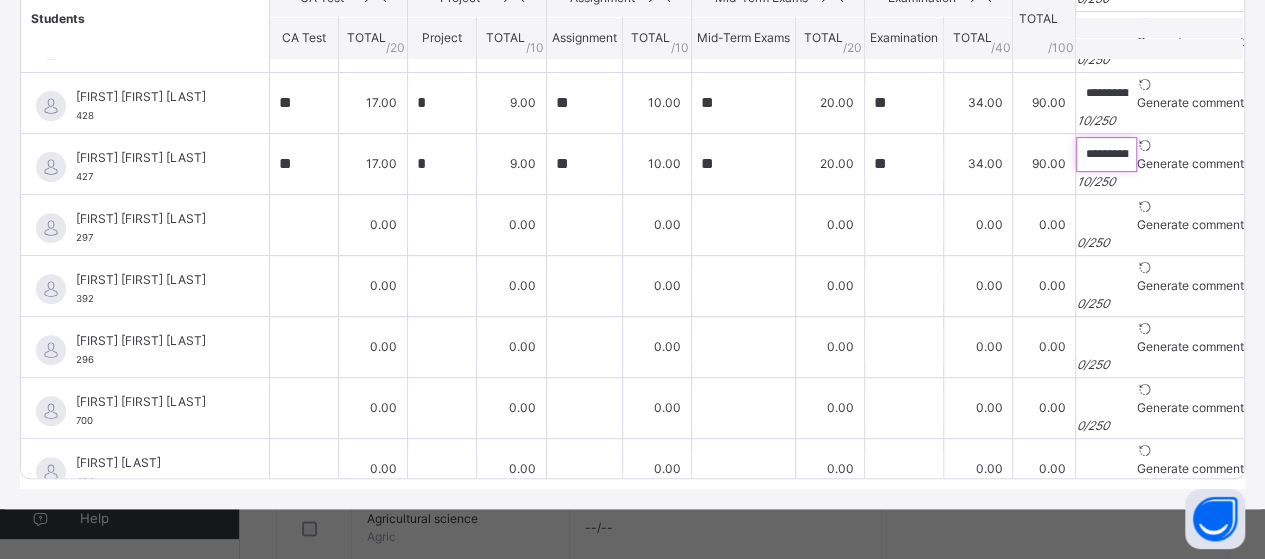 scroll, scrollTop: 293, scrollLeft: 0, axis: vertical 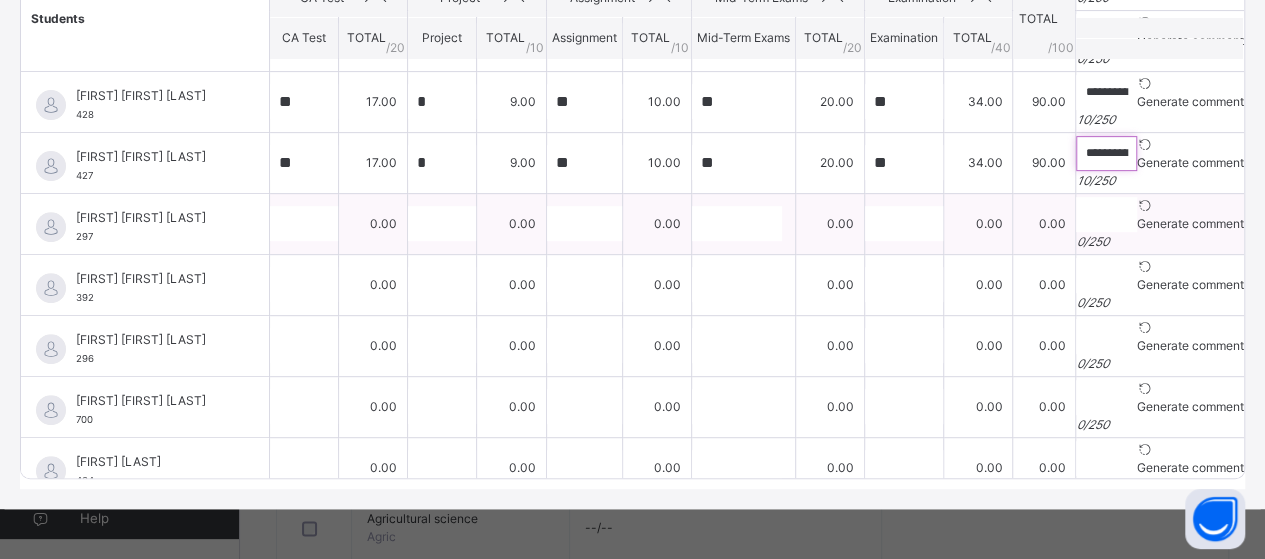 type on "**********" 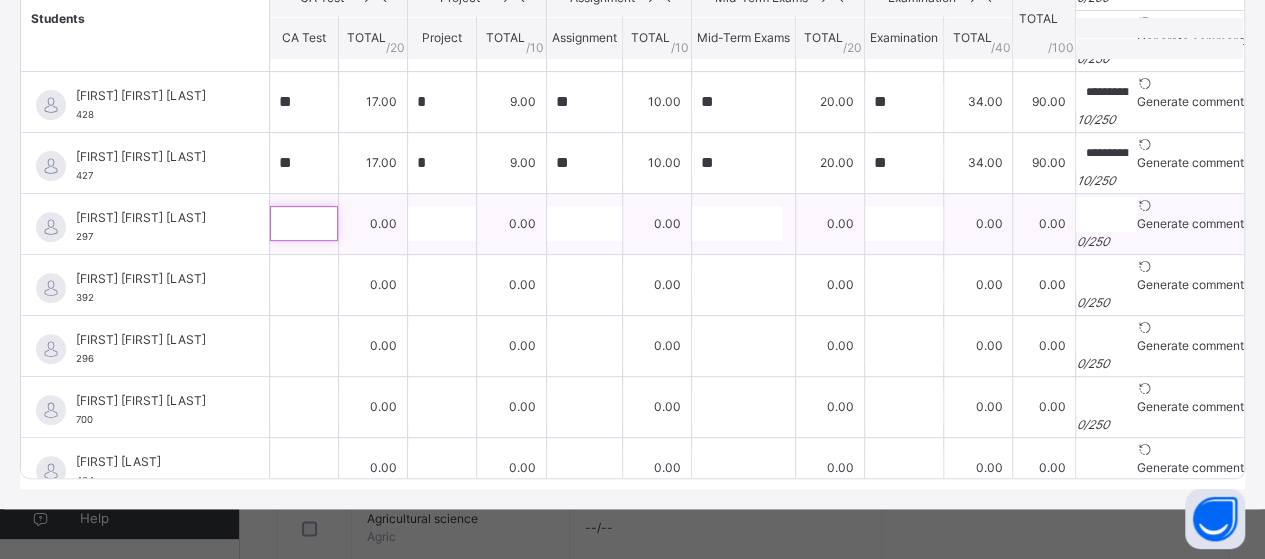 click at bounding box center [304, 223] 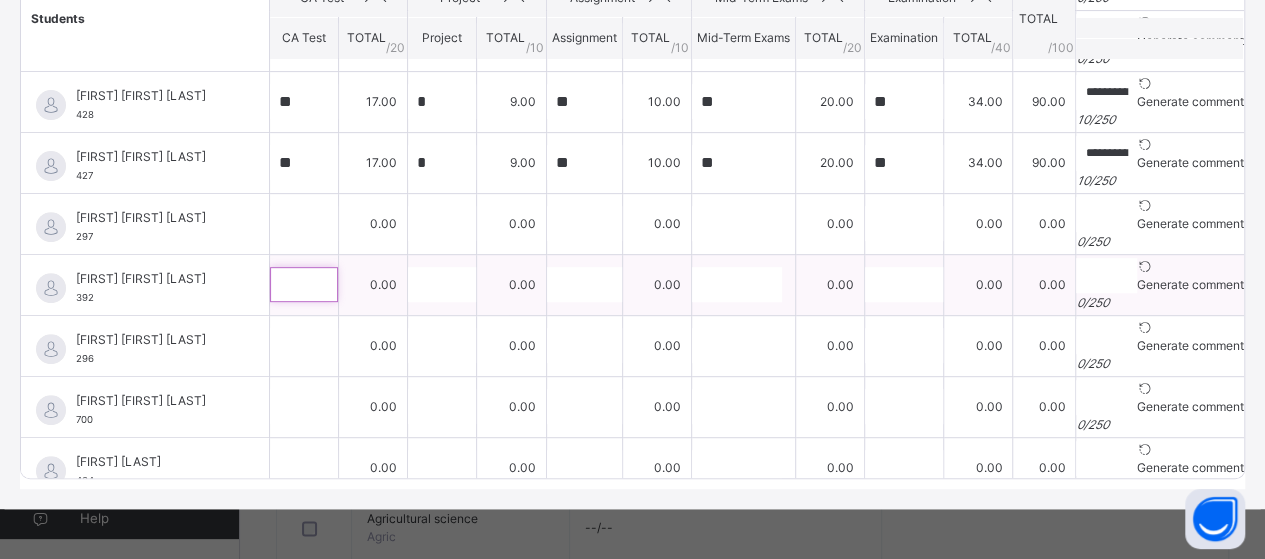 click at bounding box center [304, 284] 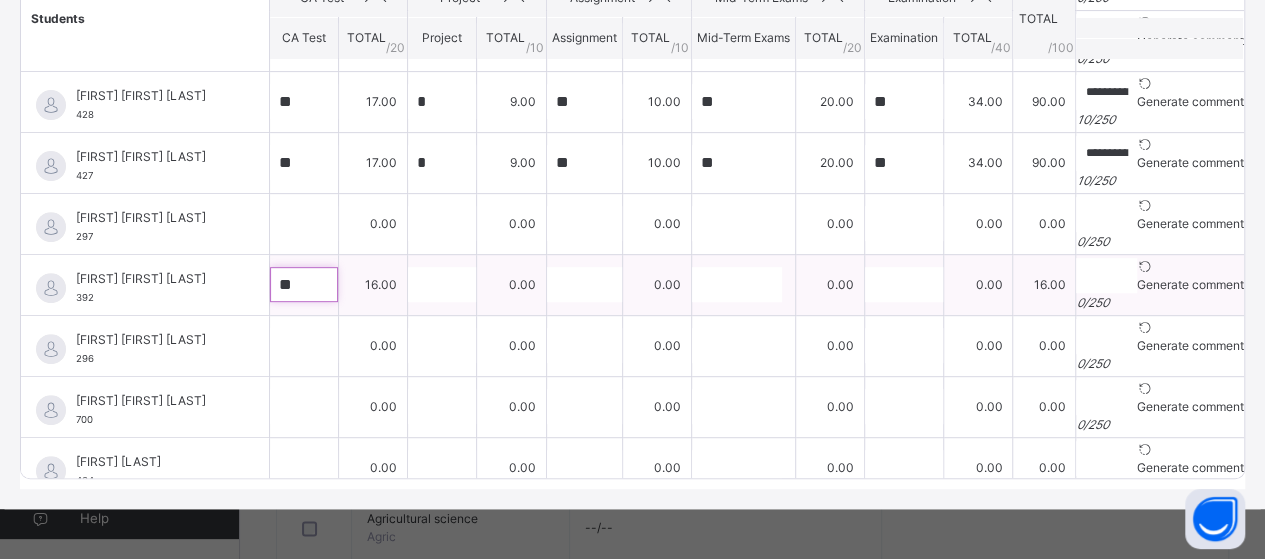type on "**" 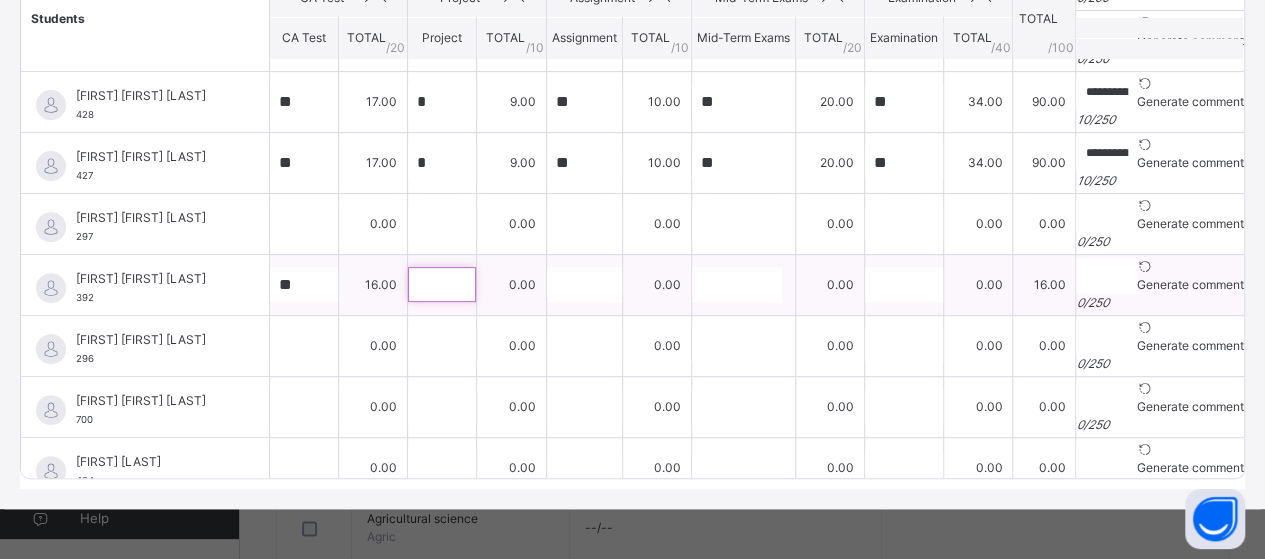 click at bounding box center (442, 284) 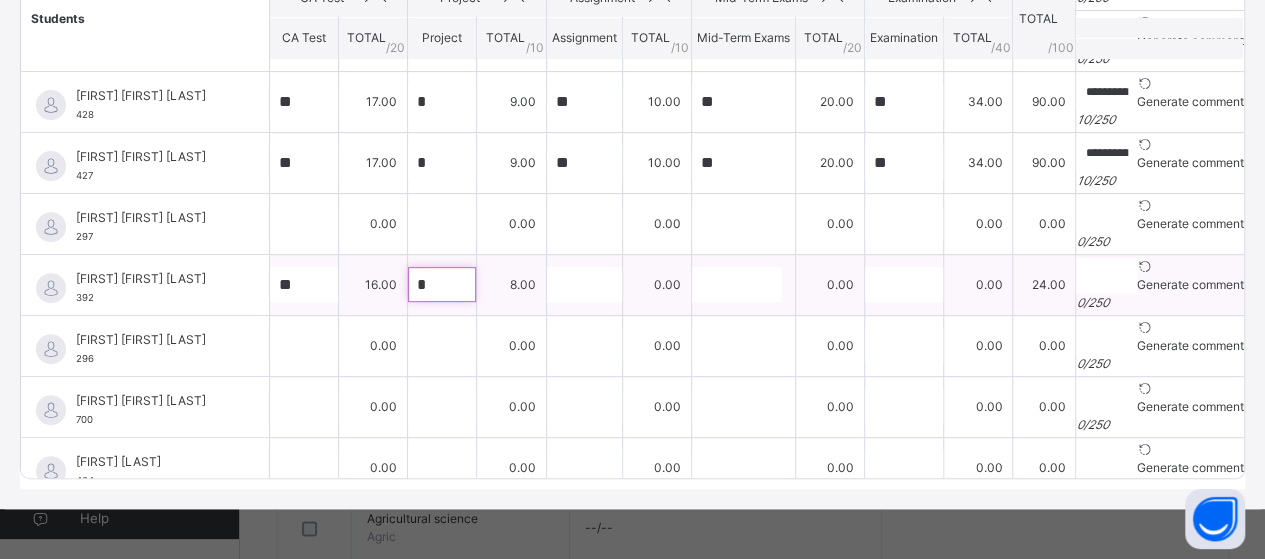 type on "*" 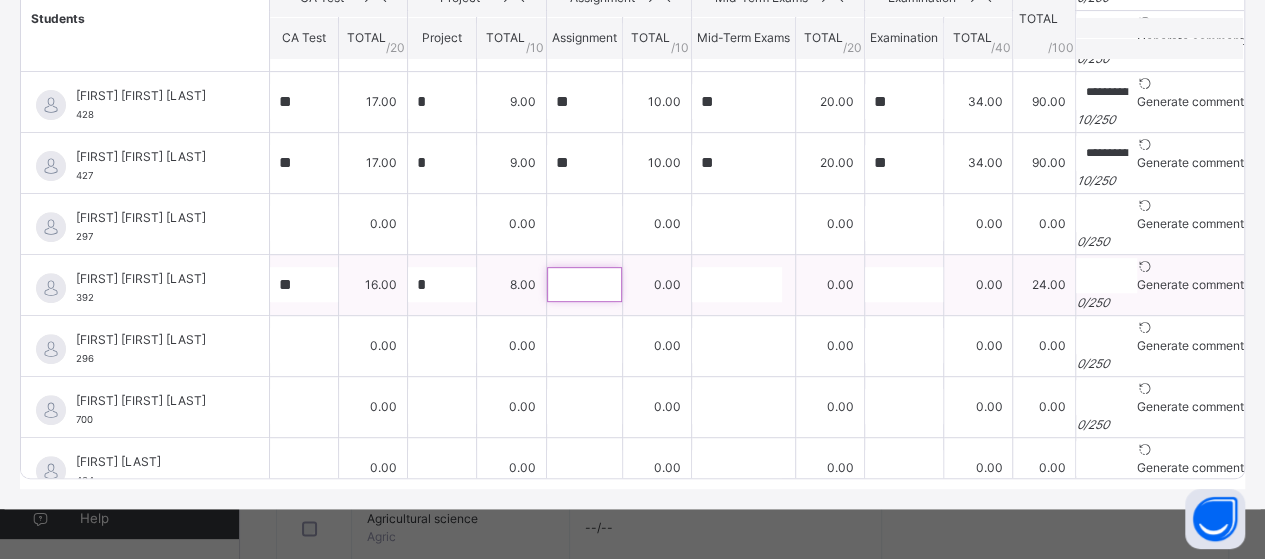 click at bounding box center (584, 284) 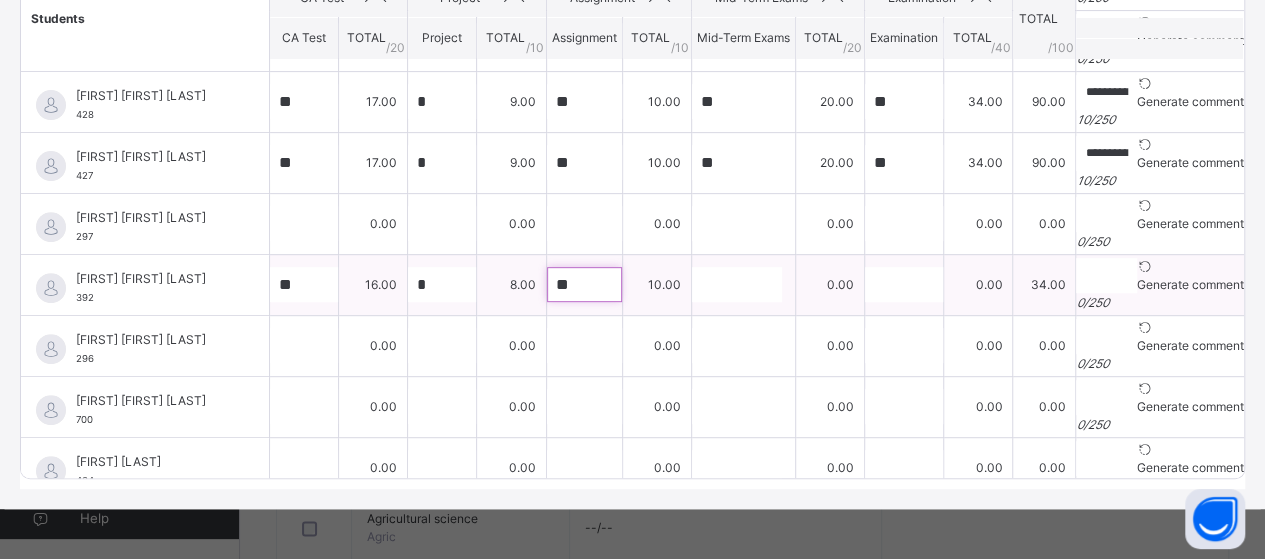 type on "**" 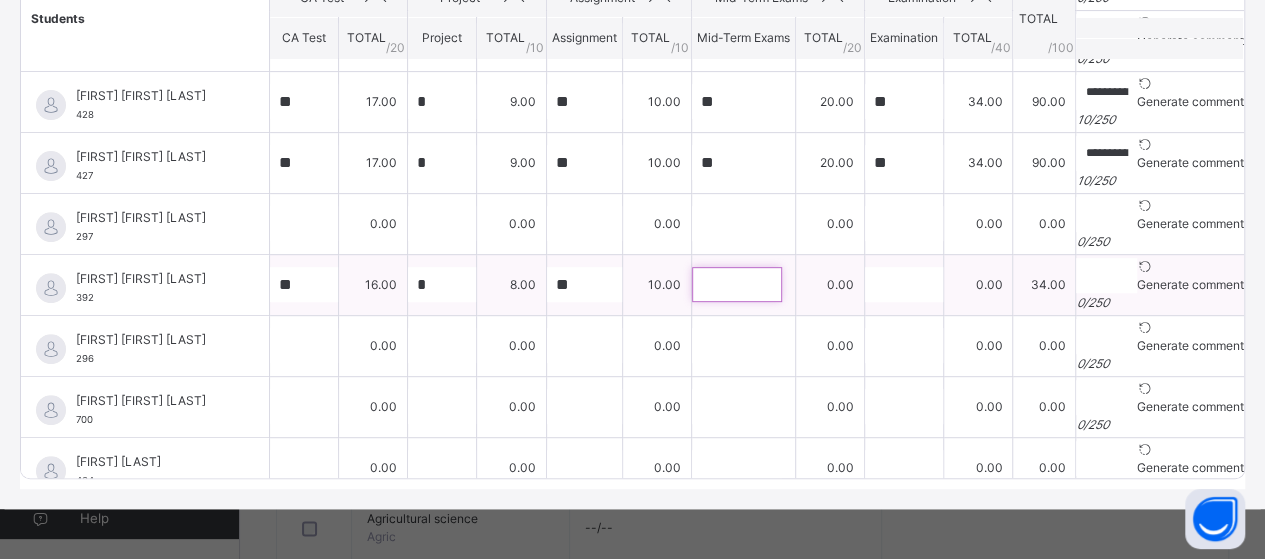 click at bounding box center (737, 284) 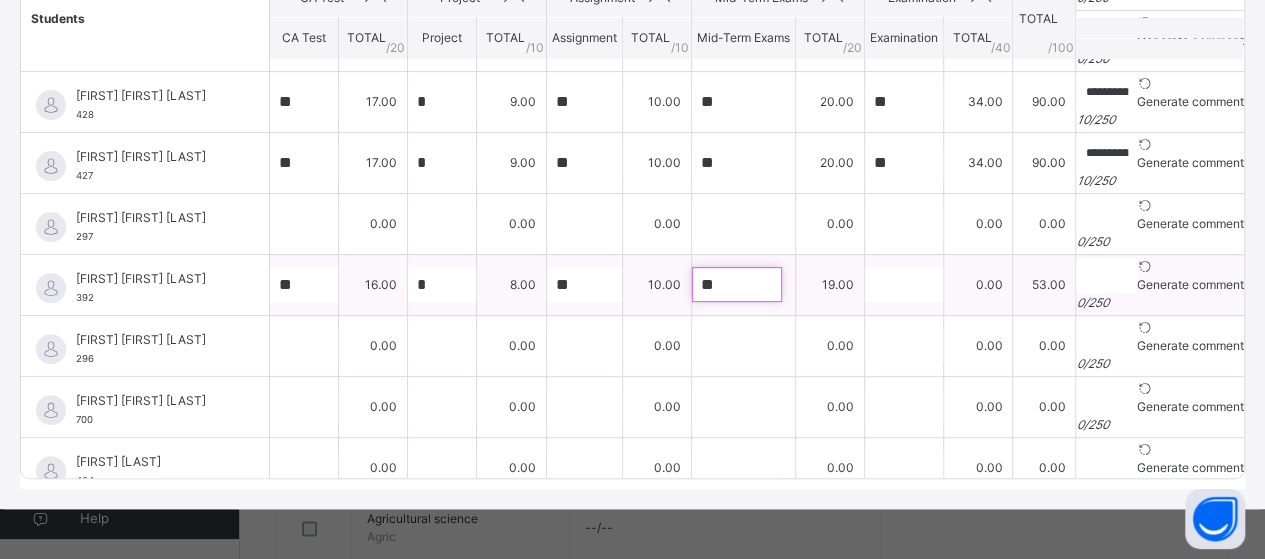 type on "**" 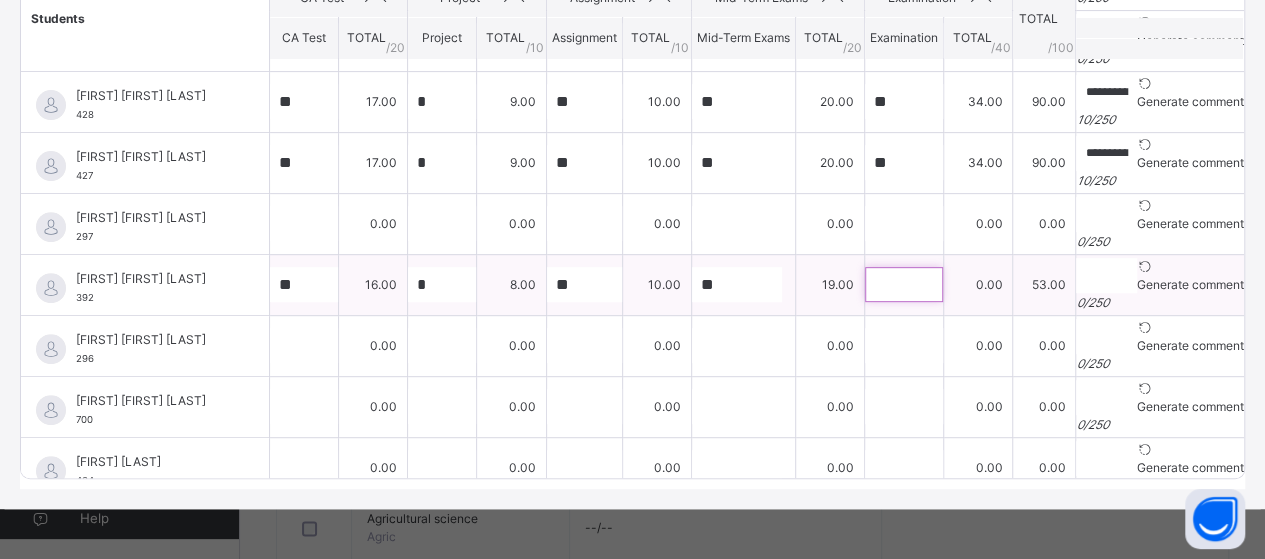 click at bounding box center (904, 284) 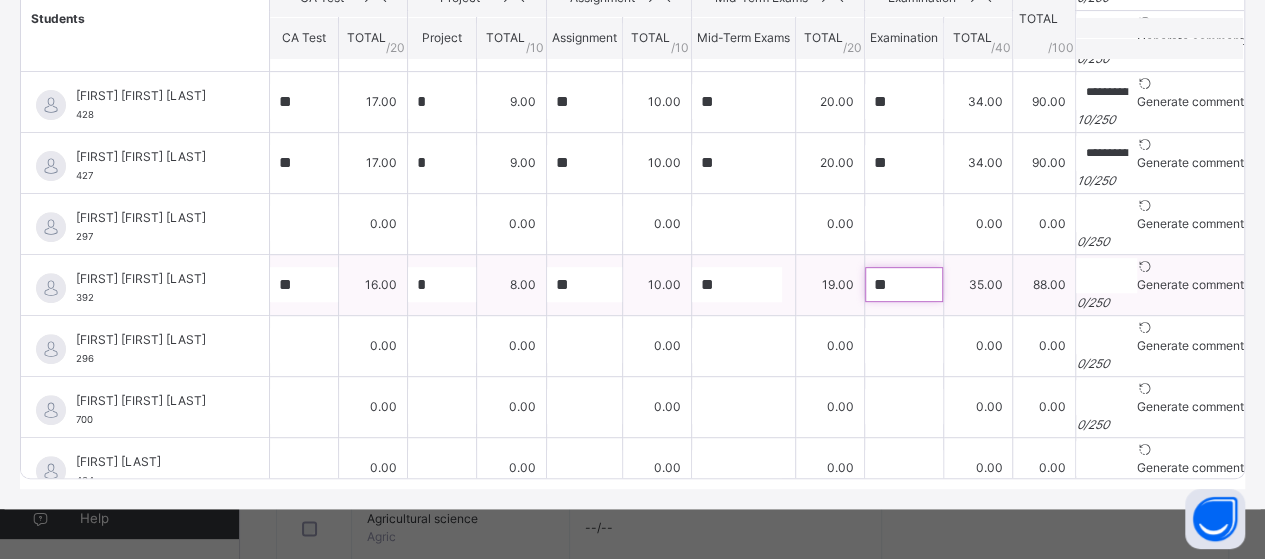 type on "**" 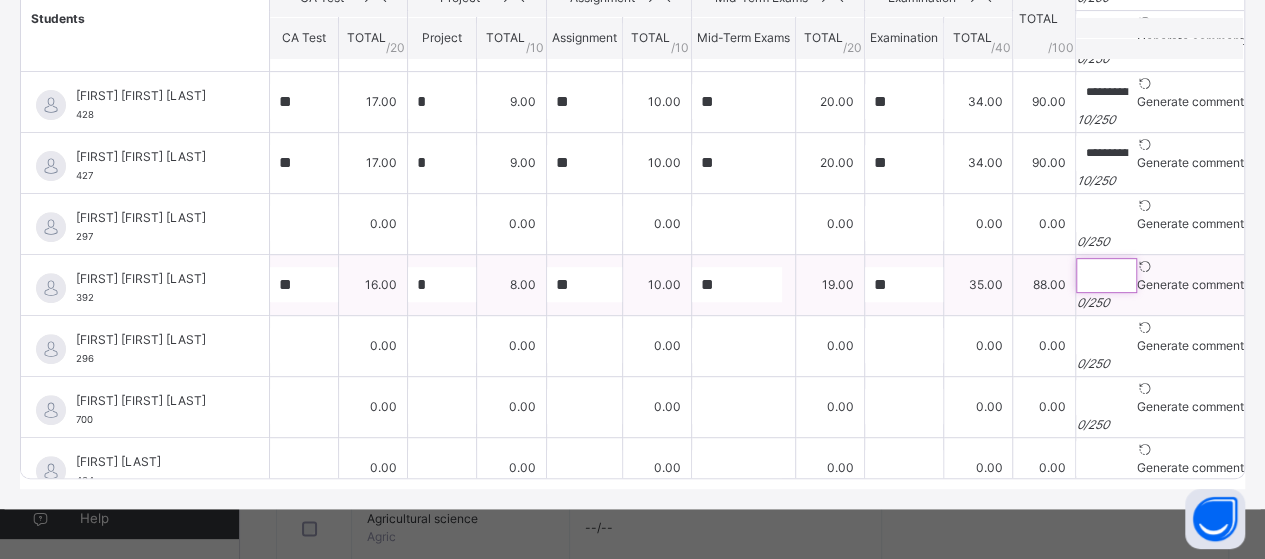 click at bounding box center [1106, 275] 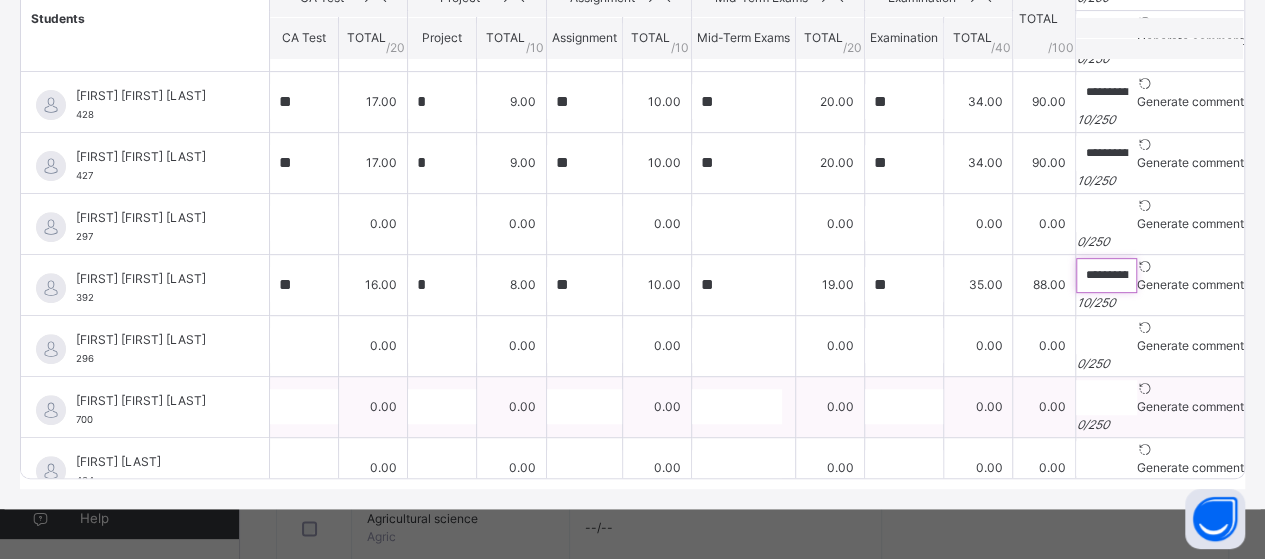 type on "**********" 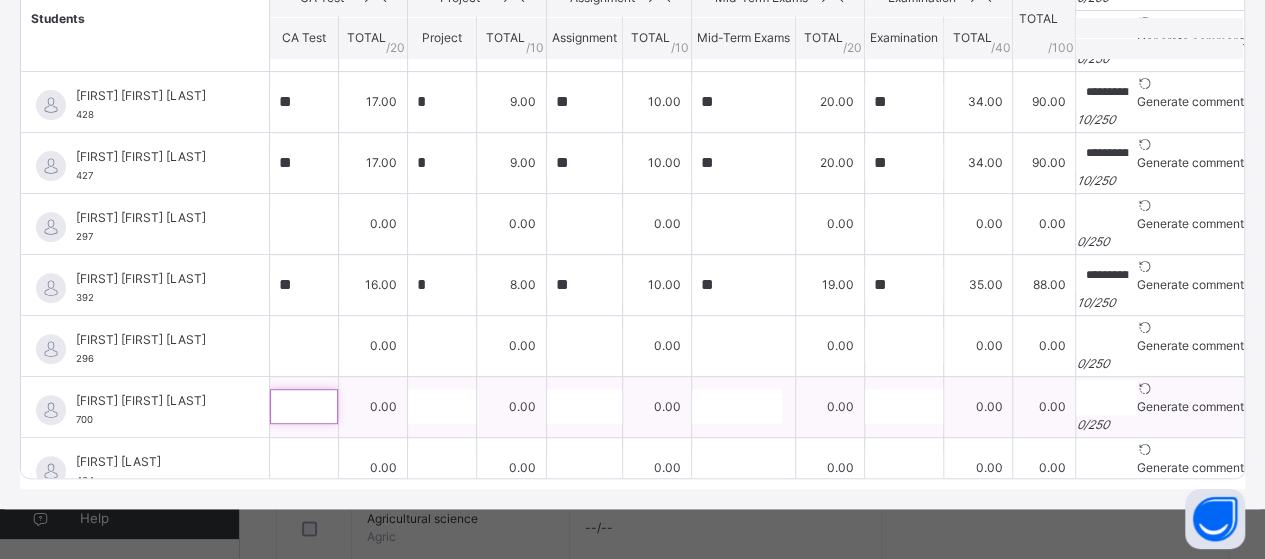 click at bounding box center [304, 406] 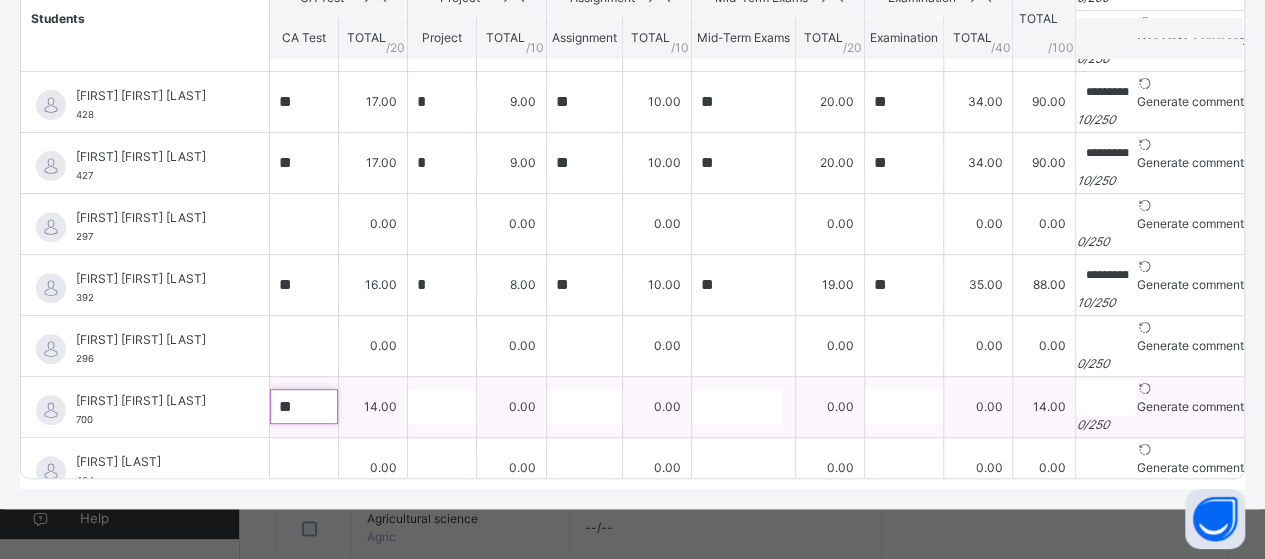 type on "**" 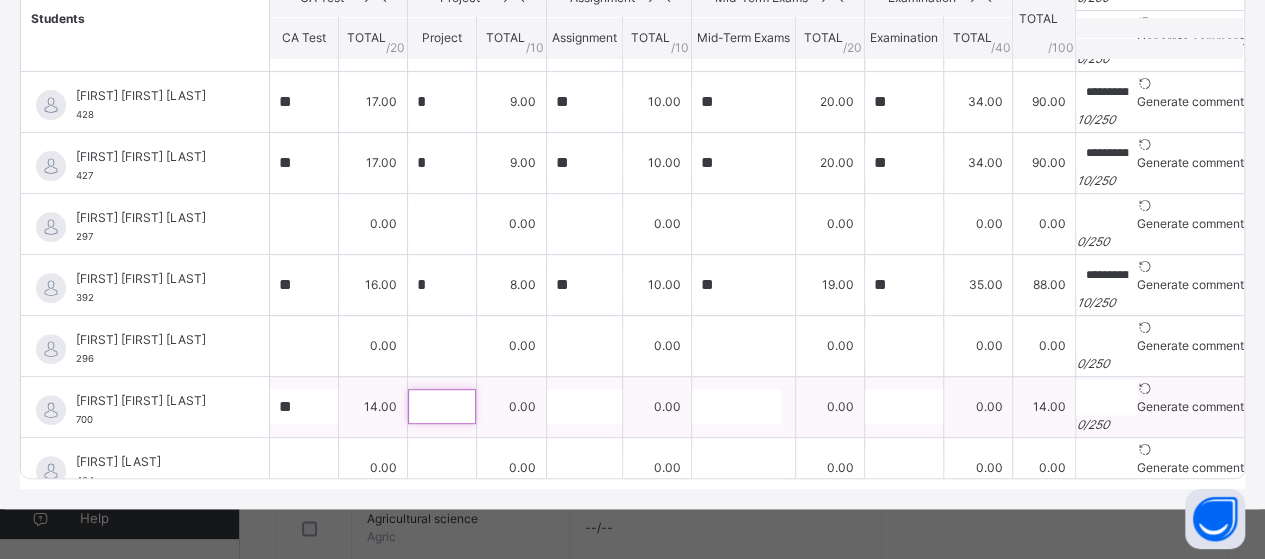 click at bounding box center (442, 406) 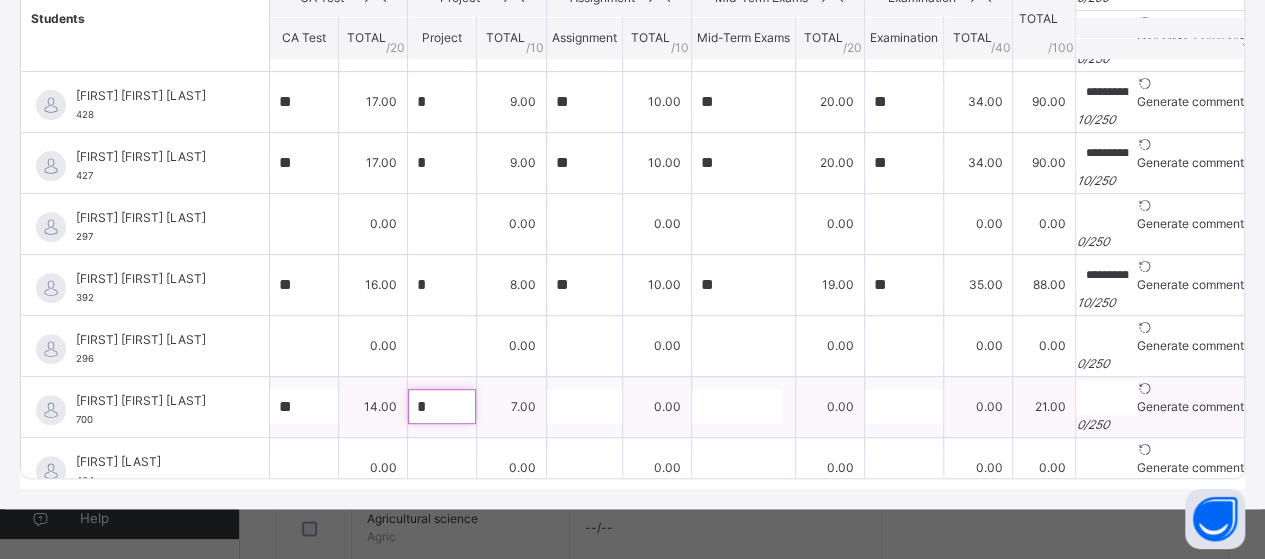 type on "*" 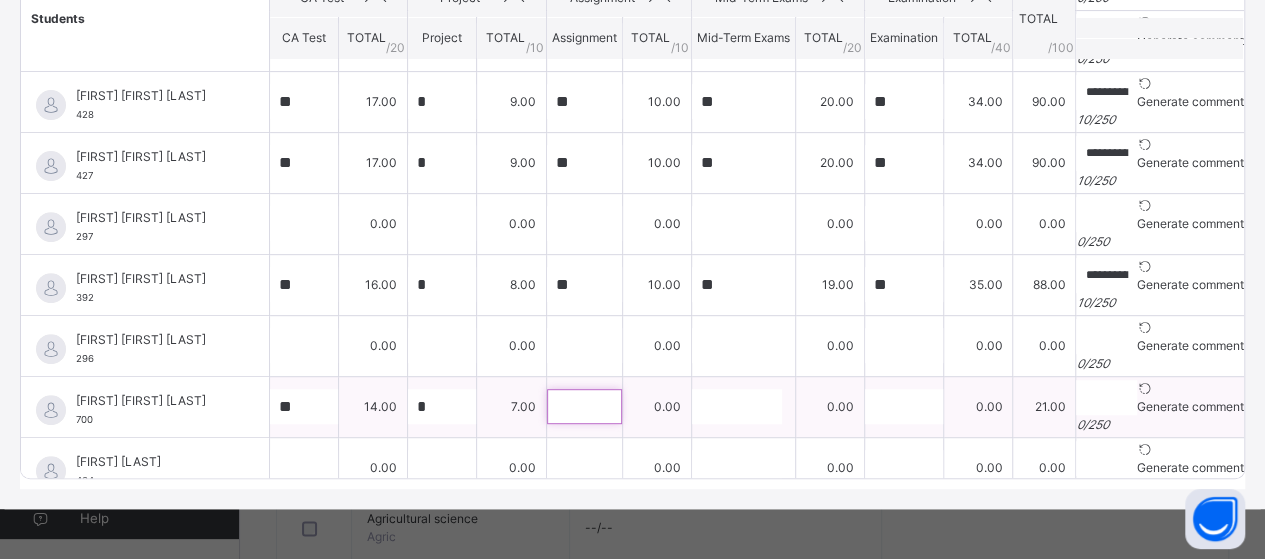 click at bounding box center [584, 406] 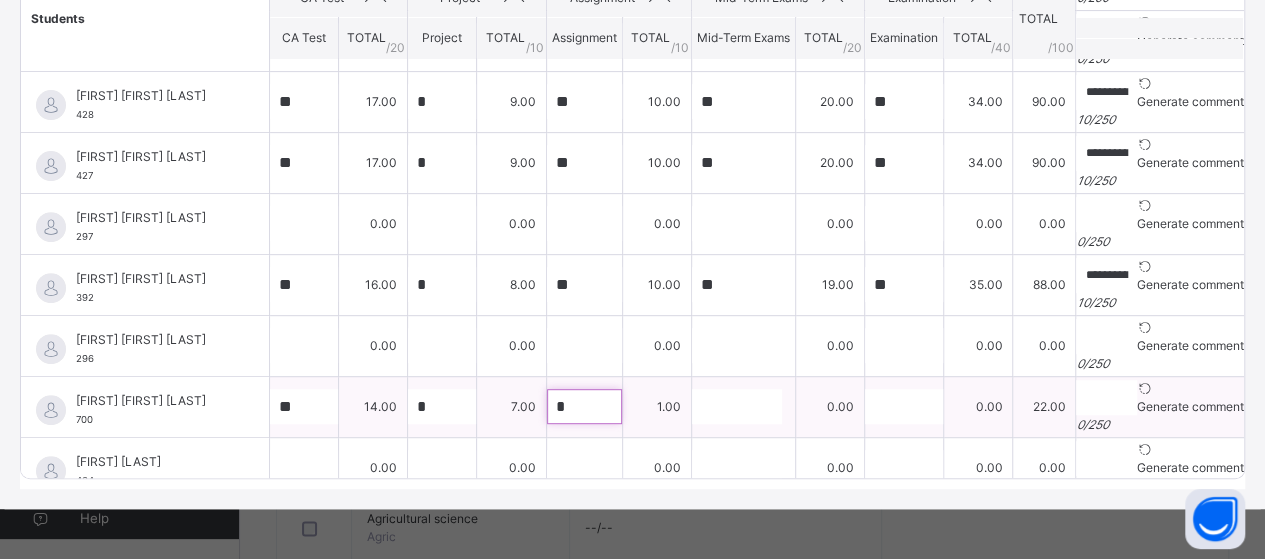 type on "**" 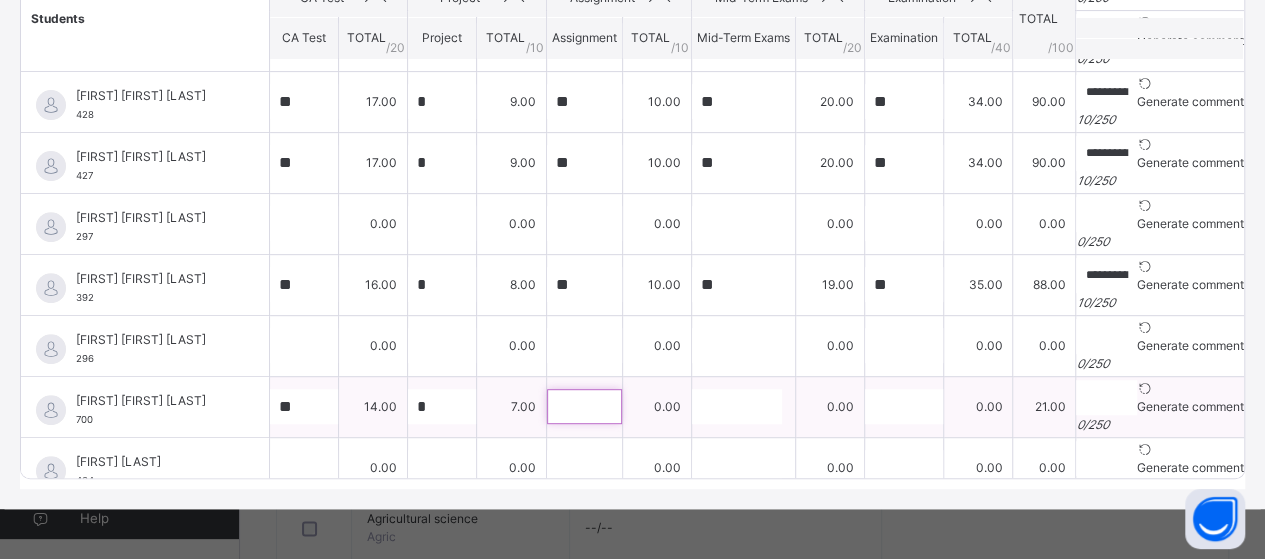 type on "*" 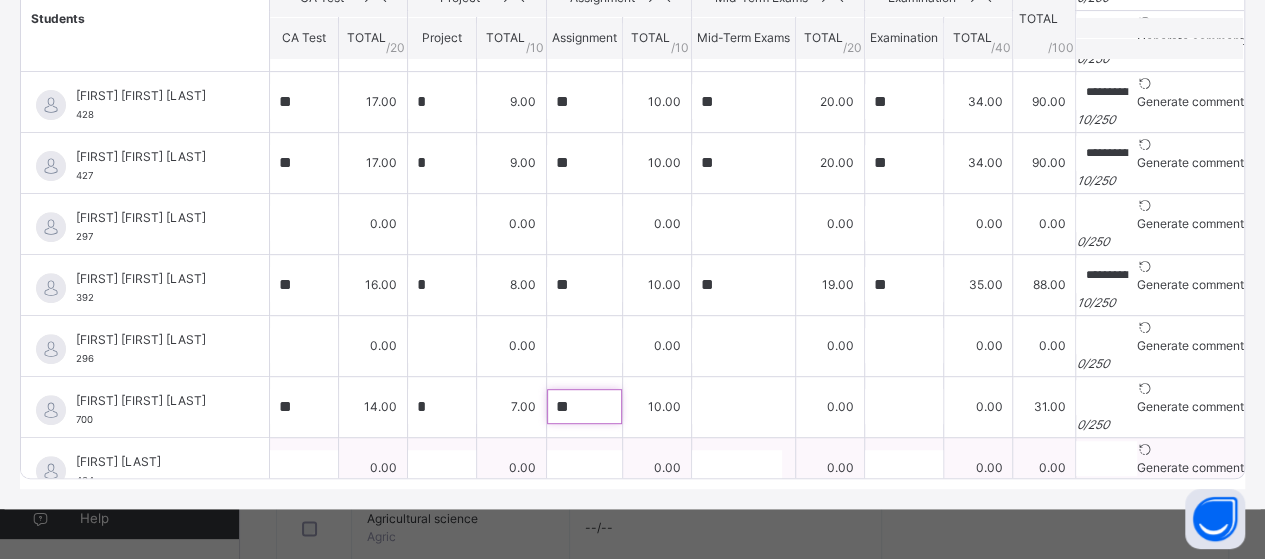 type on "**" 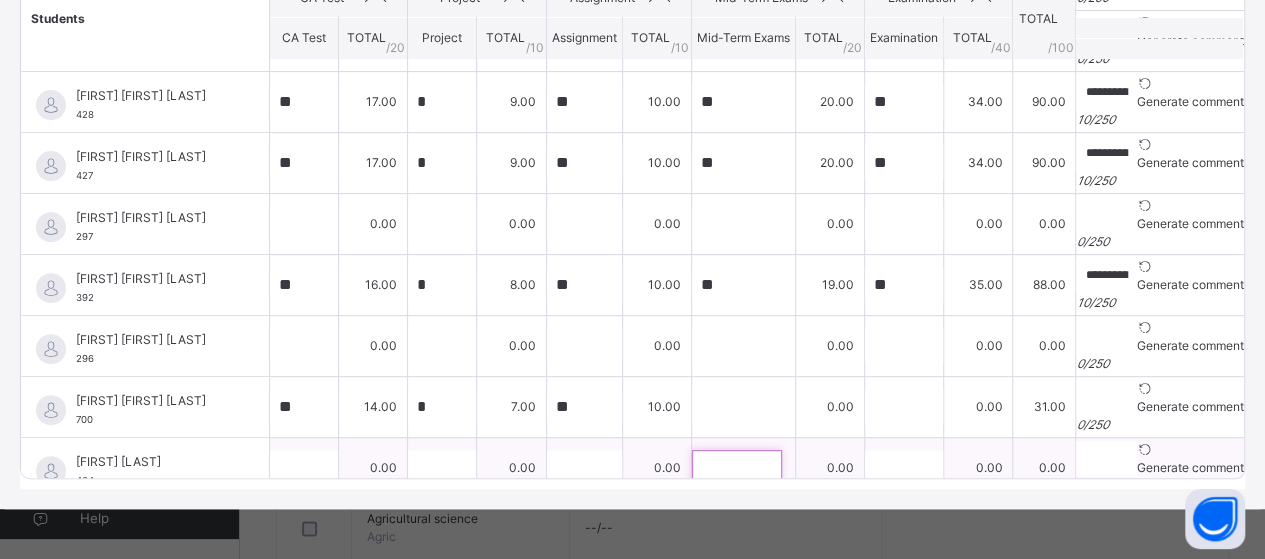 click at bounding box center (737, 467) 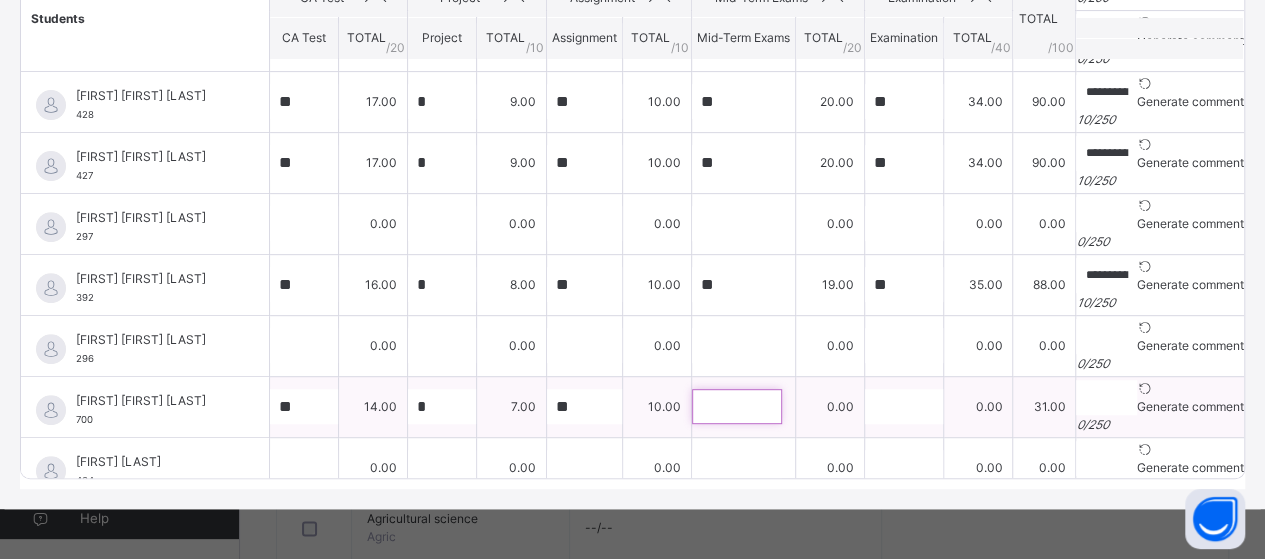 click at bounding box center [737, 406] 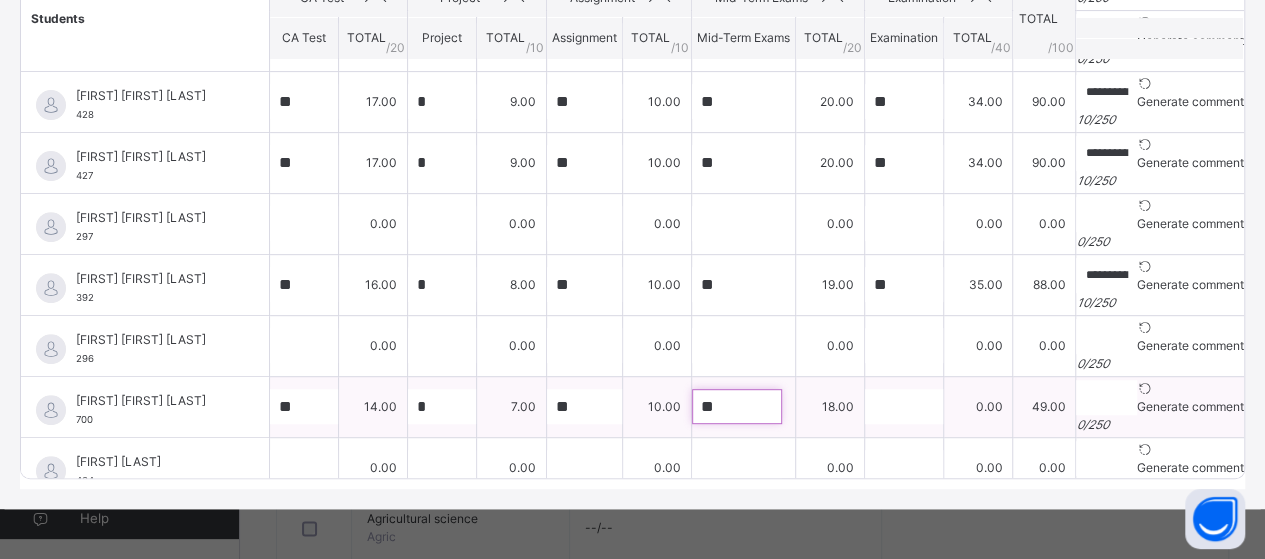 type on "**" 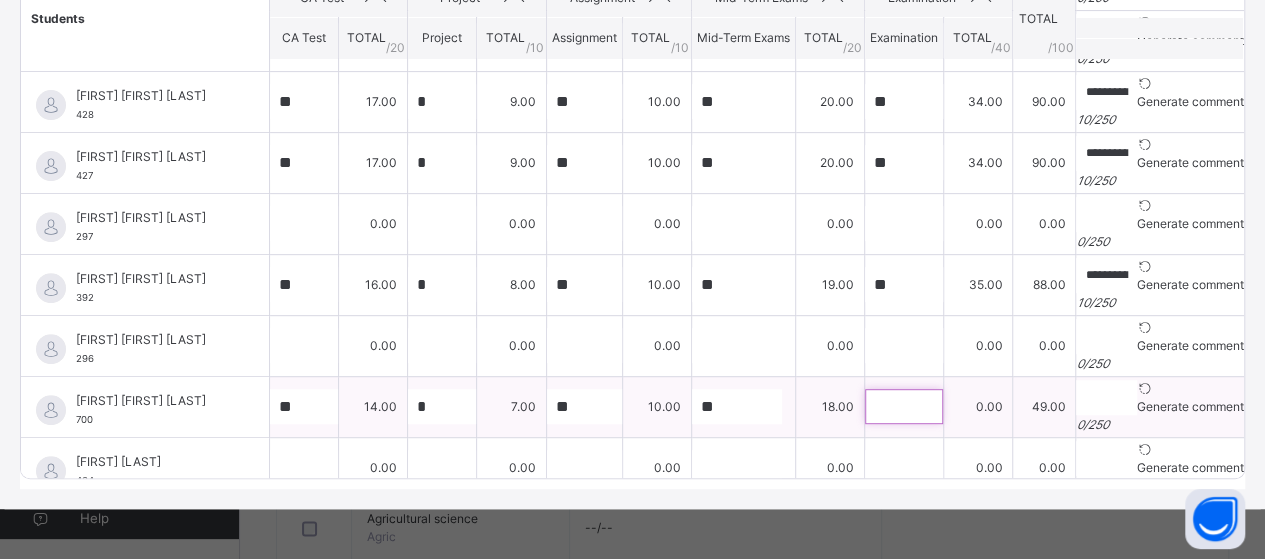 click at bounding box center [904, 406] 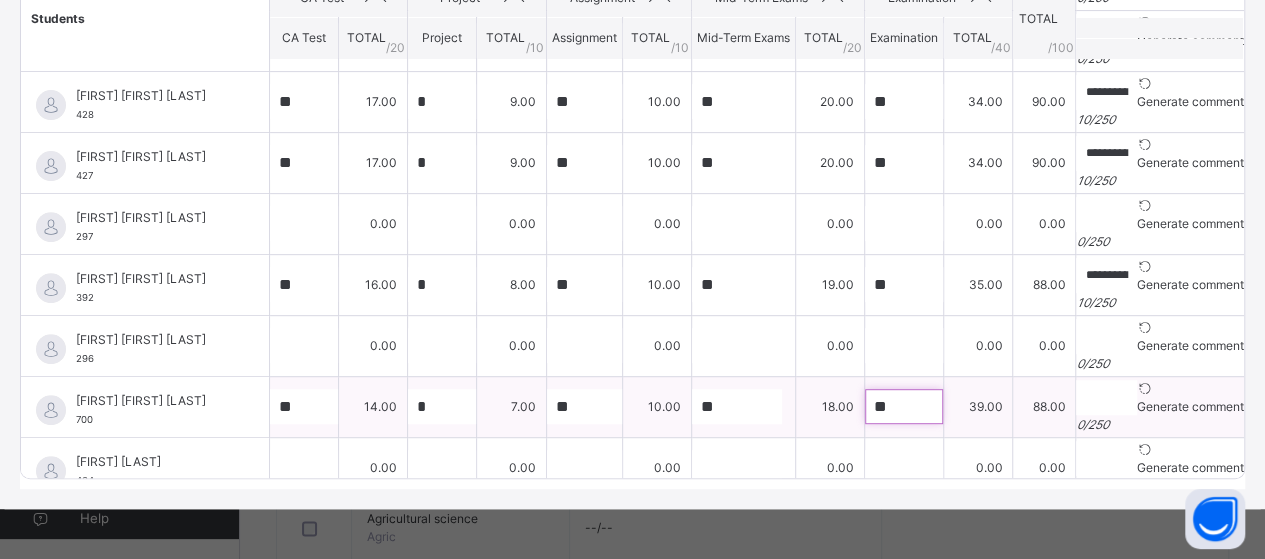 type on "**" 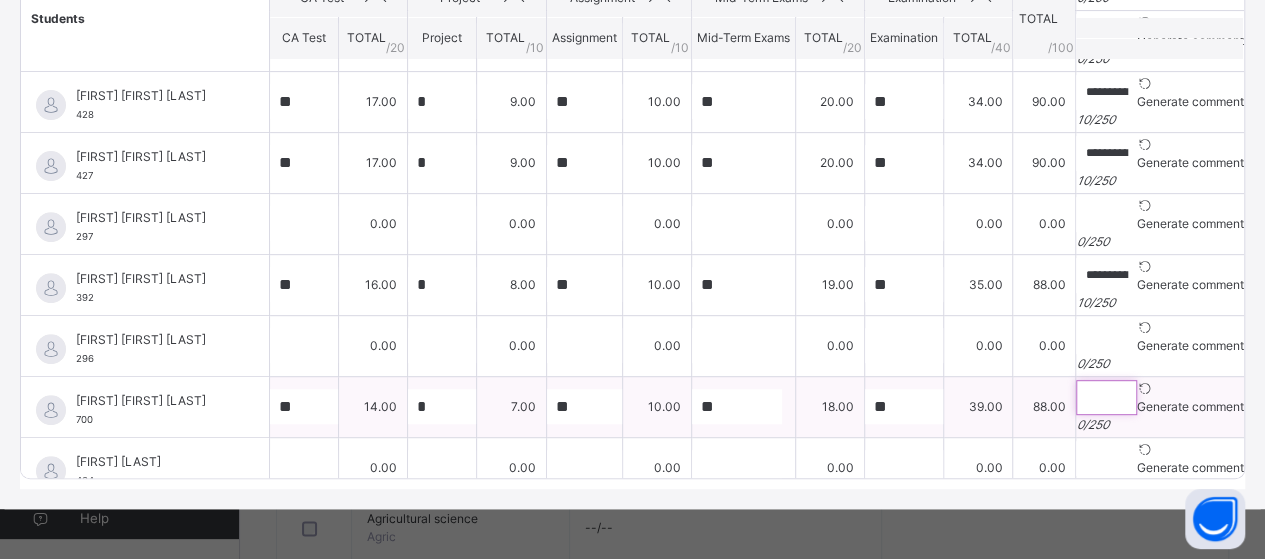 click at bounding box center [1106, 397] 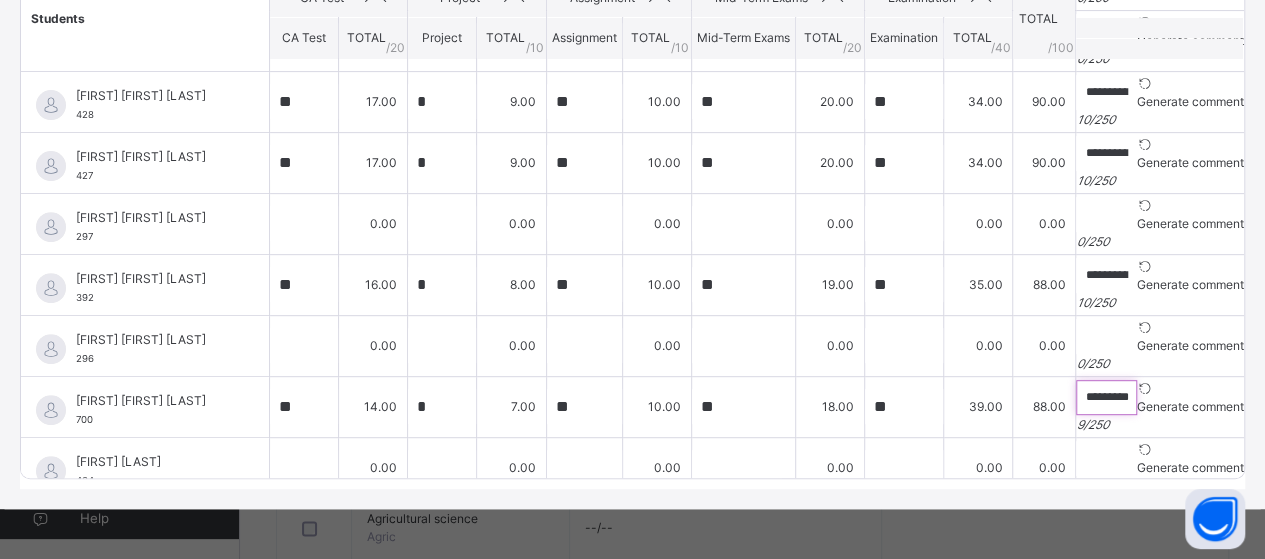 scroll, scrollTop: 717, scrollLeft: 0, axis: vertical 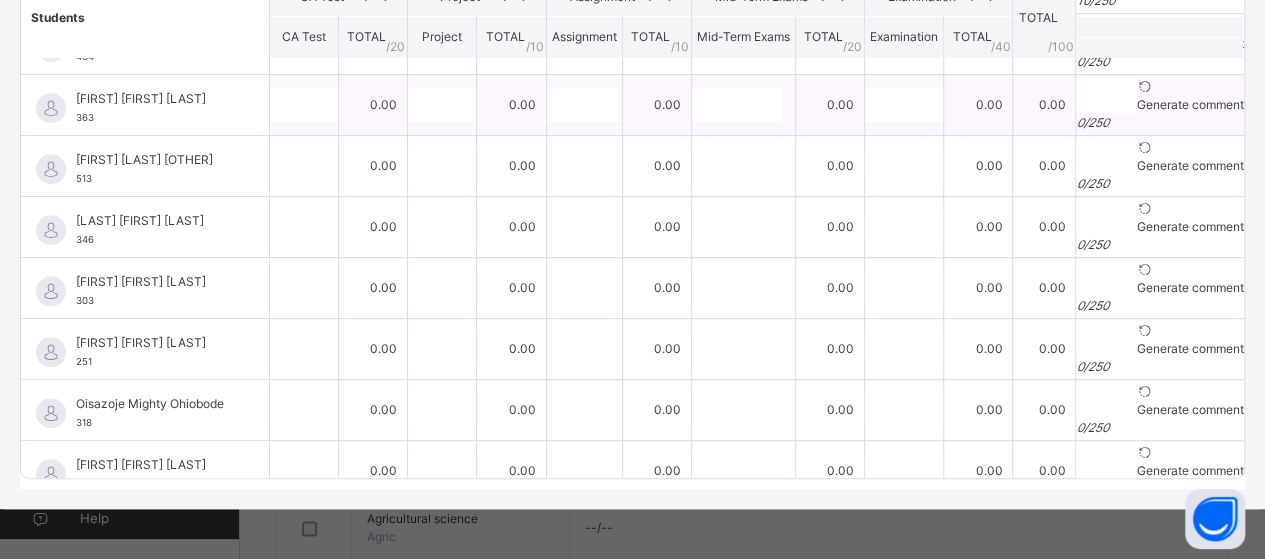 type on "**********" 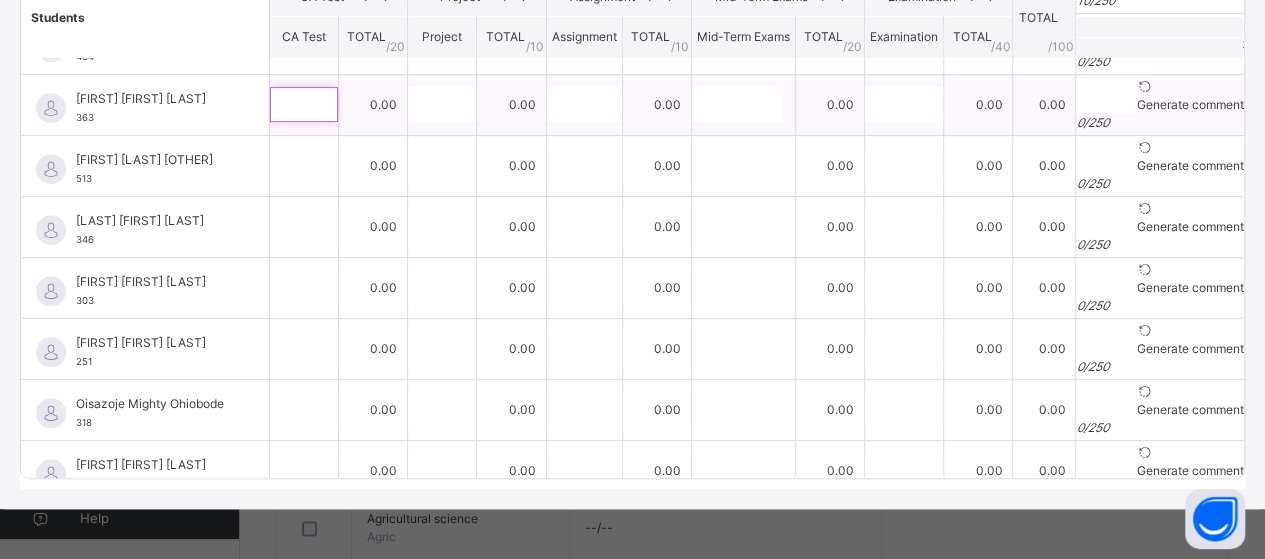 click at bounding box center [304, 104] 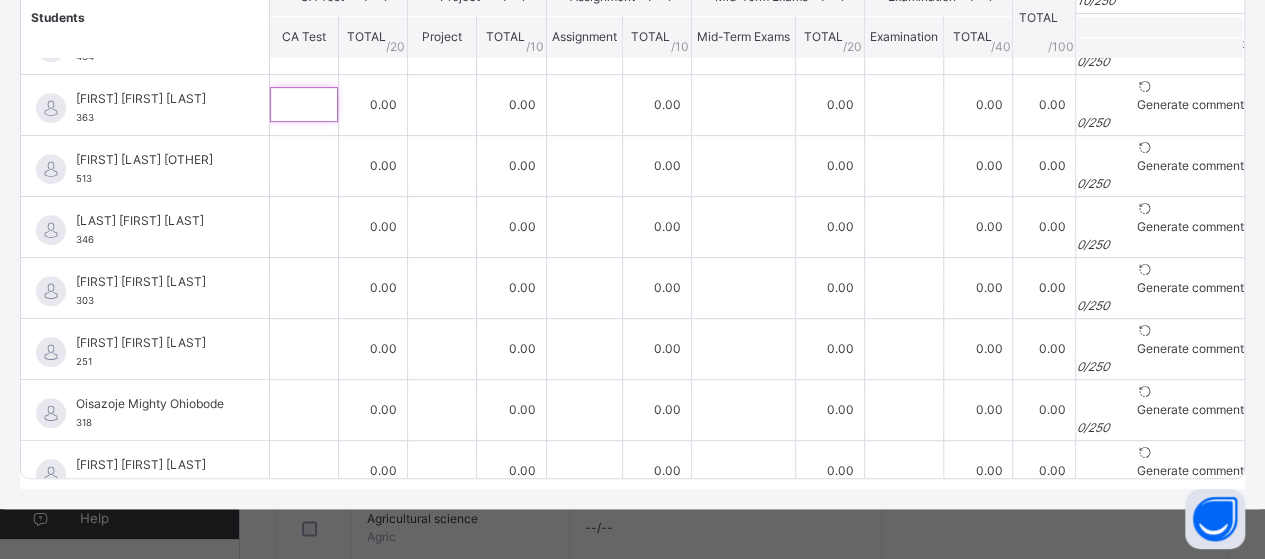 scroll, scrollTop: 293, scrollLeft: 0, axis: vertical 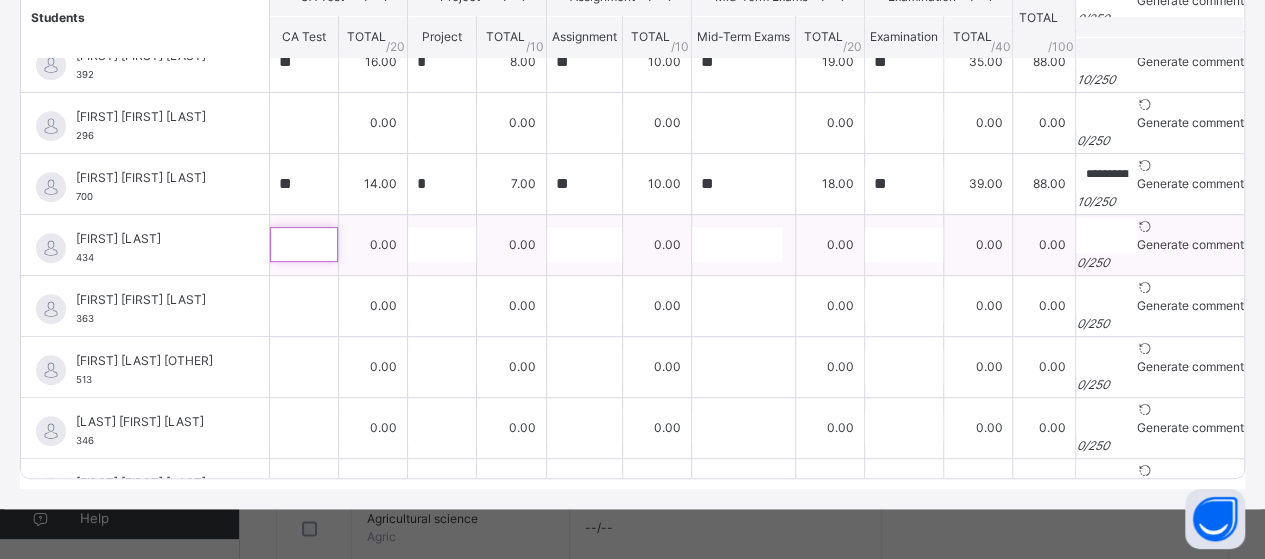 click at bounding box center [304, 244] 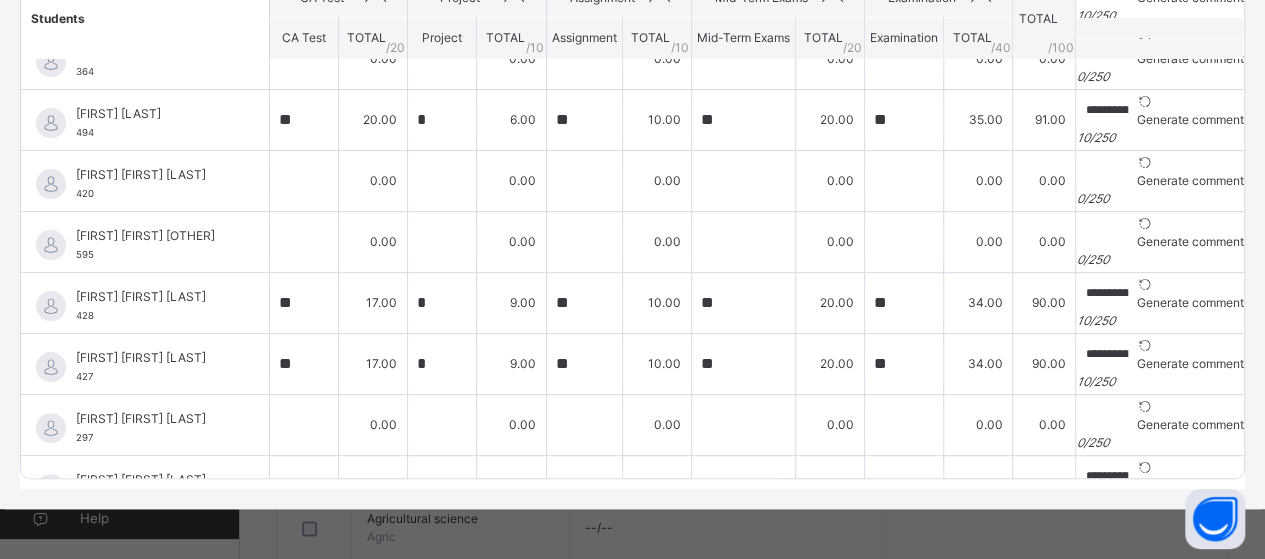 scroll, scrollTop: 516, scrollLeft: 0, axis: vertical 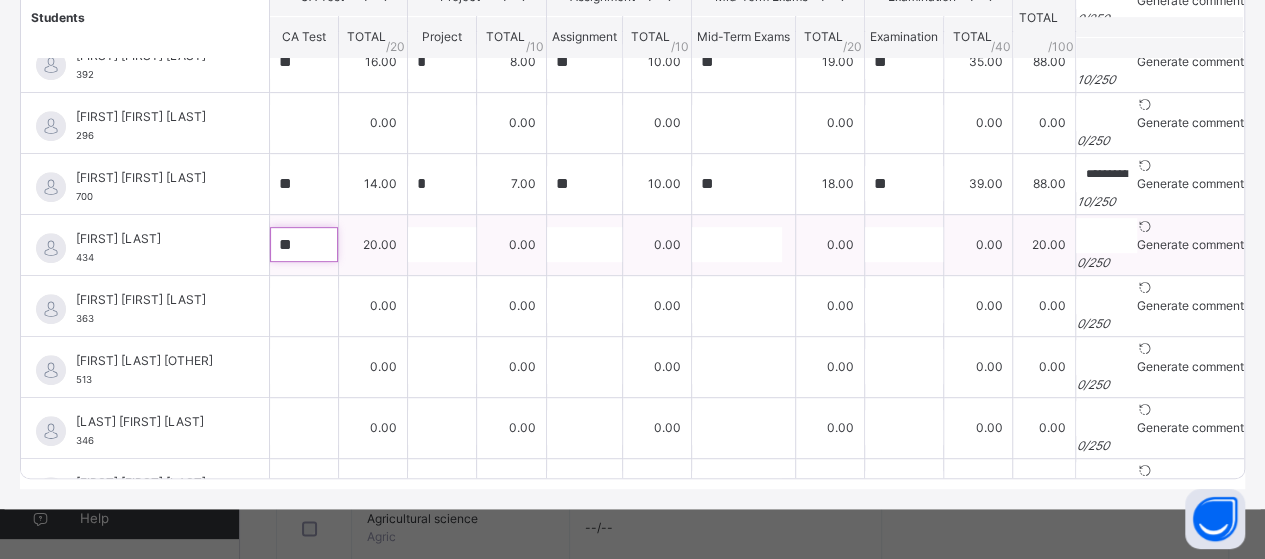 type on "**" 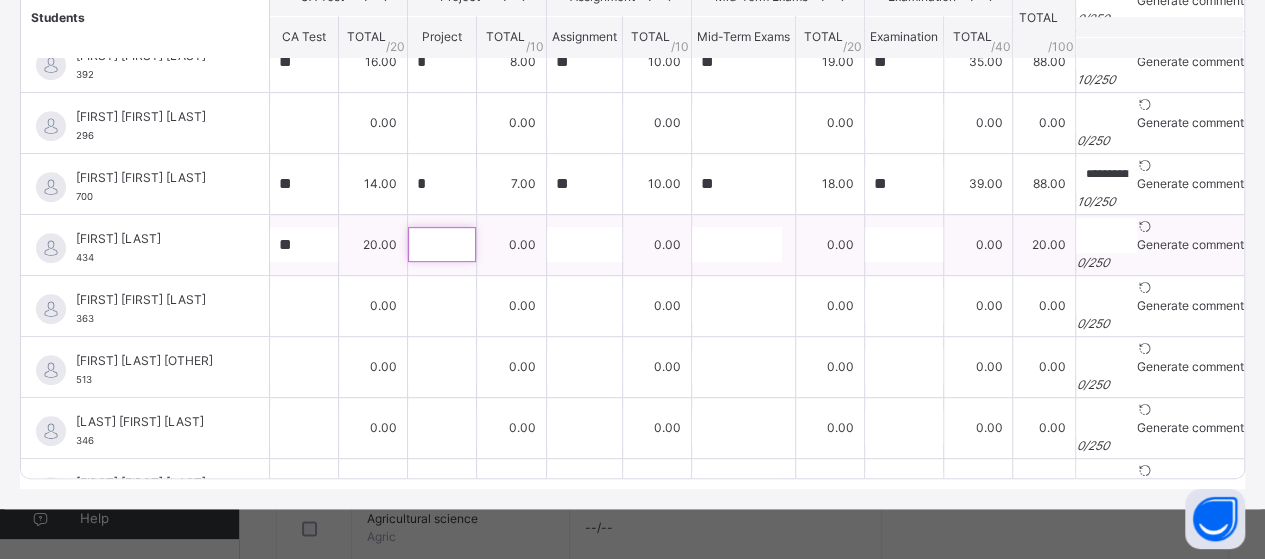 click at bounding box center (442, 244) 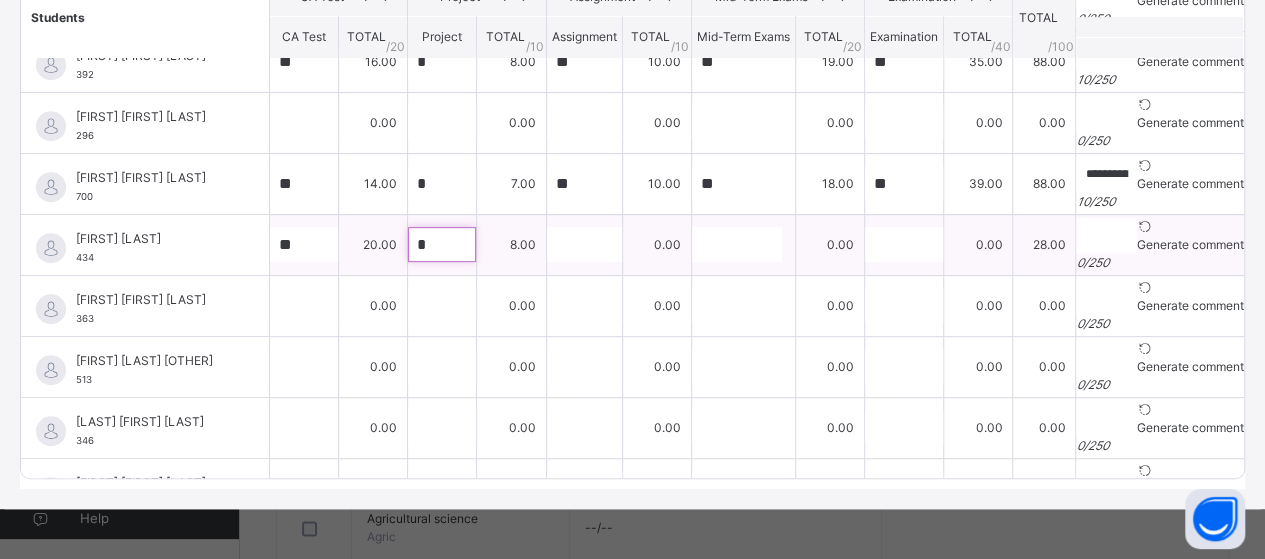 type on "*" 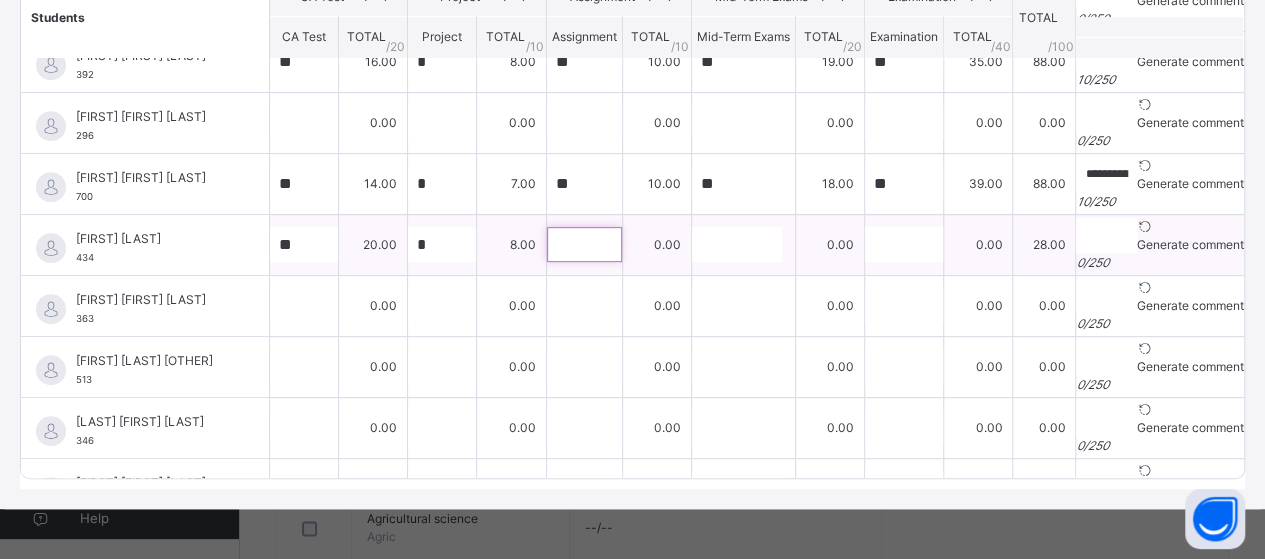 click at bounding box center (584, 244) 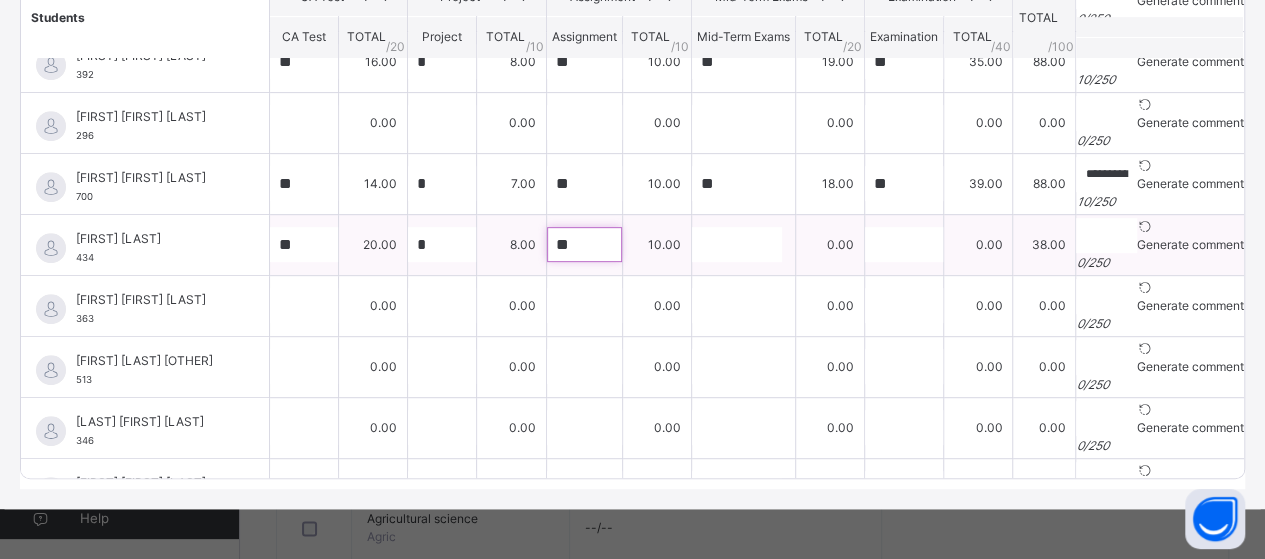 type on "**" 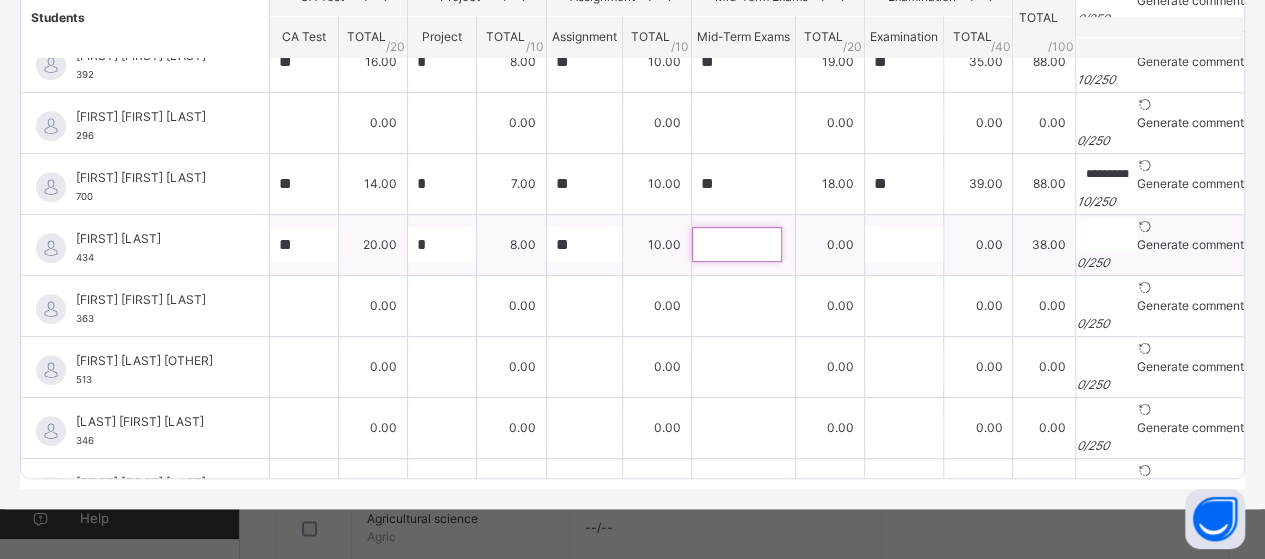 click at bounding box center [737, 244] 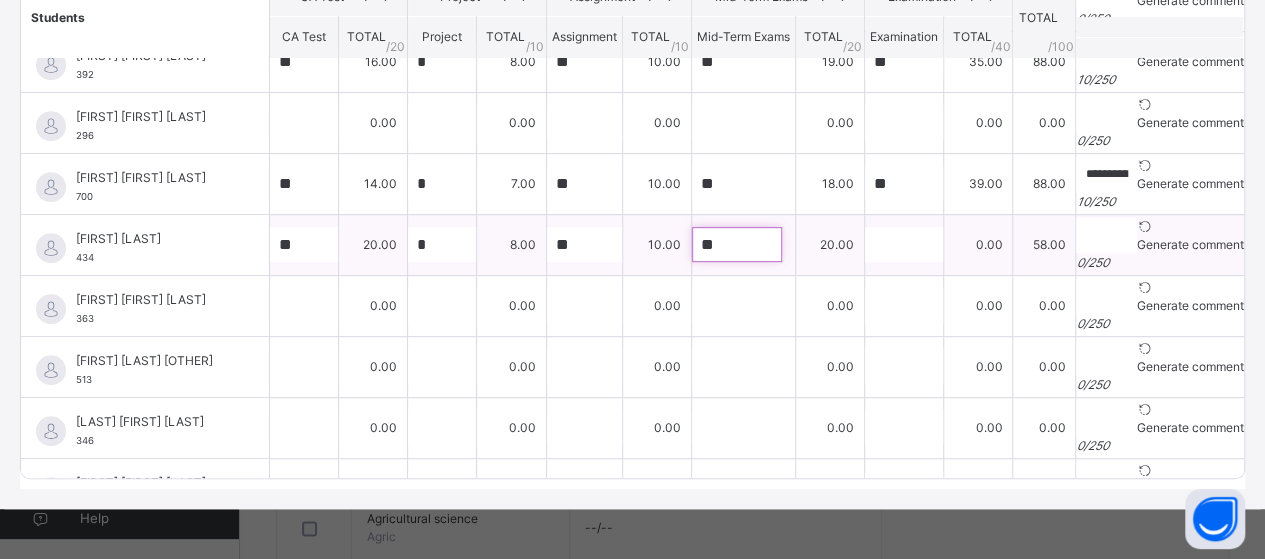 type on "**" 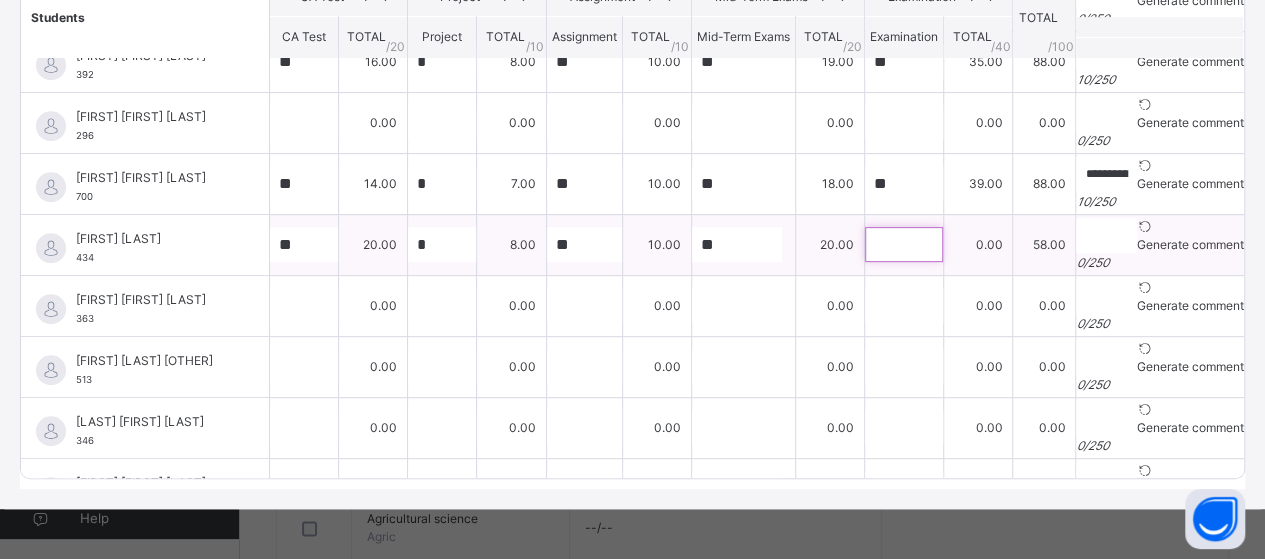 click at bounding box center (904, 244) 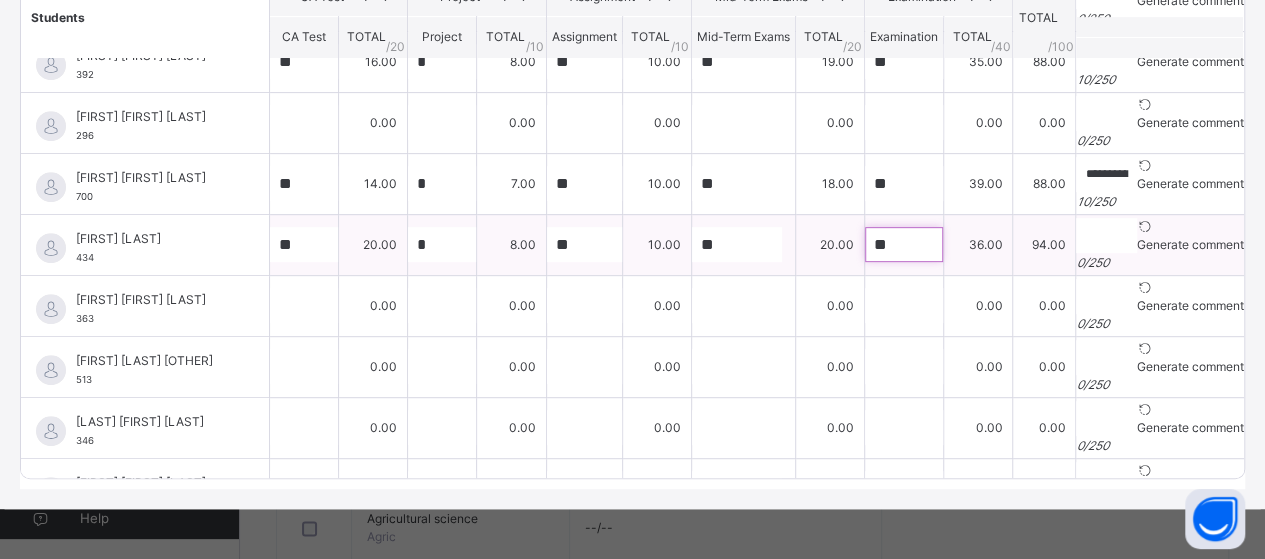 type on "**" 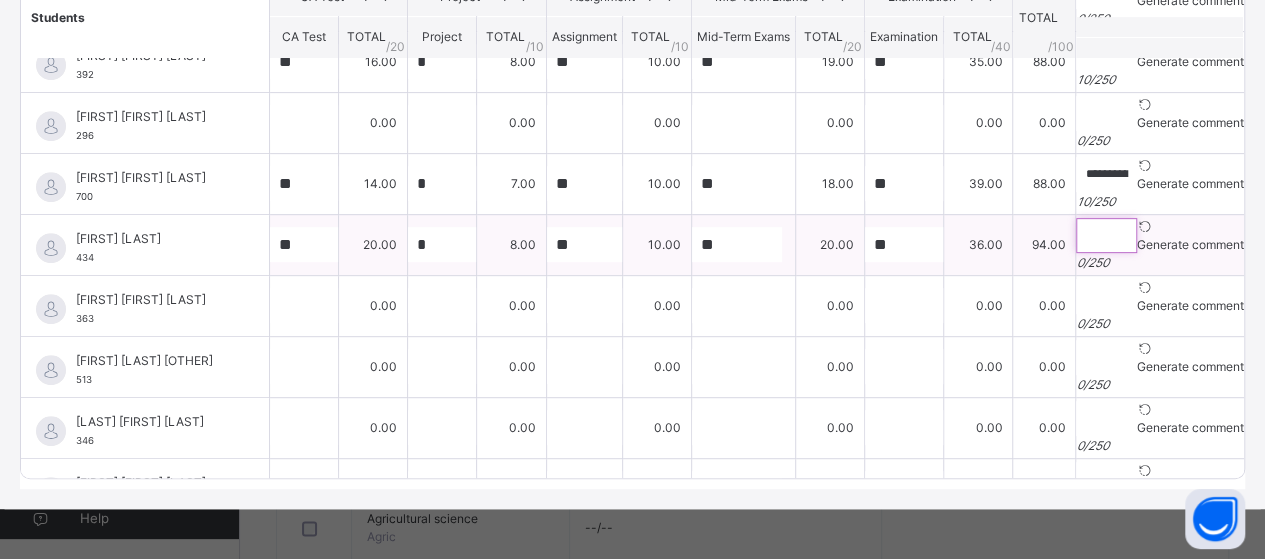 click at bounding box center (1106, 235) 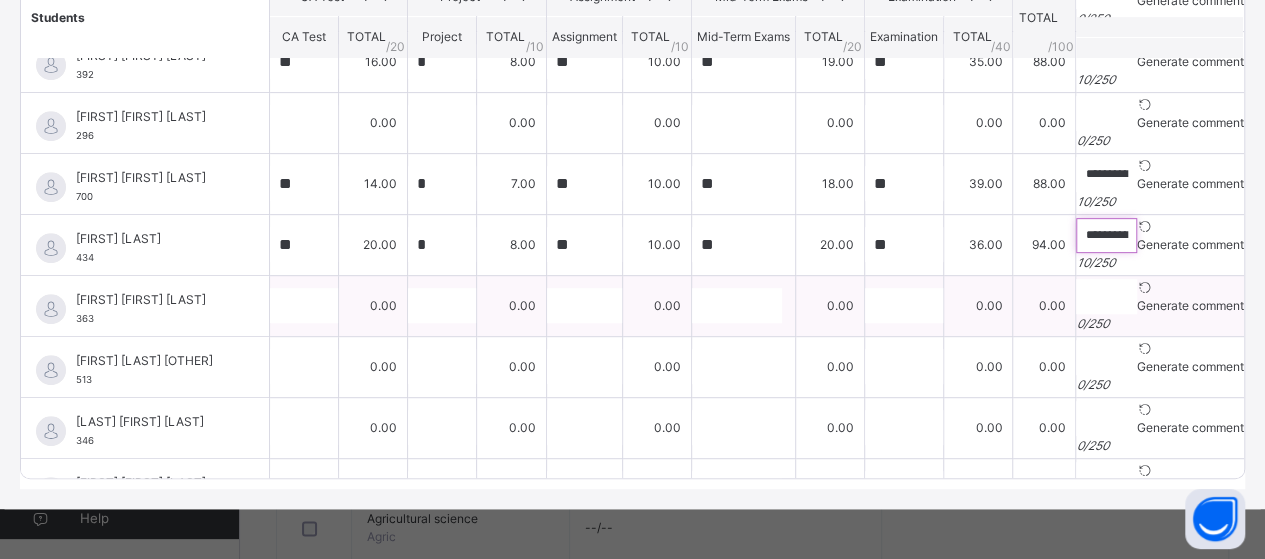 type on "**********" 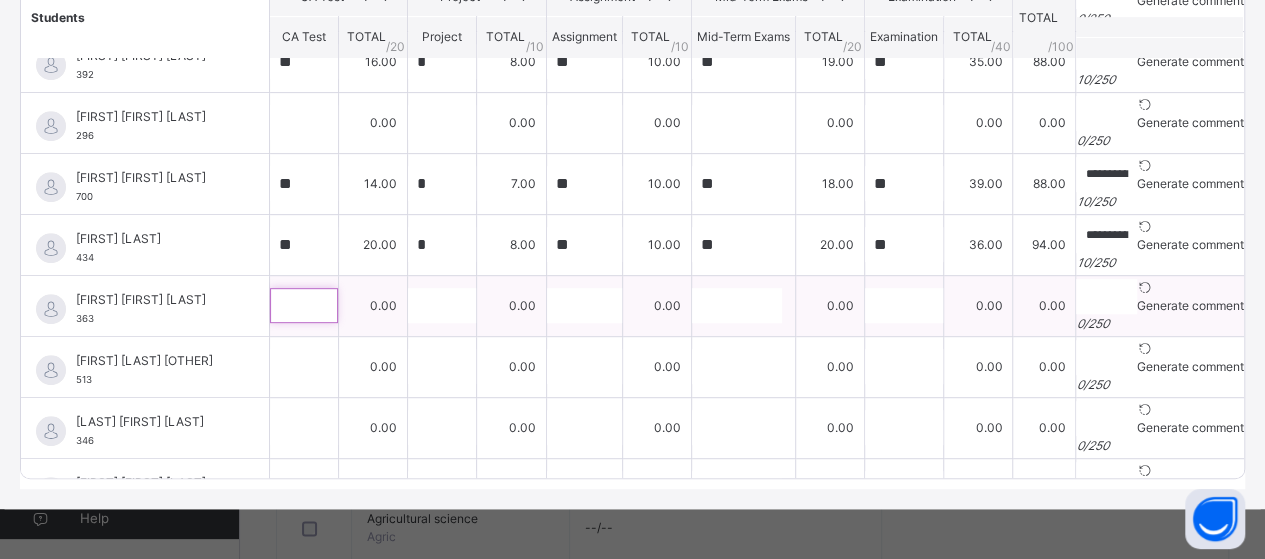 click at bounding box center (304, 305) 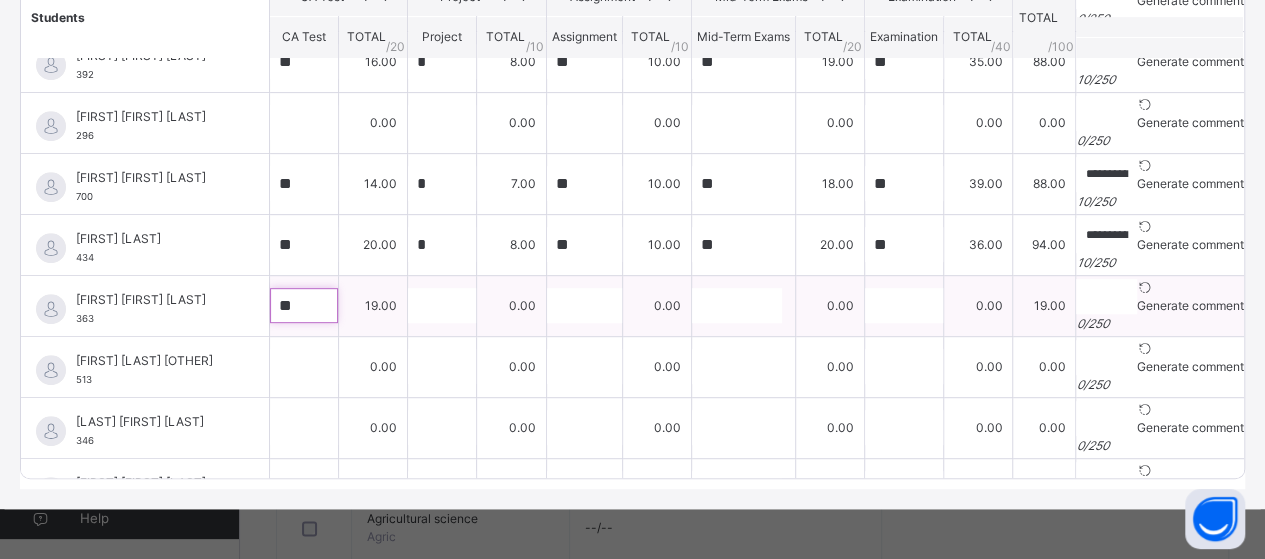 type on "**" 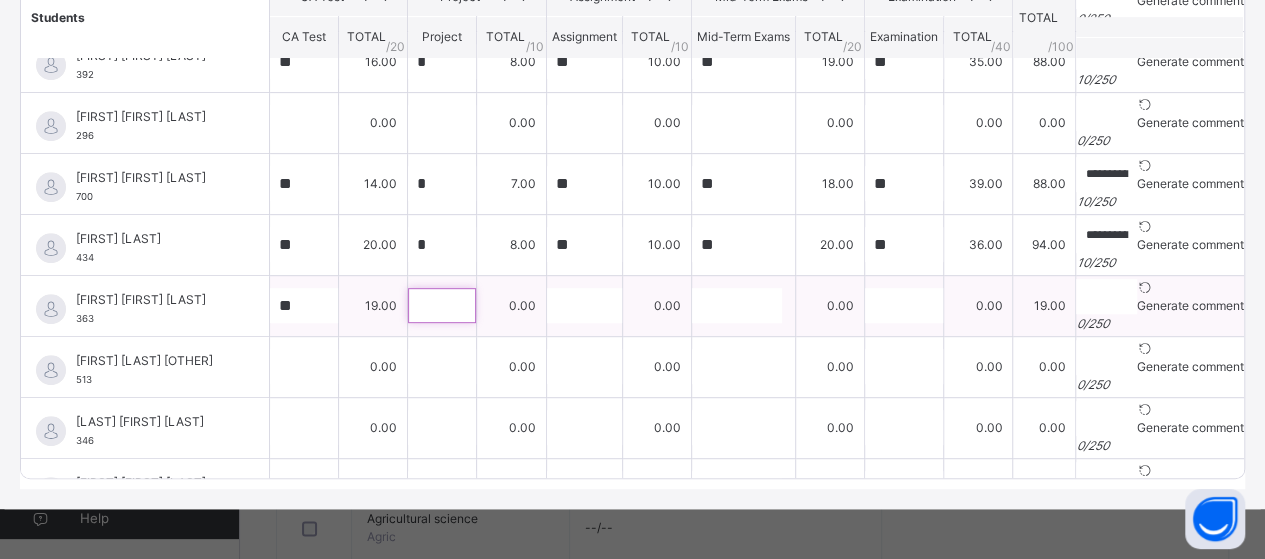 click at bounding box center (442, 305) 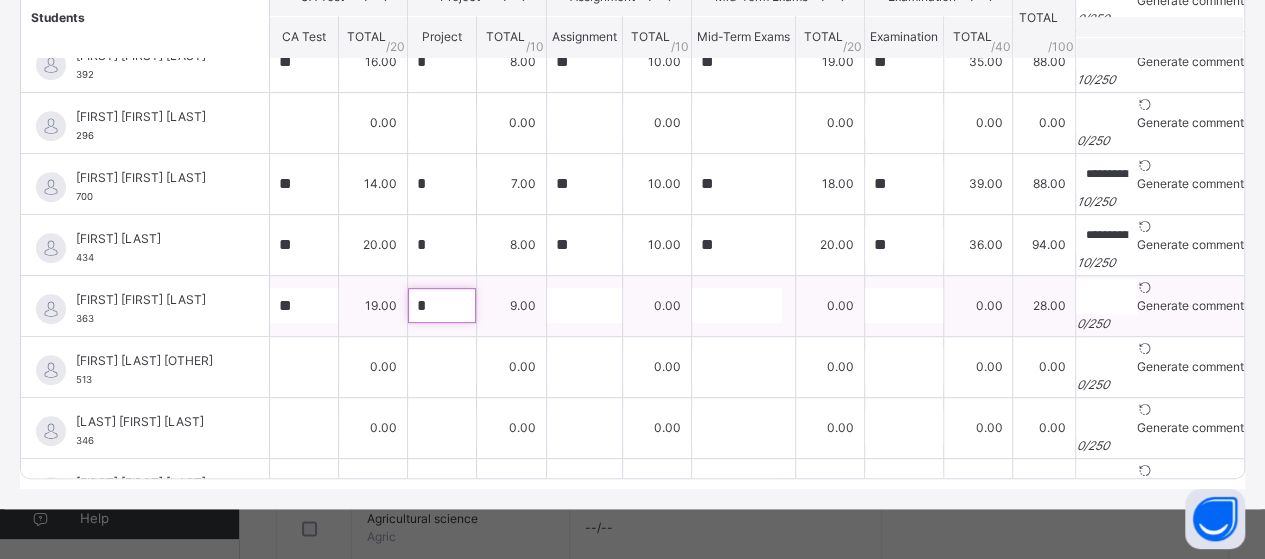 type on "*" 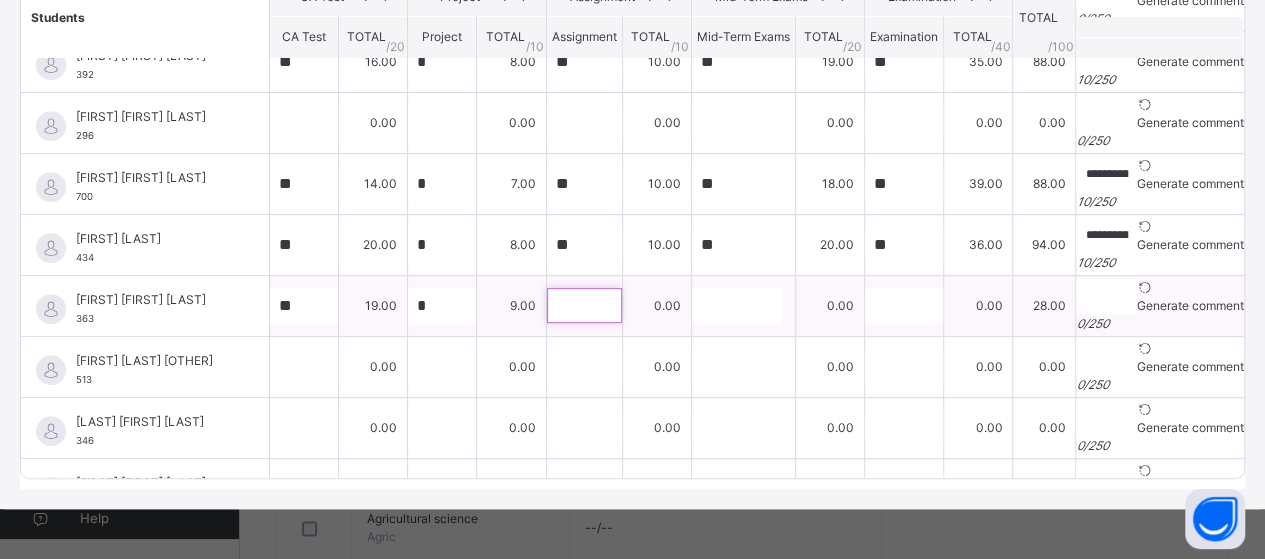 click at bounding box center [584, 305] 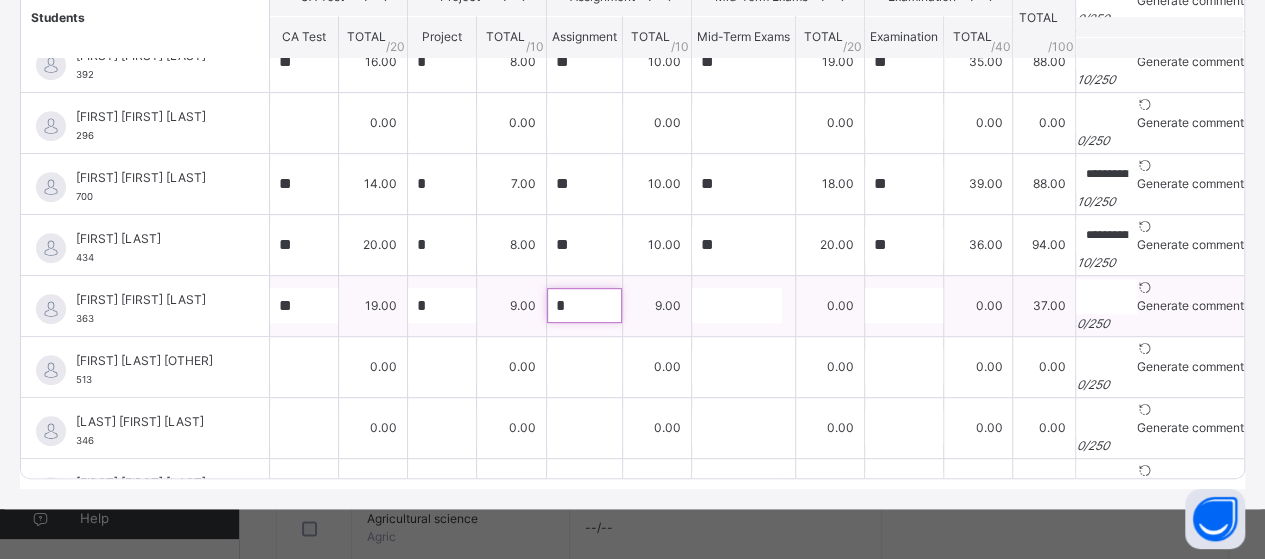 type on "*" 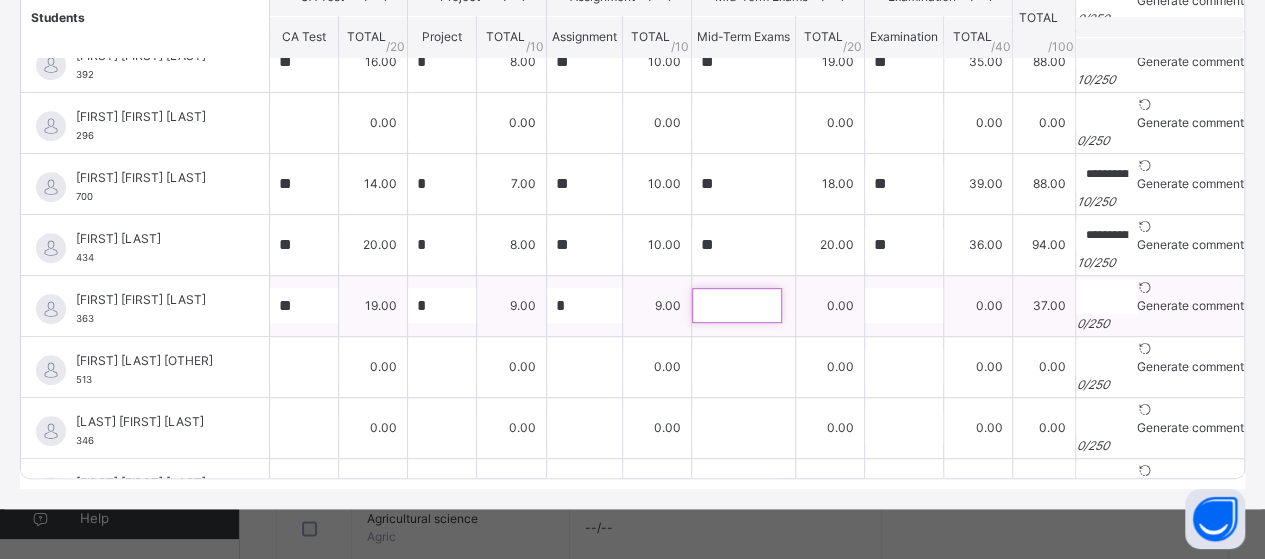 click at bounding box center (737, 305) 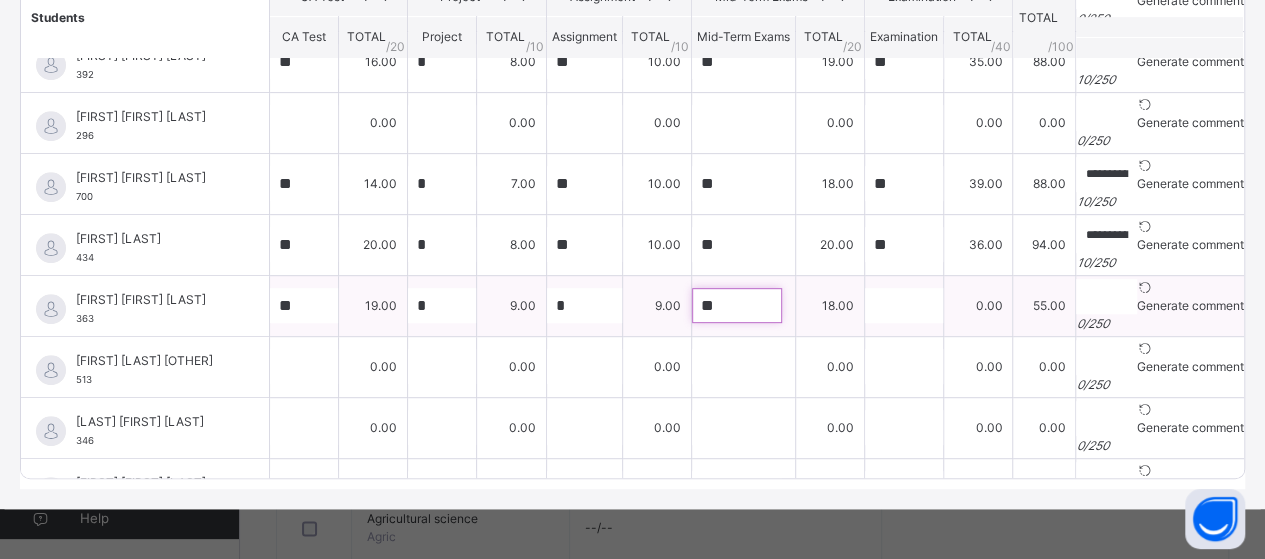type on "**" 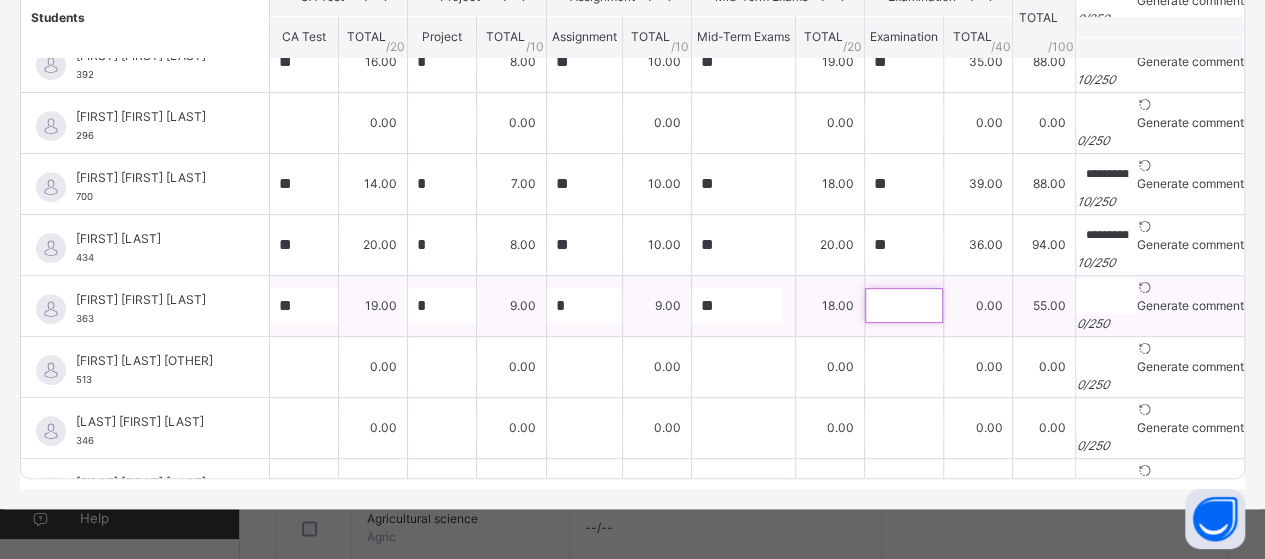 click at bounding box center (904, 305) 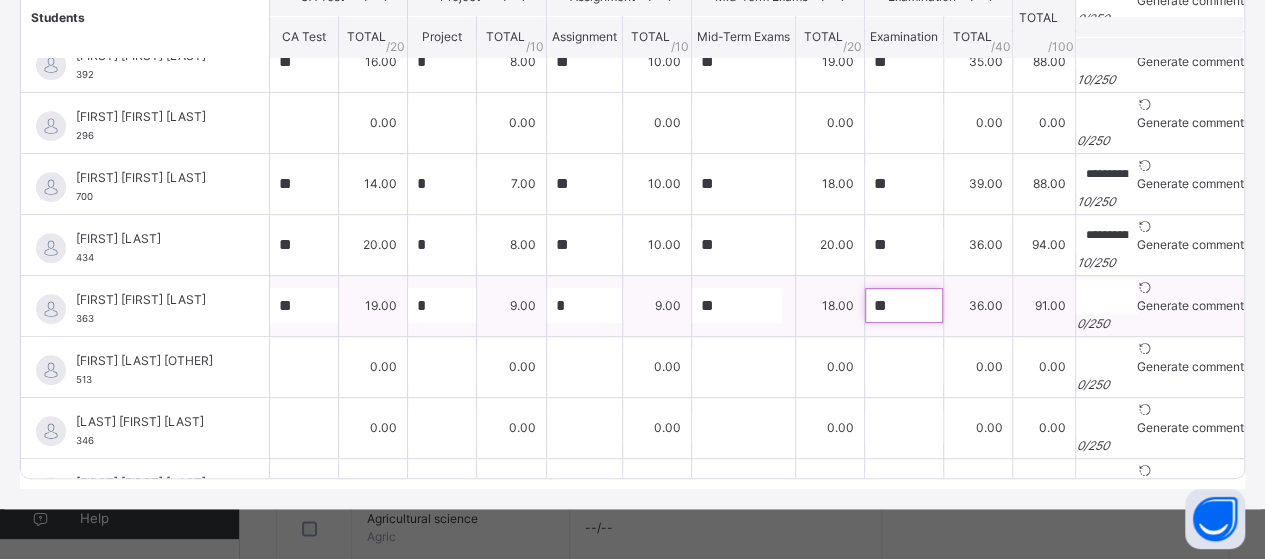 type on "**" 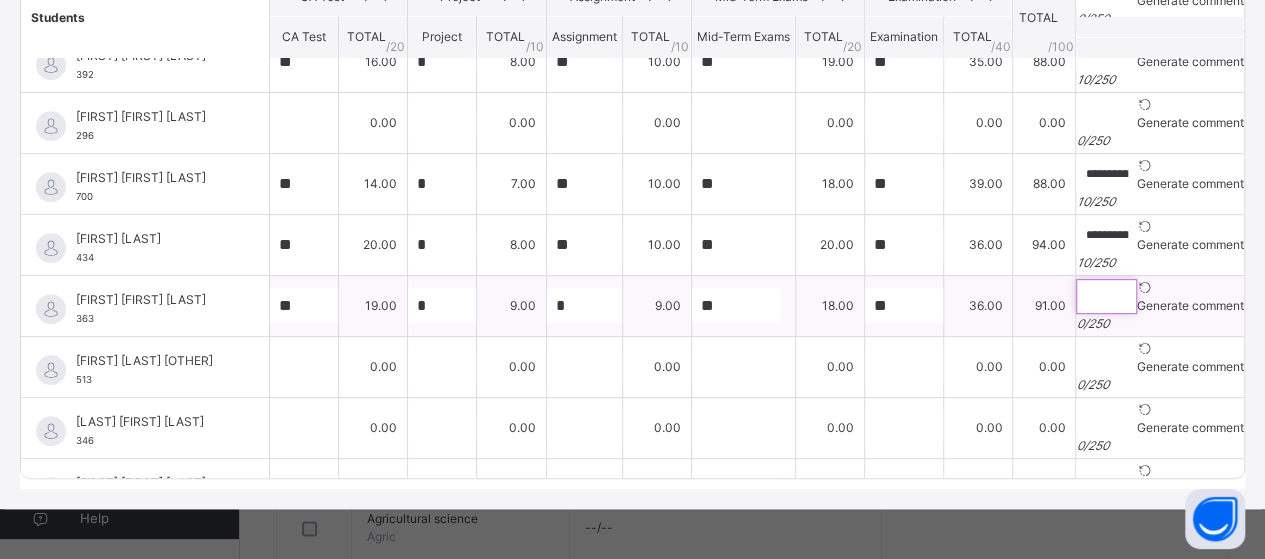 click at bounding box center (1106, 296) 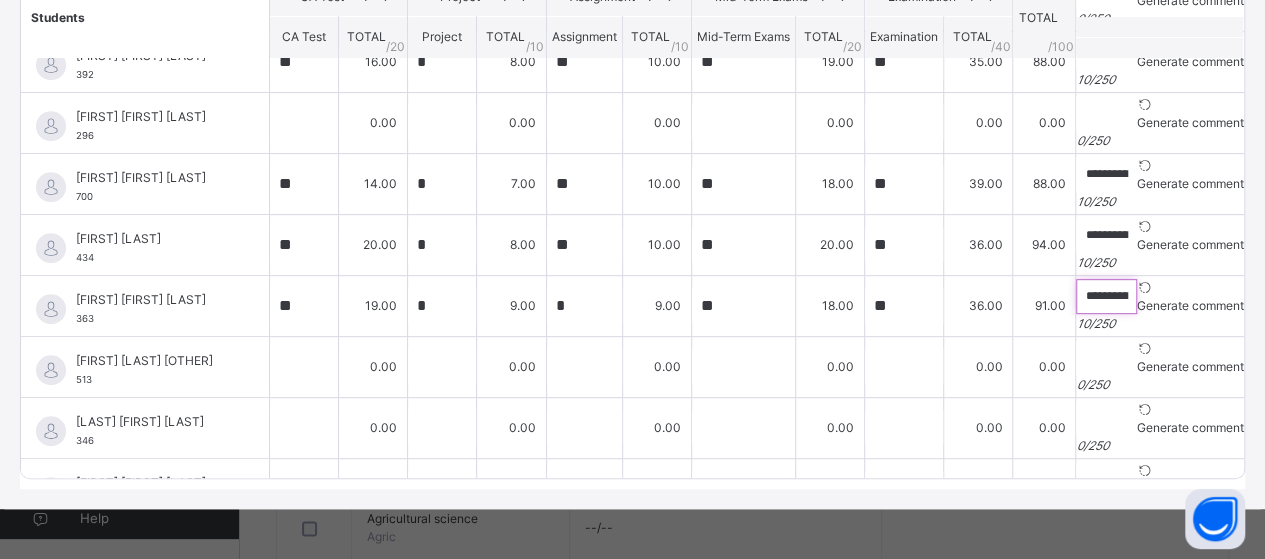 scroll, scrollTop: 940, scrollLeft: 0, axis: vertical 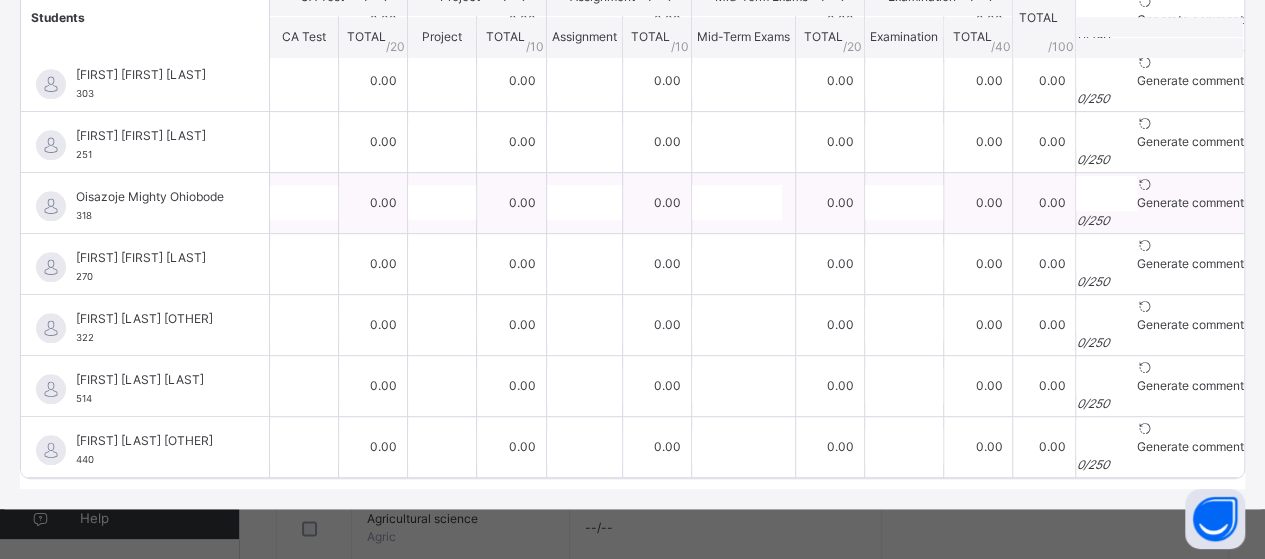 type on "**********" 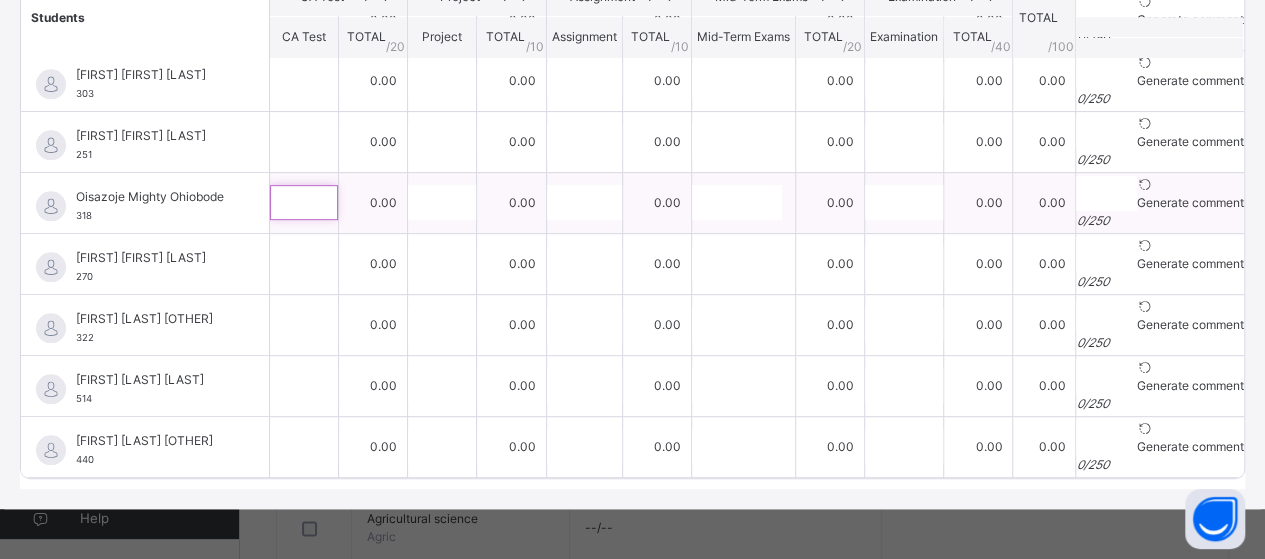 click at bounding box center (304, 202) 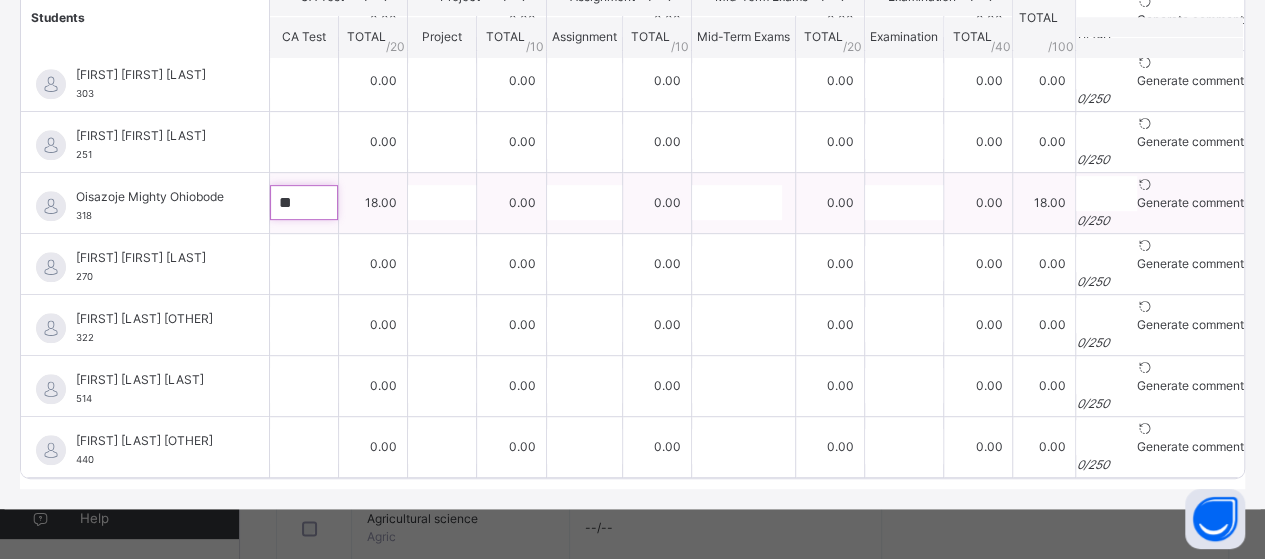type on "**" 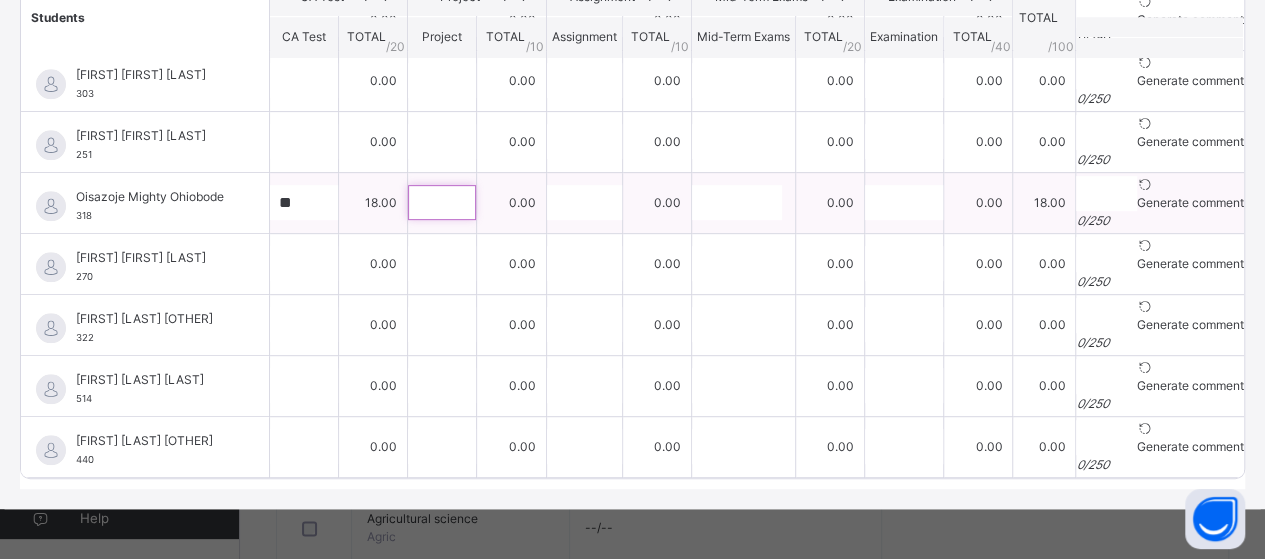 click at bounding box center (442, 202) 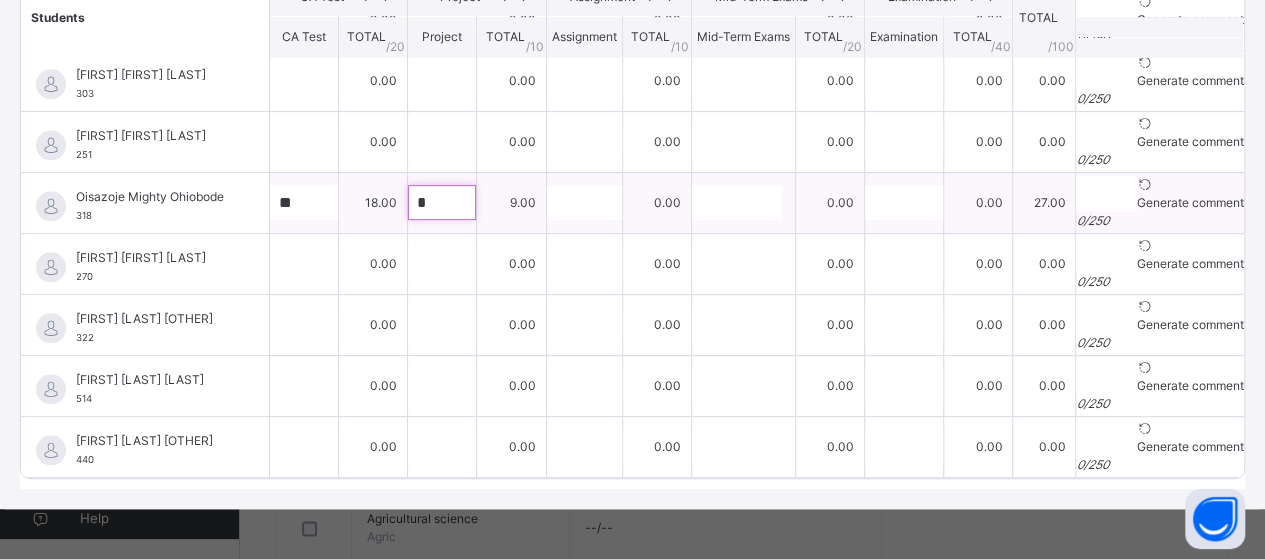 type on "*" 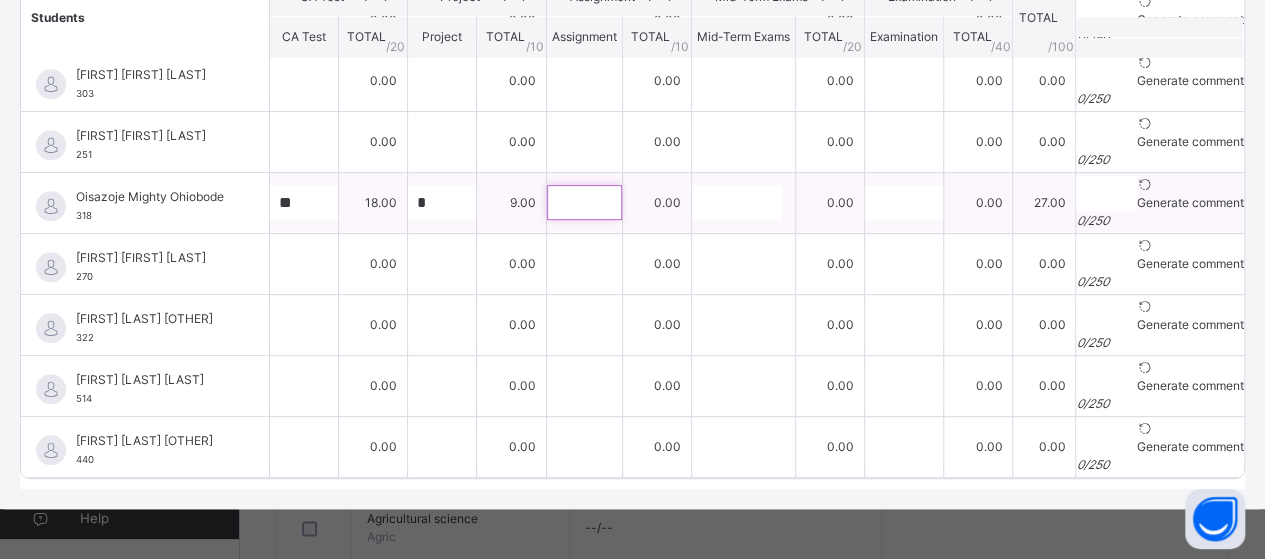 click at bounding box center [584, 202] 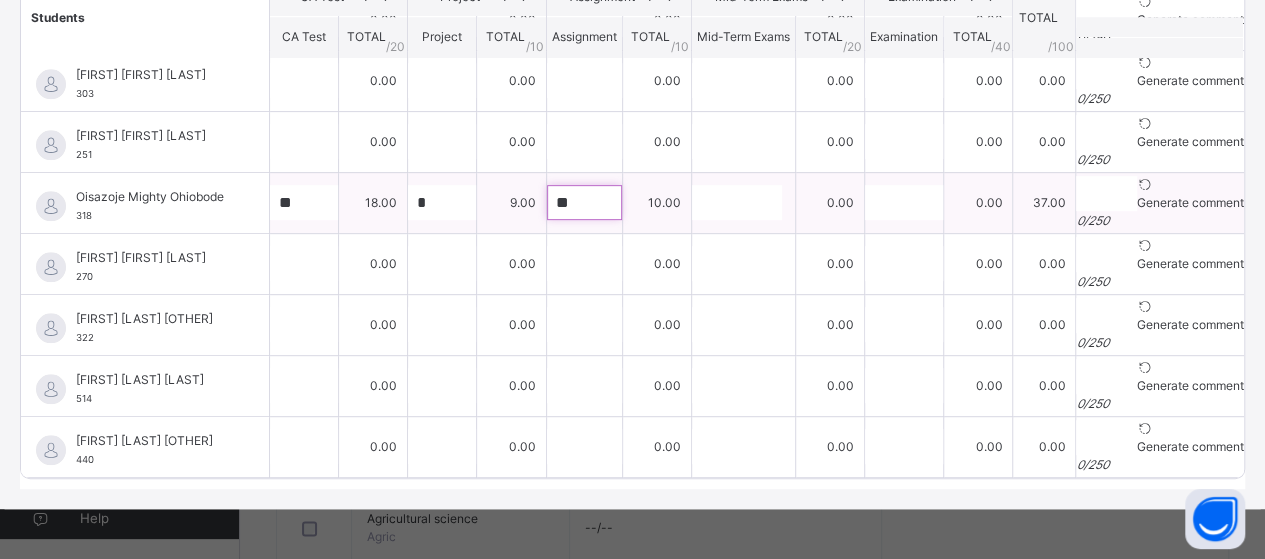 type on "**" 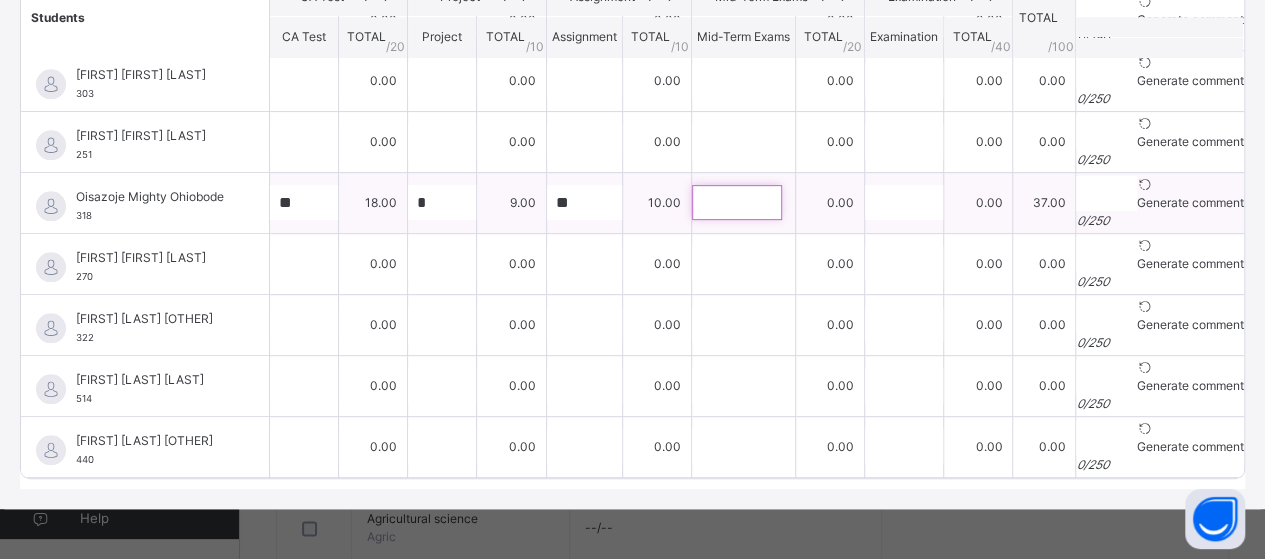 click at bounding box center [737, 202] 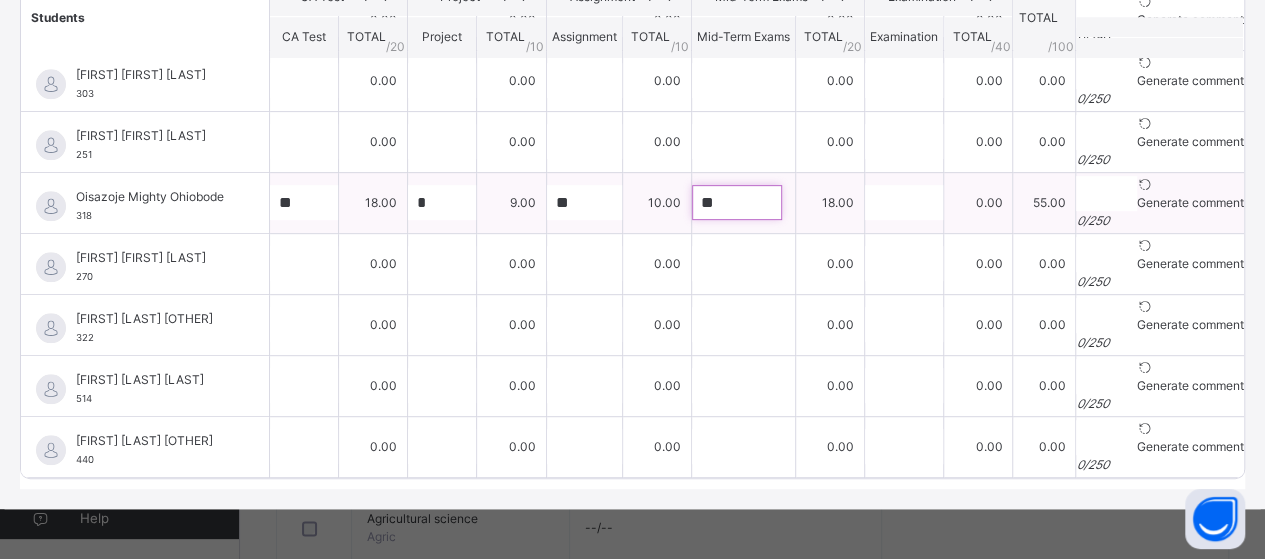 type on "**" 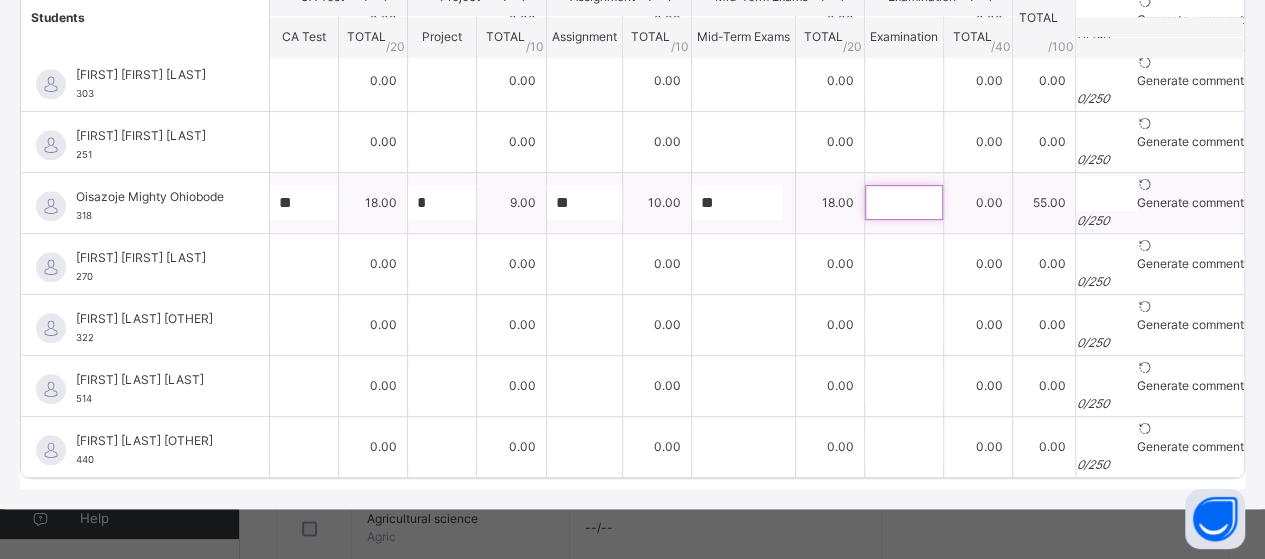 click at bounding box center [904, 202] 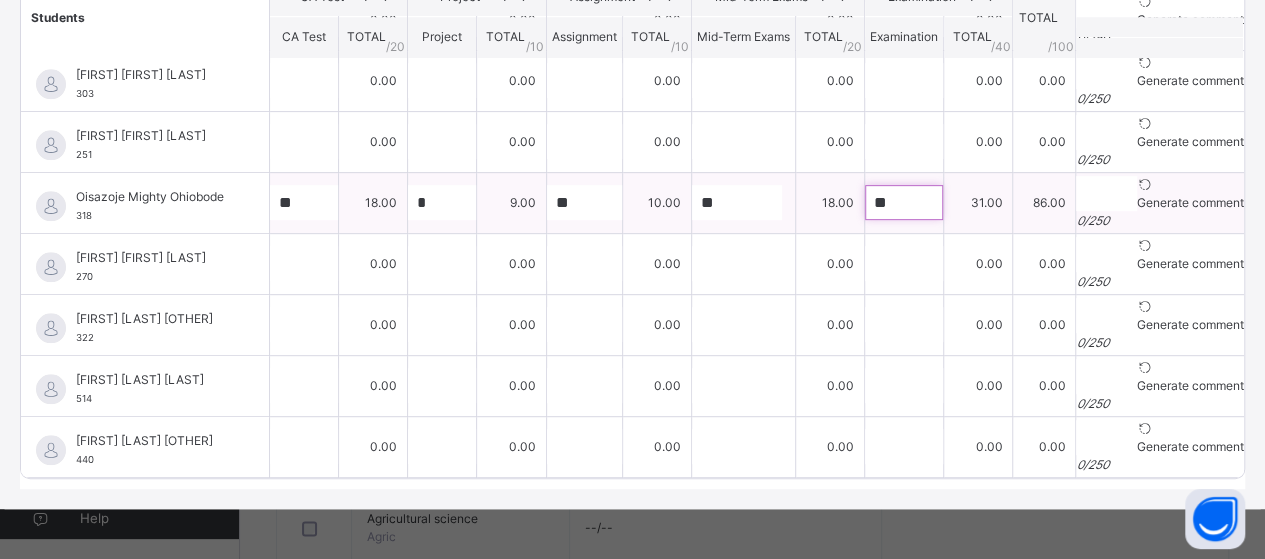type on "**" 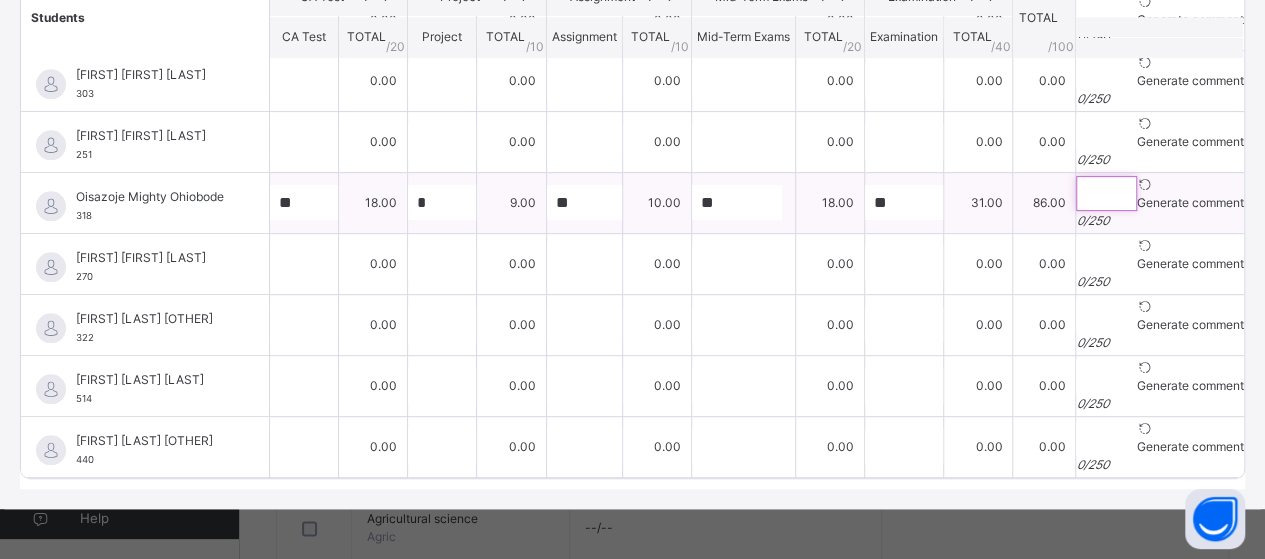 click at bounding box center (1106, 193) 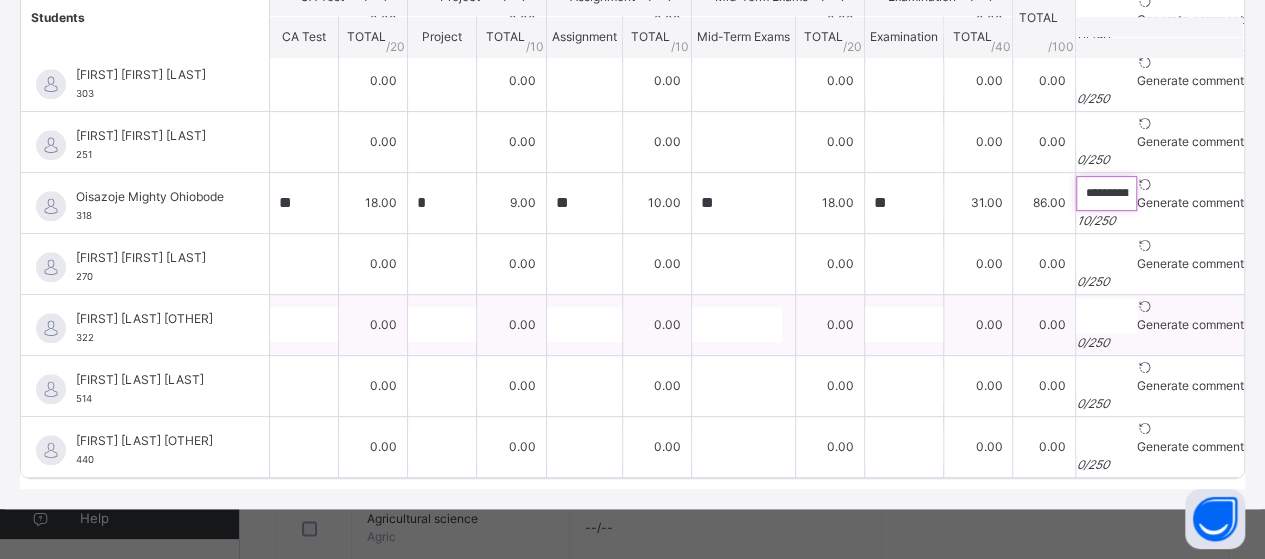 type on "**********" 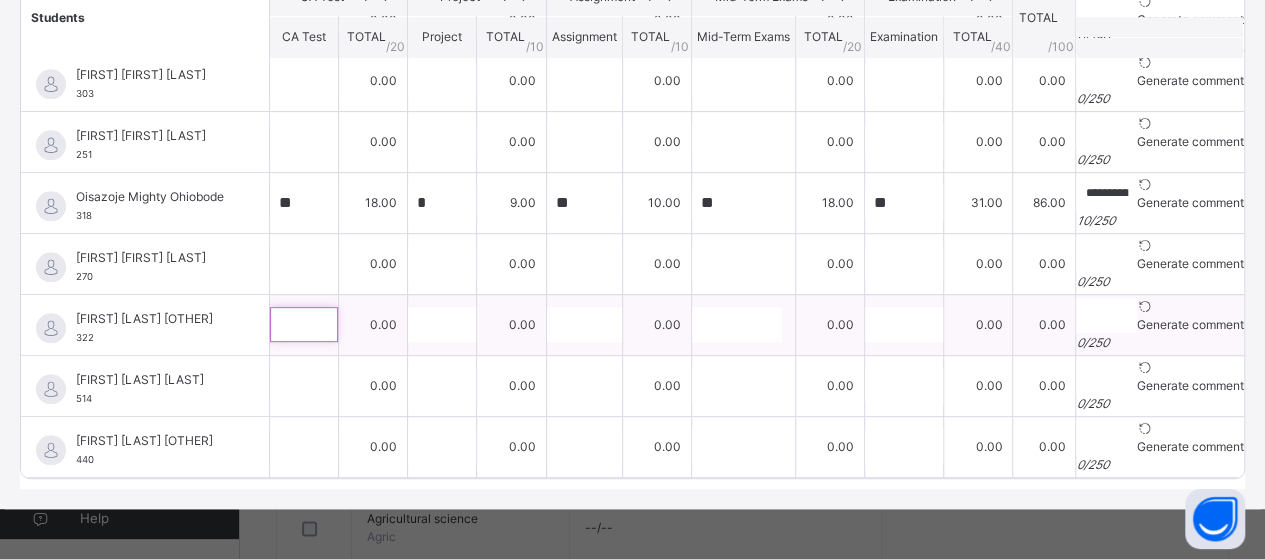 click at bounding box center (304, 324) 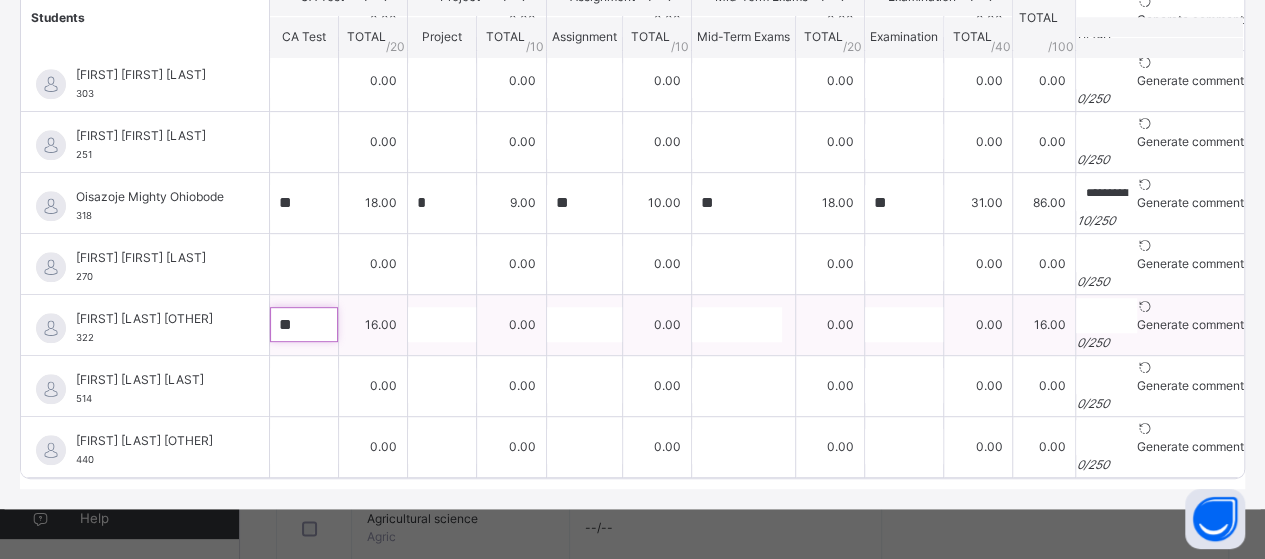 type on "**" 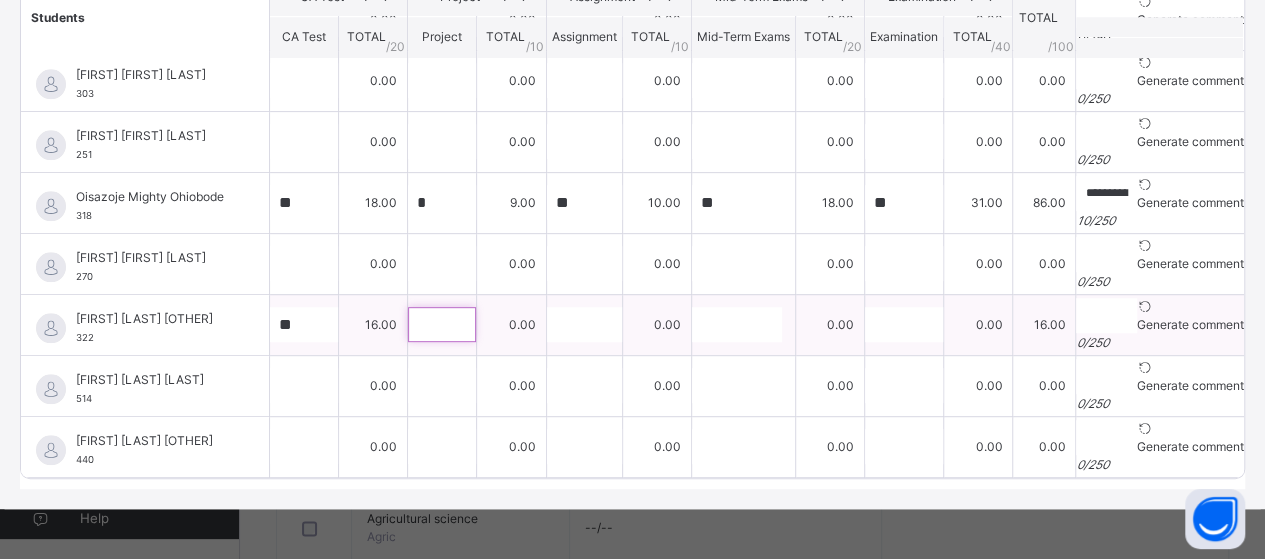 click at bounding box center (442, 324) 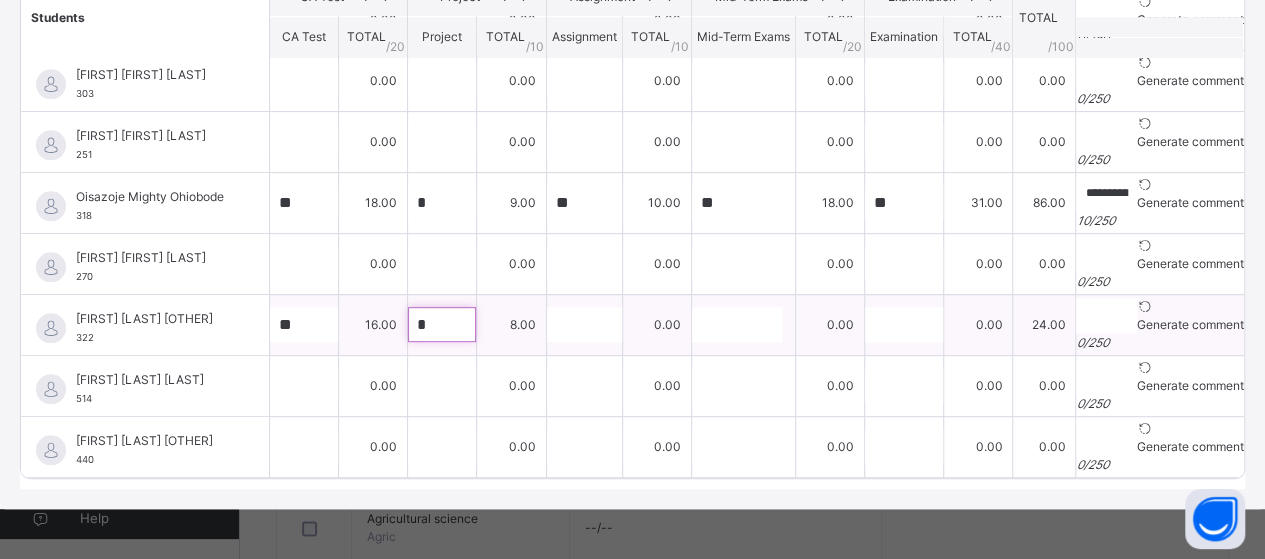 type on "*" 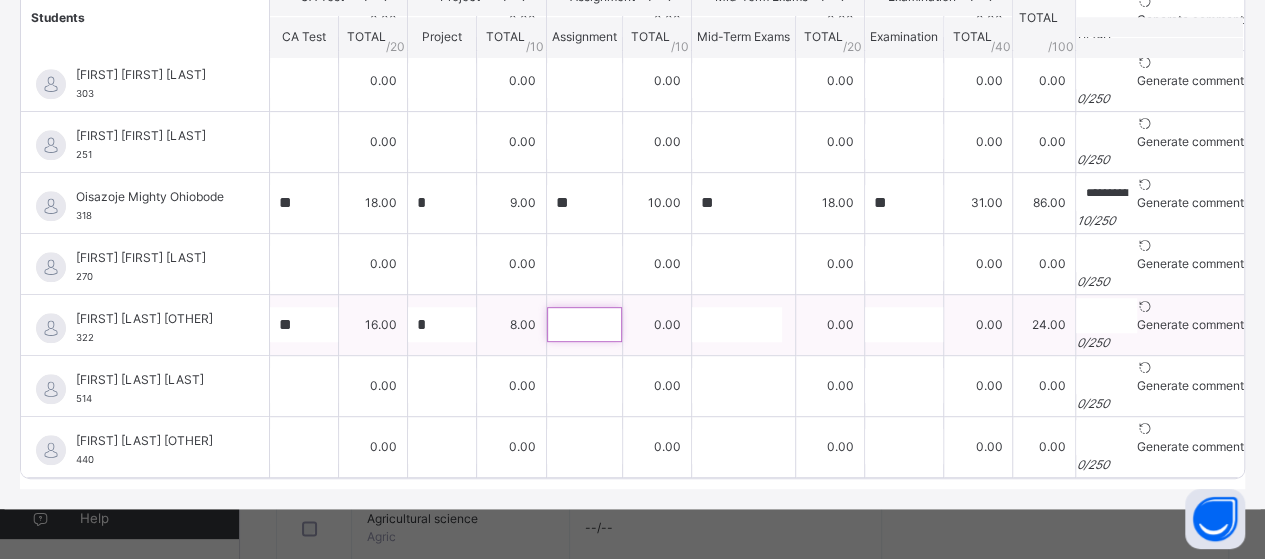 click at bounding box center [584, 324] 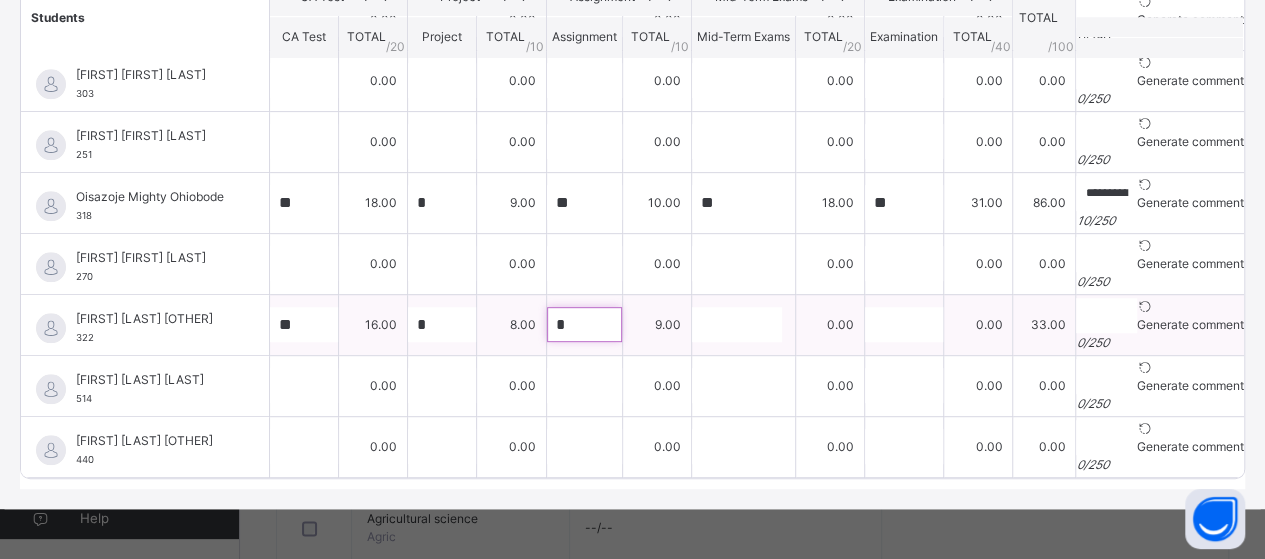 type on "*" 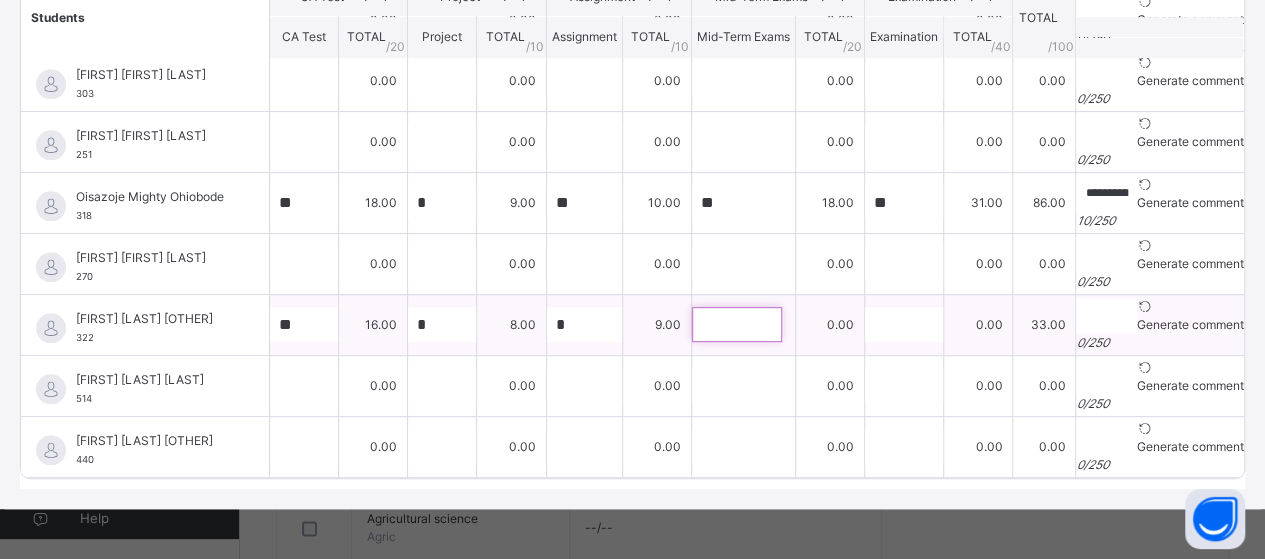 click at bounding box center [737, 324] 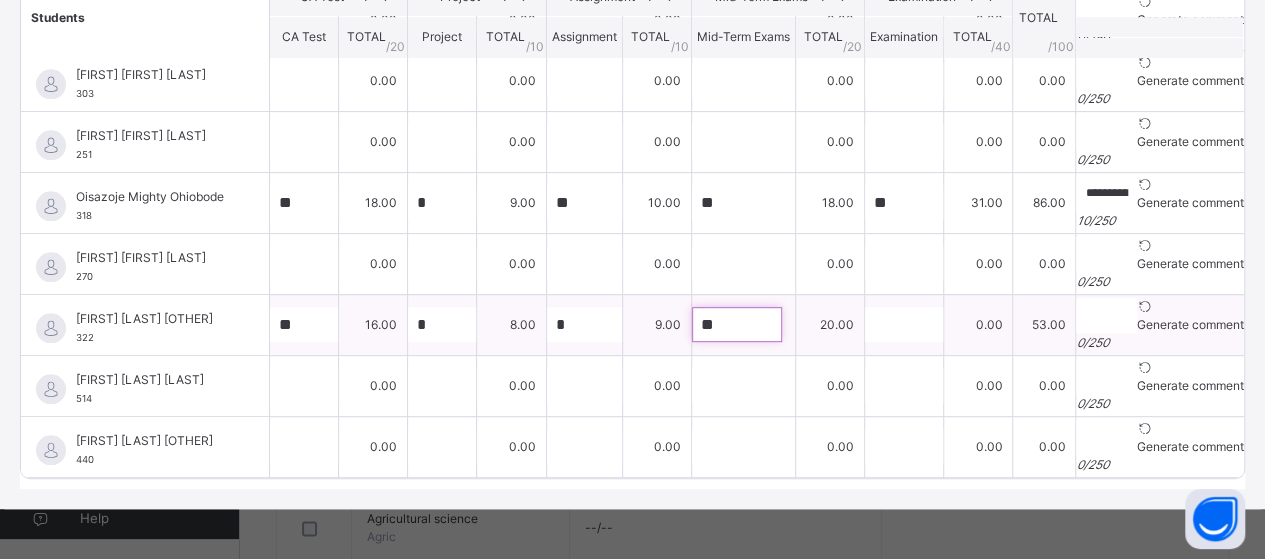 type on "**" 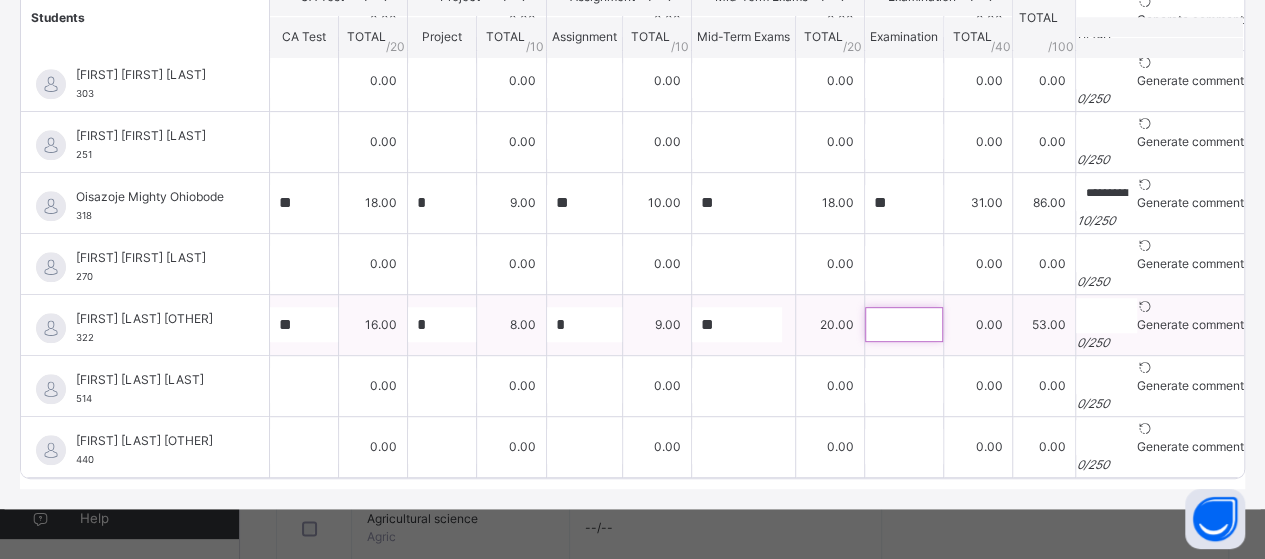 click at bounding box center (904, 324) 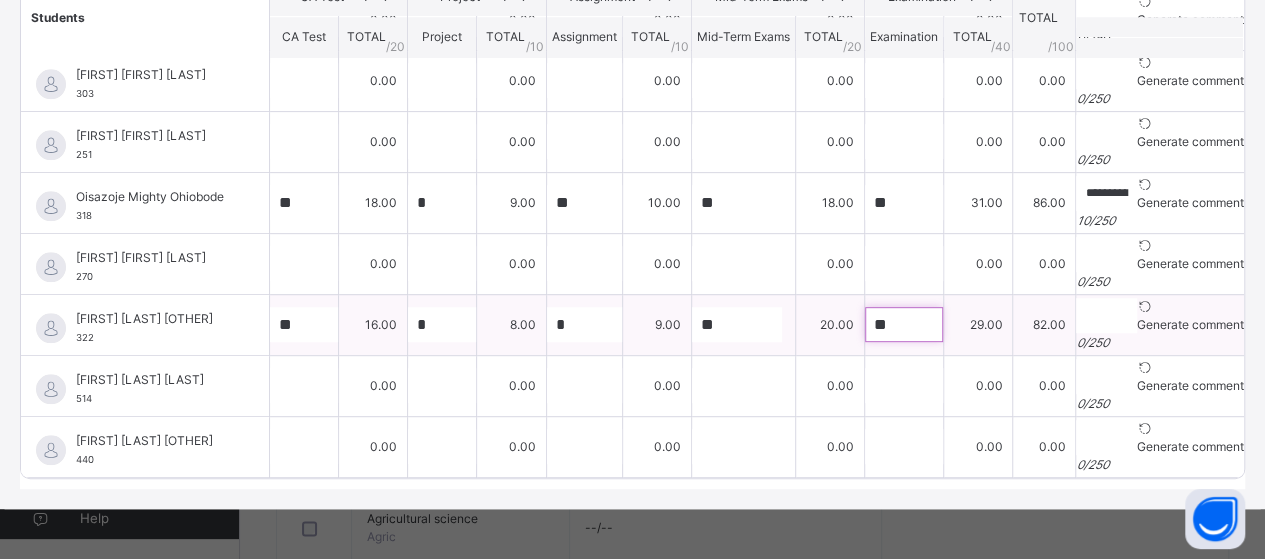 type on "**" 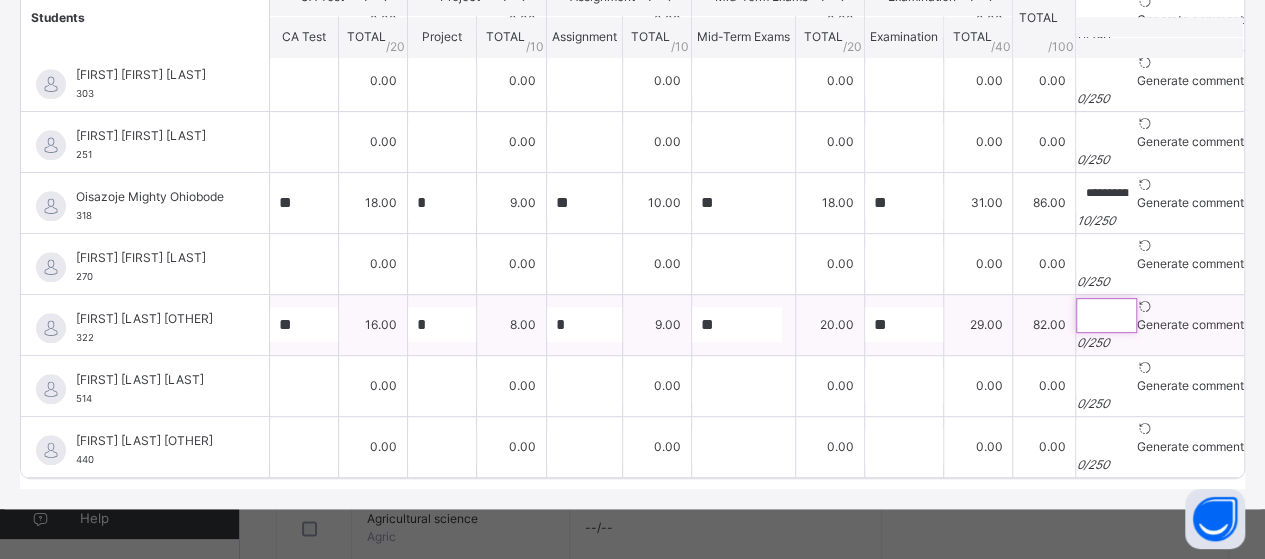 click at bounding box center [1106, 315] 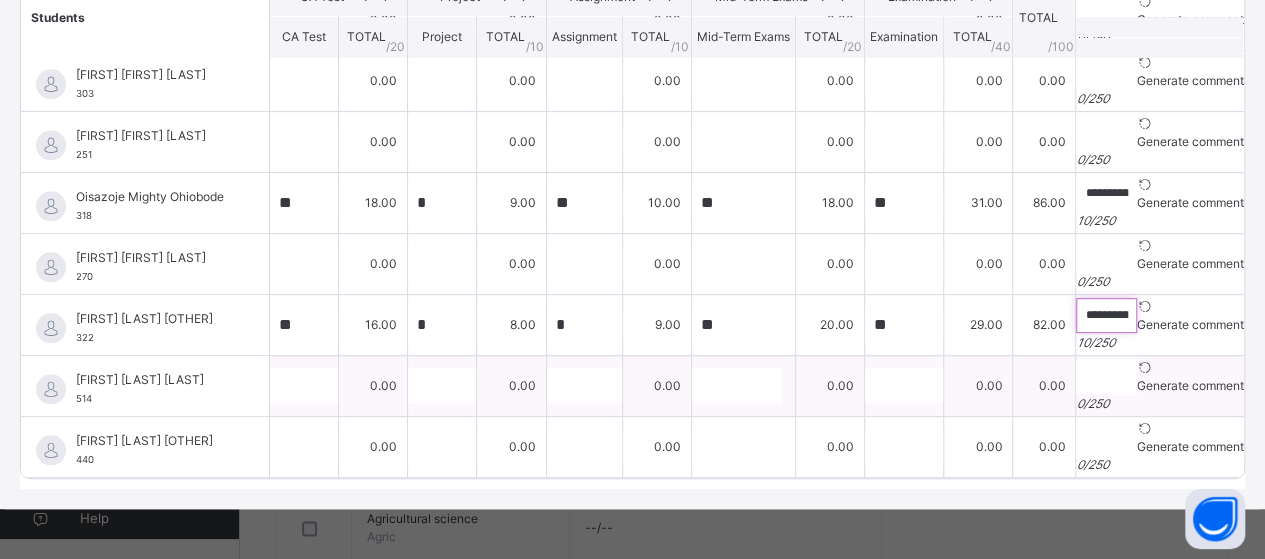 type on "**********" 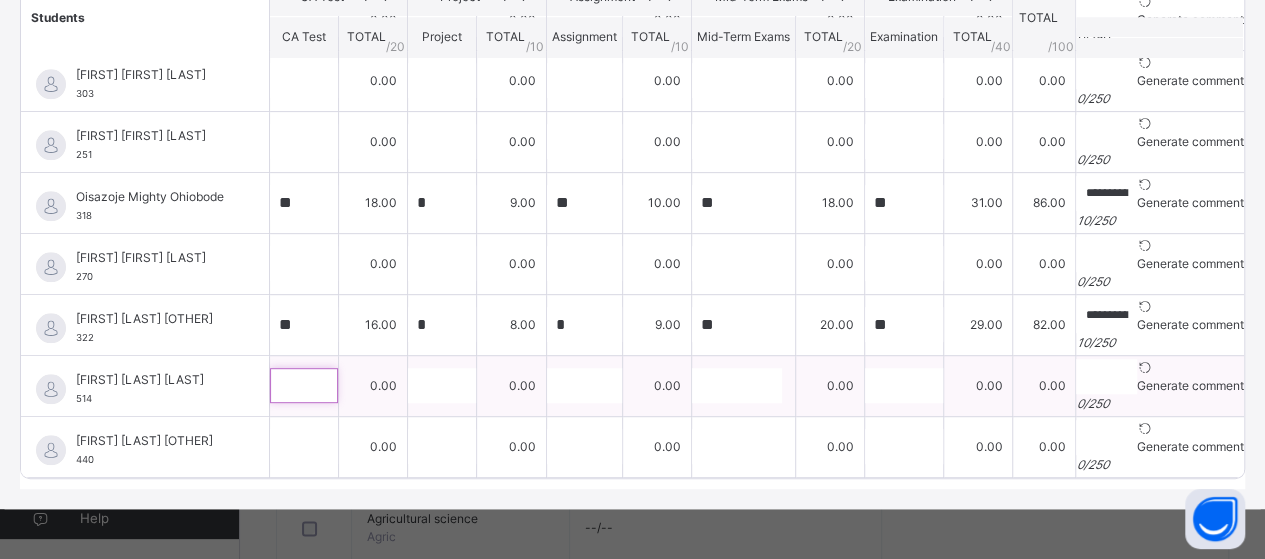 click at bounding box center [304, 385] 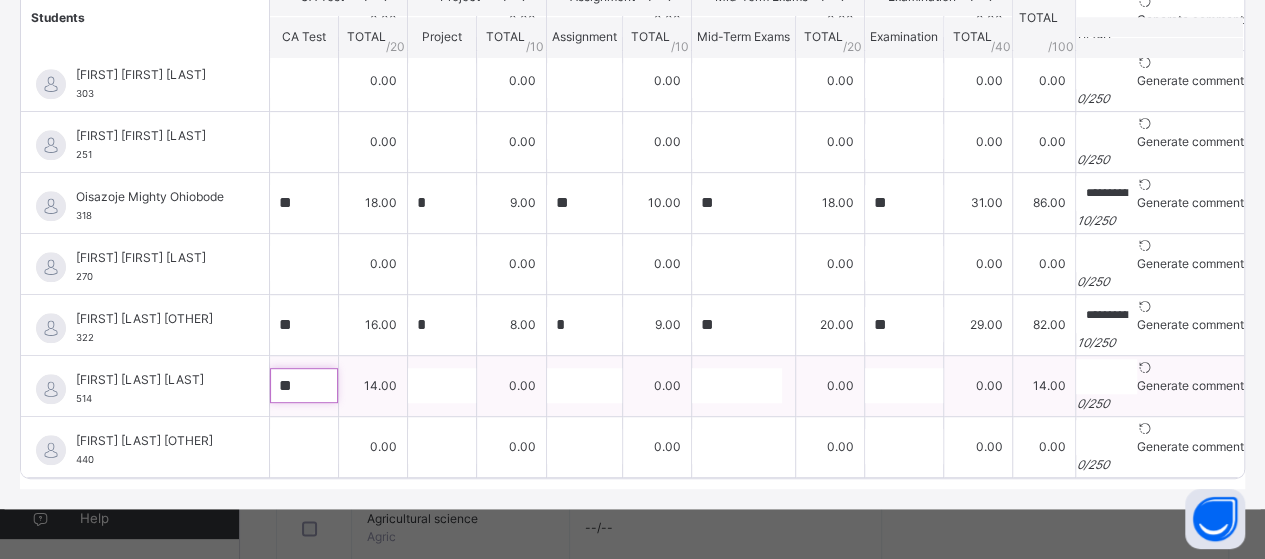 type on "**" 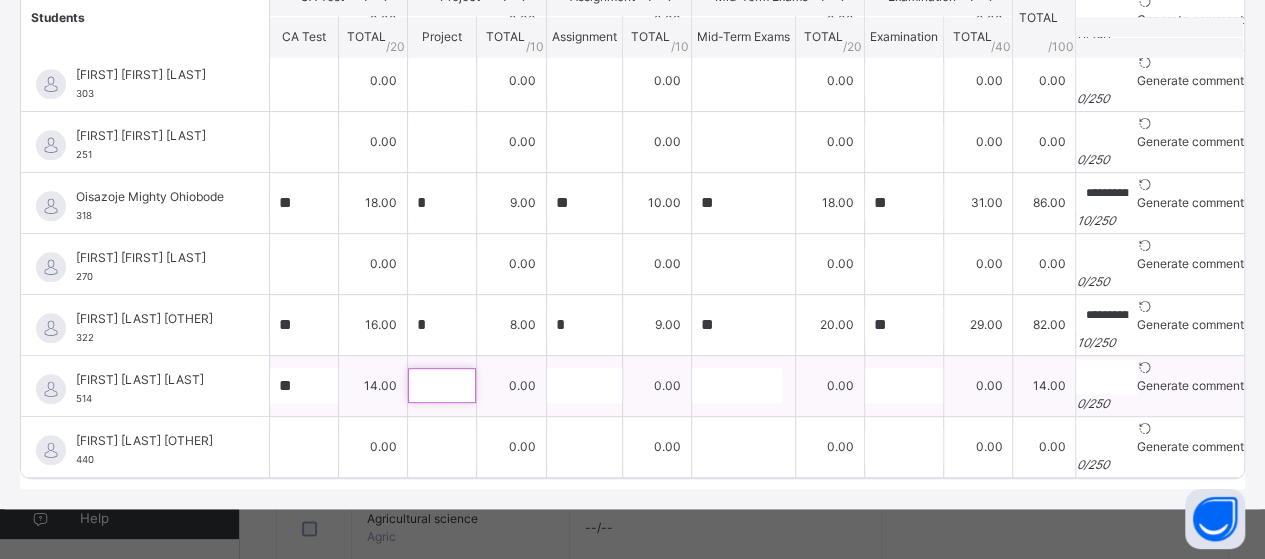 click at bounding box center (442, 385) 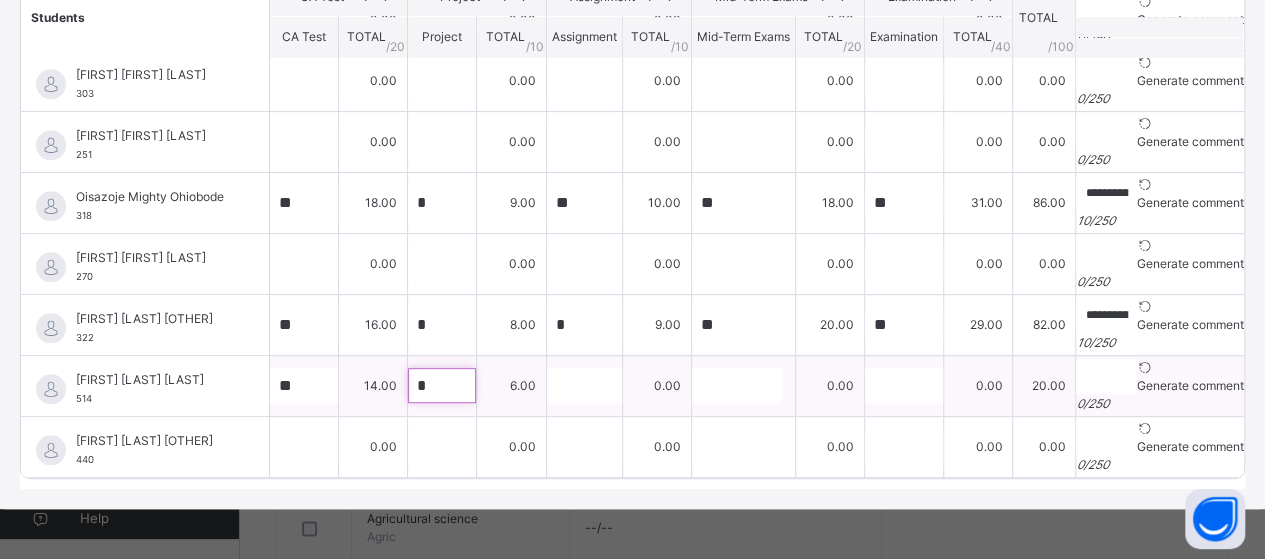 type on "*" 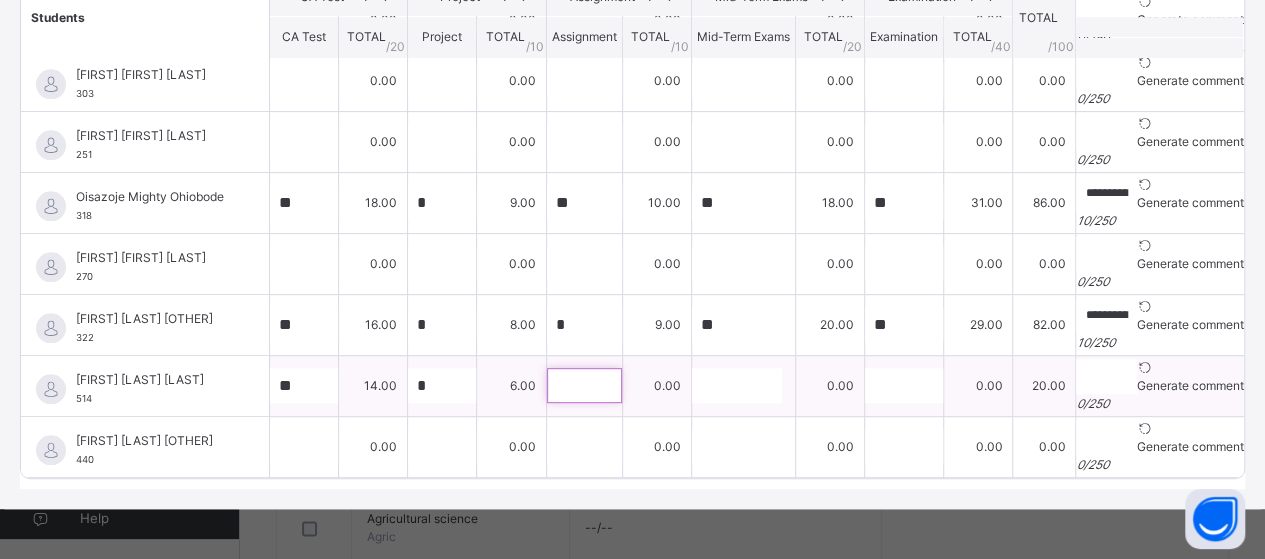 click at bounding box center [584, 385] 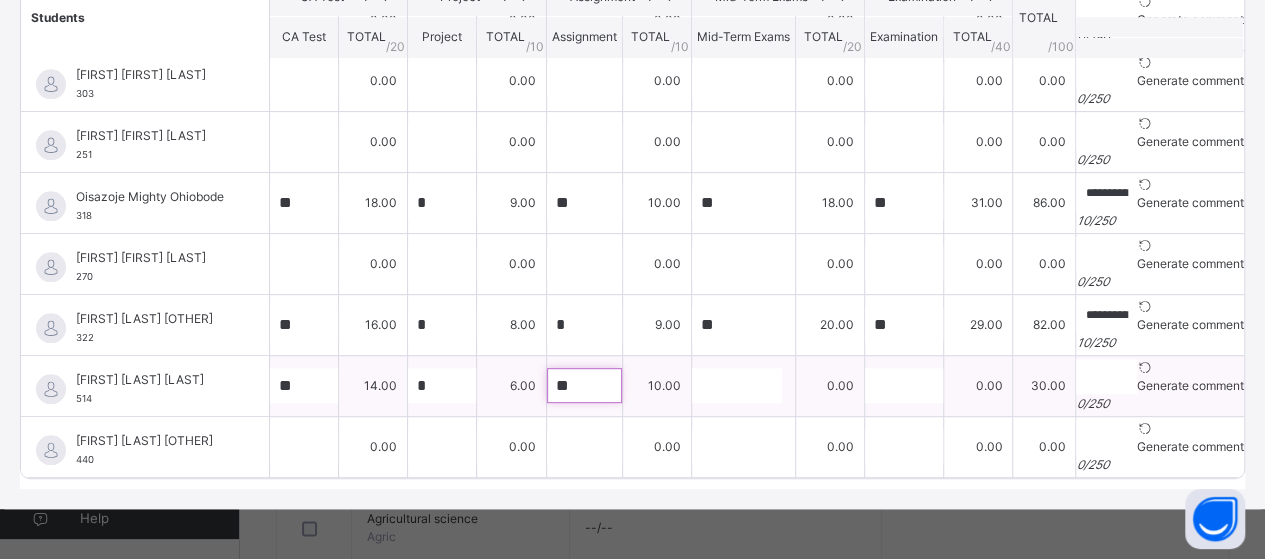 type on "**" 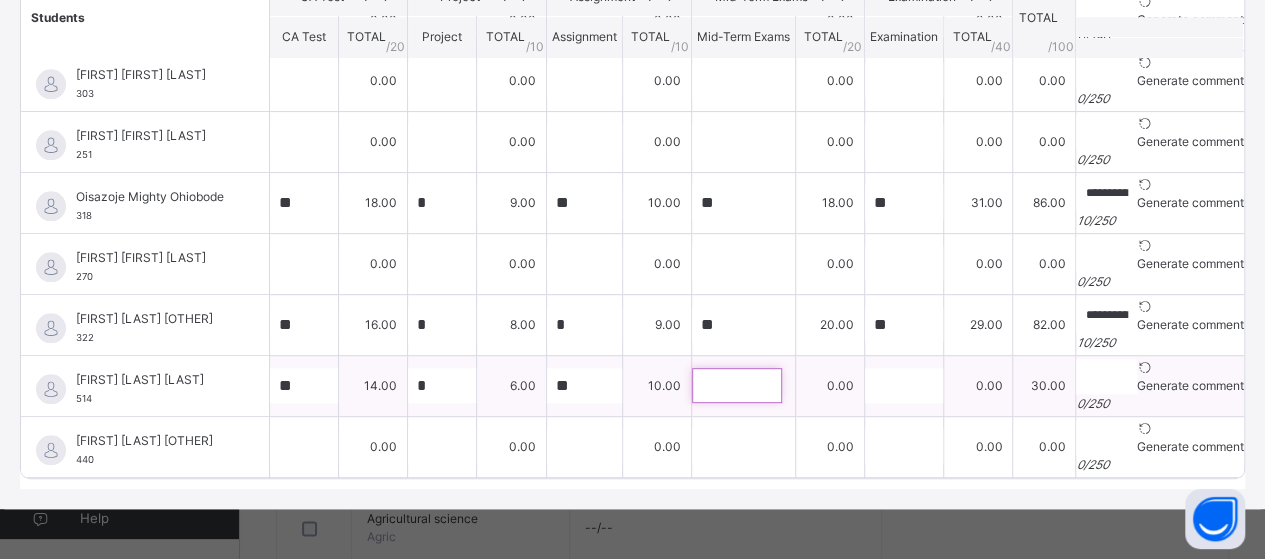 click at bounding box center (737, 385) 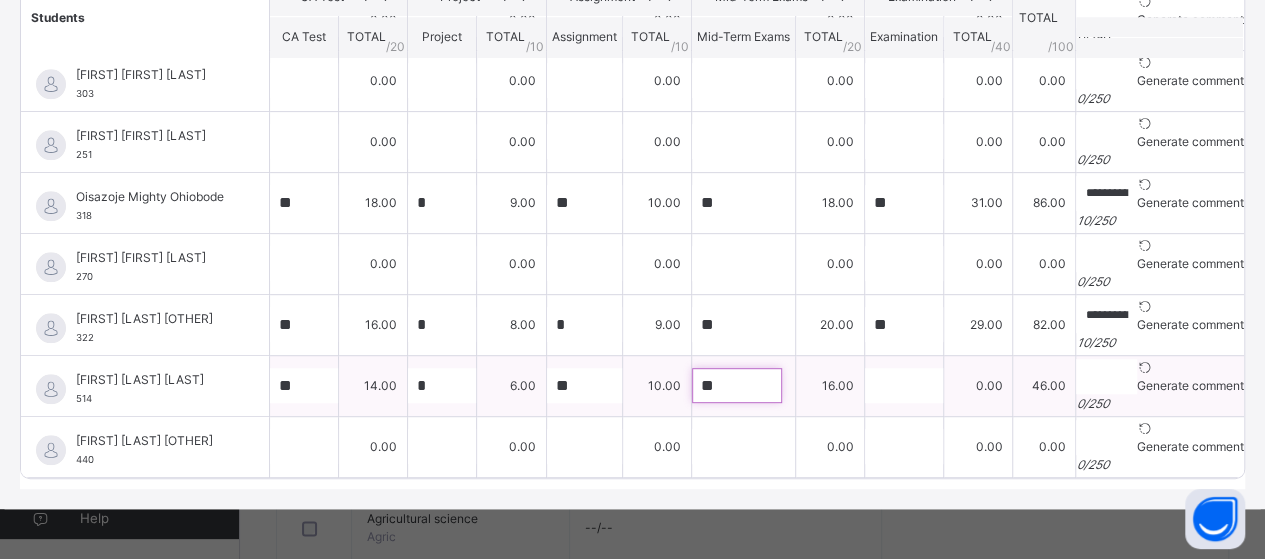 type on "**" 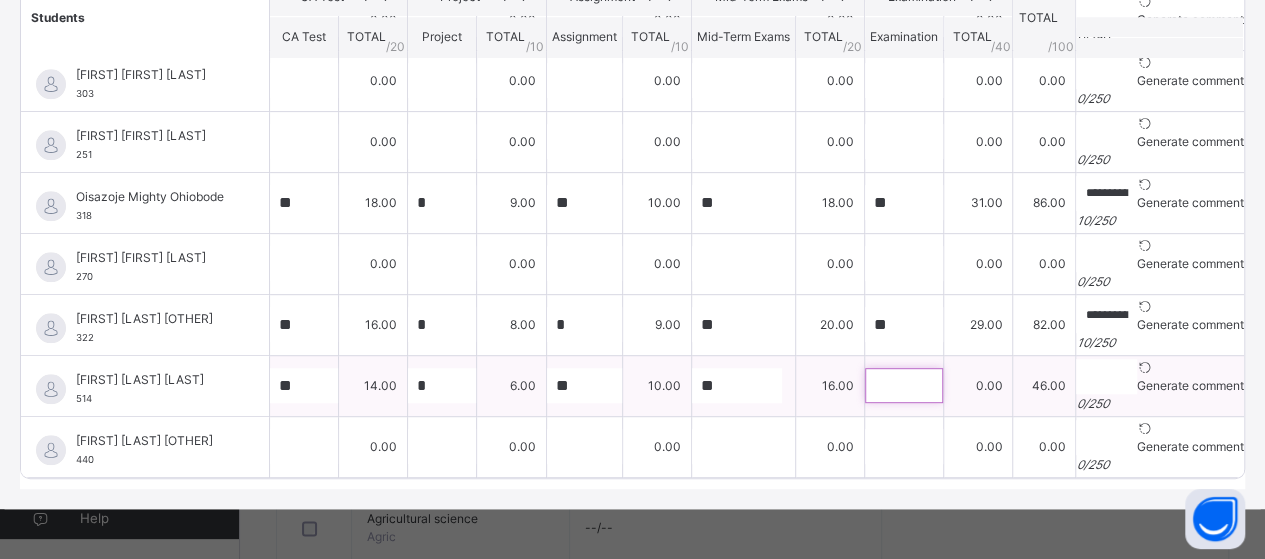 click at bounding box center [904, 385] 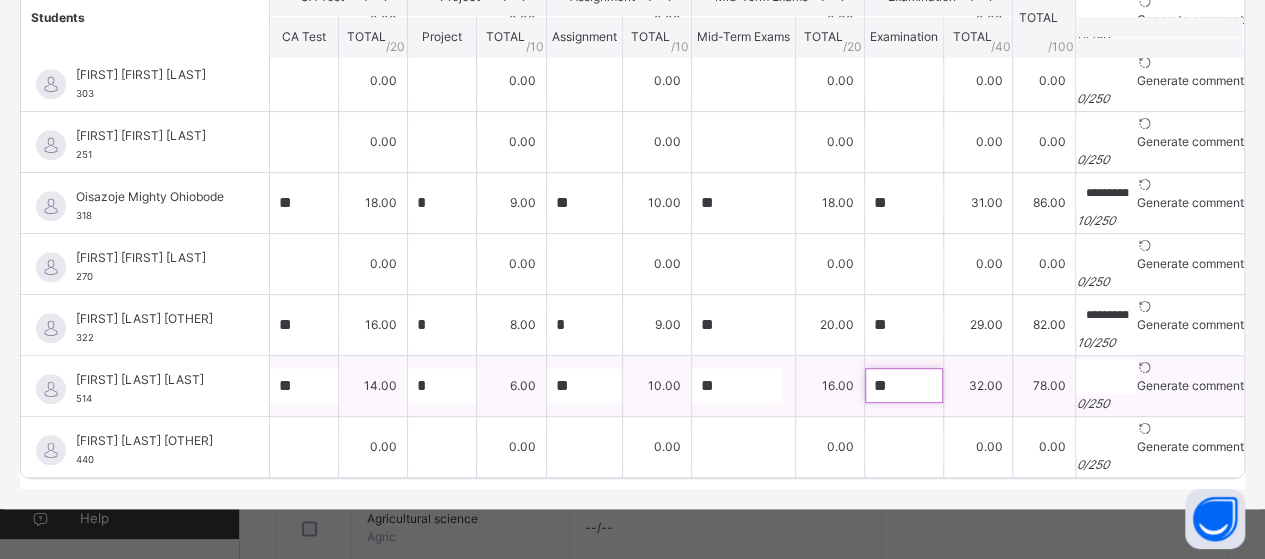 type on "**" 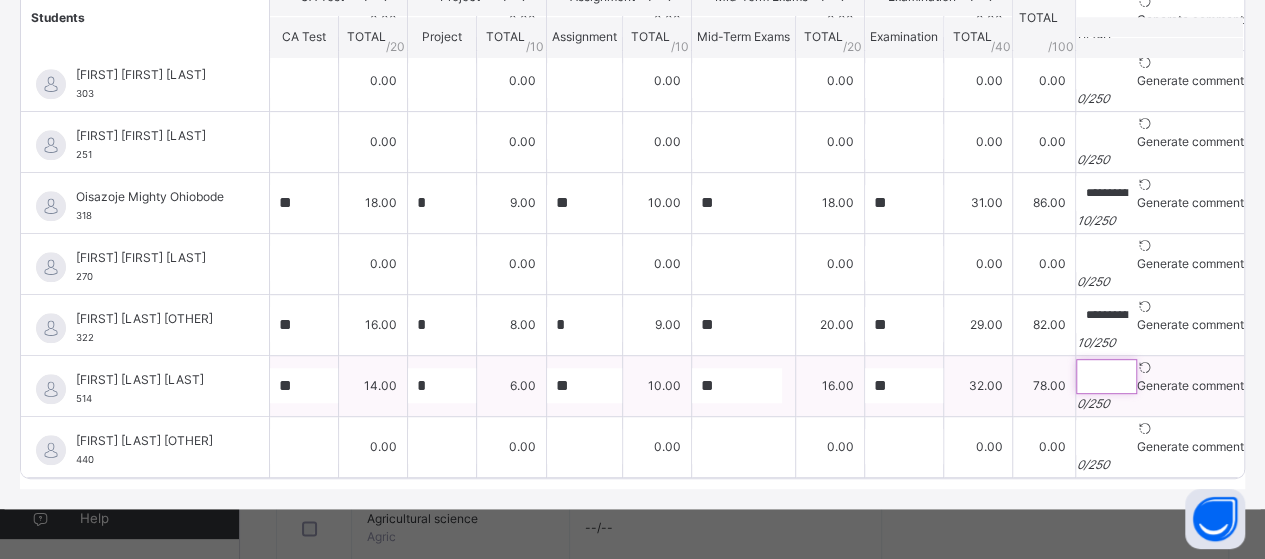 click at bounding box center [1106, 376] 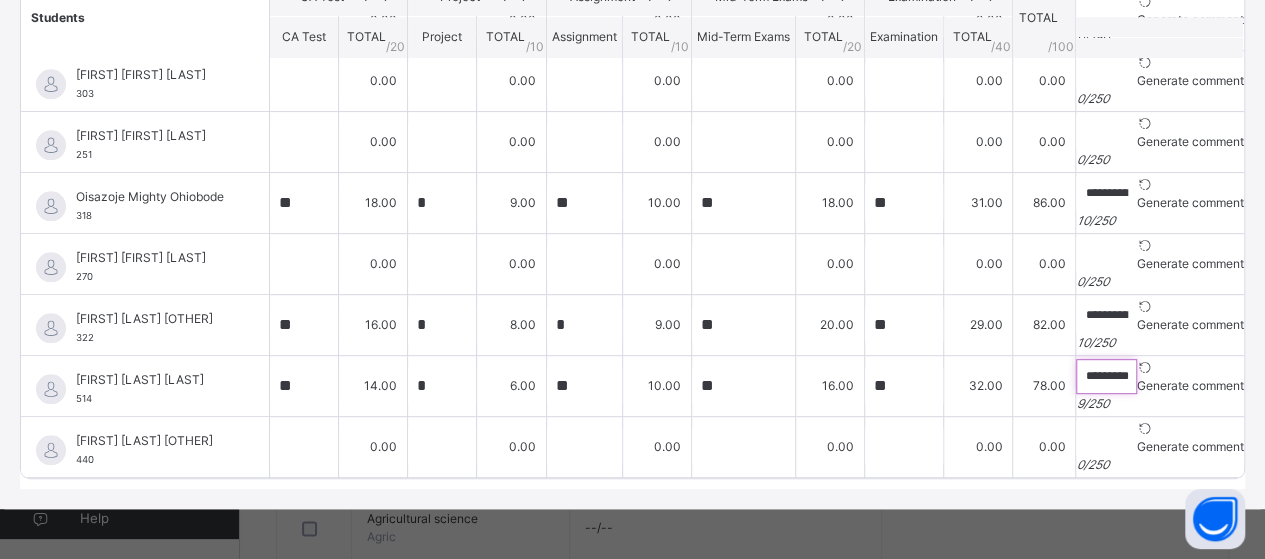 scroll, scrollTop: 0, scrollLeft: 0, axis: both 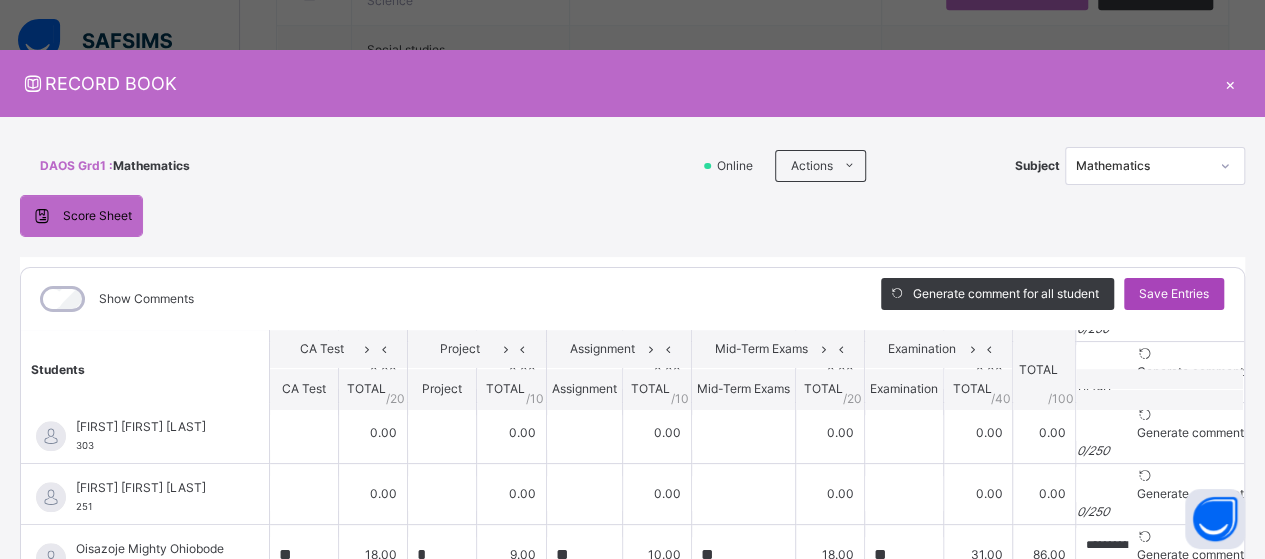 type on "*********" 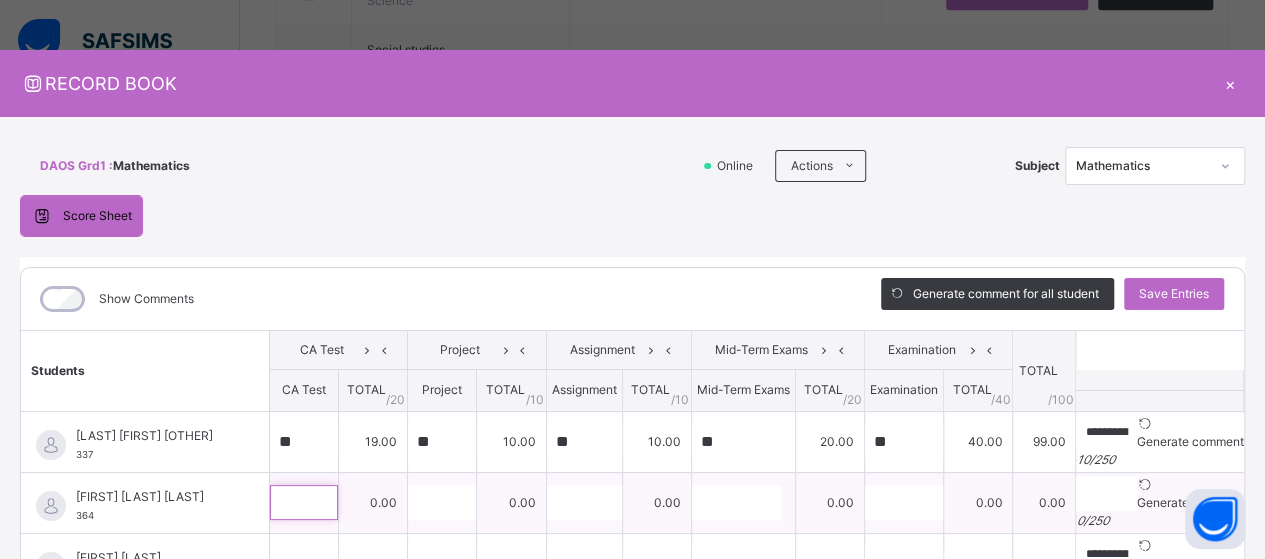 click at bounding box center [304, 502] 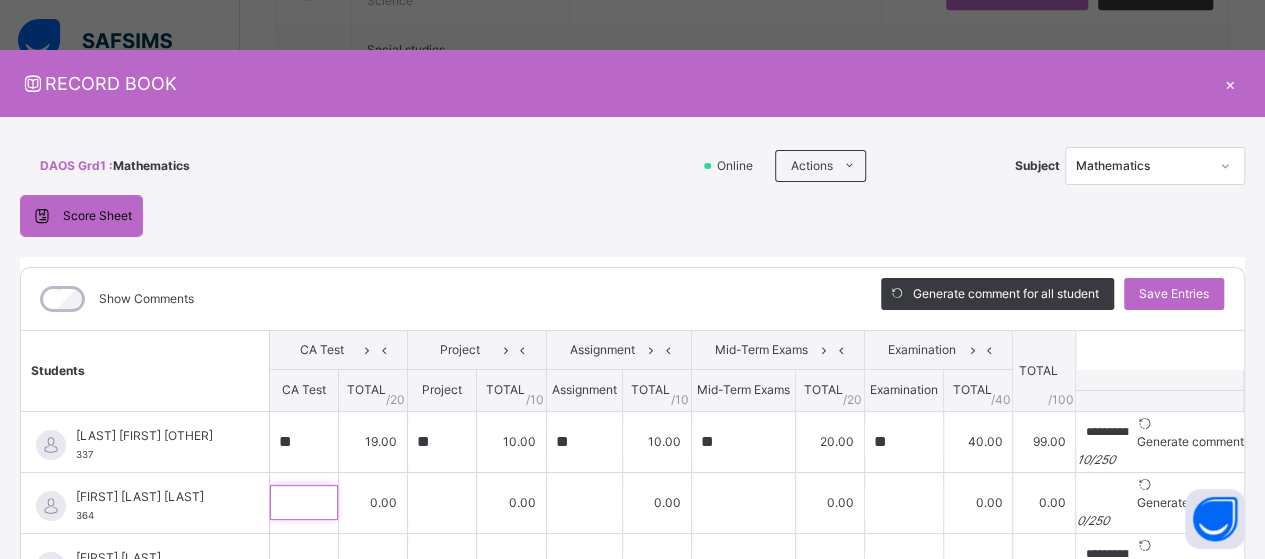 scroll, scrollTop: 366, scrollLeft: 0, axis: vertical 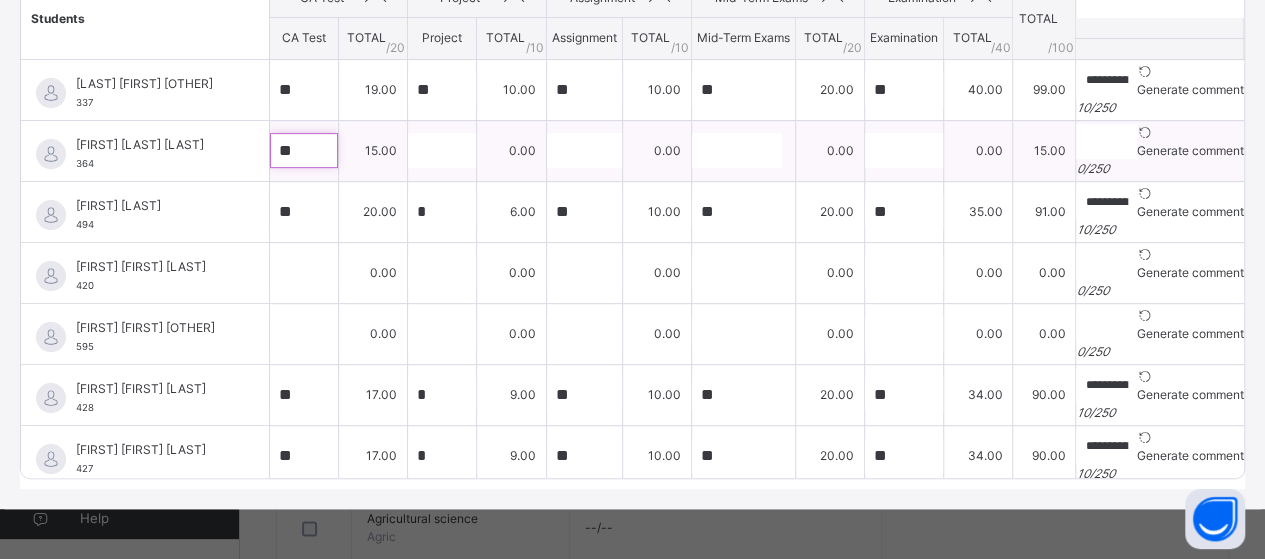 type on "**" 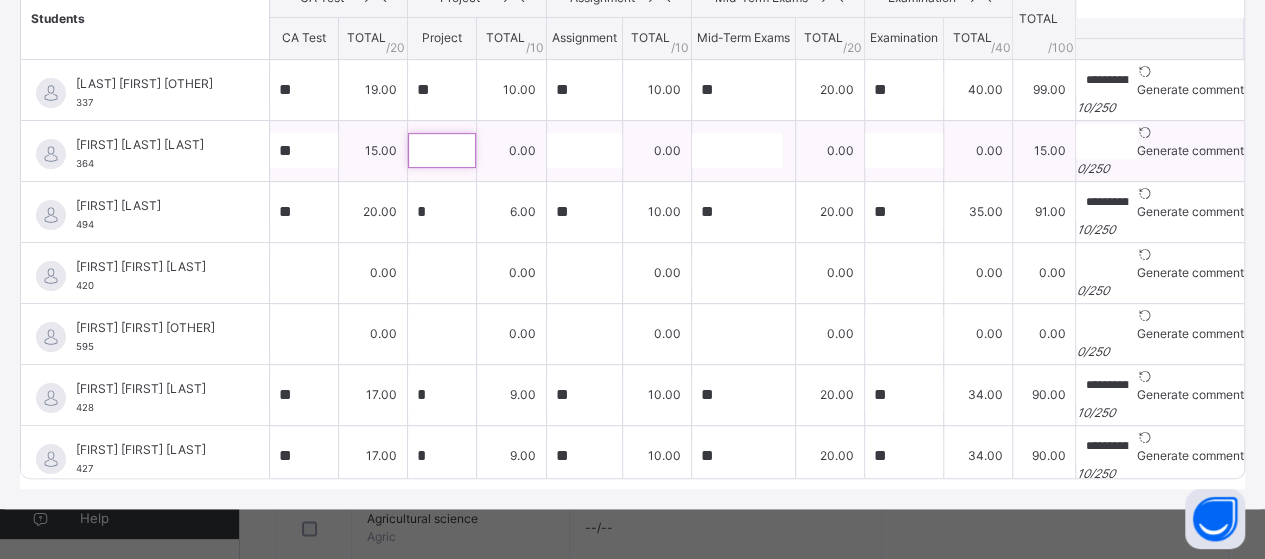 click at bounding box center [442, 150] 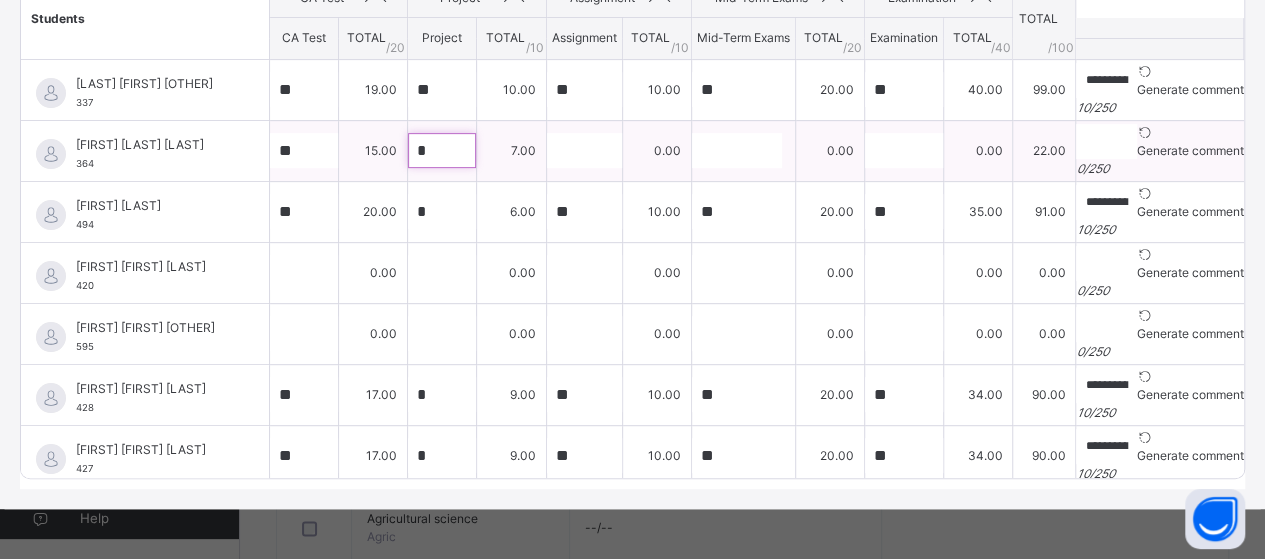 type on "*" 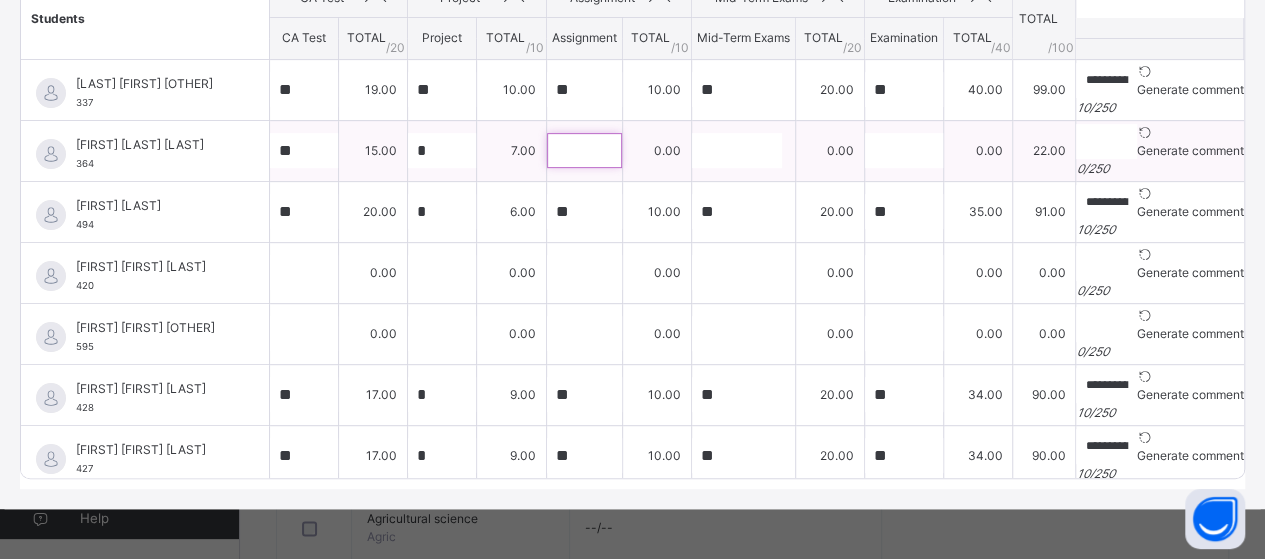 click at bounding box center [584, 150] 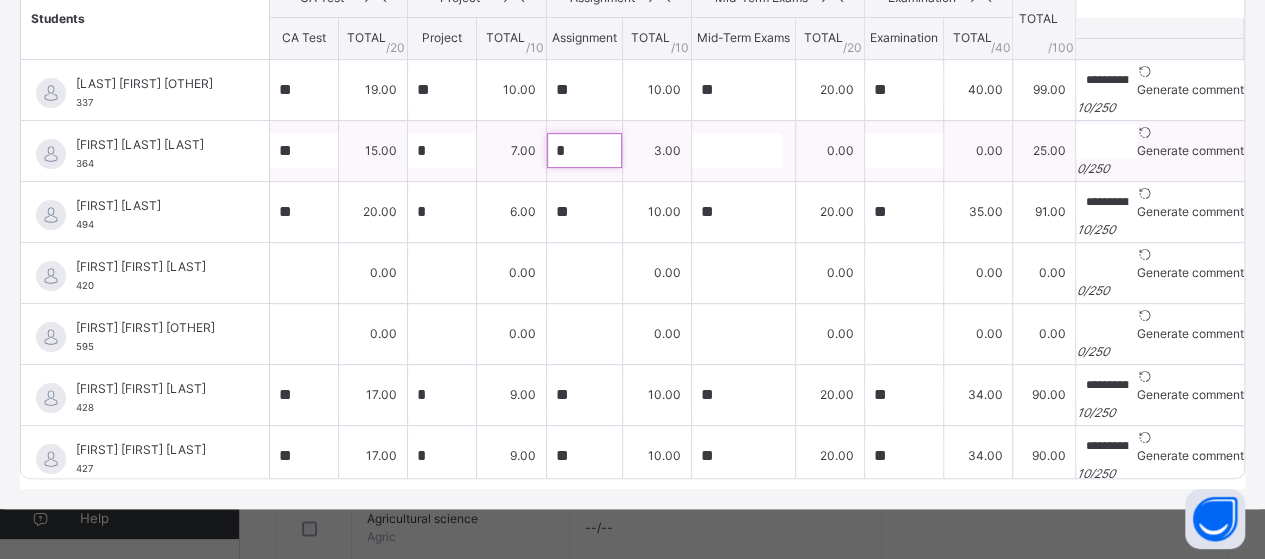 type on "*" 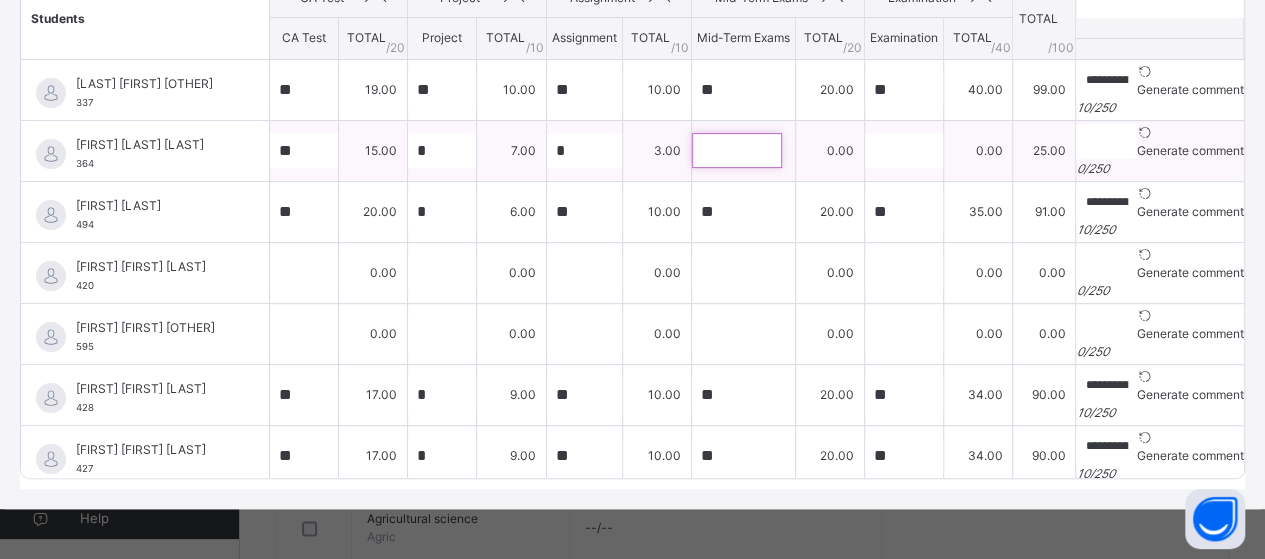 click at bounding box center [737, 150] 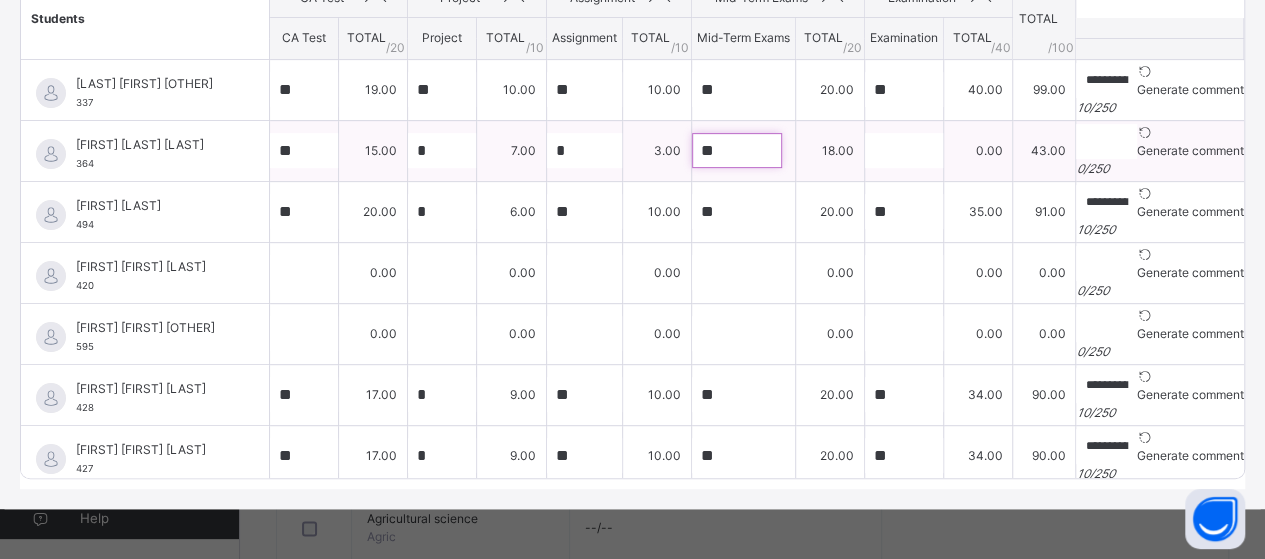 type on "**" 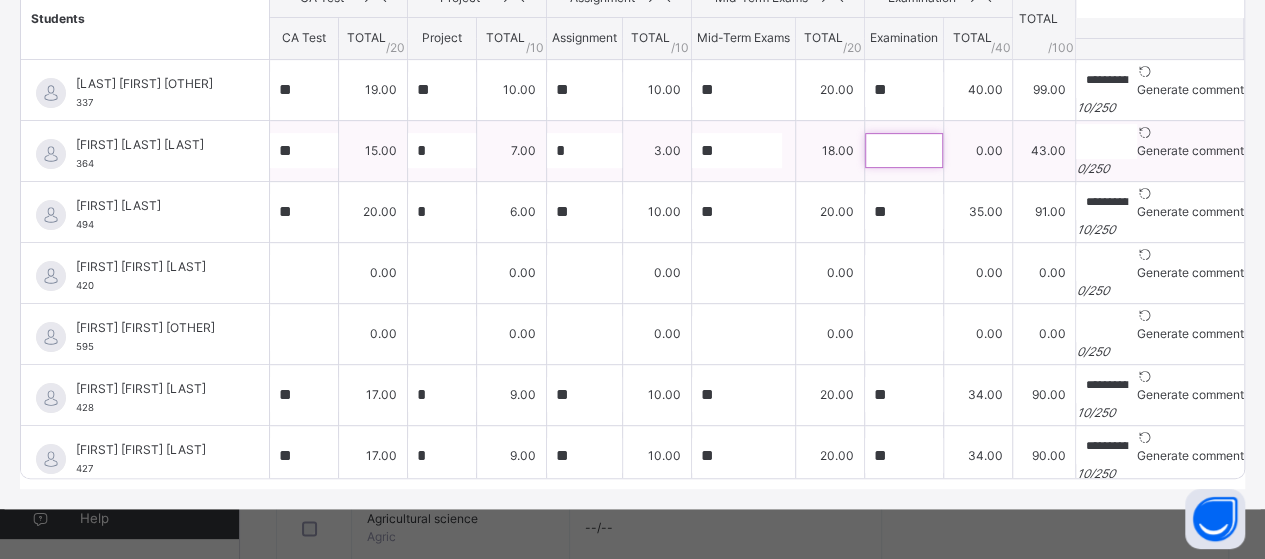 click at bounding box center (904, 150) 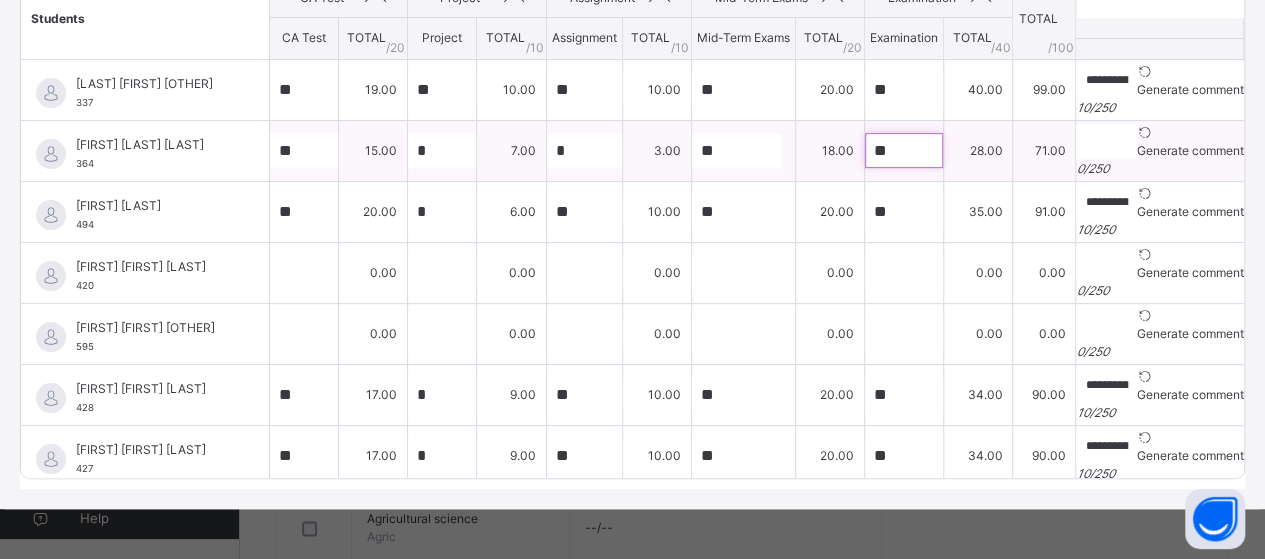 type on "**" 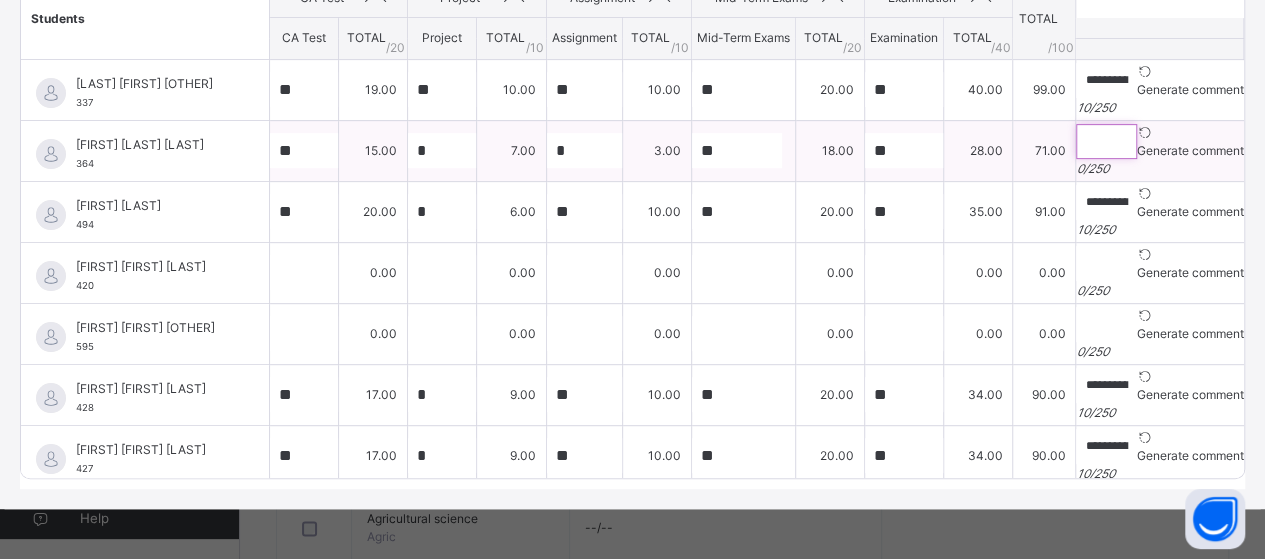click at bounding box center (1106, 141) 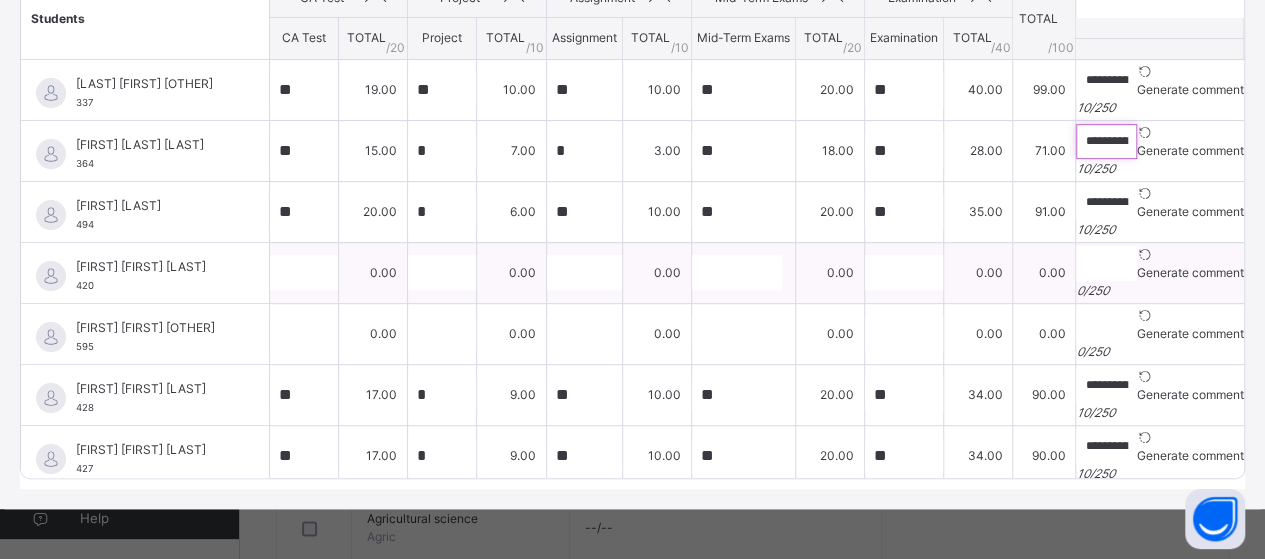 type on "**********" 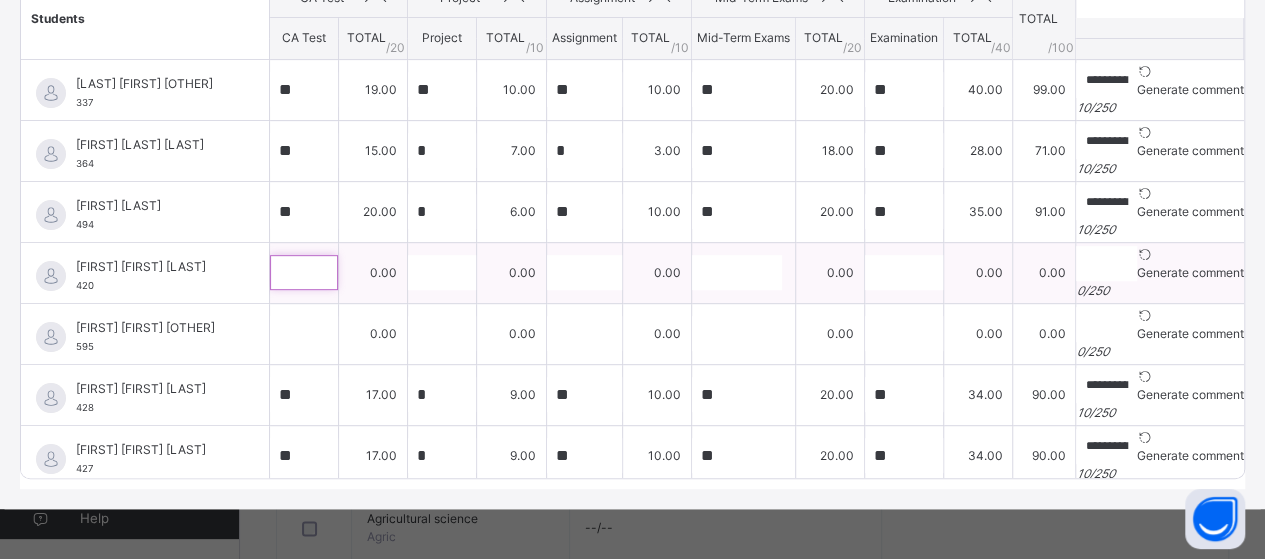 click at bounding box center (304, 272) 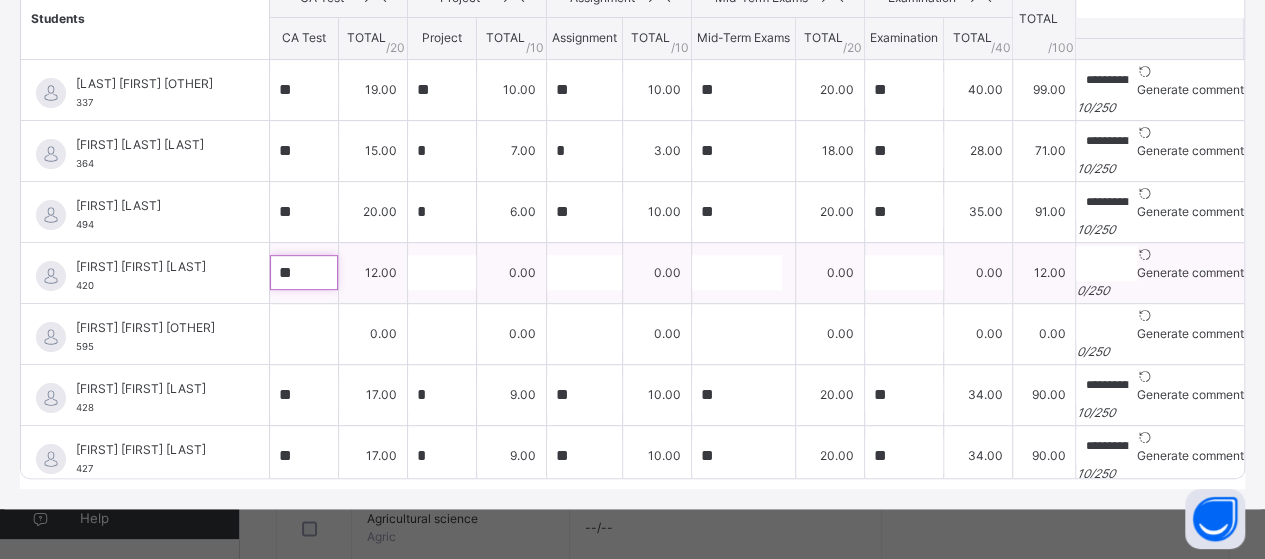 type on "**" 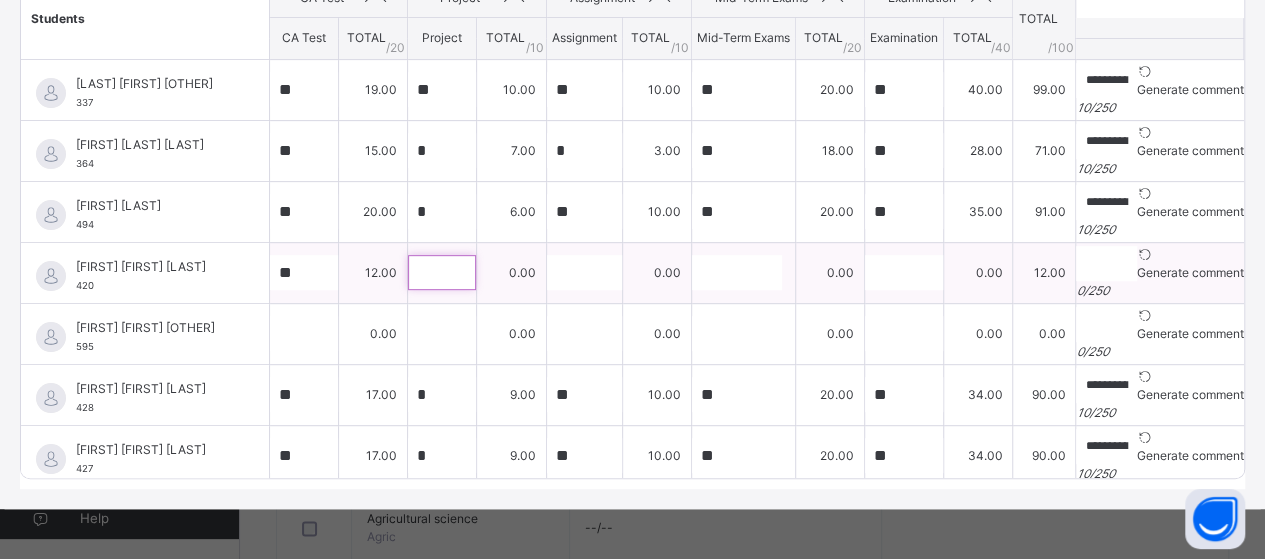 click at bounding box center [442, 272] 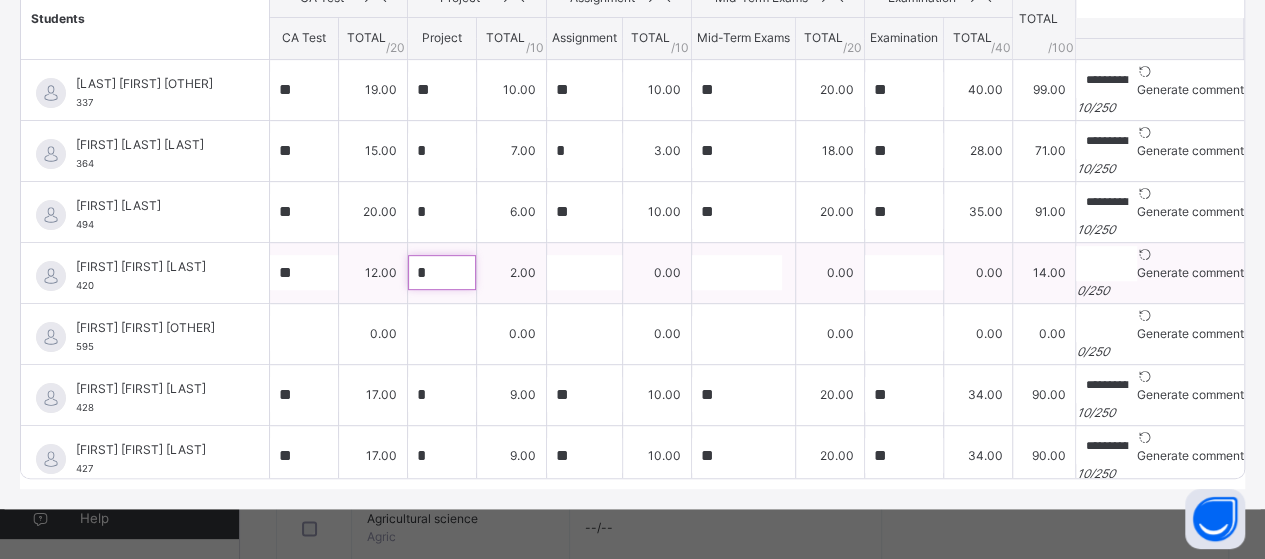 type on "*" 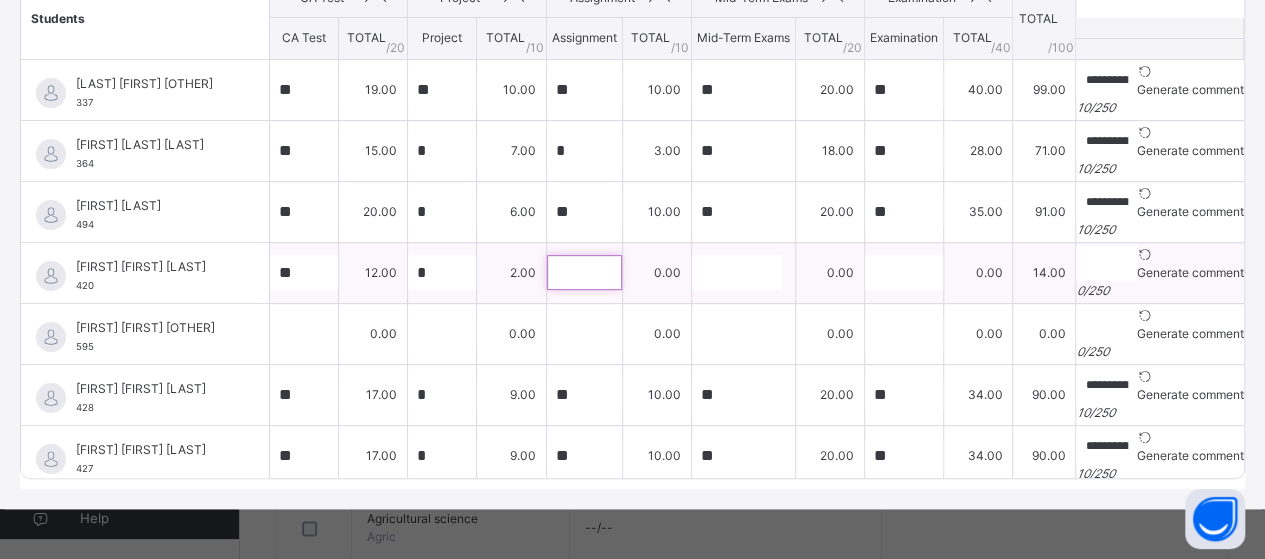 click at bounding box center [584, 272] 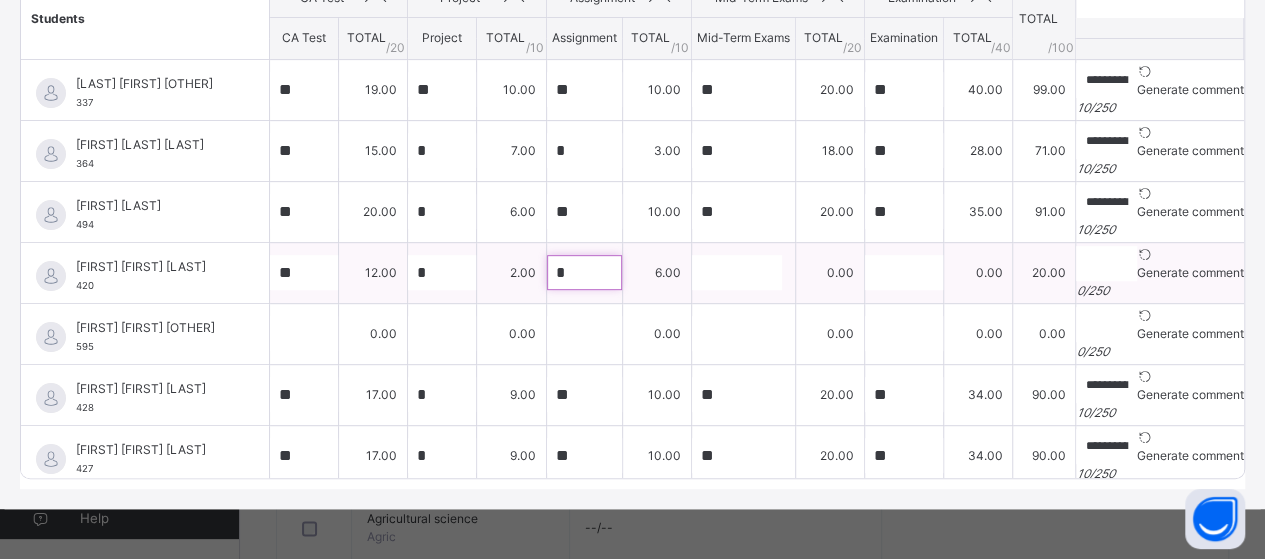 type on "*" 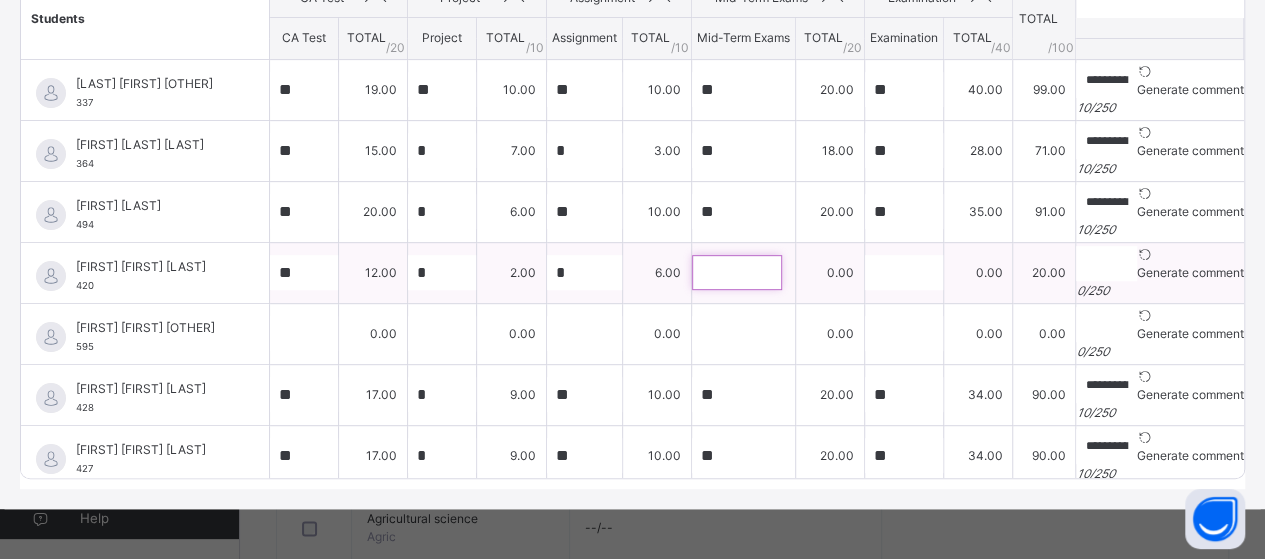 click at bounding box center [737, 272] 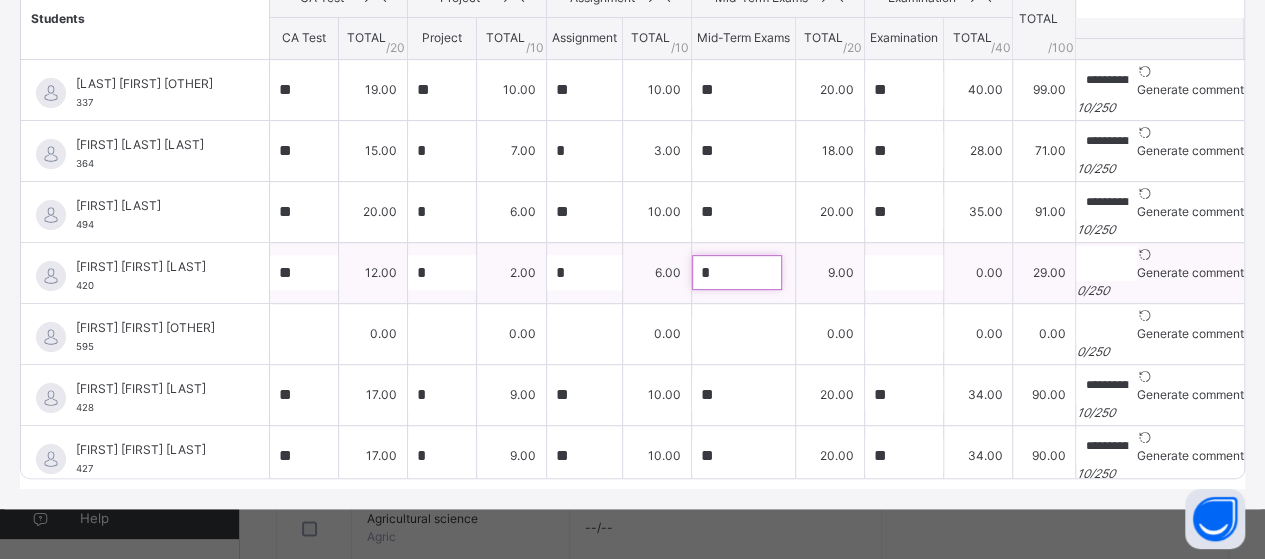 type on "*" 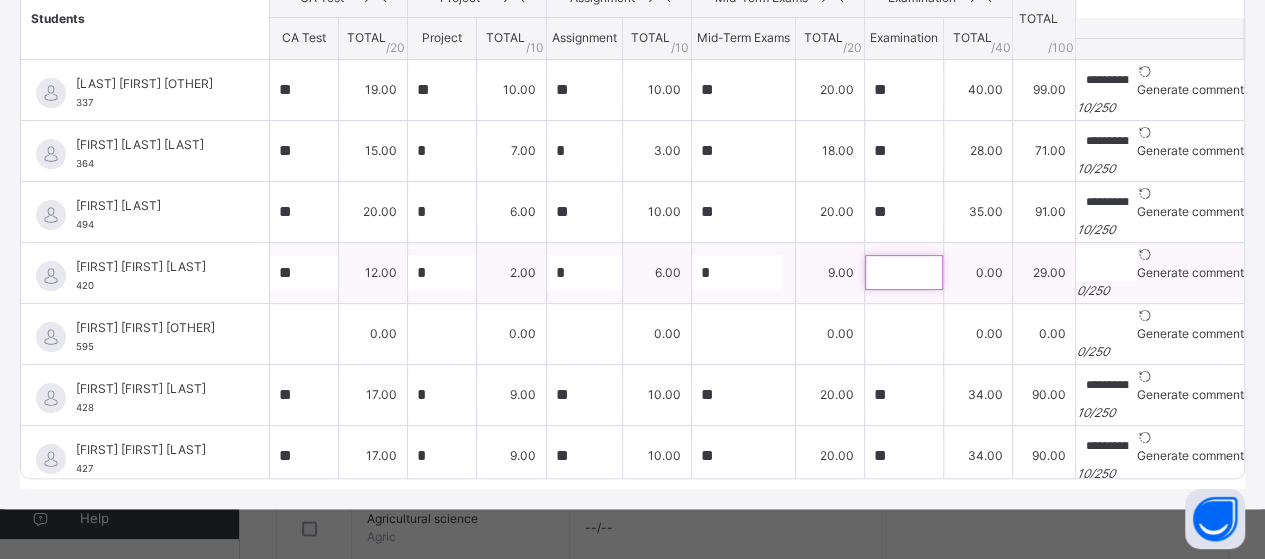 click at bounding box center (904, 272) 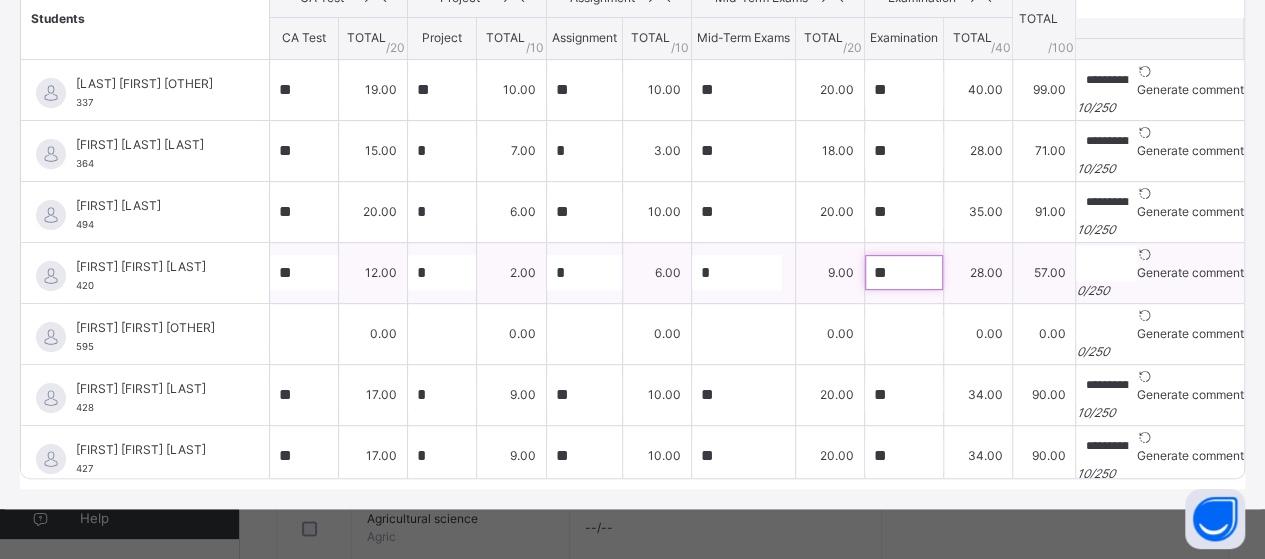 type on "**" 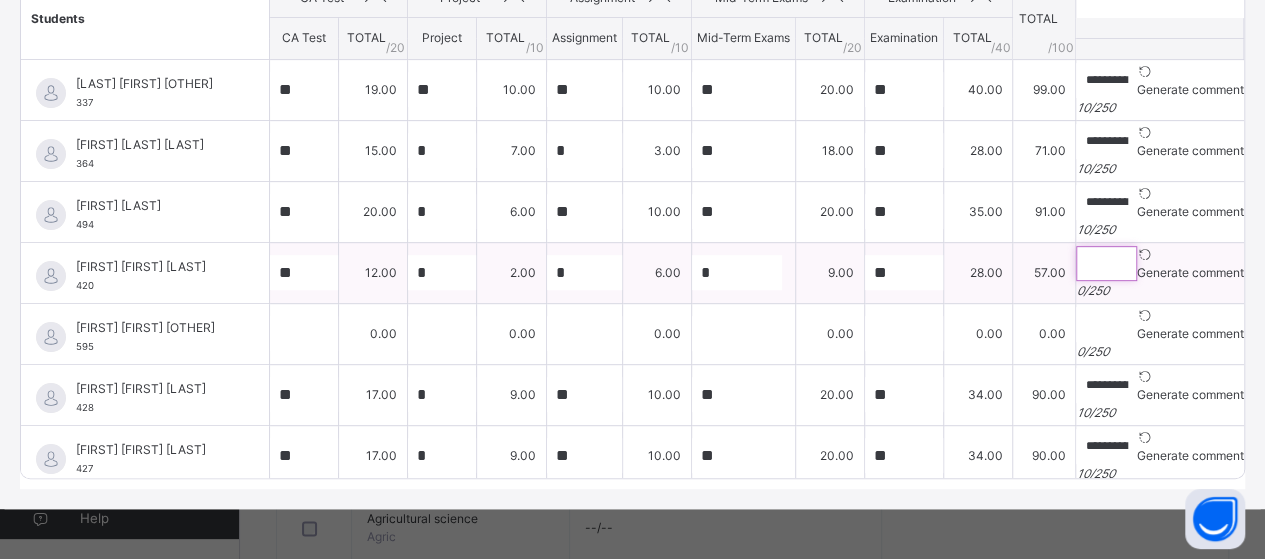 click at bounding box center [1106, 263] 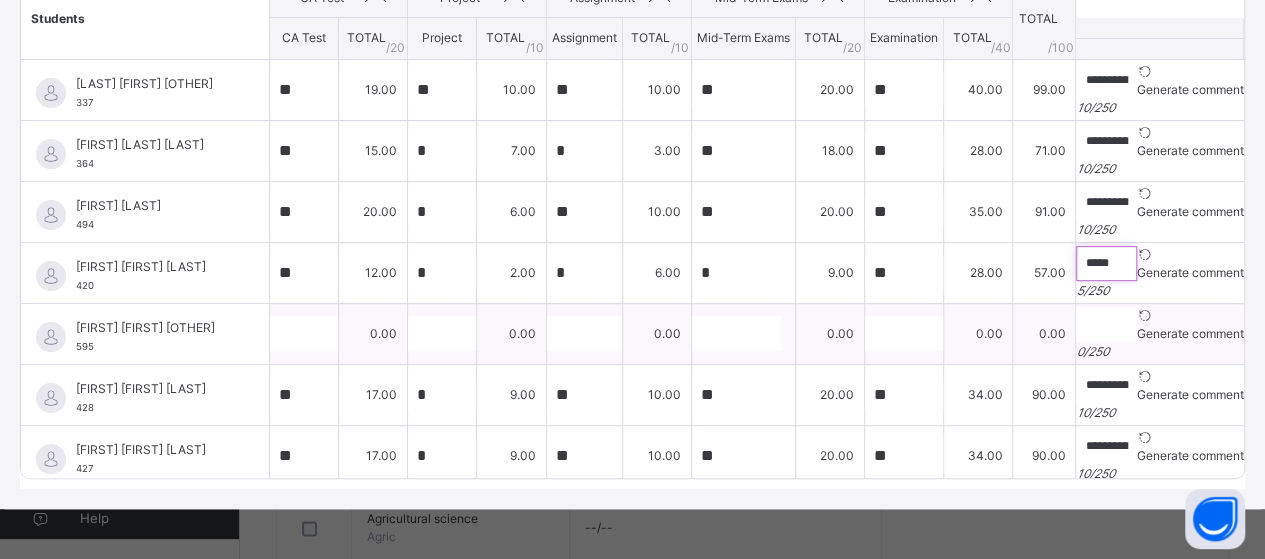 type on "*****" 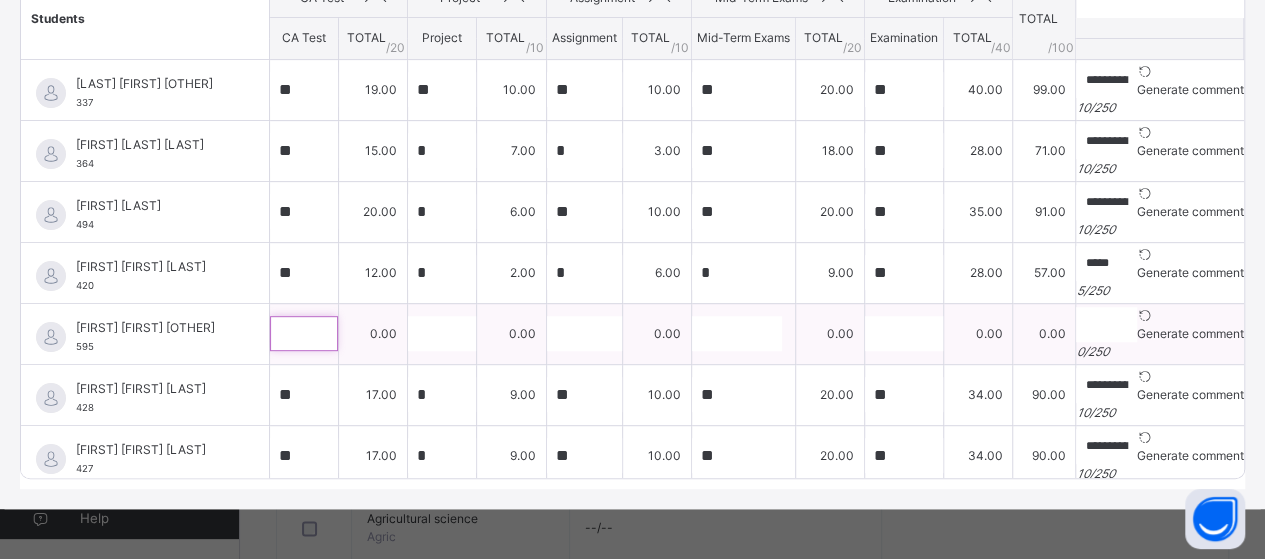 click at bounding box center [304, 333] 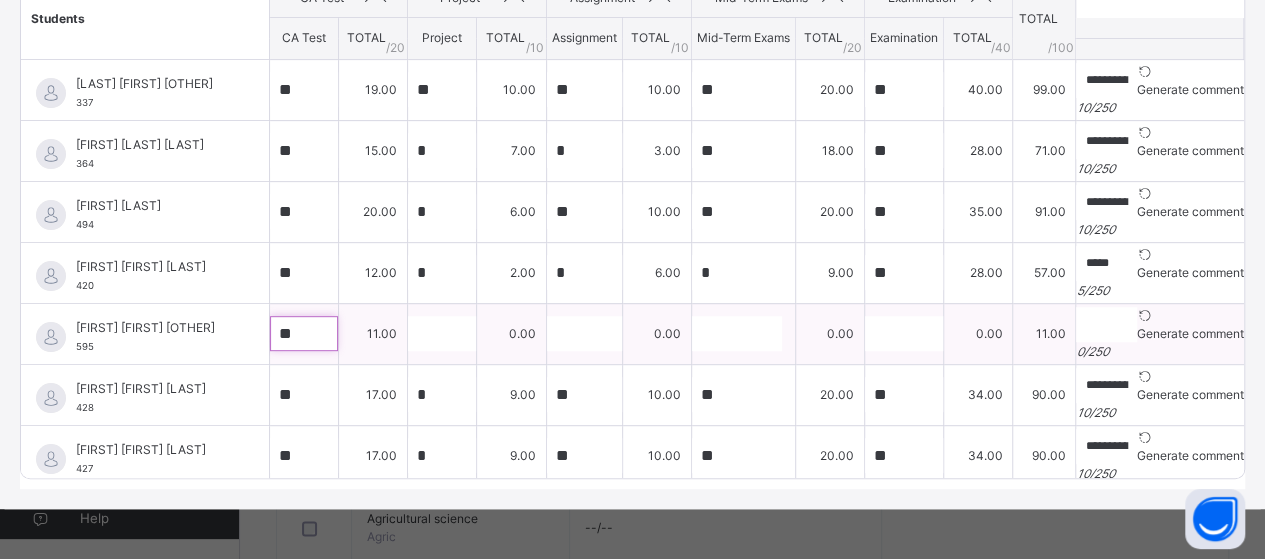 type on "**" 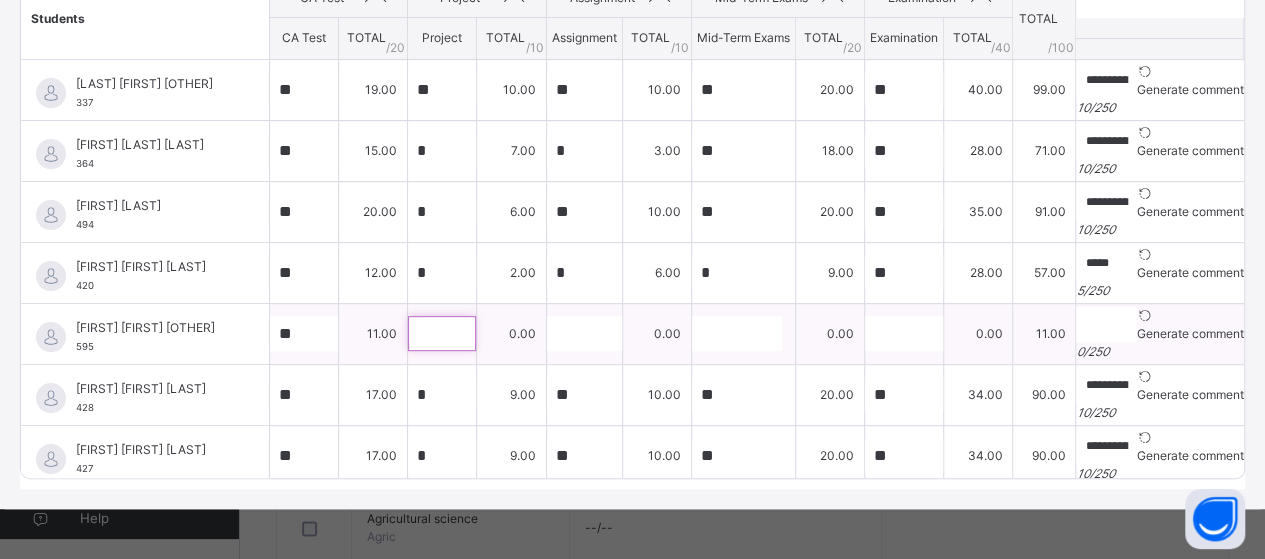 click at bounding box center [442, 333] 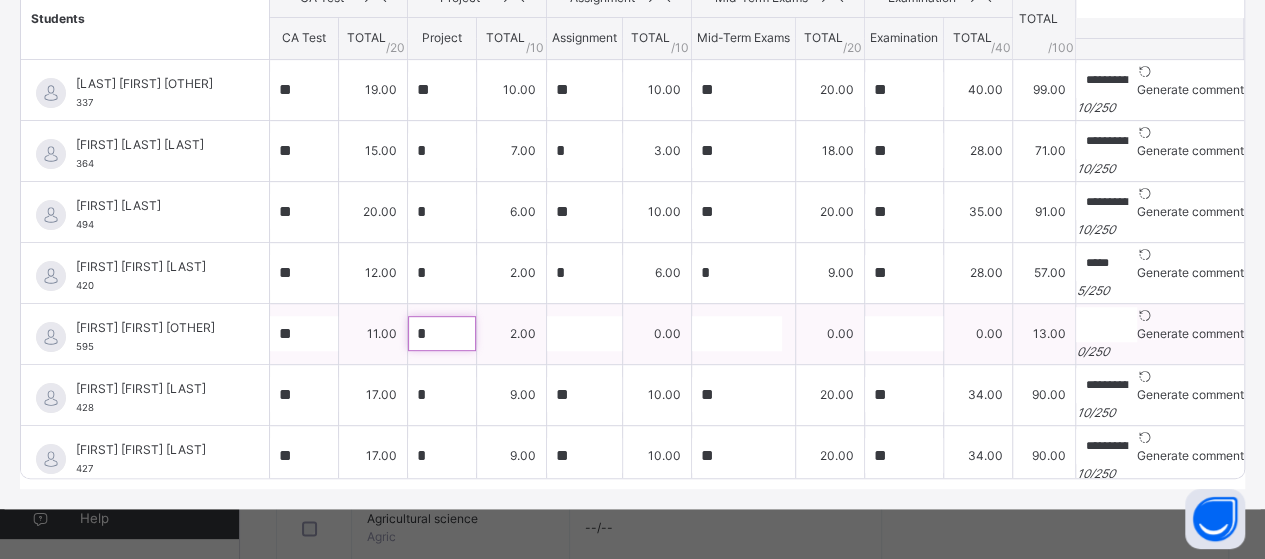 type on "*" 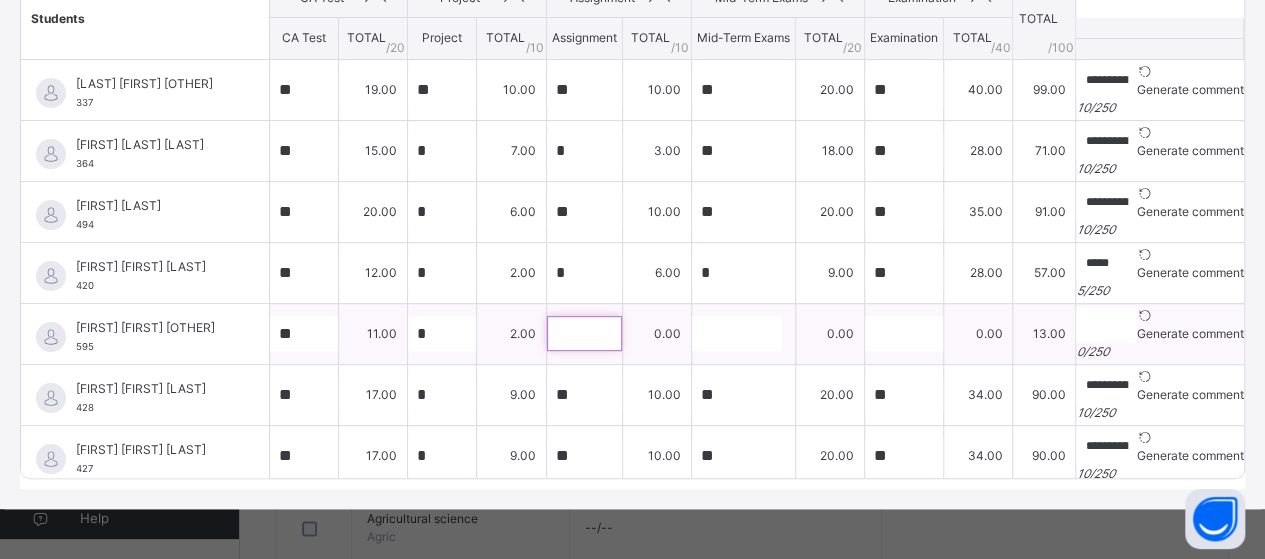 click at bounding box center (584, 333) 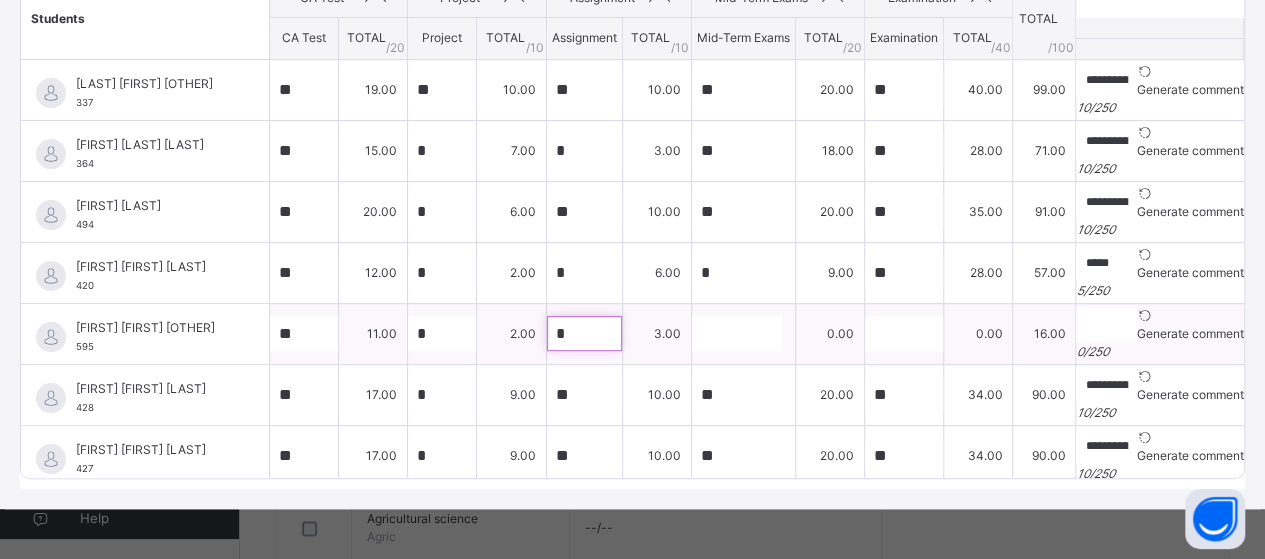 type on "*" 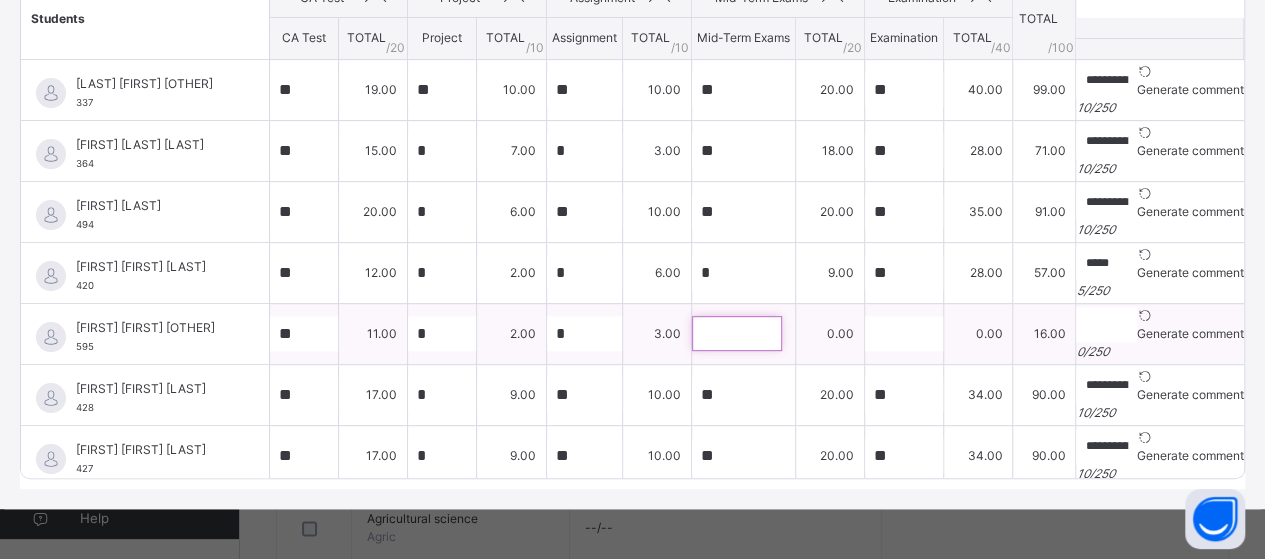 click at bounding box center (737, 333) 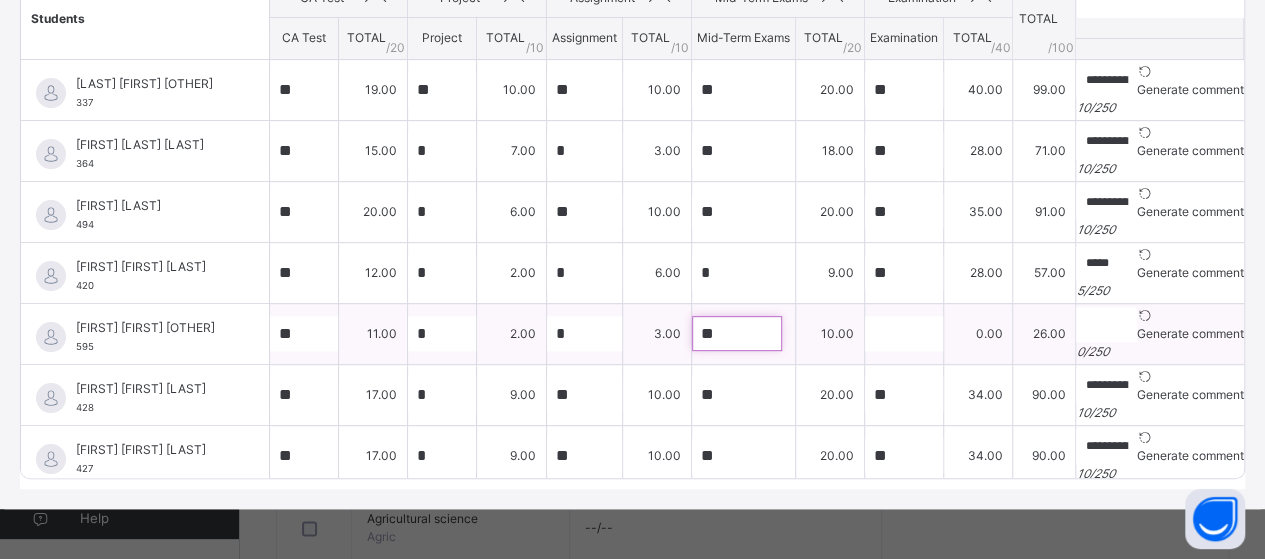 type on "**" 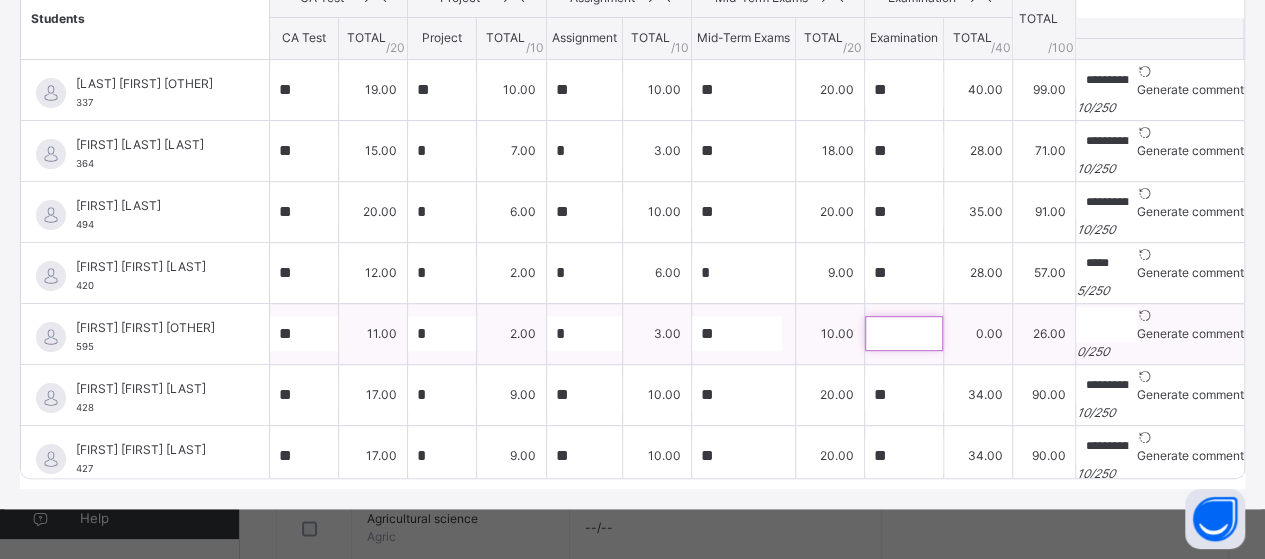 click at bounding box center (904, 333) 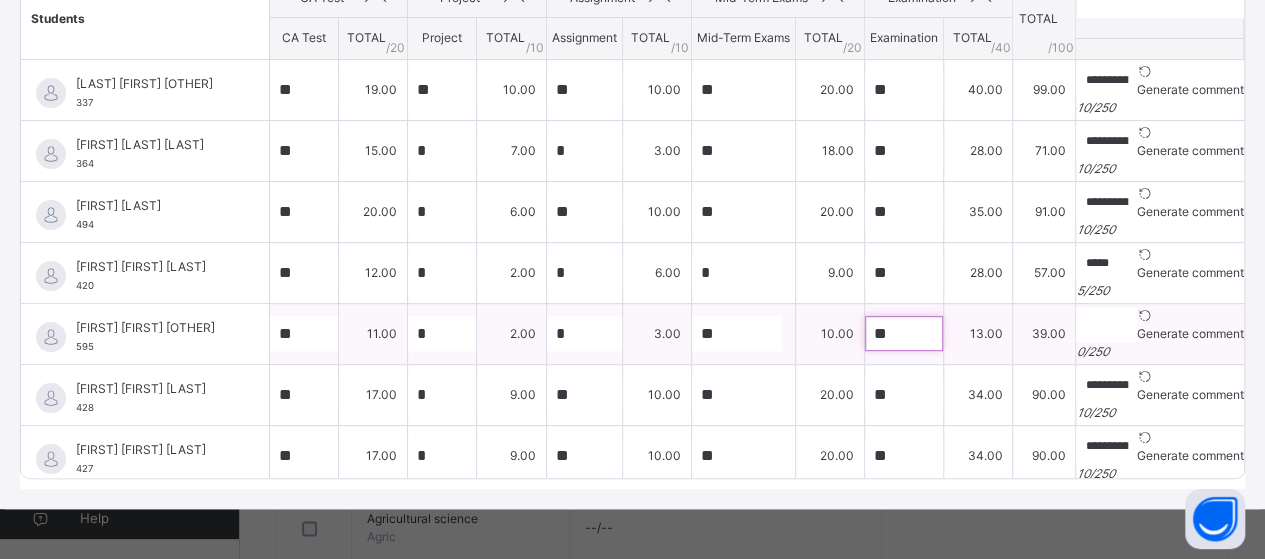 type on "**" 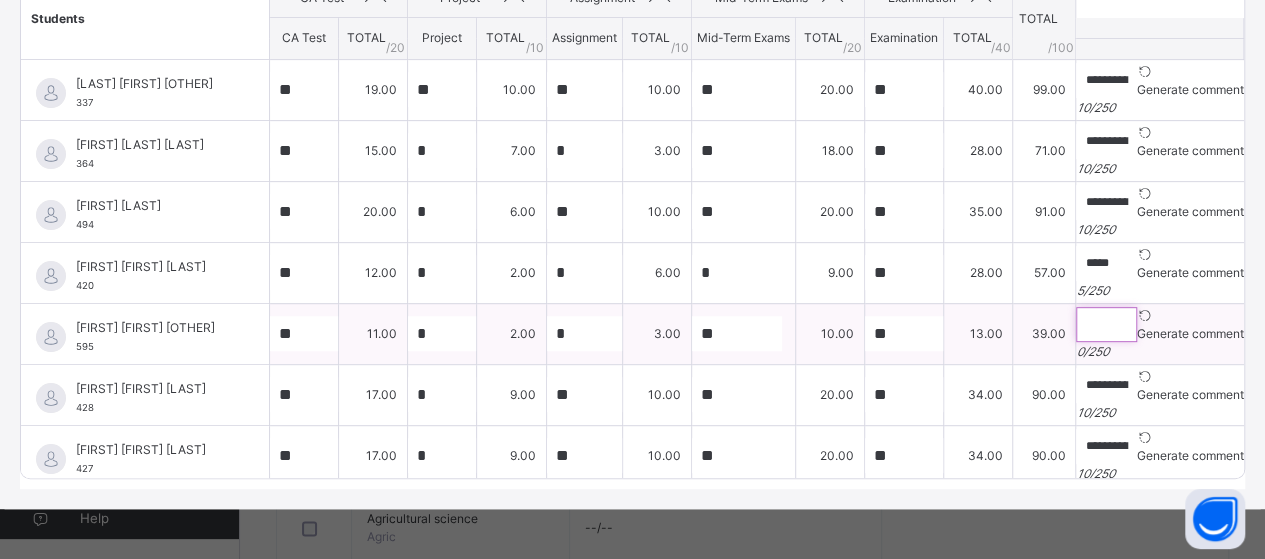 click at bounding box center (1106, 324) 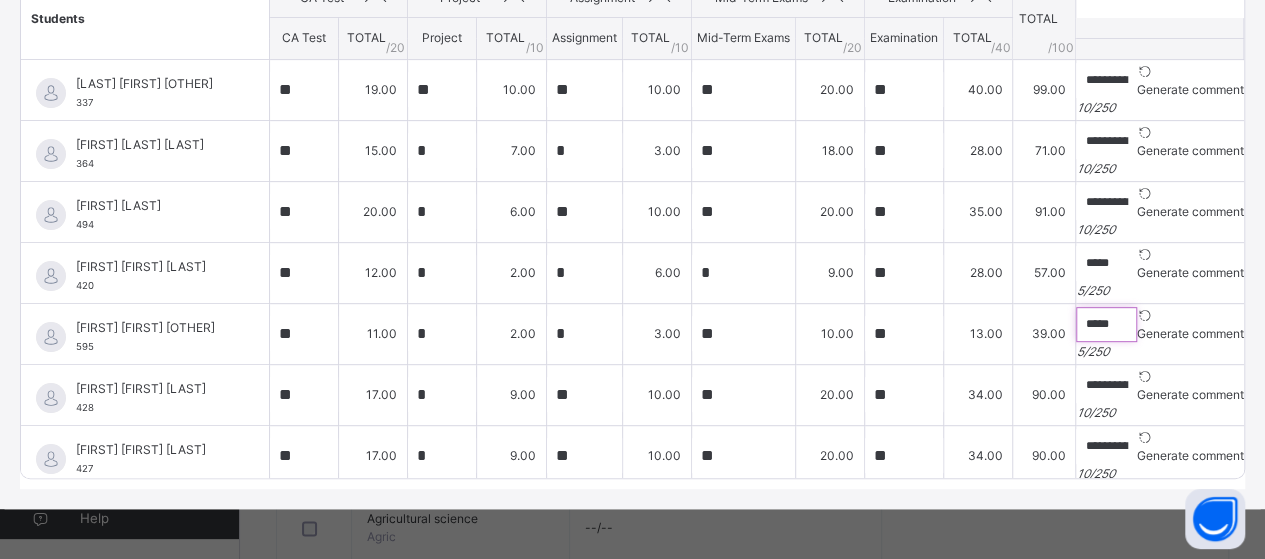 scroll, scrollTop: 424, scrollLeft: 0, axis: vertical 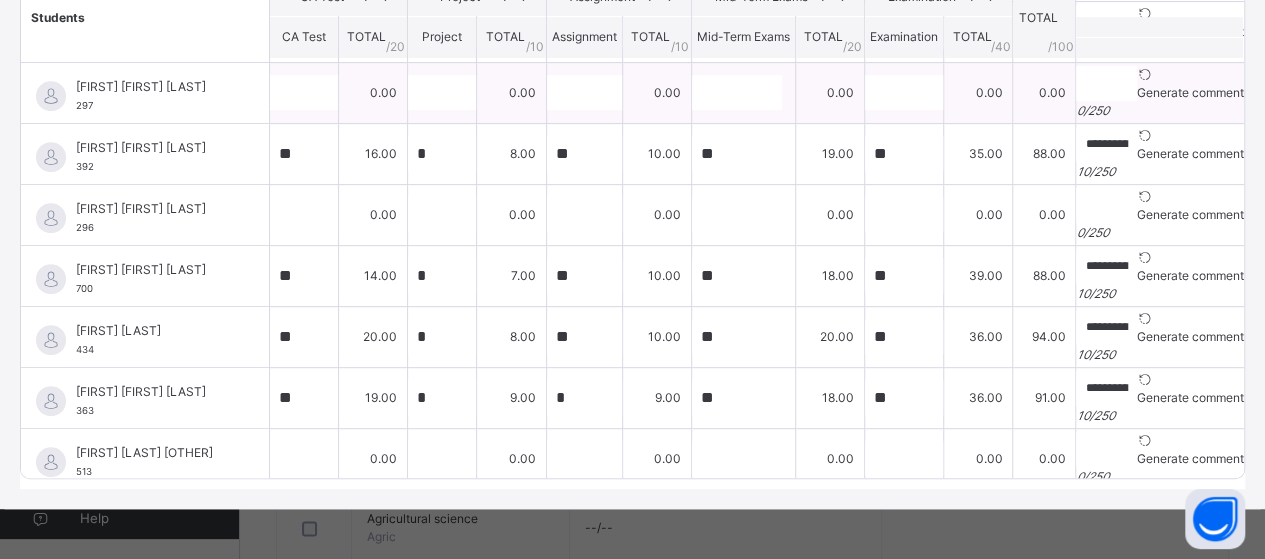 type on "*****" 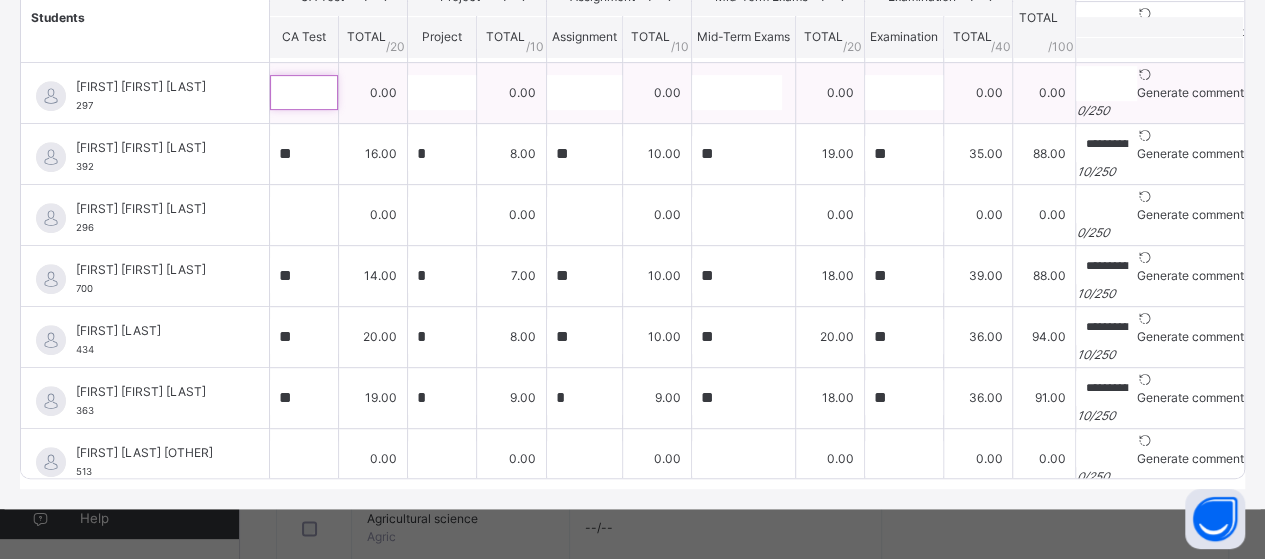click at bounding box center [304, 92] 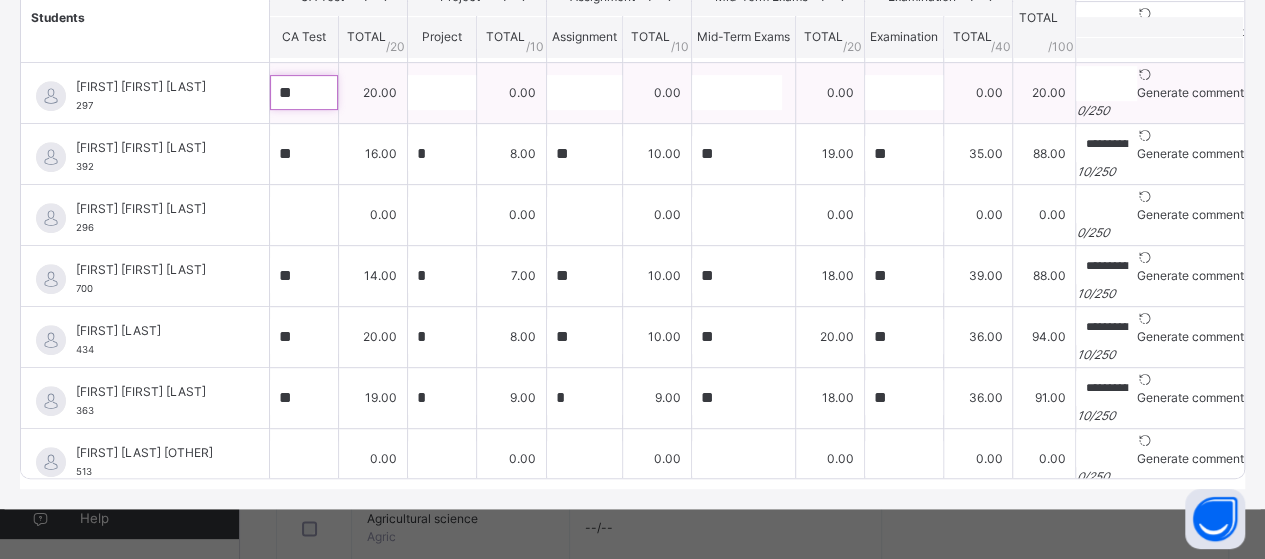 type on "**" 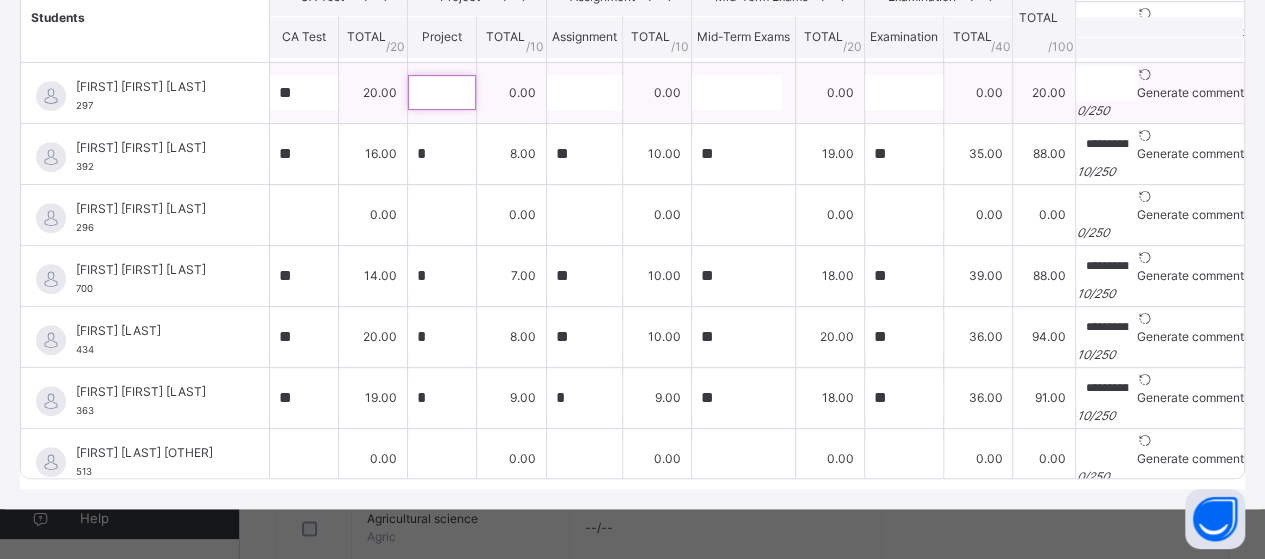 click at bounding box center [442, 92] 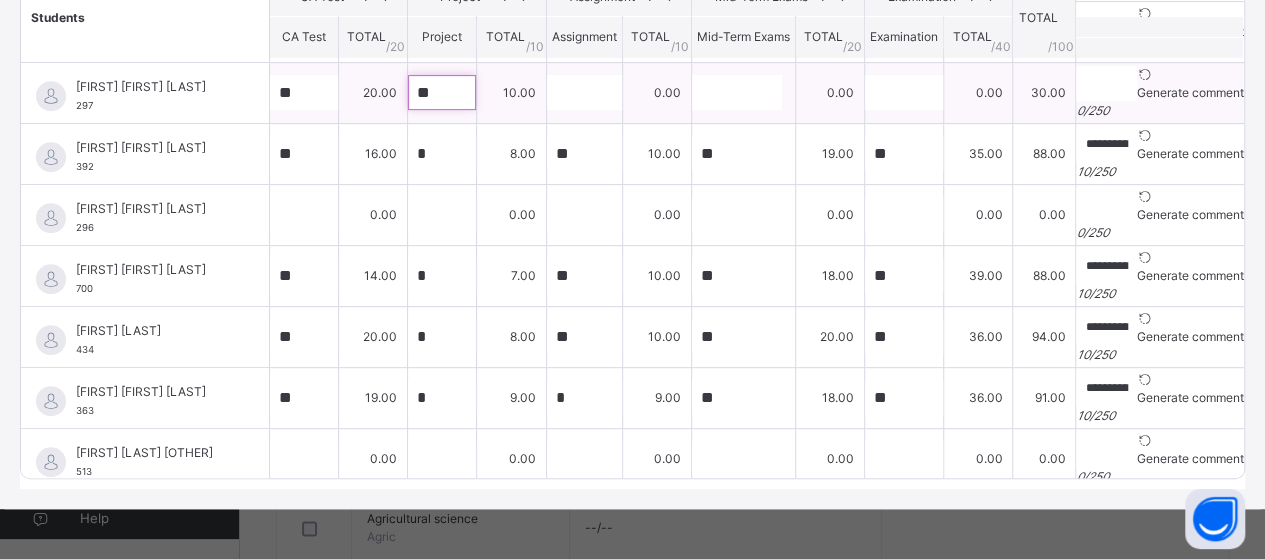 type on "**" 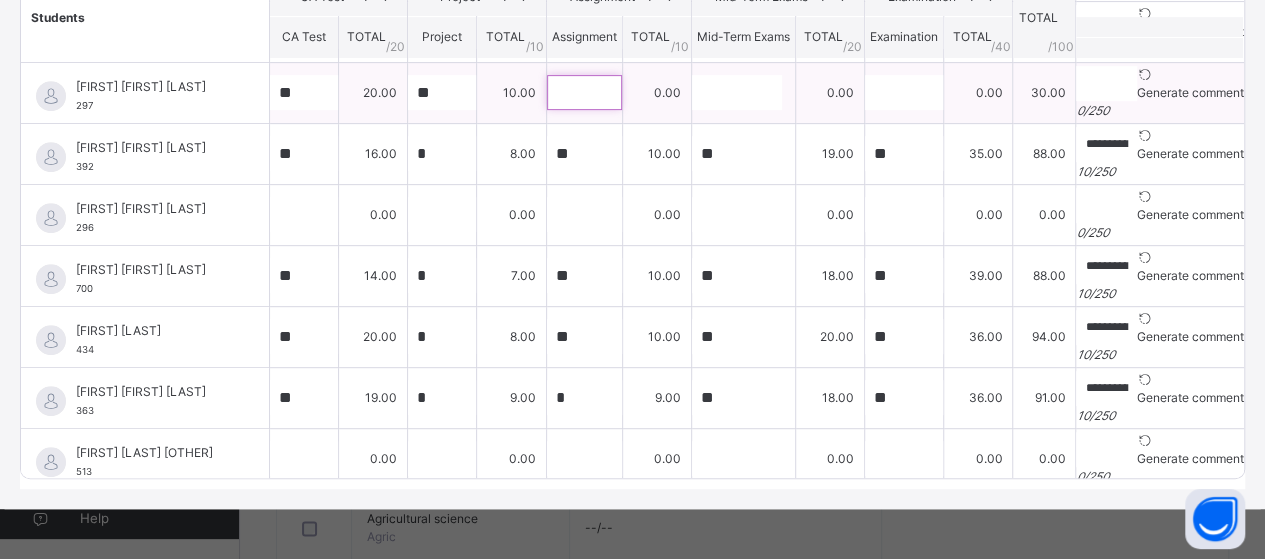 click at bounding box center [584, 92] 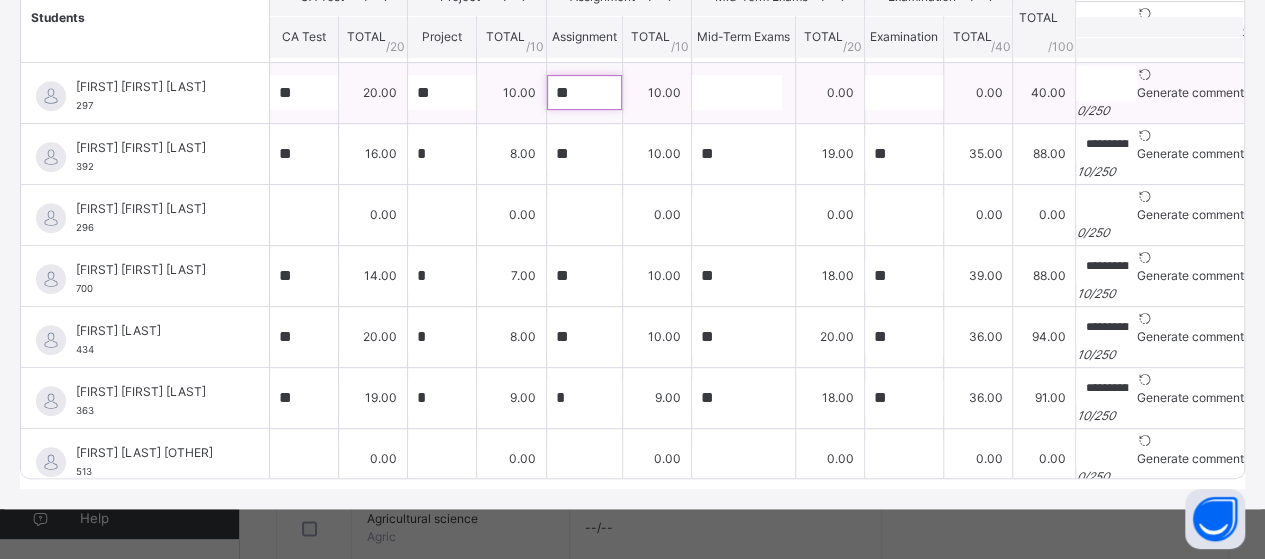 type on "**" 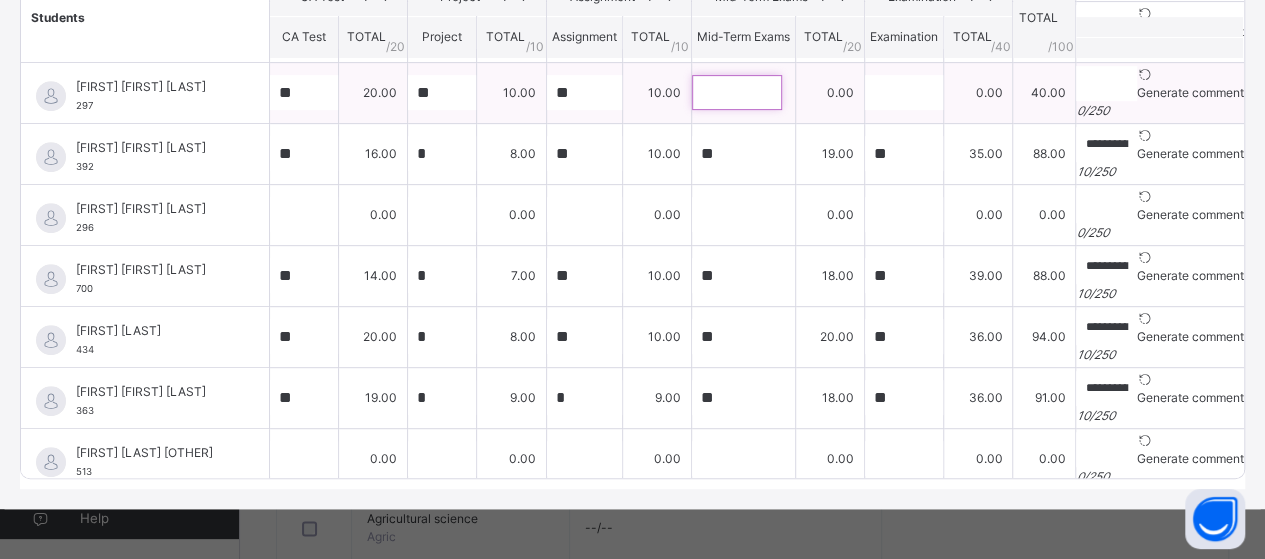 click at bounding box center [737, 92] 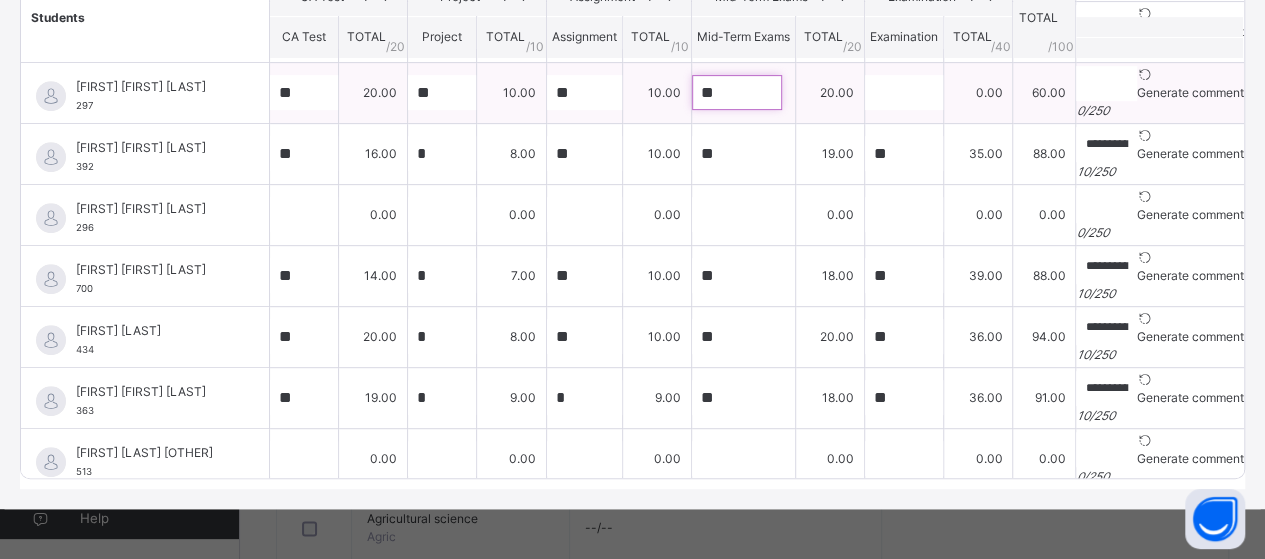 type on "**" 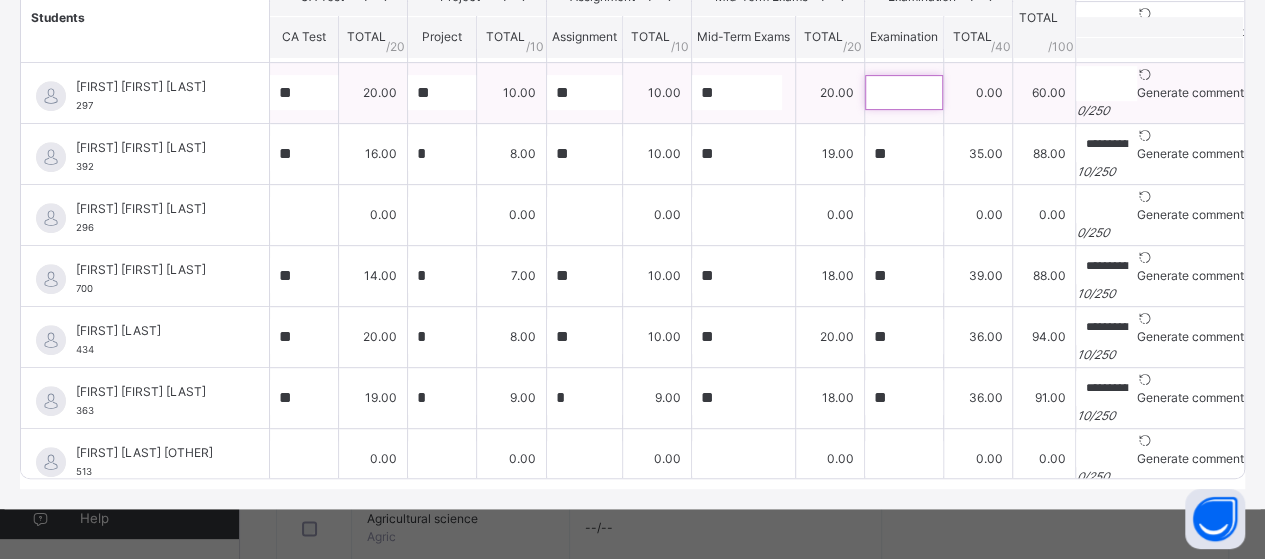click at bounding box center [904, 92] 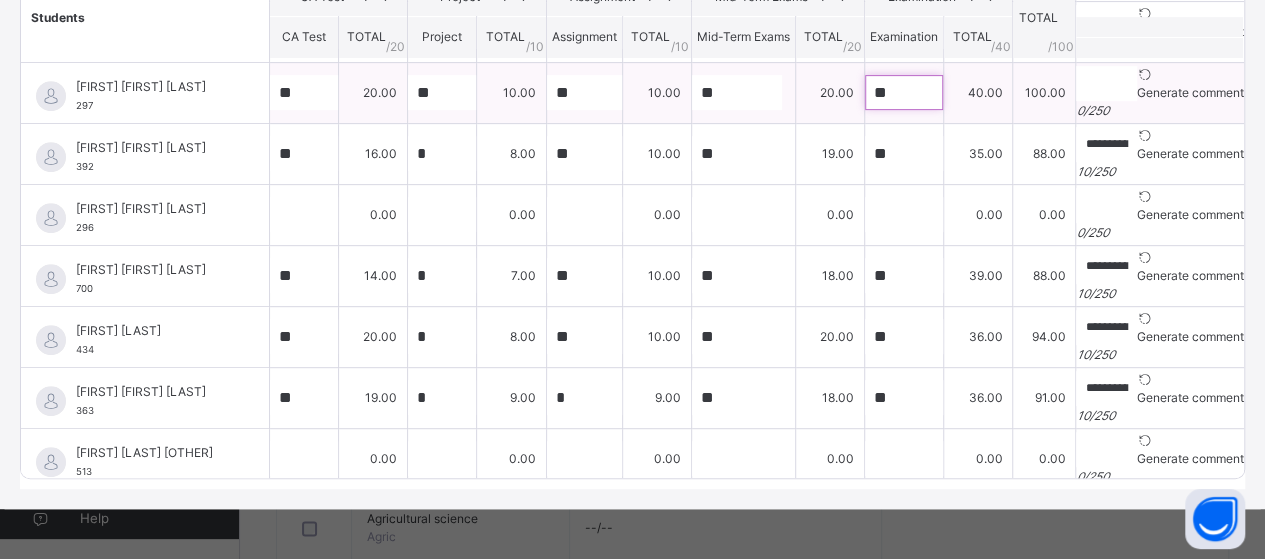 type on "**" 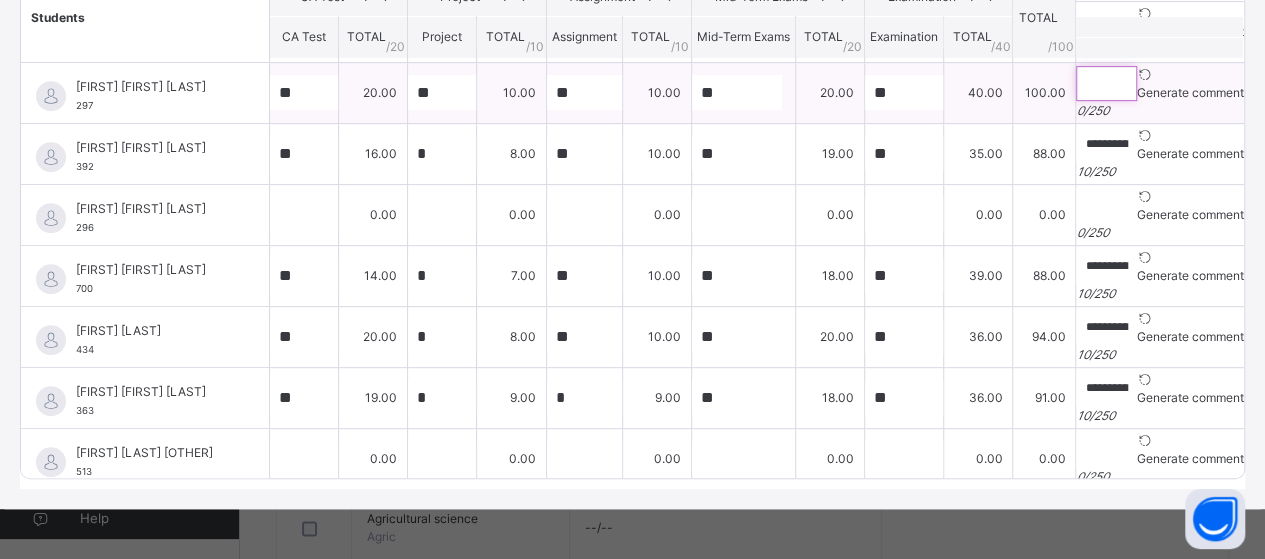 click at bounding box center [1106, 83] 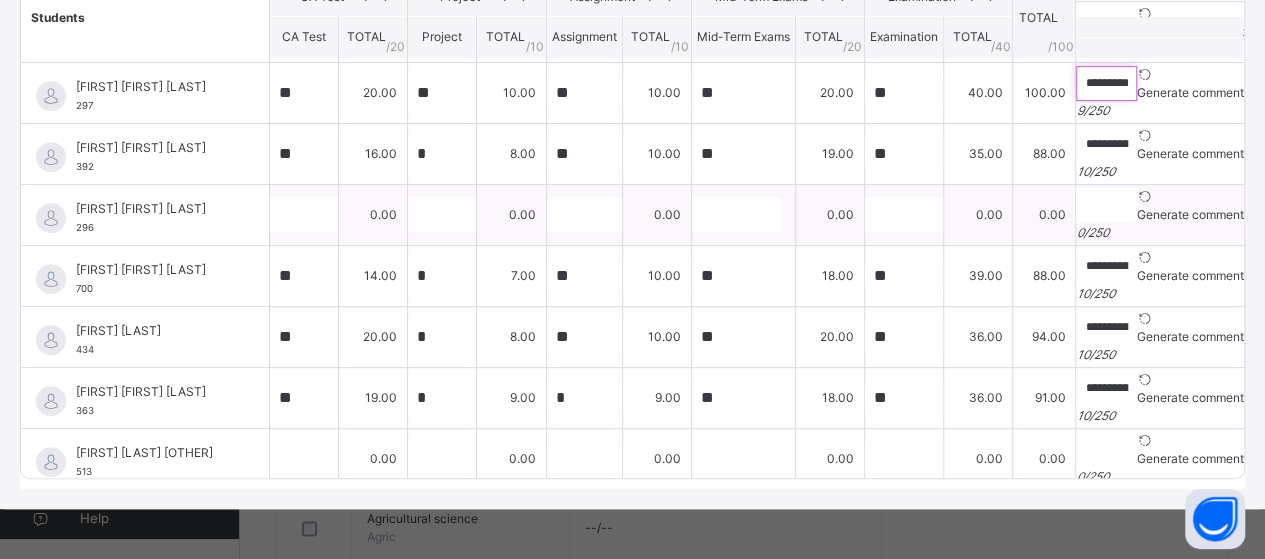 type on "*********" 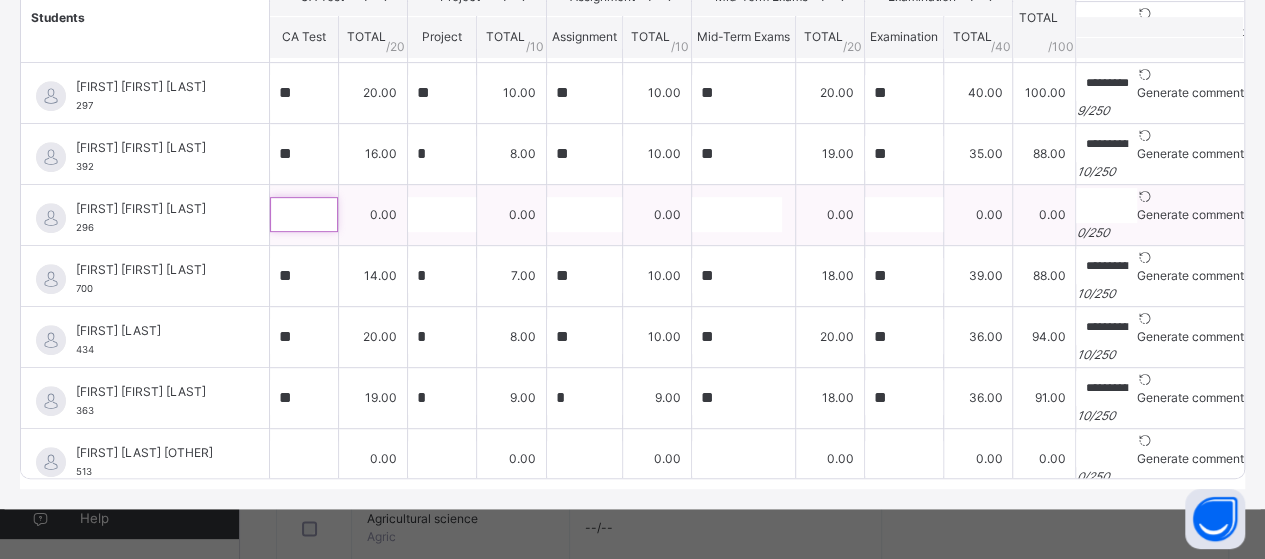 click at bounding box center (304, 214) 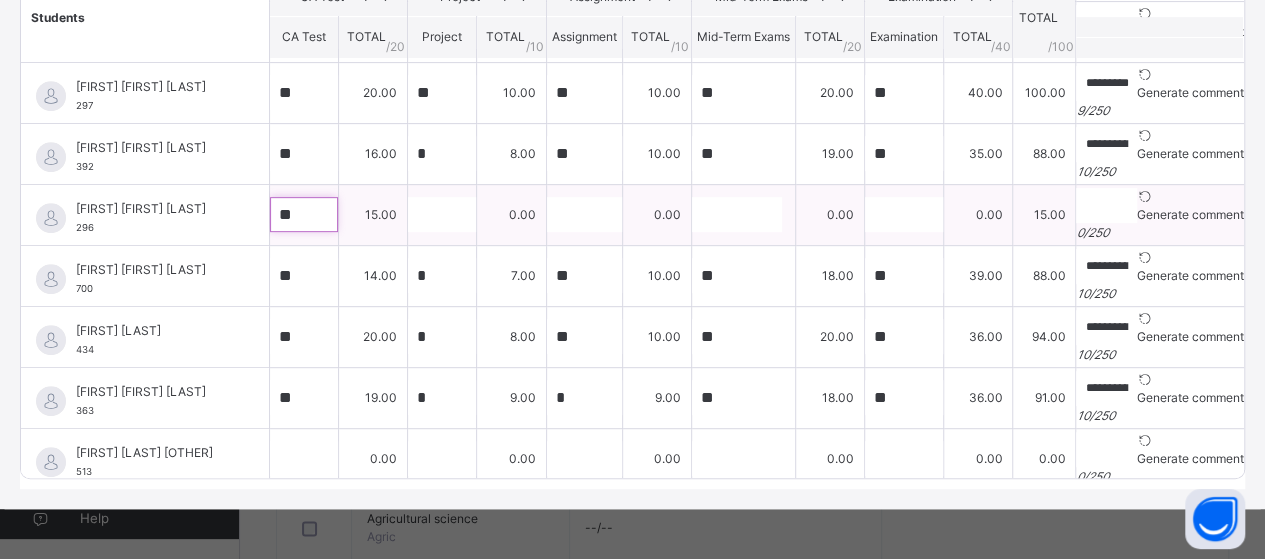 type on "**" 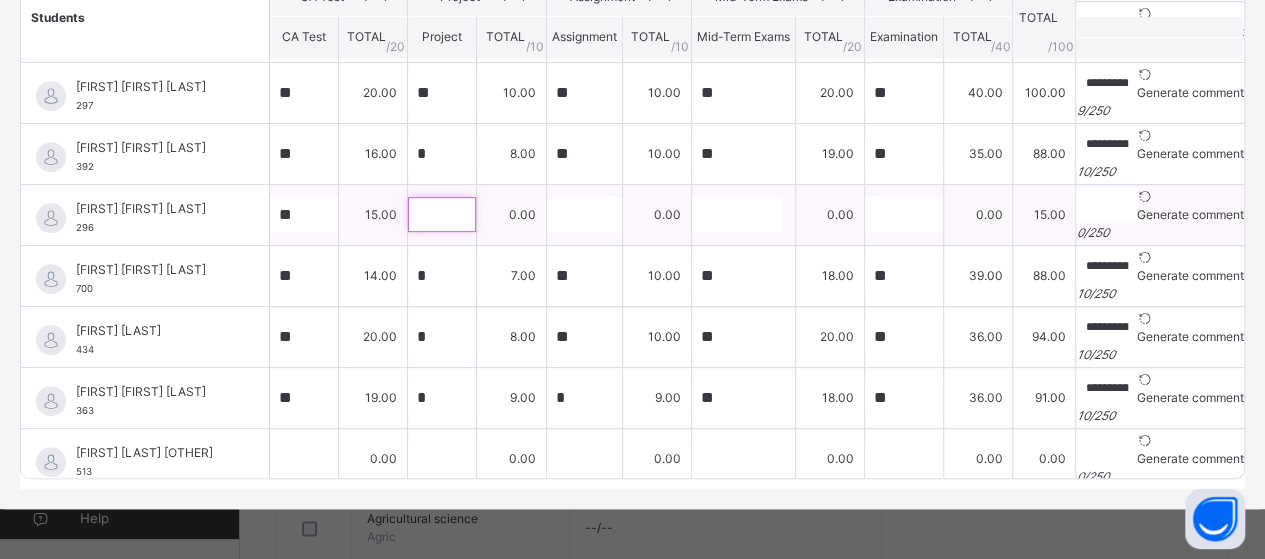 click at bounding box center (442, 214) 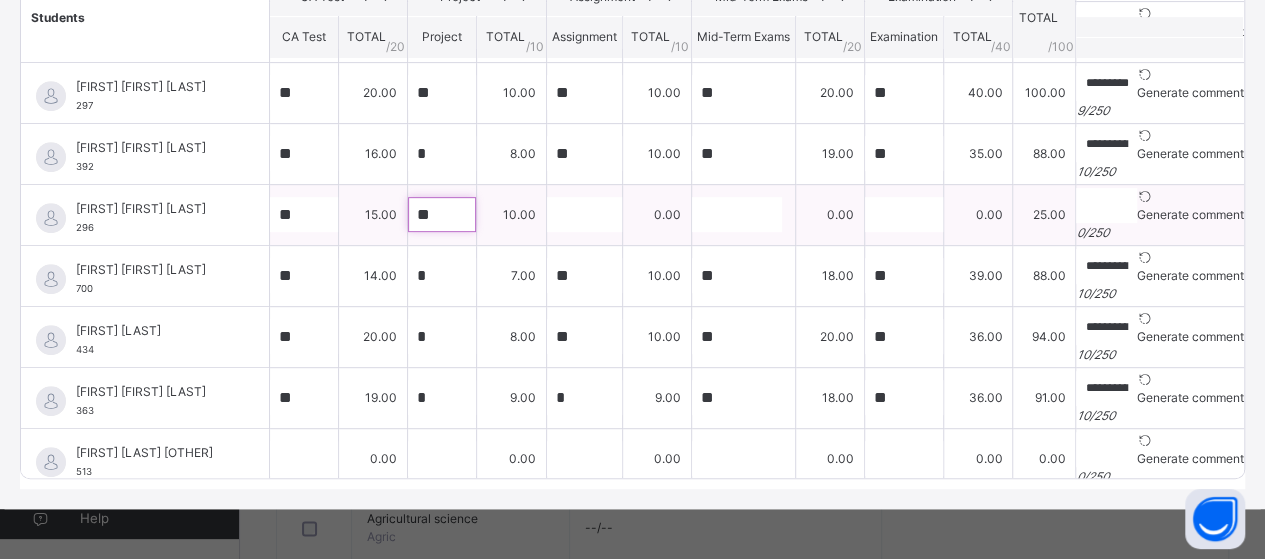 type on "**" 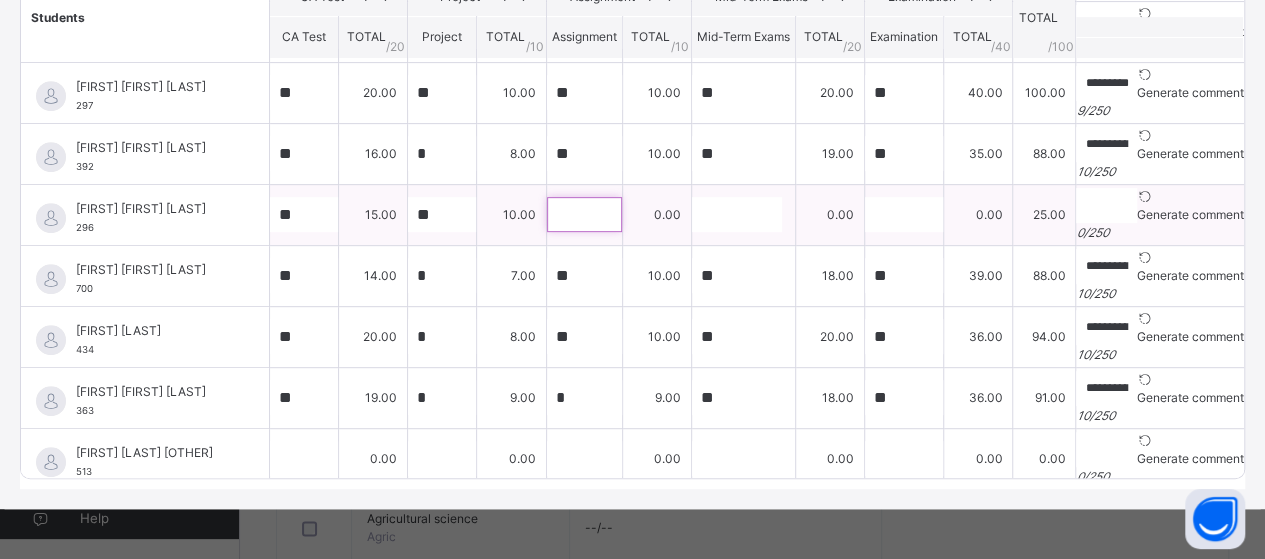 click at bounding box center (584, 214) 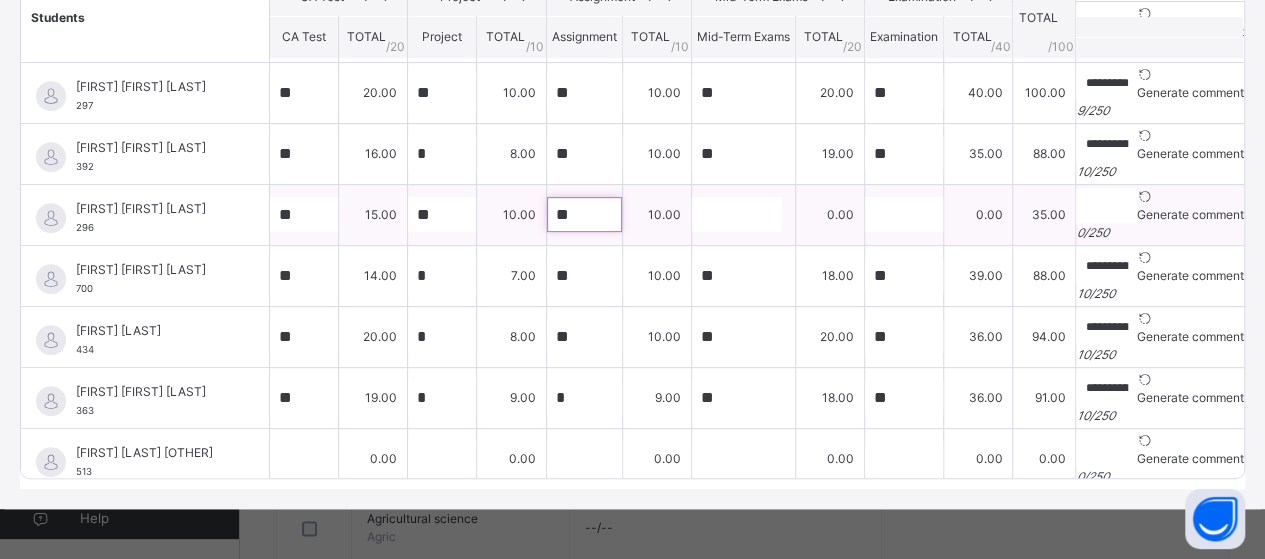 type on "**" 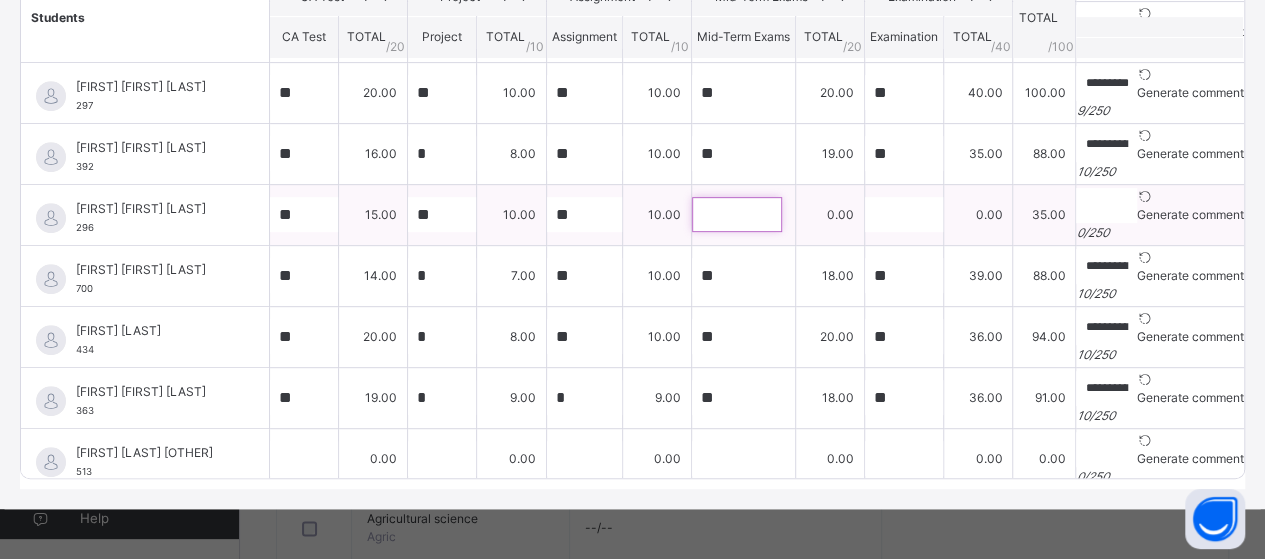 click at bounding box center [737, 214] 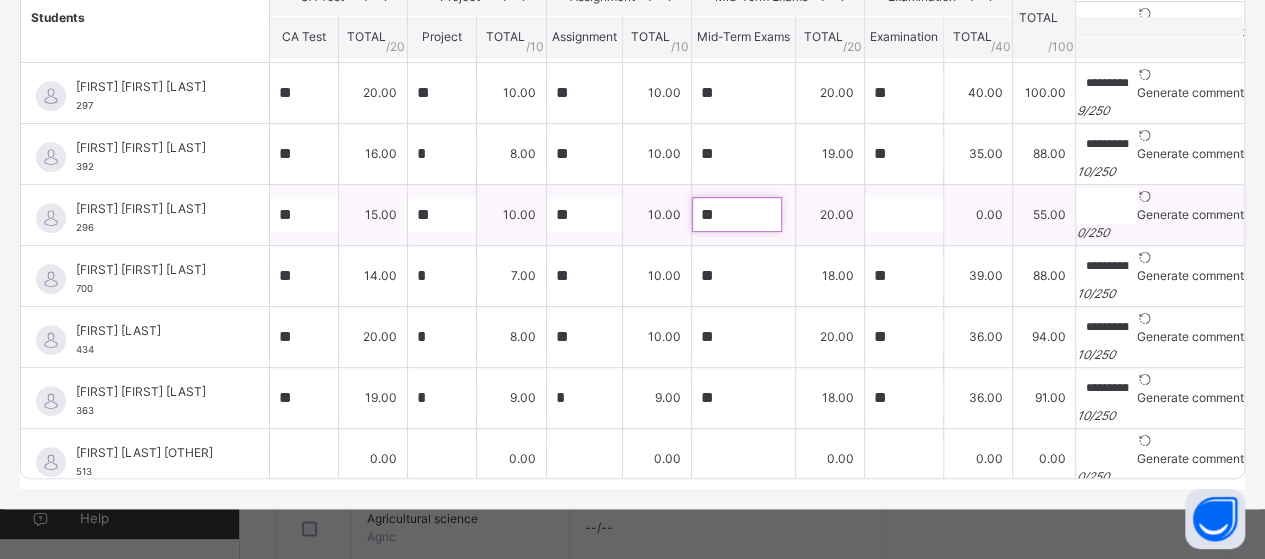 type on "**" 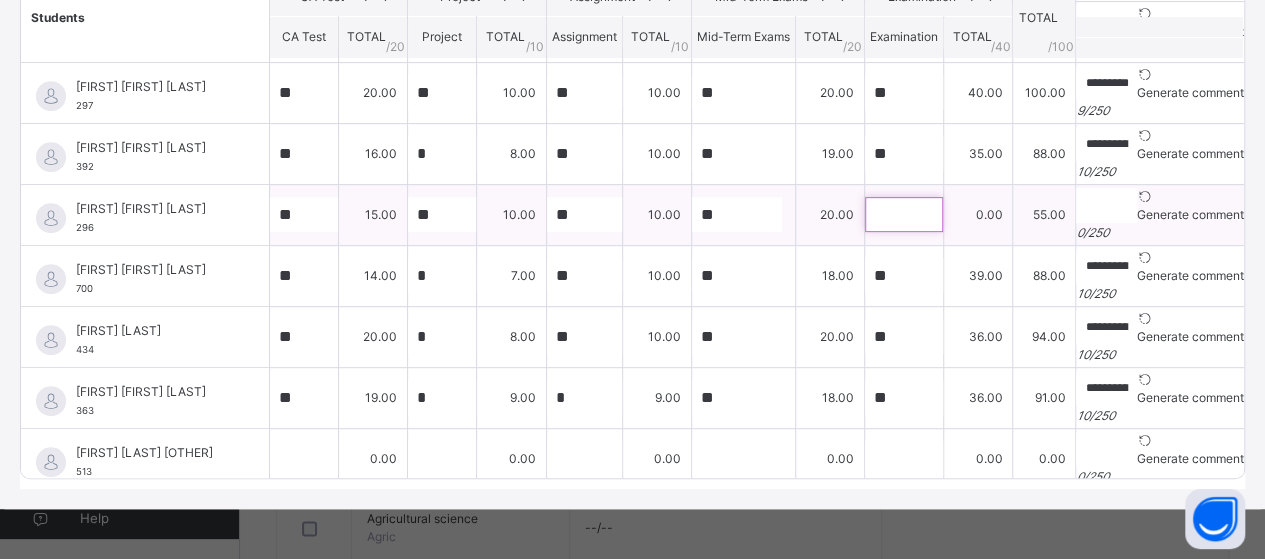 click at bounding box center (904, 214) 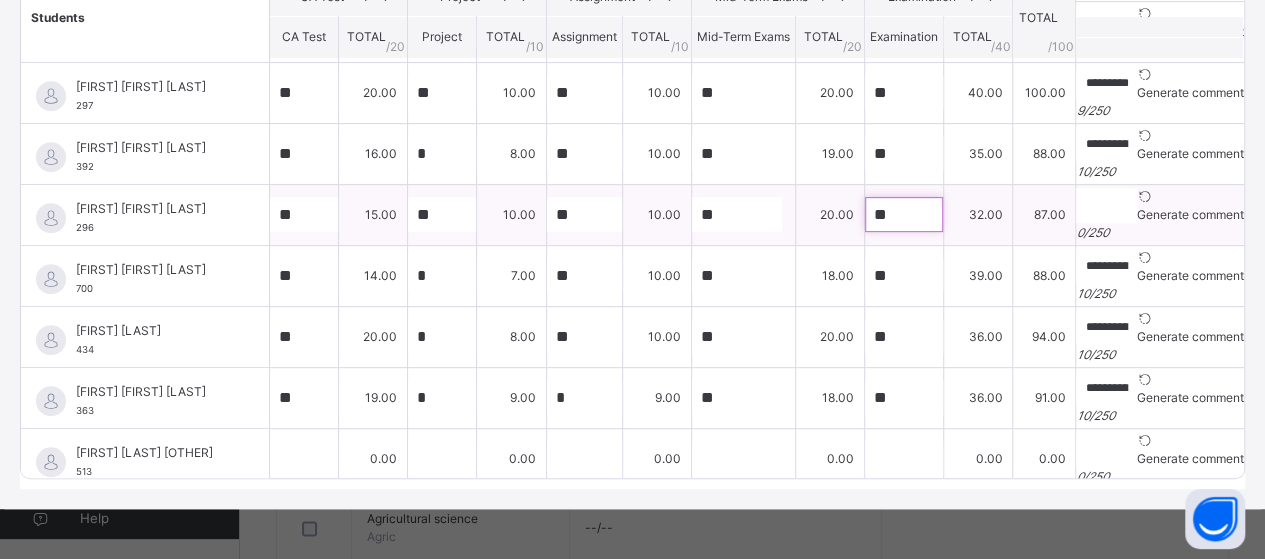 type on "**" 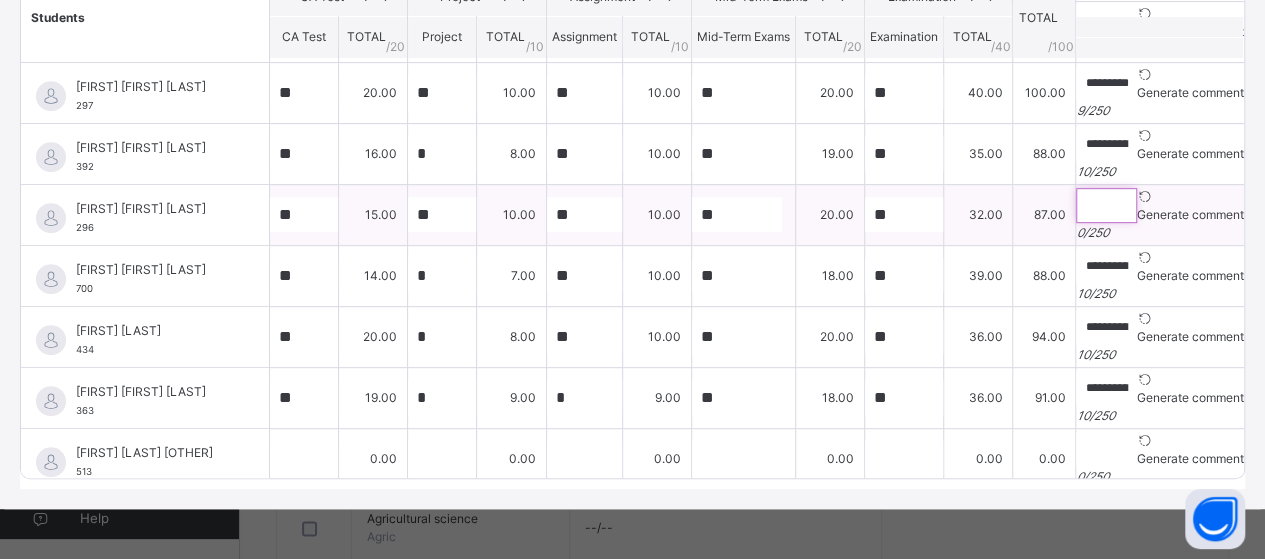 click at bounding box center [1106, 205] 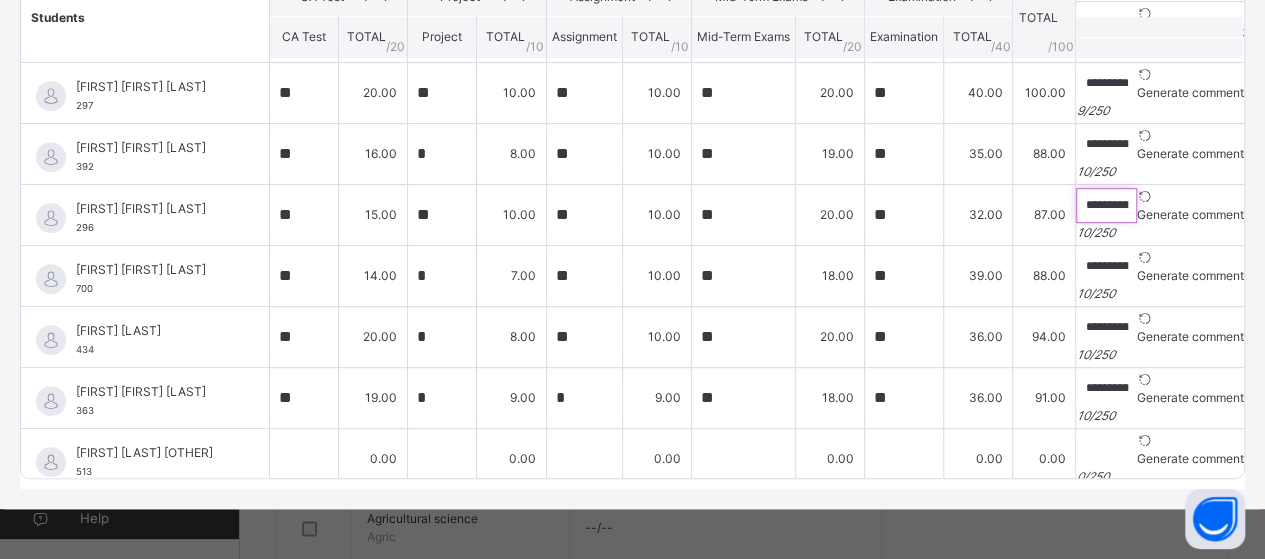 scroll, scrollTop: 848, scrollLeft: 0, axis: vertical 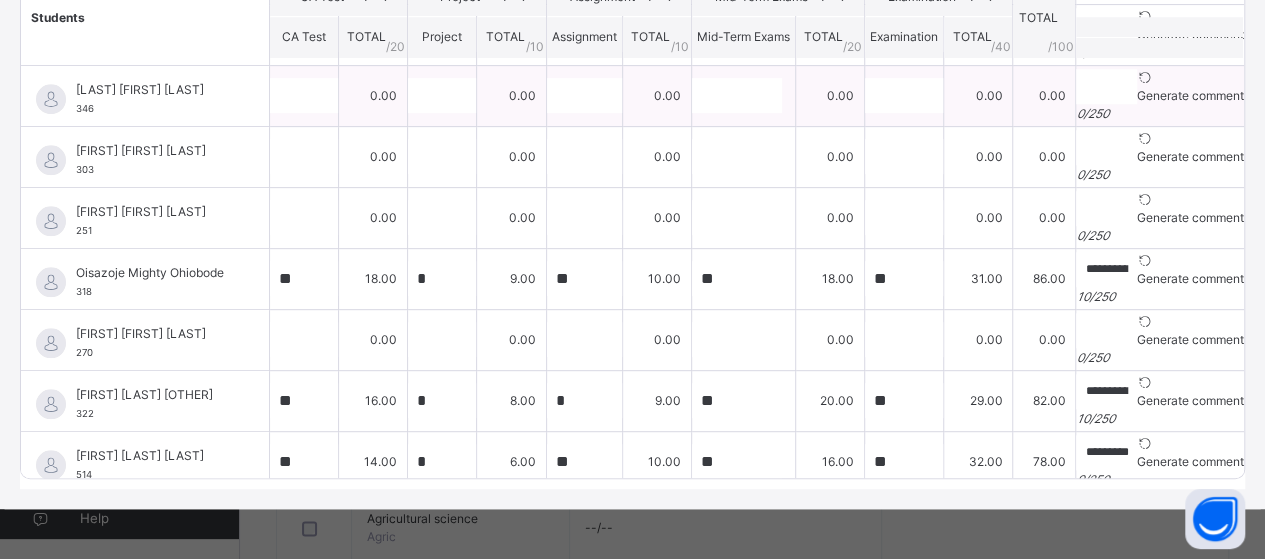type on "**********" 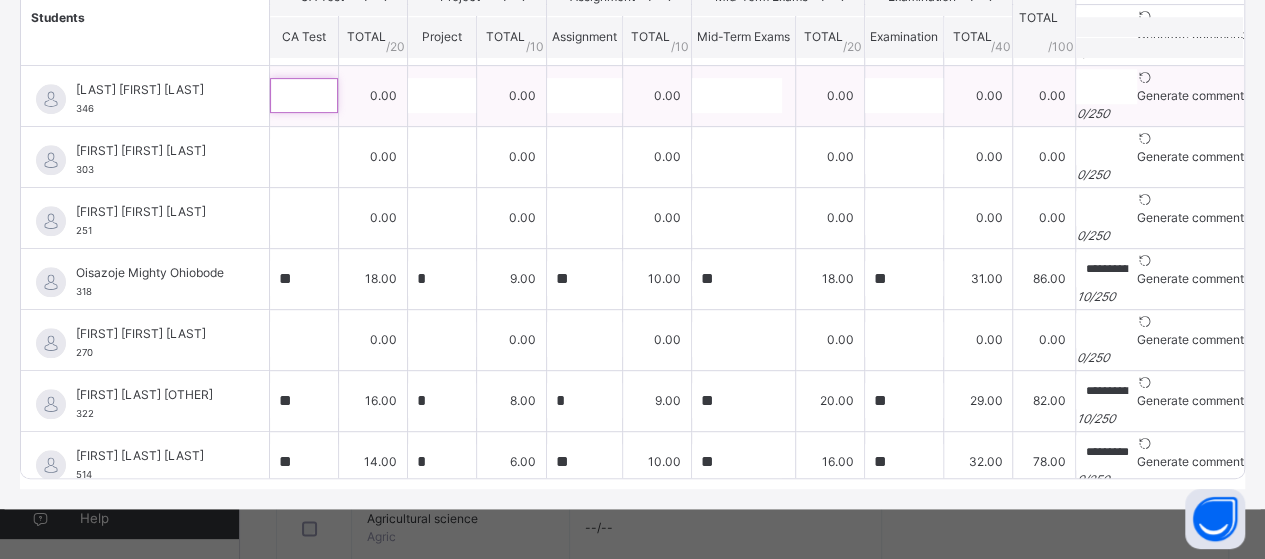 click at bounding box center [304, 95] 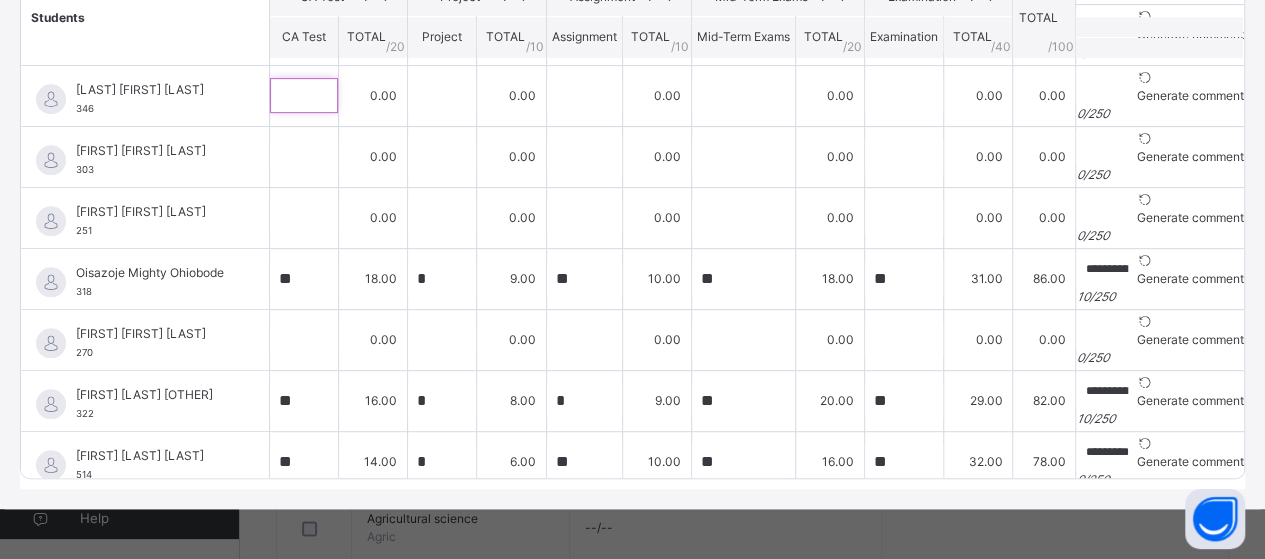 scroll, scrollTop: 424, scrollLeft: 0, axis: vertical 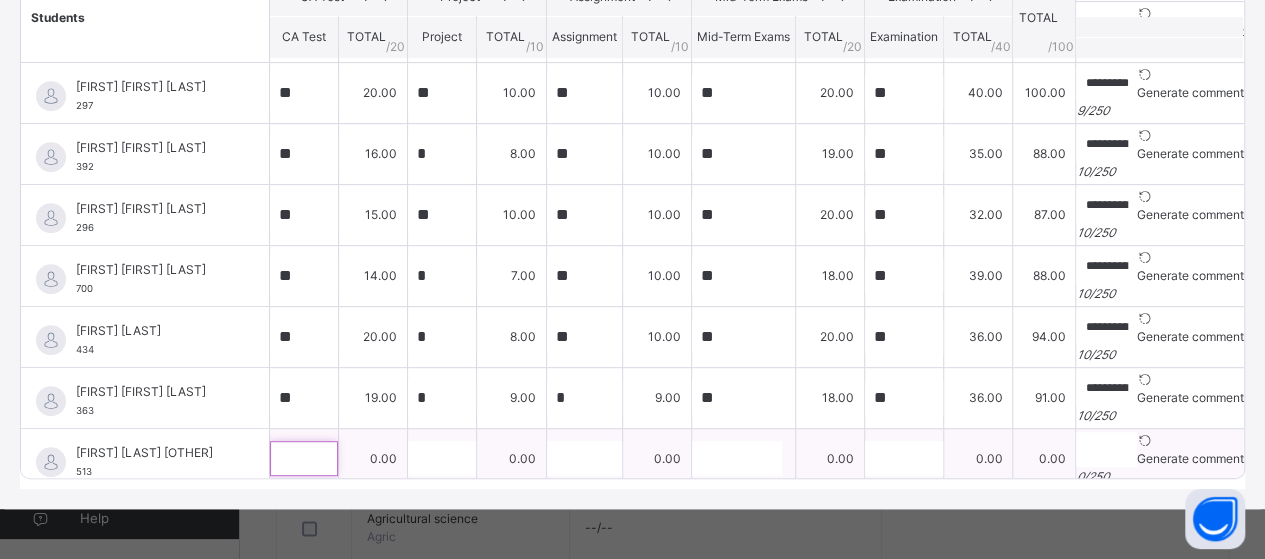 click at bounding box center (304, 458) 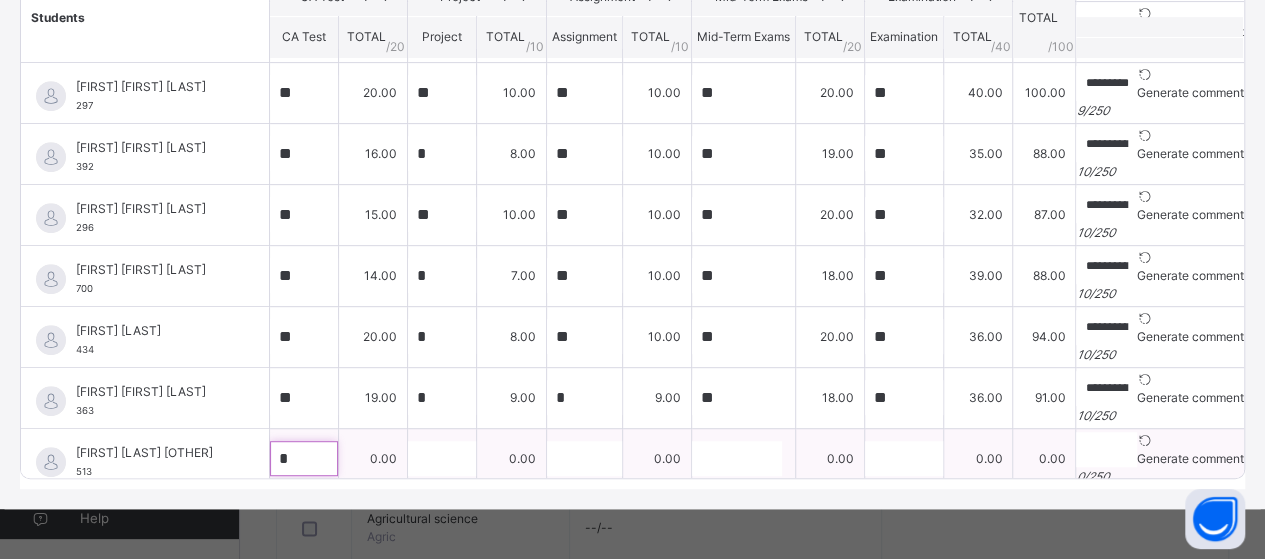 scroll, scrollTop: 436, scrollLeft: 0, axis: vertical 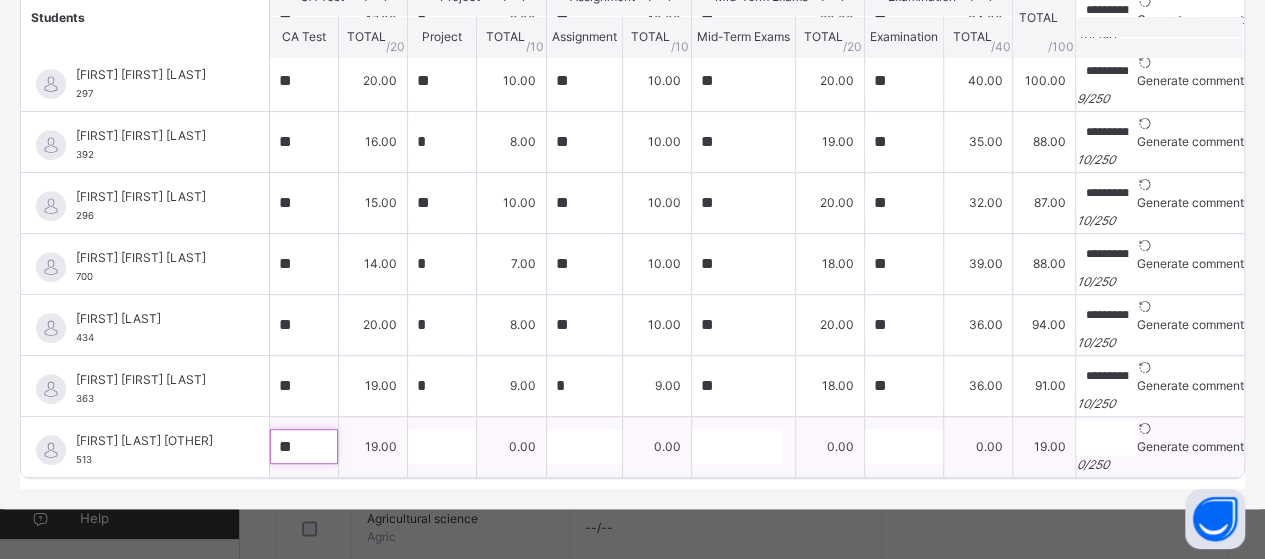 type on "**" 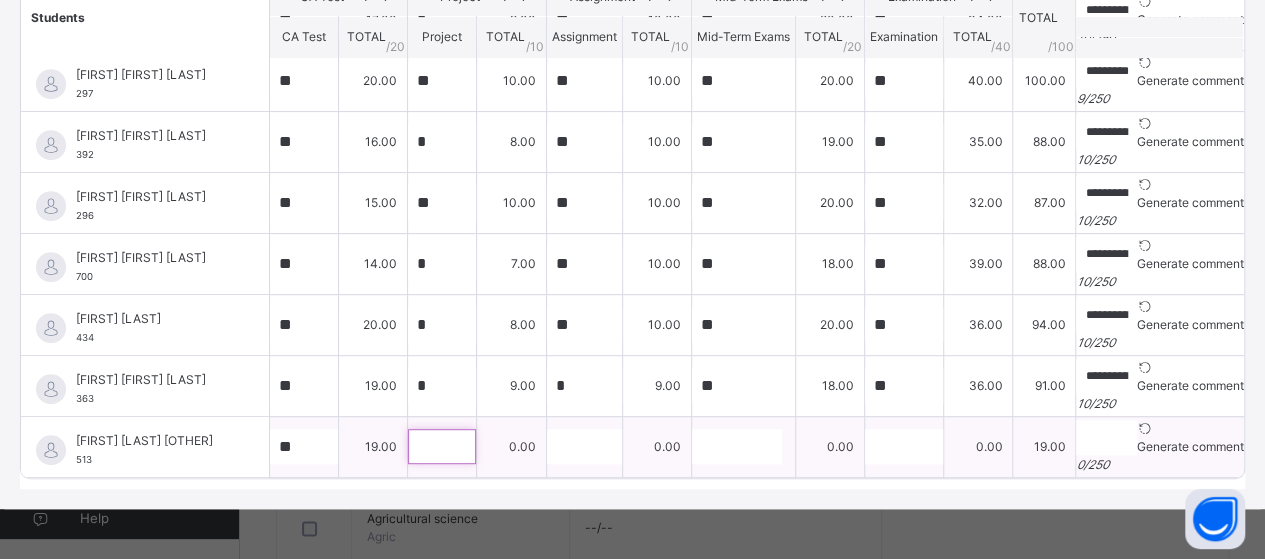 click at bounding box center [442, 446] 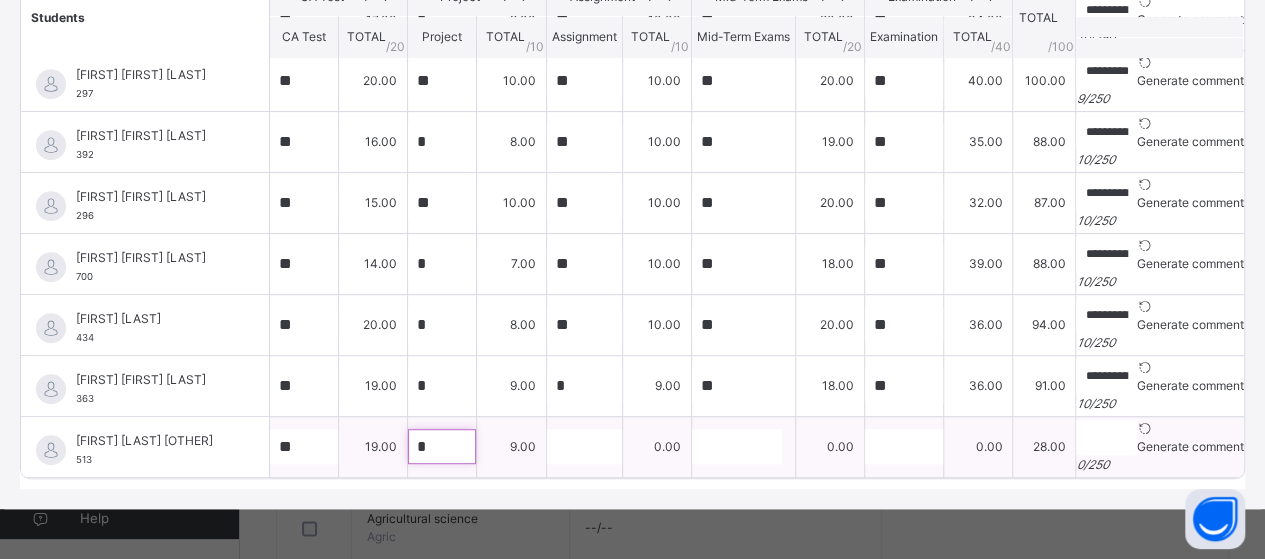type on "*" 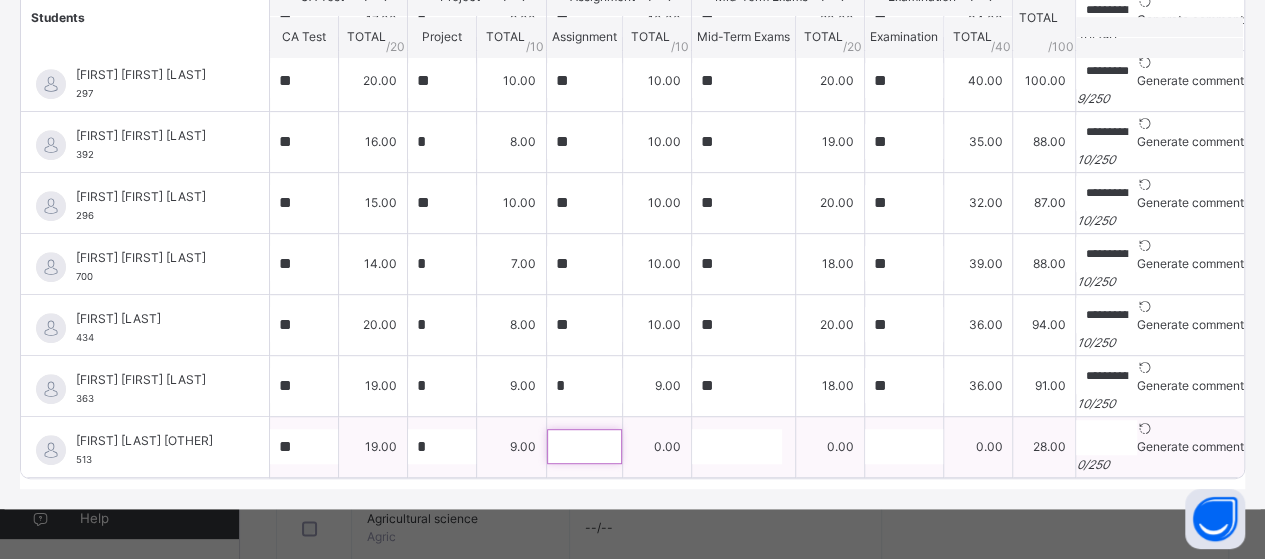click at bounding box center (584, 446) 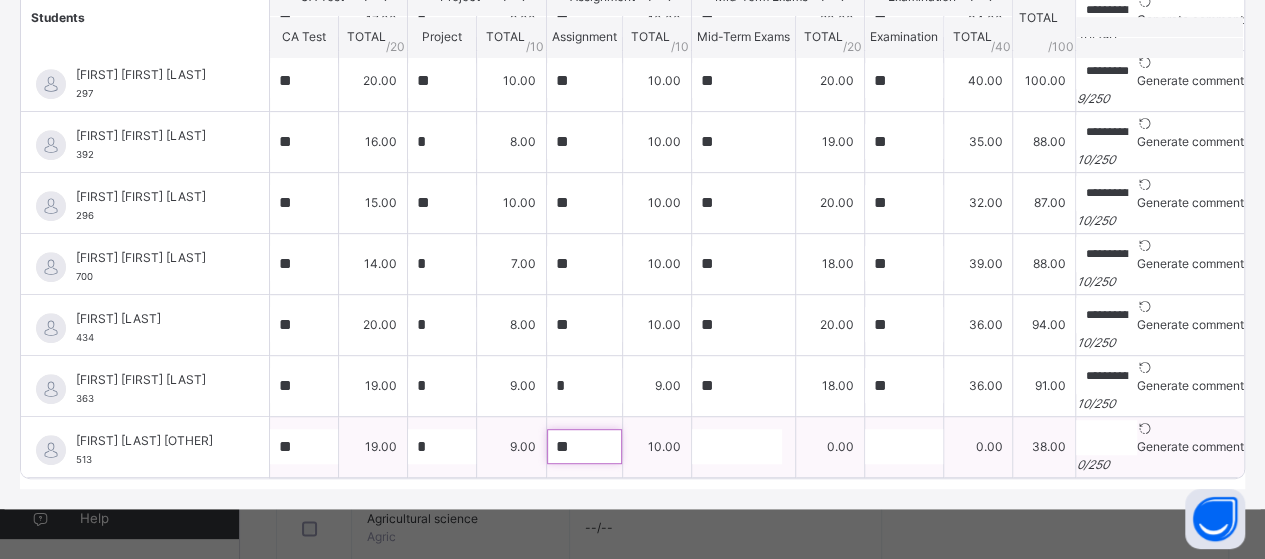 type on "**" 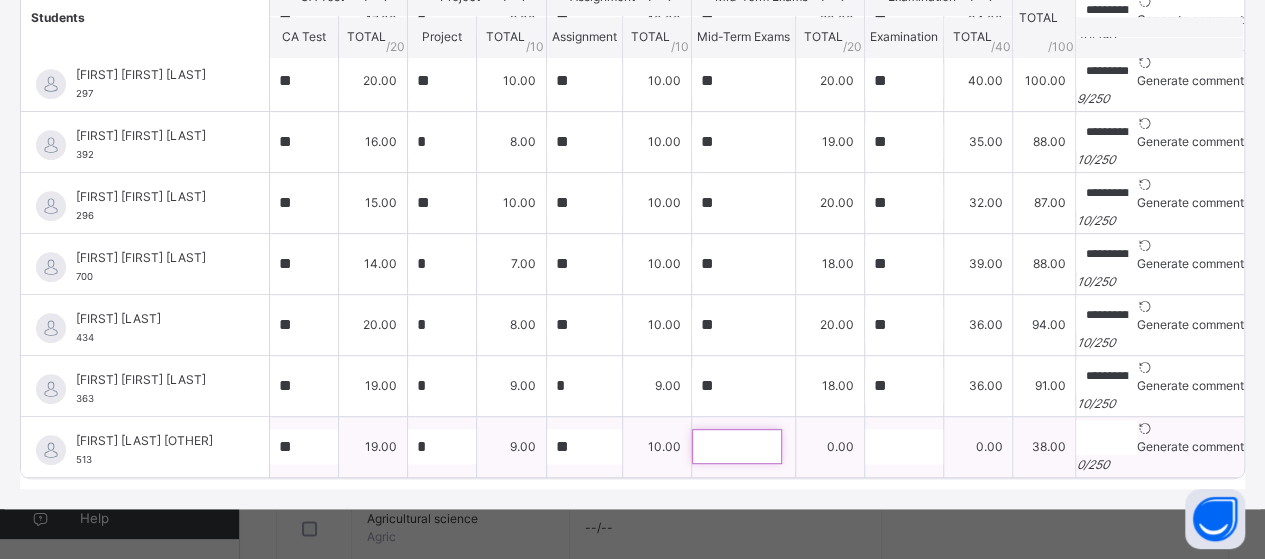 click at bounding box center (743, 446) 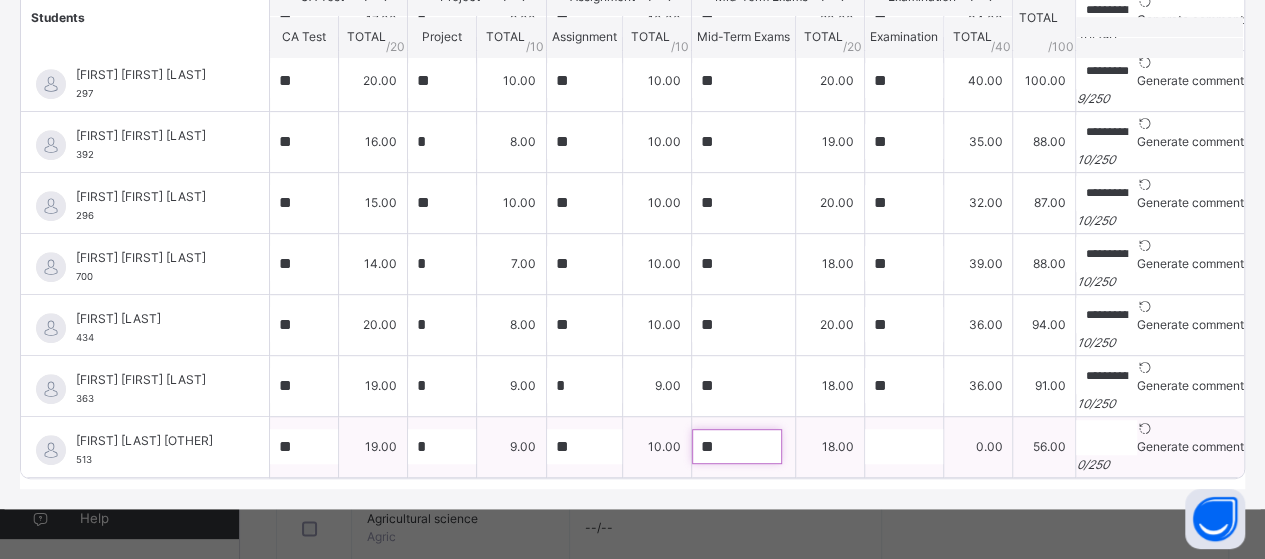 type on "**" 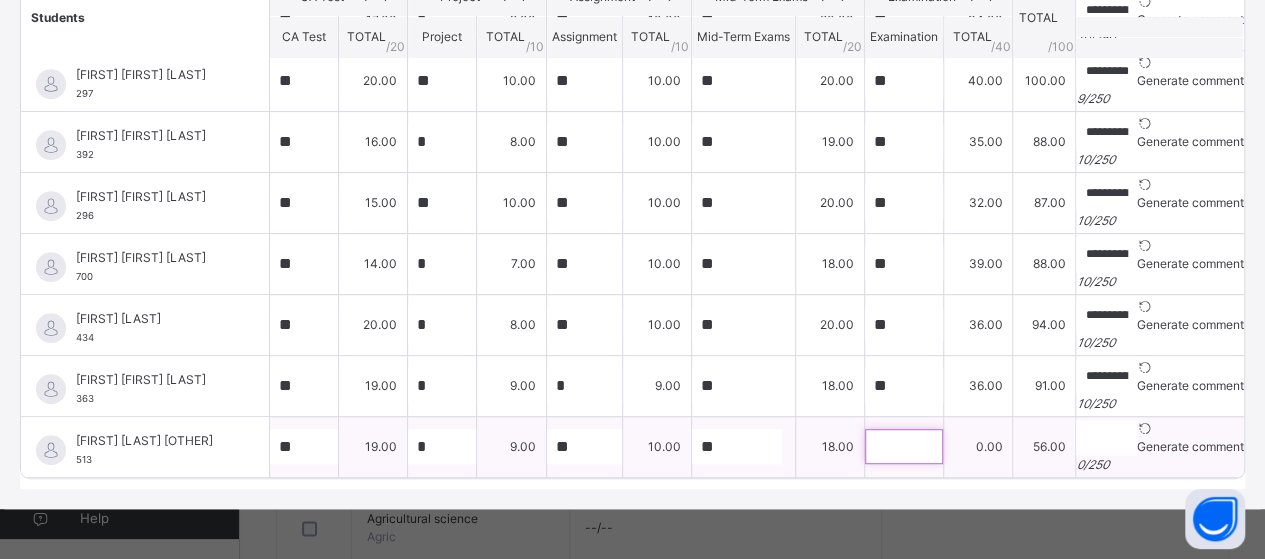 click at bounding box center (904, 446) 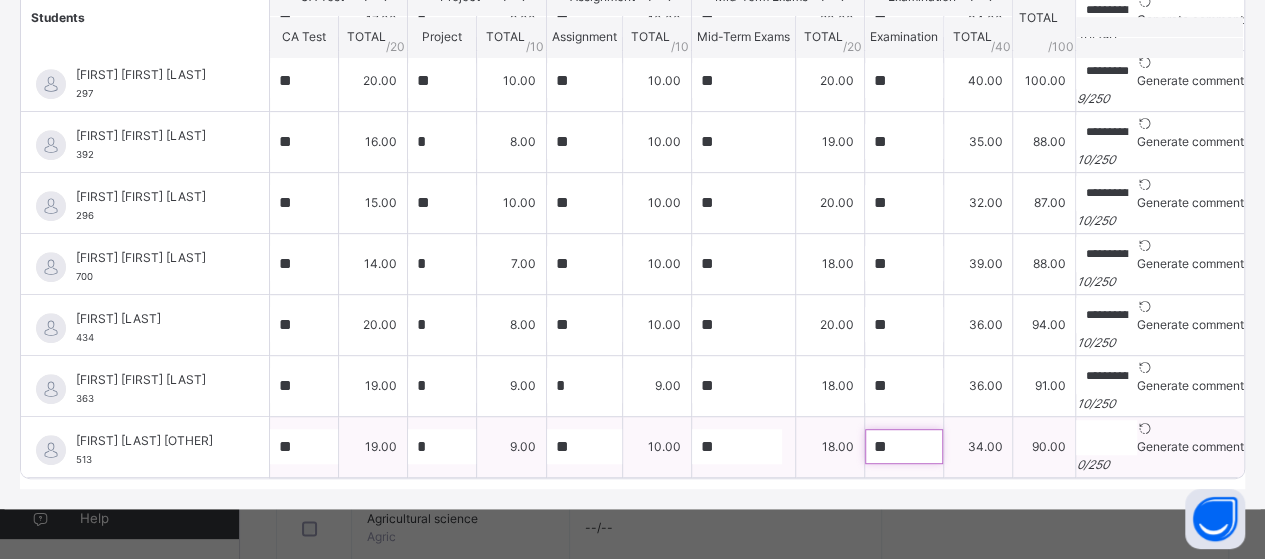type on "**" 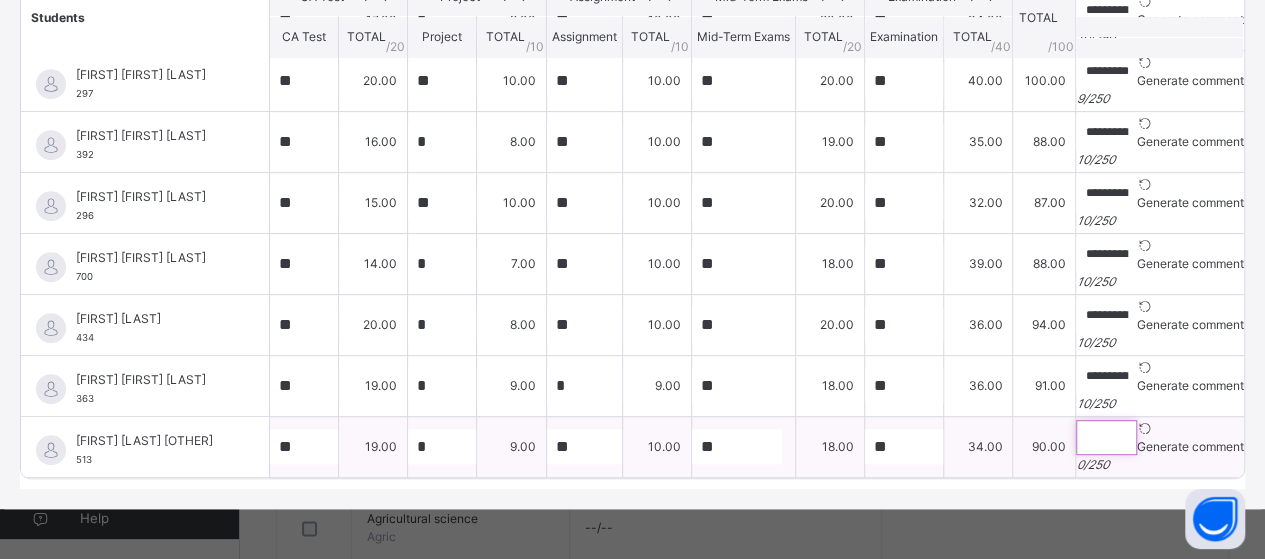 click at bounding box center [1106, 437] 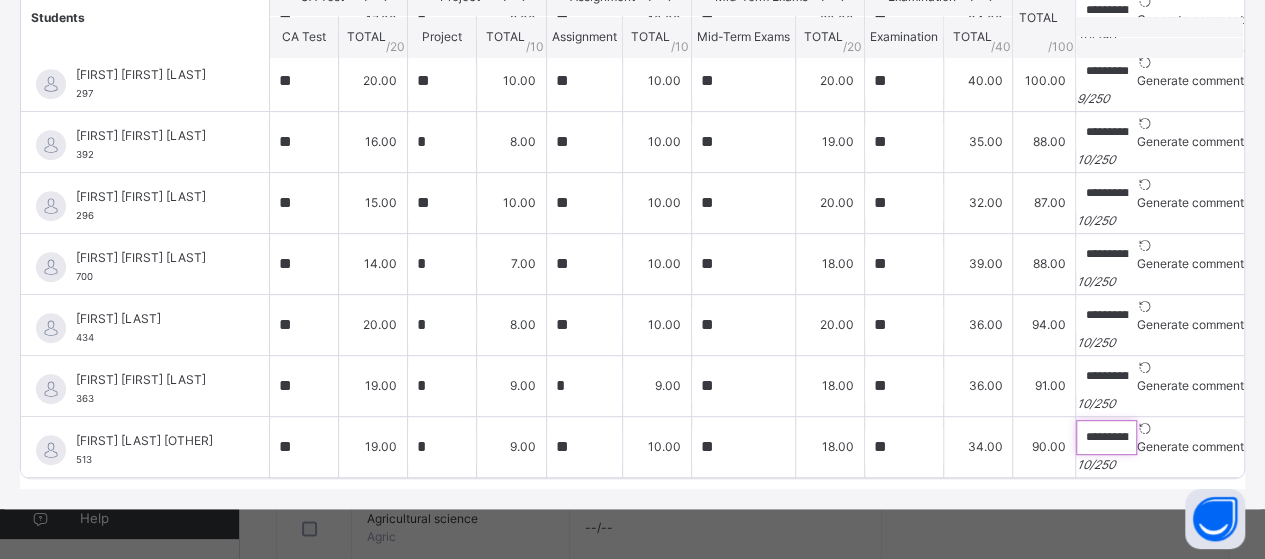 scroll, scrollTop: 860, scrollLeft: 0, axis: vertical 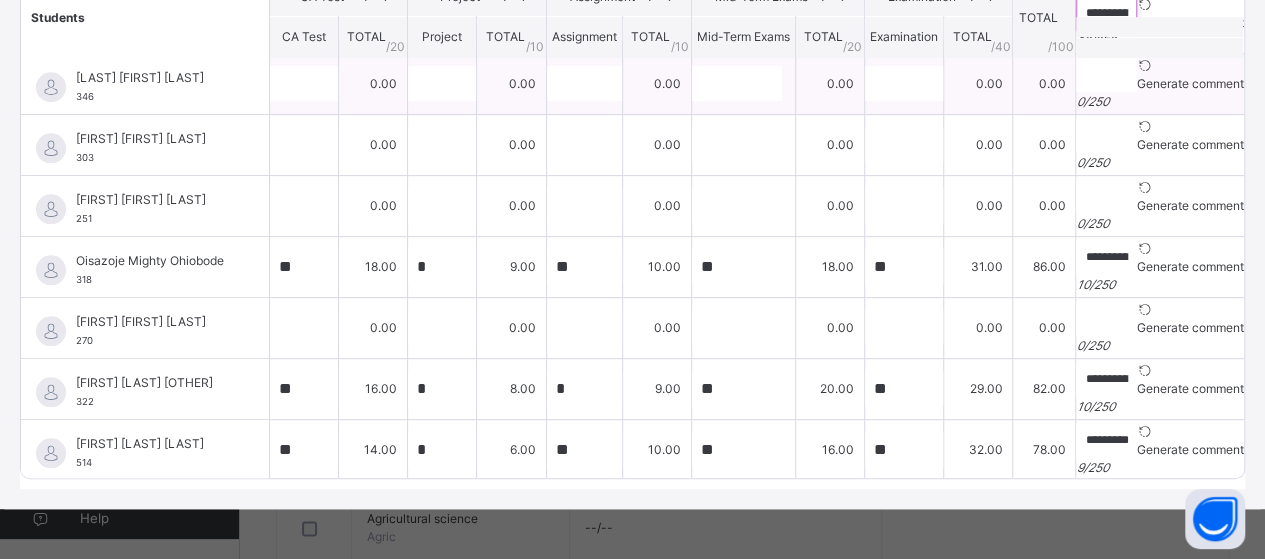 type on "**********" 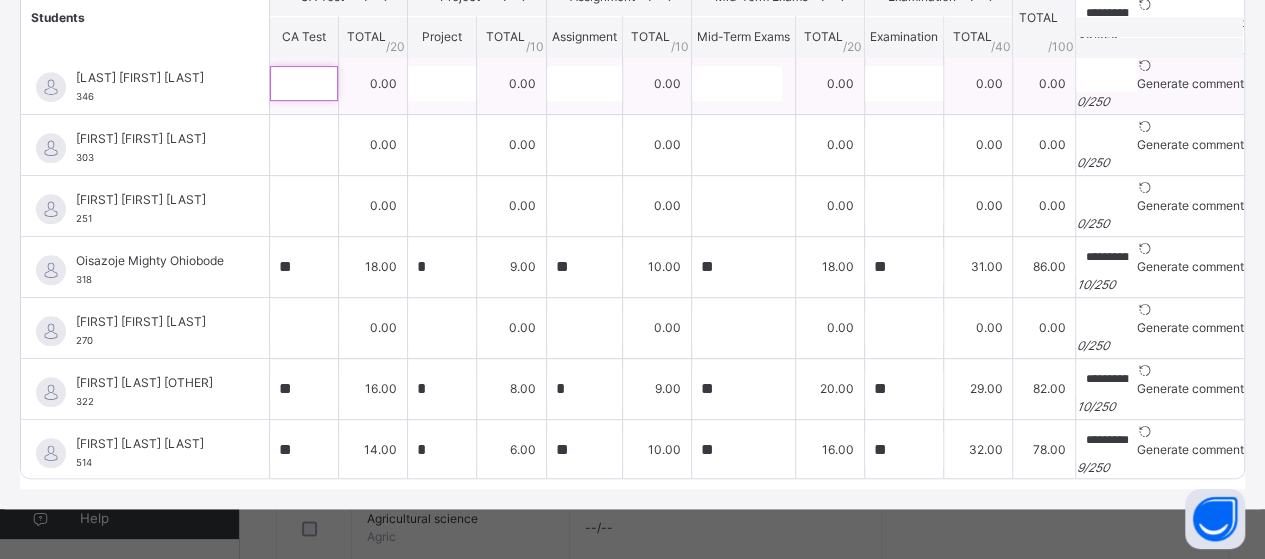 click at bounding box center (304, 83) 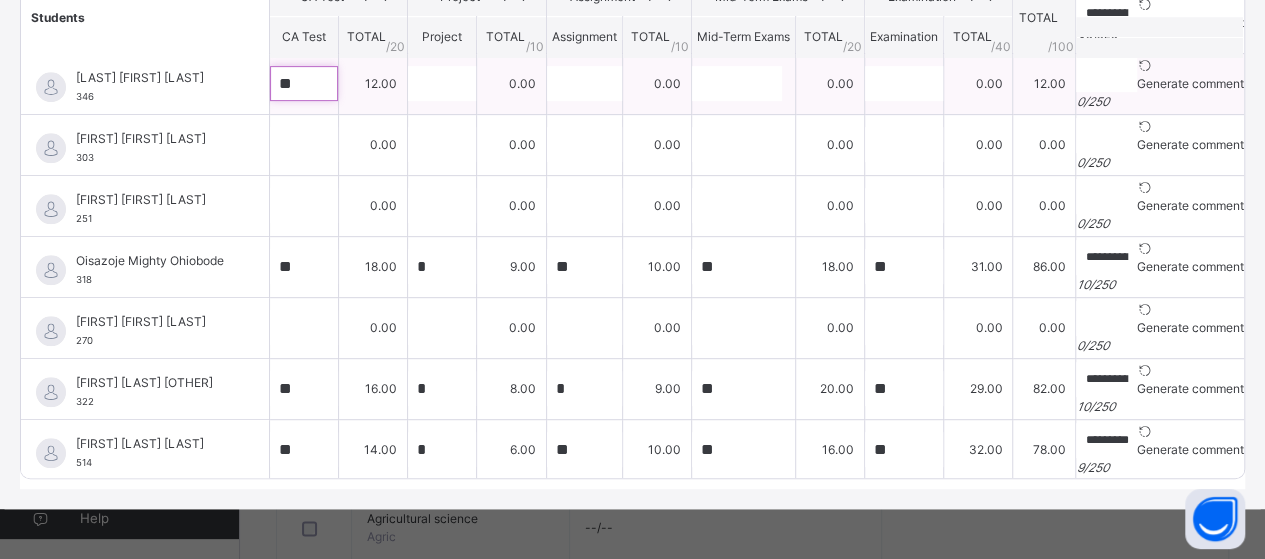 type on "**" 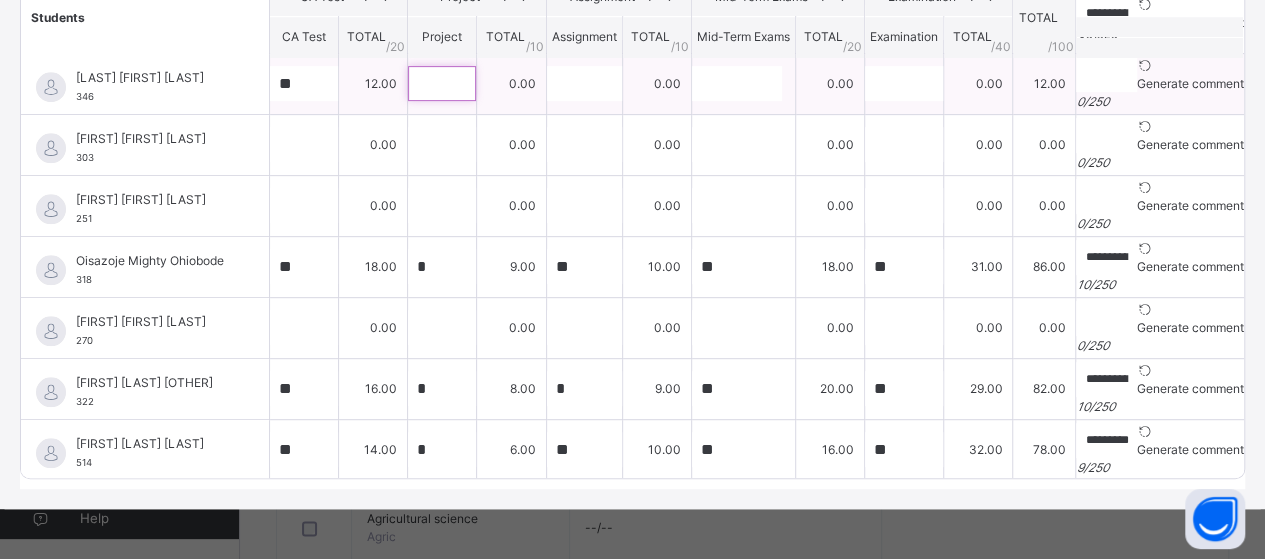 click at bounding box center [442, 83] 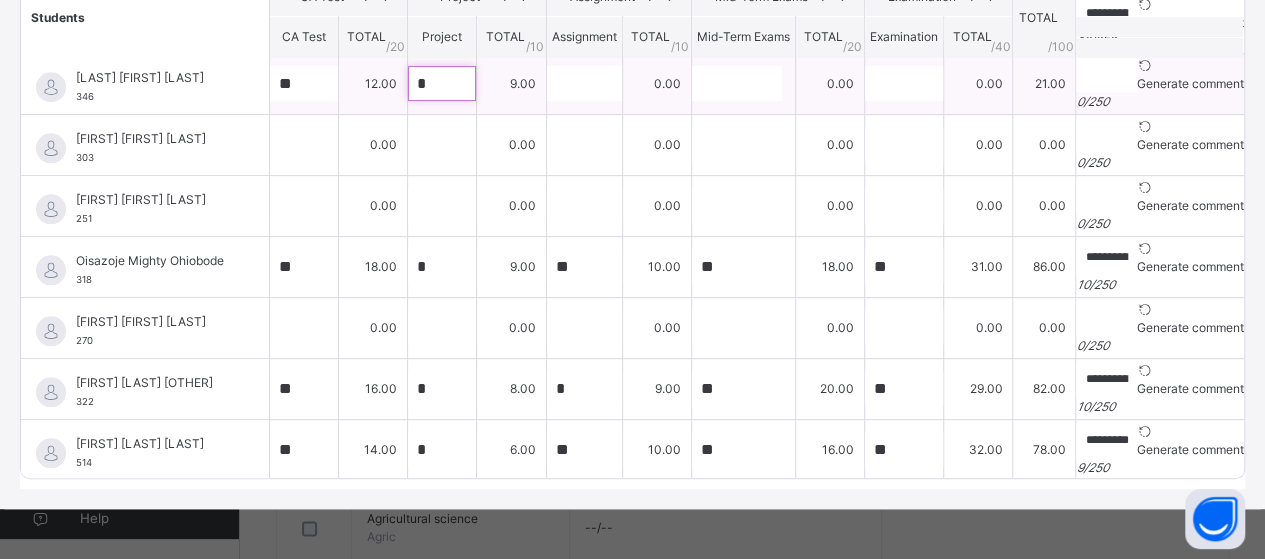 type on "*" 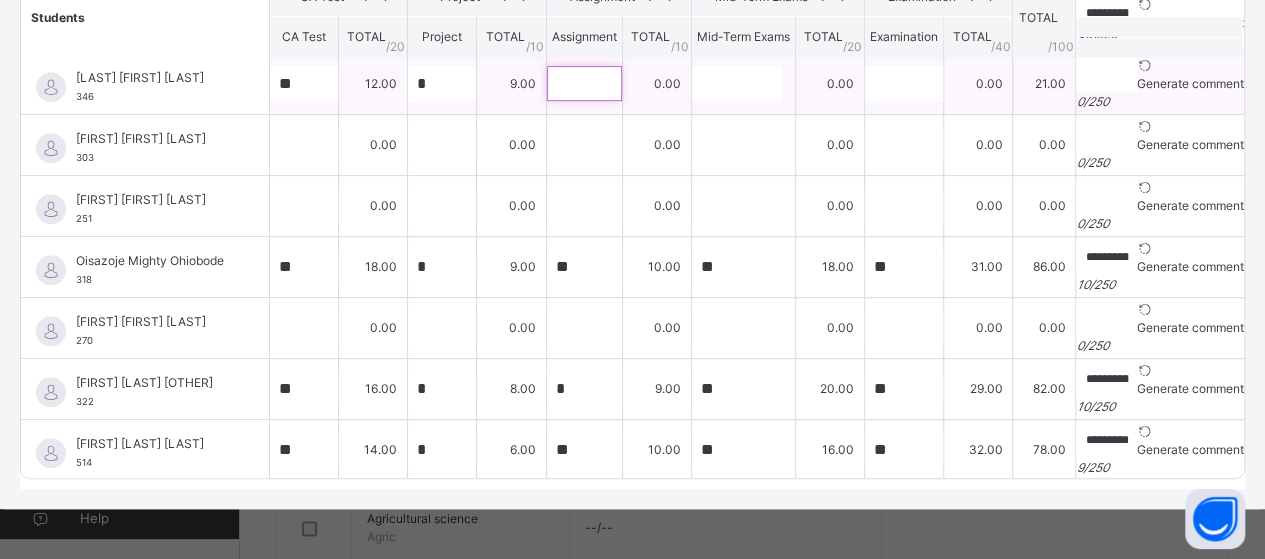 click at bounding box center [584, 83] 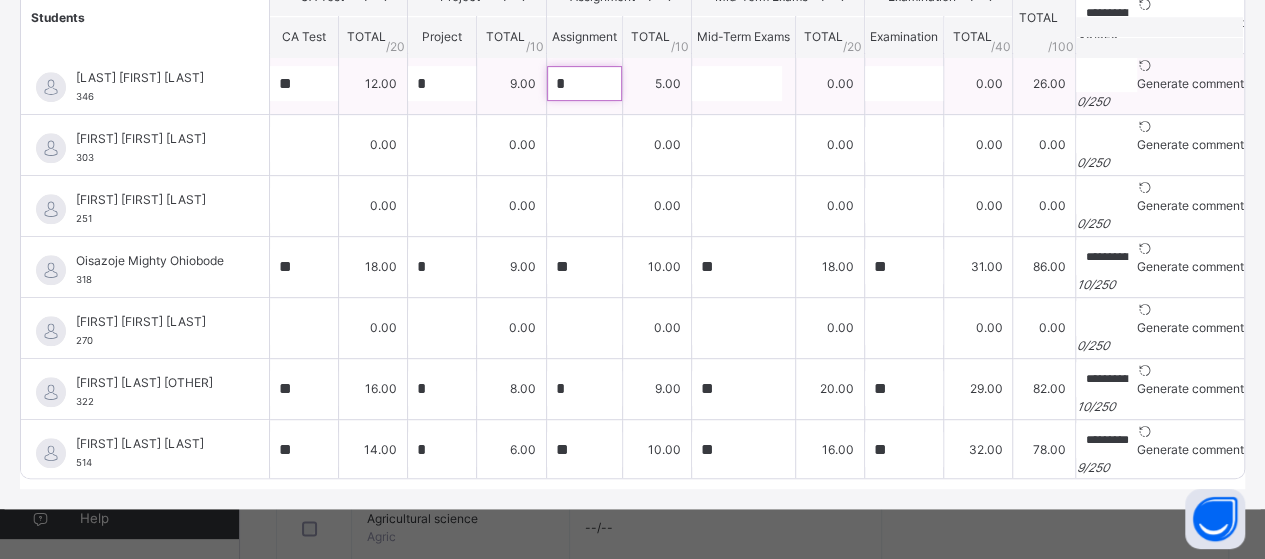 type on "*" 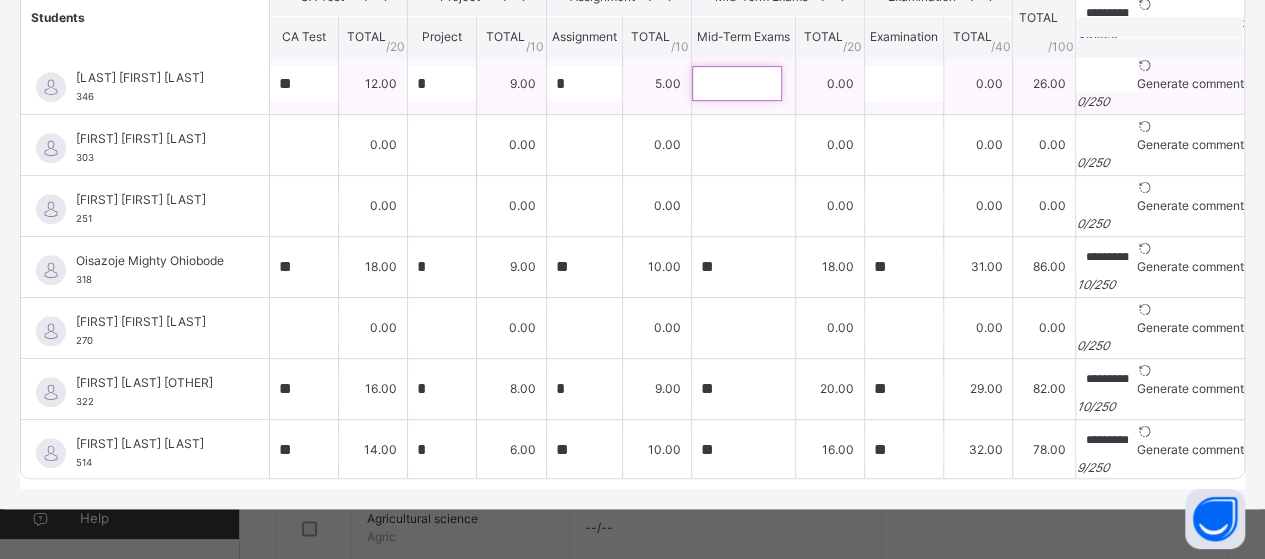 click at bounding box center (737, 83) 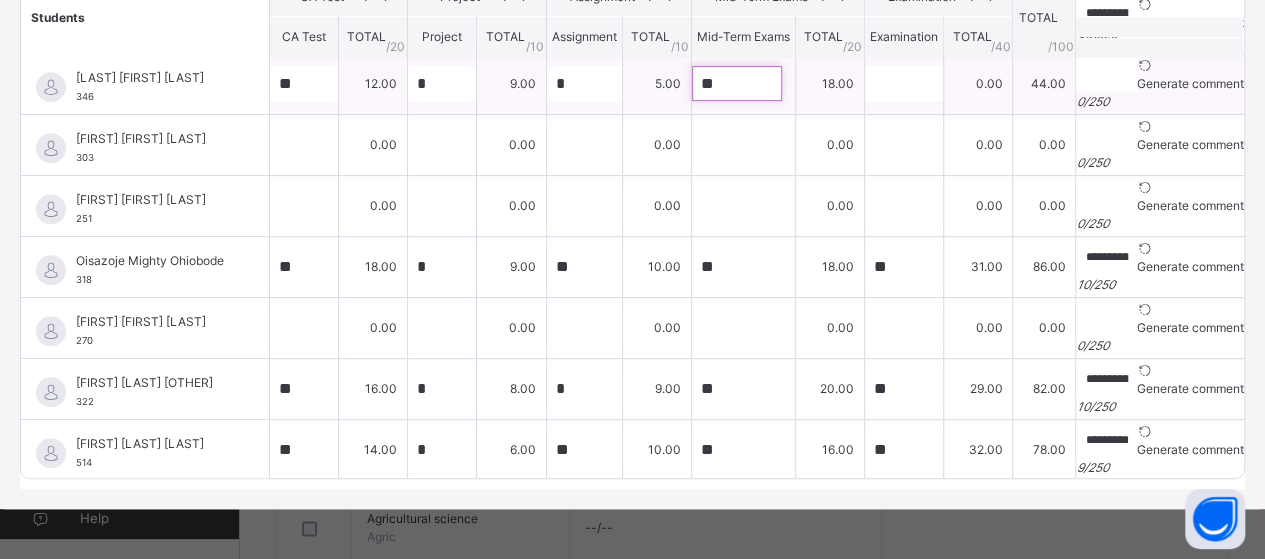 type on "**" 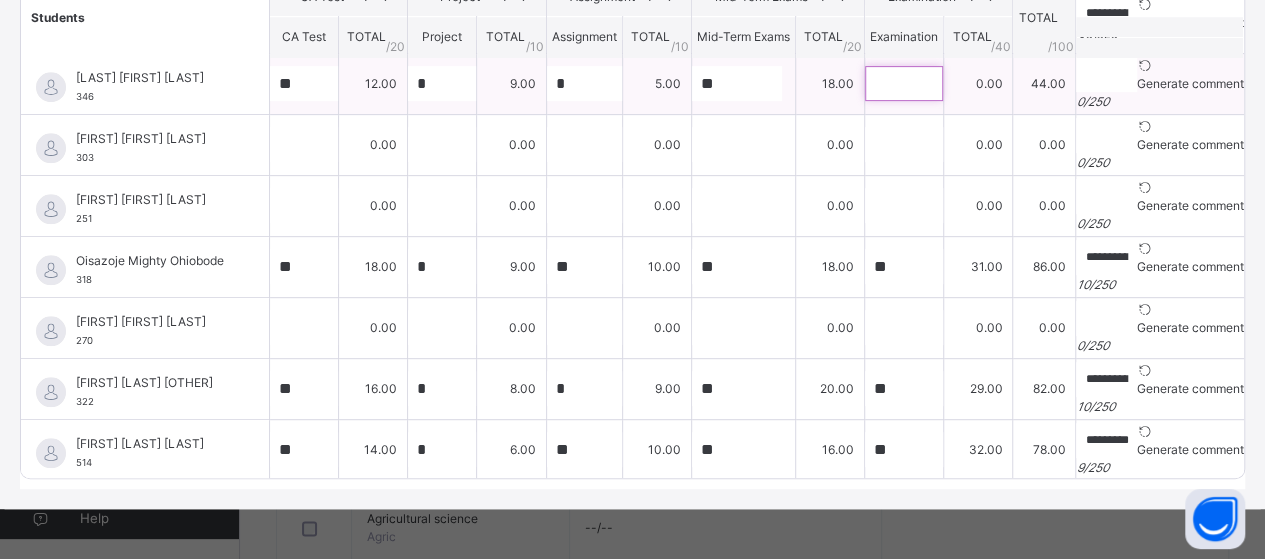 click at bounding box center [904, 83] 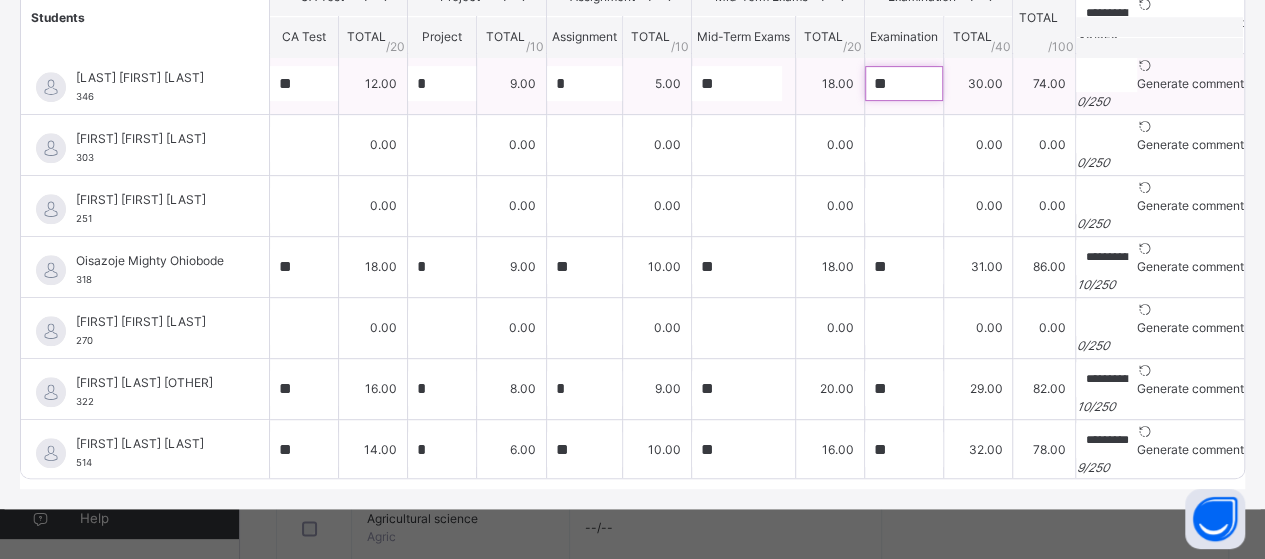 type on "**" 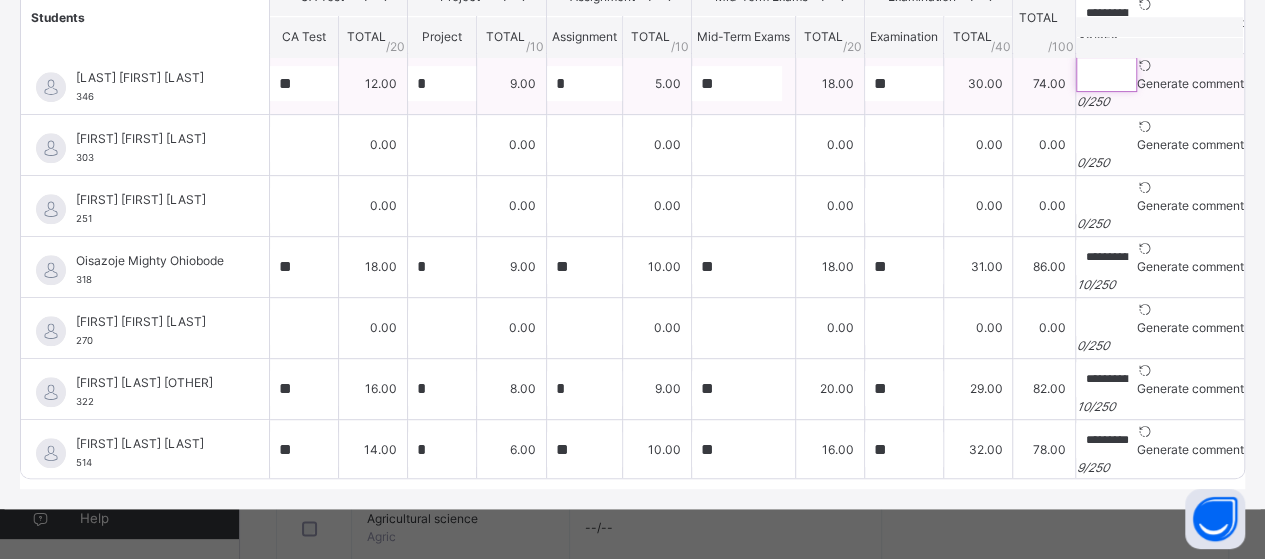 click at bounding box center (1106, 74) 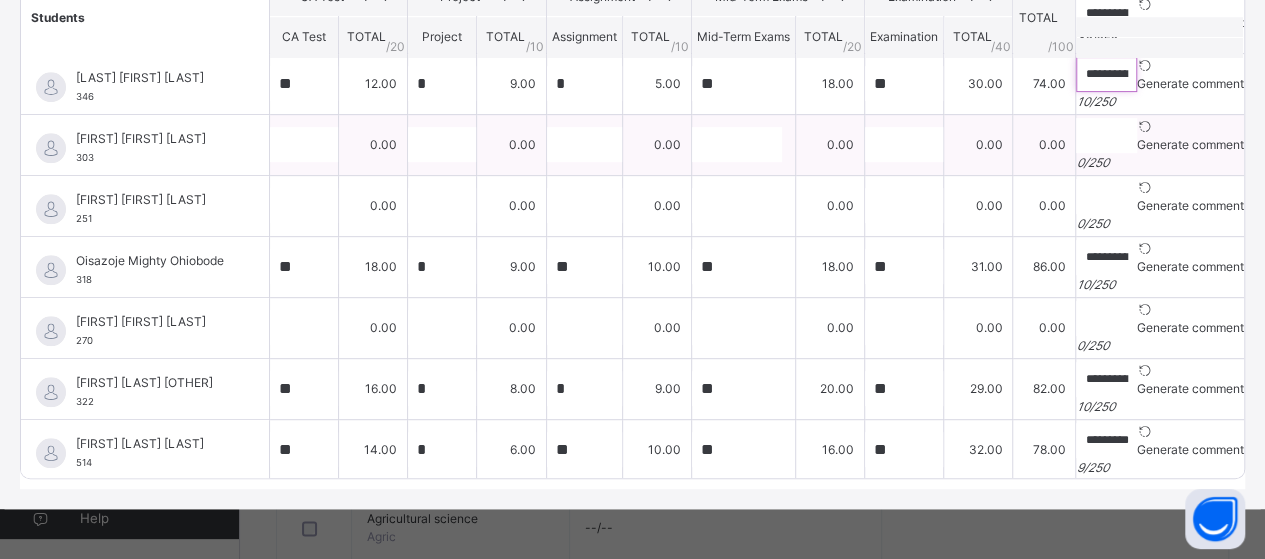 type on "**********" 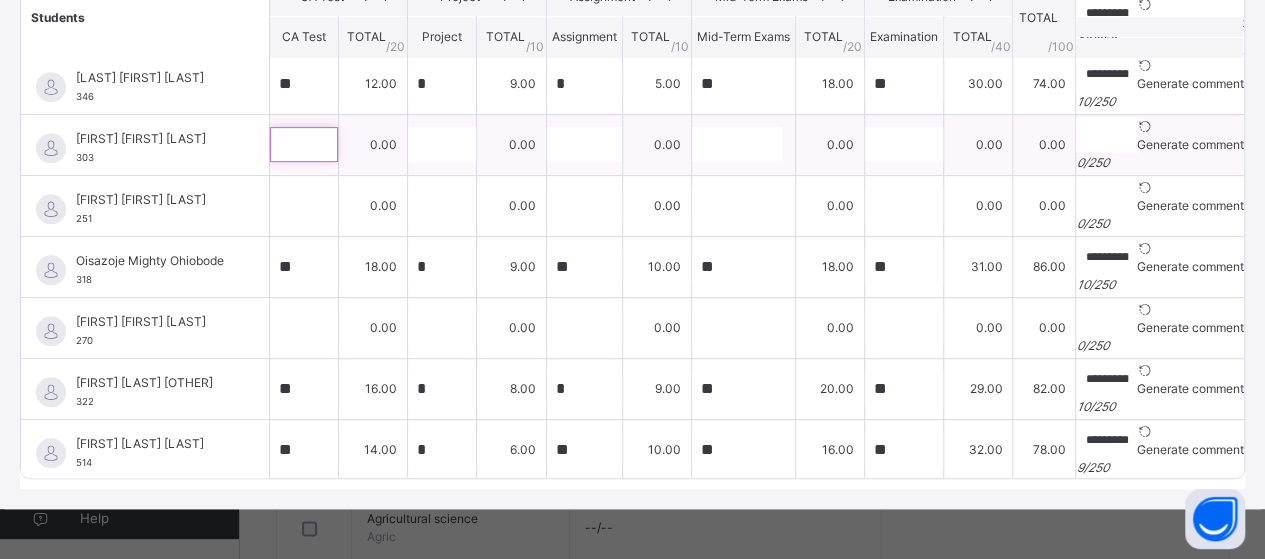 click at bounding box center [304, 144] 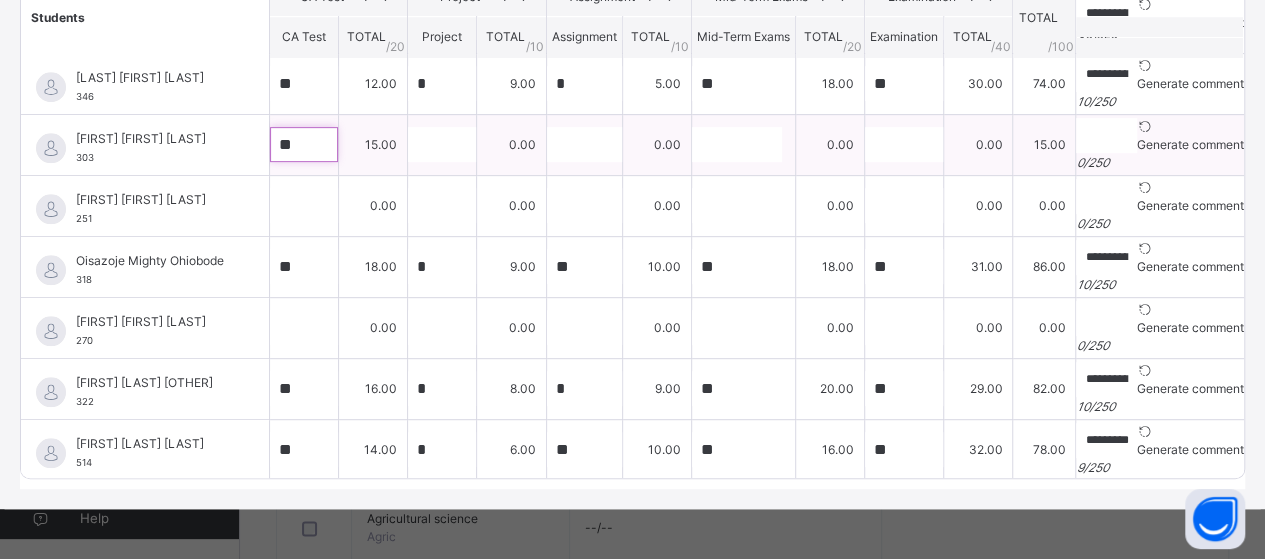 type on "**" 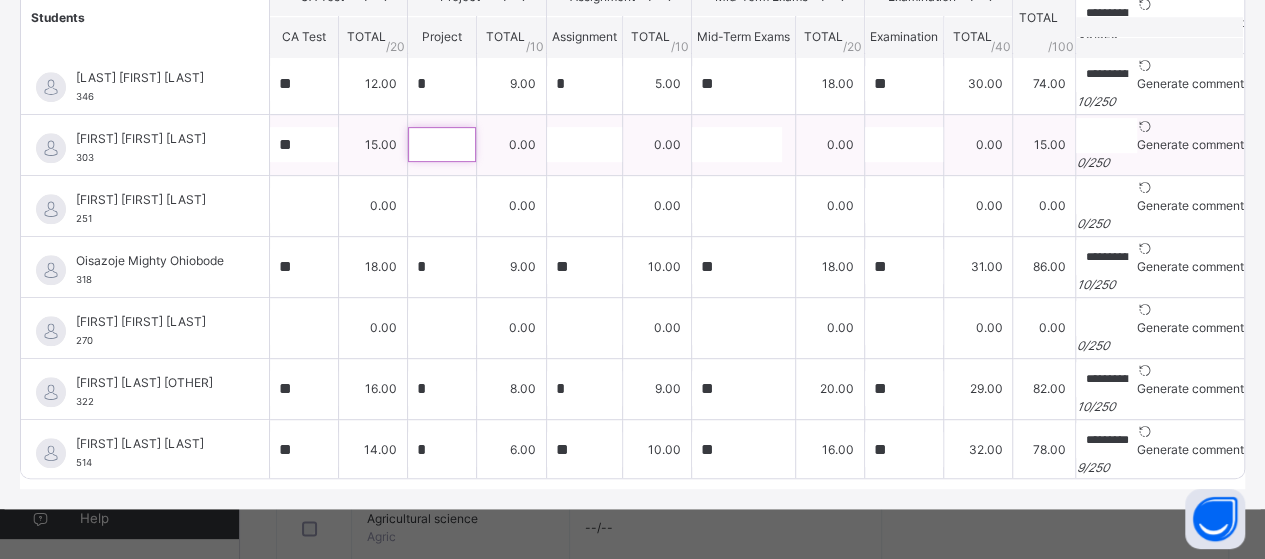 click at bounding box center (442, 144) 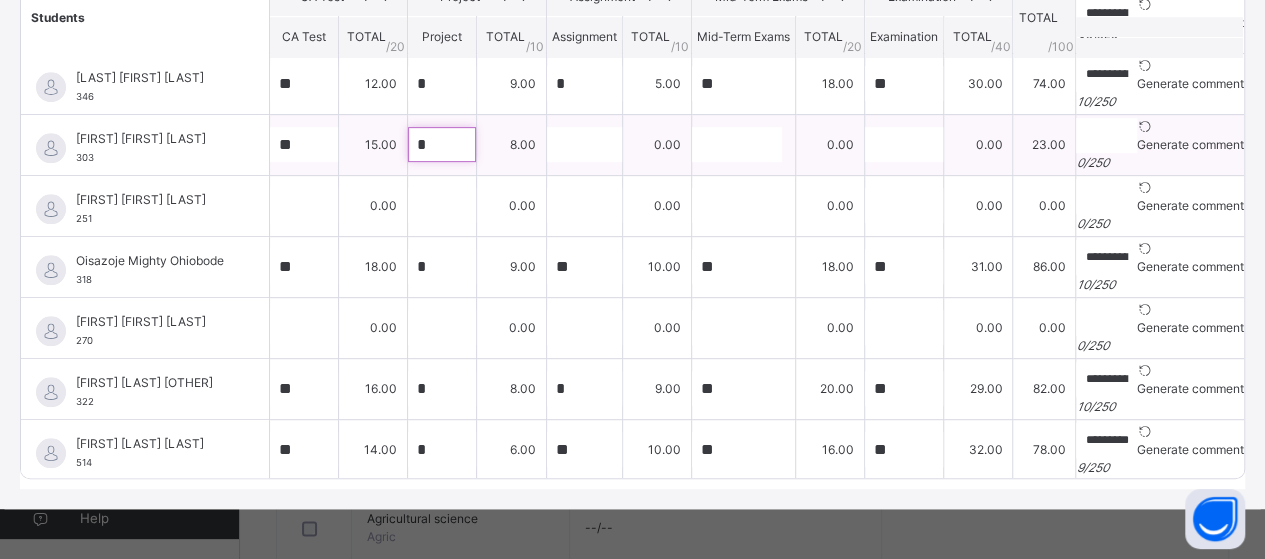 type on "*" 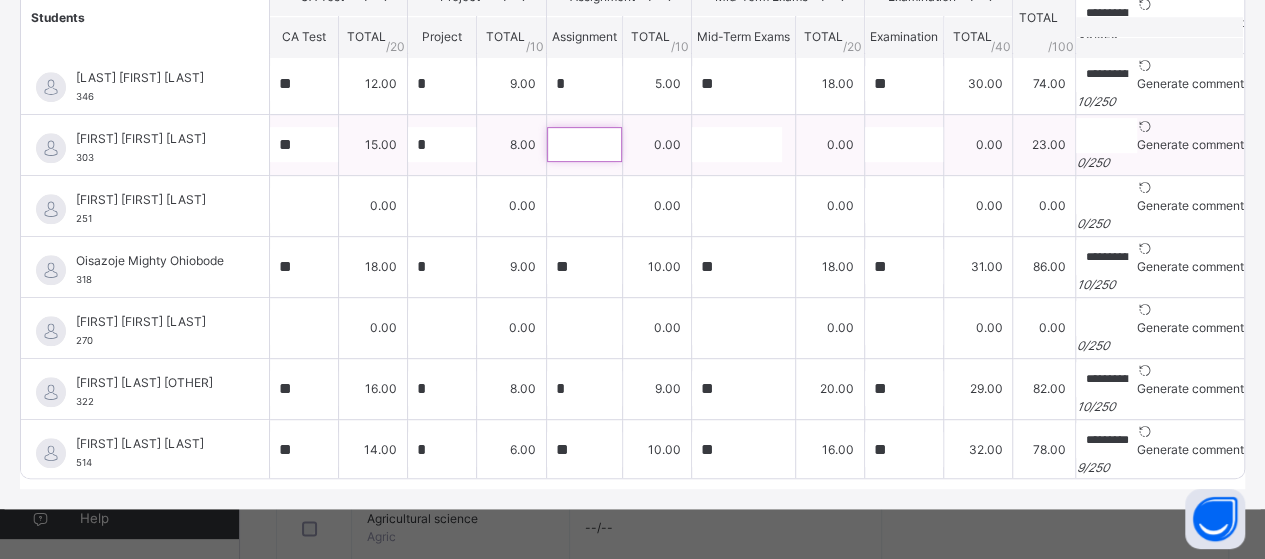 click at bounding box center (584, 144) 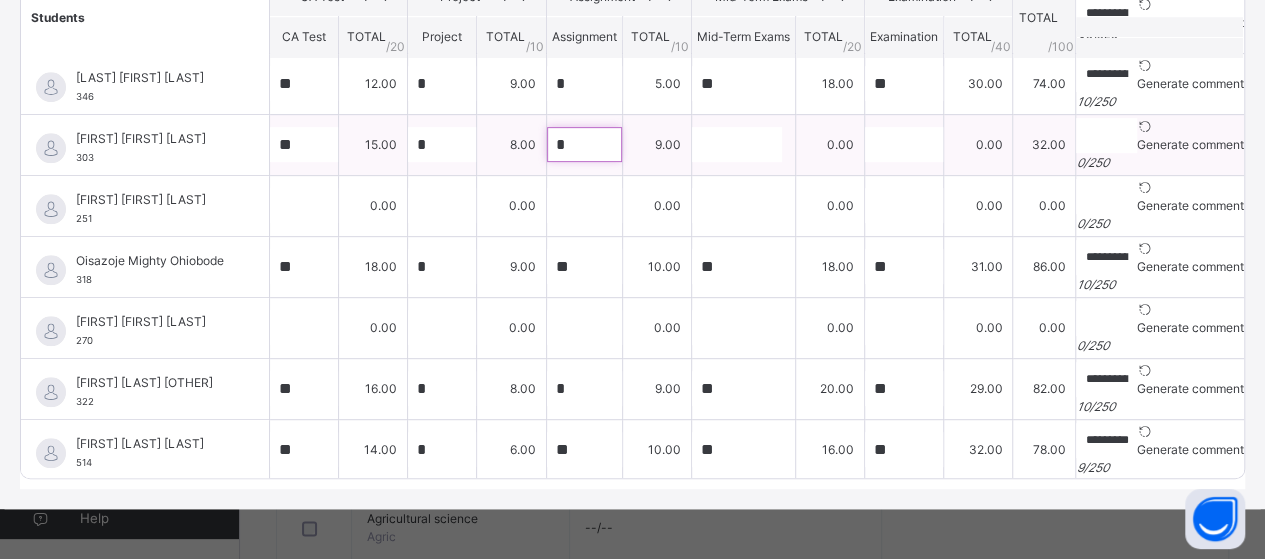 type on "*" 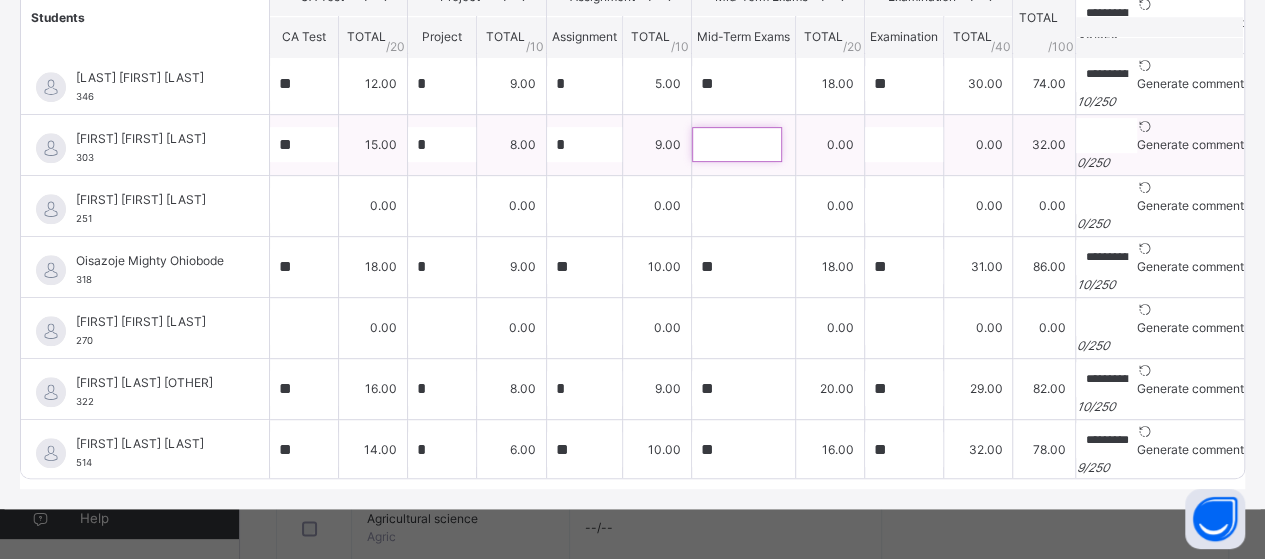 click at bounding box center [737, 144] 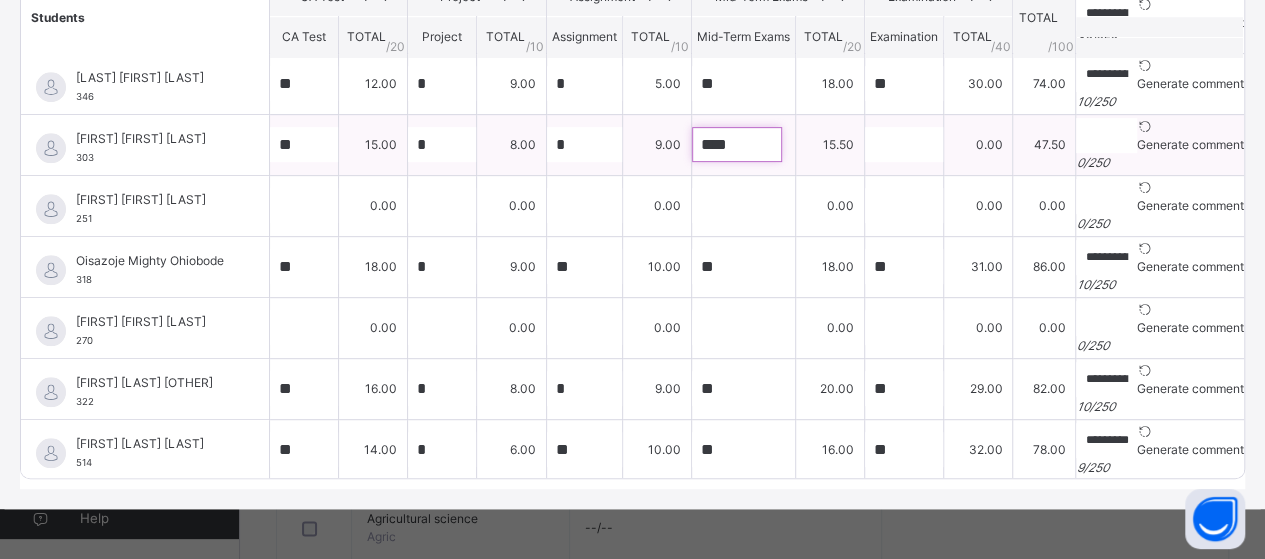 type on "****" 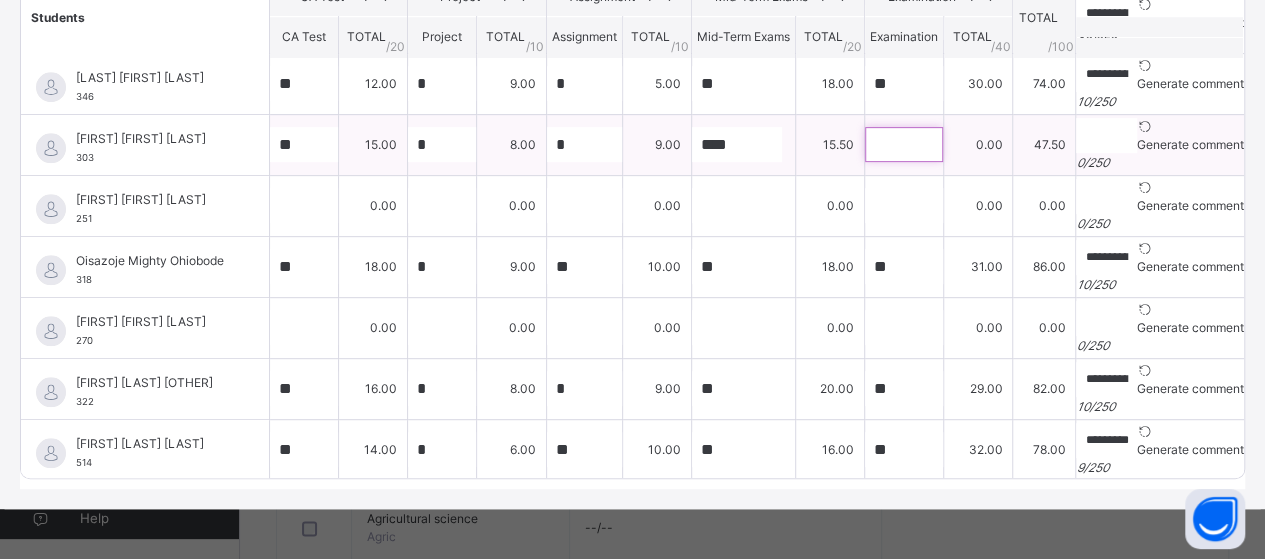 click at bounding box center (904, 144) 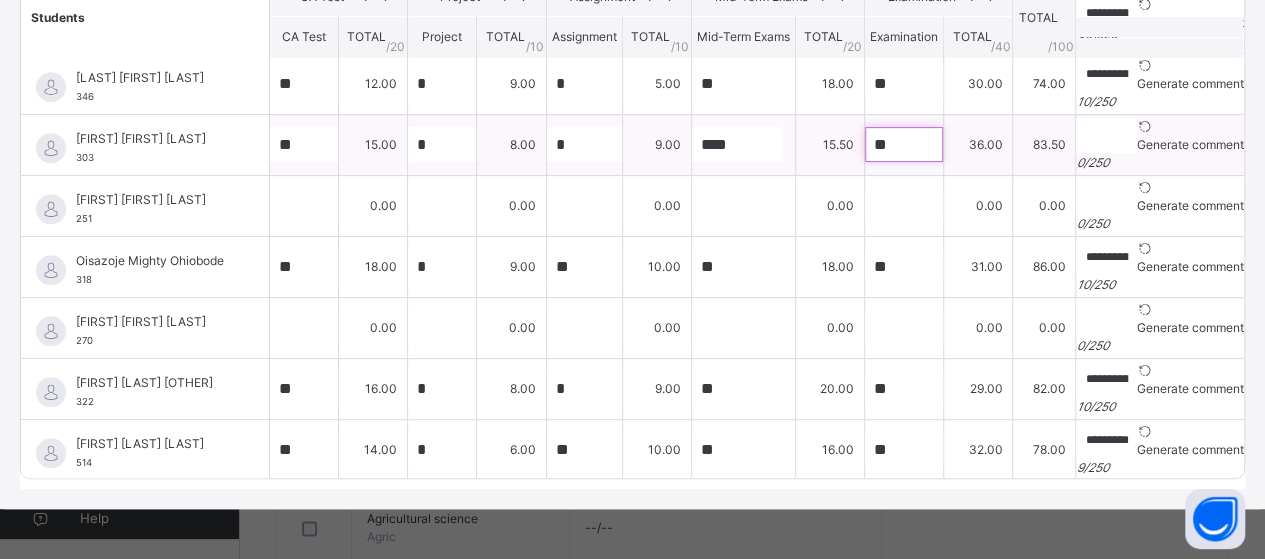 type on "**" 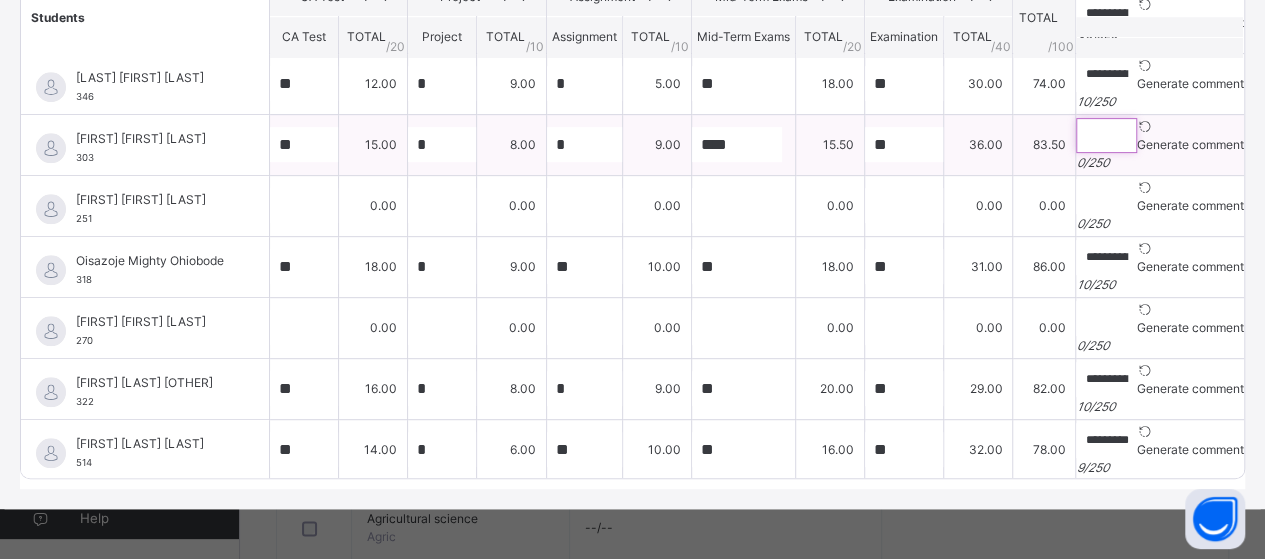 click at bounding box center (1106, 135) 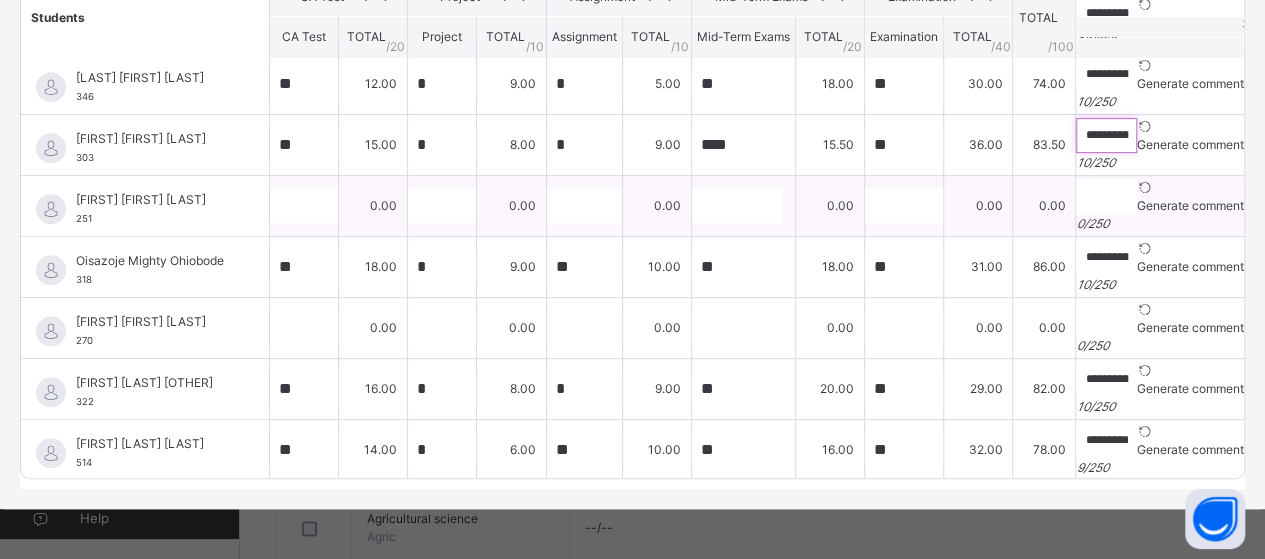 type on "**********" 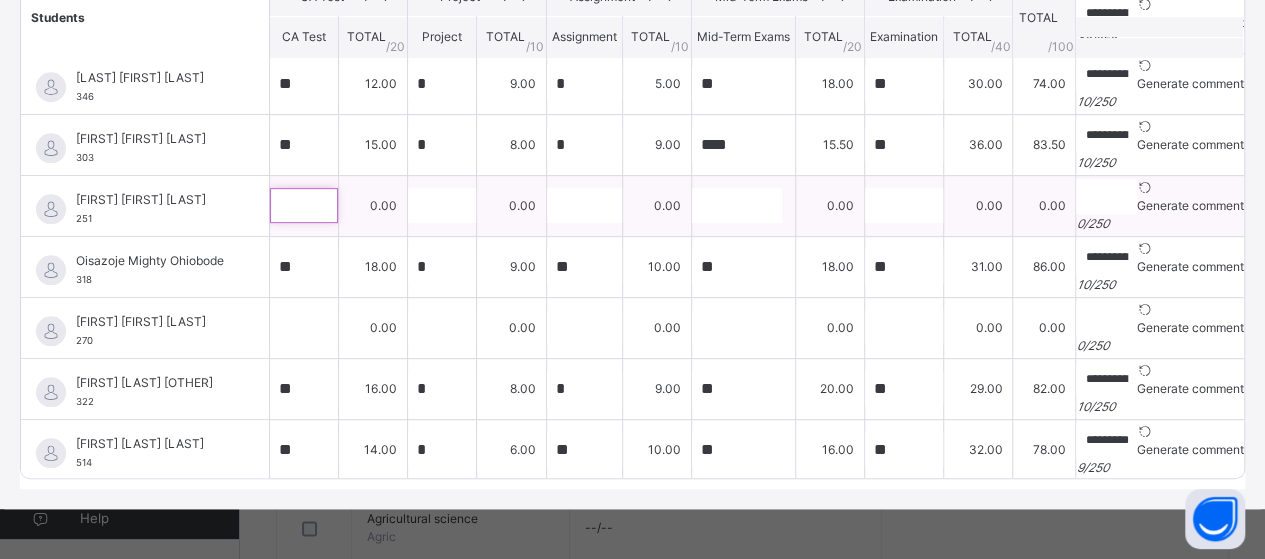 click at bounding box center [304, 205] 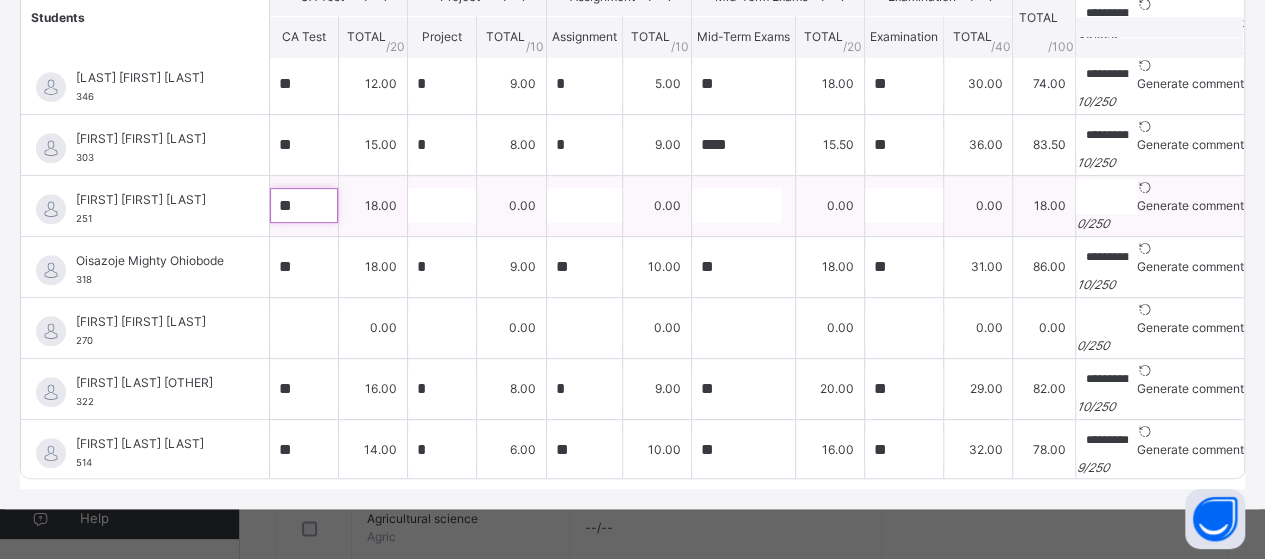 type on "**" 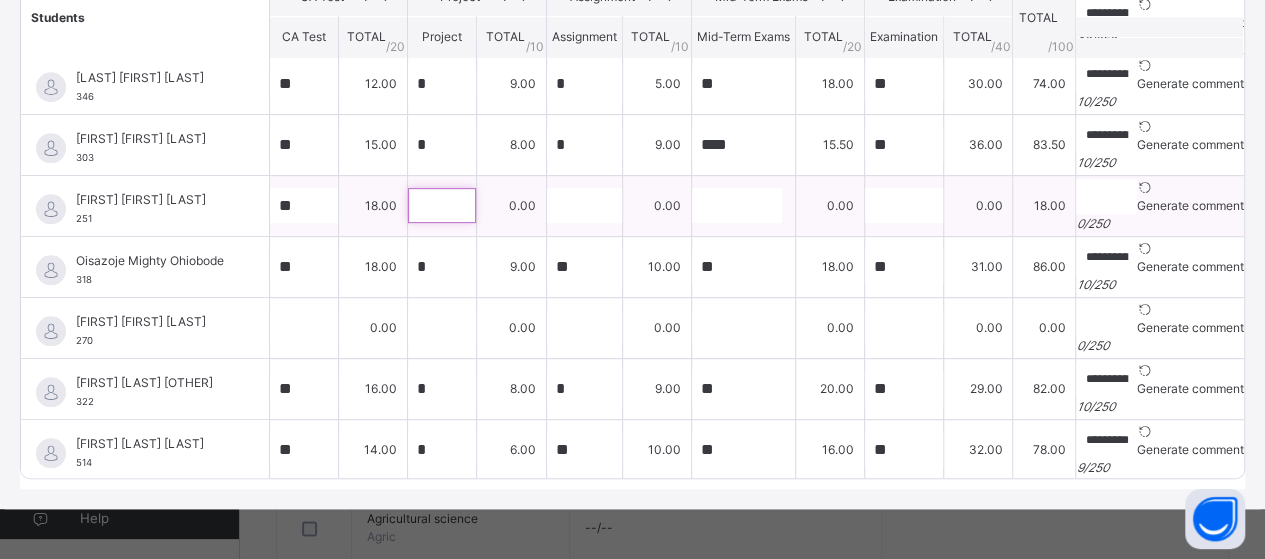 click at bounding box center [442, 205] 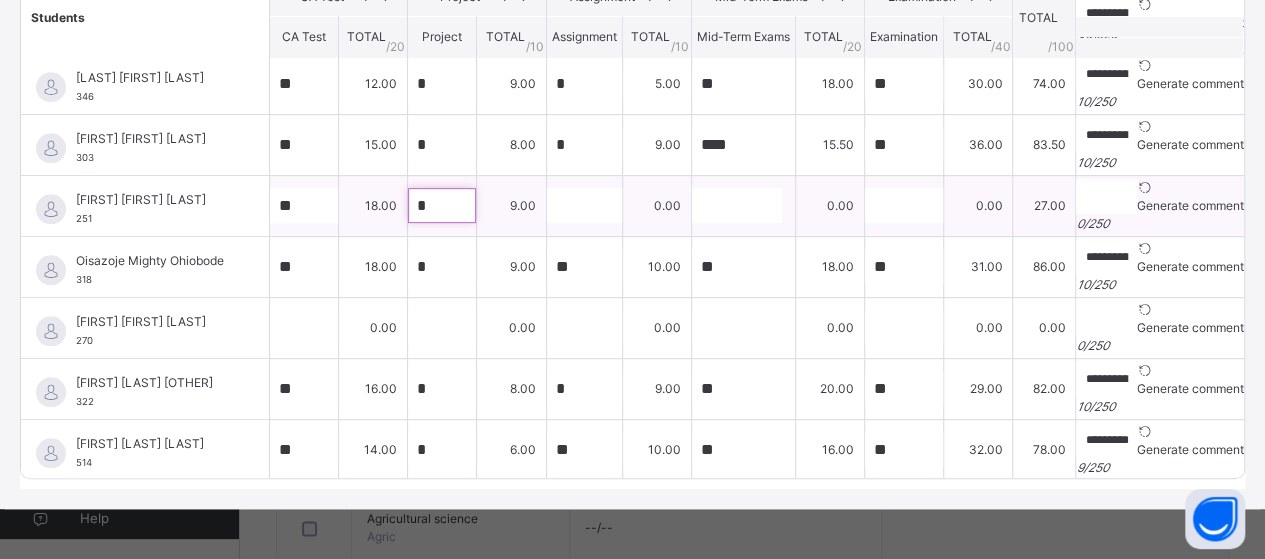 type on "*" 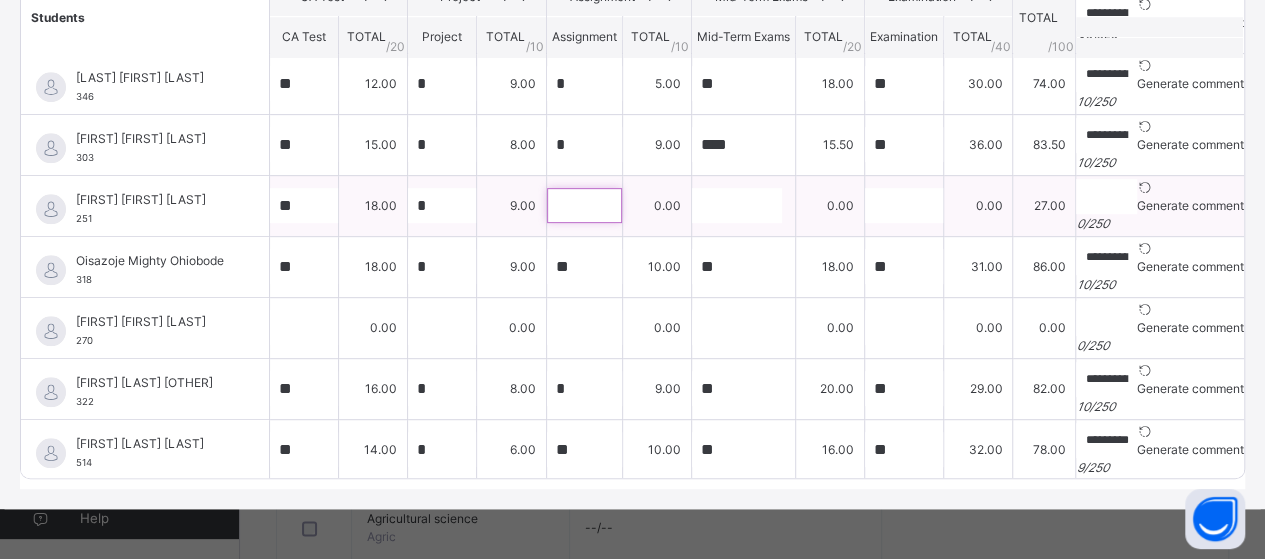 click at bounding box center [584, 205] 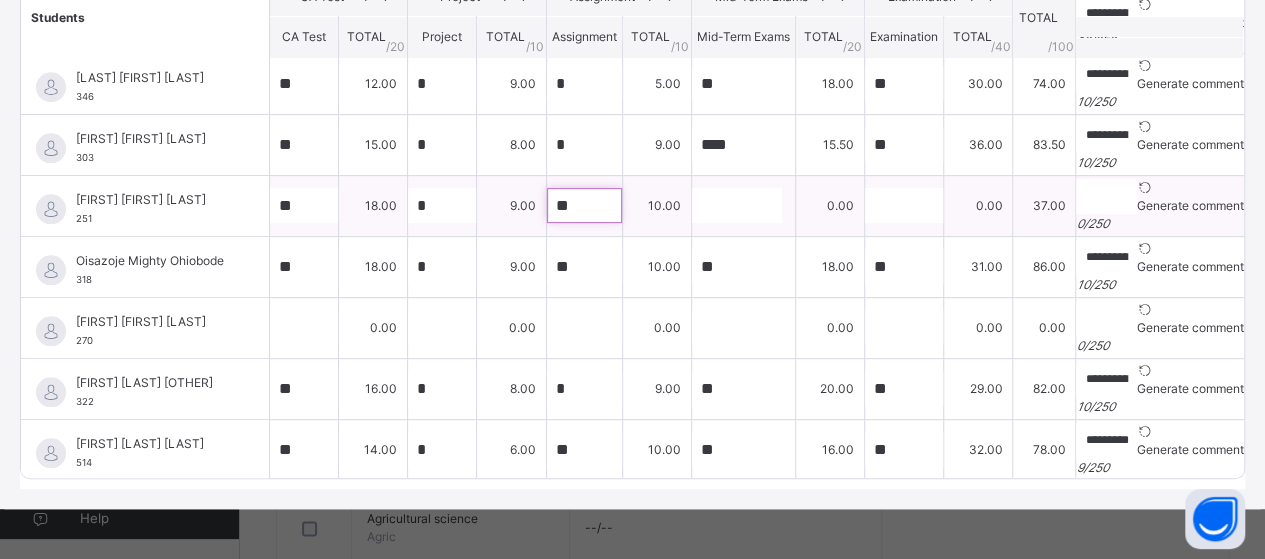 type on "**" 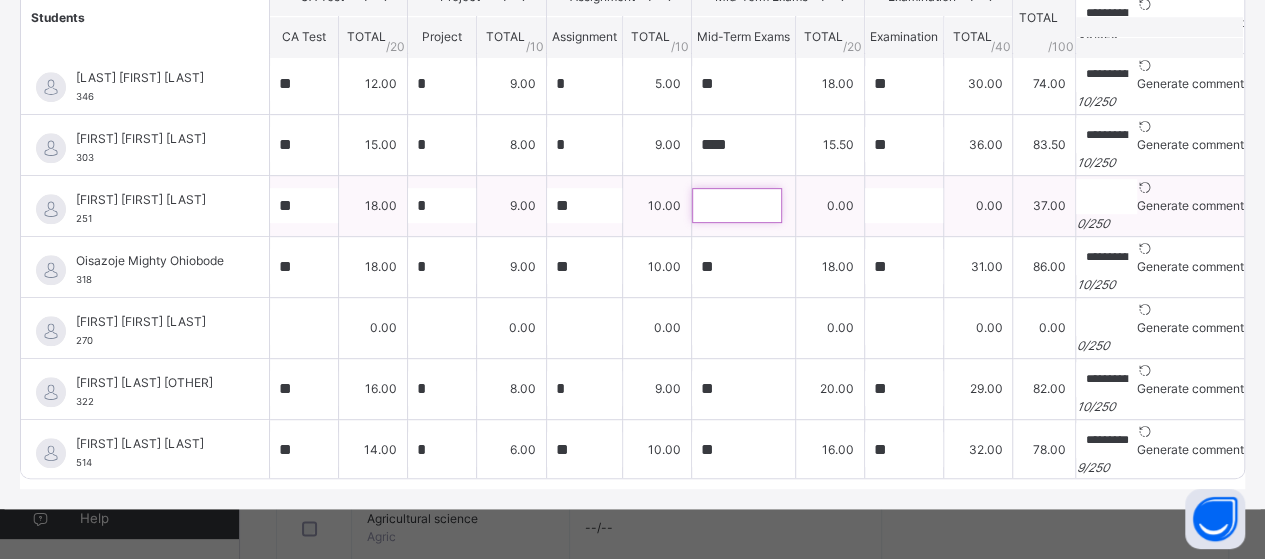 click at bounding box center (737, 205) 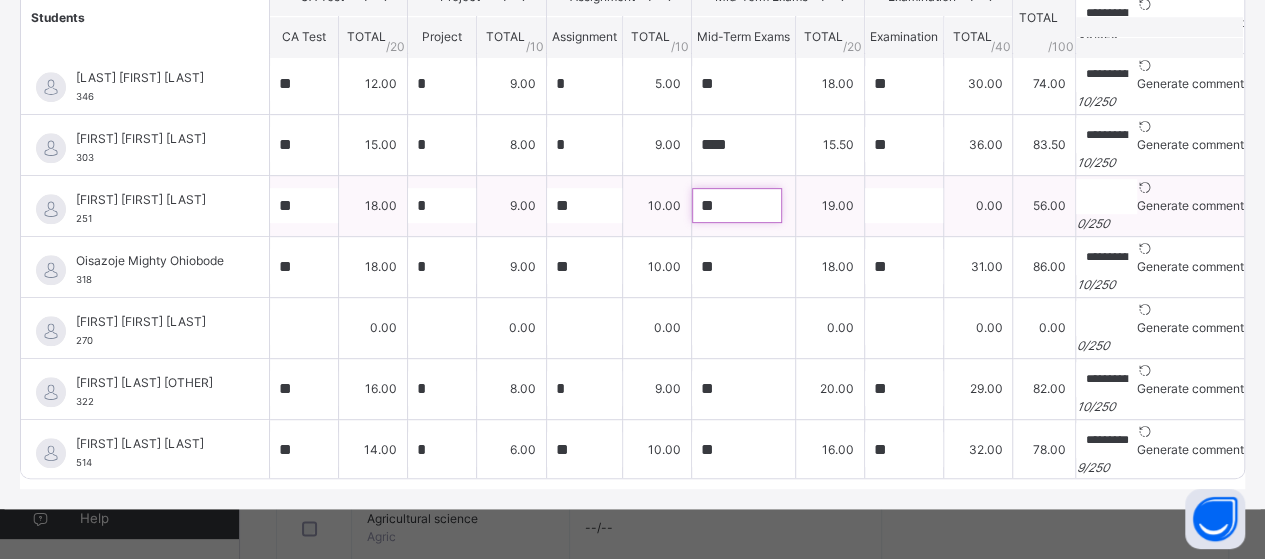 type on "**" 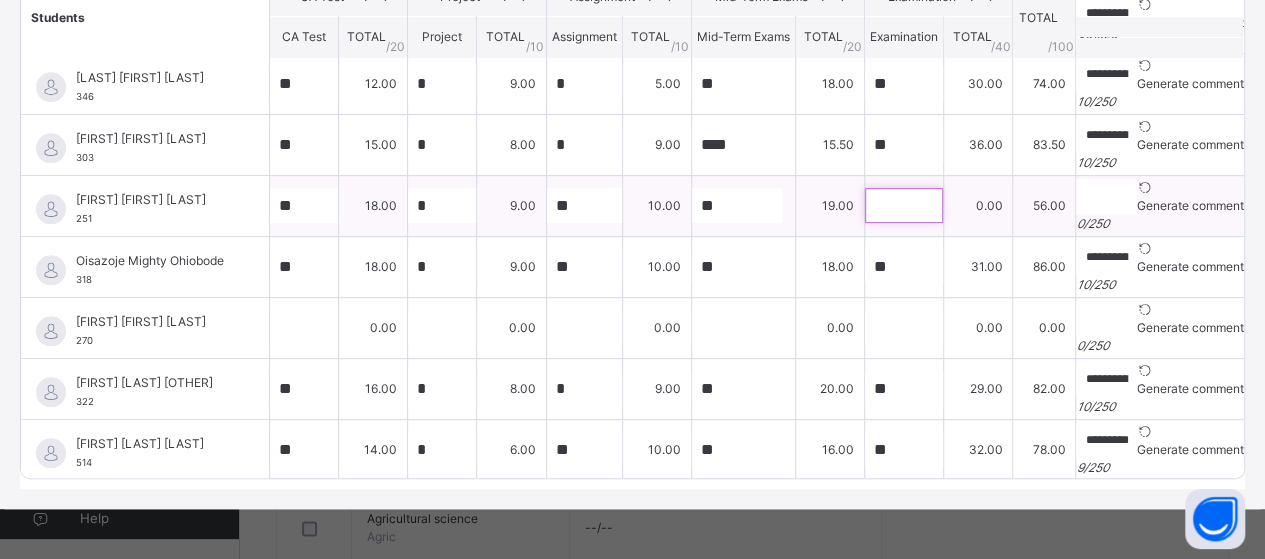click at bounding box center [904, 205] 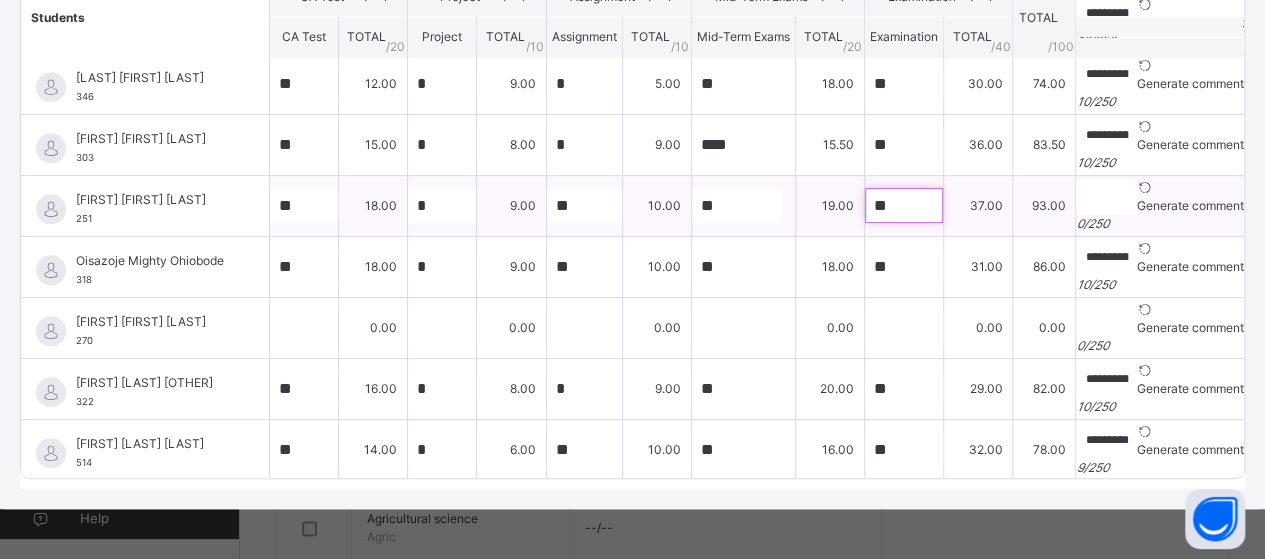 type on "**" 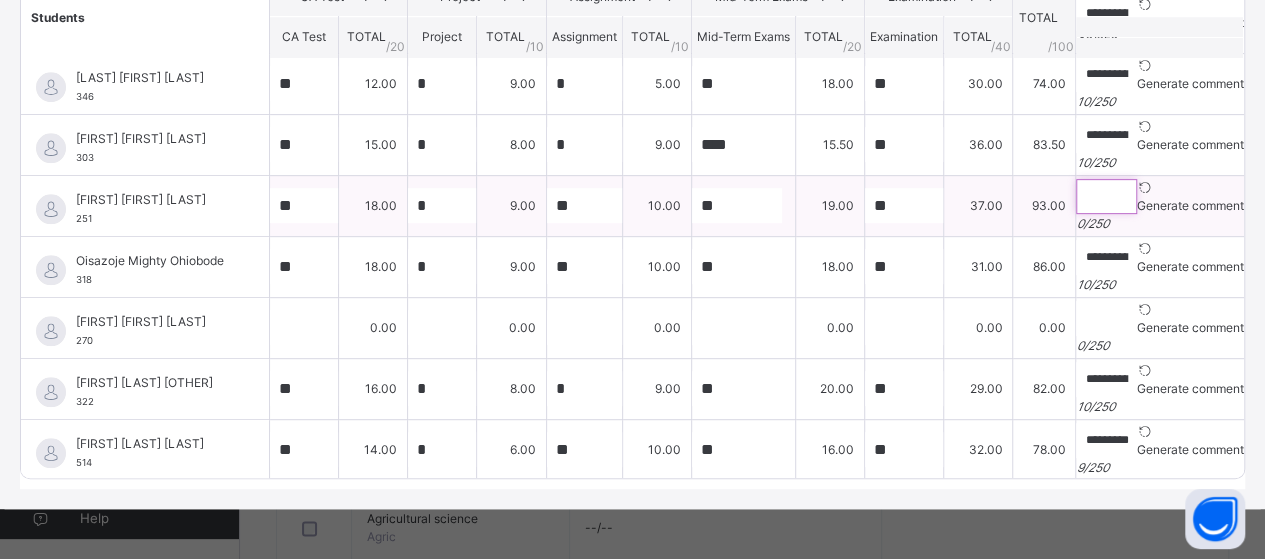 click at bounding box center [1106, 196] 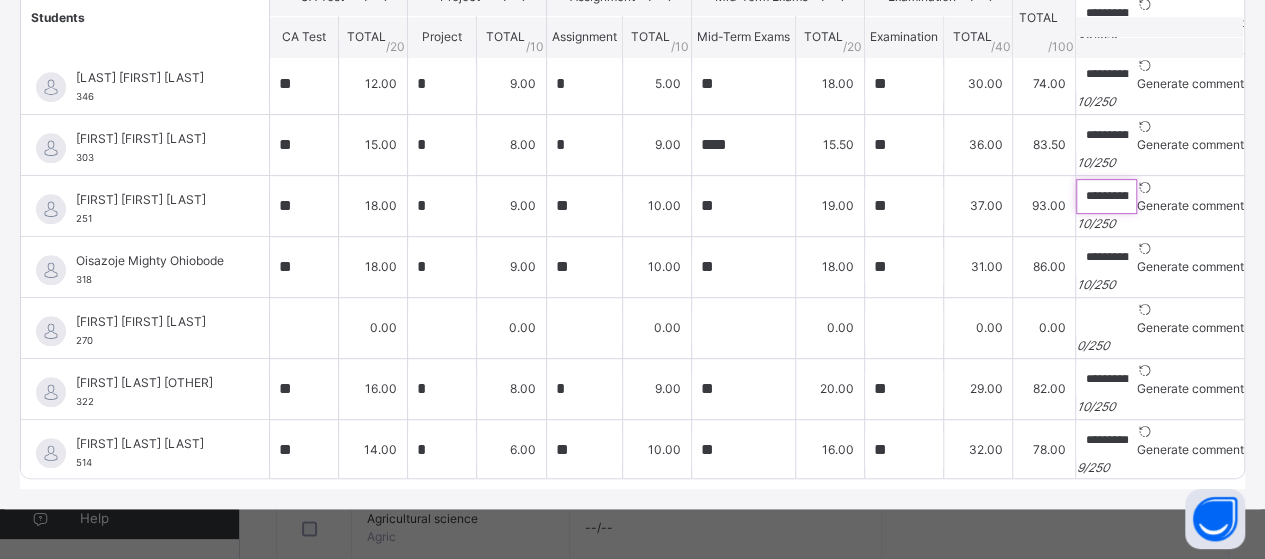 scroll, scrollTop: 0, scrollLeft: 0, axis: both 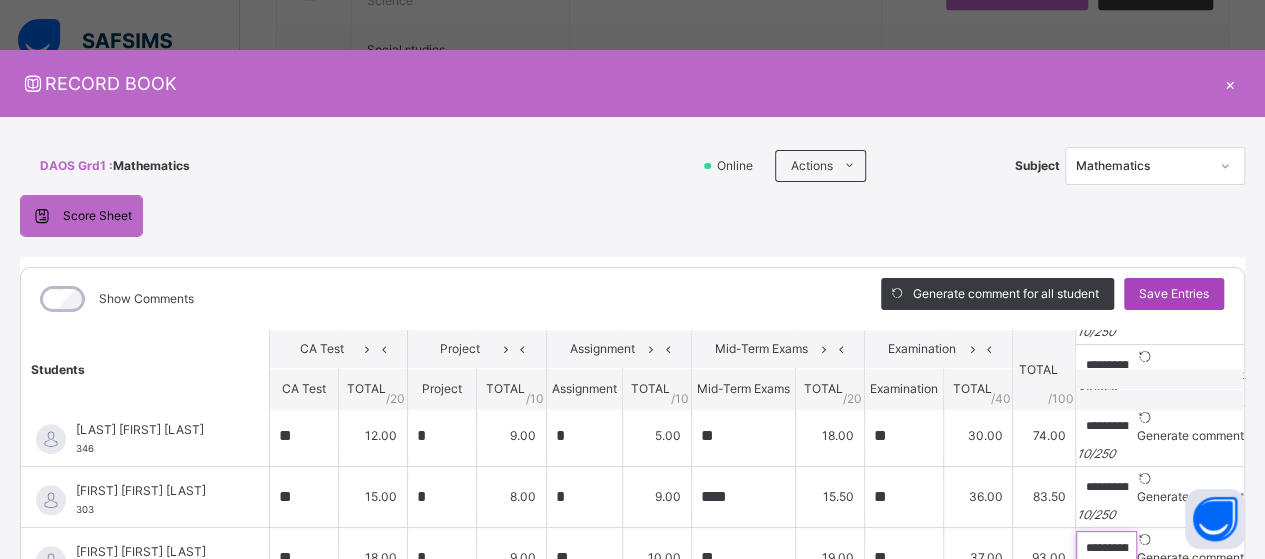type on "**********" 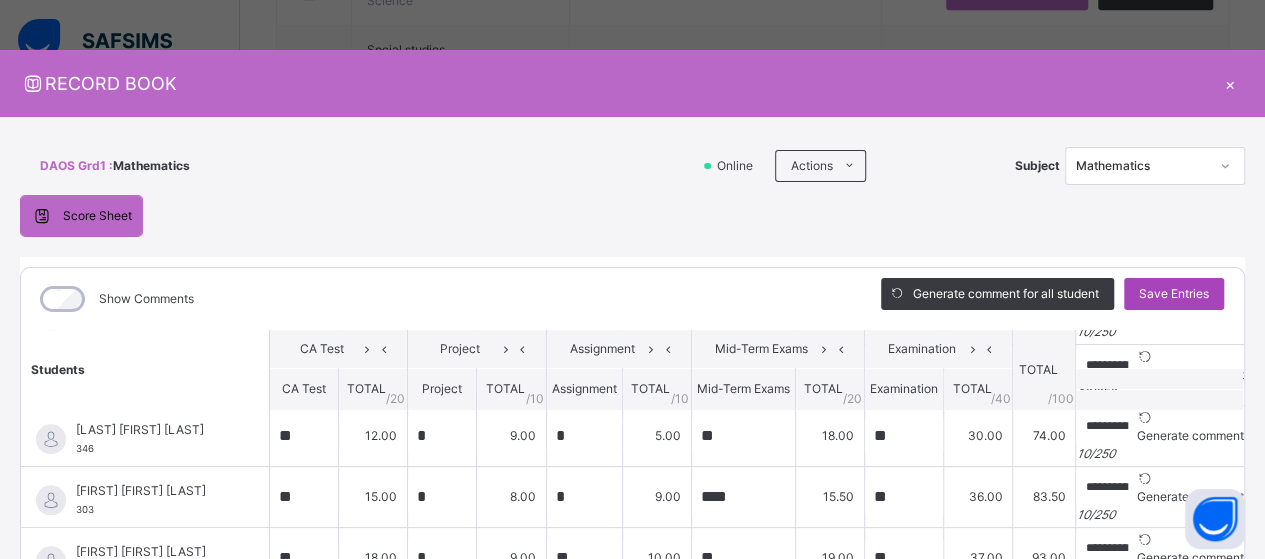 click on "Save Entries" at bounding box center [1174, 294] 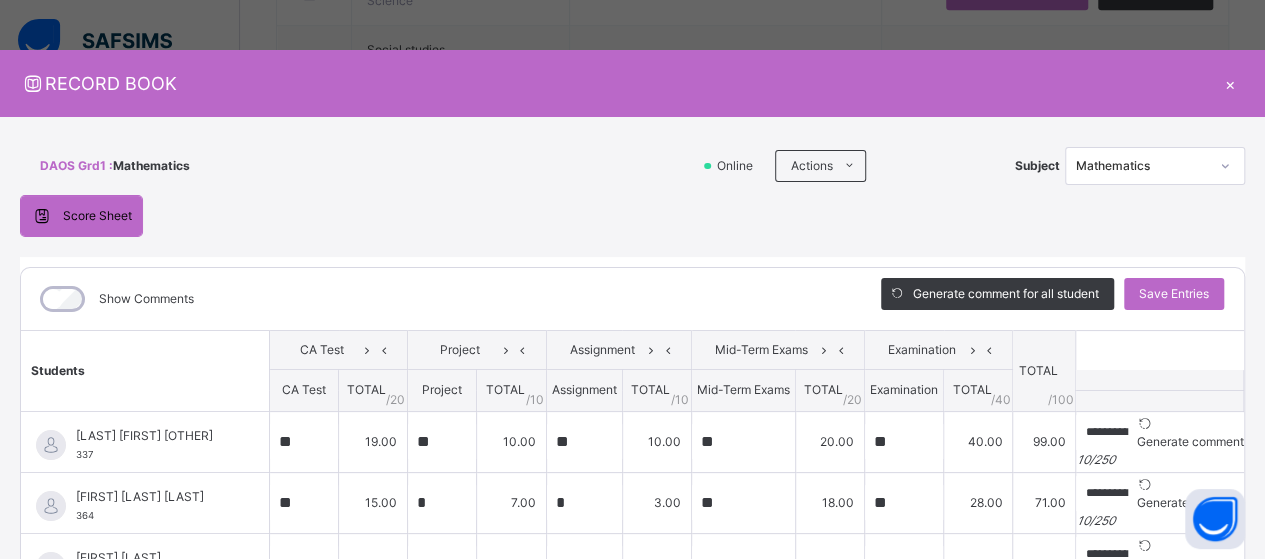 type on "**" 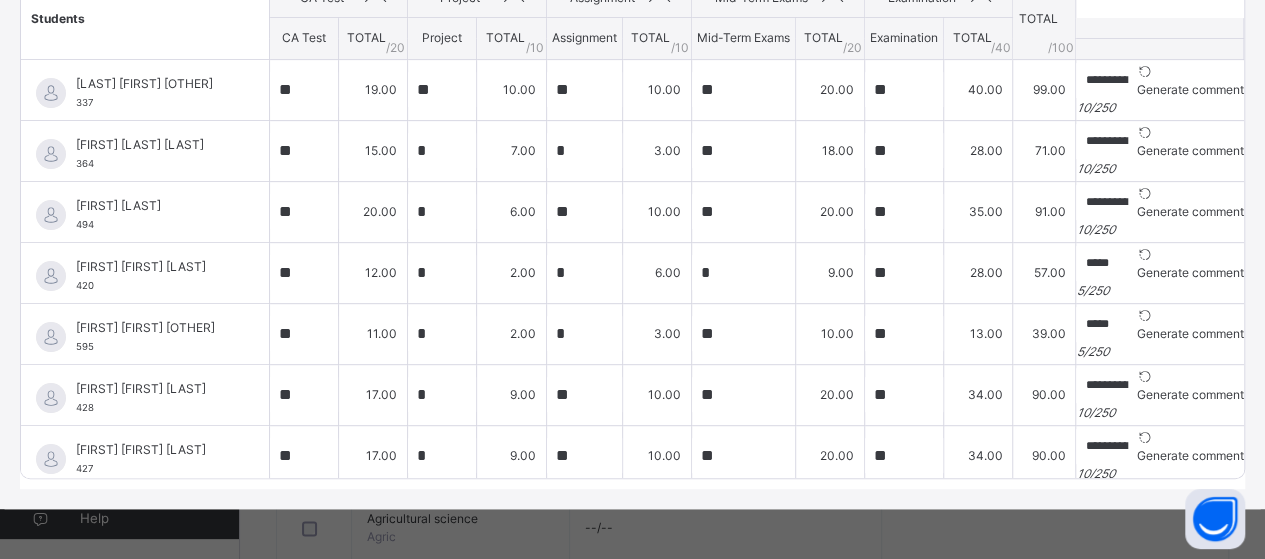 scroll, scrollTop: 424, scrollLeft: 0, axis: vertical 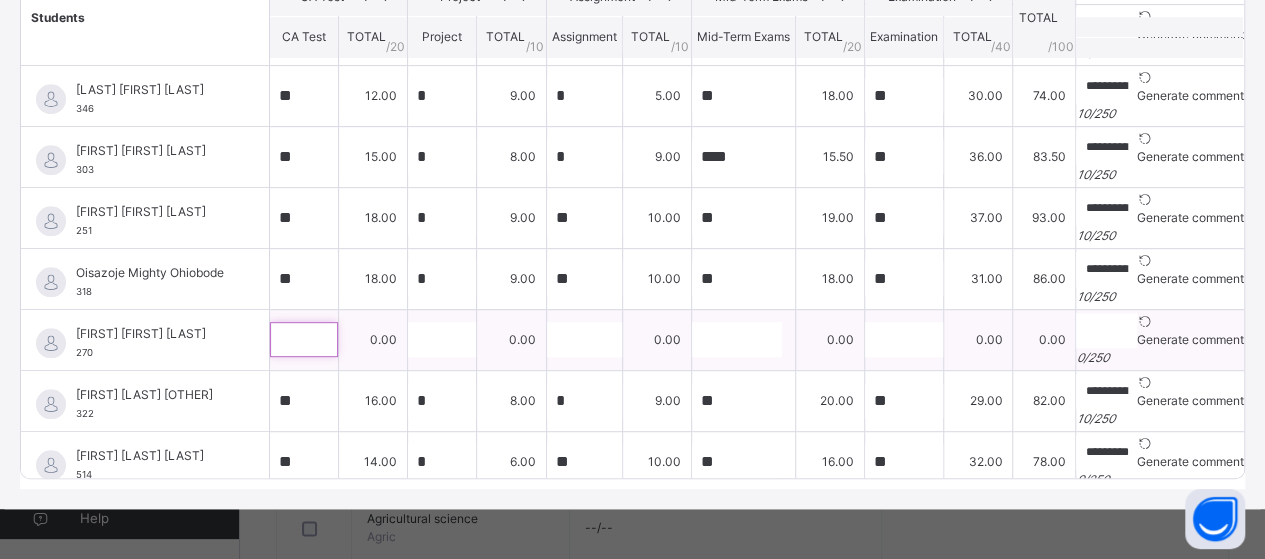 click at bounding box center (304, 339) 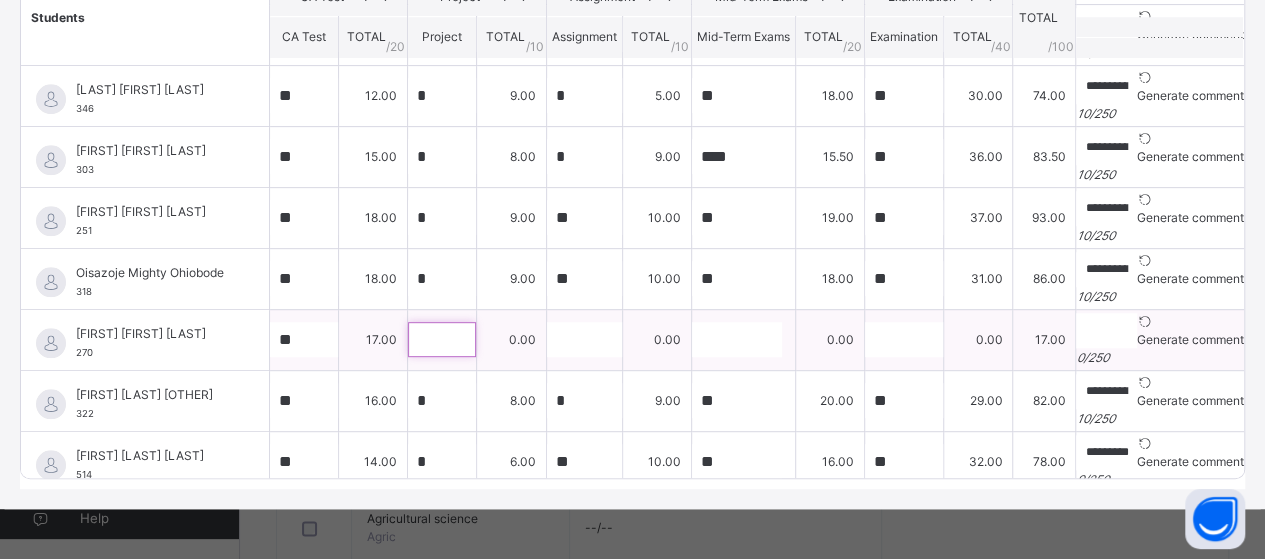 click at bounding box center (442, 339) 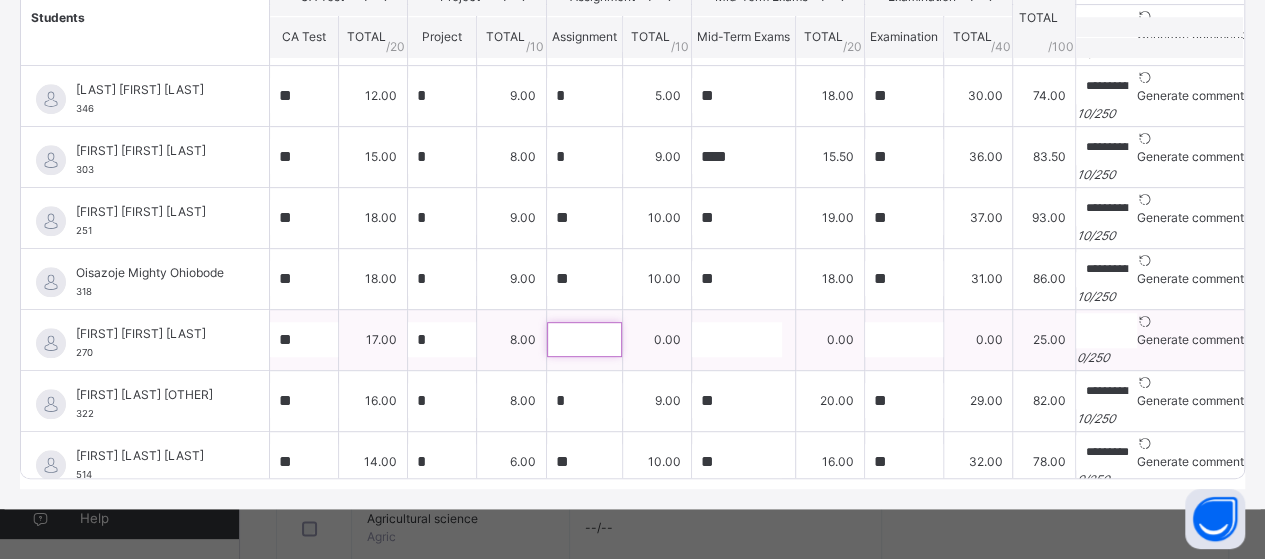 click at bounding box center [584, 339] 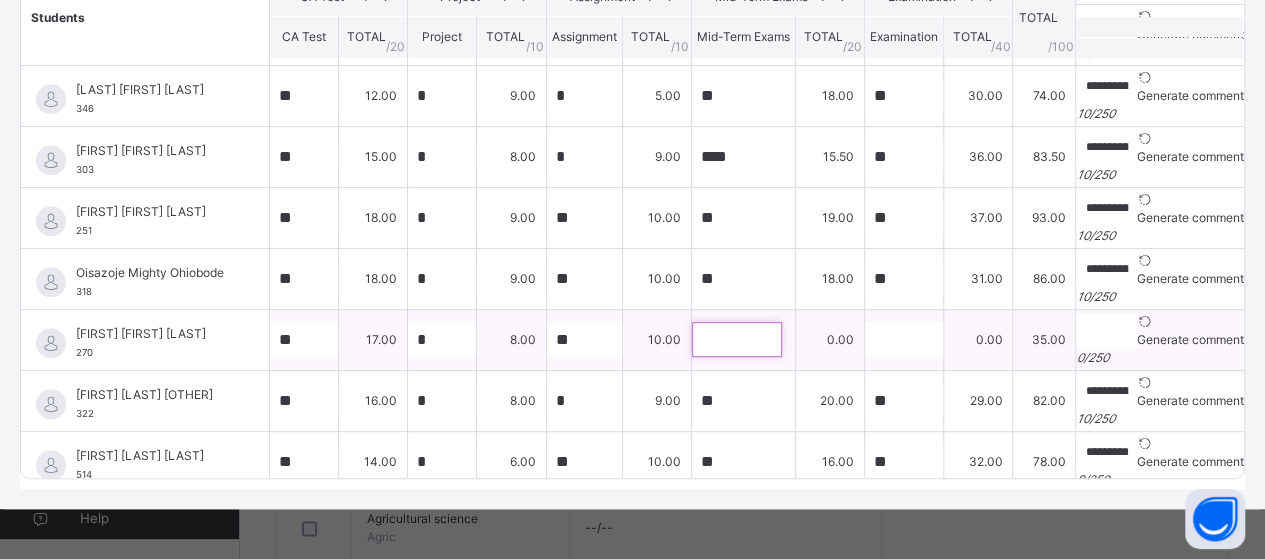 click at bounding box center [737, 339] 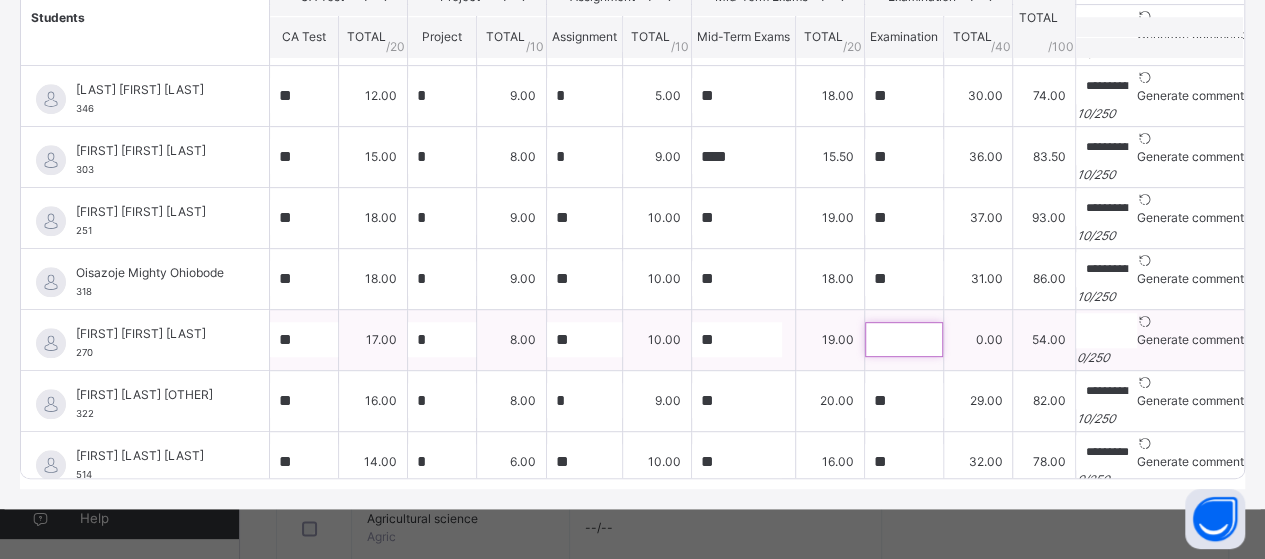 click at bounding box center (904, 339) 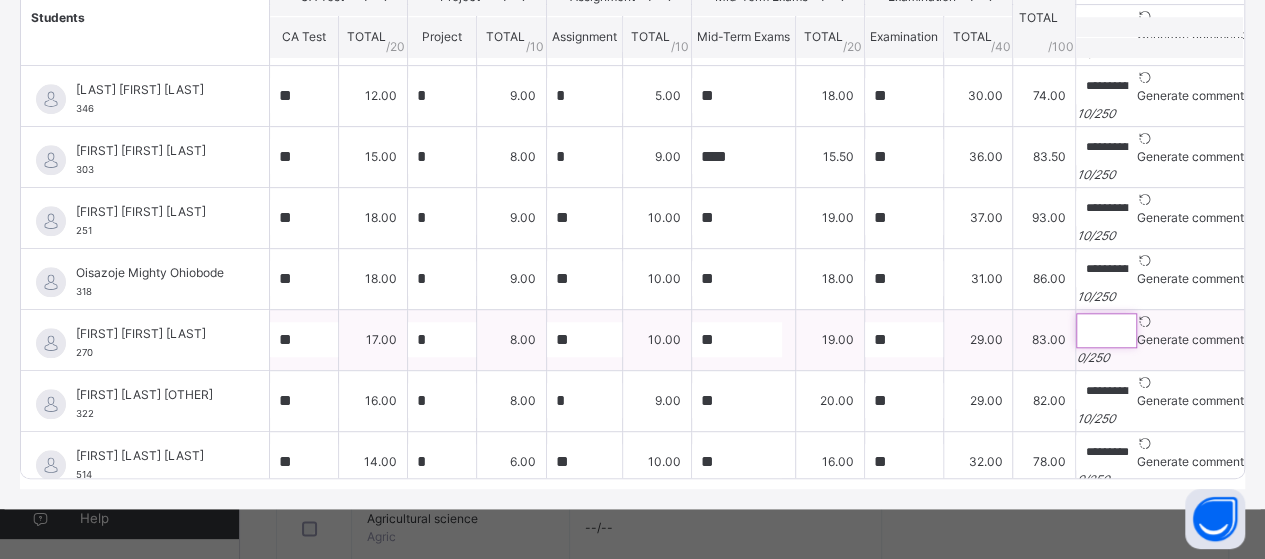 click at bounding box center [1106, 330] 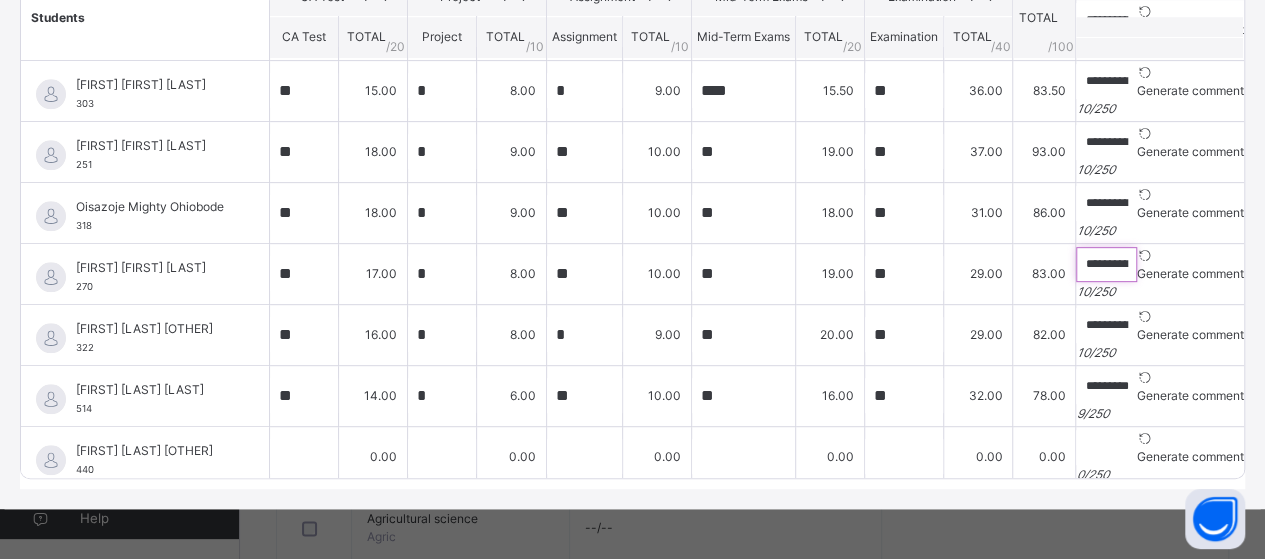 scroll, scrollTop: 942, scrollLeft: 0, axis: vertical 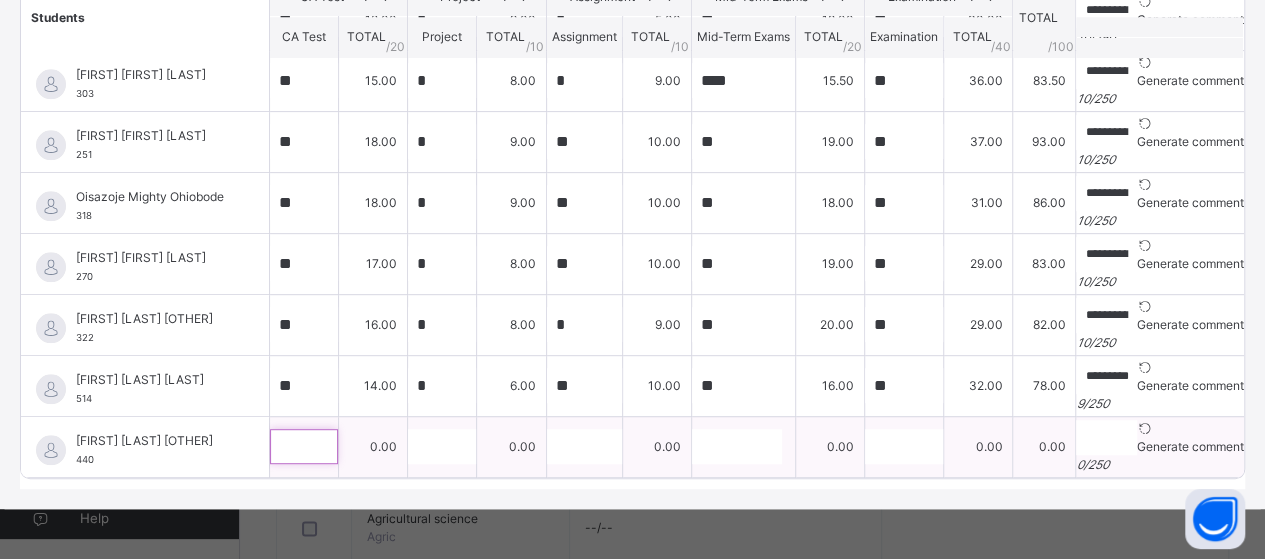 click at bounding box center (304, 446) 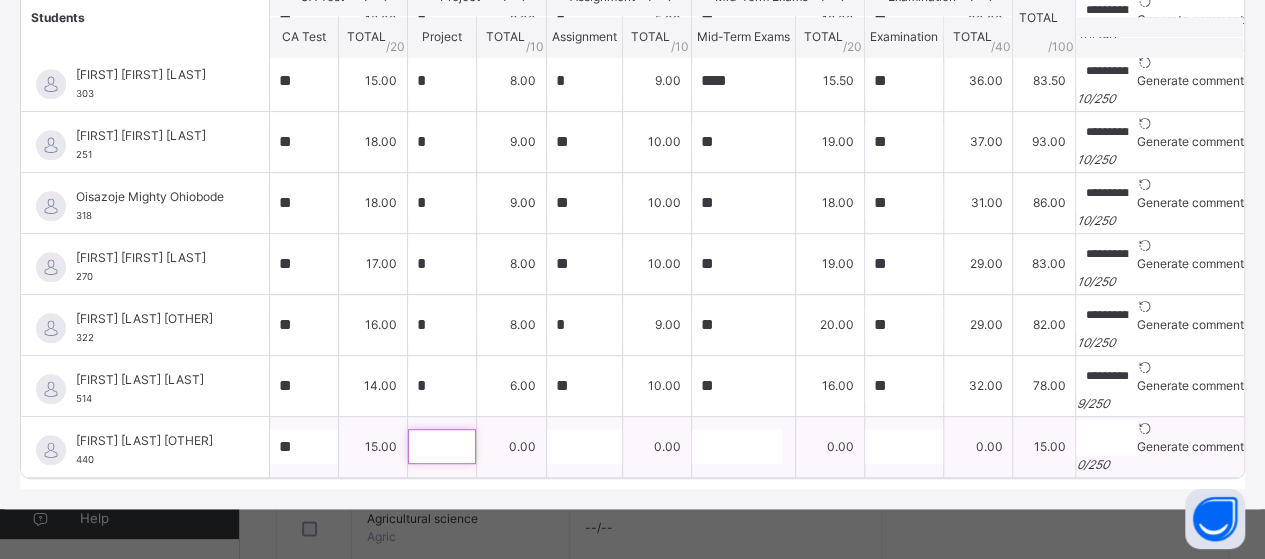 click at bounding box center [442, 446] 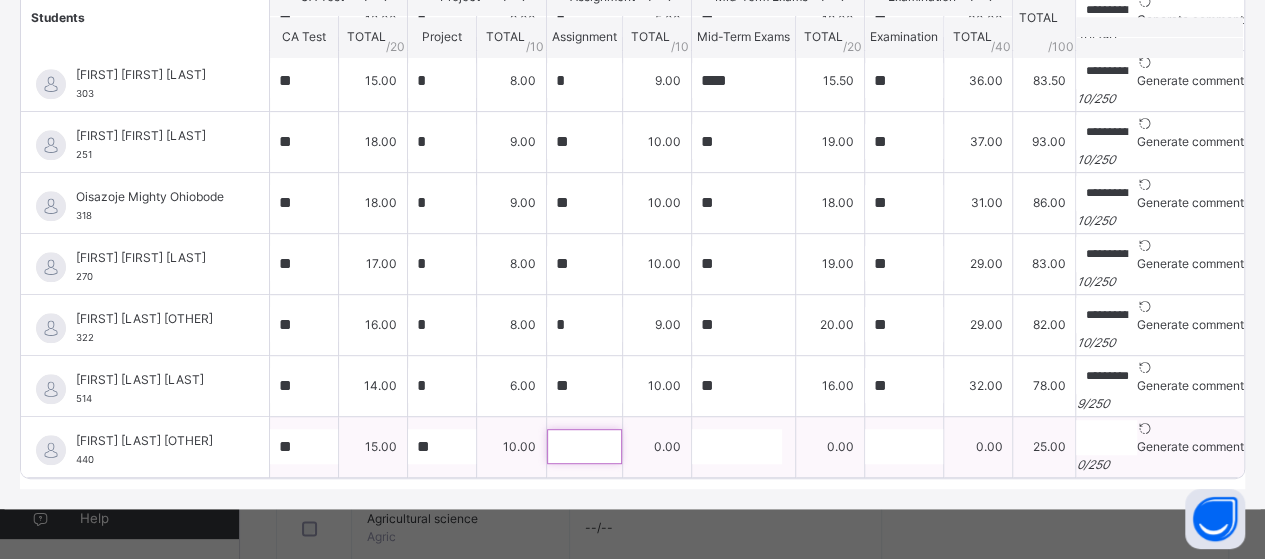 click at bounding box center [584, 446] 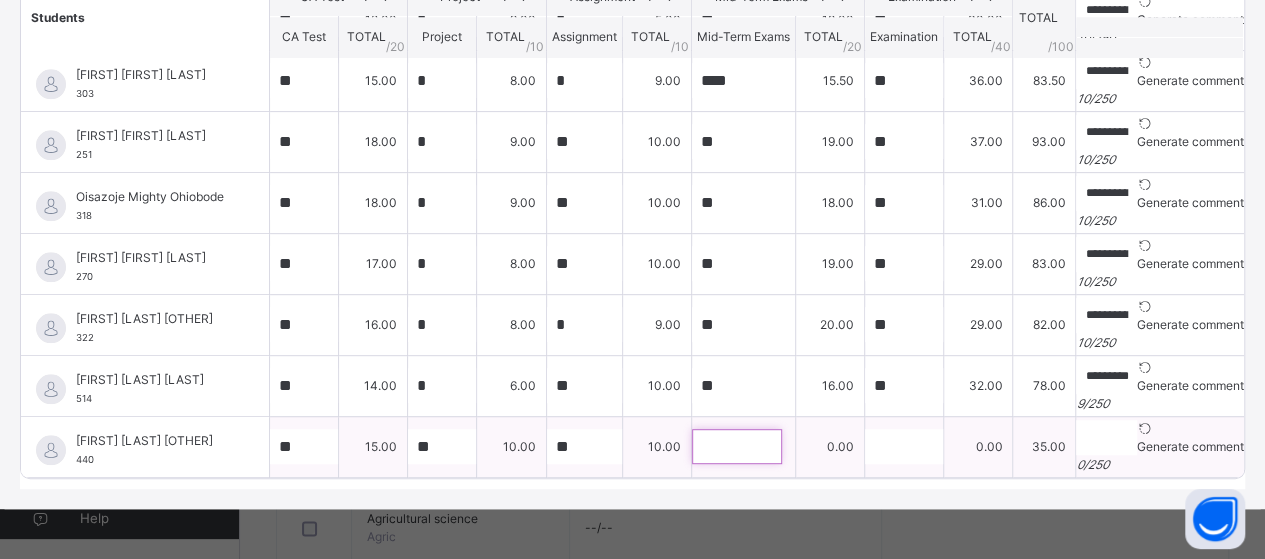 click at bounding box center (737, 446) 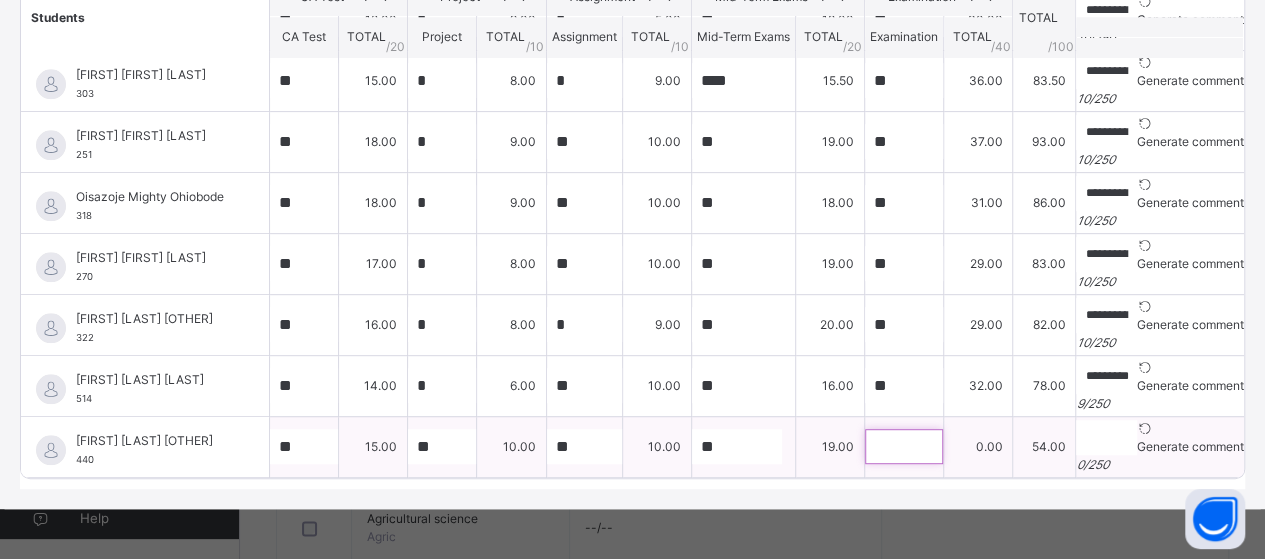 click at bounding box center (904, 446) 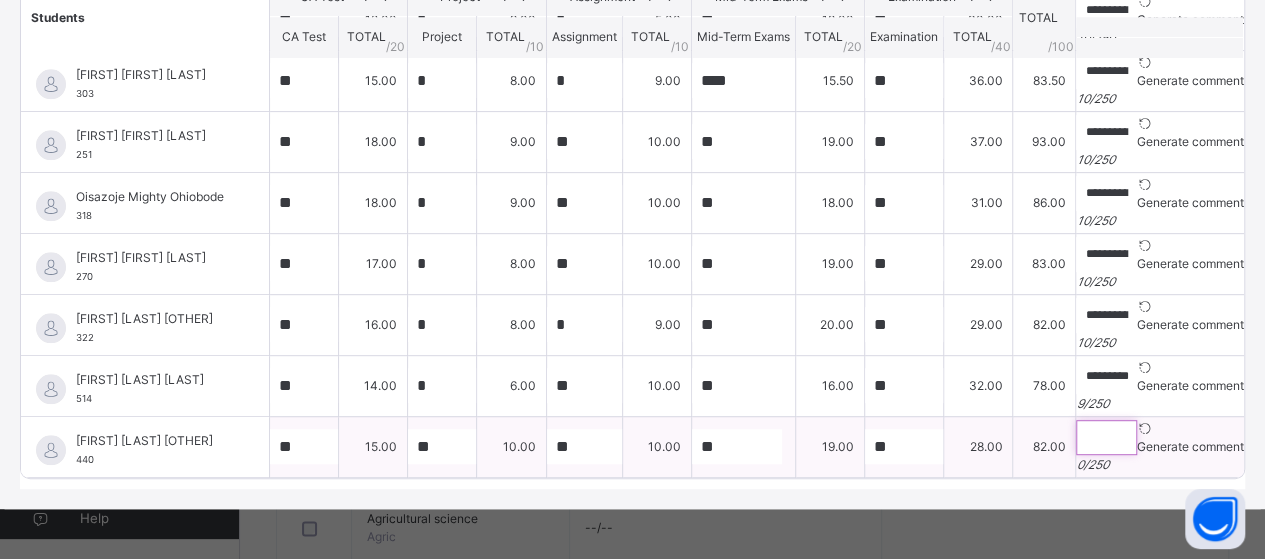 click at bounding box center (1106, 437) 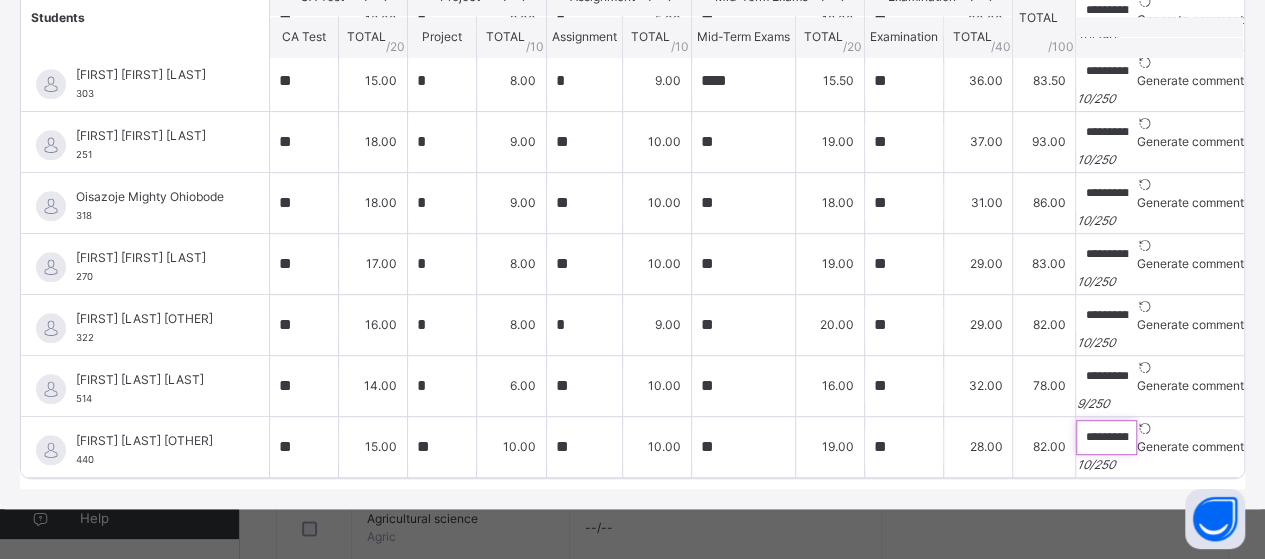scroll, scrollTop: 518, scrollLeft: 0, axis: vertical 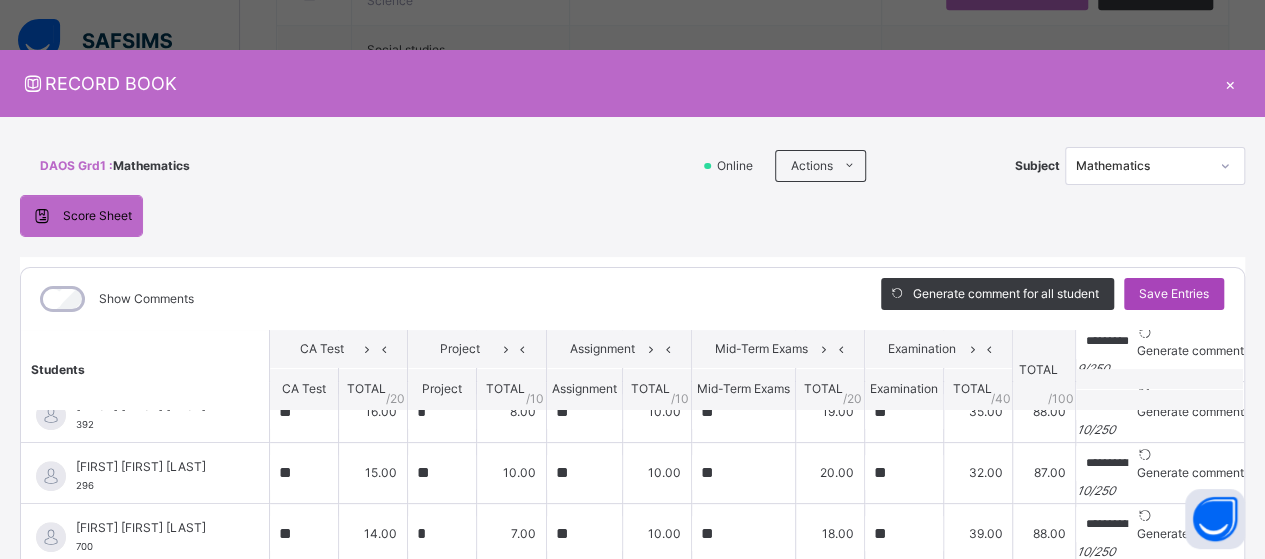 click on "Save Entries" at bounding box center (1174, 294) 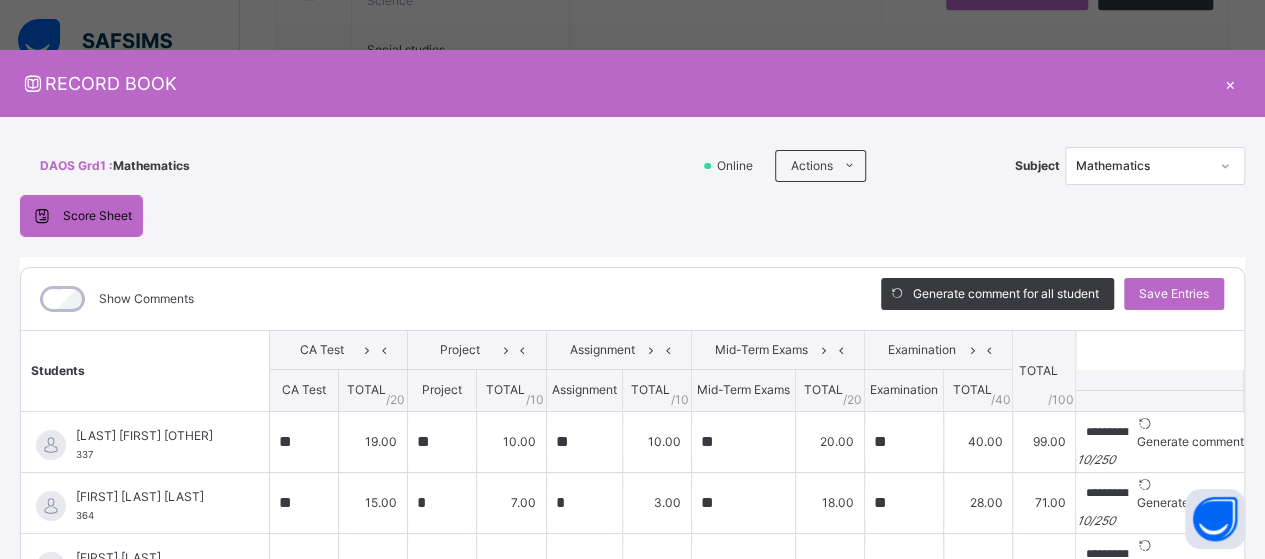 click on "×" at bounding box center [1230, 83] 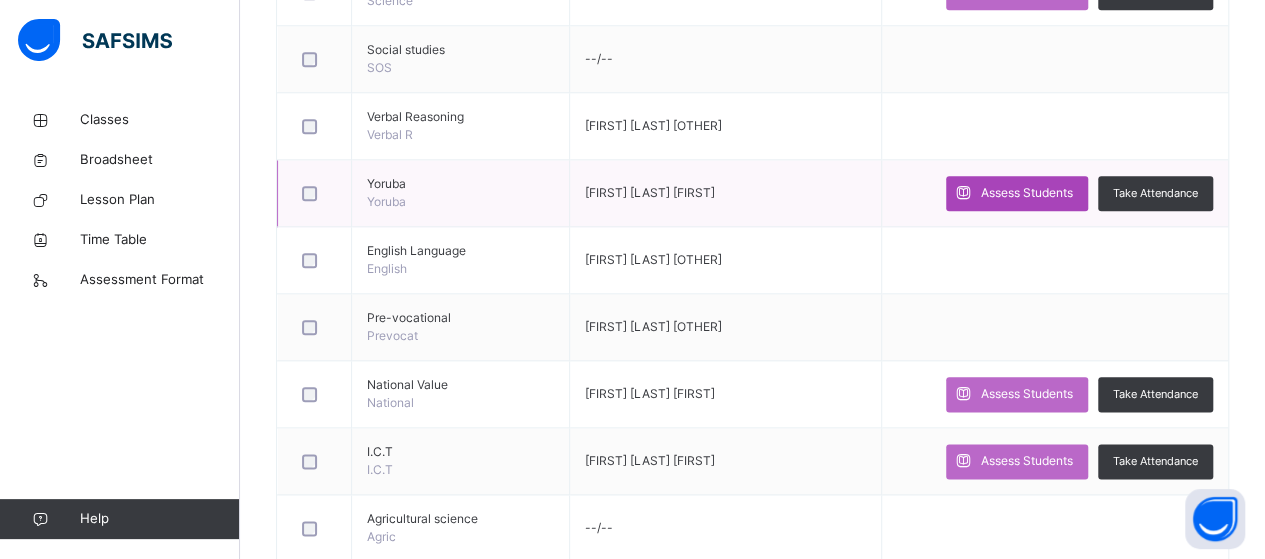 click on "Assess Students" at bounding box center [1027, 193] 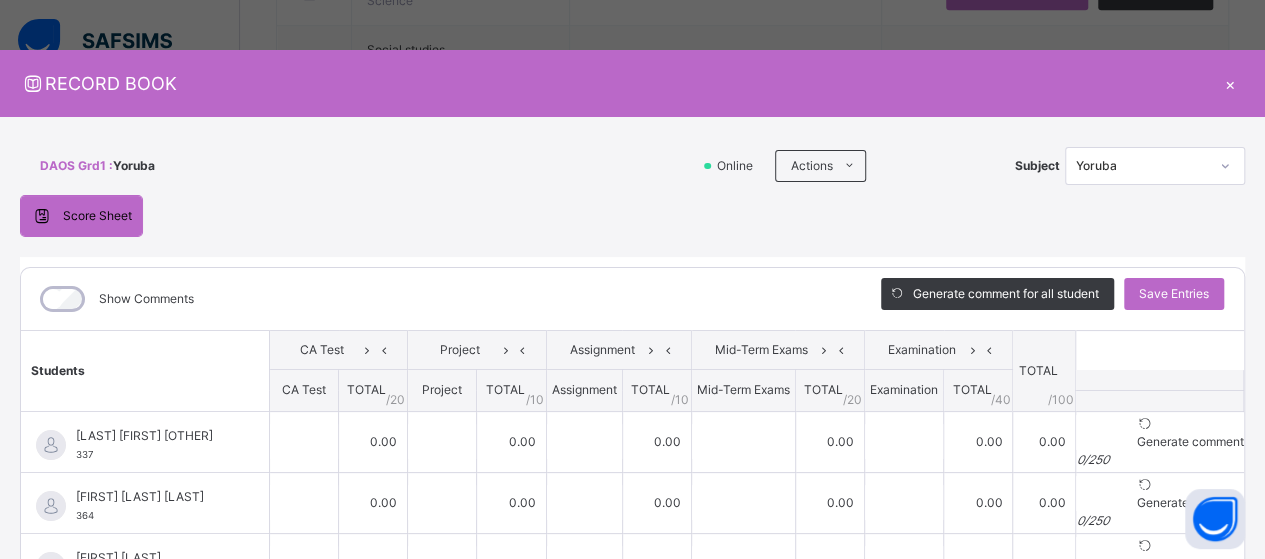 scroll, scrollTop: 366, scrollLeft: 0, axis: vertical 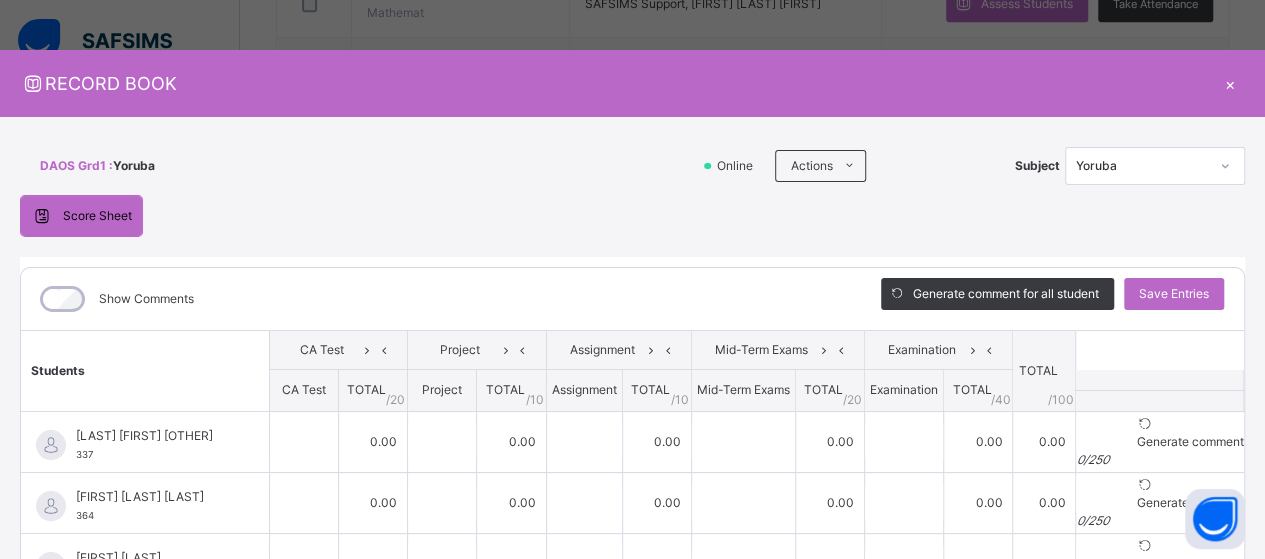 click on "×" at bounding box center (1230, 83) 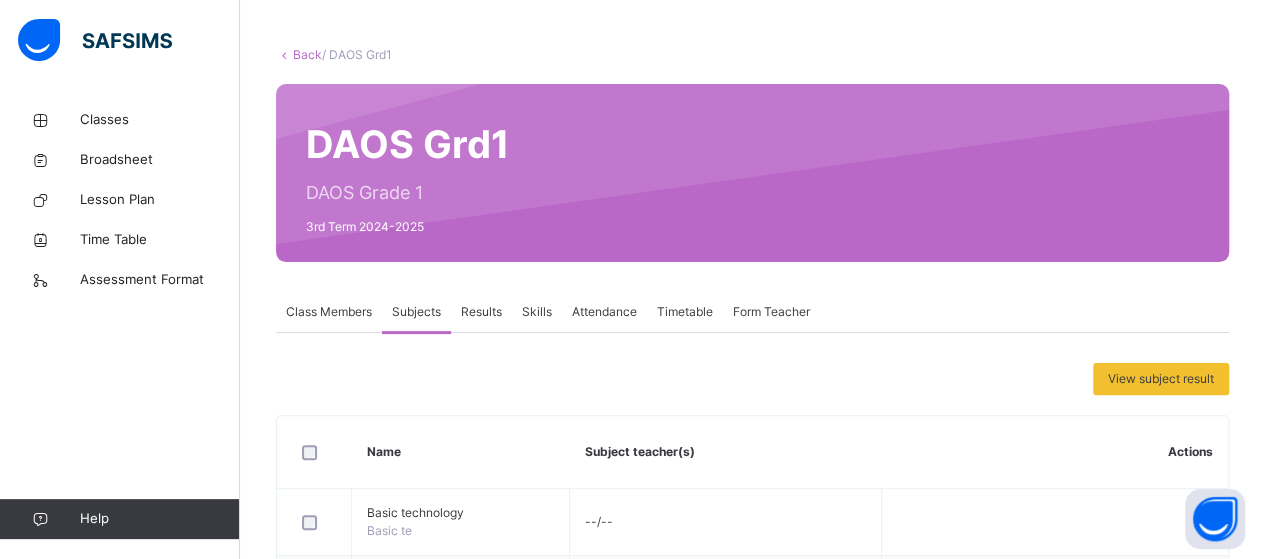 scroll, scrollTop: 44, scrollLeft: 0, axis: vertical 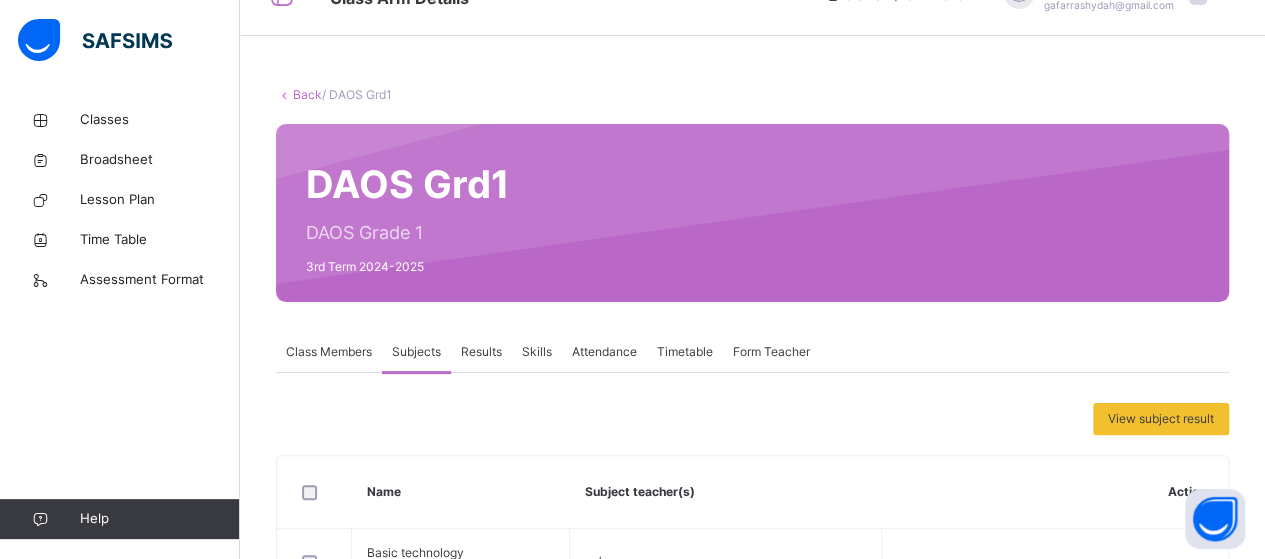 click on "Subjects" at bounding box center [416, 352] 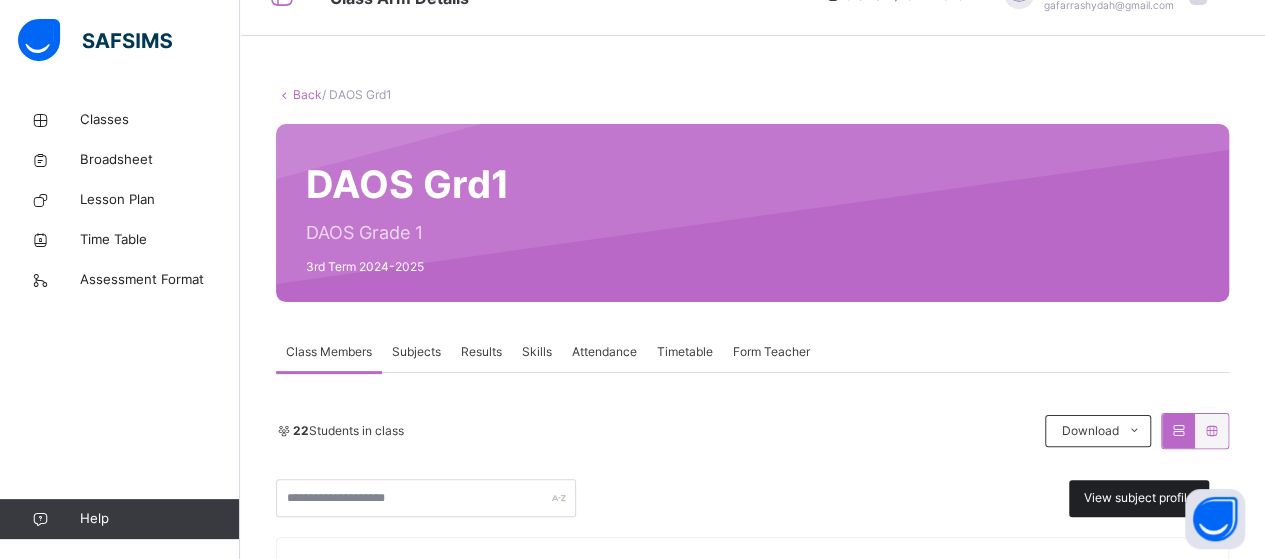 click on "View subject profile" at bounding box center (1139, 498) 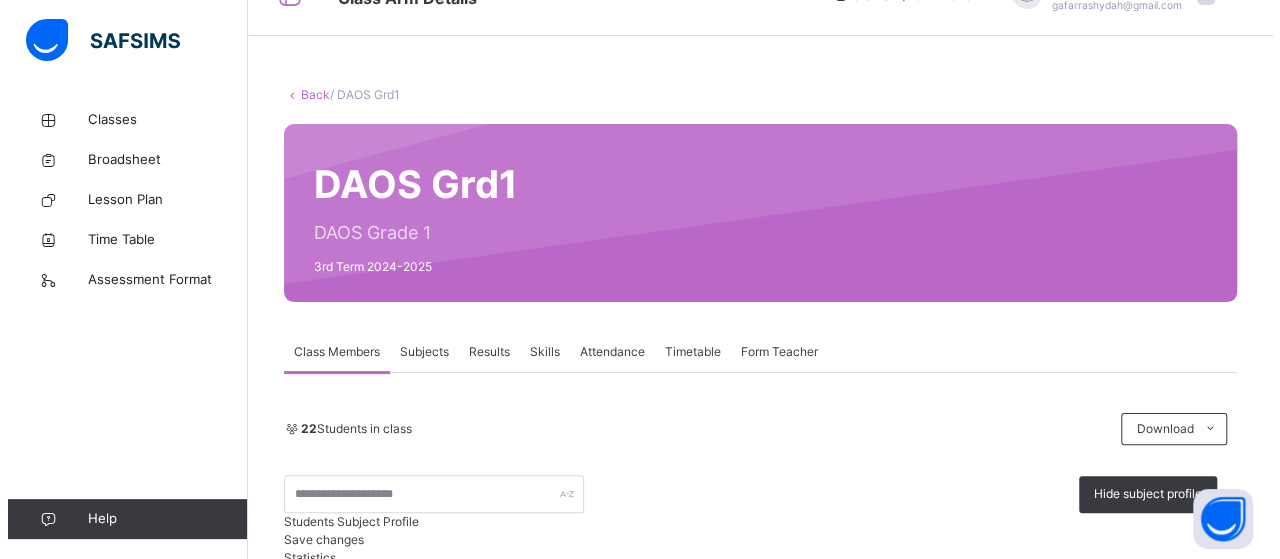 scroll, scrollTop: 533, scrollLeft: 0, axis: vertical 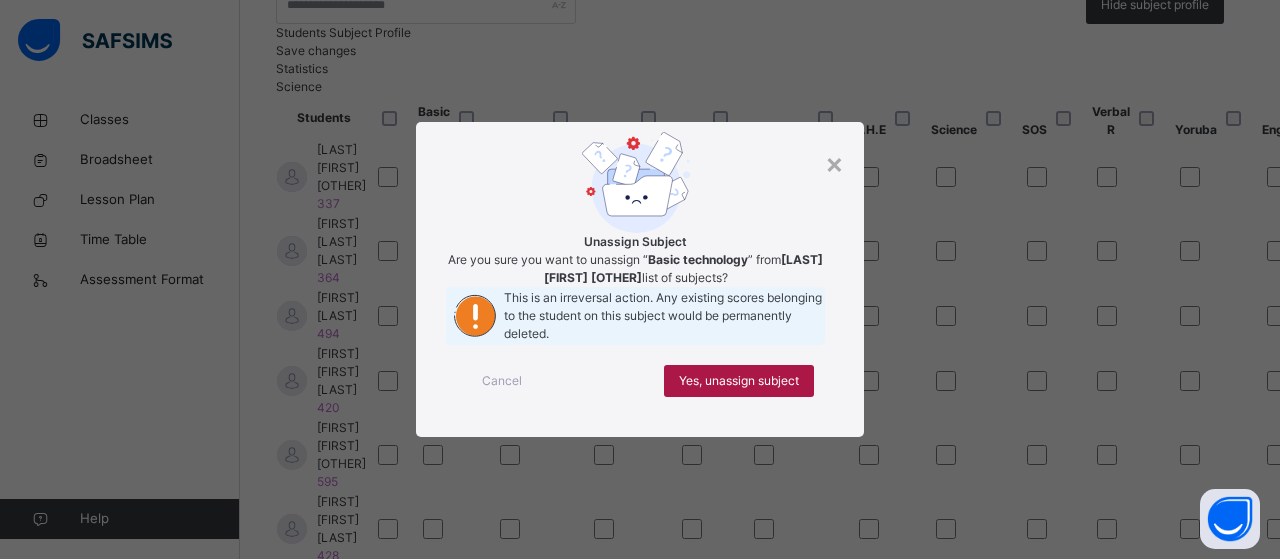 click on "Yes, unassign subject" at bounding box center [739, 381] 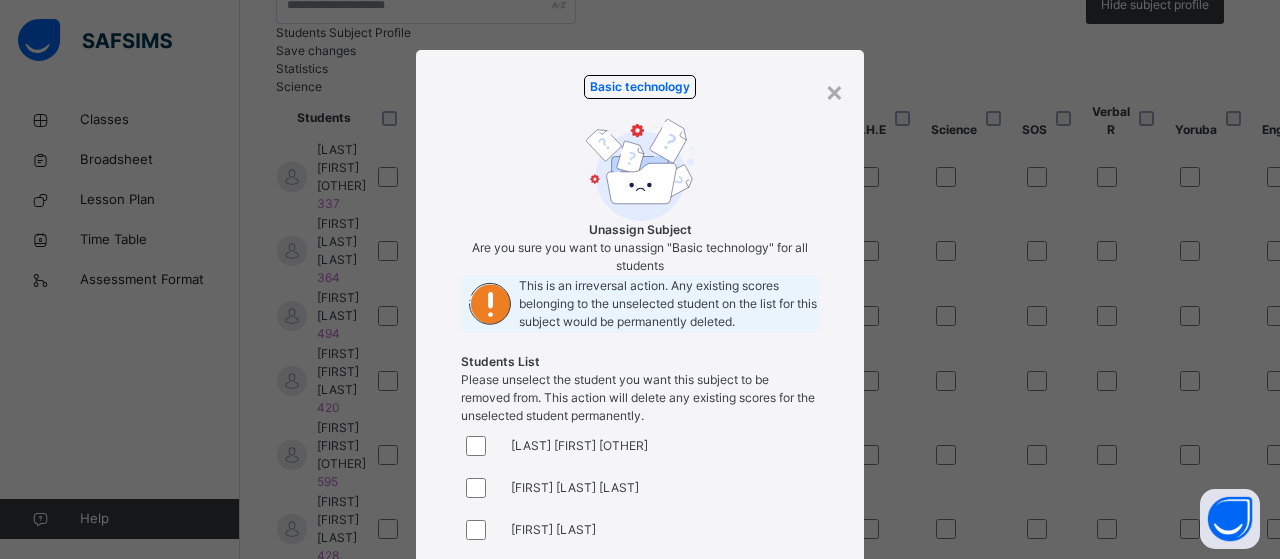 click on "Basic technology Unassign Subject Are you sure you want to unassign "Basic technology" for all students This is an irreversal action. Any existing scores belonging to the unselected student on the list for this subject would be permanently deleted. Students List Please unselect the student you want this subject to be removed from. This action will delete any existing scores for the unselected student permanently.   [LAST] [FIRST] [OTHER]     [LAST] [FIRST] [LAST]     [LAST] [FIRST]     [LAST] [FIRST] [LAST]     [LAST] [FIRST] [OTHER]     [LAST] [FIRST] [OTHER]     [LAST] [FIRST] [OTHER]     [LAST] [FIRST] [OTHER]     [LAST] [FIRST] [OTHER]     [LAST] [FIRST] [OTHER]     [LAST] [FIRST] [OTHER]     [LAST] [FIRST]     [LAST] [FIRST] [OTHER]     [LAST] [FIRST] [OTHER]     [LAST] [FIRST] [OTHER]     [LAST] [FIRST] [OTHER]     [LAST] [FIRST]     [LAST] [FIRST] [OTHER]     [LAST] [FIRST] [OTHER]     [LAST] [FIRST] [OTHER]     [LAST] [FIRST] [LAST]" at bounding box center (640, 405) 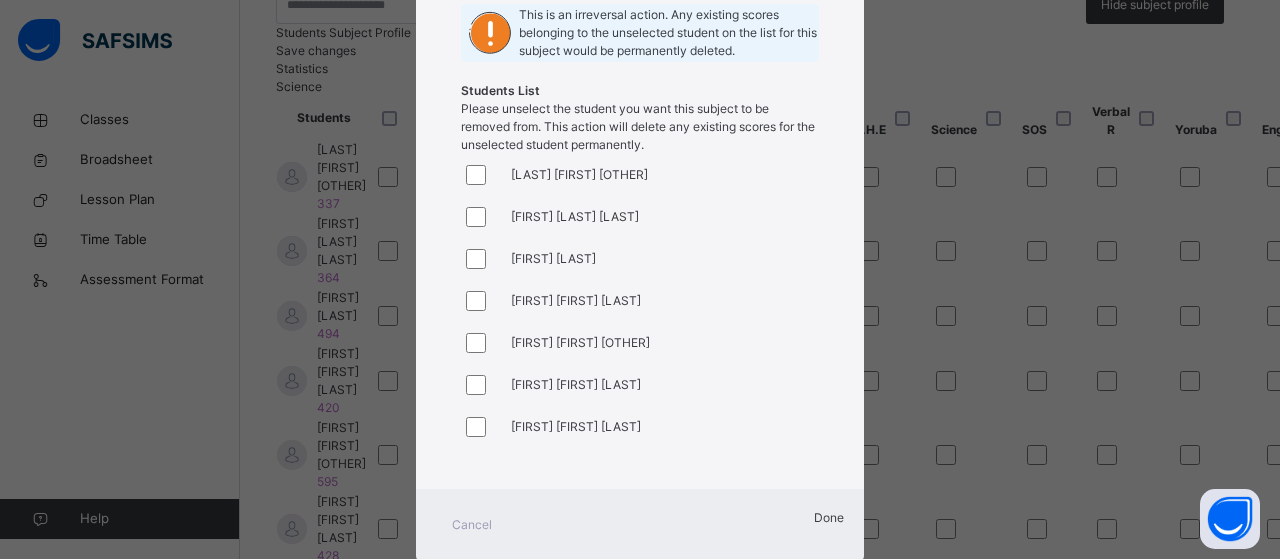 scroll, scrollTop: 404, scrollLeft: 0, axis: vertical 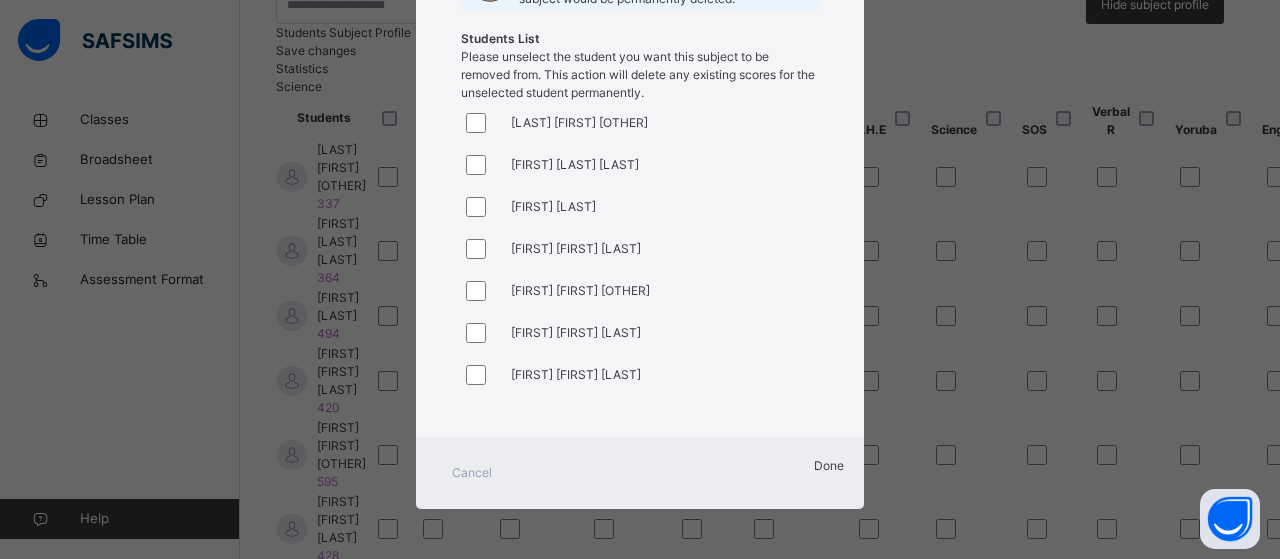 click on "Done" at bounding box center [829, 465] 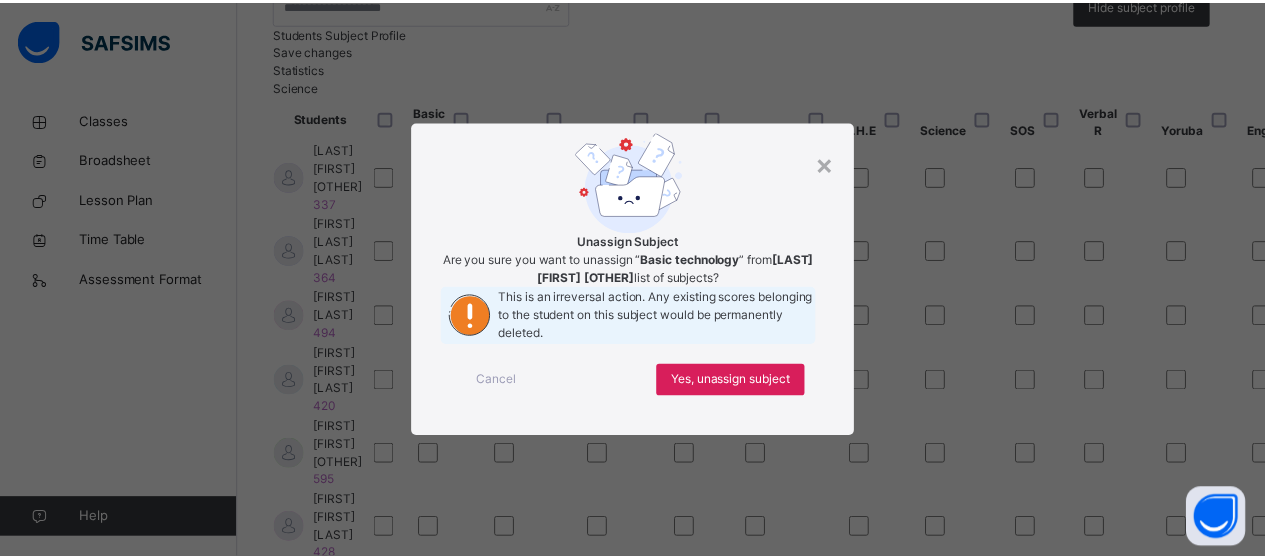 scroll, scrollTop: 0, scrollLeft: 0, axis: both 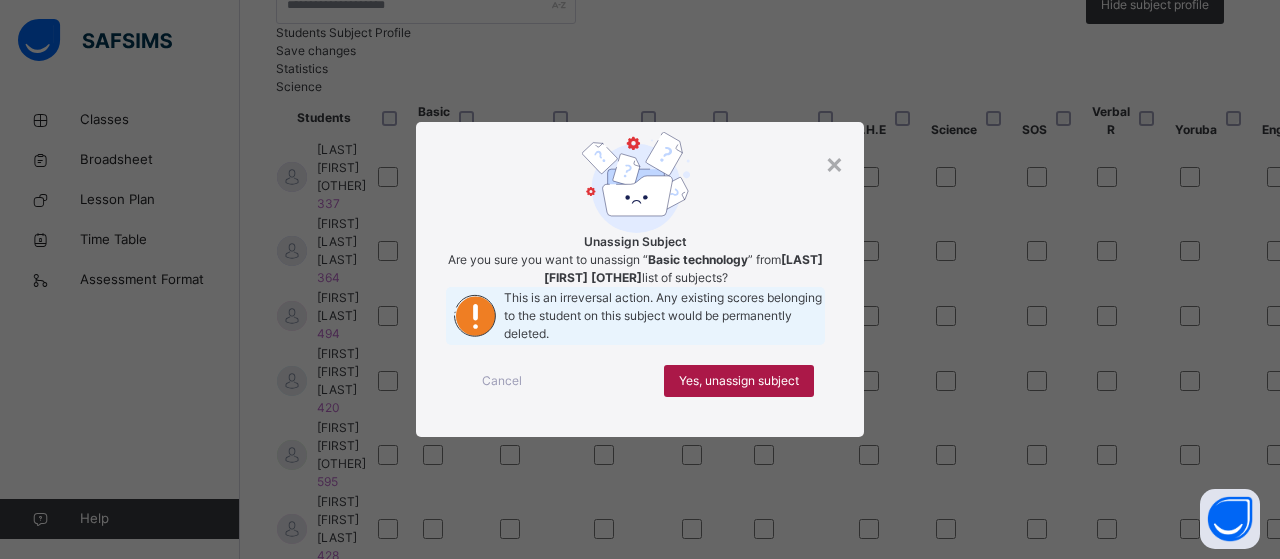 click on "Yes, unassign subject" at bounding box center [739, 381] 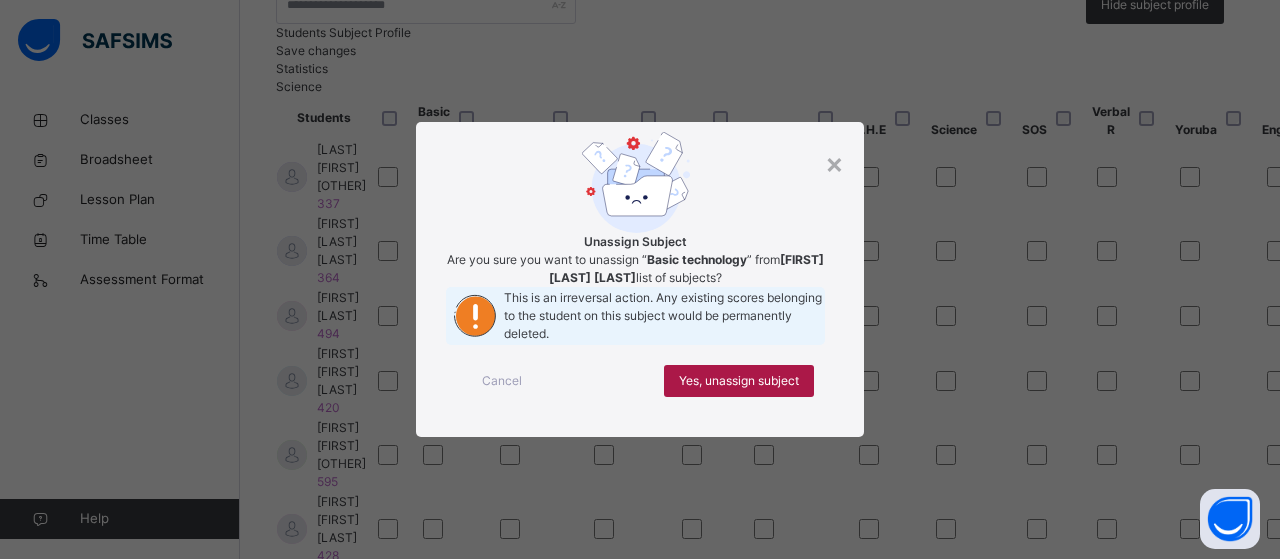 click on "Yes, unassign subject" at bounding box center [739, 381] 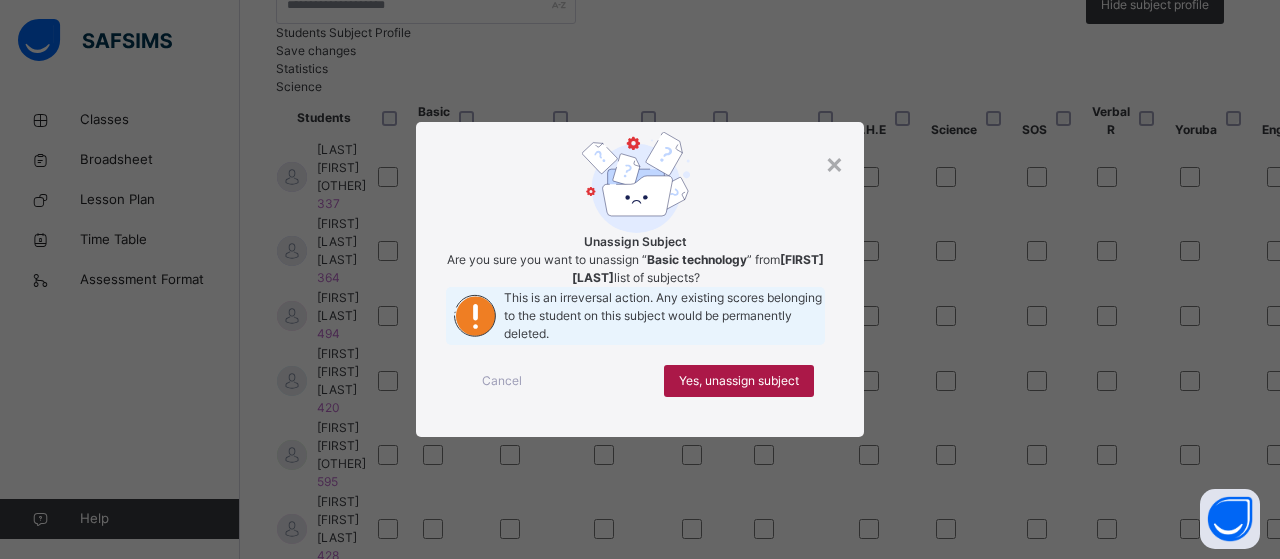 click on "Yes, unassign subject" at bounding box center [739, 381] 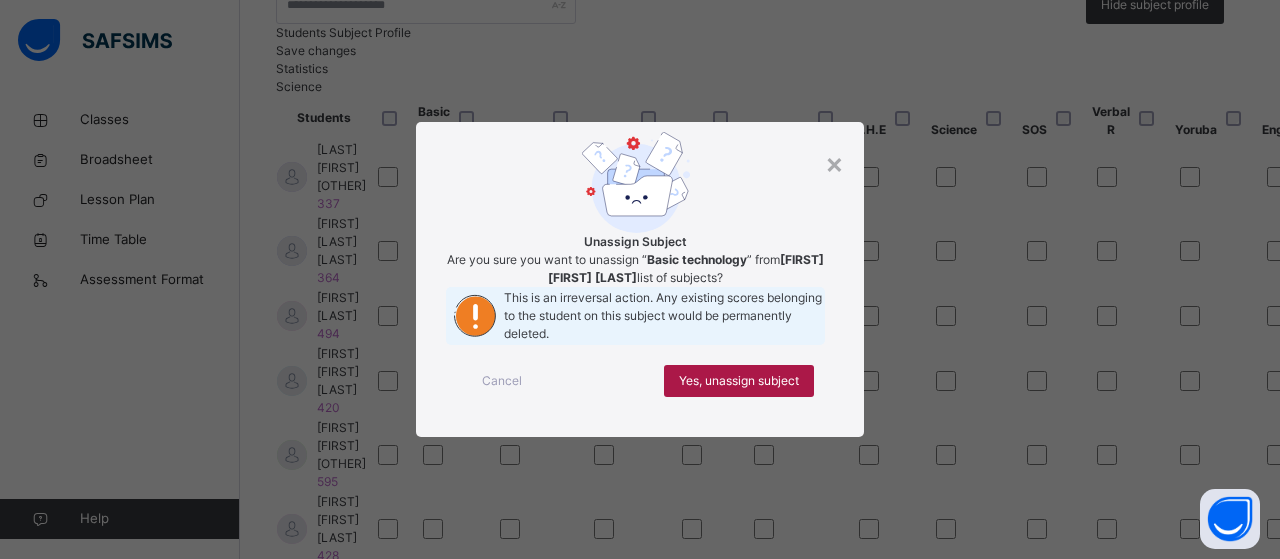 click on "Yes, unassign subject" at bounding box center [739, 381] 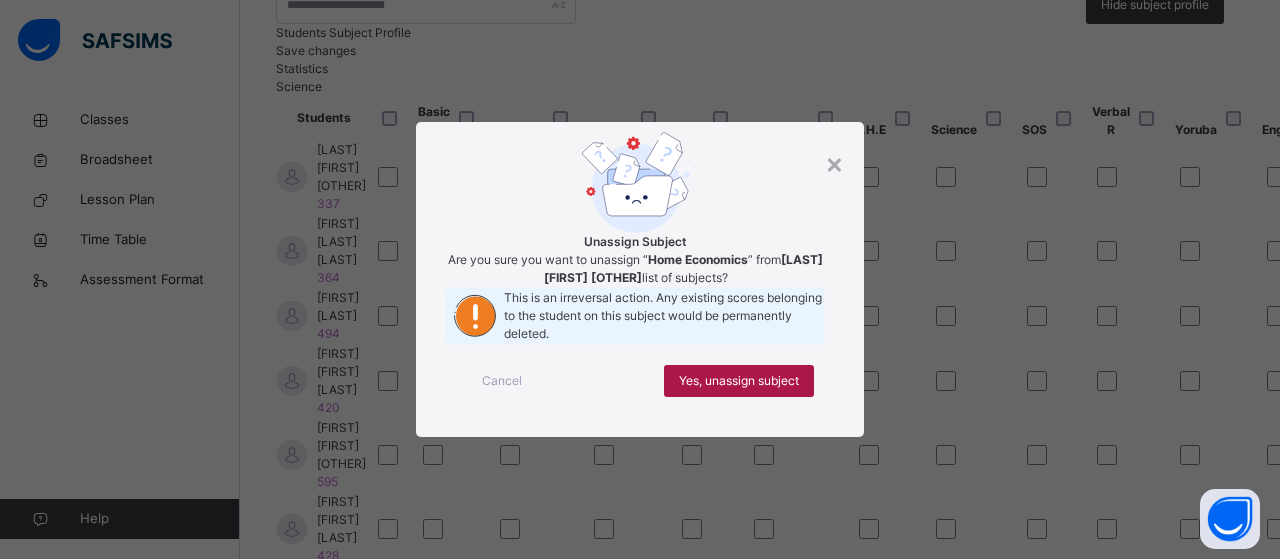 click on "Yes, unassign subject" at bounding box center [739, 381] 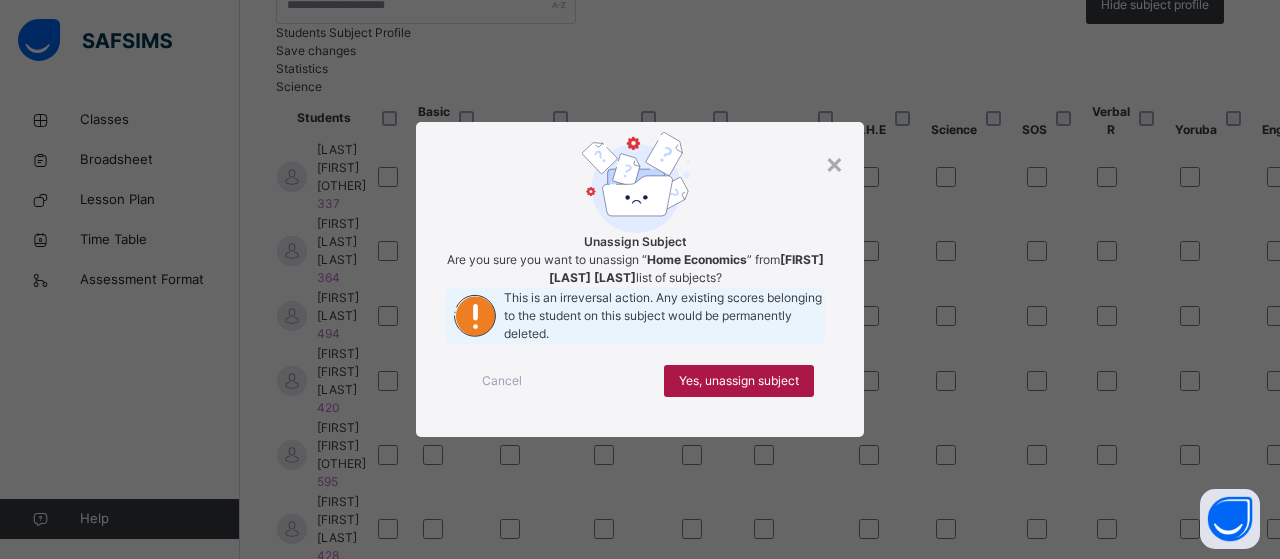 click on "Yes, unassign subject" at bounding box center (739, 381) 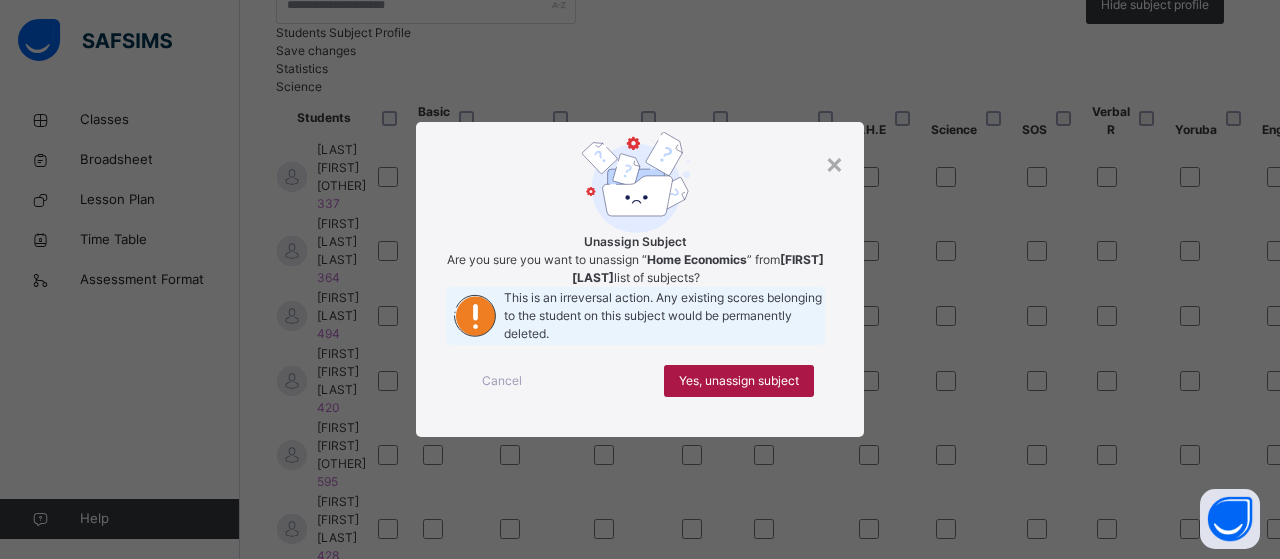 click on "Yes, unassign subject" at bounding box center (739, 381) 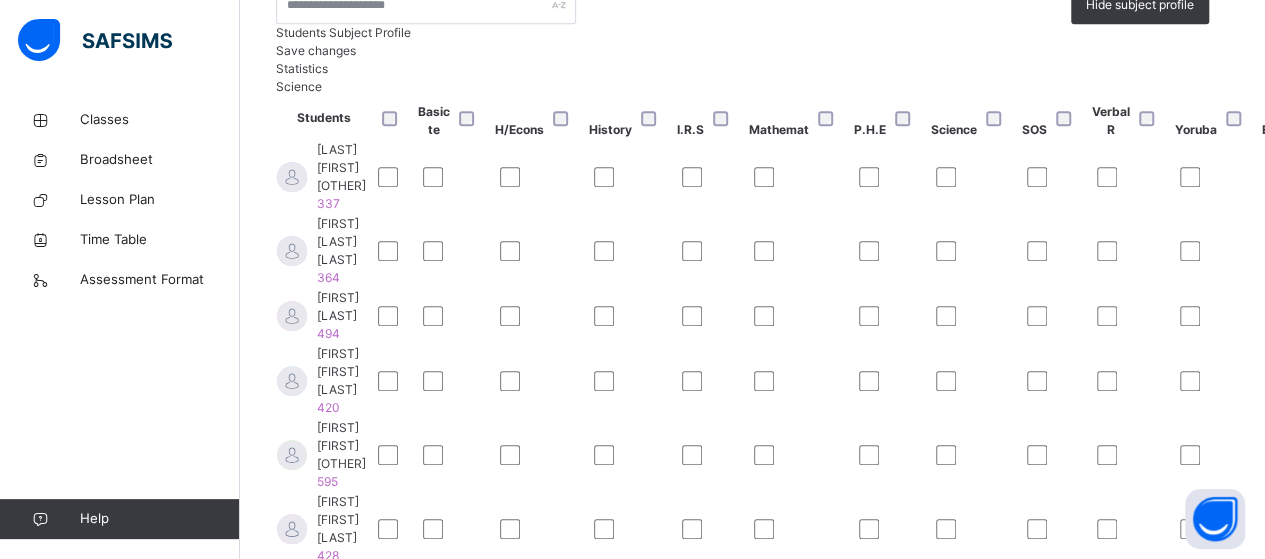 scroll, scrollTop: 430, scrollLeft: 0, axis: vertical 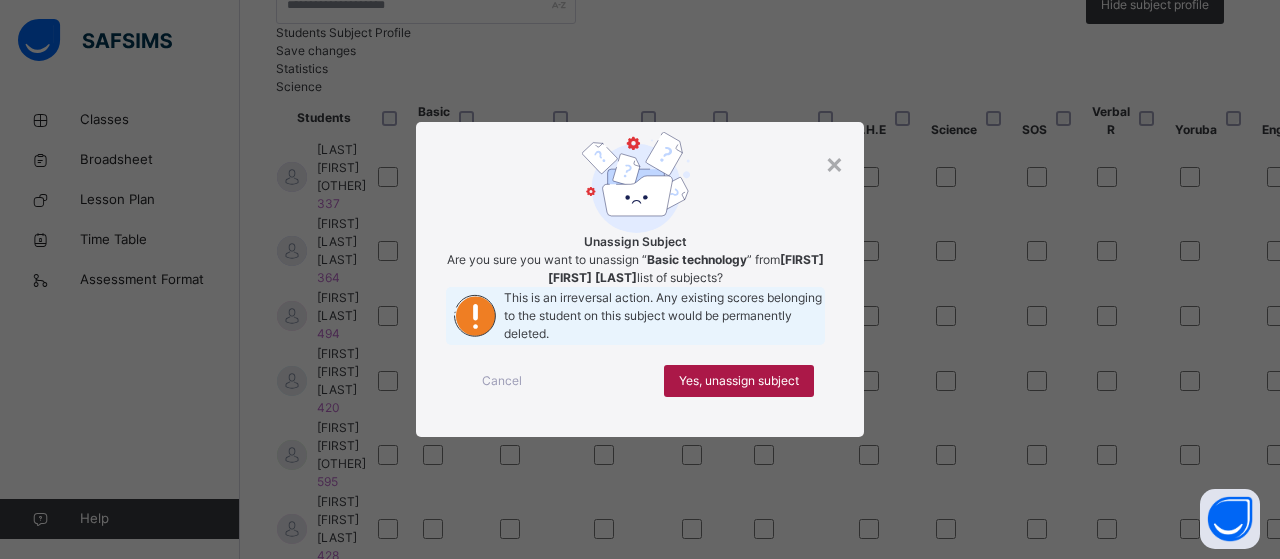 click on "Yes, unassign subject" at bounding box center (739, 381) 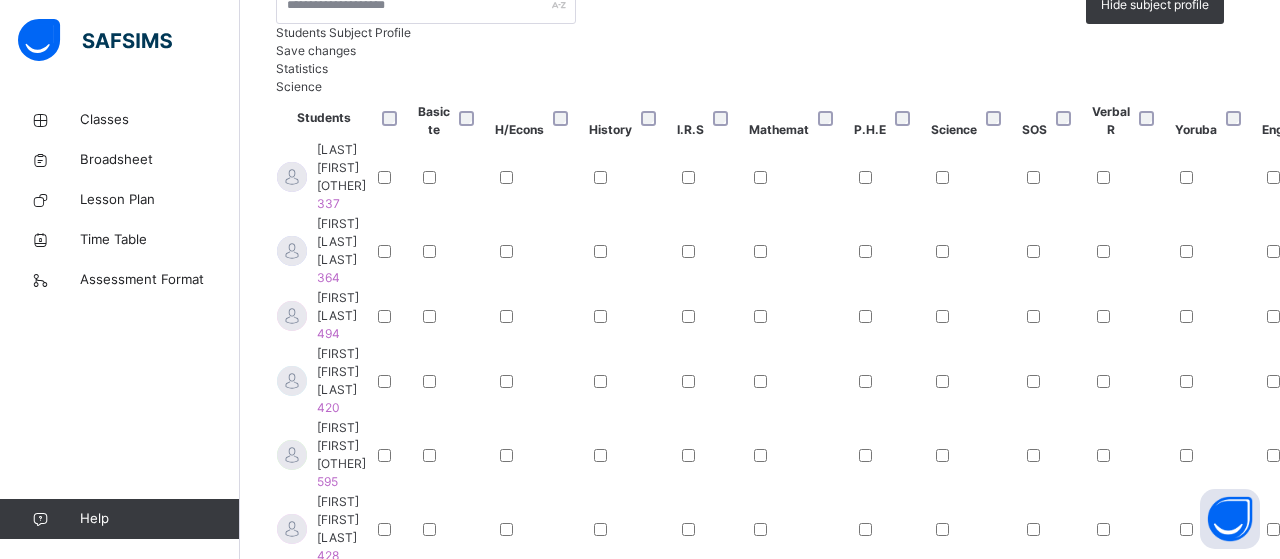 scroll, scrollTop: 430, scrollLeft: 0, axis: vertical 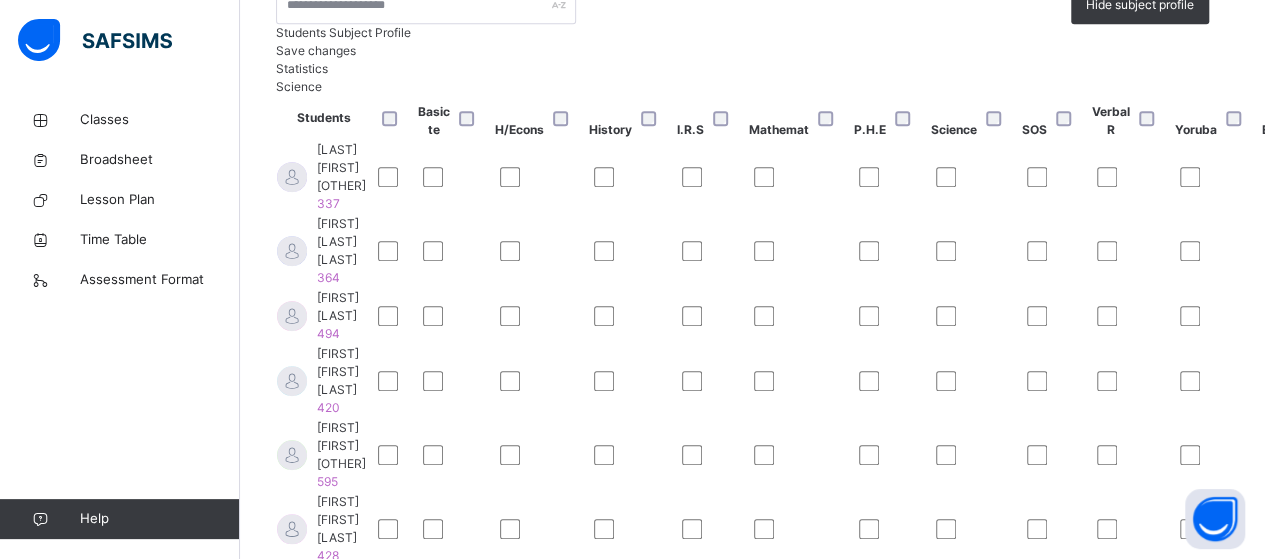 click at bounding box center (541, 603) 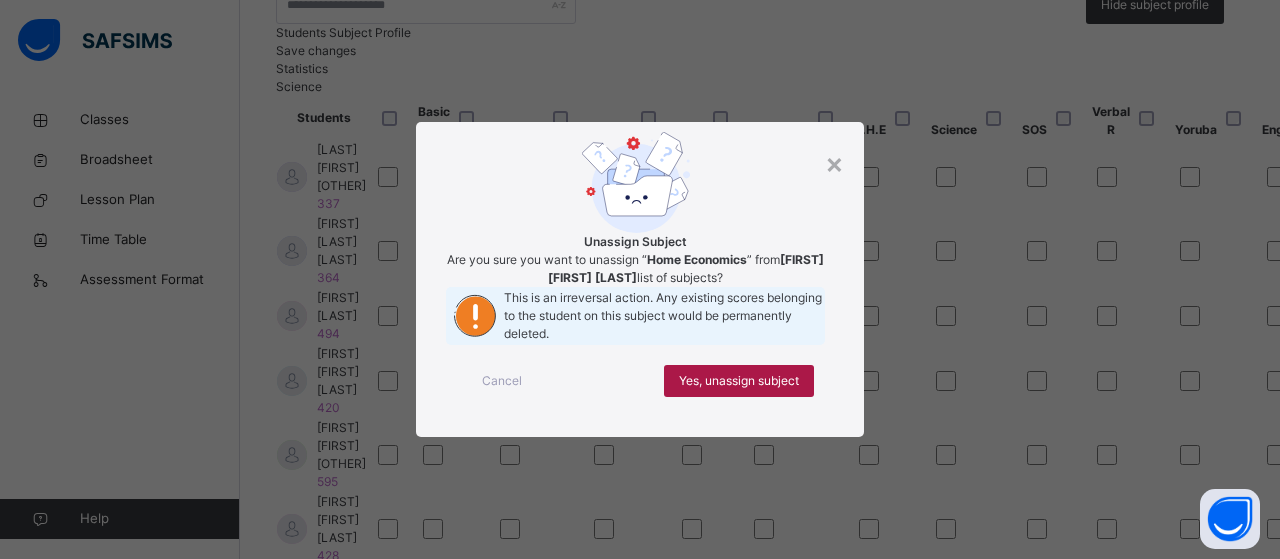 click on "Yes, unassign subject" at bounding box center (739, 381) 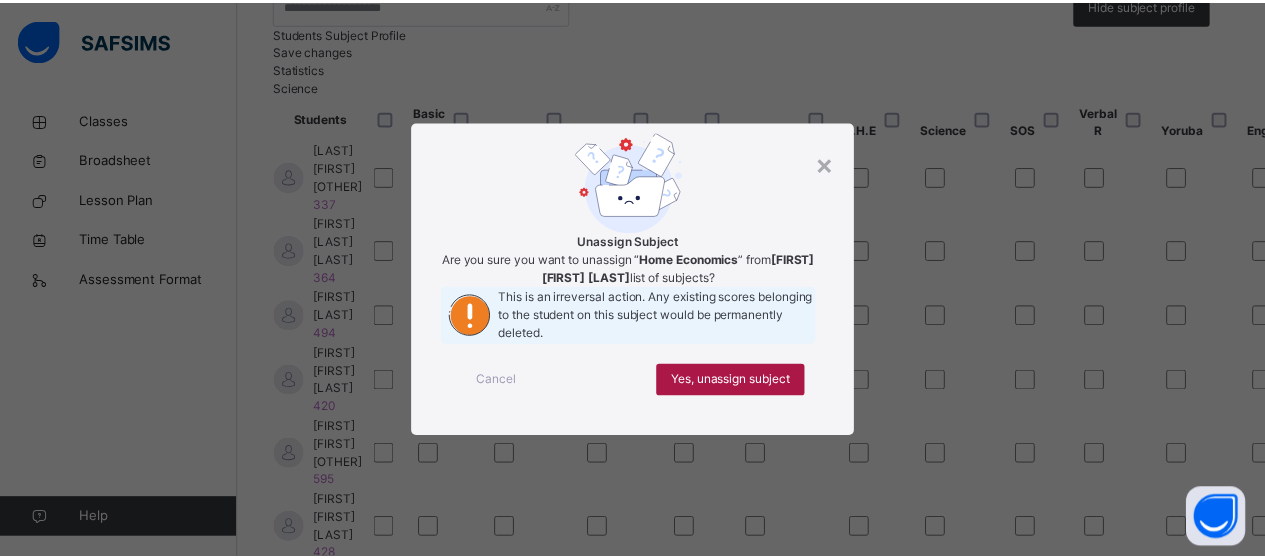 scroll, scrollTop: 430, scrollLeft: 0, axis: vertical 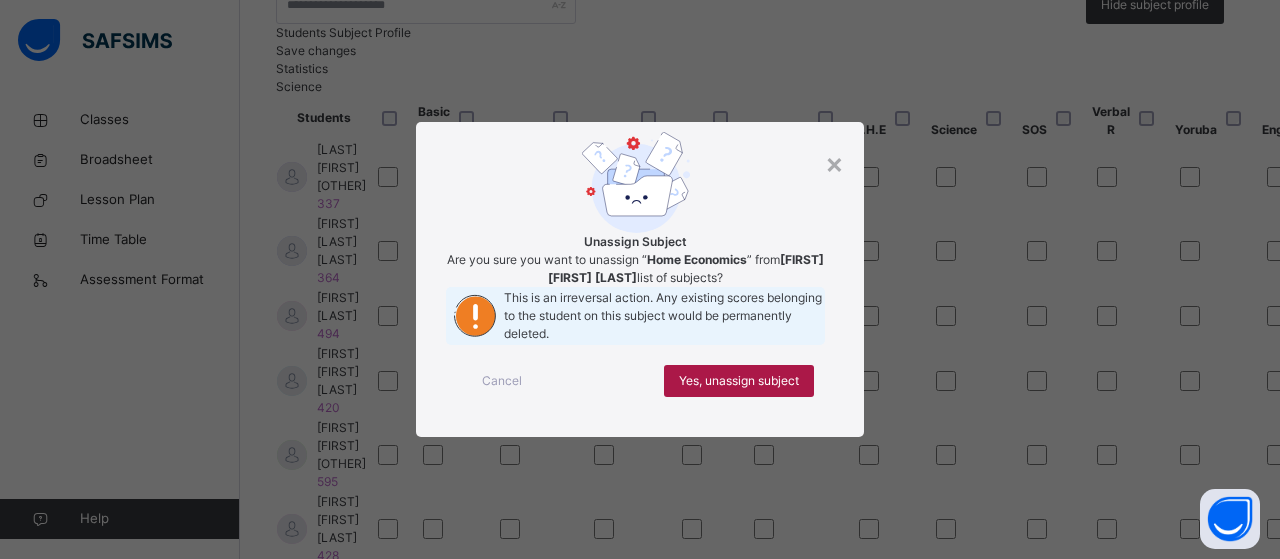 click on "Yes, unassign subject" at bounding box center [739, 381] 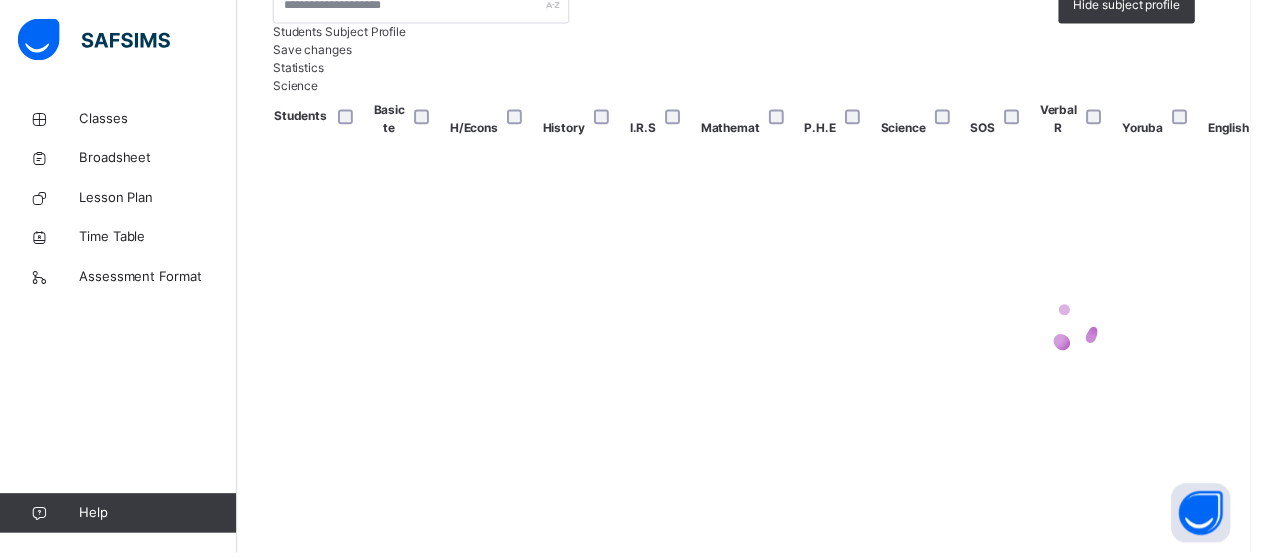 scroll, scrollTop: 430, scrollLeft: 0, axis: vertical 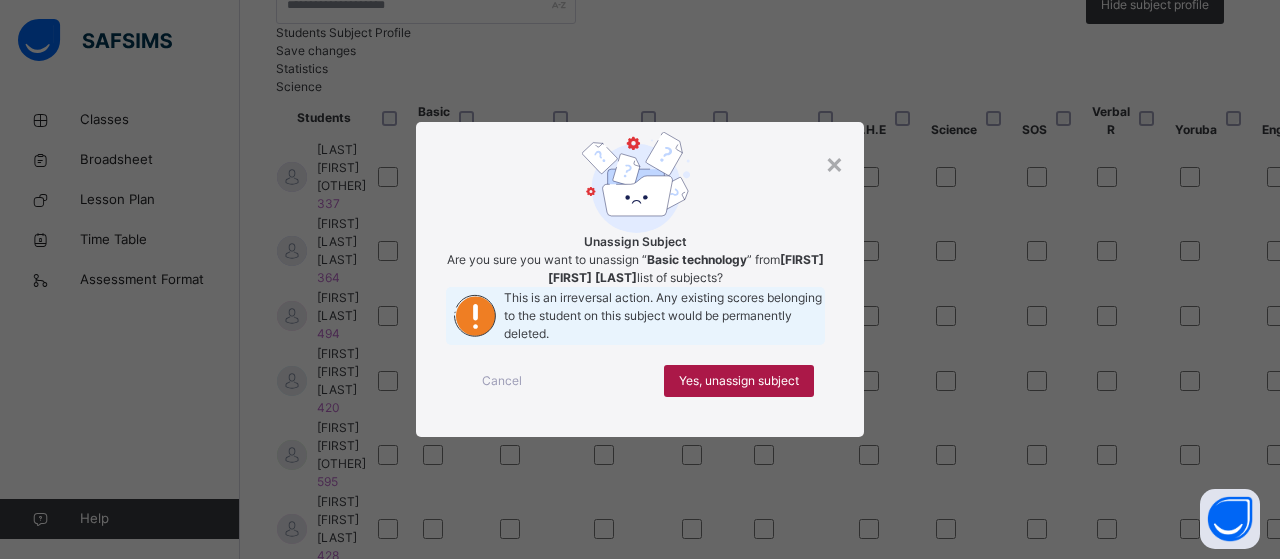 click on "Yes, unassign subject" at bounding box center [739, 381] 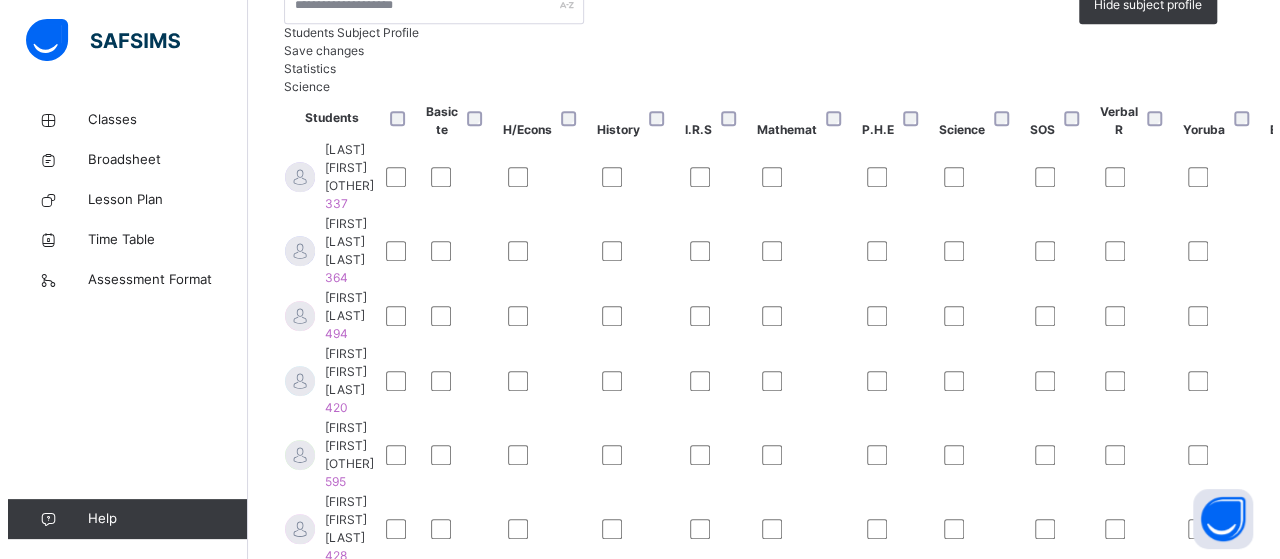 scroll, scrollTop: 430, scrollLeft: 0, axis: vertical 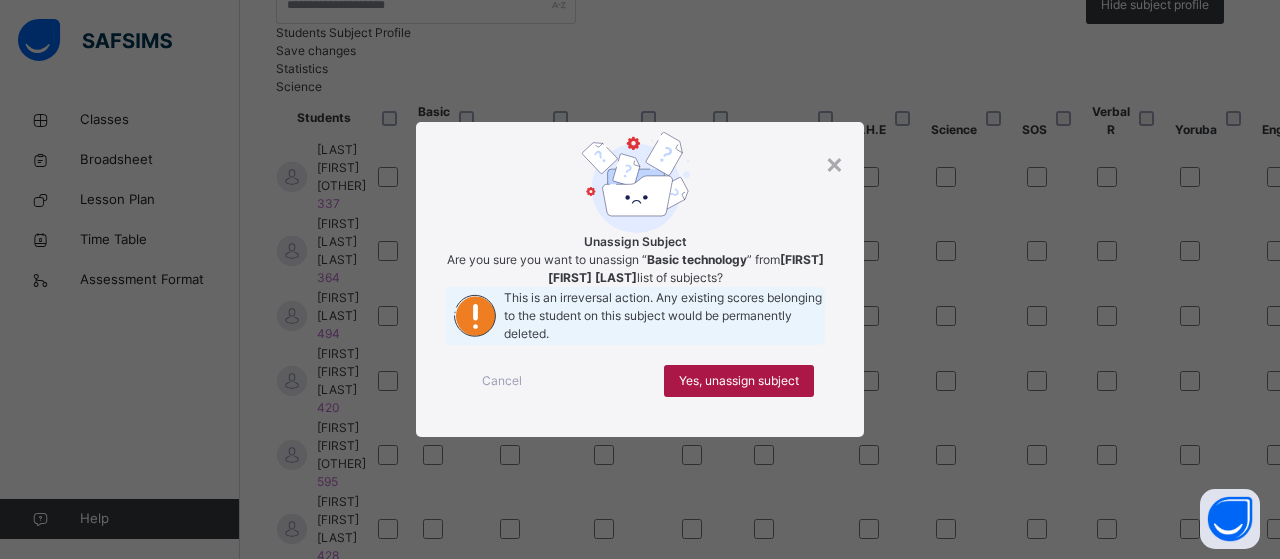 click on "Yes, unassign subject" at bounding box center (739, 381) 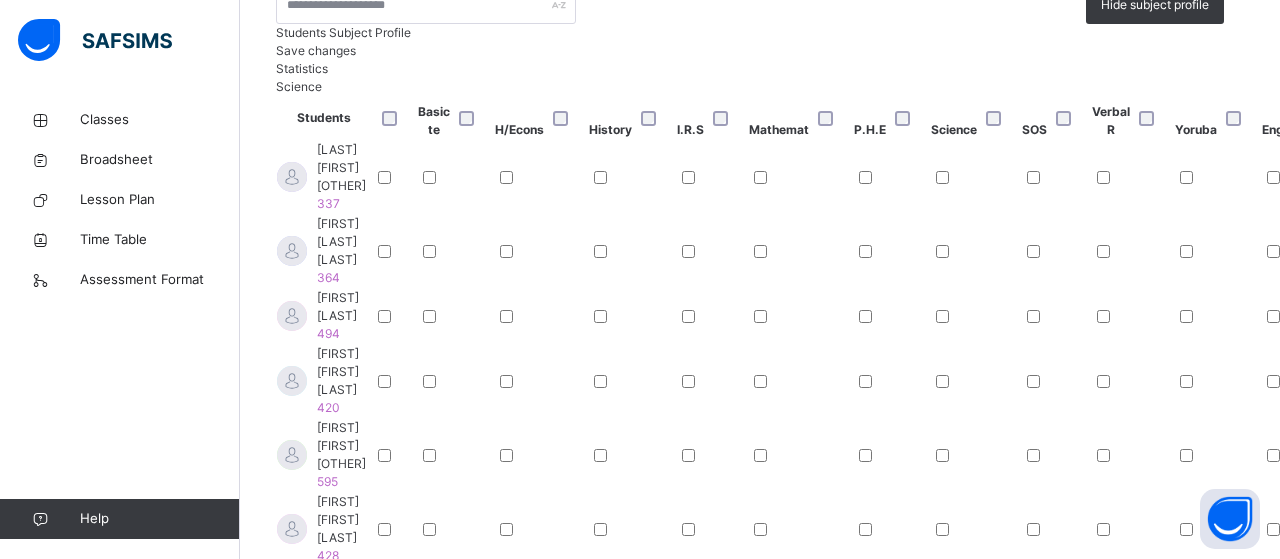 scroll, scrollTop: 430, scrollLeft: 0, axis: vertical 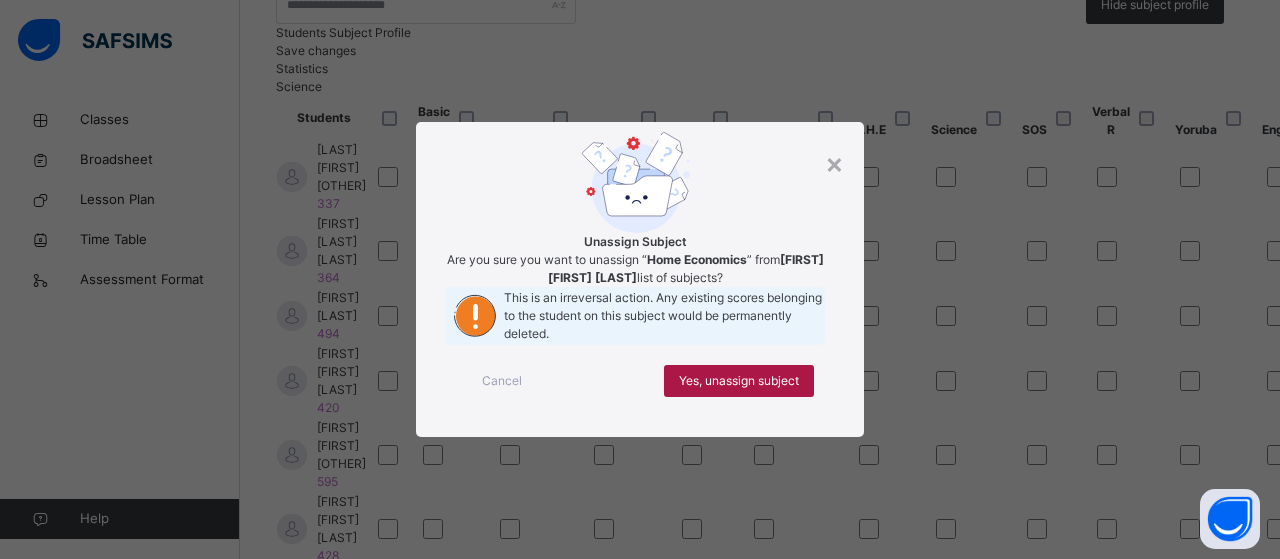 click on "Yes, unassign subject" at bounding box center (739, 381) 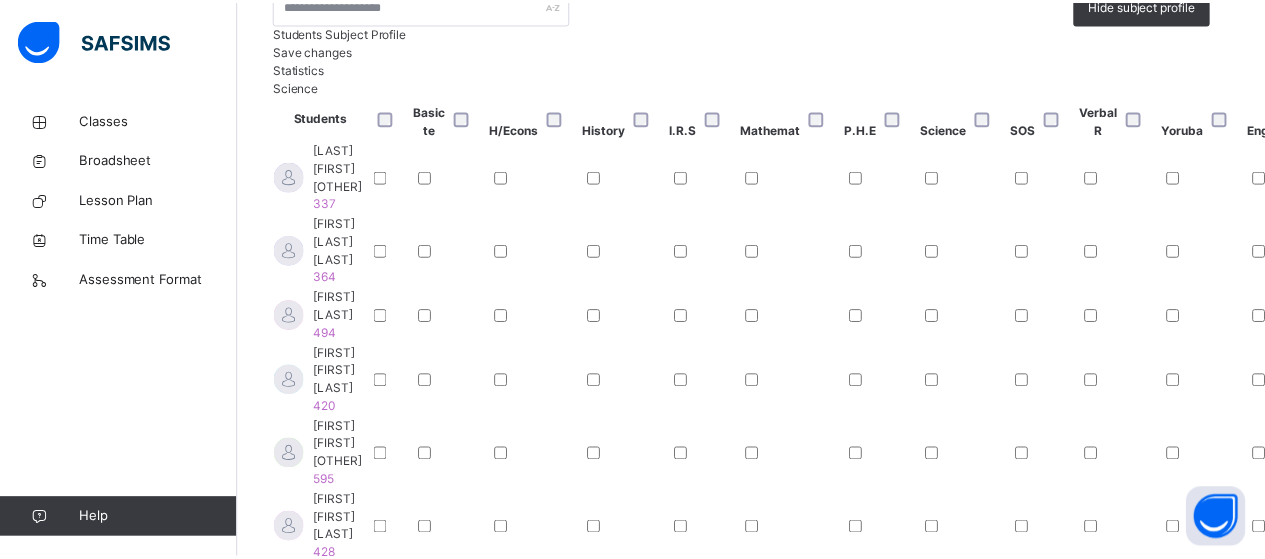 scroll, scrollTop: 430, scrollLeft: 0, axis: vertical 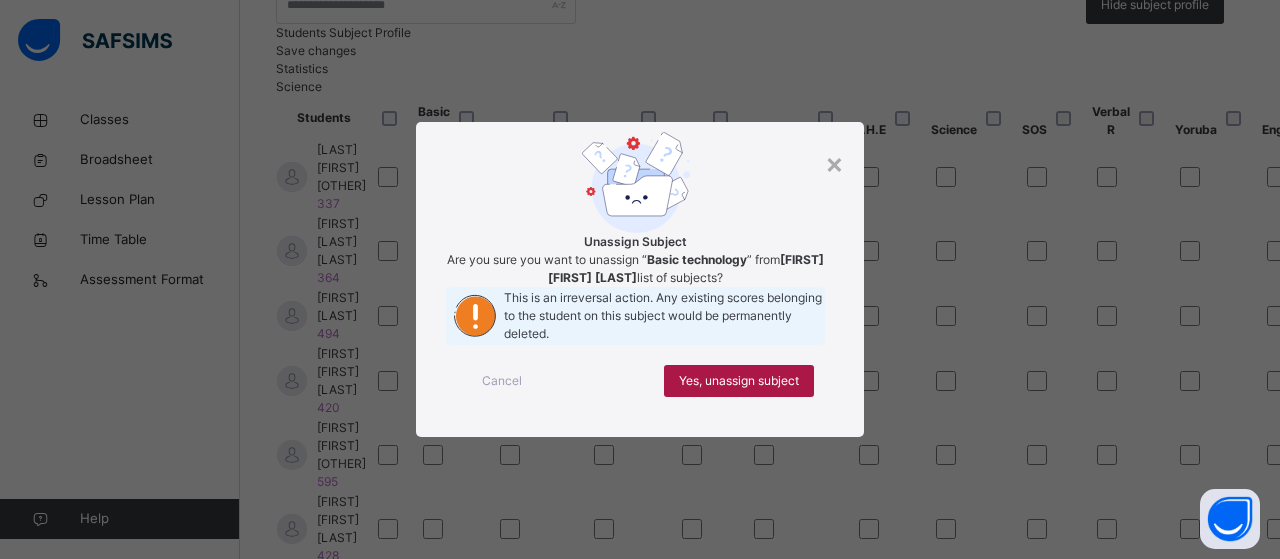click on "Yes, unassign subject" at bounding box center [739, 381] 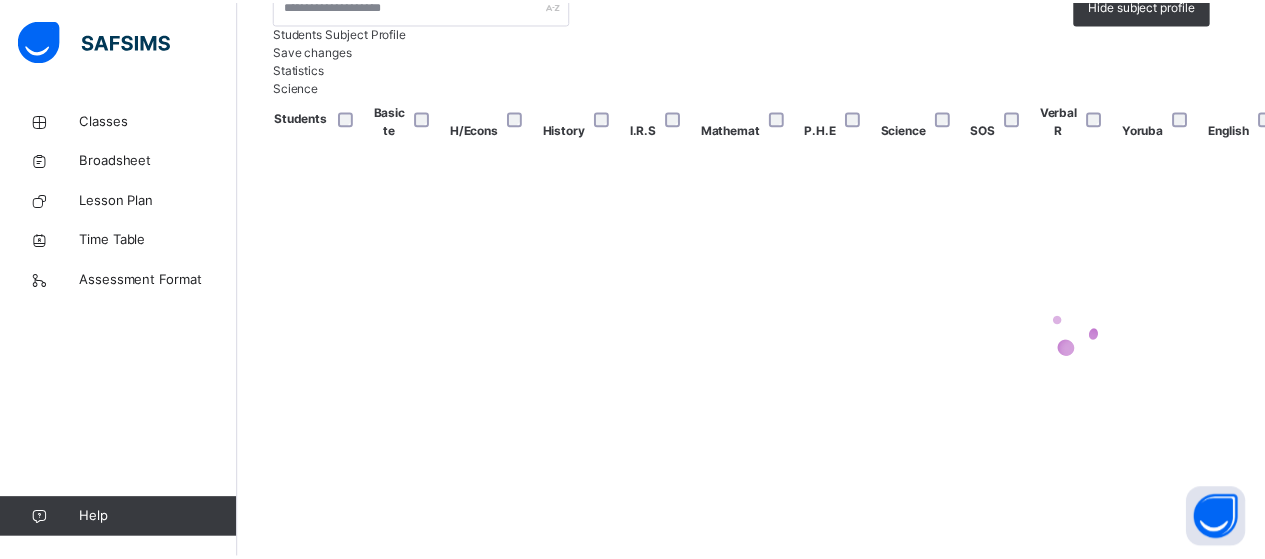 scroll, scrollTop: 430, scrollLeft: 0, axis: vertical 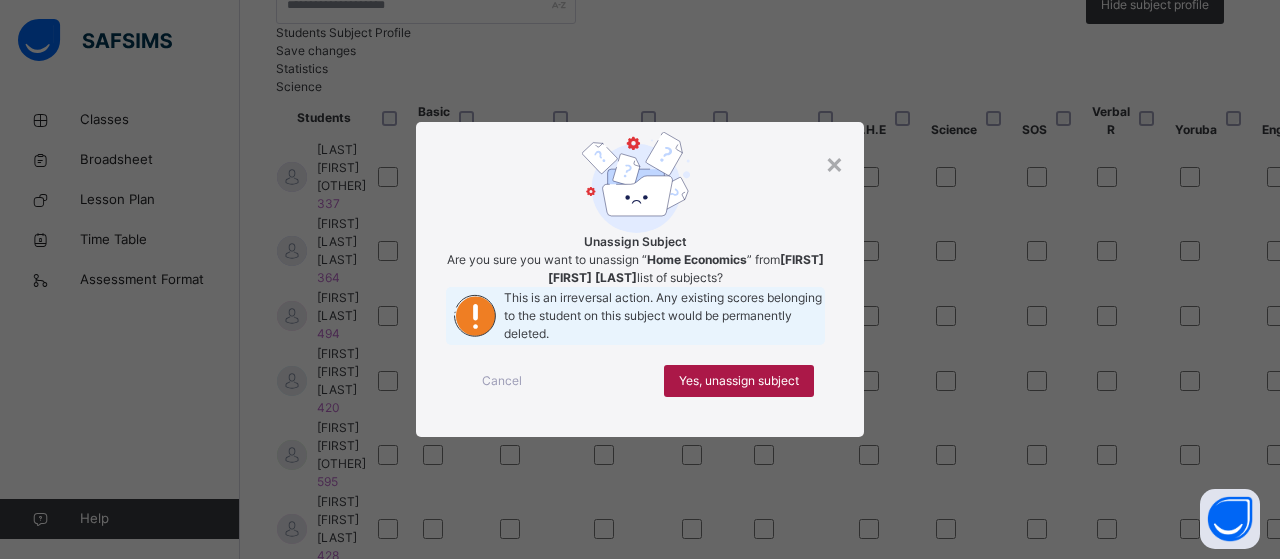 click on "Yes, unassign subject" at bounding box center (739, 381) 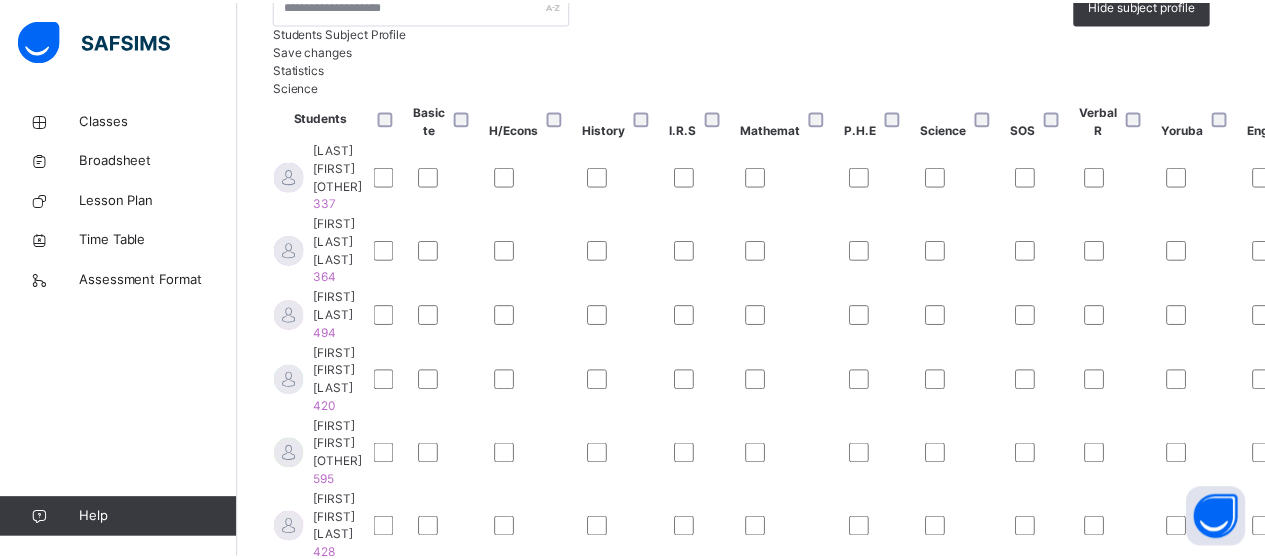 scroll, scrollTop: 430, scrollLeft: 0, axis: vertical 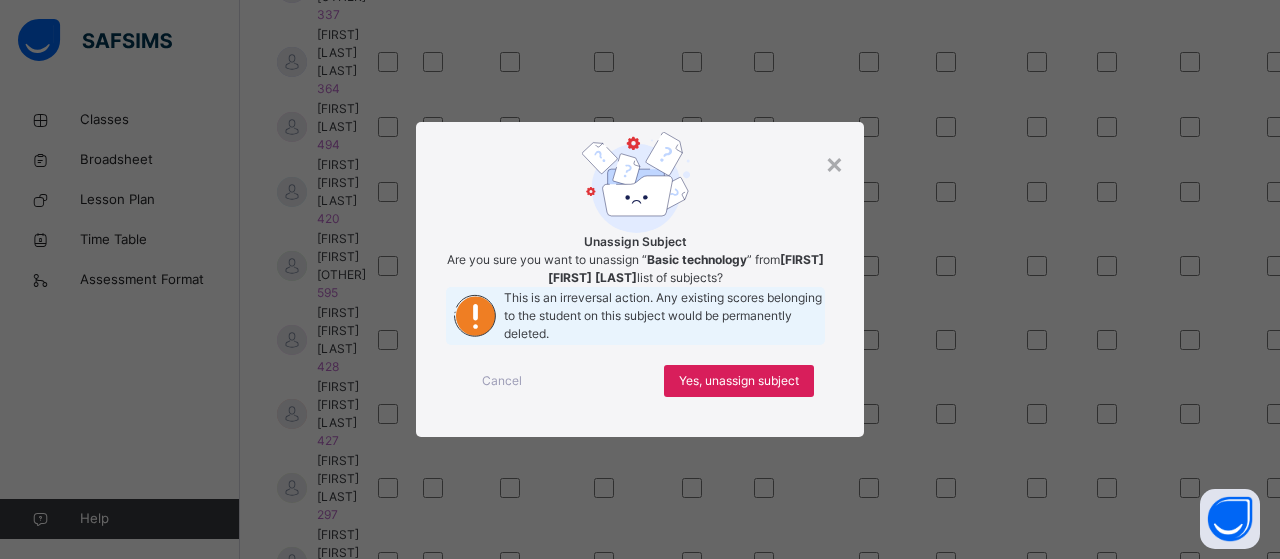click on "Yes, unassign subject" at bounding box center [739, 381] 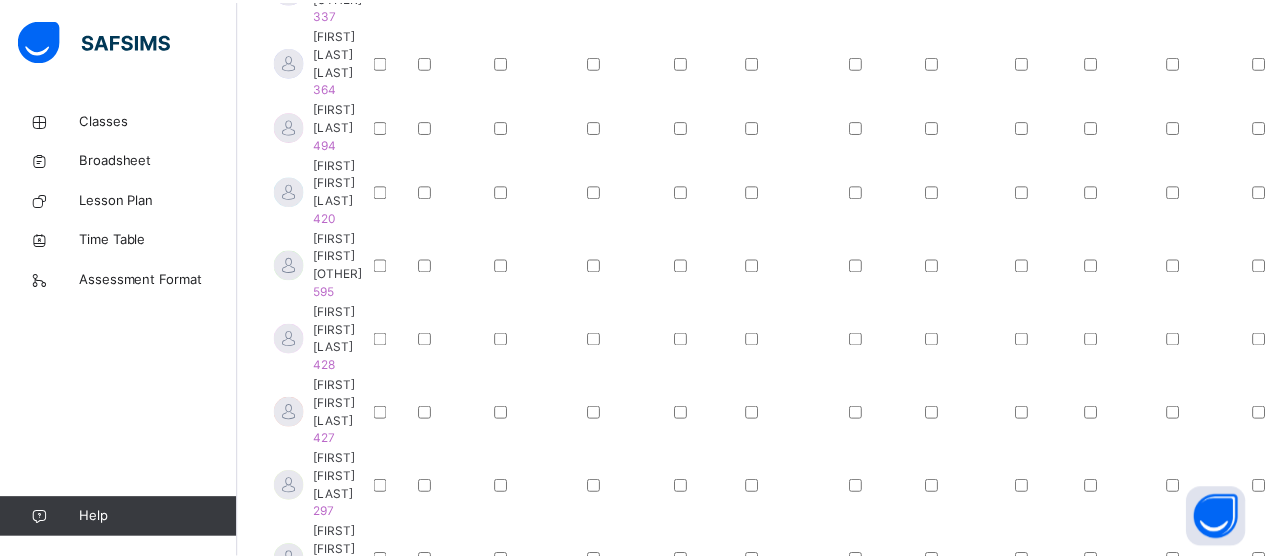scroll, scrollTop: 430, scrollLeft: 0, axis: vertical 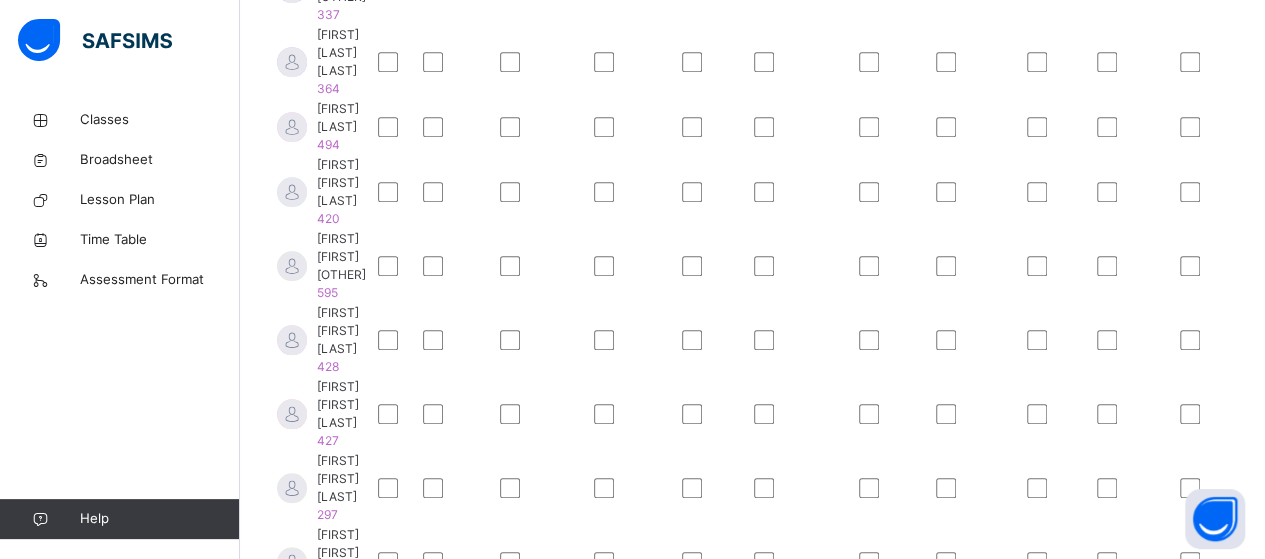 click at bounding box center [541, 710] 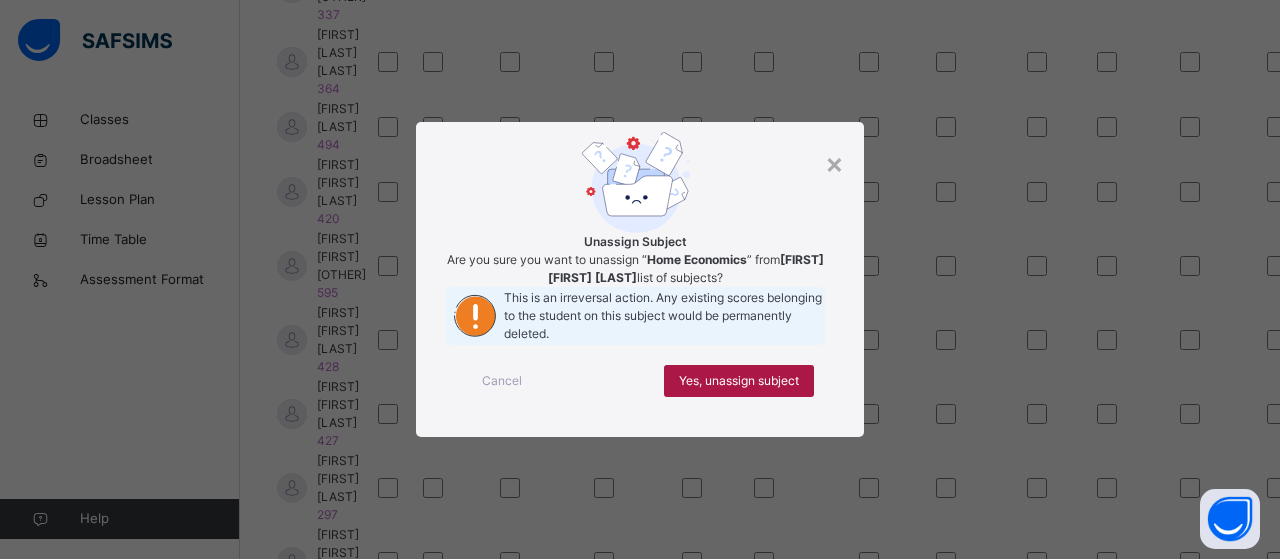click on "Yes, unassign subject" at bounding box center [739, 381] 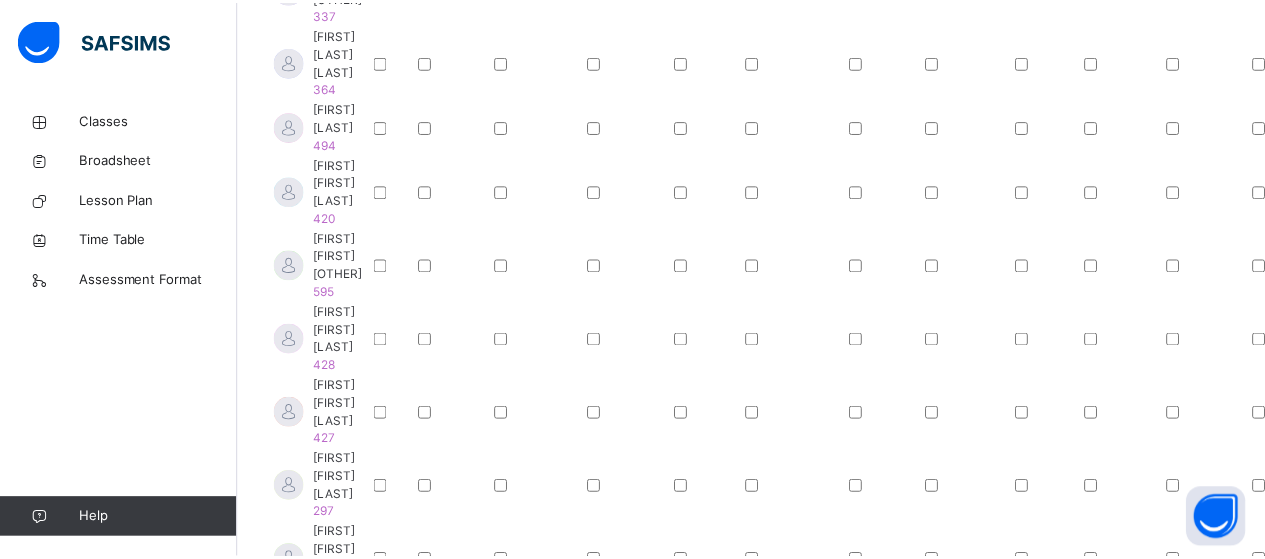scroll, scrollTop: 430, scrollLeft: 0, axis: vertical 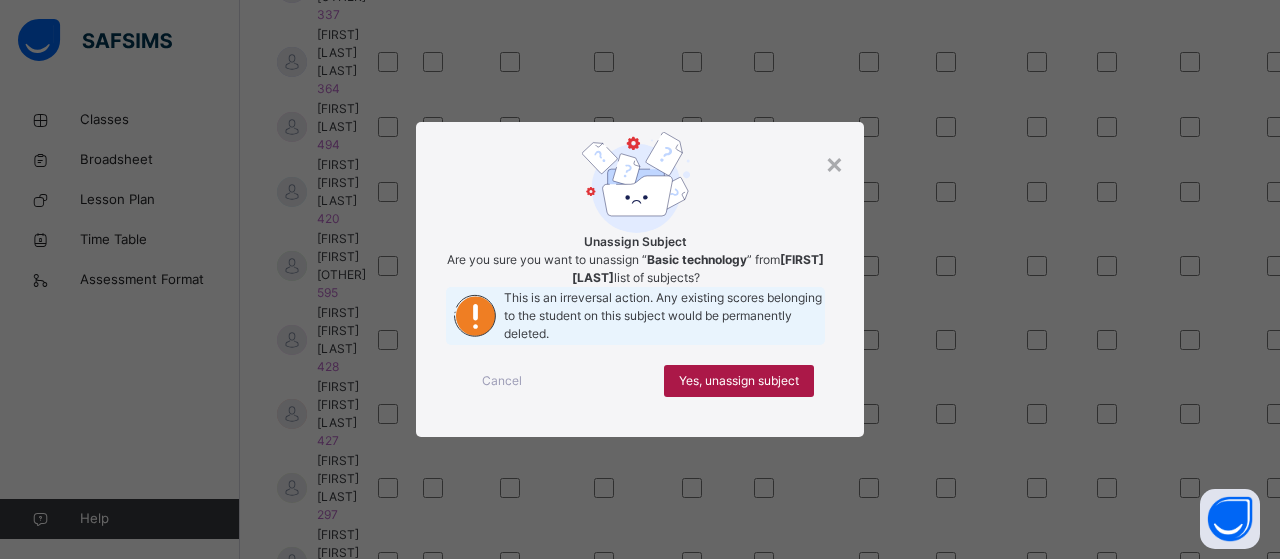click on "Yes, unassign subject" at bounding box center (739, 381) 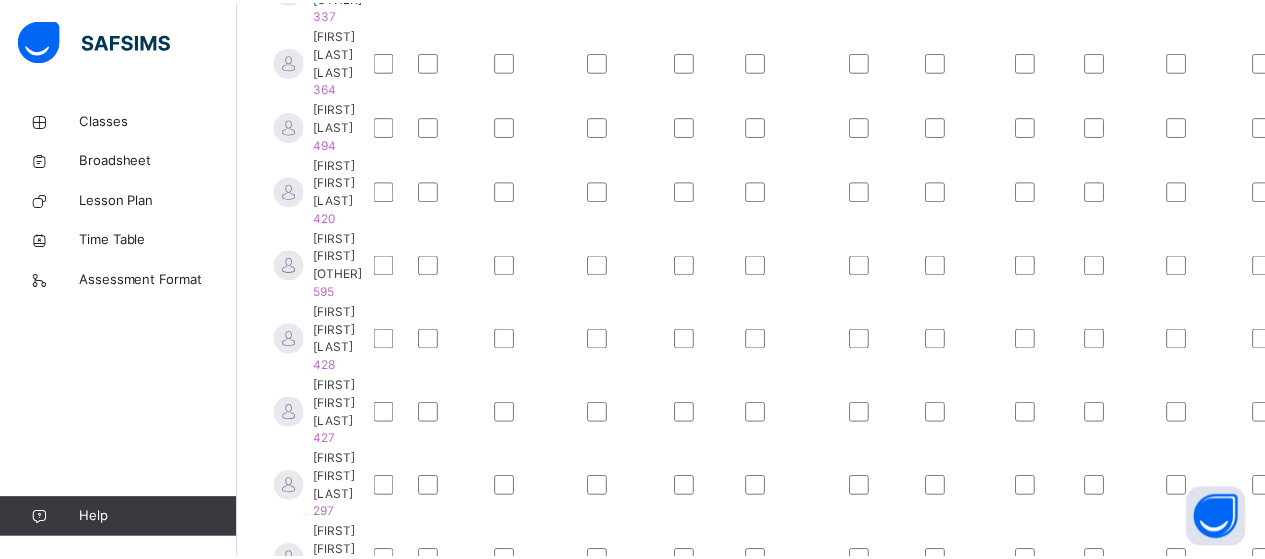 scroll, scrollTop: 430, scrollLeft: 0, axis: vertical 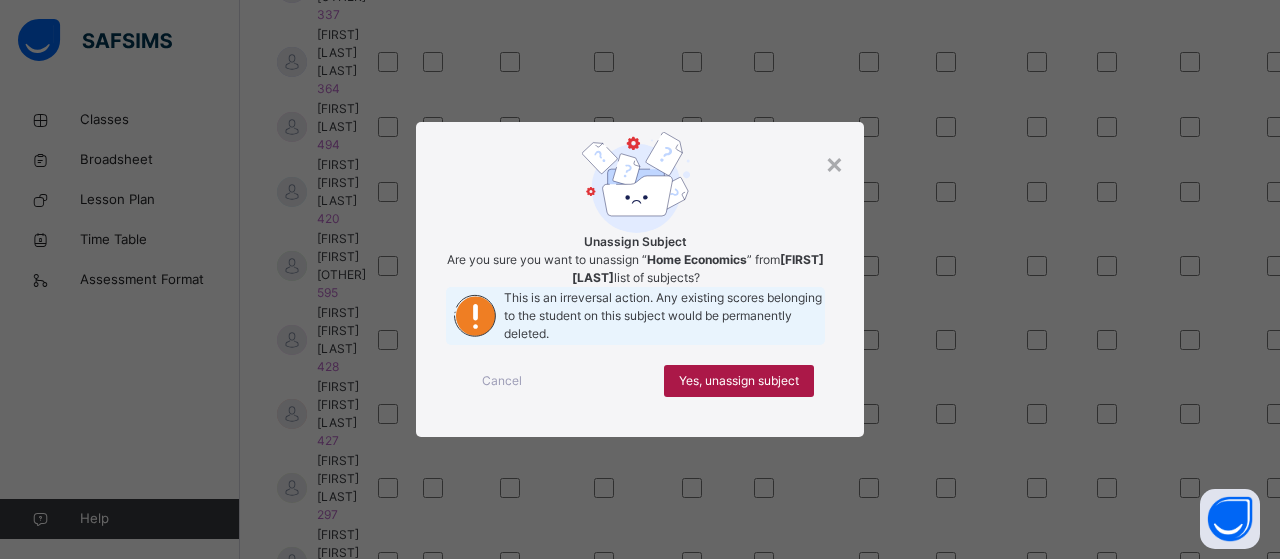 click on "Yes, unassign subject" at bounding box center [739, 381] 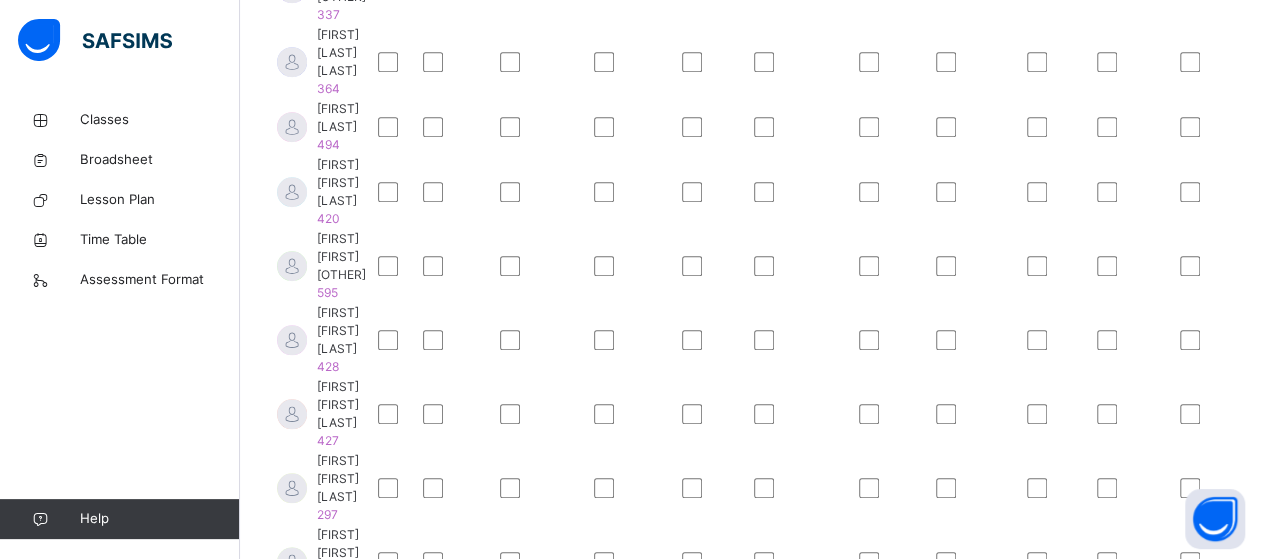 scroll, scrollTop: 430, scrollLeft: 0, axis: vertical 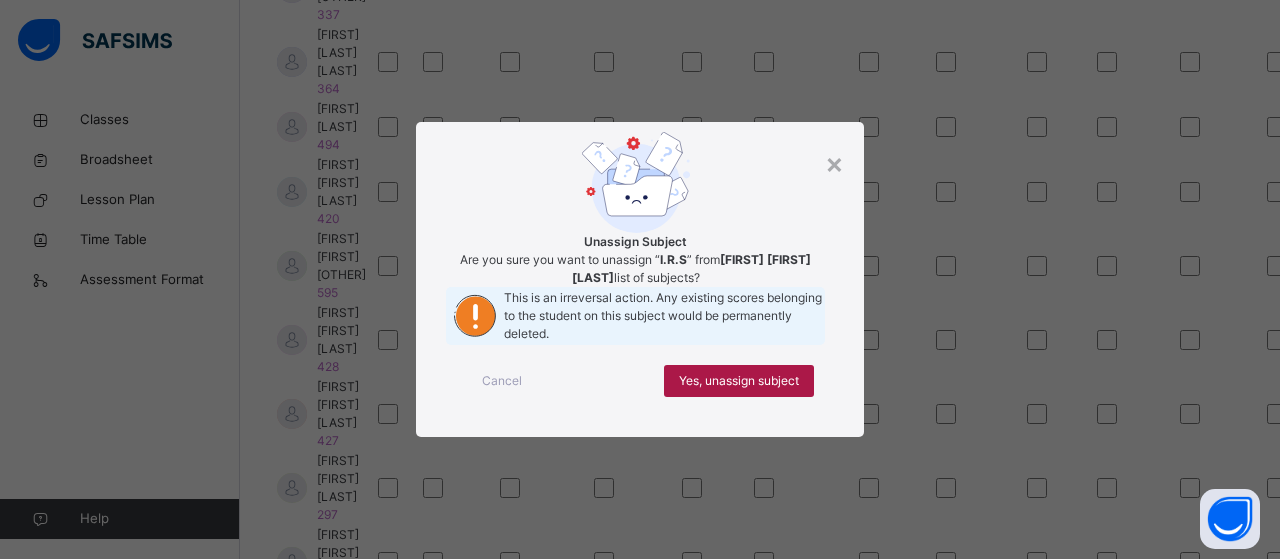 click on "Yes, unassign subject" at bounding box center [739, 381] 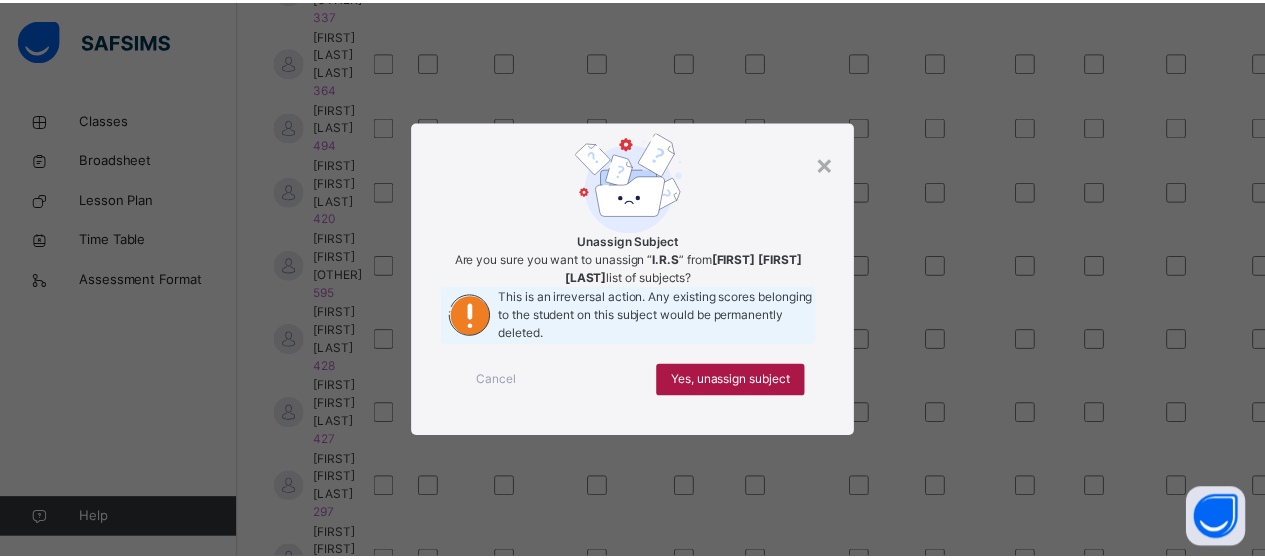scroll, scrollTop: 430, scrollLeft: 0, axis: vertical 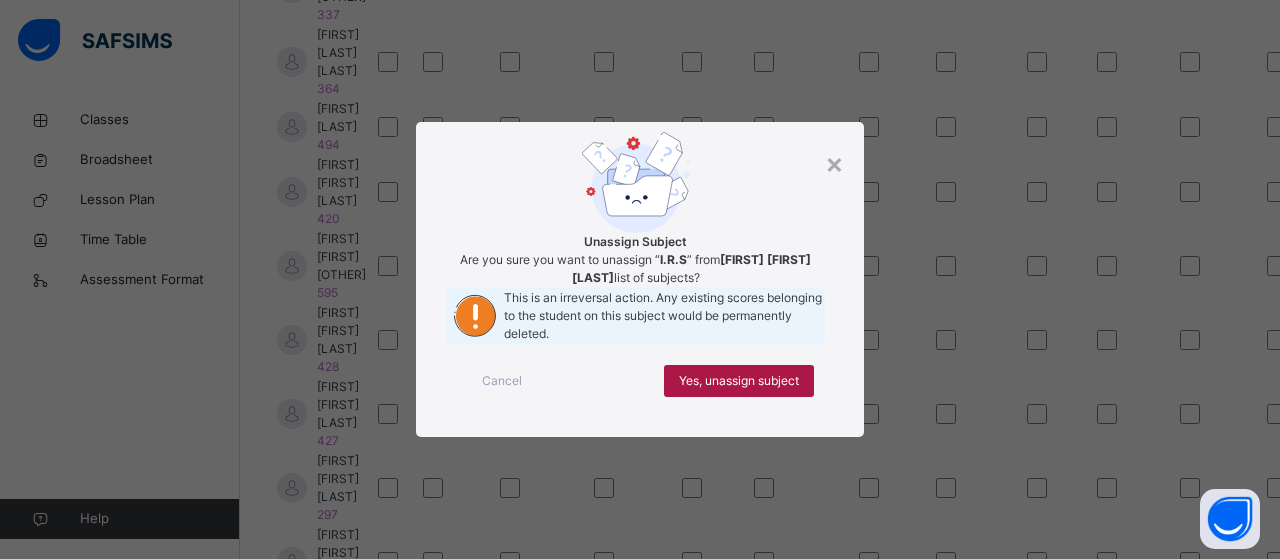 click on "Yes, unassign subject" at bounding box center (739, 381) 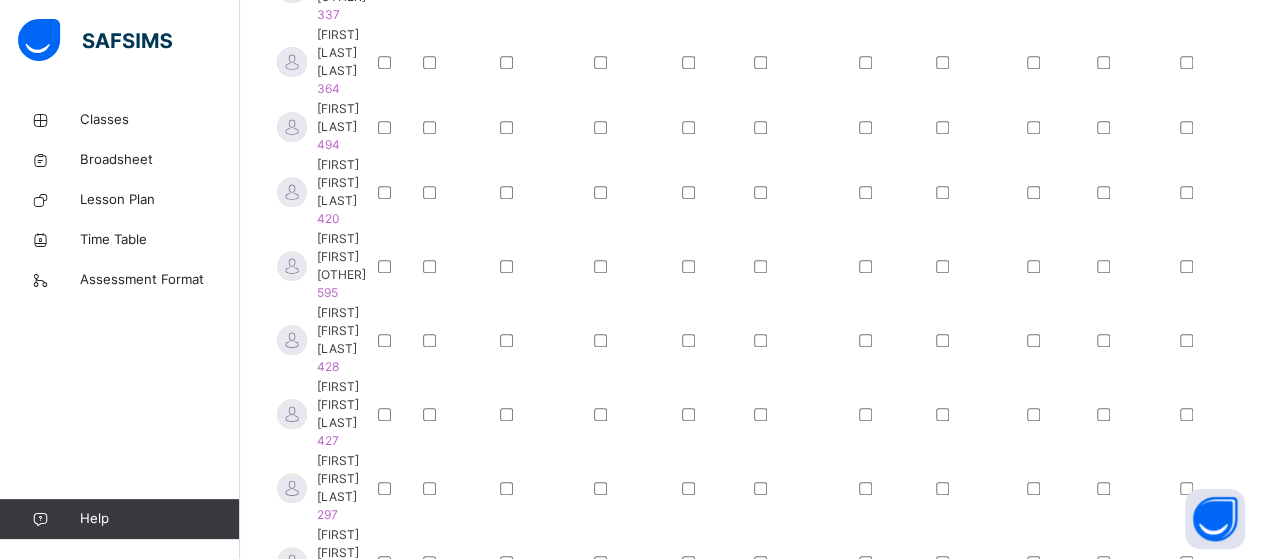 scroll, scrollTop: 430, scrollLeft: 0, axis: vertical 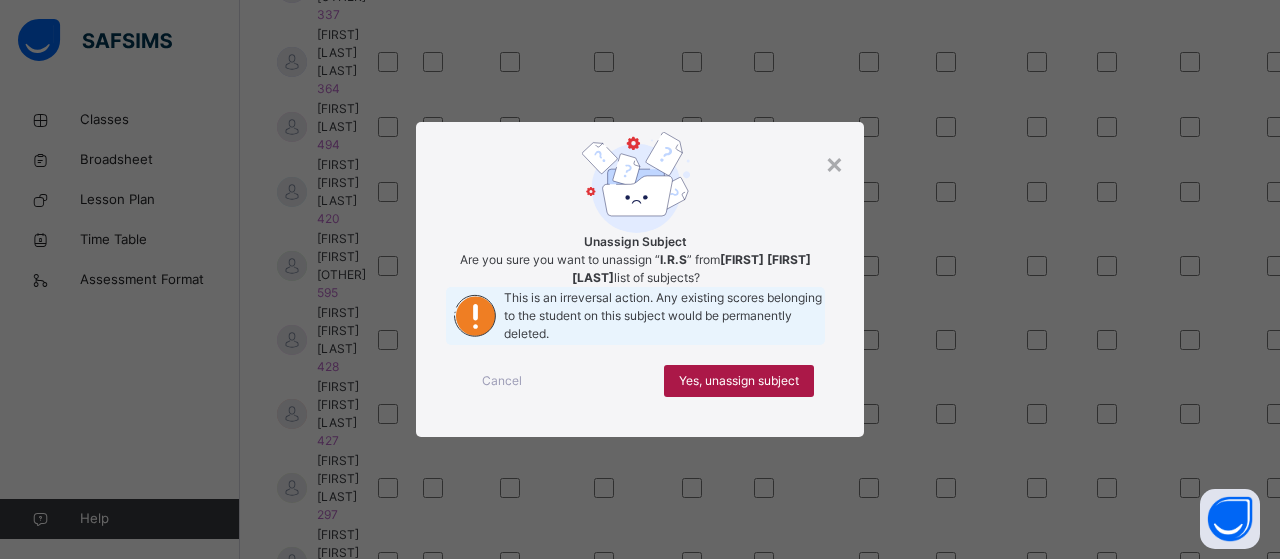 click on "Yes, unassign subject" at bounding box center [739, 381] 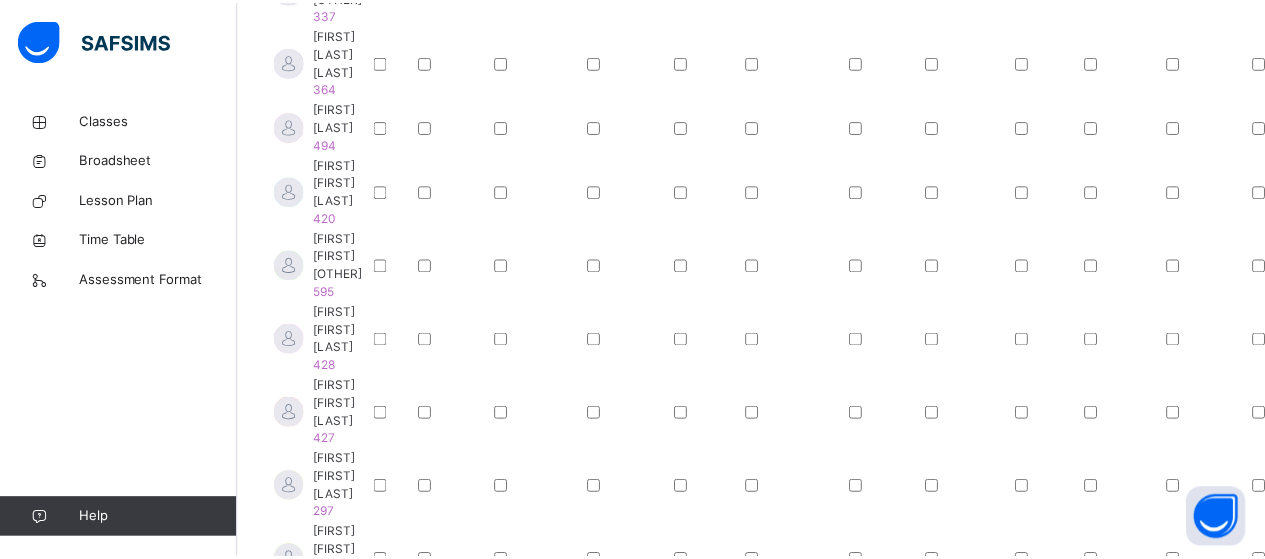 scroll, scrollTop: 430, scrollLeft: 0, axis: vertical 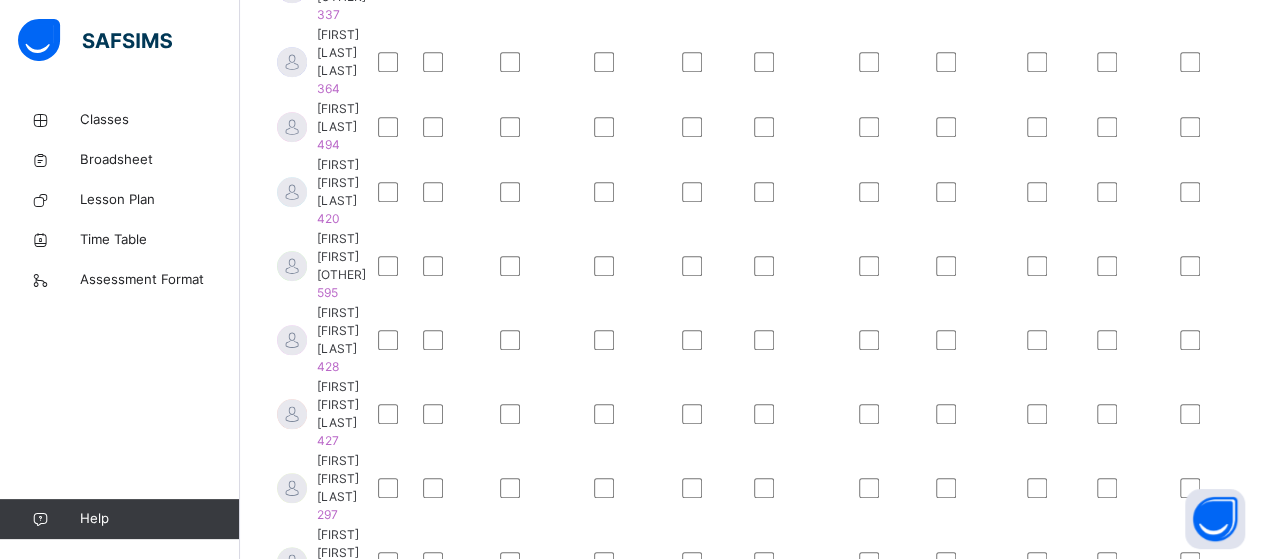 click on "Students Subject Profile Save changes   Statistics   Science Students Basic te   H/Econs   History   I.R.S   Mathemat   P.H.E   Science   SOS   Verbal R   Yoruba   English    Prevocat   National   I.C.T   Agric   Bus stud   Q/Reason   Civic Ed     [LAST] [FIRST] [OTHER]   337   [LAST] [FIRST] [LAST]   364   [LAST] [FIRST]   494   [LAST] [FIRST] [LAST]   420   [LAST] [FIRST] [OTHER]   595   [LAST] [FIRST] [OTHER]   428   [LAST] [FIRST] [OTHER]   427   [LAST] [FIRST] [OTHER]   297   [LAST] [FIRST] [OTHER]   392   [LAST] [FIRST] [OTHER]   296   [LAST] [FIRST] [OTHER]   700   [LAST] [FIRST]   434   [LAST] [FIRST] [OTHER]   363   [LAST] [FIRST] [OTHER]   513   [LAST] [FIRST] [OTHER]   346   [LAST] [FIRST] [OTHER]   303   [LAST] [FIRST]   251   [LAST] [FIRST] [OTHER]   318   [LAST] [FIRST] [OTHER]   270   [LAST] [FIRST] [LAST]   322   [LAST] [FIRST] [LAST]   514   [LAST] [FIRST] [OTHER]   440" at bounding box center (752, 689) 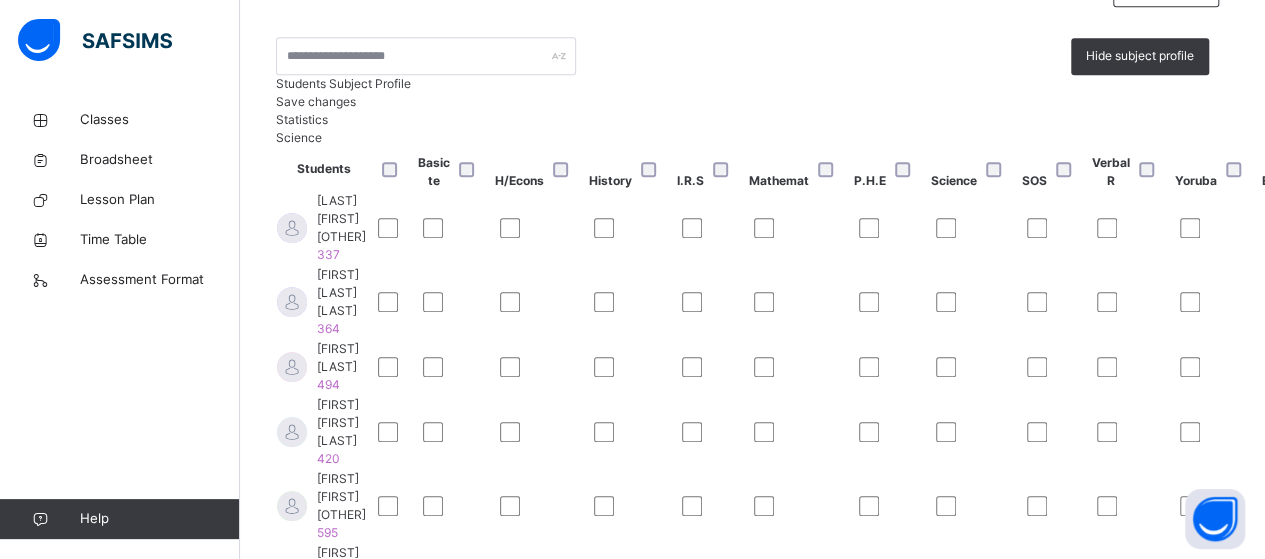 scroll, scrollTop: 442, scrollLeft: 0, axis: vertical 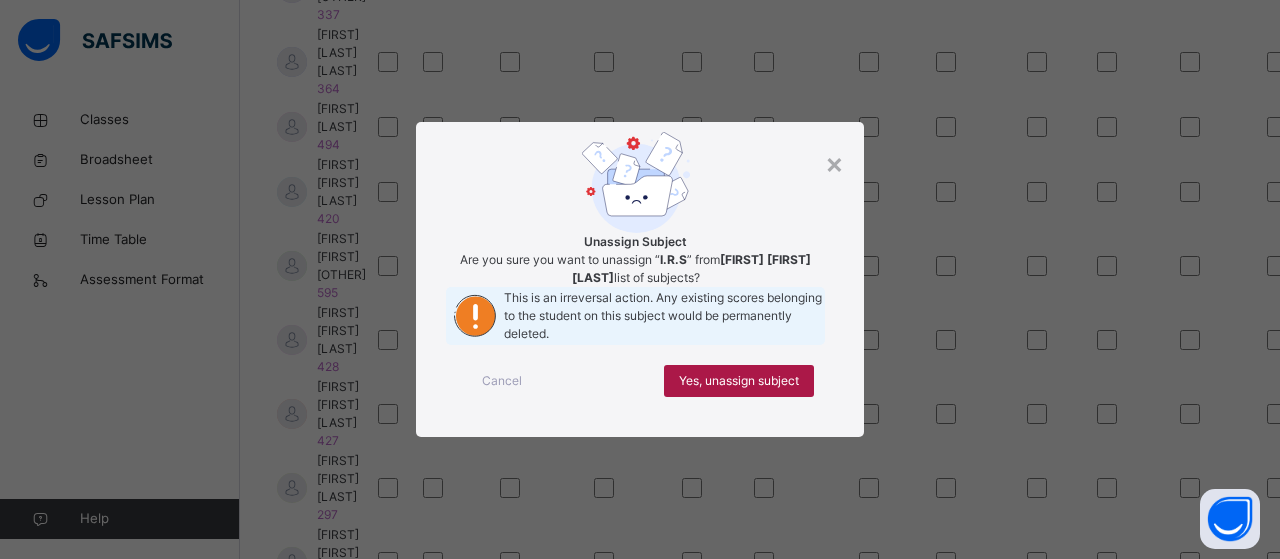 click on "Yes, unassign subject" at bounding box center [739, 381] 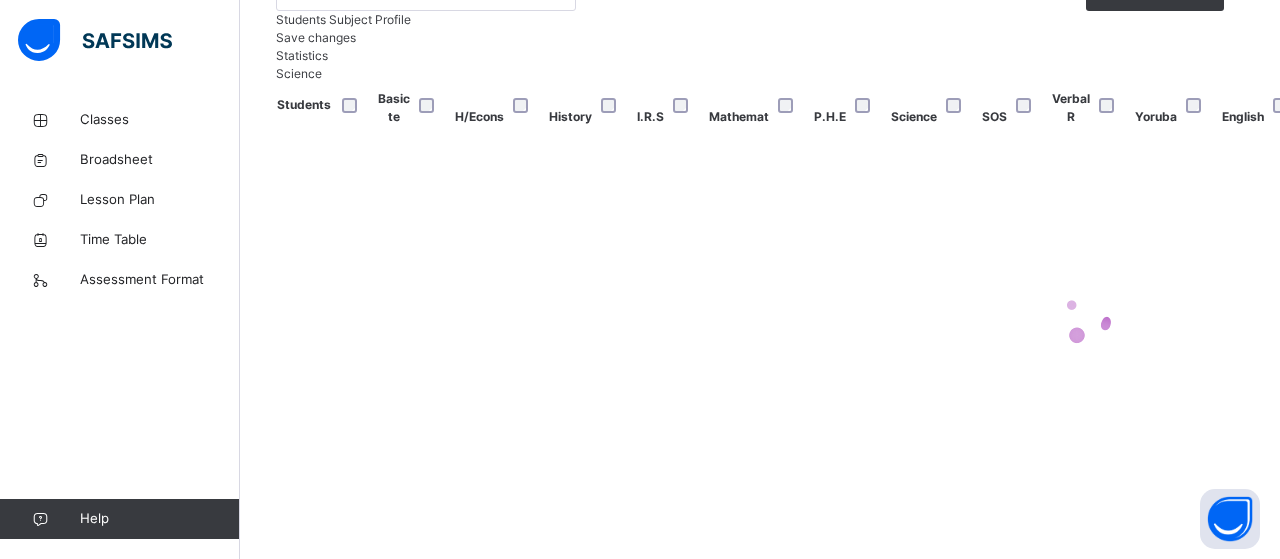 scroll, scrollTop: 430, scrollLeft: 0, axis: vertical 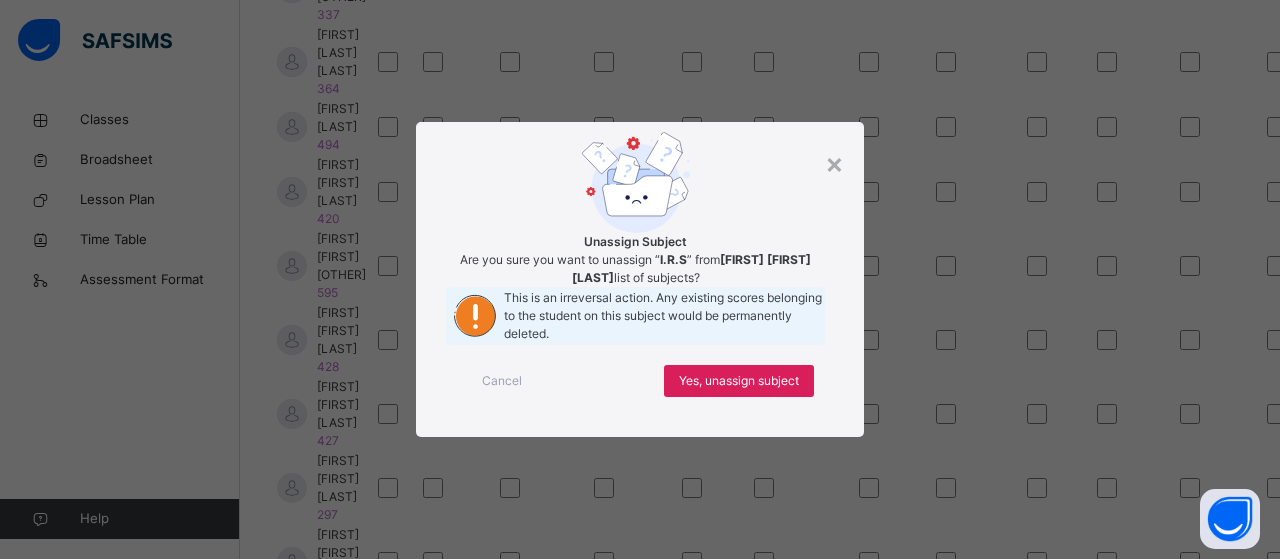 click on "Cancel Yes, unassign subject" at bounding box center (640, 381) 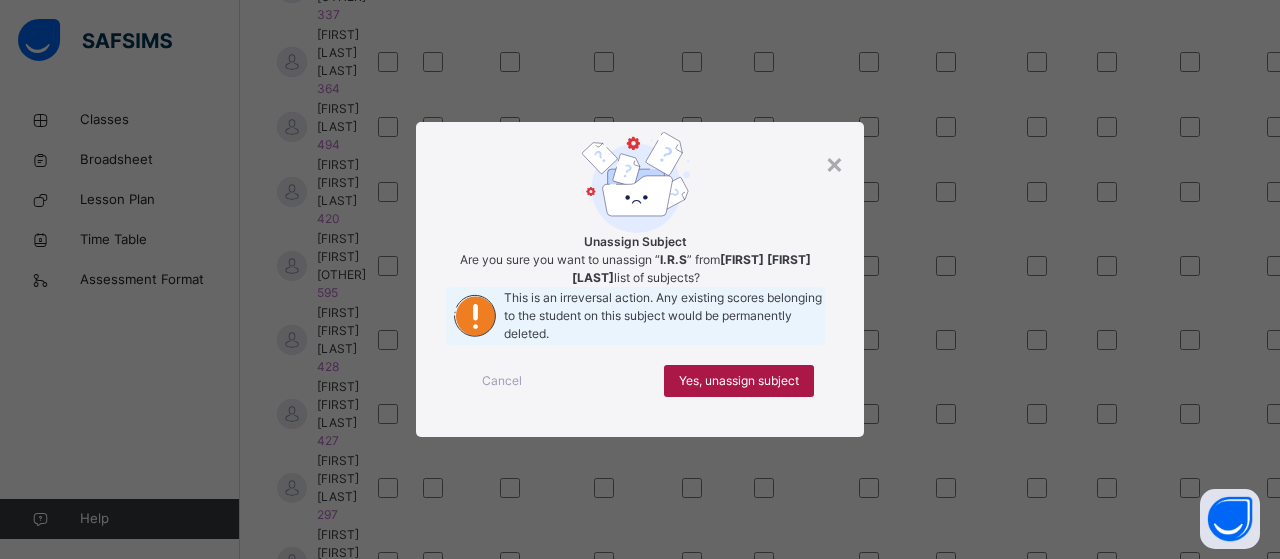 click on "Yes, unassign subject" at bounding box center [739, 381] 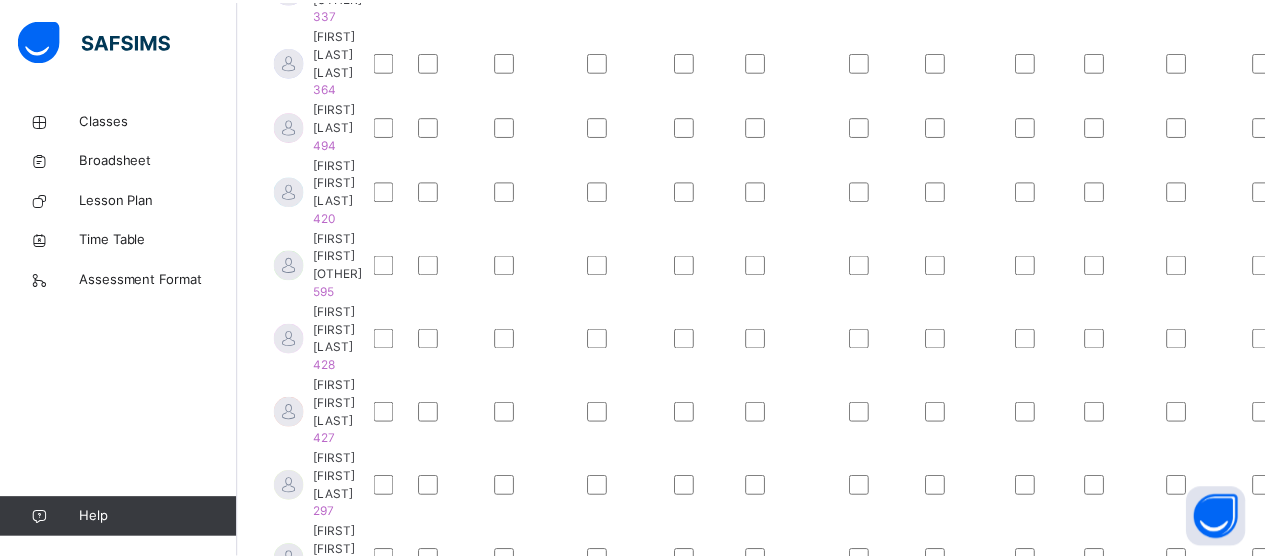 scroll, scrollTop: 430, scrollLeft: 0, axis: vertical 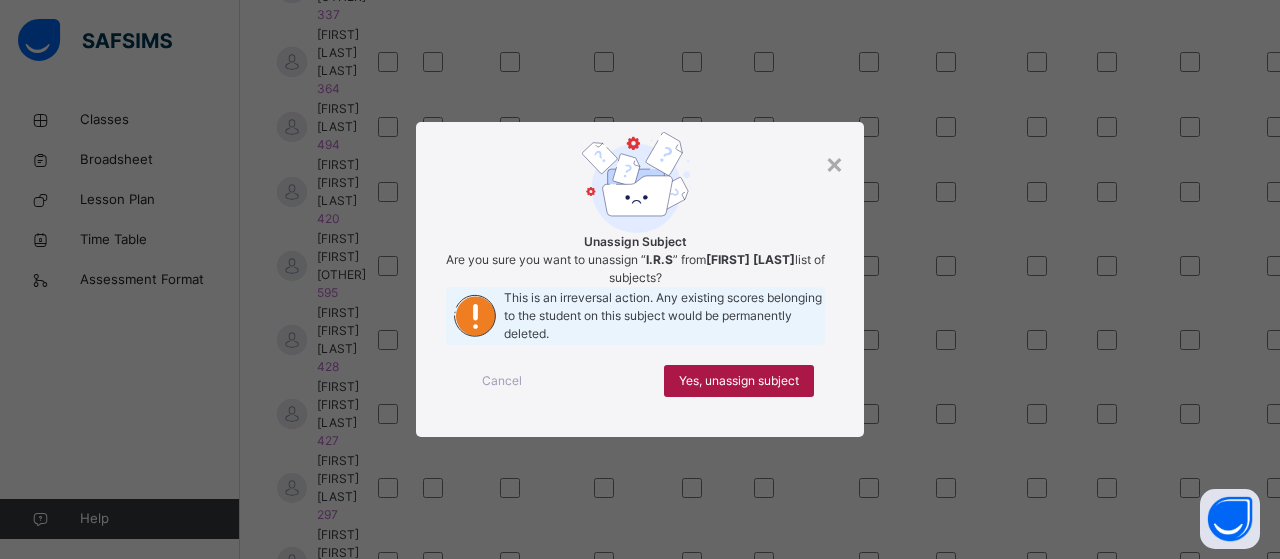 click on "Yes, unassign subject" at bounding box center [739, 381] 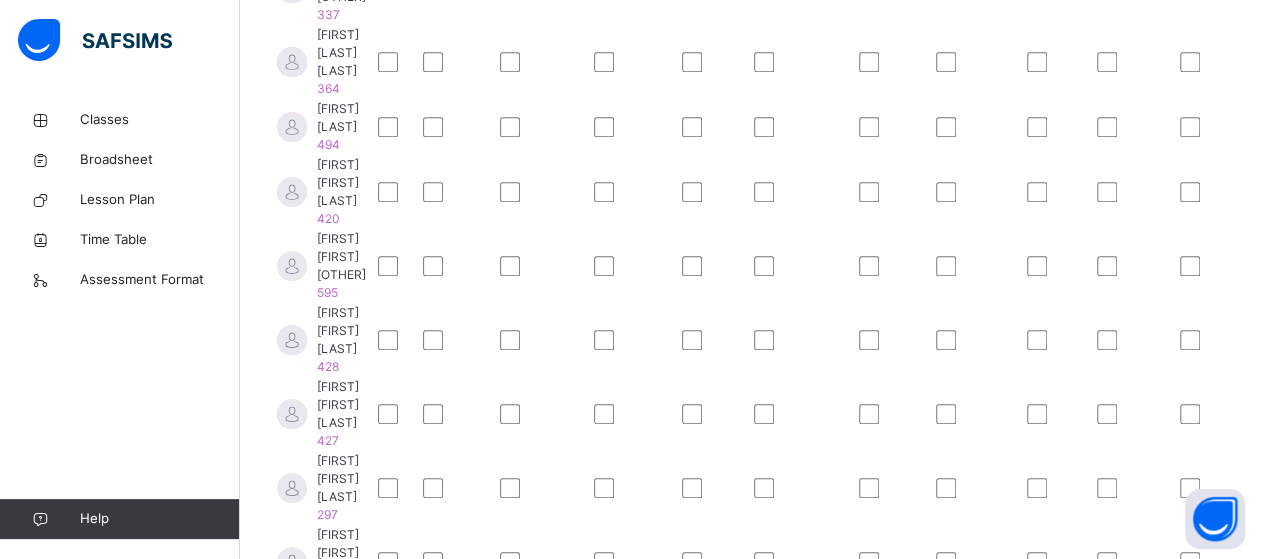 scroll, scrollTop: 860, scrollLeft: 0, axis: vertical 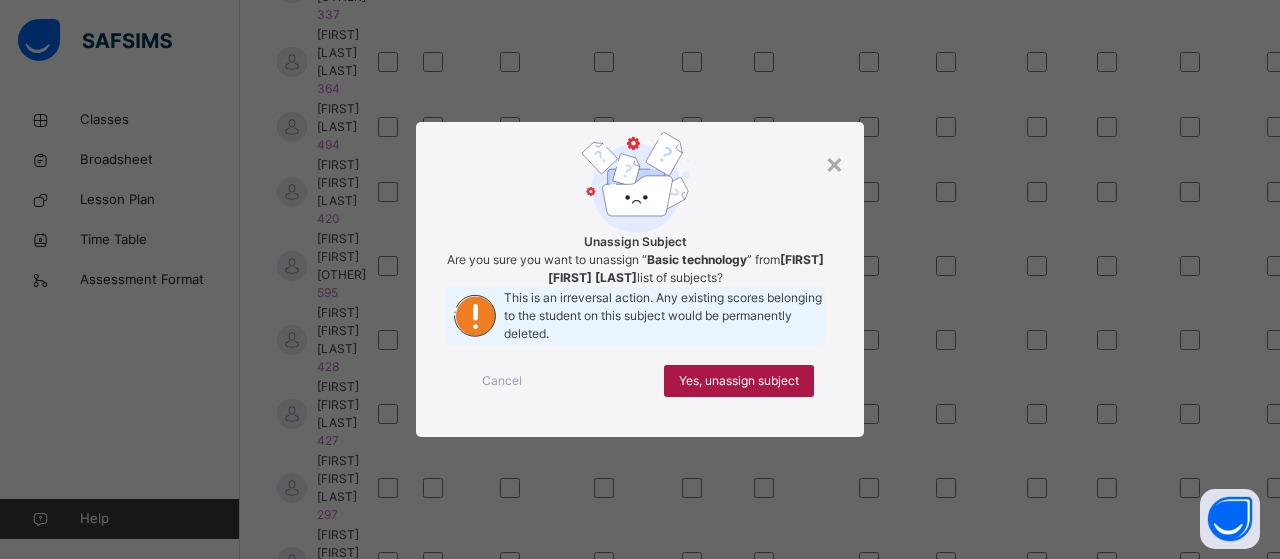 click on "Yes, unassign subject" at bounding box center (739, 381) 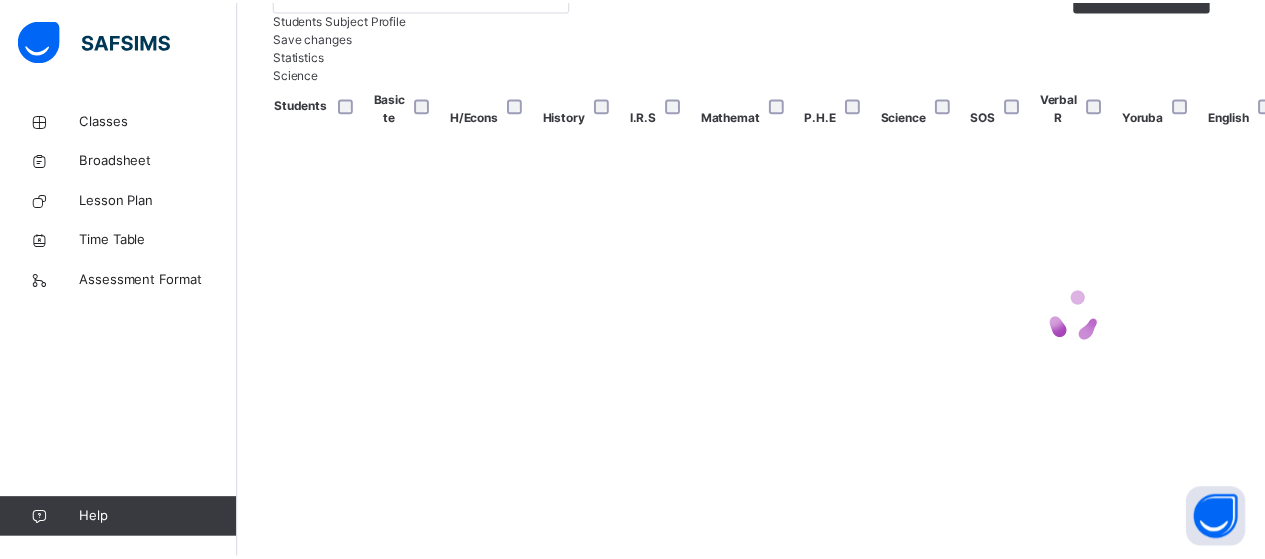 scroll, scrollTop: 860, scrollLeft: 0, axis: vertical 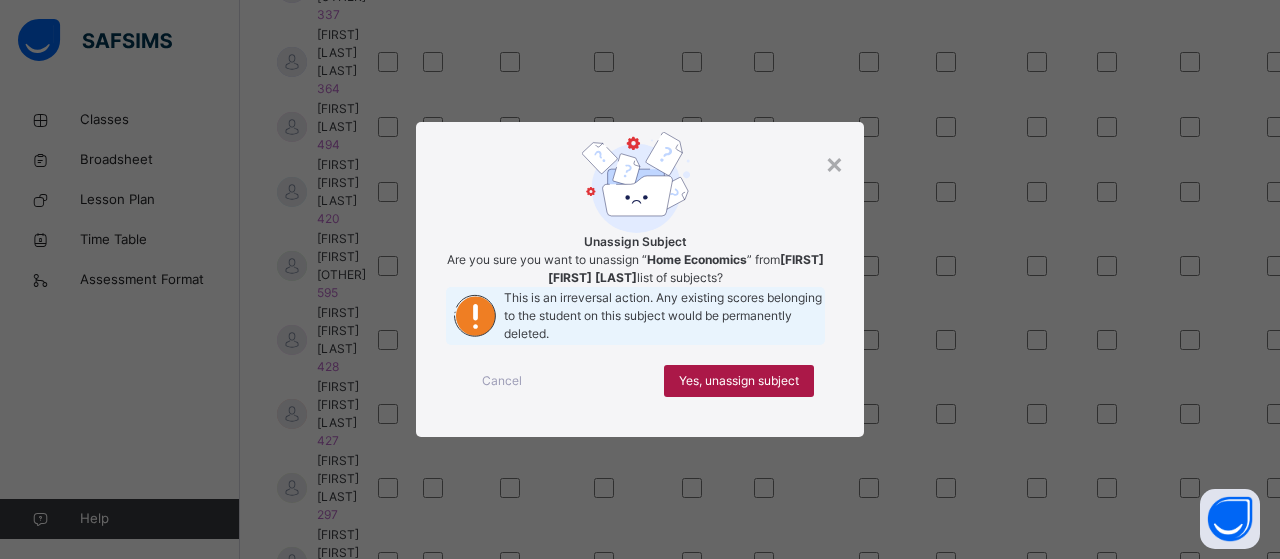 click on "Yes, unassign subject" at bounding box center [739, 381] 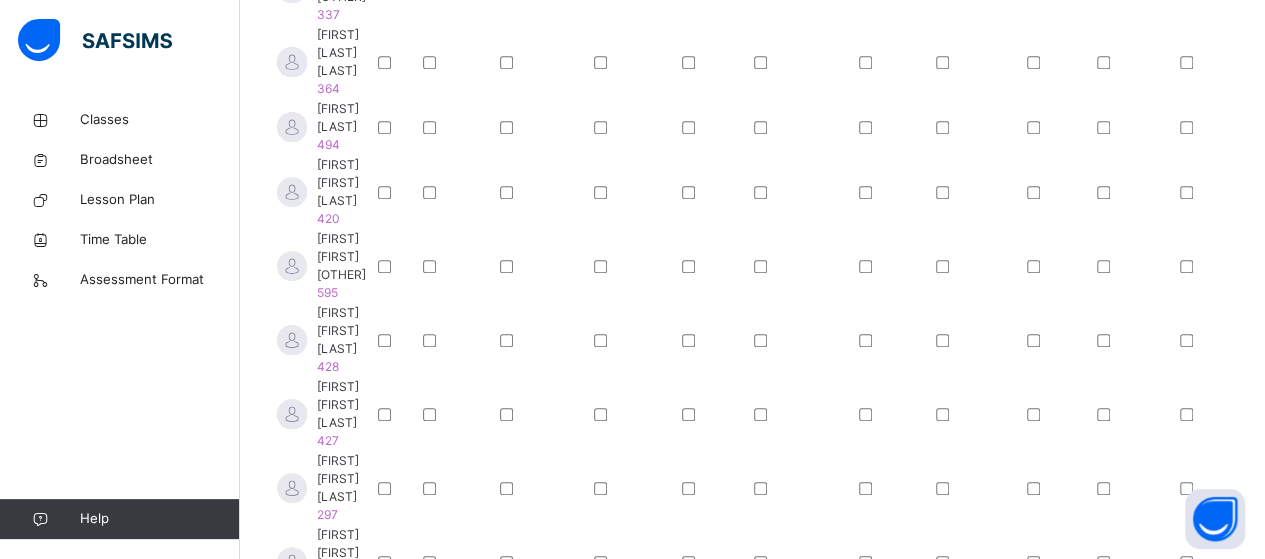 scroll, scrollTop: 860, scrollLeft: 0, axis: vertical 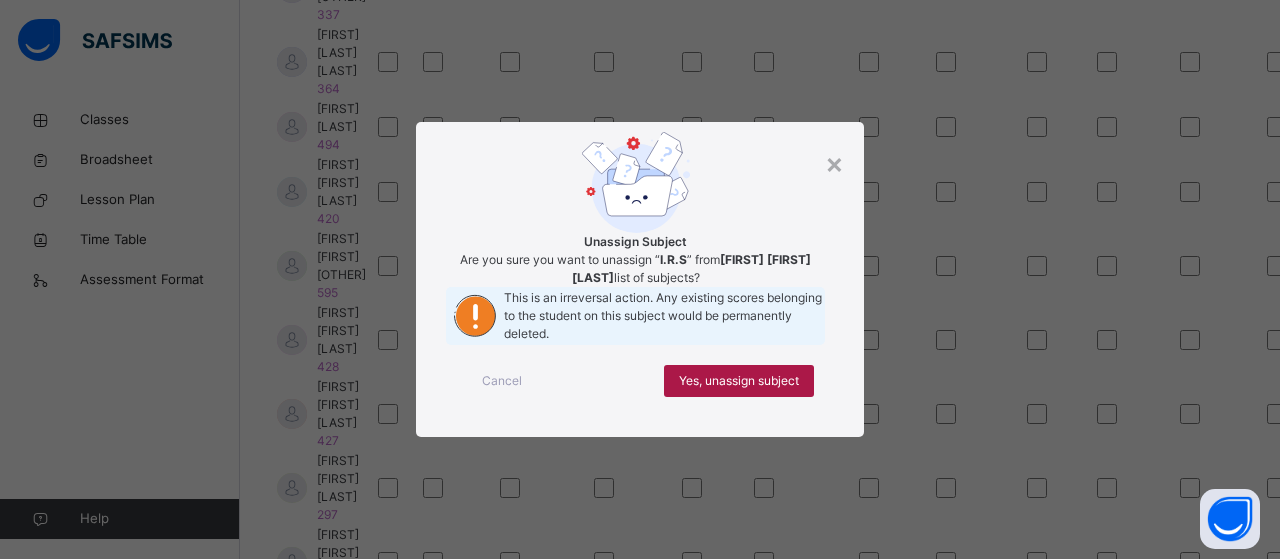 click on "Yes, unassign subject" at bounding box center [739, 381] 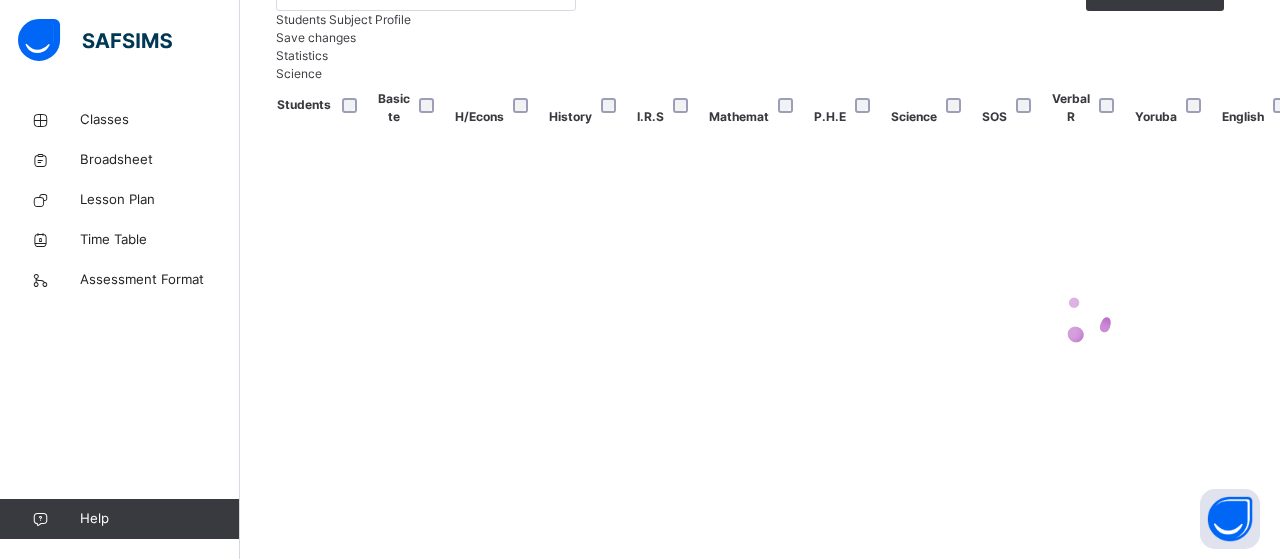 scroll, scrollTop: 860, scrollLeft: 0, axis: vertical 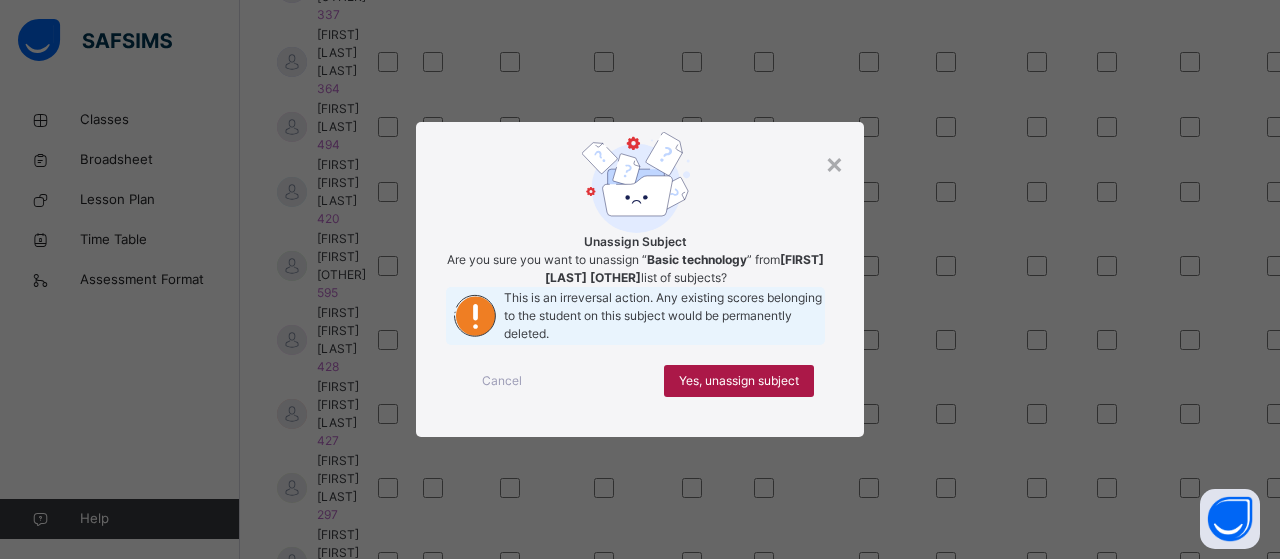 click on "Yes, unassign subject" at bounding box center (739, 381) 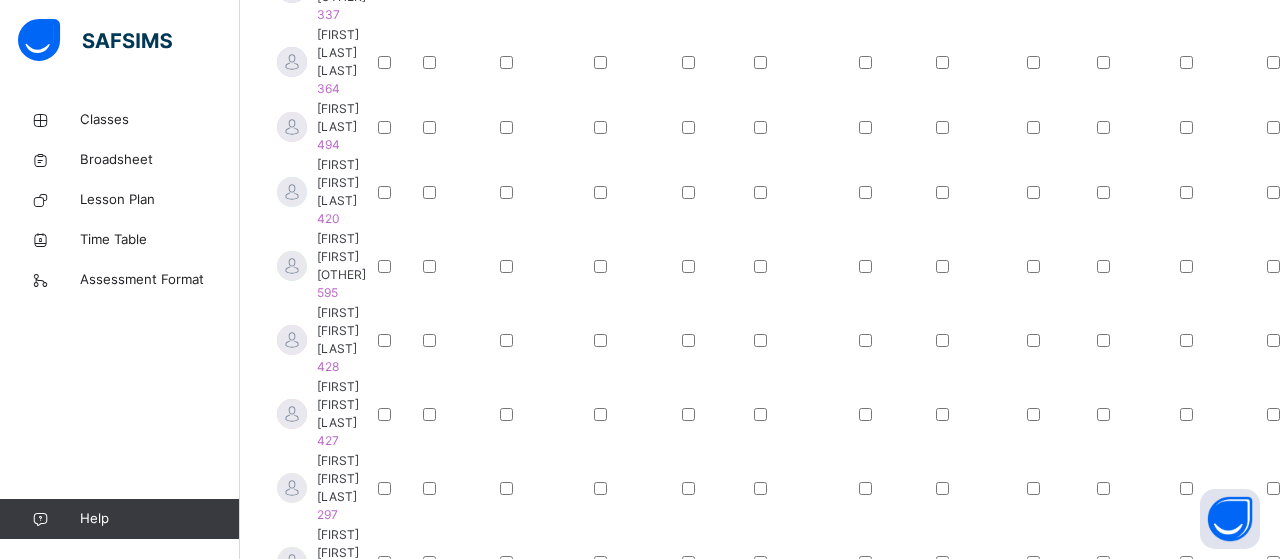 scroll, scrollTop: 860, scrollLeft: 0, axis: vertical 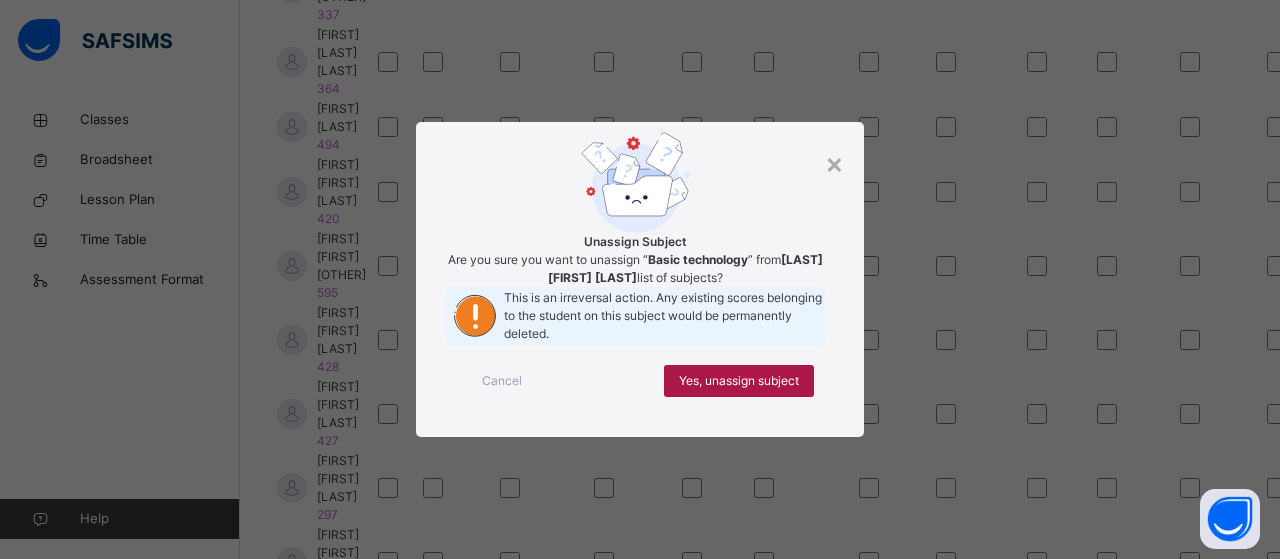 click on "Yes, unassign subject" at bounding box center [739, 381] 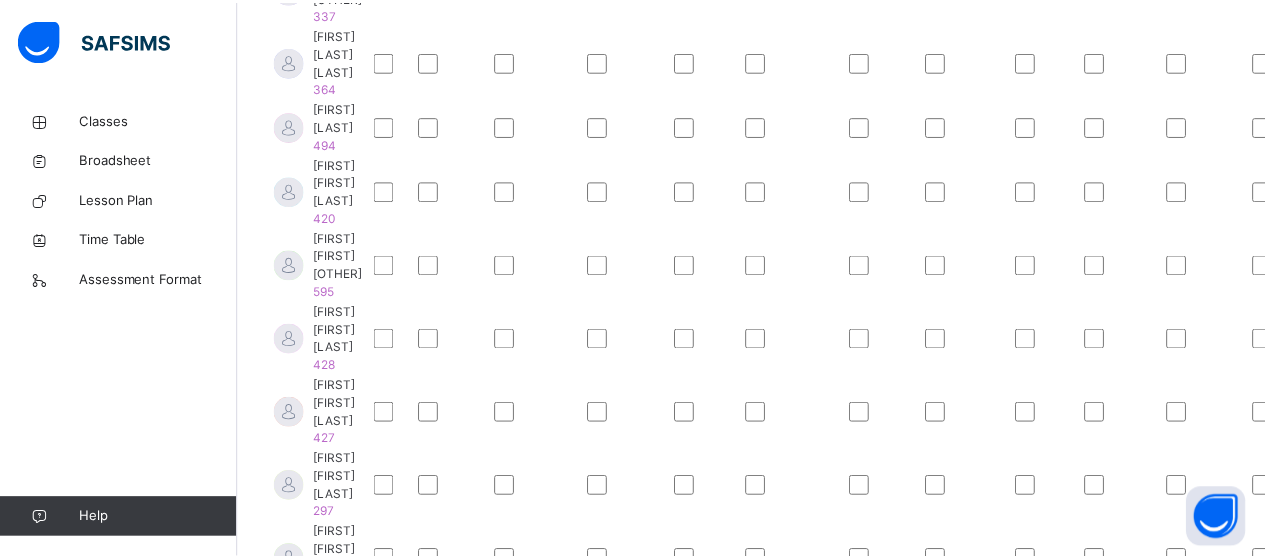 scroll, scrollTop: 860, scrollLeft: 0, axis: vertical 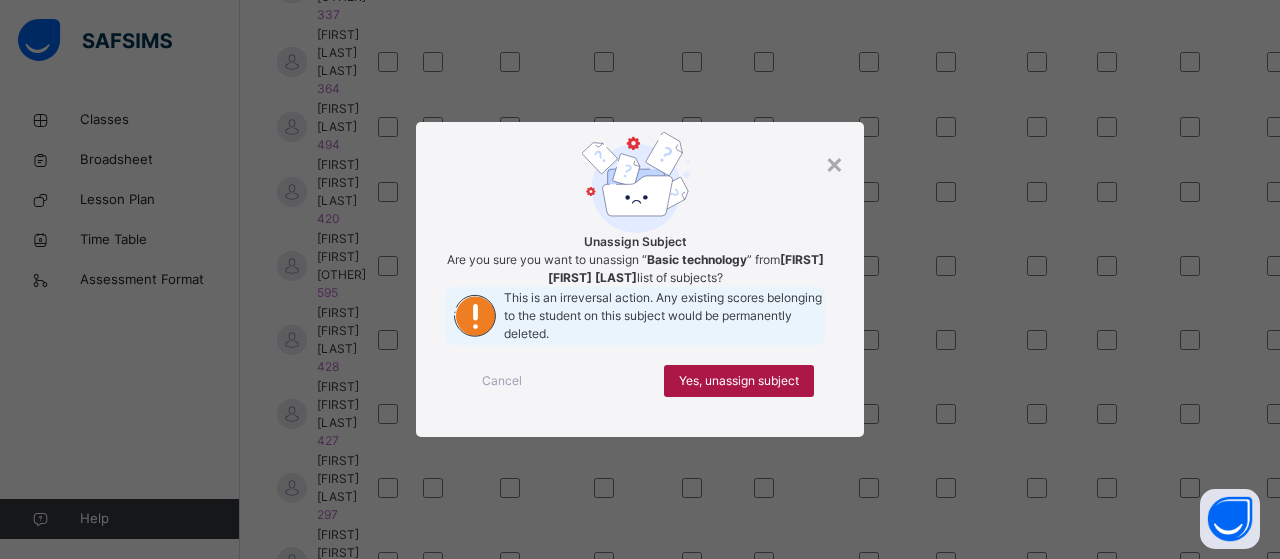 click on "Yes, unassign subject" at bounding box center (739, 381) 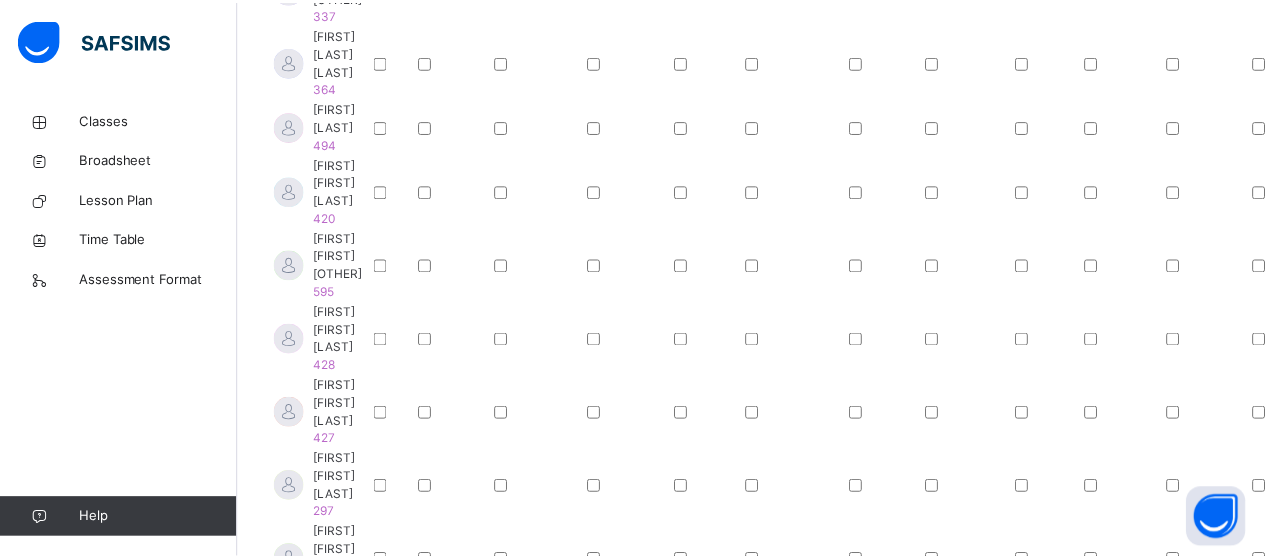 scroll, scrollTop: 860, scrollLeft: 0, axis: vertical 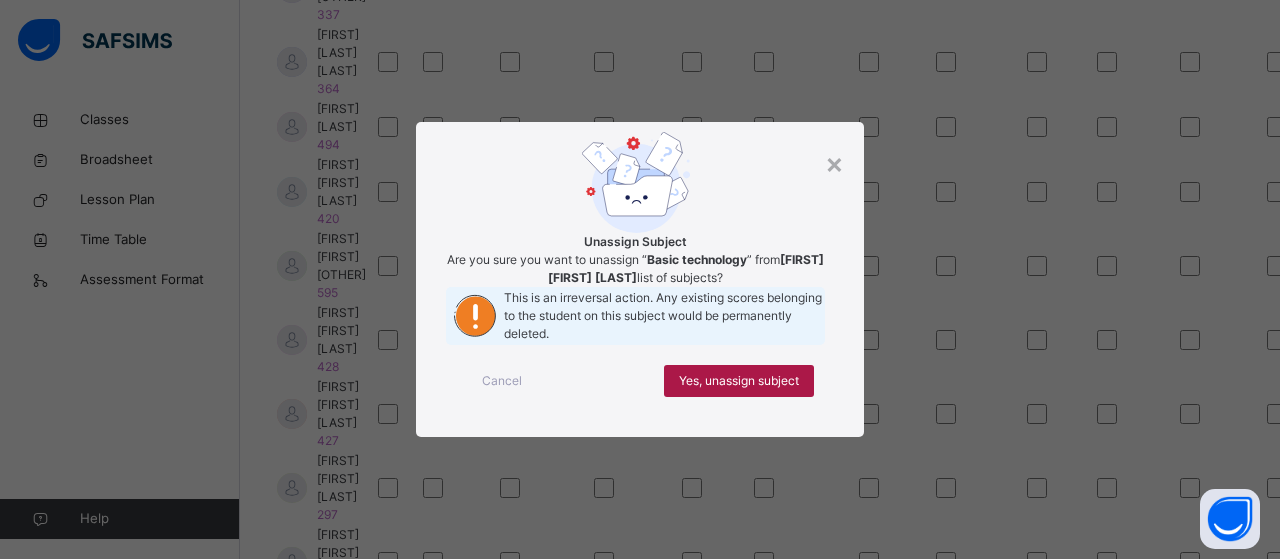click on "Yes, unassign subject" at bounding box center [739, 381] 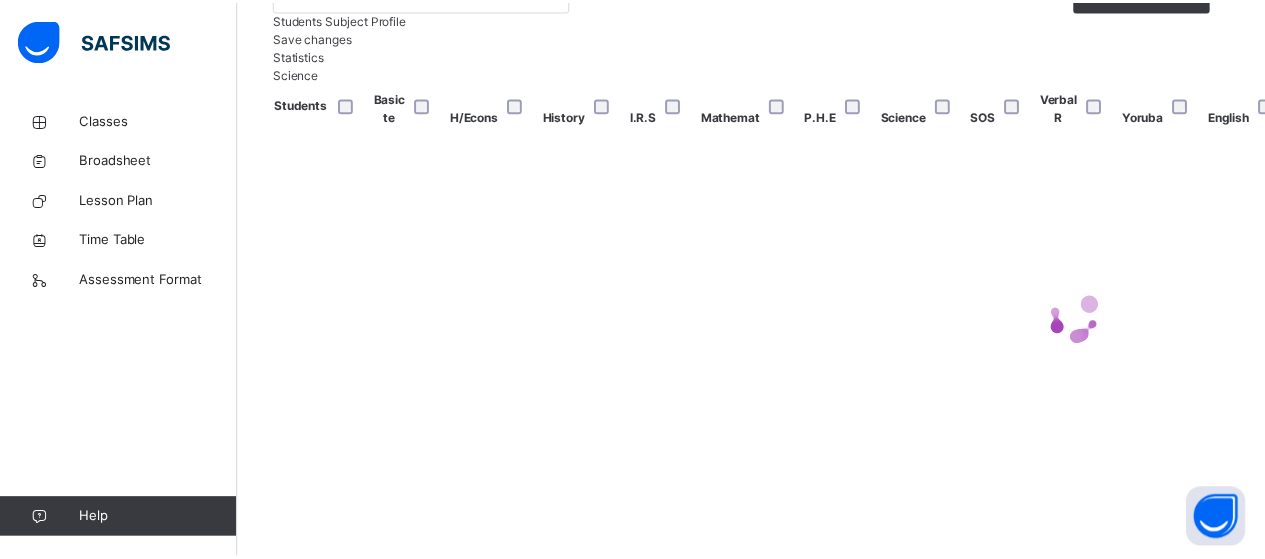 scroll, scrollTop: 860, scrollLeft: 0, axis: vertical 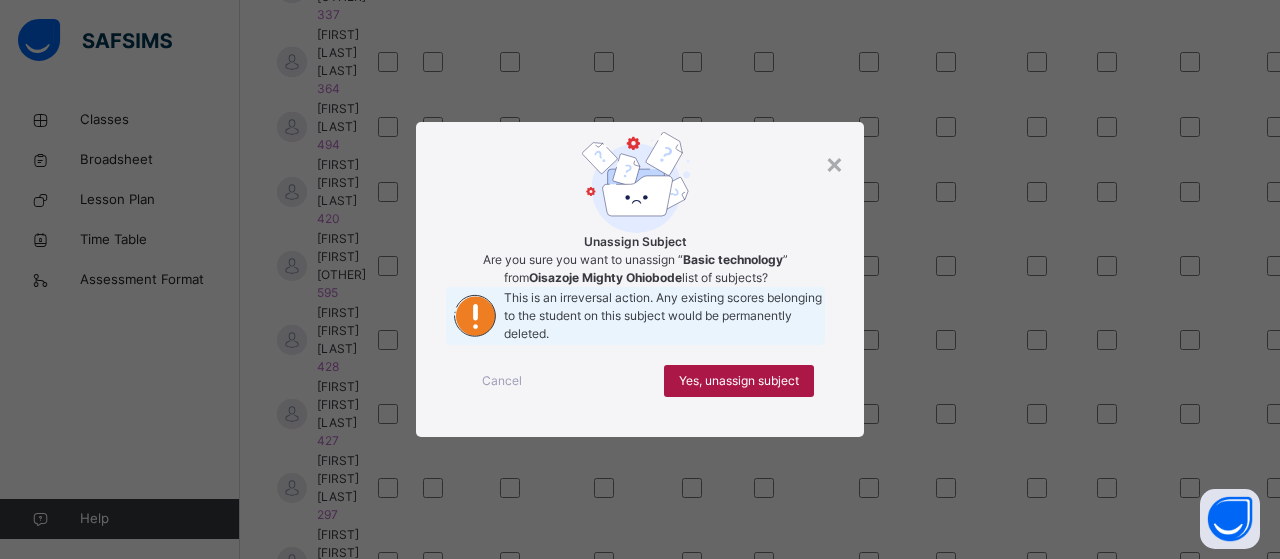click on "Yes, unassign subject" at bounding box center (739, 381) 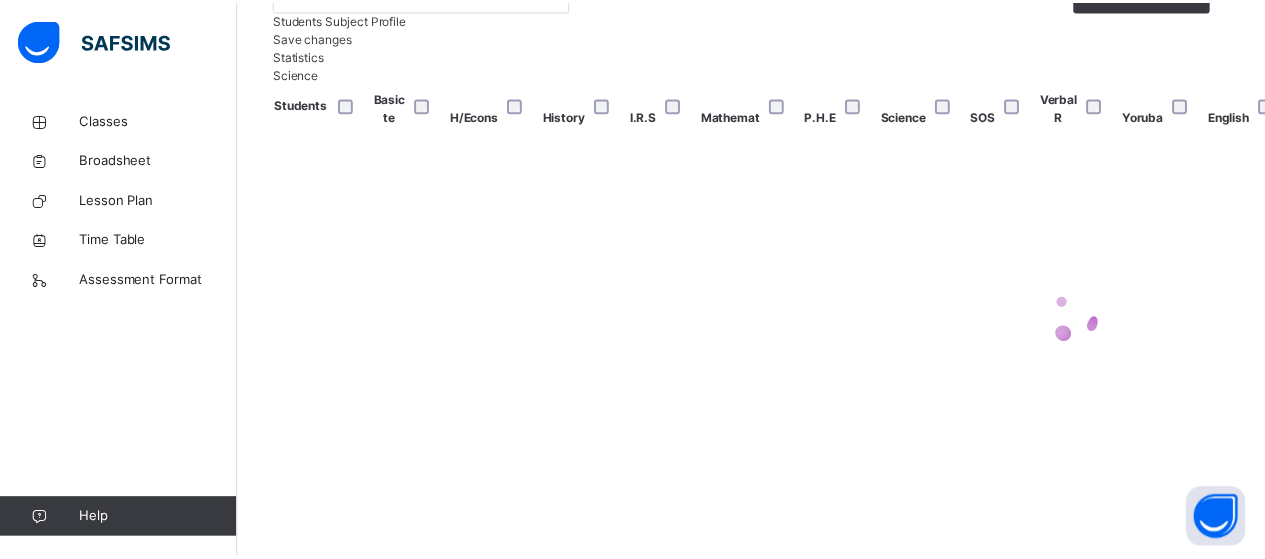 scroll, scrollTop: 860, scrollLeft: 0, axis: vertical 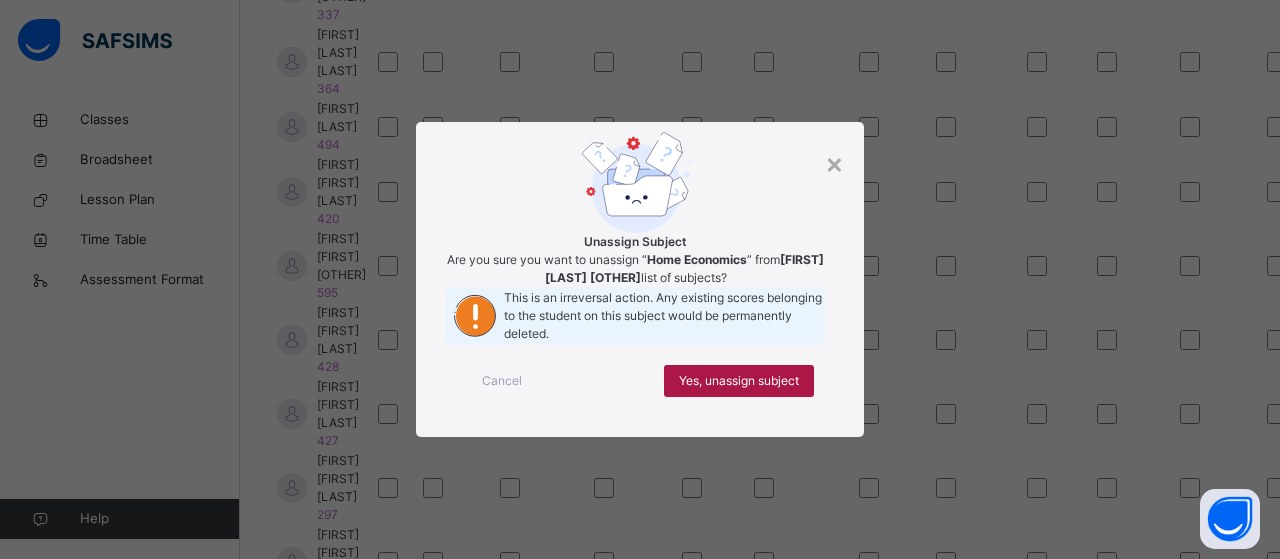 click on "Yes, unassign subject" at bounding box center (739, 381) 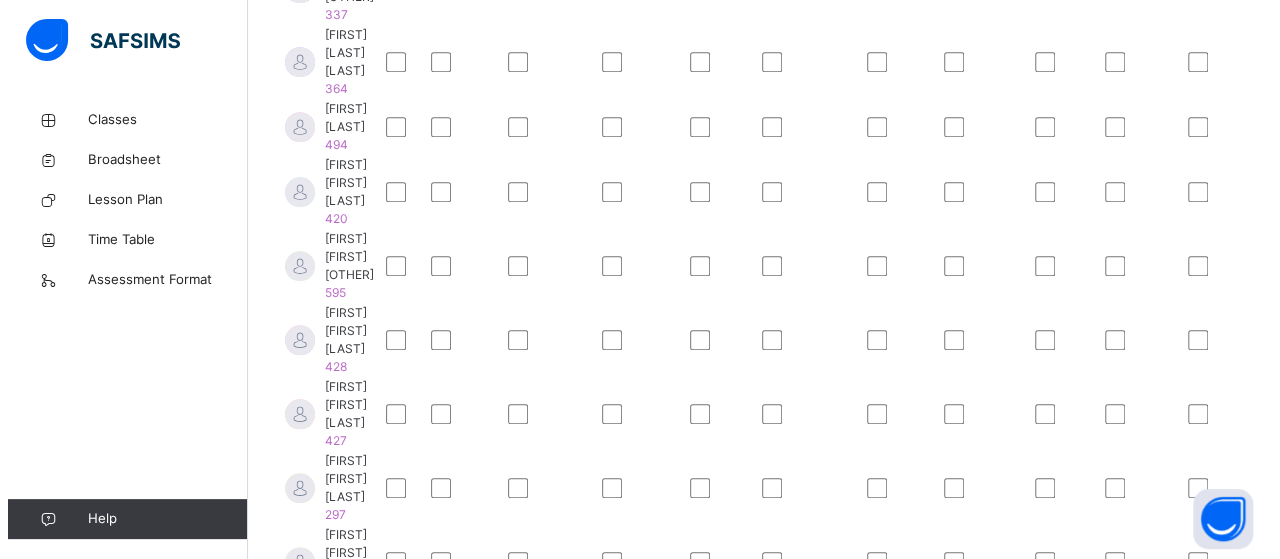 scroll, scrollTop: 860, scrollLeft: 0, axis: vertical 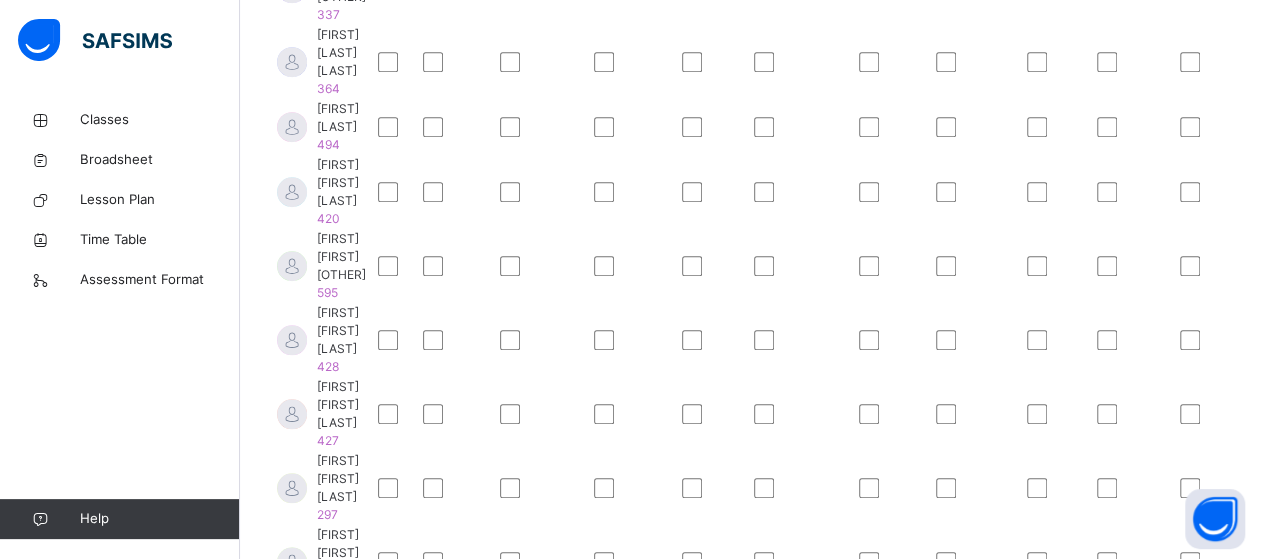 click at bounding box center [541, 988] 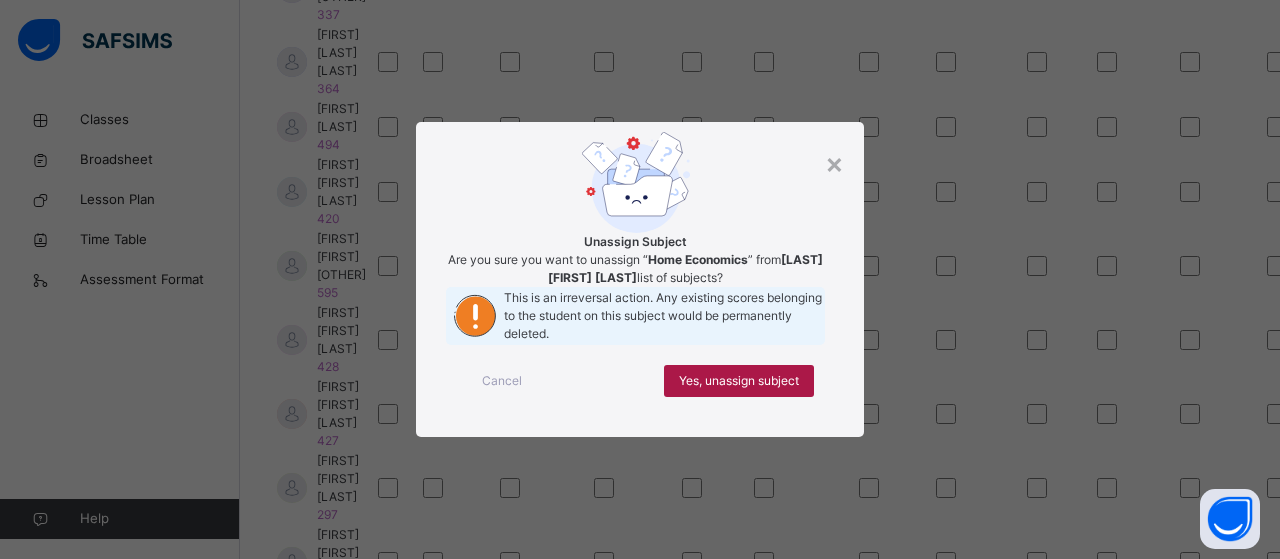 click on "Yes, unassign subject" at bounding box center (739, 381) 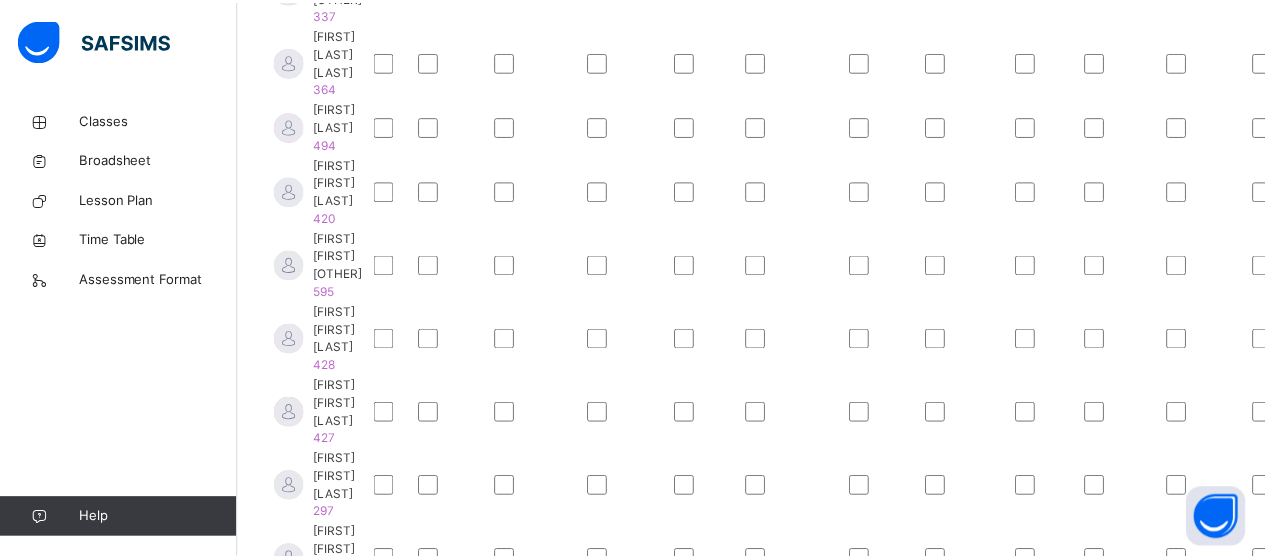 scroll, scrollTop: 860, scrollLeft: 0, axis: vertical 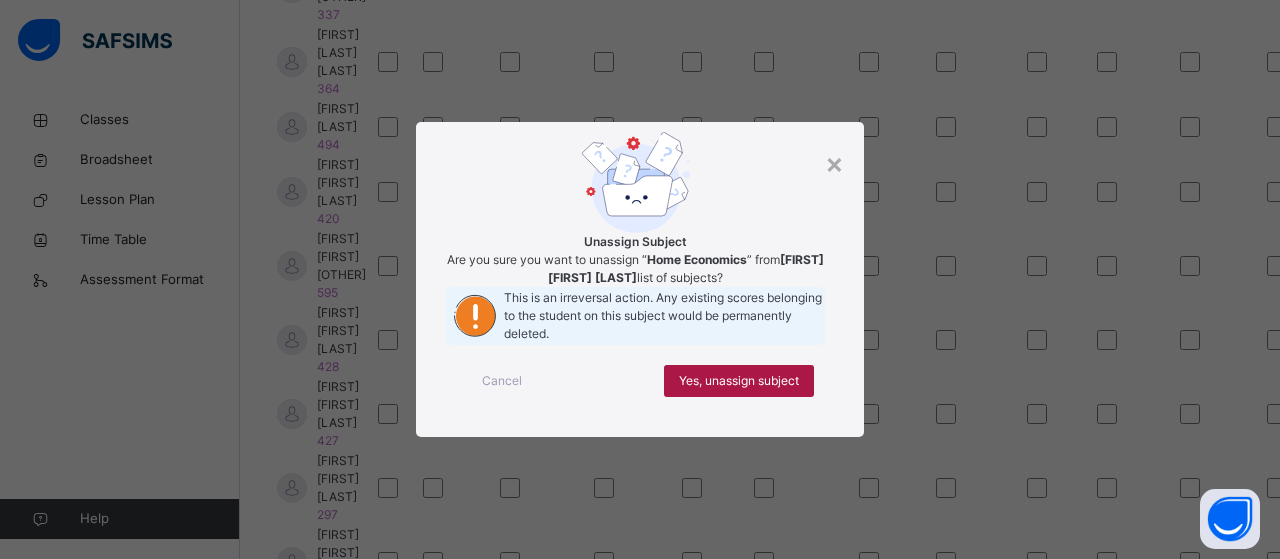 click on "Yes, unassign subject" at bounding box center [739, 381] 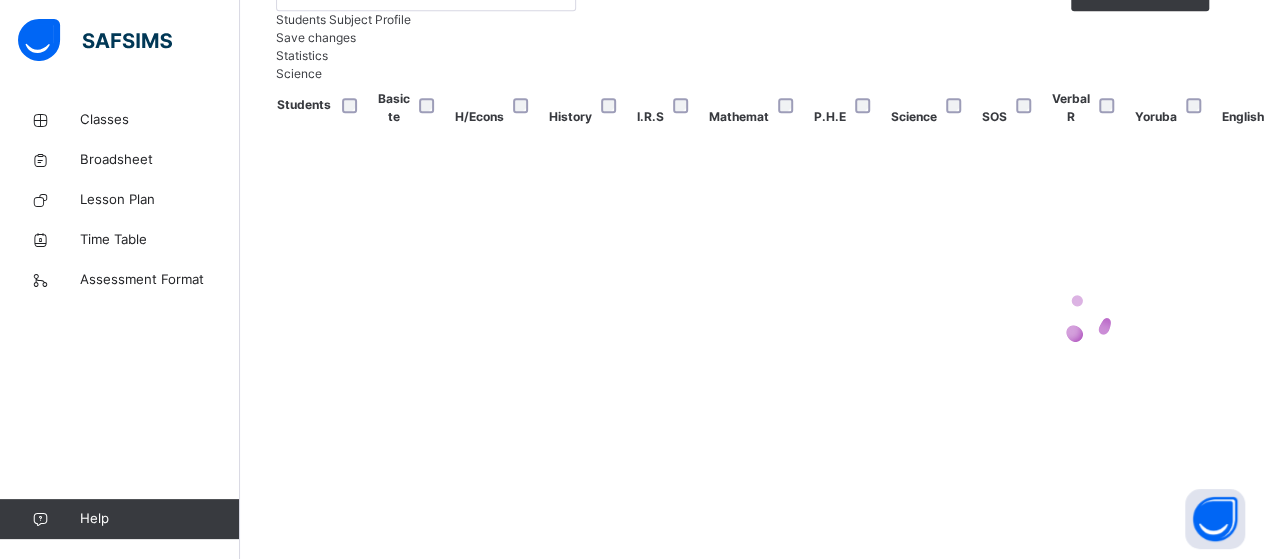 scroll, scrollTop: 860, scrollLeft: 0, axis: vertical 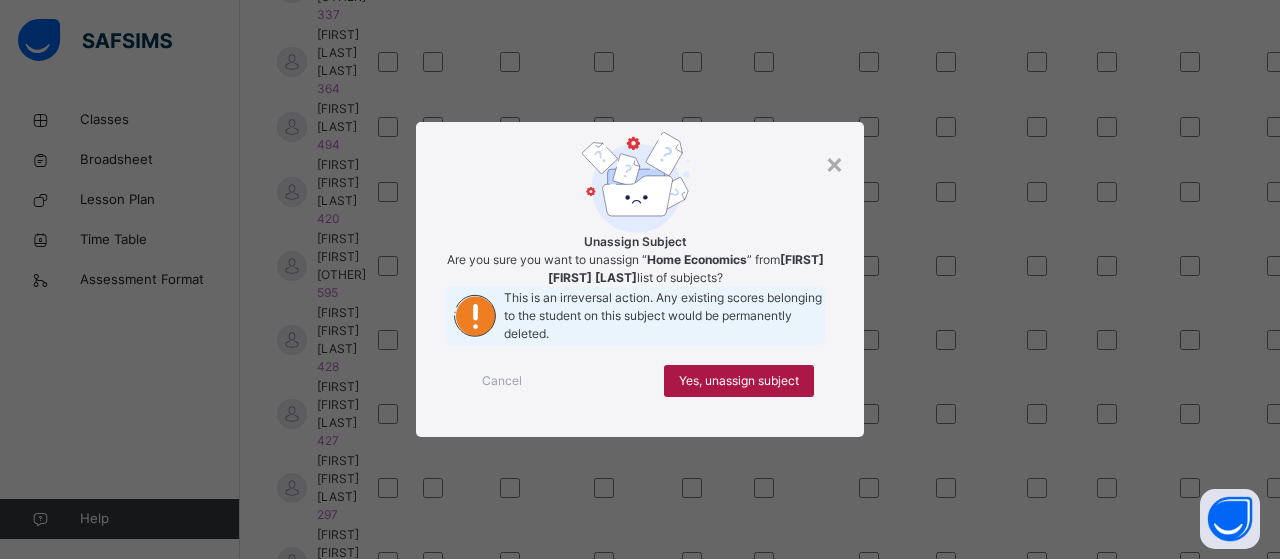 click on "Yes, unassign subject" at bounding box center [739, 381] 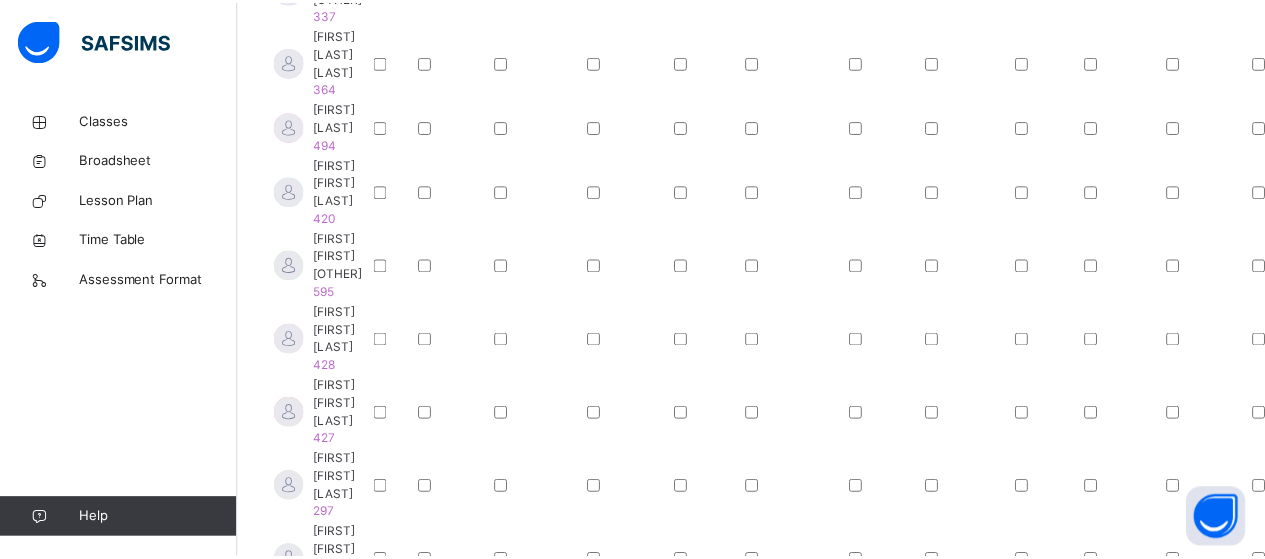 scroll, scrollTop: 860, scrollLeft: 0, axis: vertical 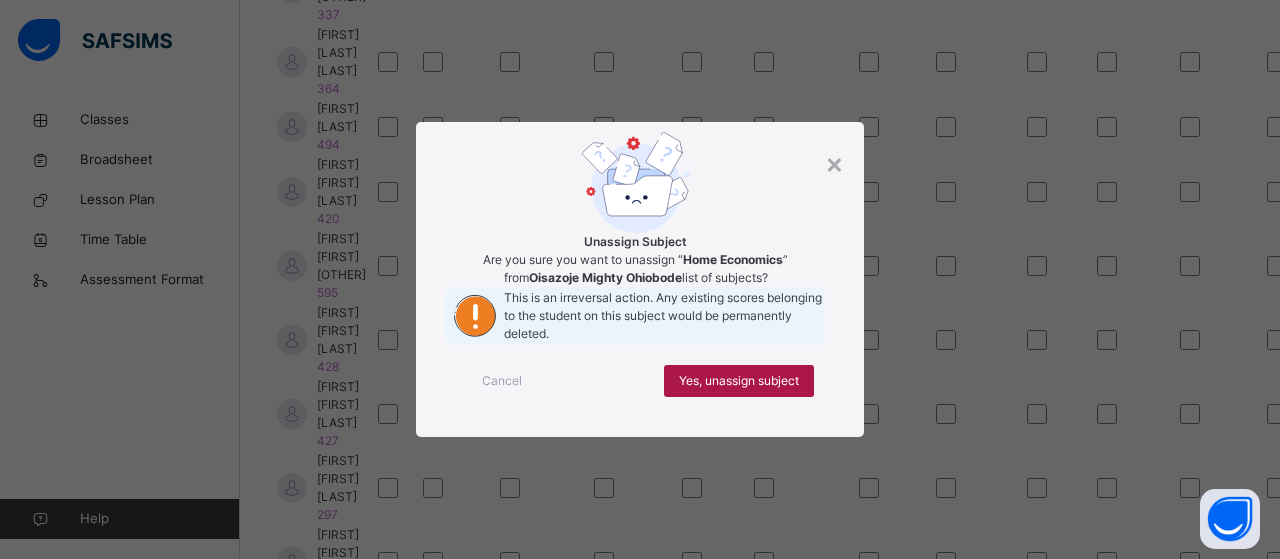 click on "Yes, unassign subject" at bounding box center [739, 381] 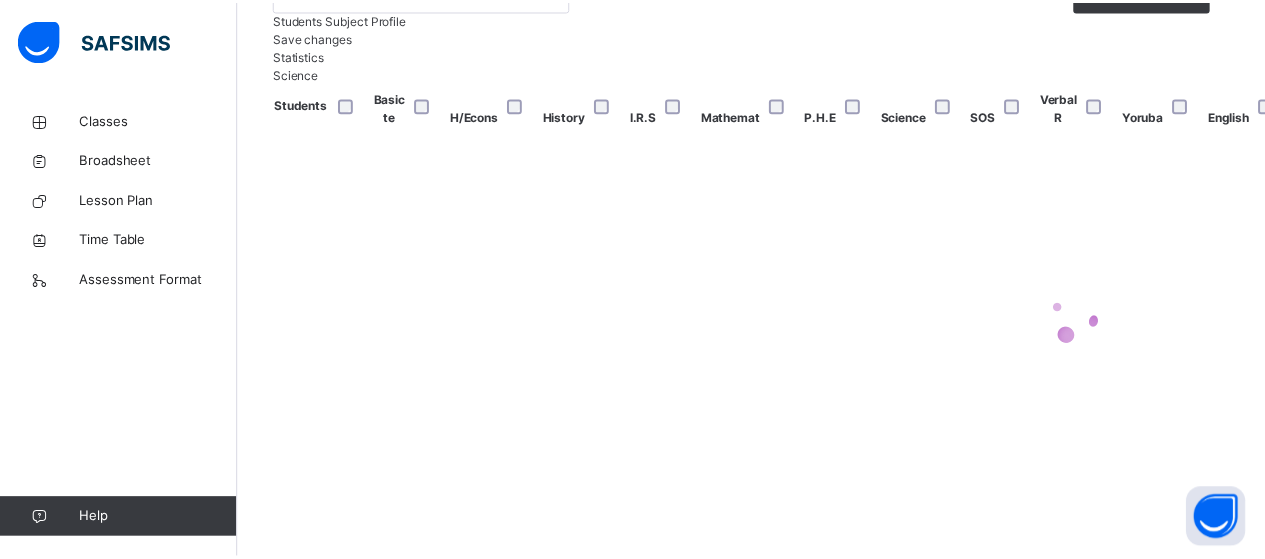 scroll, scrollTop: 860, scrollLeft: 0, axis: vertical 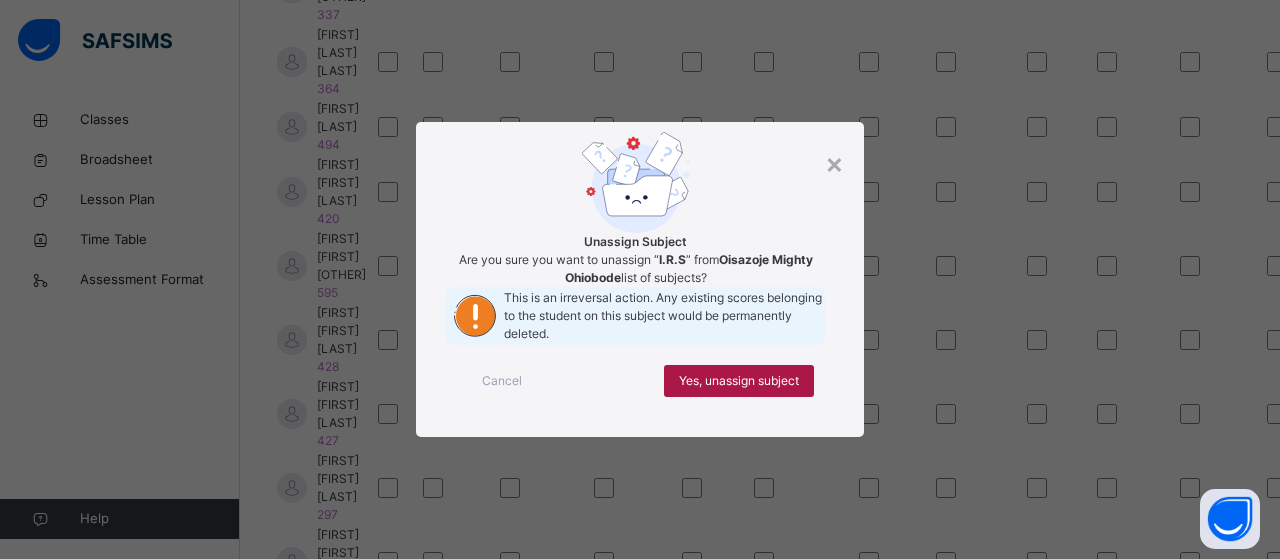 click on "Yes, unassign subject" at bounding box center [739, 381] 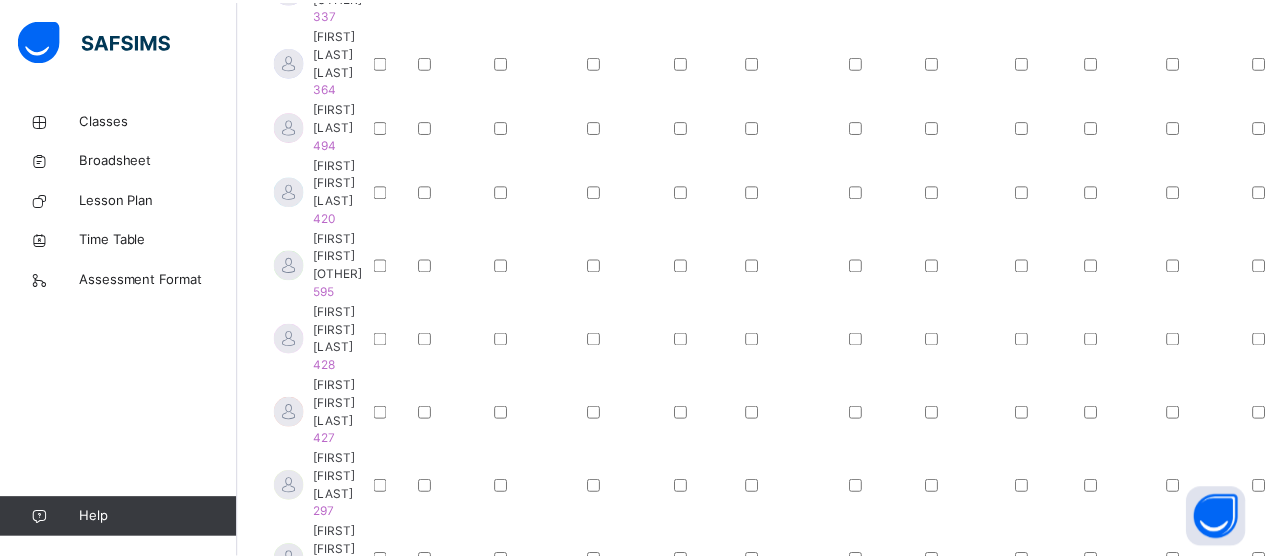 scroll, scrollTop: 860, scrollLeft: 0, axis: vertical 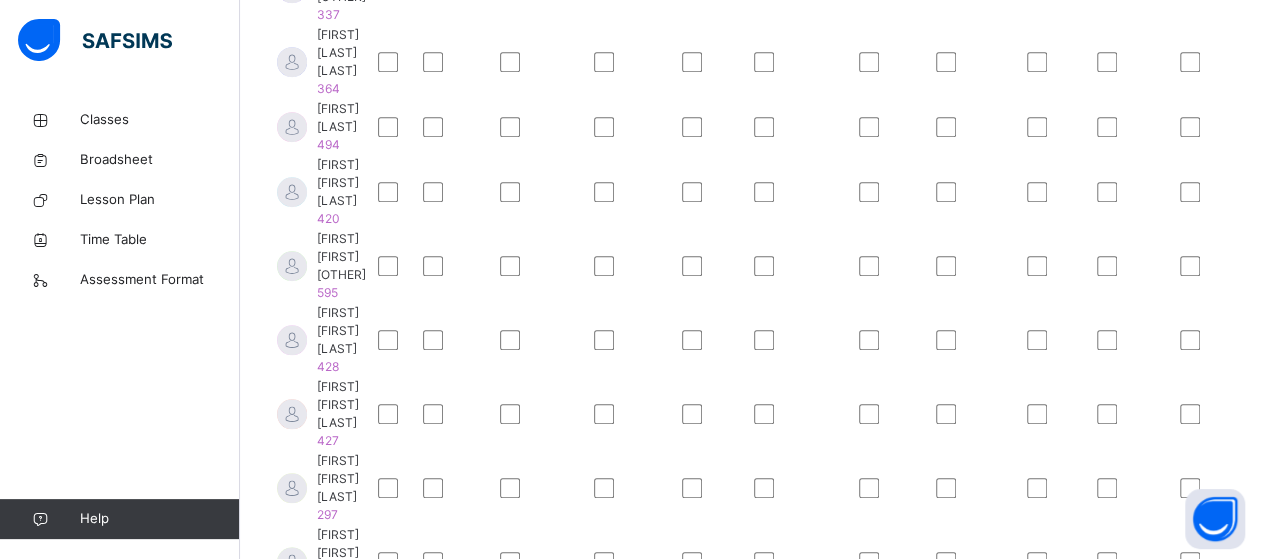 click at bounding box center [455, 1284] 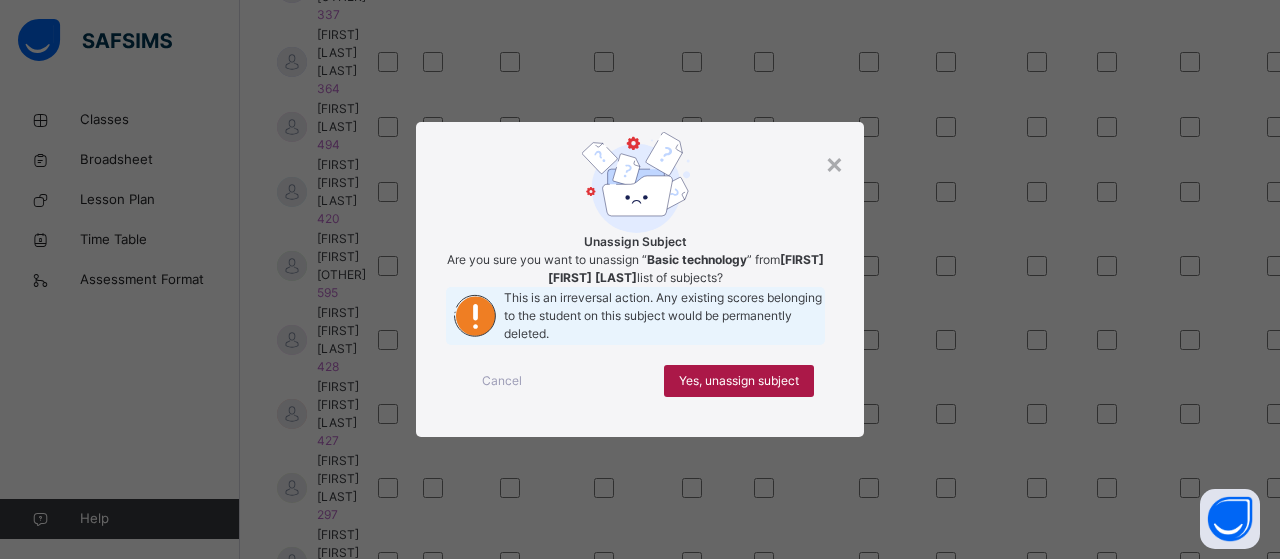 click on "Yes, unassign subject" at bounding box center (739, 381) 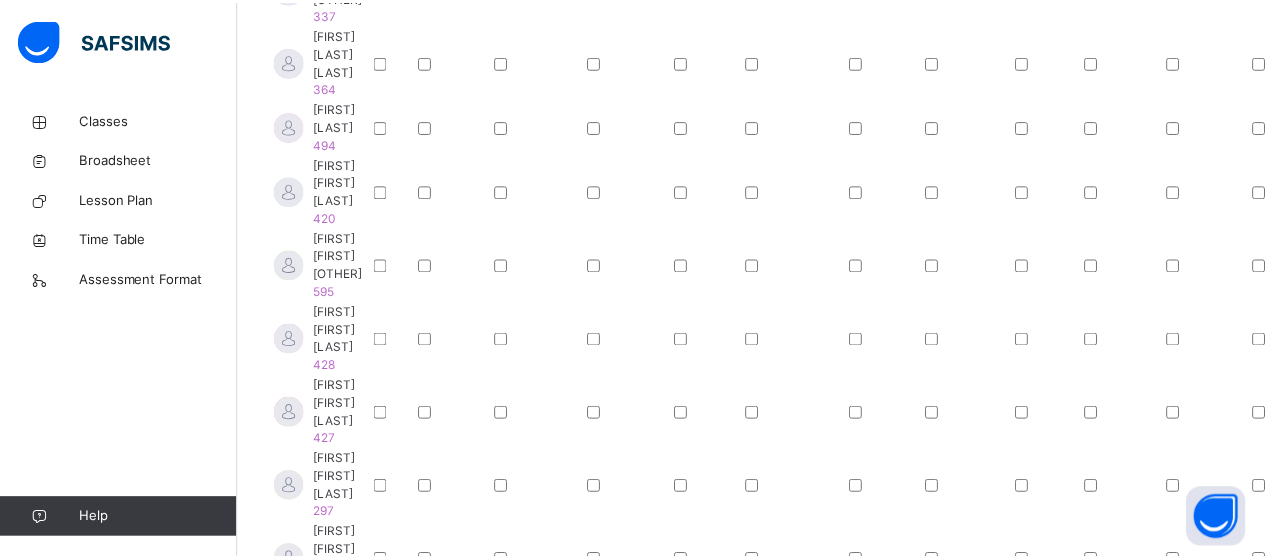 scroll, scrollTop: 1176, scrollLeft: 0, axis: vertical 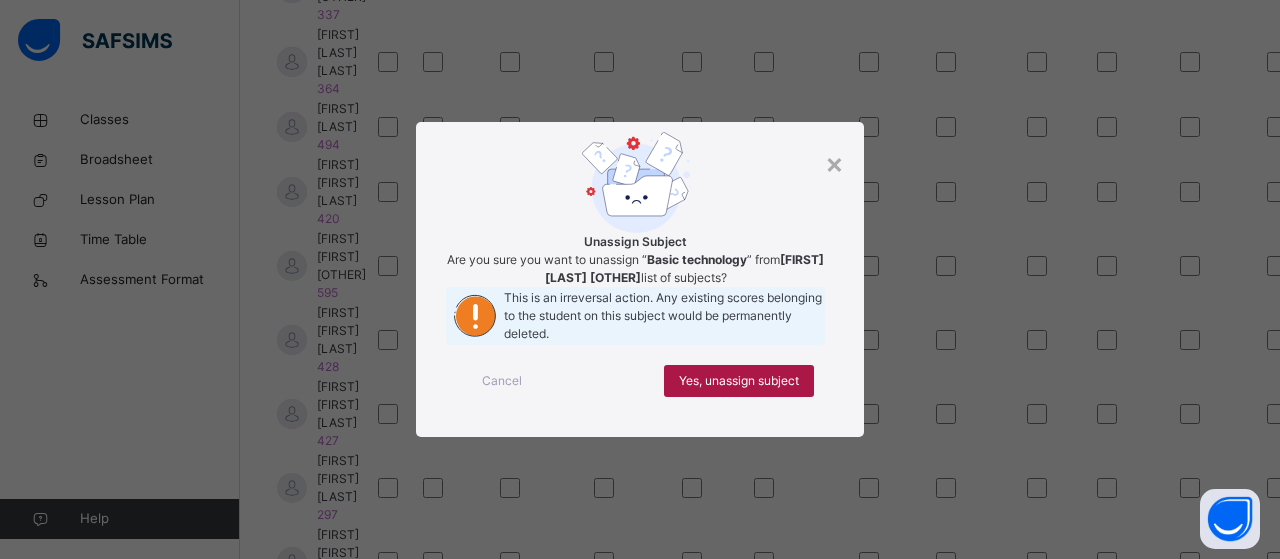 click on "Yes, unassign subject" at bounding box center [739, 381] 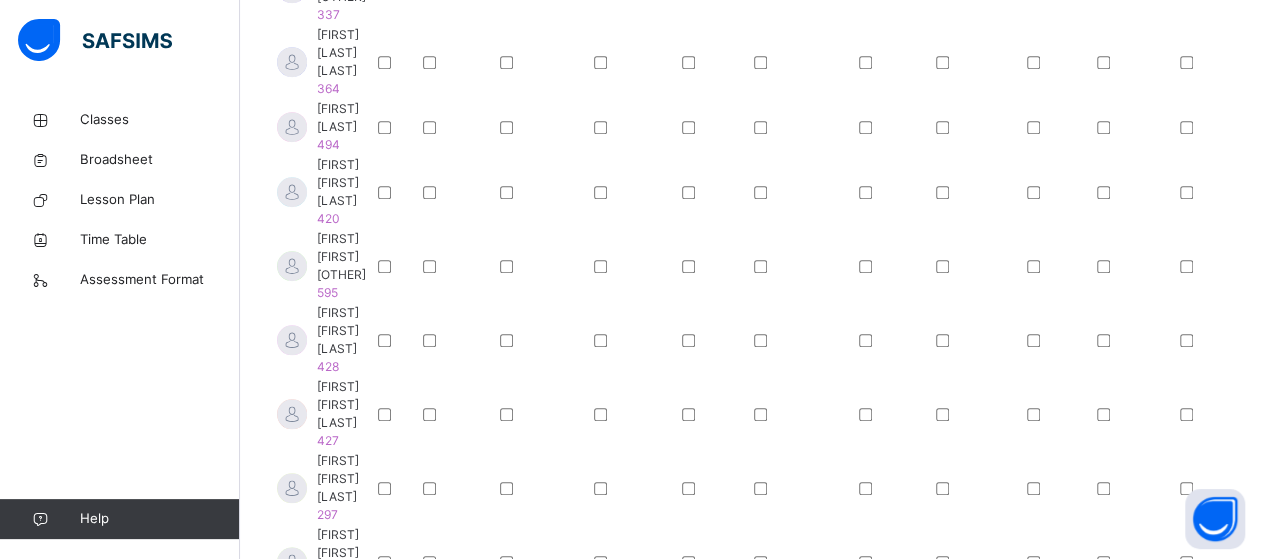 scroll, scrollTop: 1176, scrollLeft: 0, axis: vertical 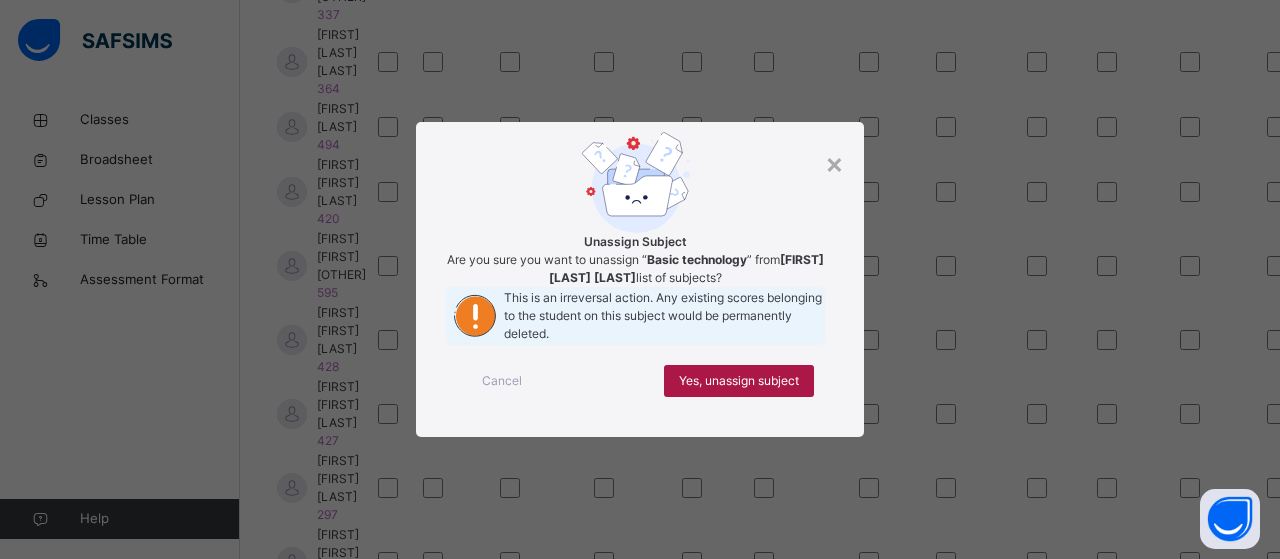 click on "Yes, unassign subject" at bounding box center (739, 381) 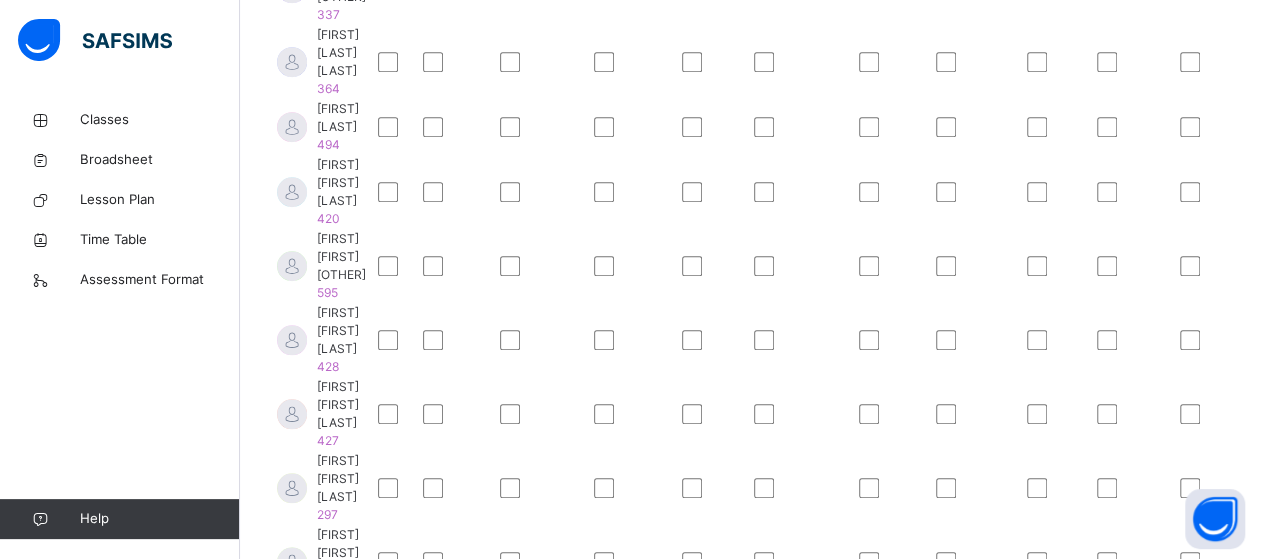 scroll, scrollTop: 1176, scrollLeft: 0, axis: vertical 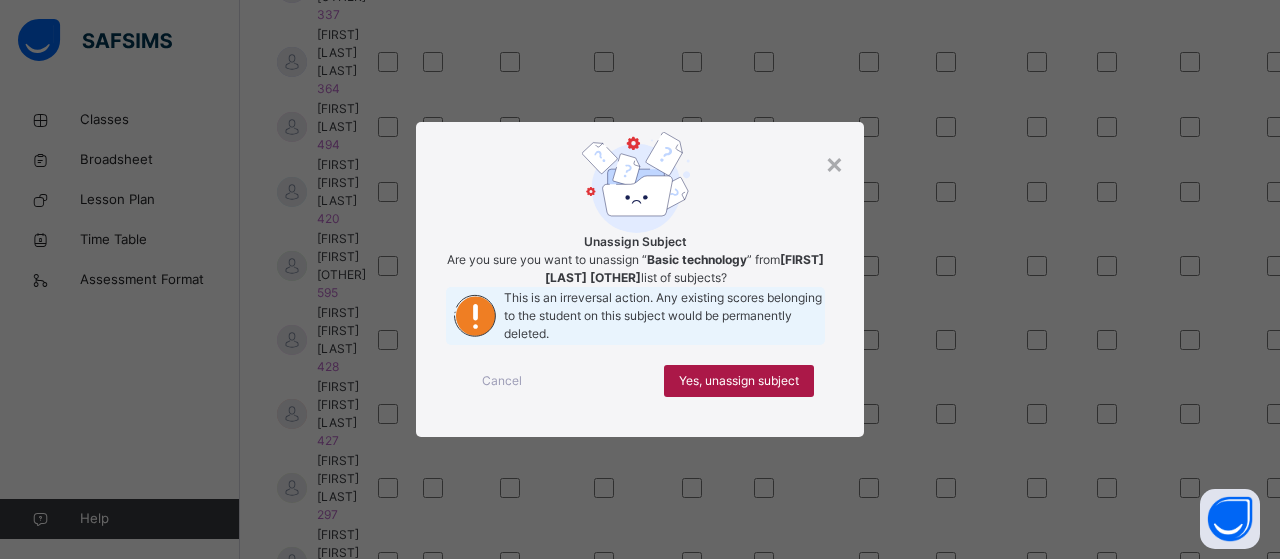 click on "Yes, unassign subject" at bounding box center [739, 381] 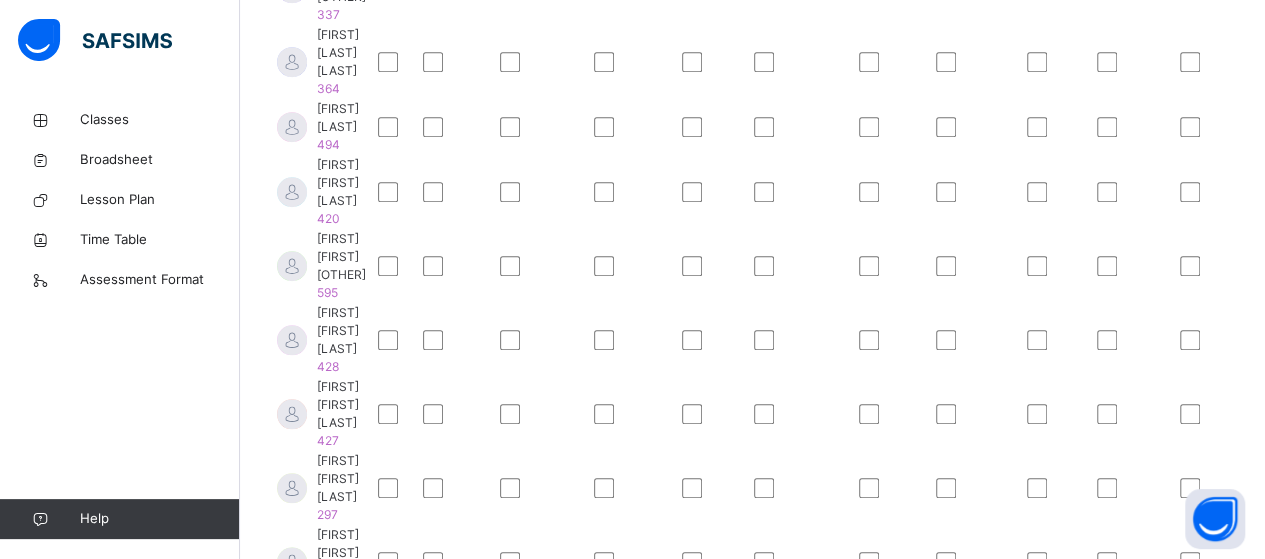 scroll, scrollTop: 1176, scrollLeft: 0, axis: vertical 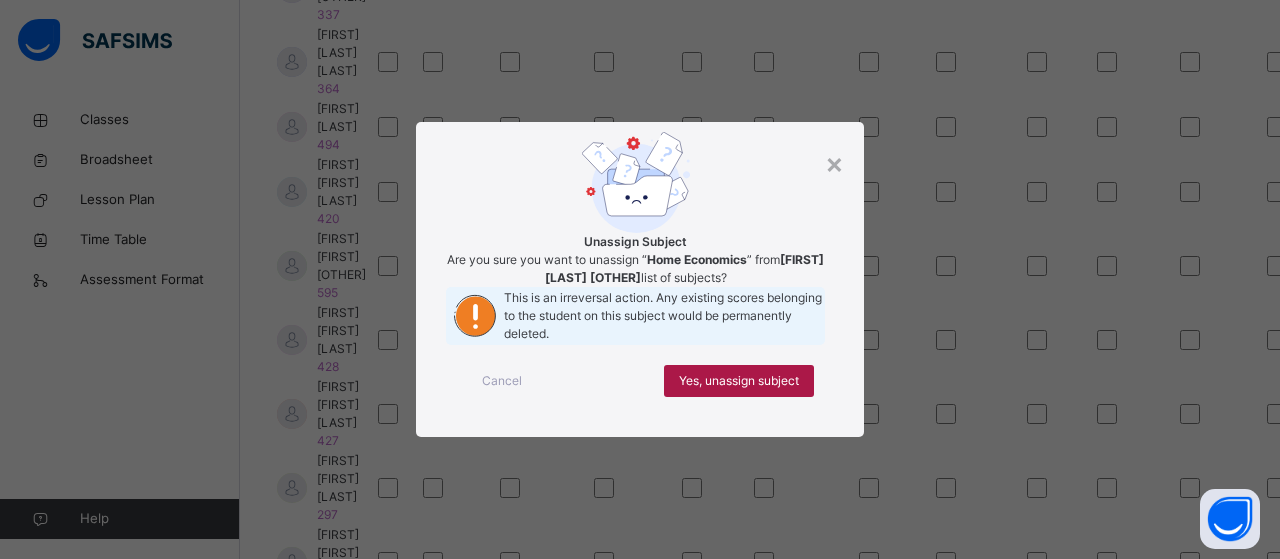 click on "Yes, unassign subject" at bounding box center (739, 381) 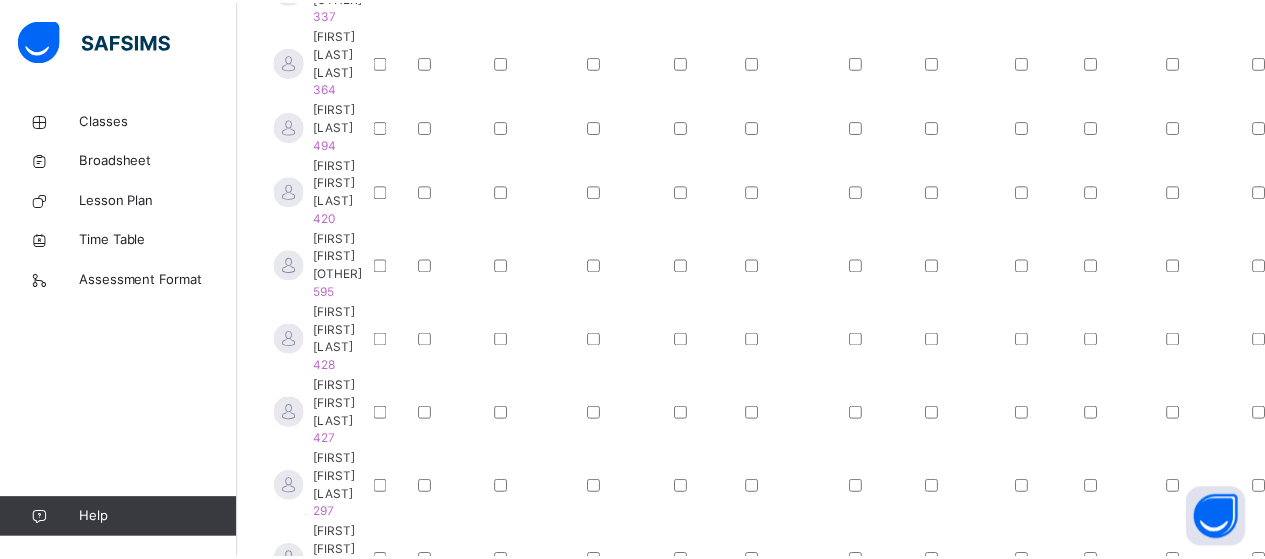 scroll, scrollTop: 1176, scrollLeft: 0, axis: vertical 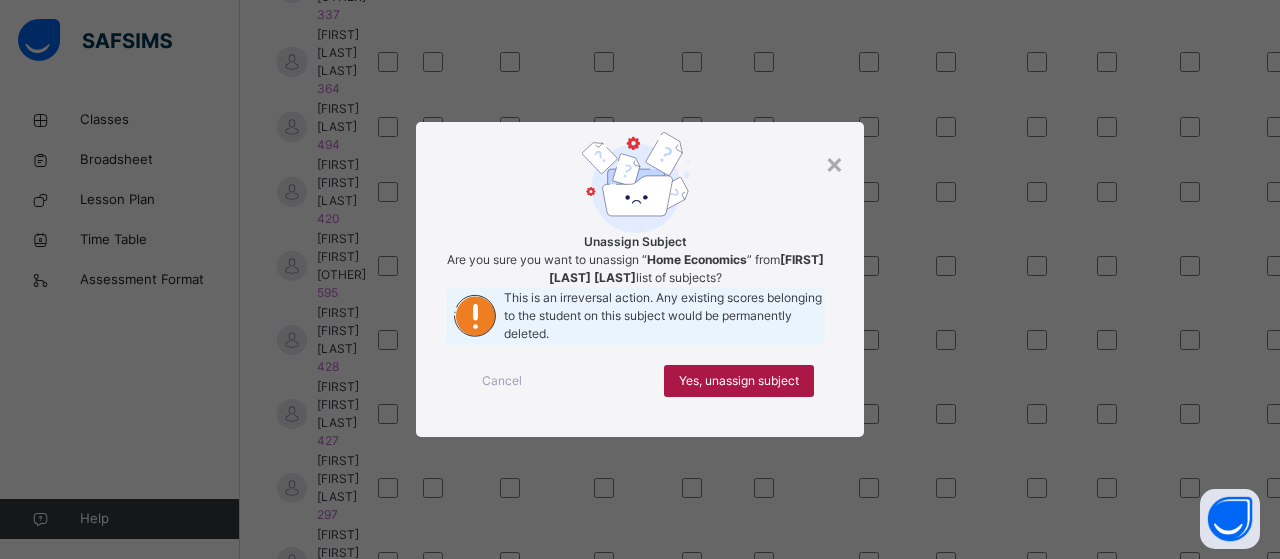 click on "Yes, unassign subject" at bounding box center [739, 381] 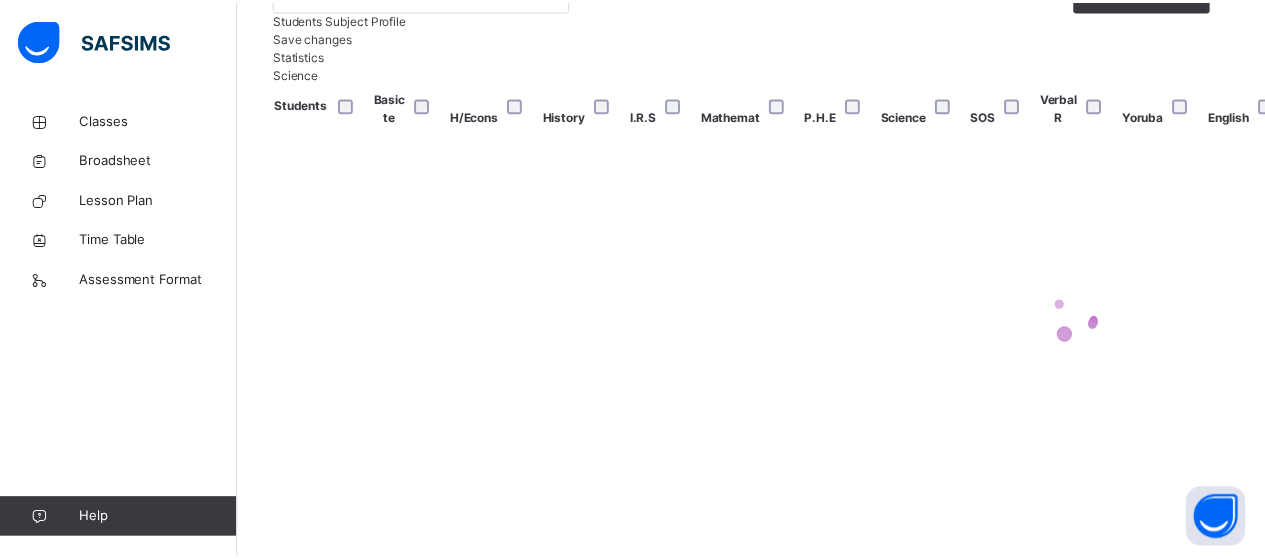 scroll, scrollTop: 1176, scrollLeft: 0, axis: vertical 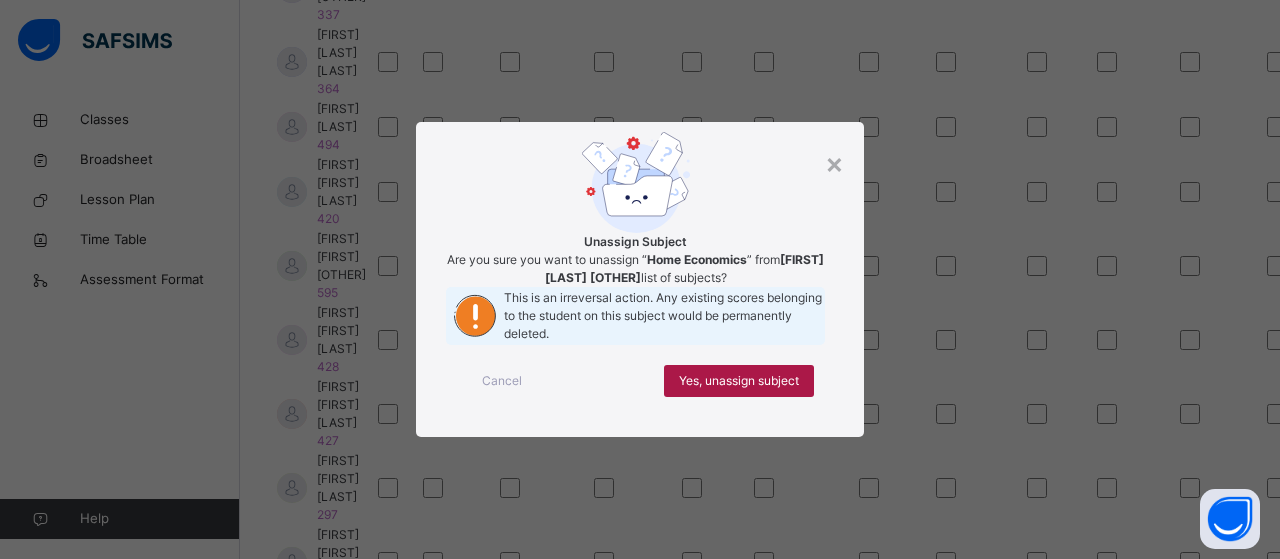 click on "Yes, unassign subject" at bounding box center (739, 381) 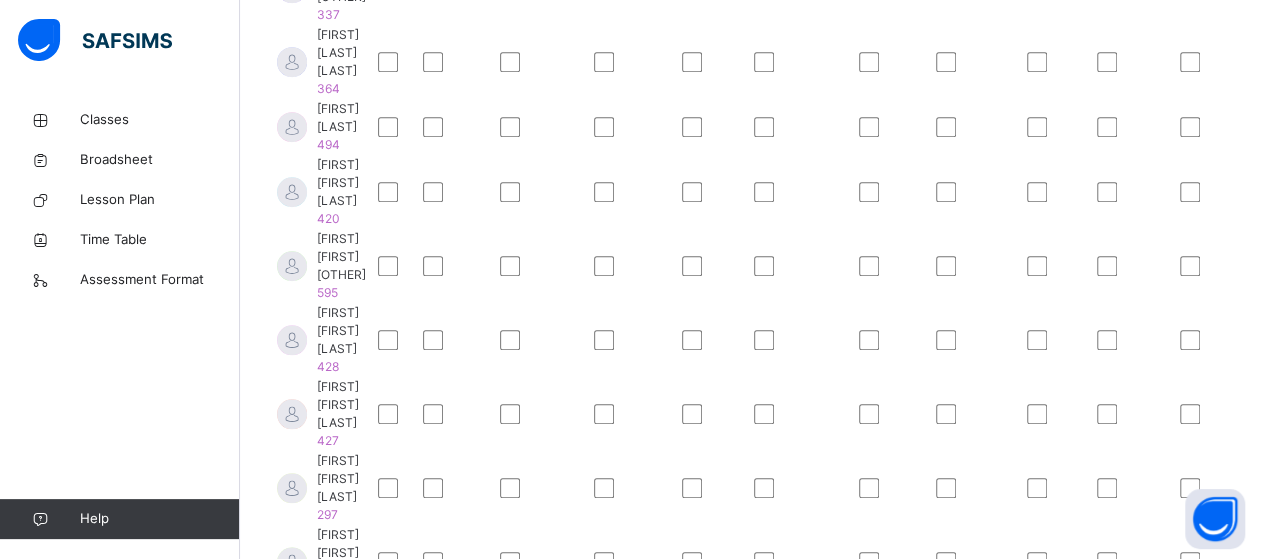 scroll, scrollTop: 1176, scrollLeft: 0, axis: vertical 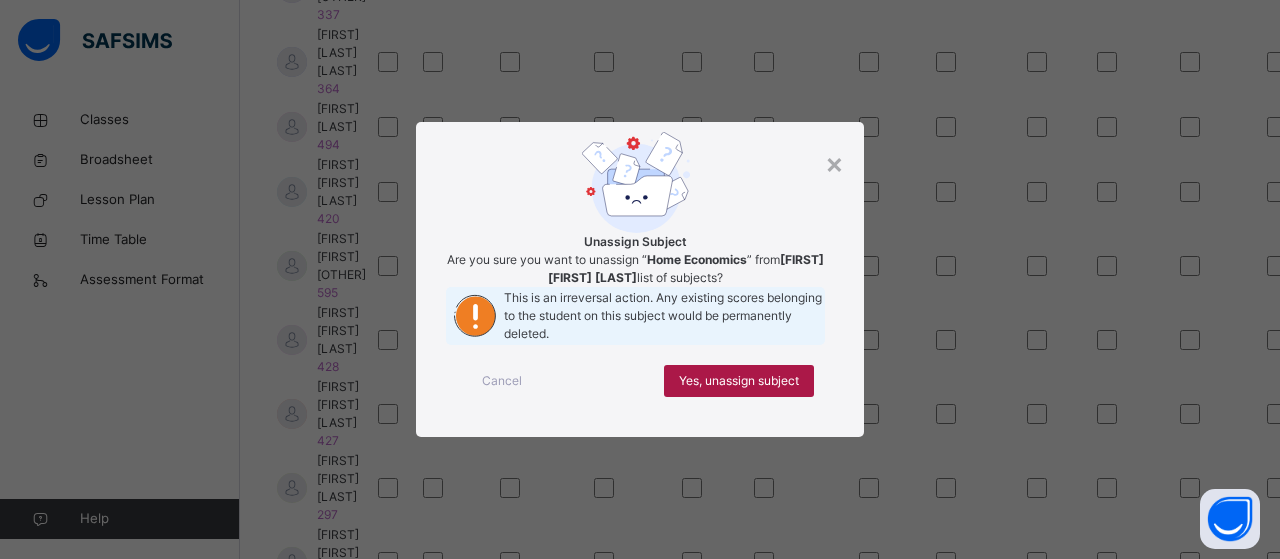 click on "Yes, unassign subject" at bounding box center (739, 381) 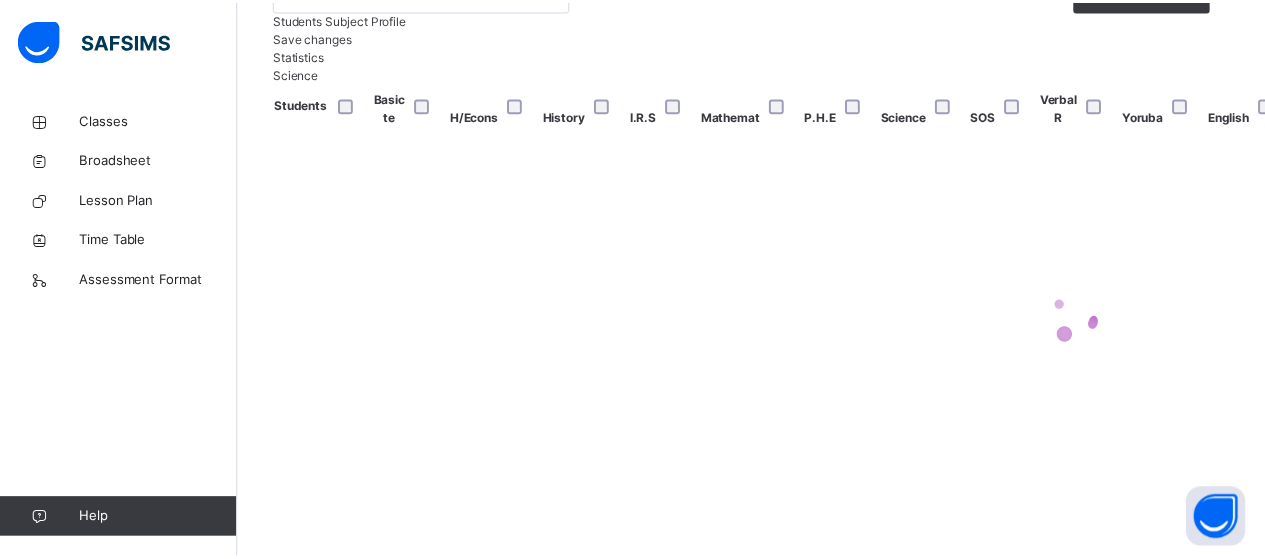 scroll, scrollTop: 1176, scrollLeft: 0, axis: vertical 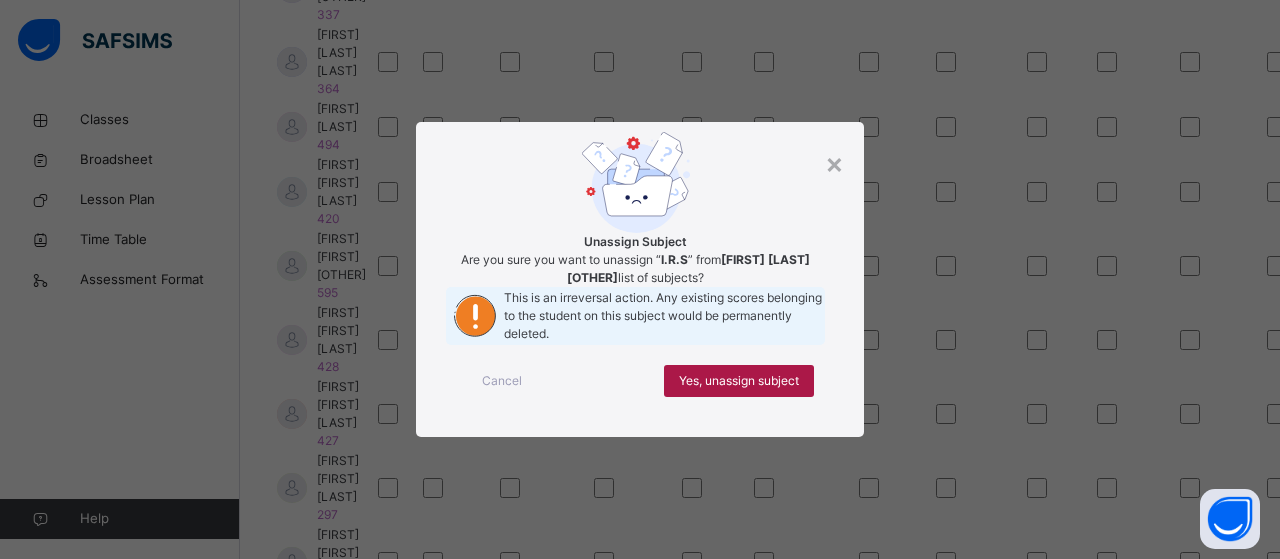 click on "Yes, unassign subject" at bounding box center (739, 381) 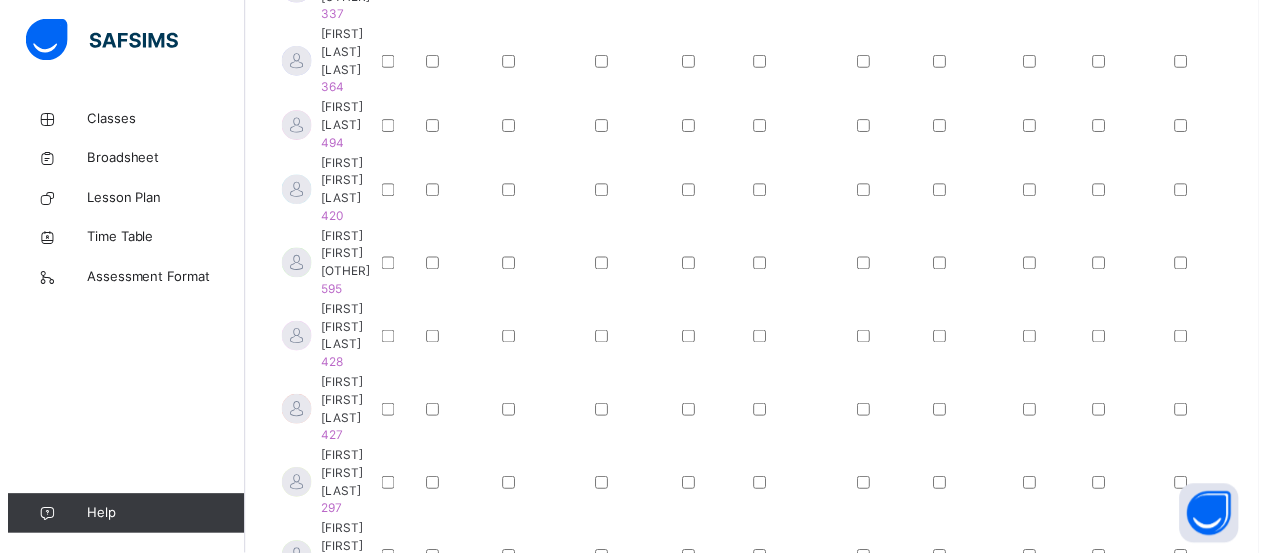 scroll, scrollTop: 1176, scrollLeft: 0, axis: vertical 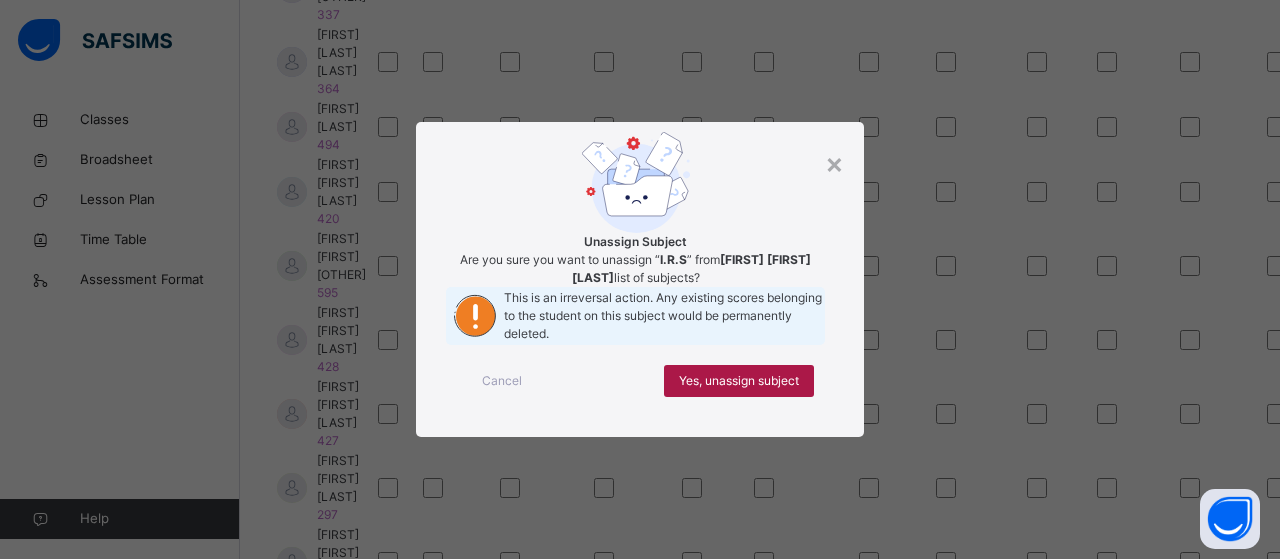 click on "Yes, unassign subject" at bounding box center [739, 381] 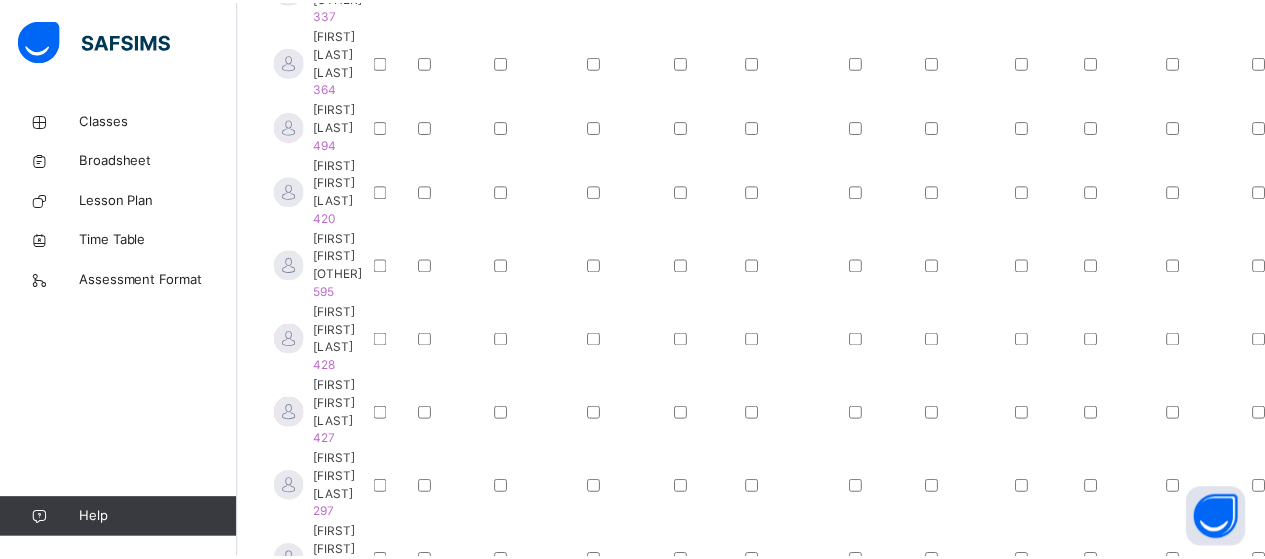 scroll, scrollTop: 1176, scrollLeft: 0, axis: vertical 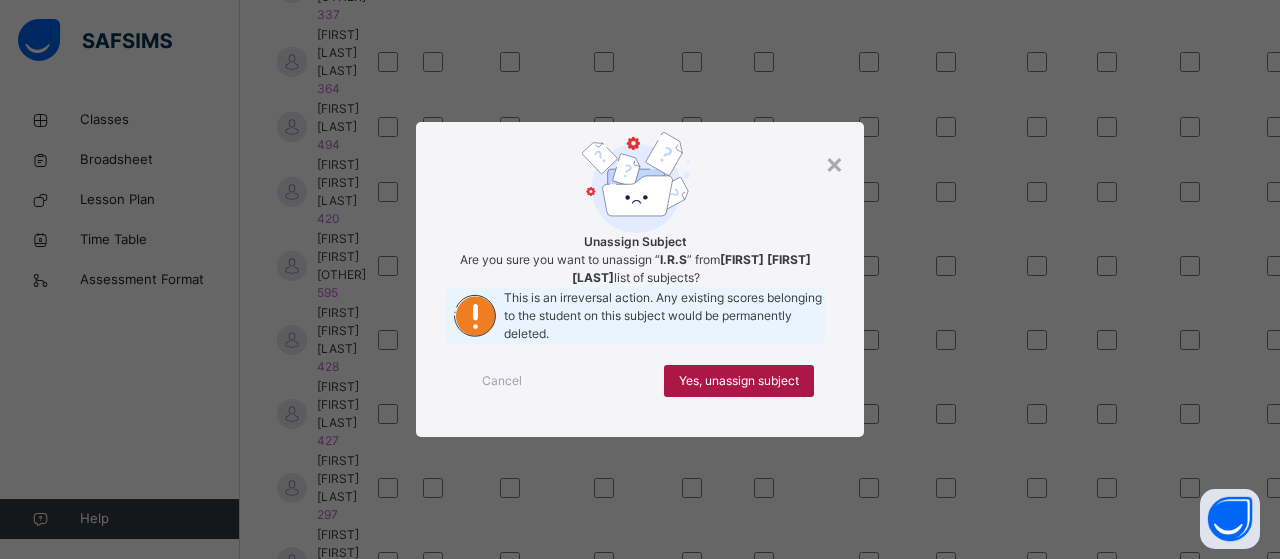 click on "Yes, unassign subject" at bounding box center (739, 381) 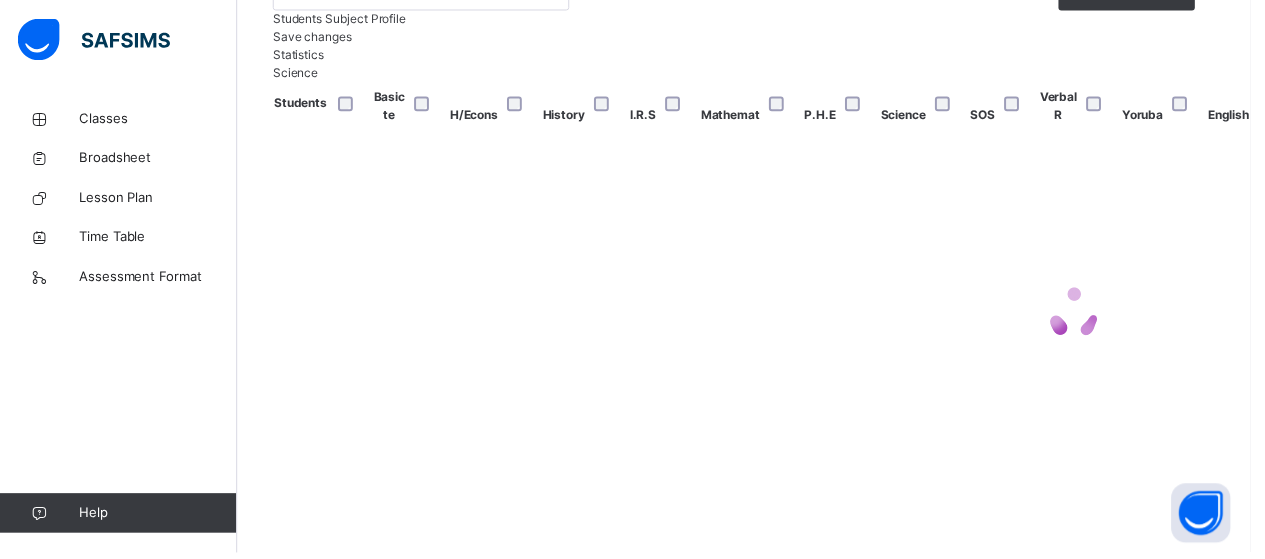 scroll, scrollTop: 316, scrollLeft: 0, axis: vertical 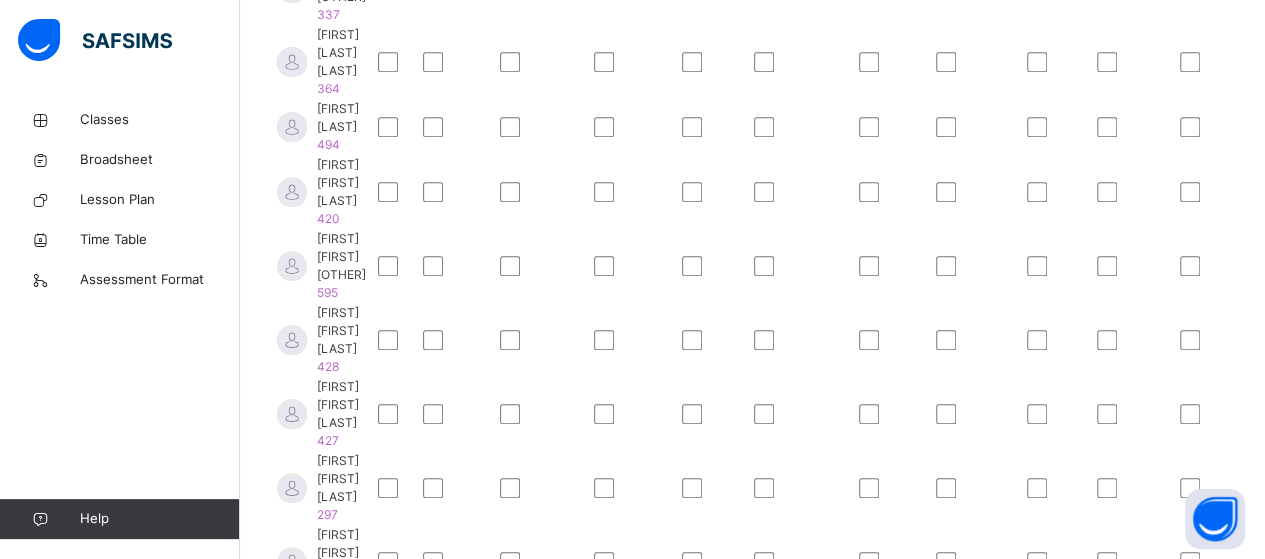 click on "Back  / DAOS Grd1  DAOS Grd1  DAOS Grade 1 3rd Term 2024-2025 Class Members Subjects Results Skills Attendance Timetable Form Teacher Class Members More Options   22  Students in class Download Pdf Report Excel Report Hide subject profile Daltha Academy Date: 2nd Aug 2025, 4:30:19 pm Class Members Class:  DAOS Grd1  Total no. of Students:  22 Term:  3rd Term Session:  2024-2025 S/NO Admission No. Last Name First Name Other Name 1 337 [LAST] [FIRST] [OTHER] 2 364 [LAST] [FIRST] [OTHER] 3 494 [LAST] [FIRST] 4 420 [LAST] [FIRST] [OTHER] 5 595 [LAST] [FIRST] [OTHER] 6 428 [LAST] [FIRST] [OTHER] 7 427 [LAST] [FIRST] [OTHER] 8 297 [LAST] [FIRST] [OTHER] 9 392 [LAST] [FIRST] [OTHER] 10 296 [LAST] [FIRST] [OTHER] 11 700 [LAST] [FIRST] [OTHER] 12 434 [LAST] [FIRST] 13 363 [LAST] [FIRST] [OTHER] 14 513 [LAST] [FIRST] [OTHER] 15 346 [LAST] [FIRST] [OTHER] 16 303 [LAST] [FIRST] [OTHER] 17 251 [LAST] [FIRST] 18 318 [LAST] [FIRST] [OTHER] 19 270 [LAST] [FIRST] [OTHER] 20 322 [LAST]" at bounding box center [752, 485] 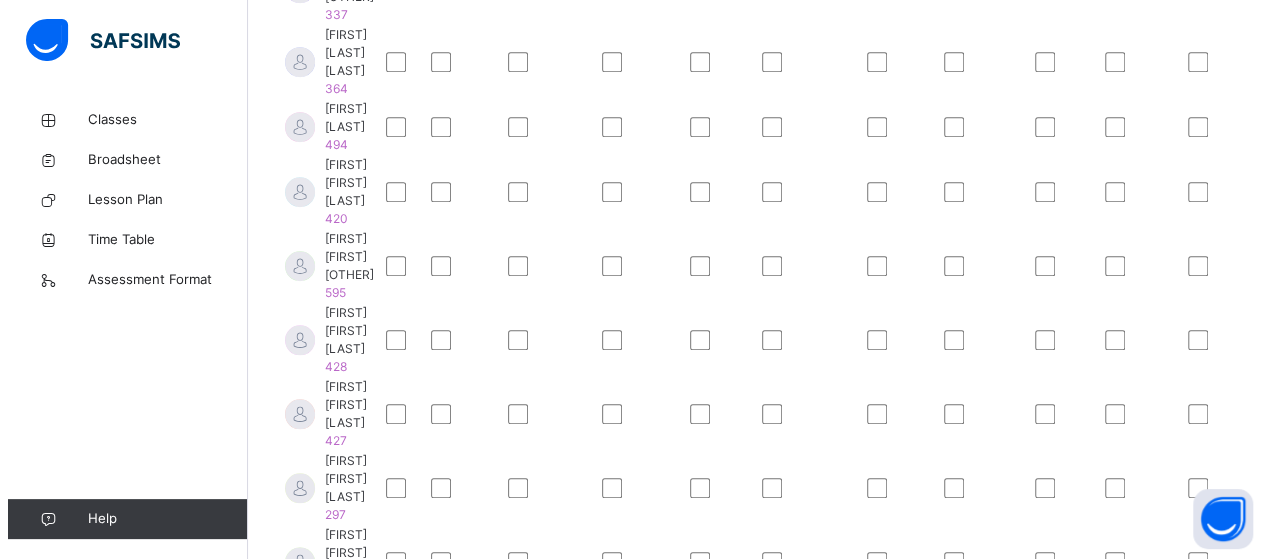 scroll, scrollTop: 430, scrollLeft: 838, axis: both 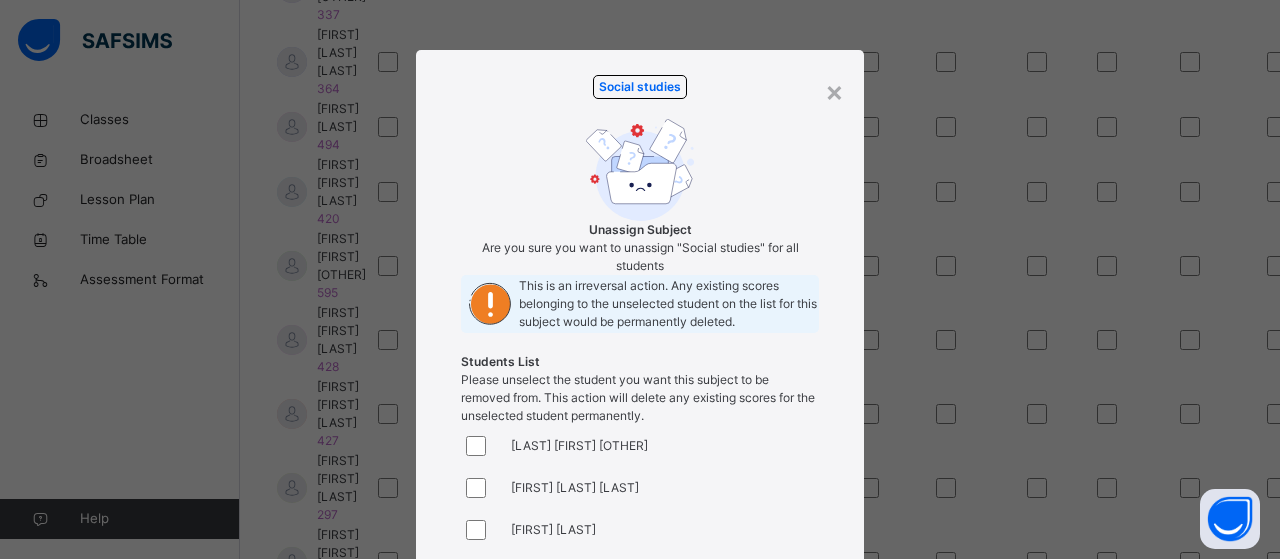click on "Social studies Unassign Subject Are you sure you want to unassign "Social studies" for all students This is an irreversal action. Any existing scores belonging to the unselected student on the list for this subject would be permanently deleted. Students List Please unselect the student you want this subject to be removed from. This action will delete any existing scores for the unselected student permanently.   [LAST] [FIRST] [OTHER]     [LAST] [FIRST] [LAST]     [LAST] [FIRST]     [LAST] [FIRST] [LAST]     [LAST] [FIRST] [OTHER]     [LAST] [FIRST] [OTHER]     [LAST] [FIRST] [OTHER]     [LAST] [FIRST] [OTHER]     [LAST] [FIRST] [OTHER]     [LAST] [FIRST] [OTHER]     [LAST] [FIRST] [OTHER]     [LAST] [FIRST]     [LAST] [FIRST] [OTHER]     [LAST] [FIRST] [OTHER]     [LAST] [FIRST] [OTHER]     [LAST] [FIRST] [OTHER]     [LAST] [FIRST]     [LAST] [FIRST] [OTHER]     [LAST] [FIRST] [OTHER]     [LAST] [FIRST] [OTHER]     [LAST] [FIRST] [LAST]" at bounding box center (640, 405) 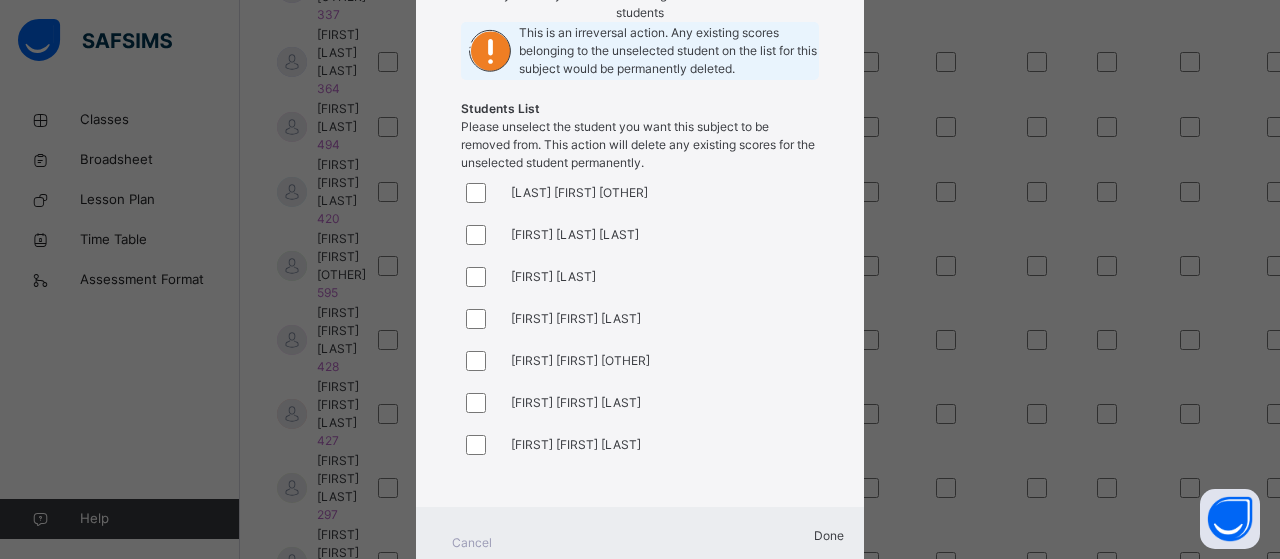 scroll, scrollTop: 404, scrollLeft: 0, axis: vertical 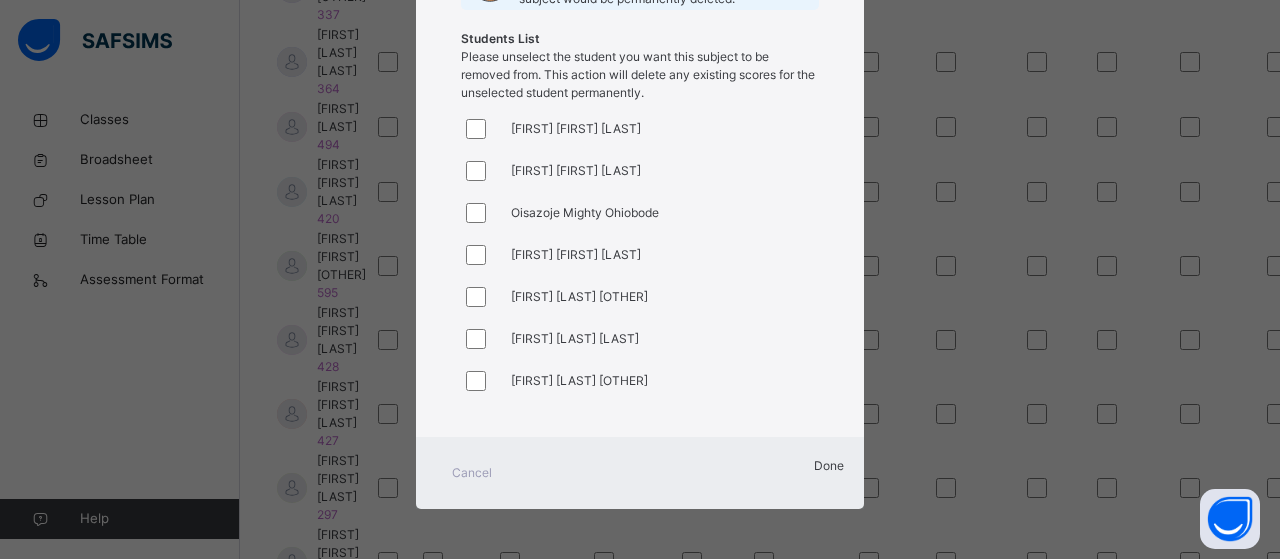 click on "Done" at bounding box center (829, 465) 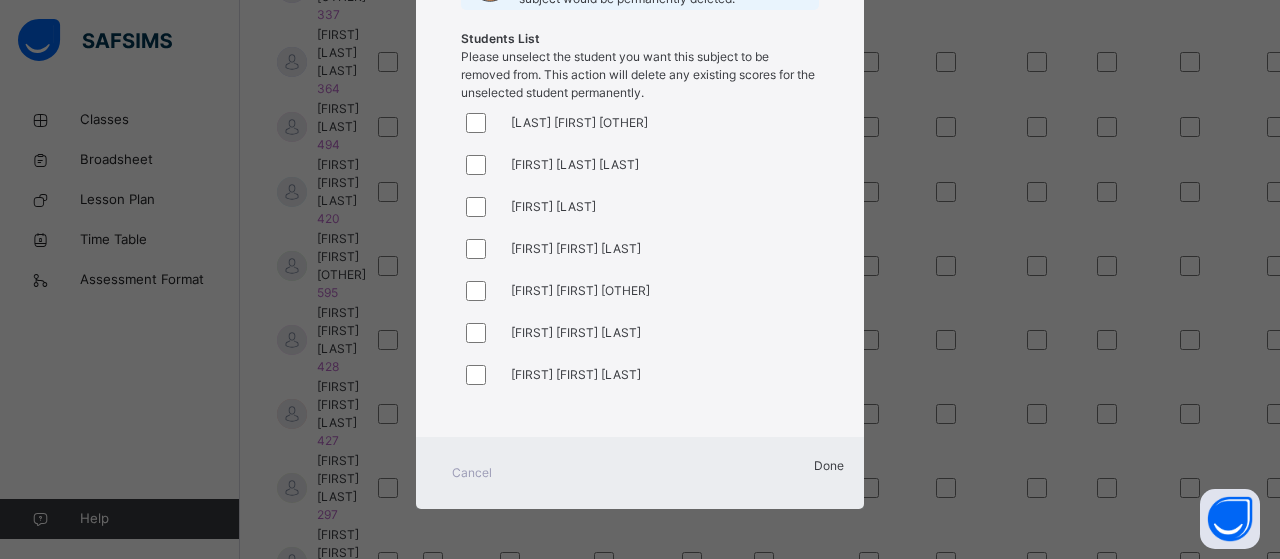 click on "Done" at bounding box center [829, 465] 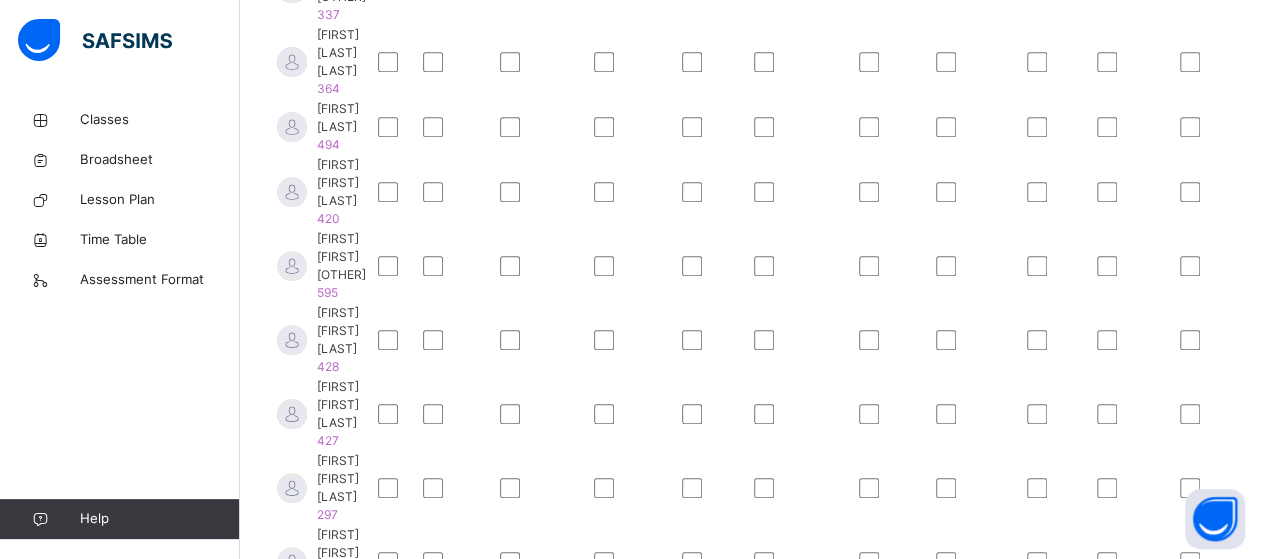 click at bounding box center [1056, 414] 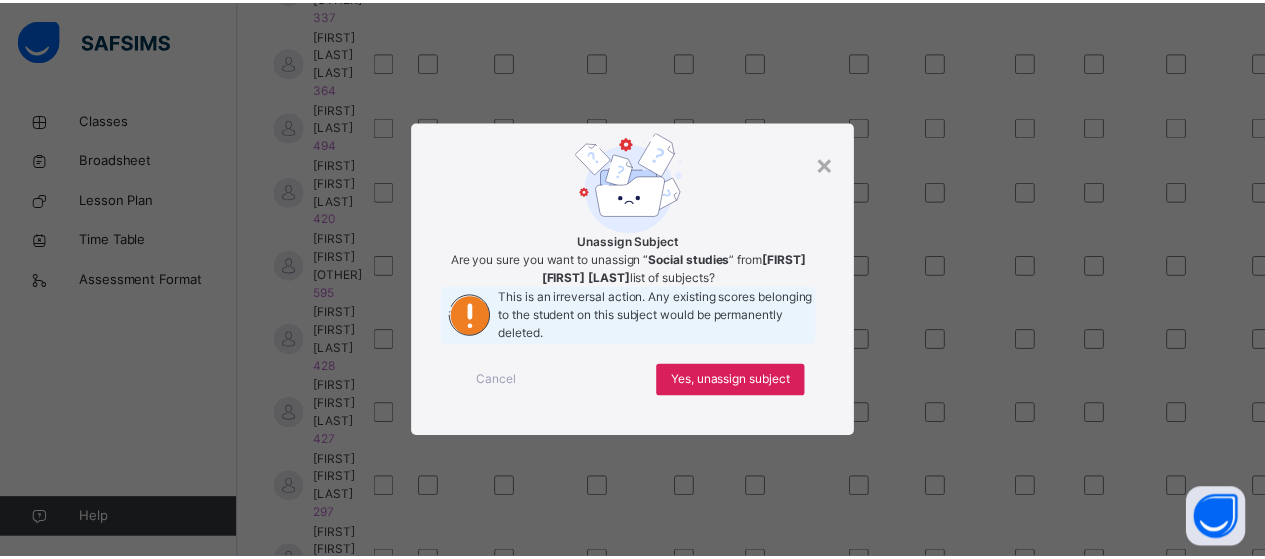 scroll, scrollTop: 0, scrollLeft: 0, axis: both 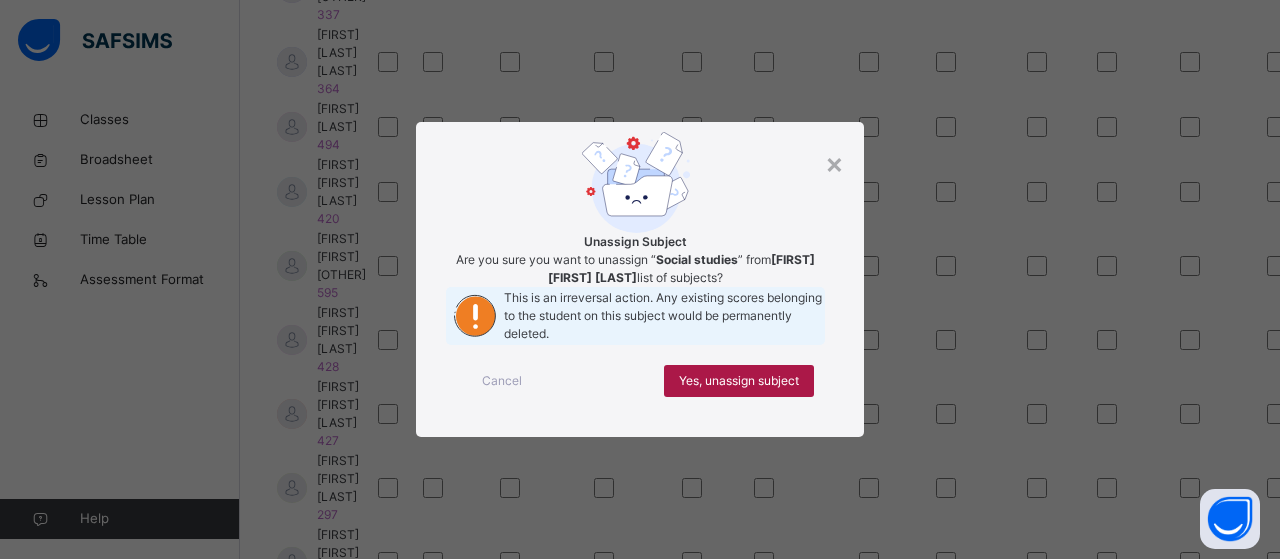 click on "Yes, unassign subject" at bounding box center (739, 381) 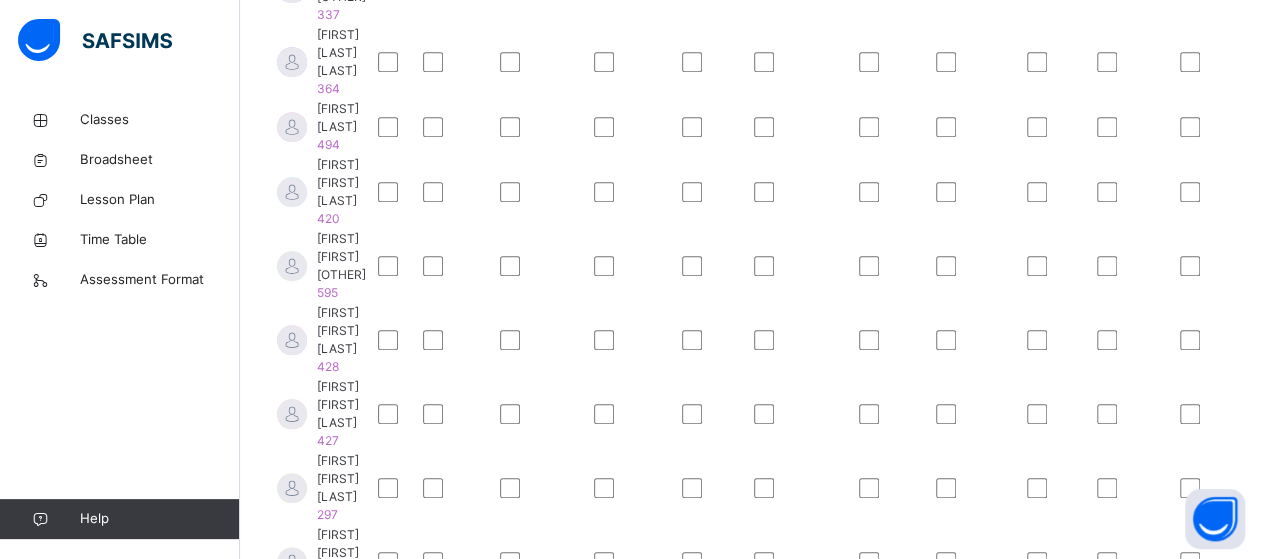 scroll, scrollTop: 430, scrollLeft: 838, axis: both 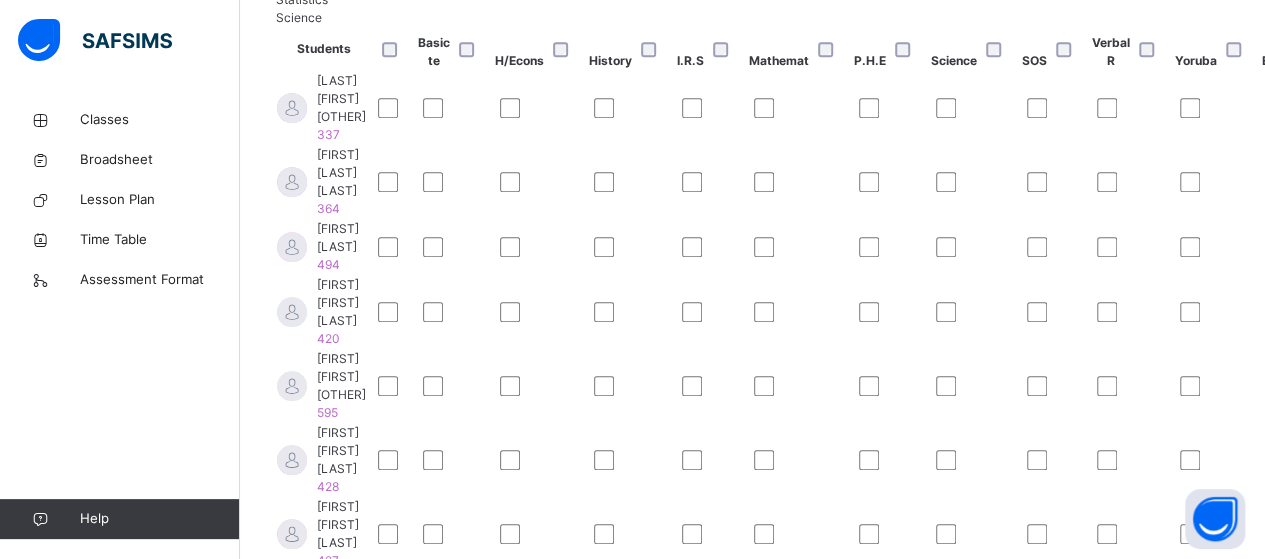 click on "Students Subject Profile Save changes   Statistics   Science Students Basic te   H/Econs   History   I.R.S   Mathemat   P.H.E   Science   SOS   Verbal R   Yoruba   English    Prevocat   National   I.C.T   Agric   Bus stud   Q/Reason   Civic Ed     [LAST] [FIRST] [OTHER]   337   [LAST] [FIRST] [LAST]   364   [LAST] [FIRST]   494   [LAST] [FIRST] [LAST]   420   [LAST] [FIRST] [OTHER]   595   [LAST] [FIRST] [OTHER]   428   [LAST] [FIRST] [OTHER]   427   [LAST] [FIRST] [OTHER]   297   [LAST] [FIRST] [OTHER]   392   [LAST] [FIRST] [OTHER]   296   [LAST] [FIRST] [OTHER]   700   [LAST] [FIRST]   434   [LAST] [FIRST] [OTHER]   363   [LAST] [FIRST] [OTHER]   513   [LAST] [FIRST] [OTHER]   346   [LAST] [FIRST] [OTHER]   303   [LAST] [FIRST]   251   [LAST] [FIRST] [OTHER]   318   [LAST] [FIRST] [OTHER]   270   [LAST] [FIRST] [LAST]   322   [LAST] [FIRST] [LAST]   514   [LAST] [FIRST] [OTHER]   440" at bounding box center [752, 809] 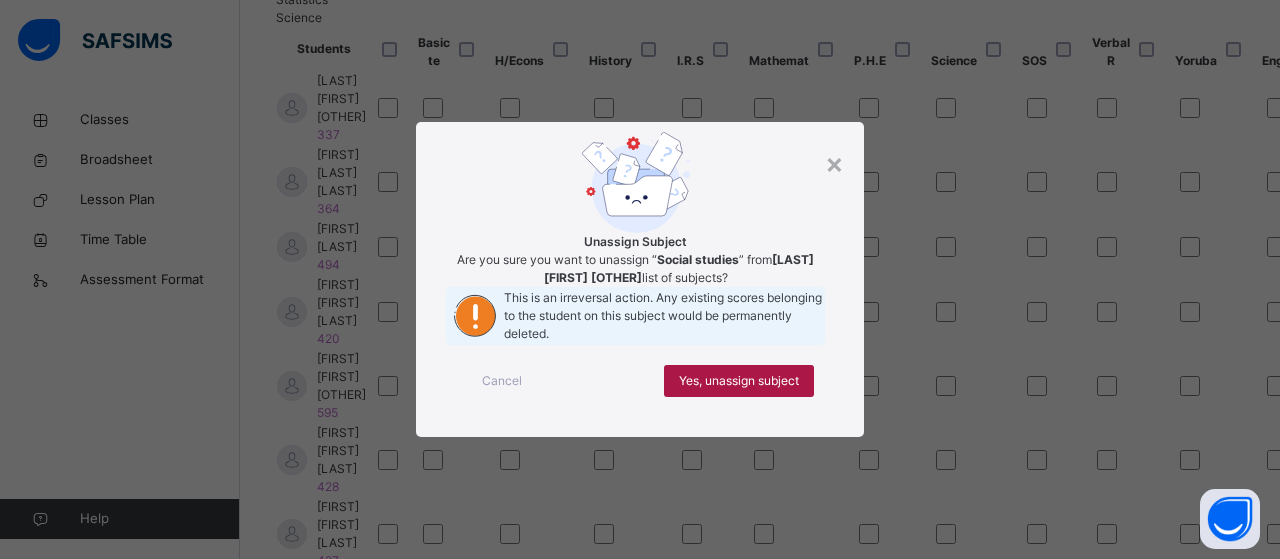 click on "Yes, unassign subject" at bounding box center [739, 381] 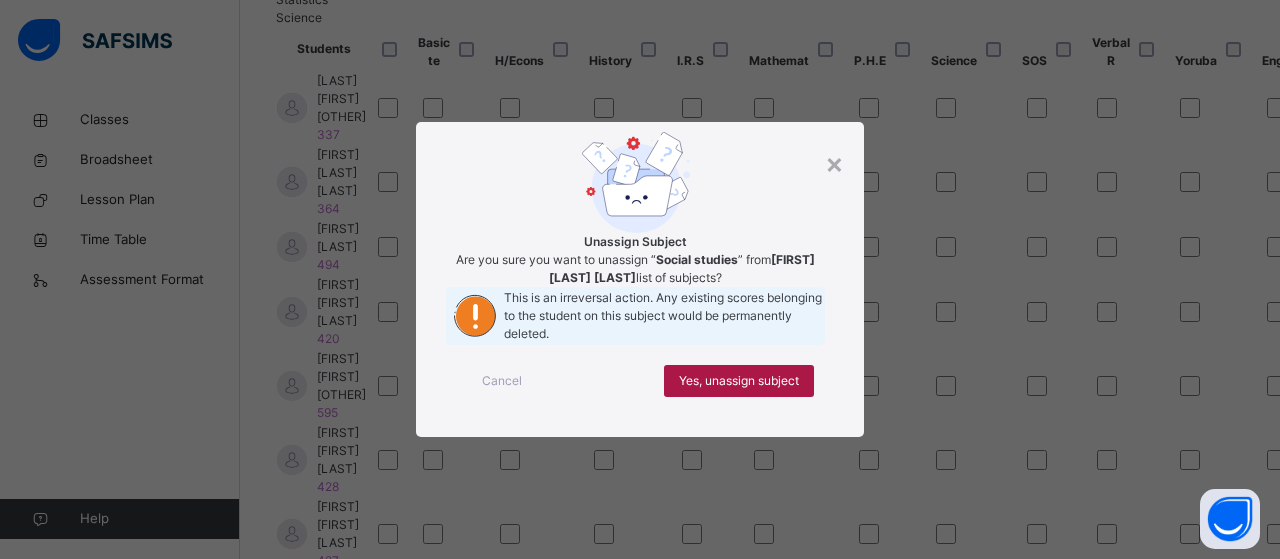click on "Yes, unassign subject" at bounding box center (739, 381) 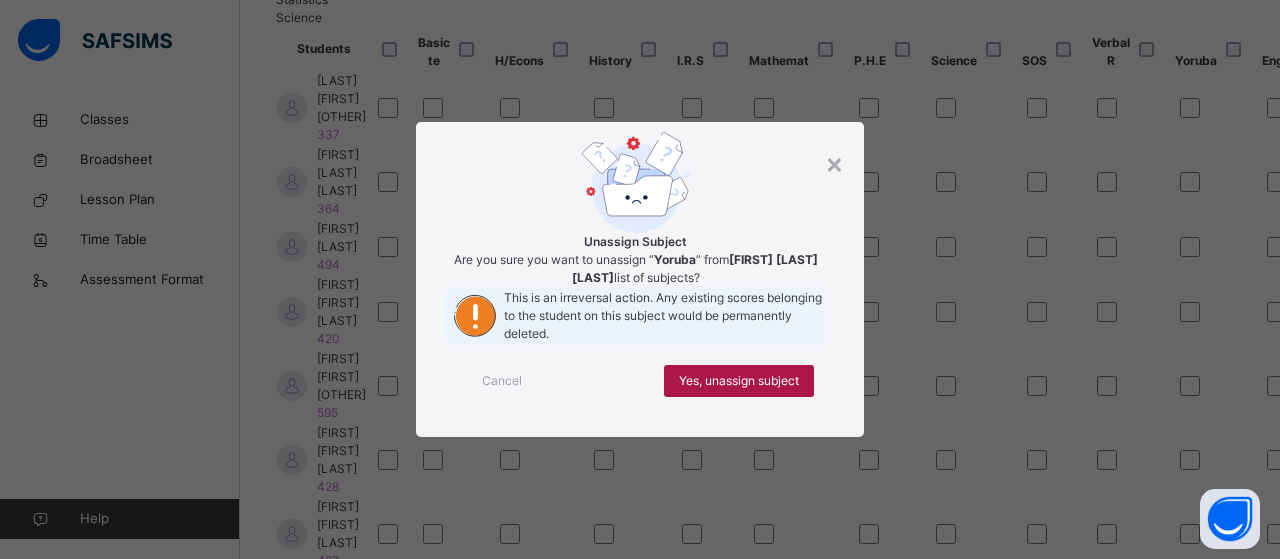 click on "Yes, unassign subject" at bounding box center (739, 381) 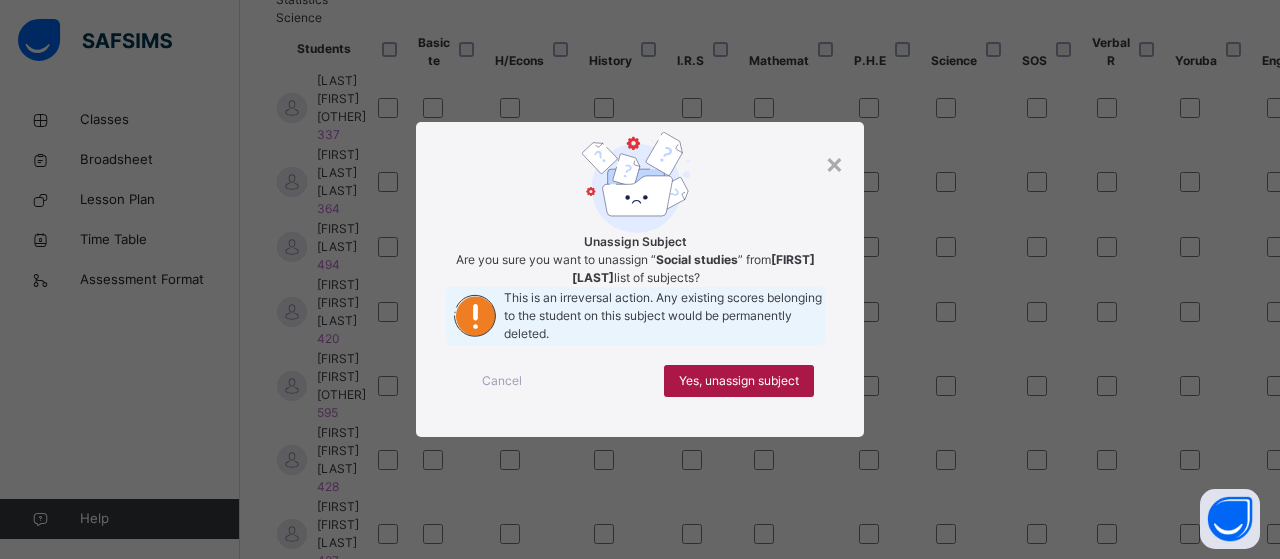 click on "Yes, unassign subject" at bounding box center (739, 381) 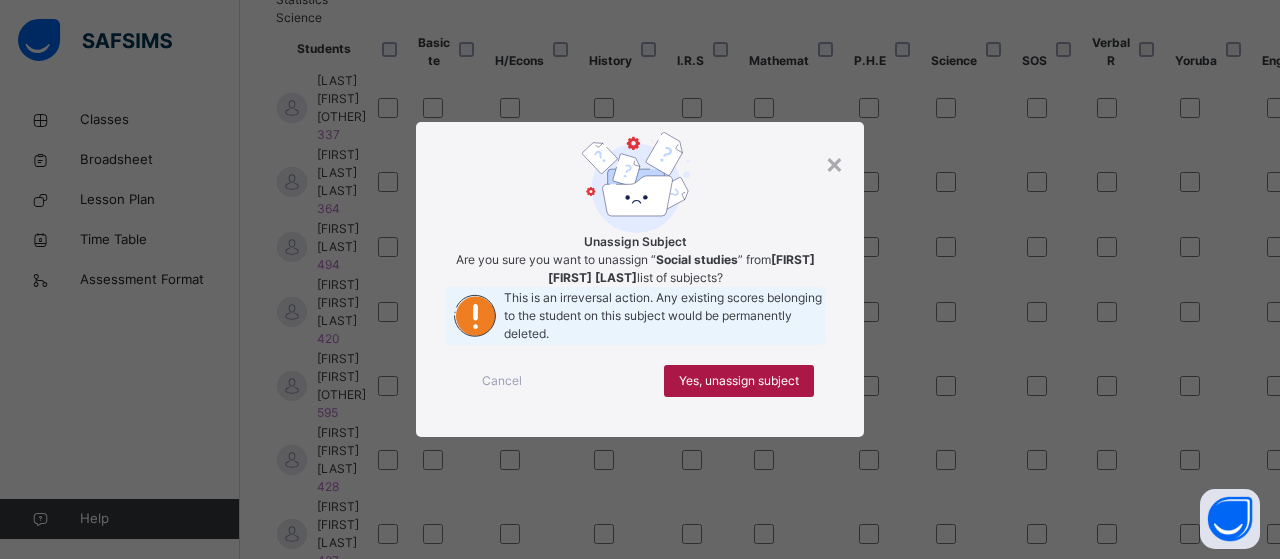 click on "Yes, unassign subject" at bounding box center [739, 381] 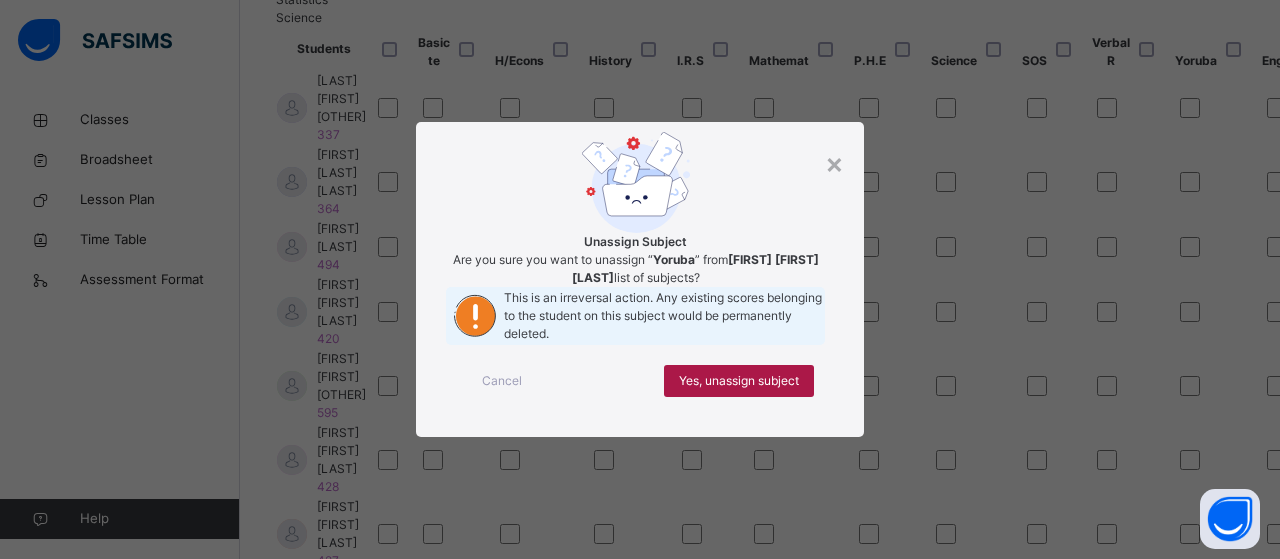 click on "Yes, unassign subject" at bounding box center (739, 381) 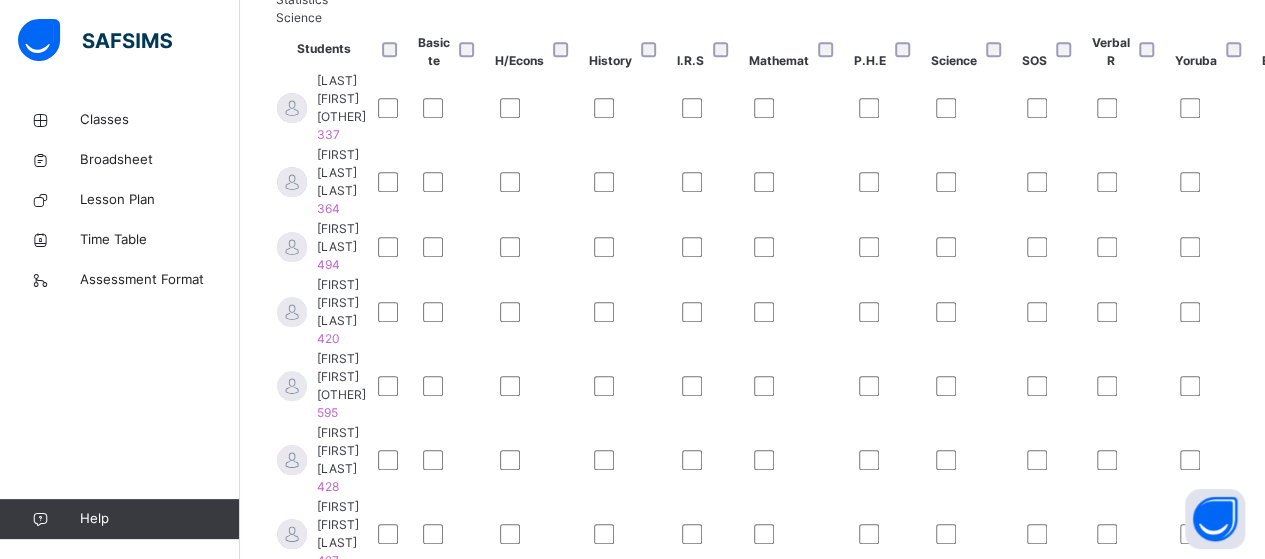 scroll, scrollTop: 430, scrollLeft: 838, axis: both 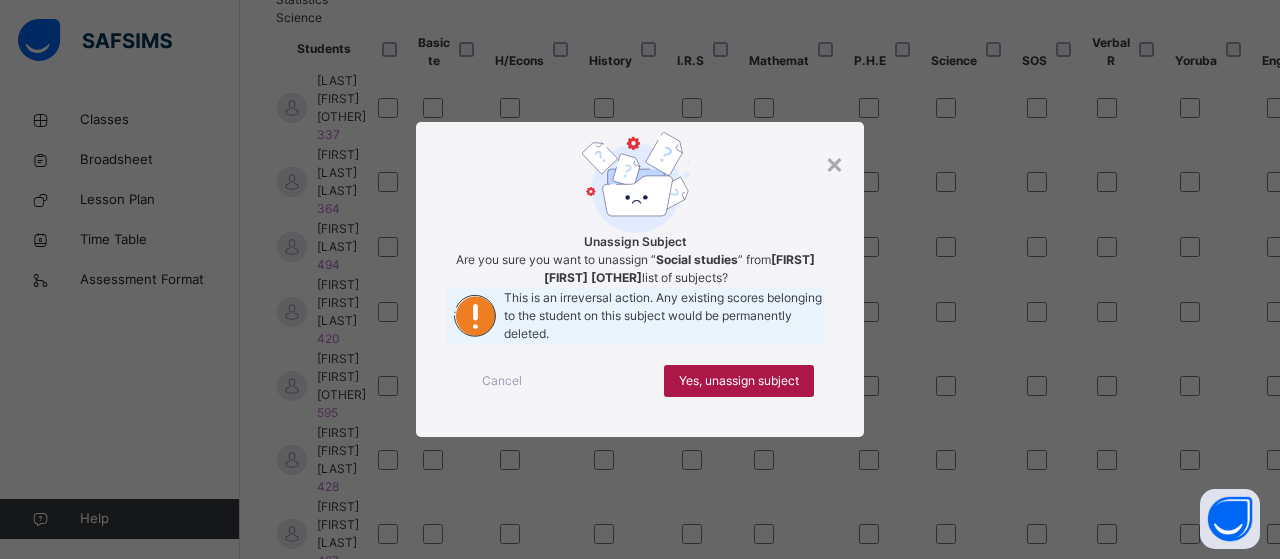 click on "Yes, unassign subject" at bounding box center (739, 381) 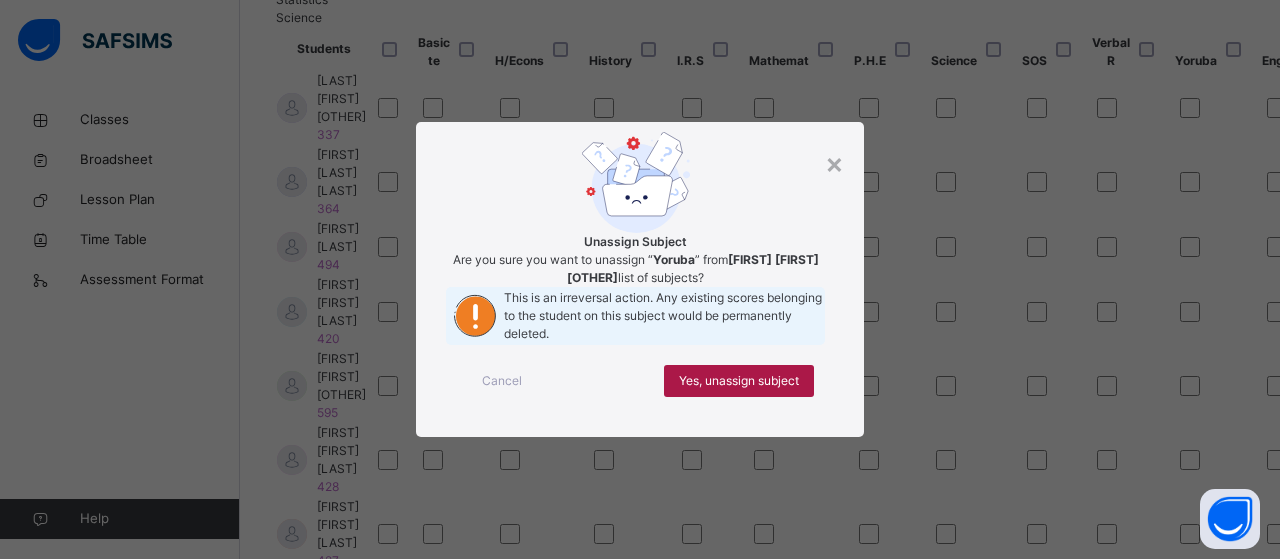 click on "Yes, unassign subject" at bounding box center [739, 381] 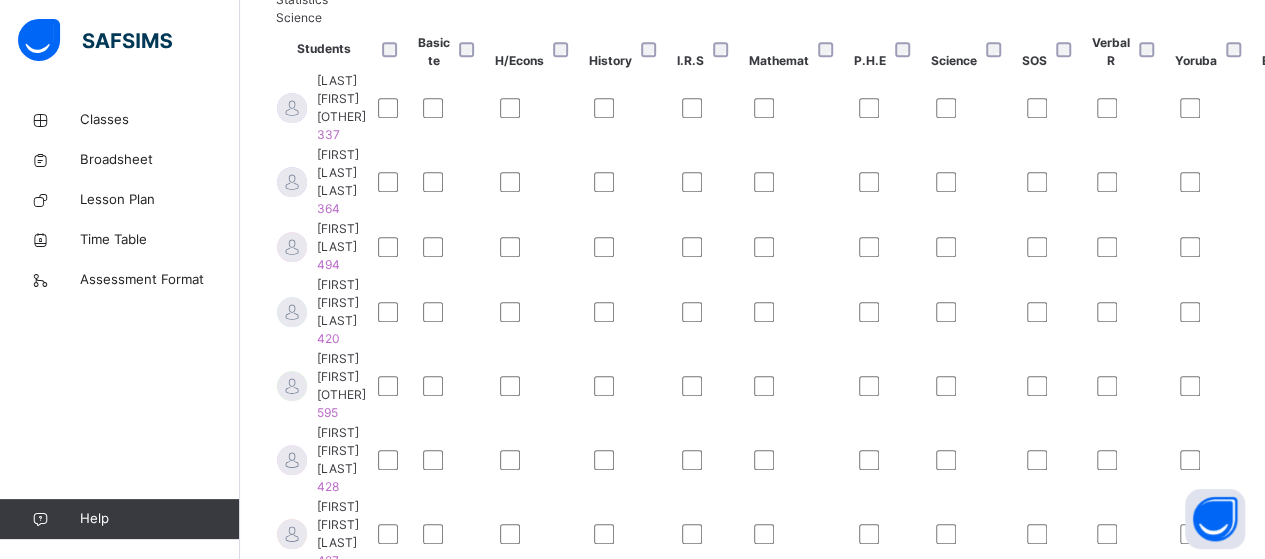 scroll, scrollTop: 430, scrollLeft: 838, axis: both 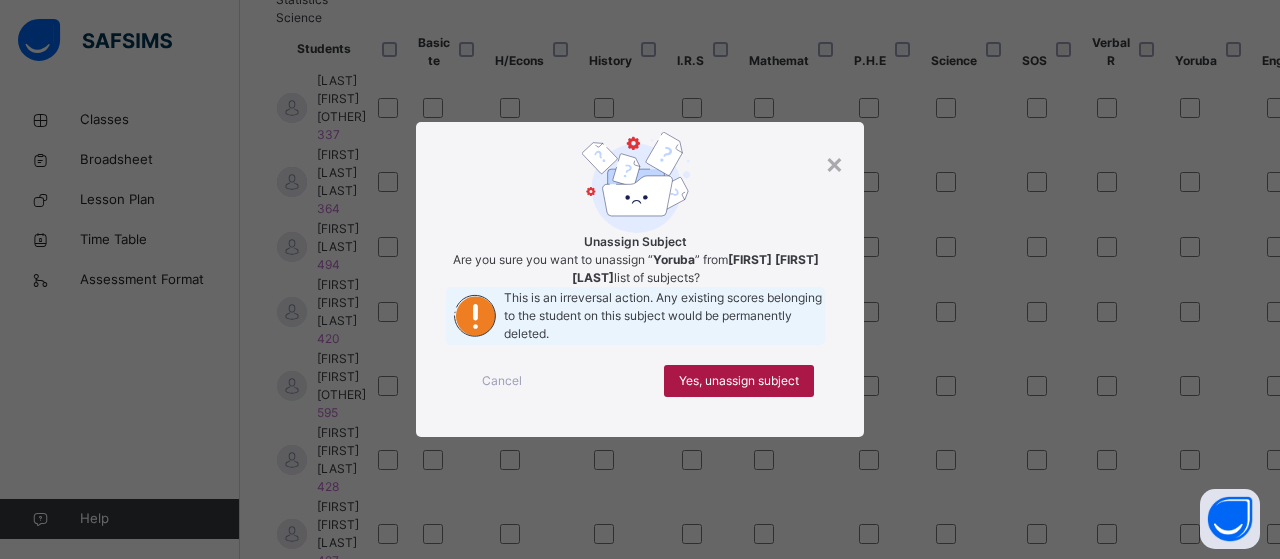 click on "Yes, unassign subject" at bounding box center (739, 381) 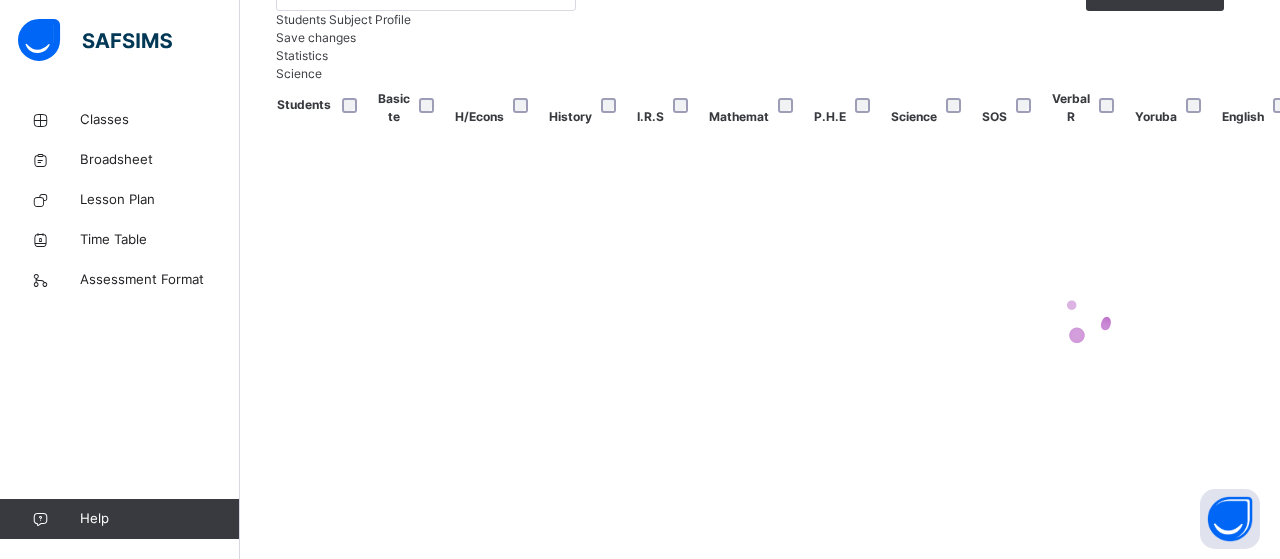 scroll, scrollTop: 430, scrollLeft: 838, axis: both 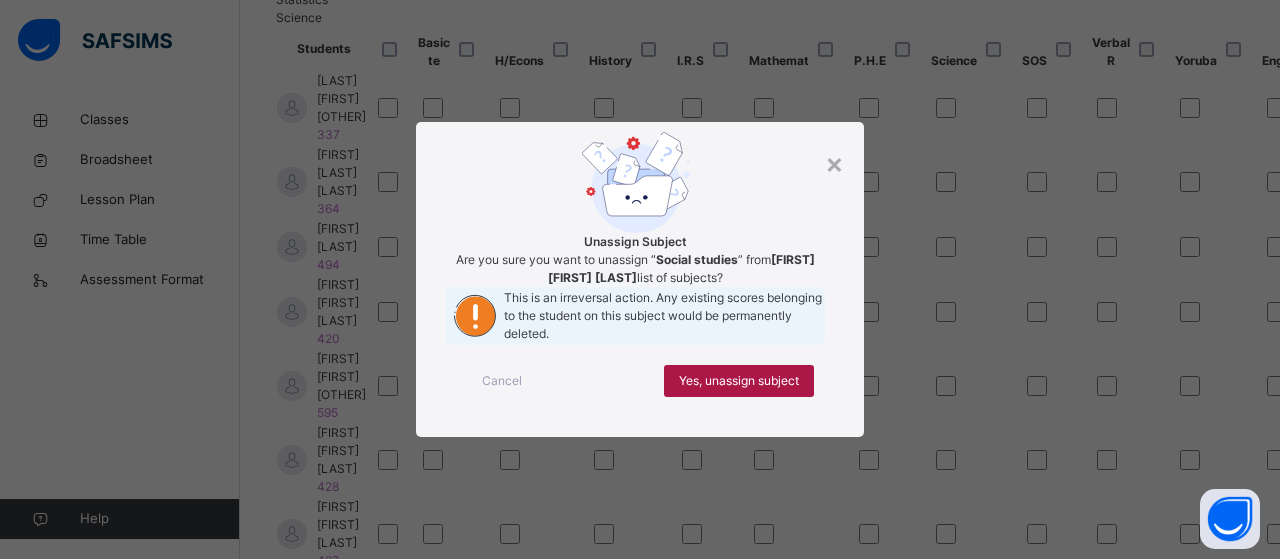 click on "Yes, unassign subject" at bounding box center [739, 381] 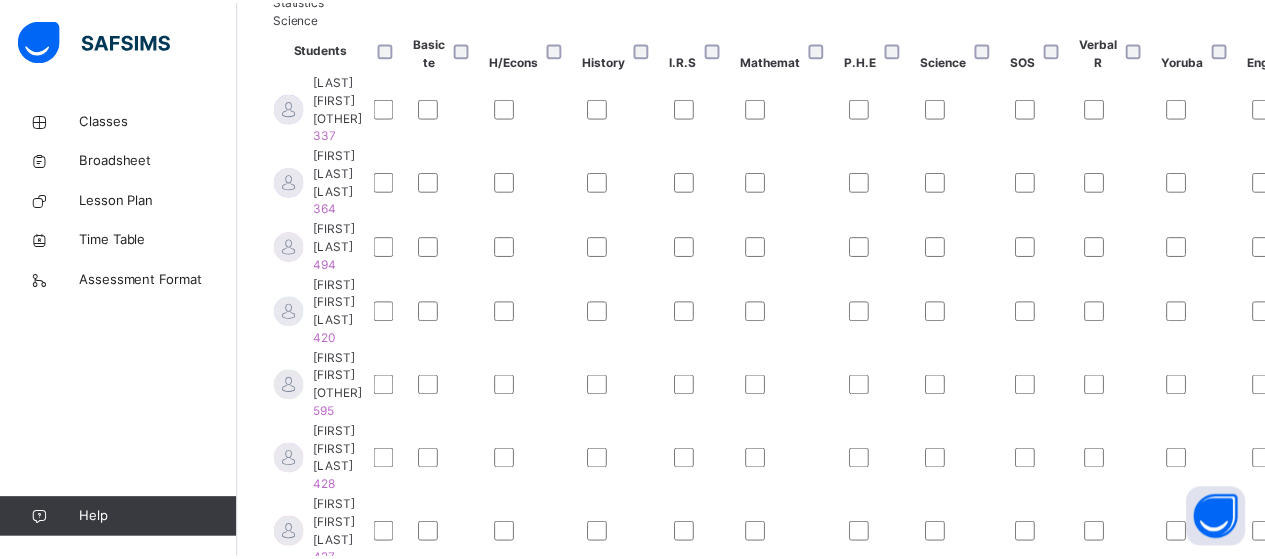 scroll, scrollTop: 430, scrollLeft: 838, axis: both 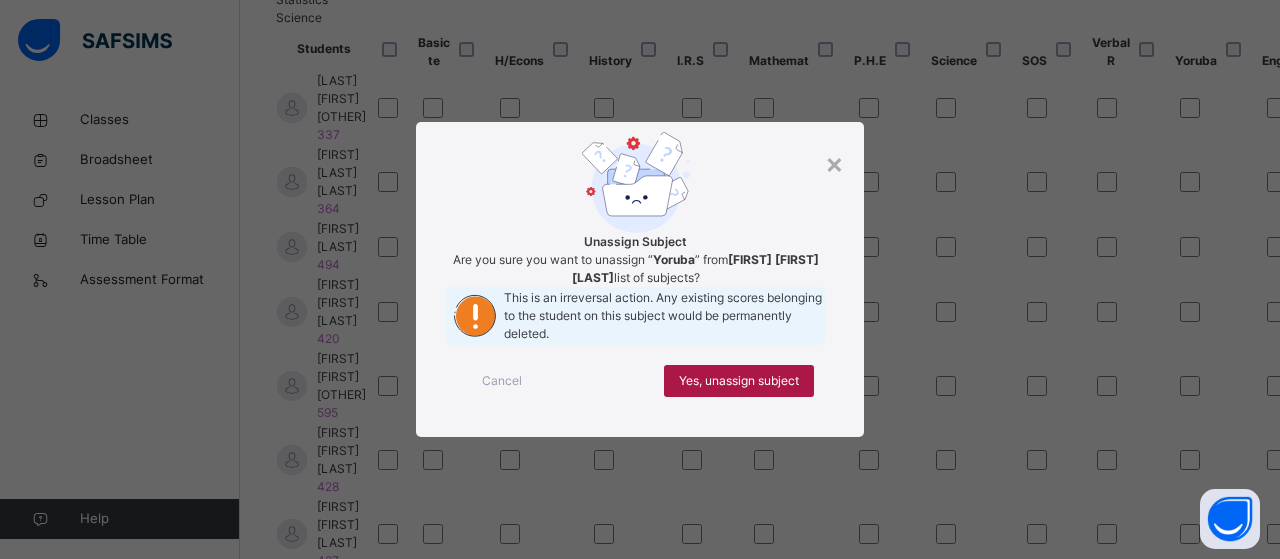 click on "Yes, unassign subject" at bounding box center [739, 381] 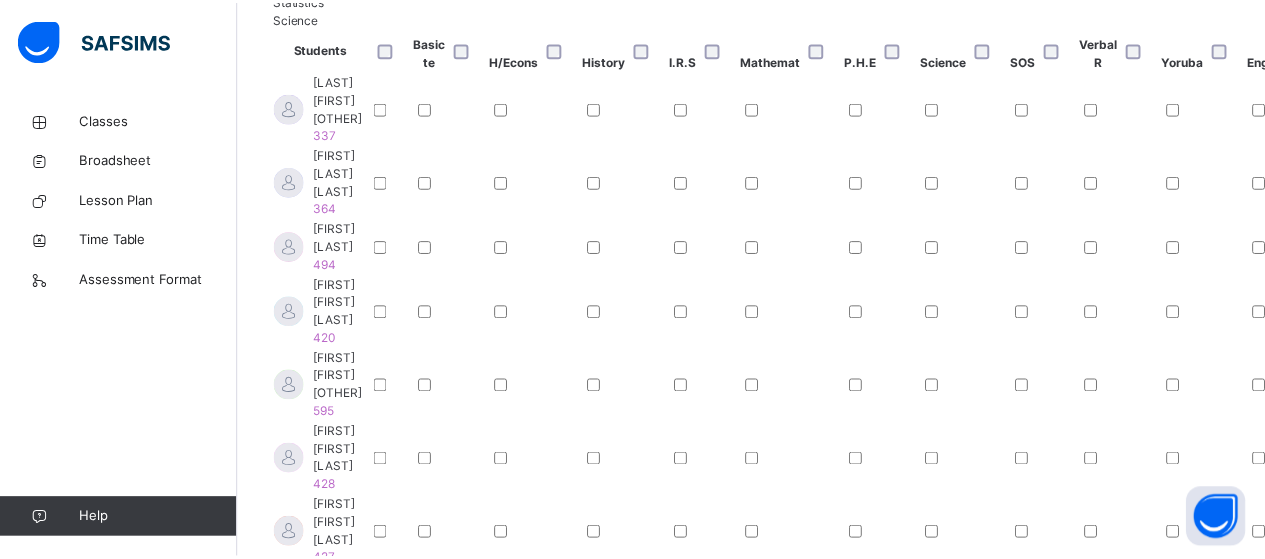 scroll, scrollTop: 430, scrollLeft: 838, axis: both 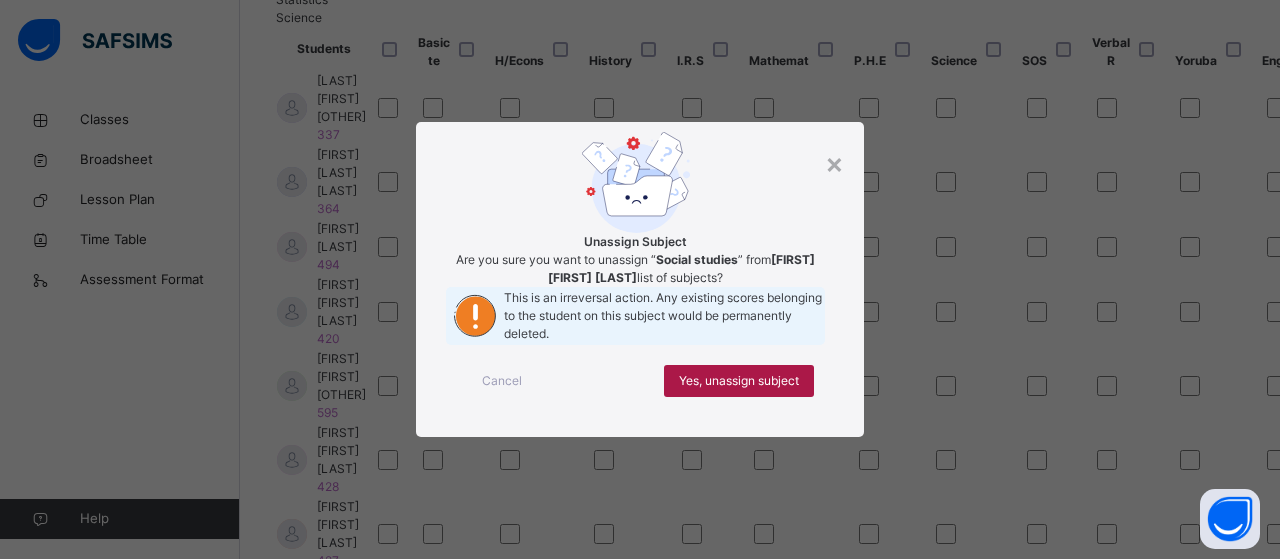 click on "Yes, unassign subject" at bounding box center [739, 381] 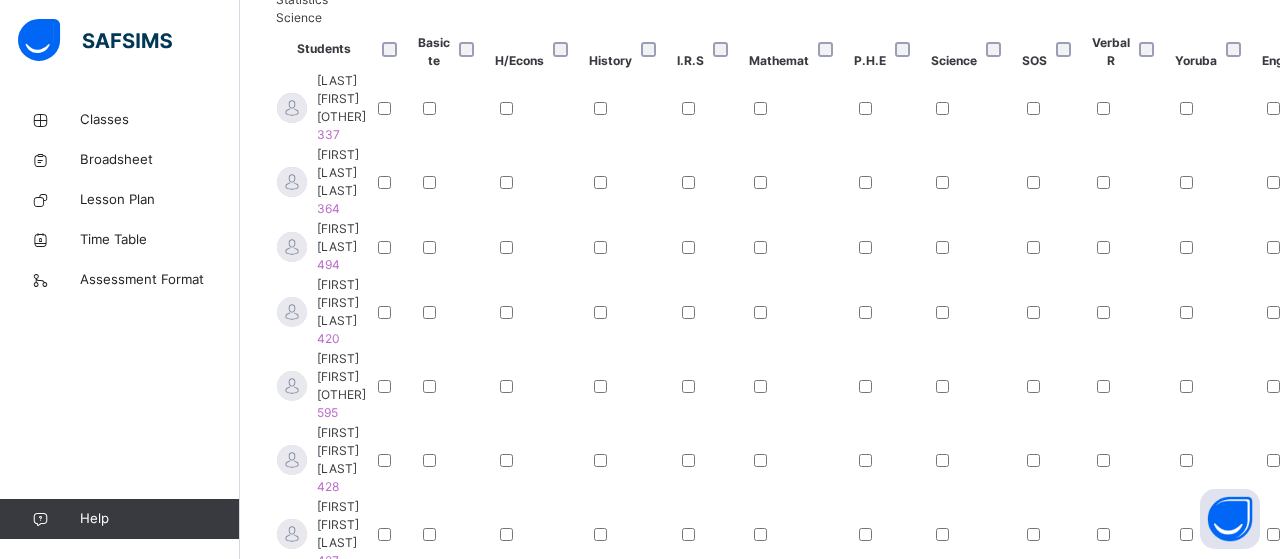 scroll, scrollTop: 430, scrollLeft: 838, axis: both 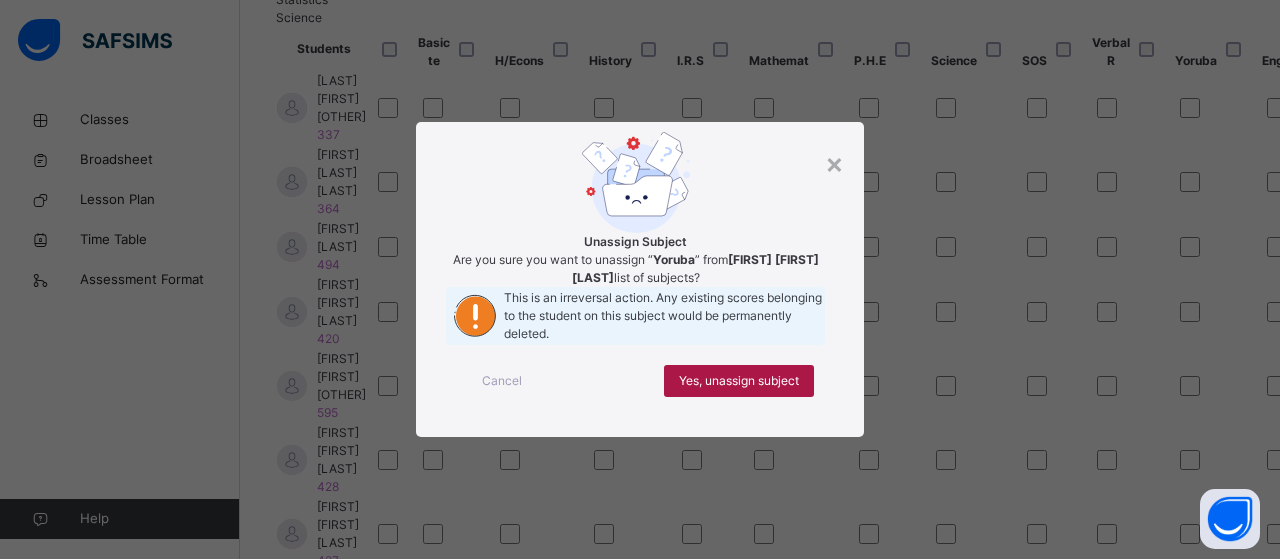 click on "Yes, unassign subject" at bounding box center [739, 381] 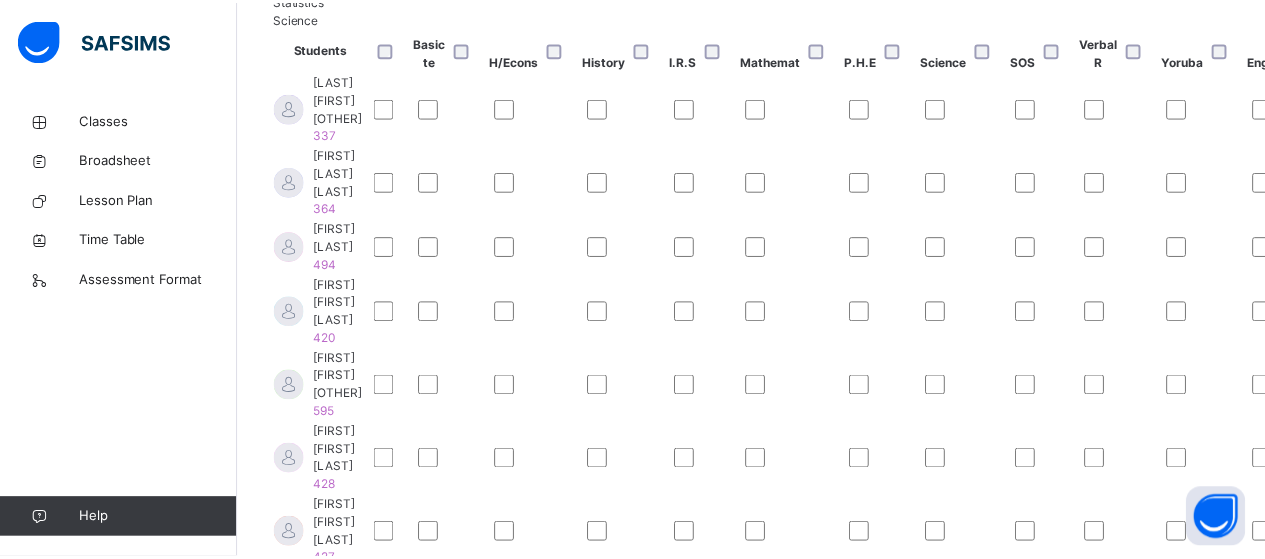 scroll, scrollTop: 430, scrollLeft: 838, axis: both 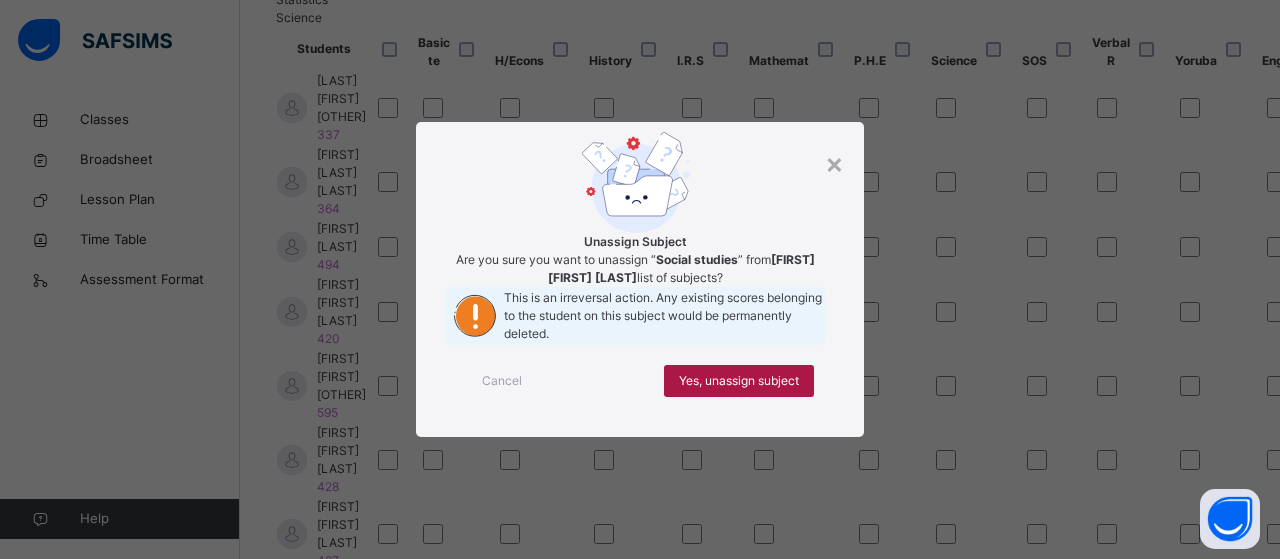 click on "Yes, unassign subject" at bounding box center [739, 381] 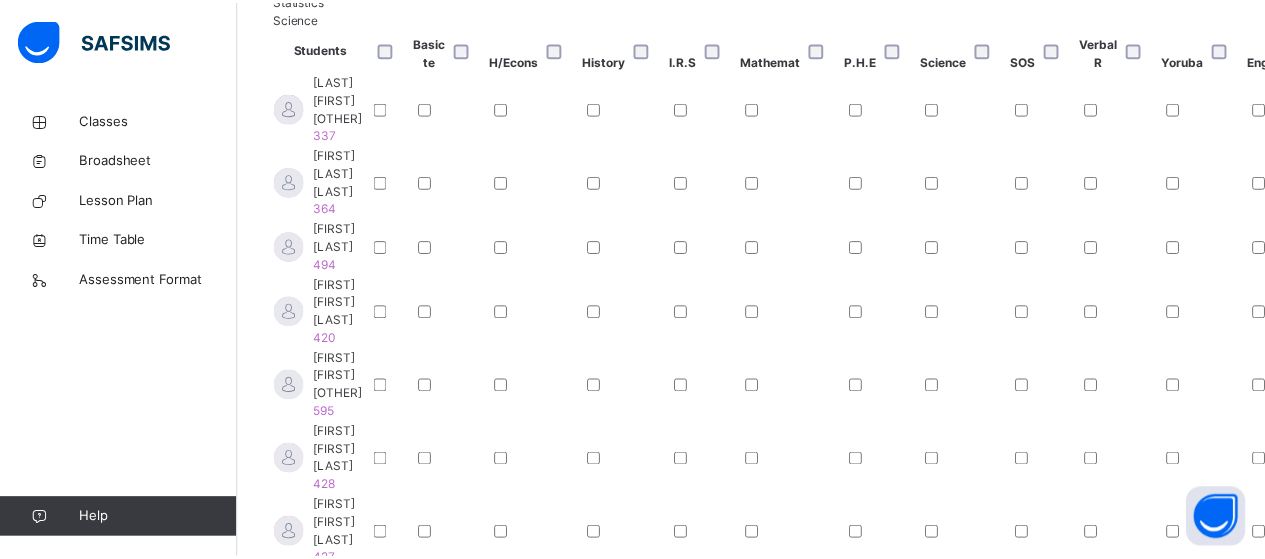 scroll, scrollTop: 430, scrollLeft: 838, axis: both 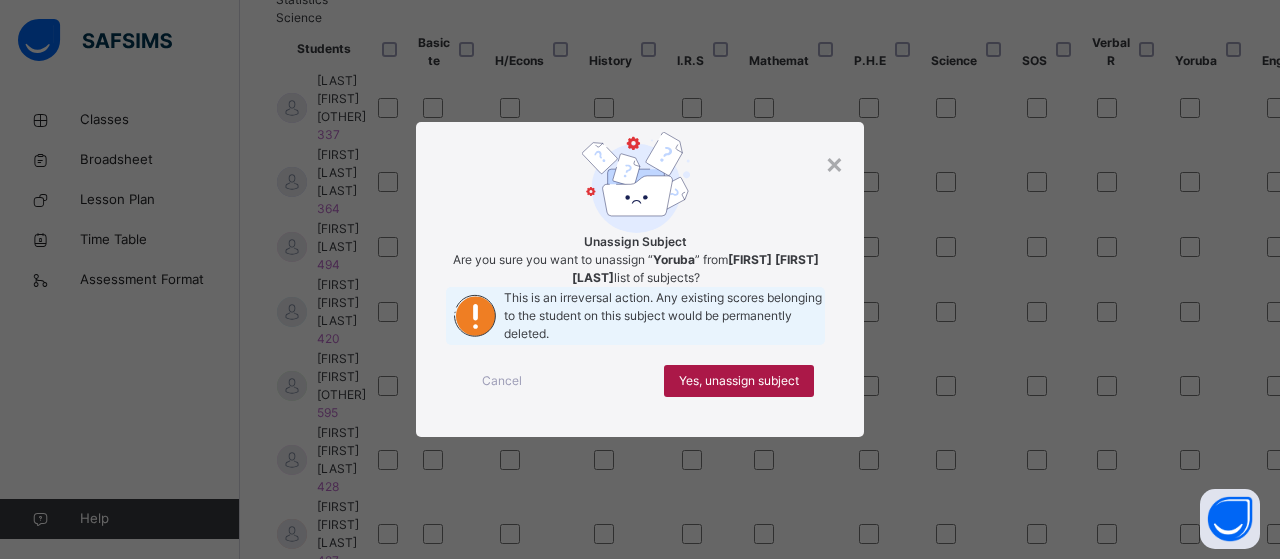 click on "Yes, unassign subject" at bounding box center (739, 381) 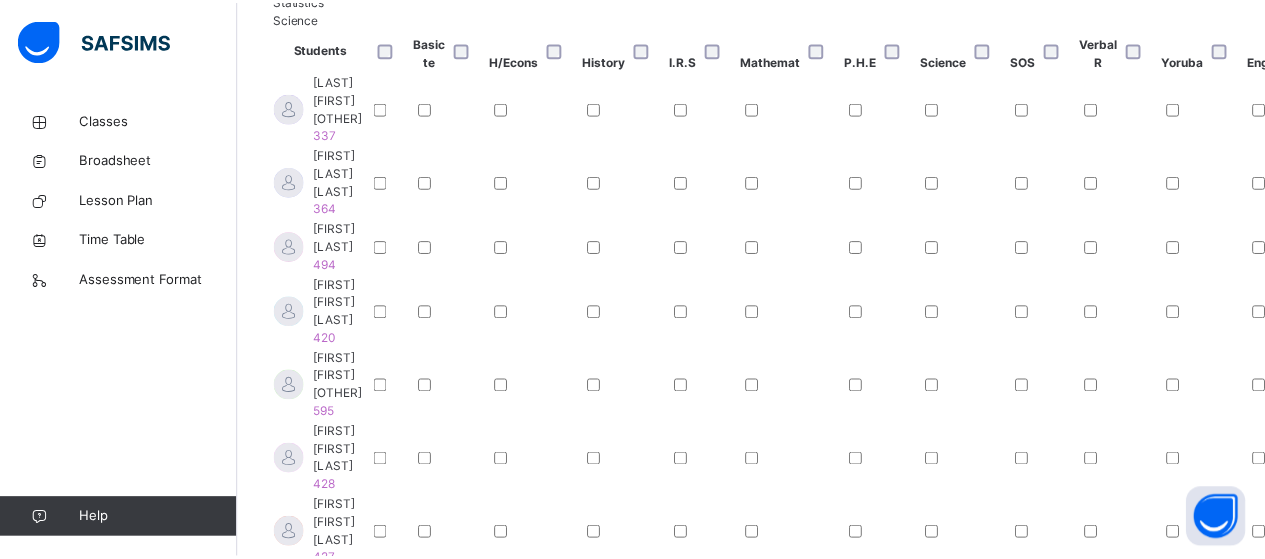 scroll, scrollTop: 430, scrollLeft: 838, axis: both 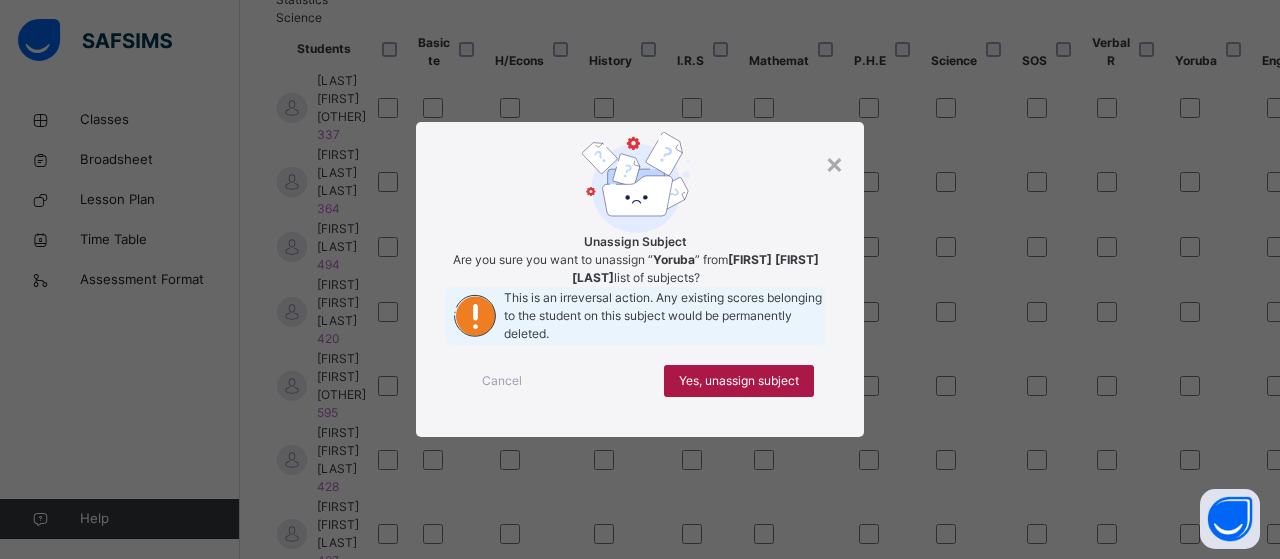 click on "Yes, unassign subject" at bounding box center [739, 381] 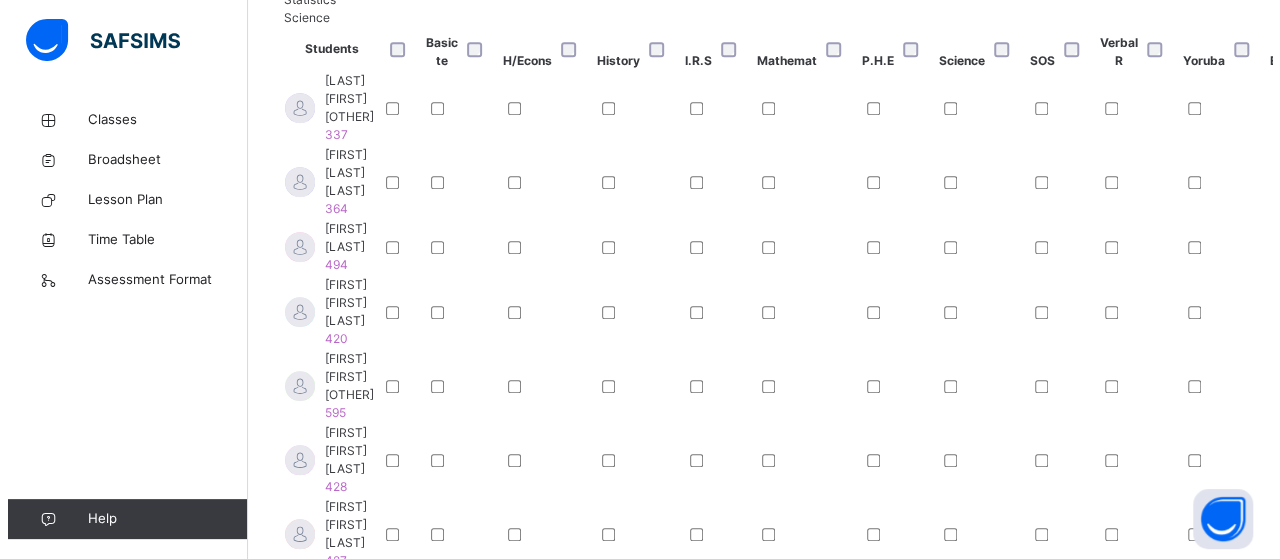 scroll, scrollTop: 430, scrollLeft: 838, axis: both 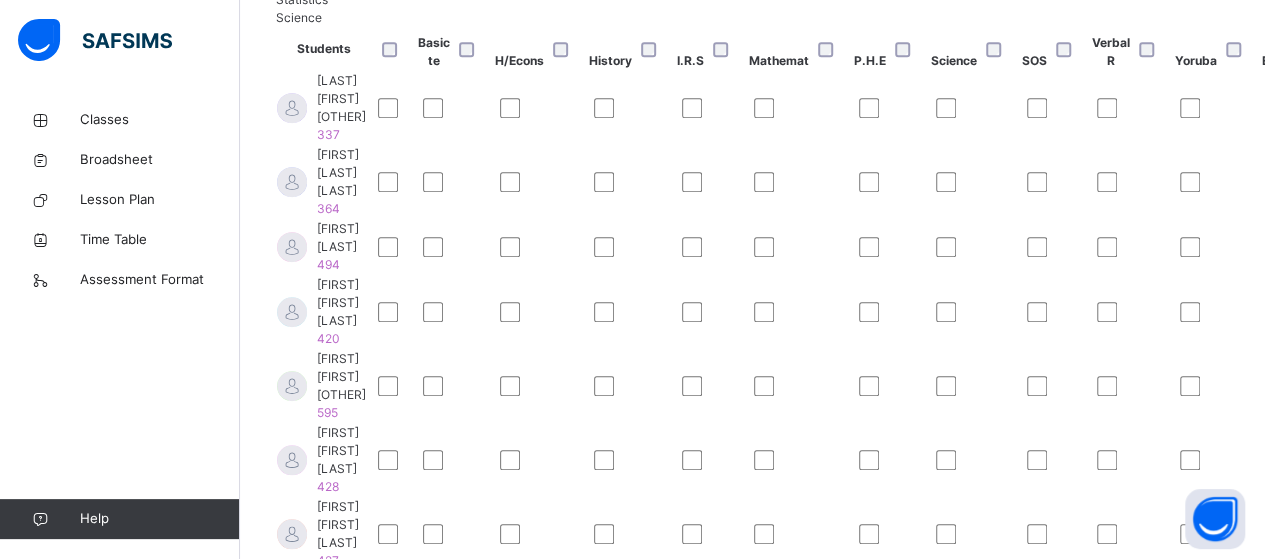 click at bounding box center (1056, 830) 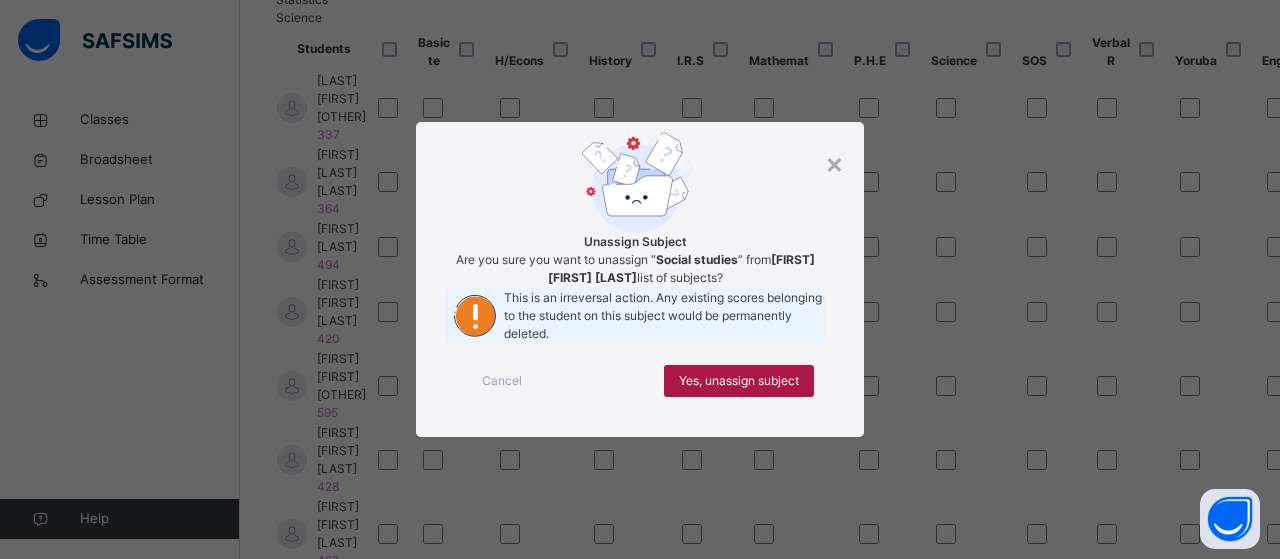 click on "Yes, unassign subject" at bounding box center (739, 381) 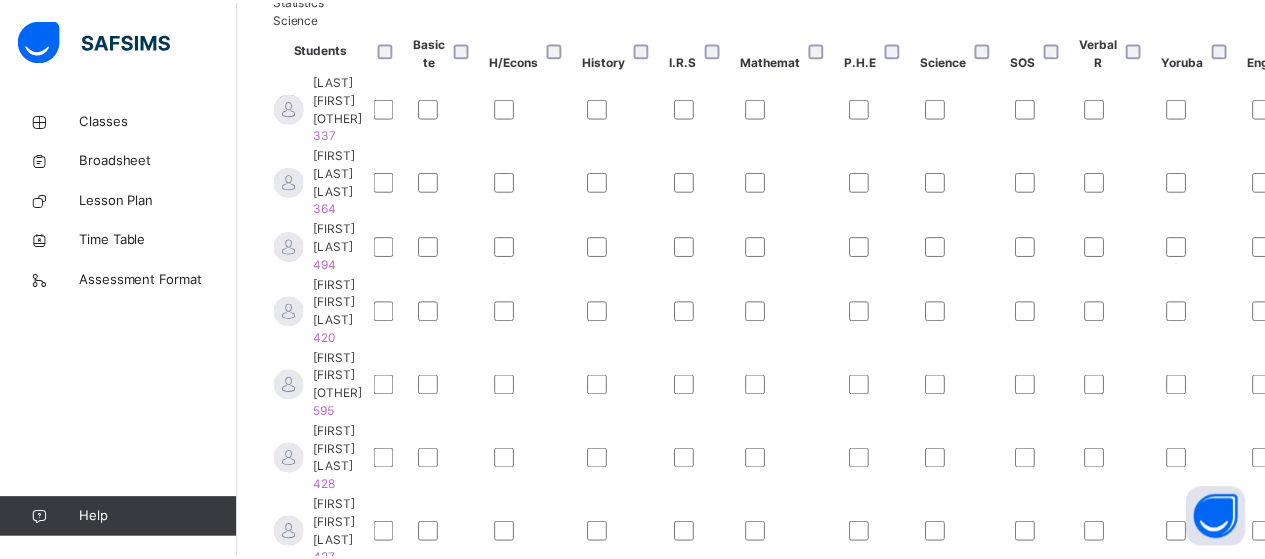 scroll, scrollTop: 430, scrollLeft: 838, axis: both 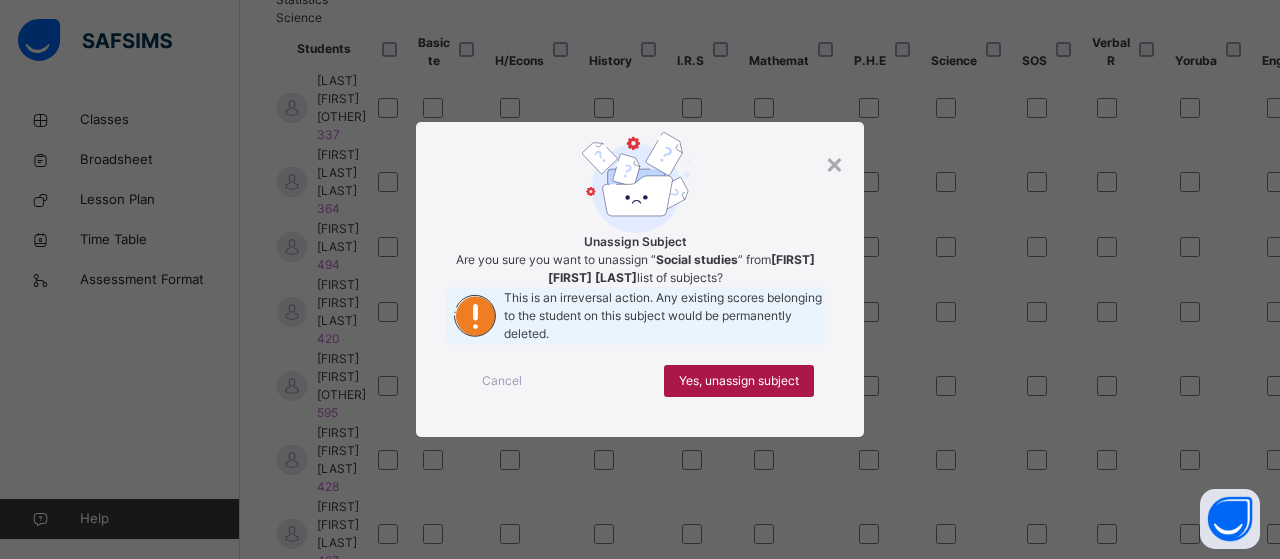 click on "Yes, unassign subject" at bounding box center (739, 381) 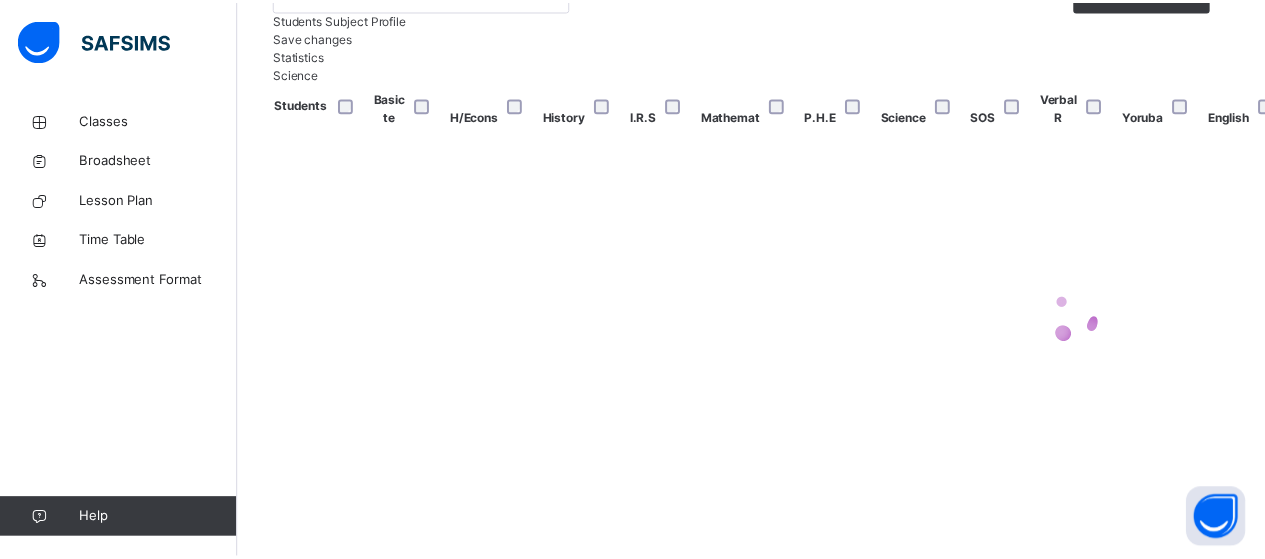 scroll, scrollTop: 860, scrollLeft: 838, axis: both 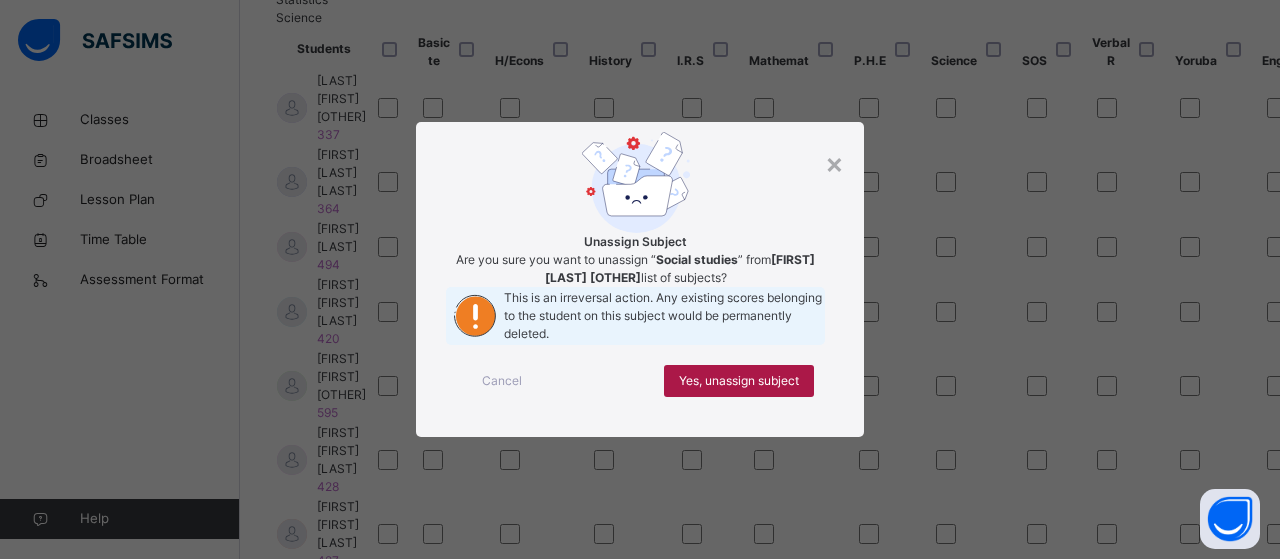 click on "Yes, unassign subject" at bounding box center [739, 381] 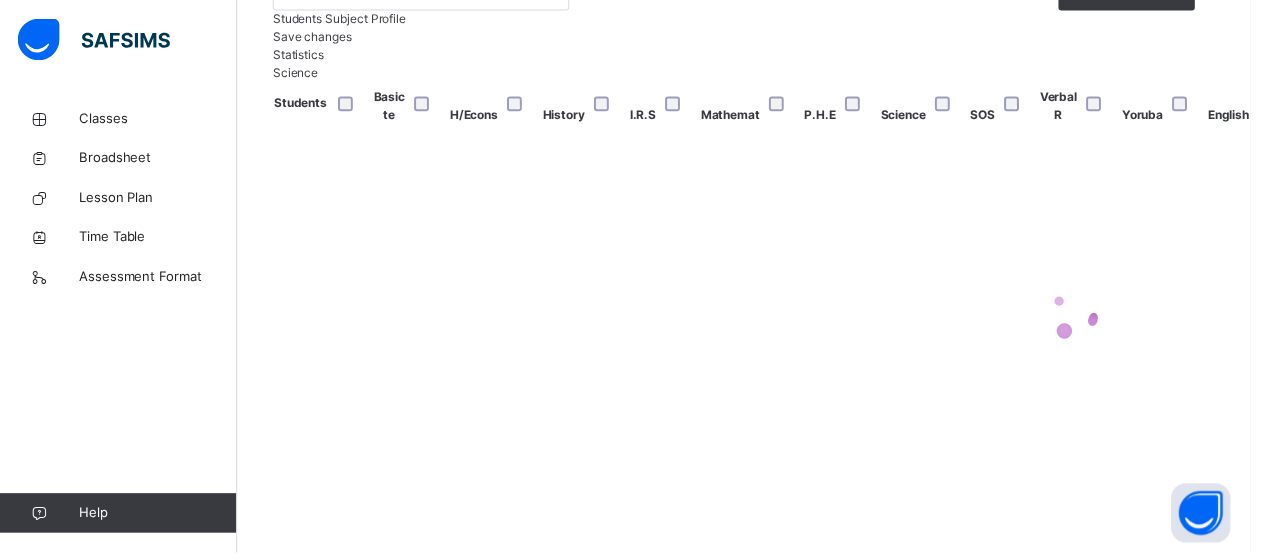scroll, scrollTop: 860, scrollLeft: 838, axis: both 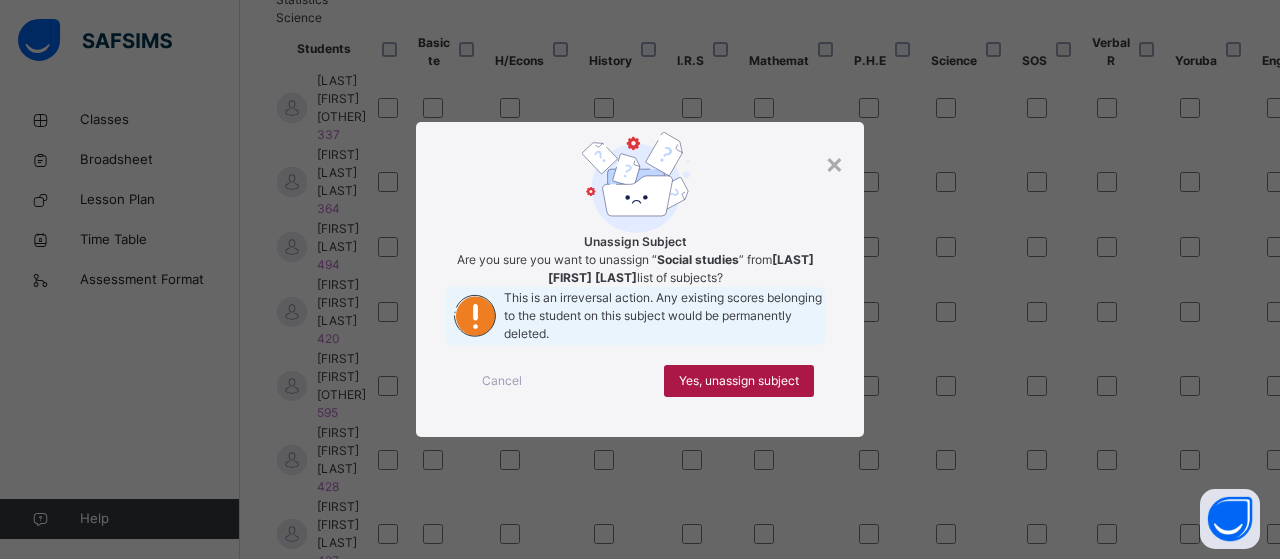 click on "Yes, unassign subject" at bounding box center [739, 381] 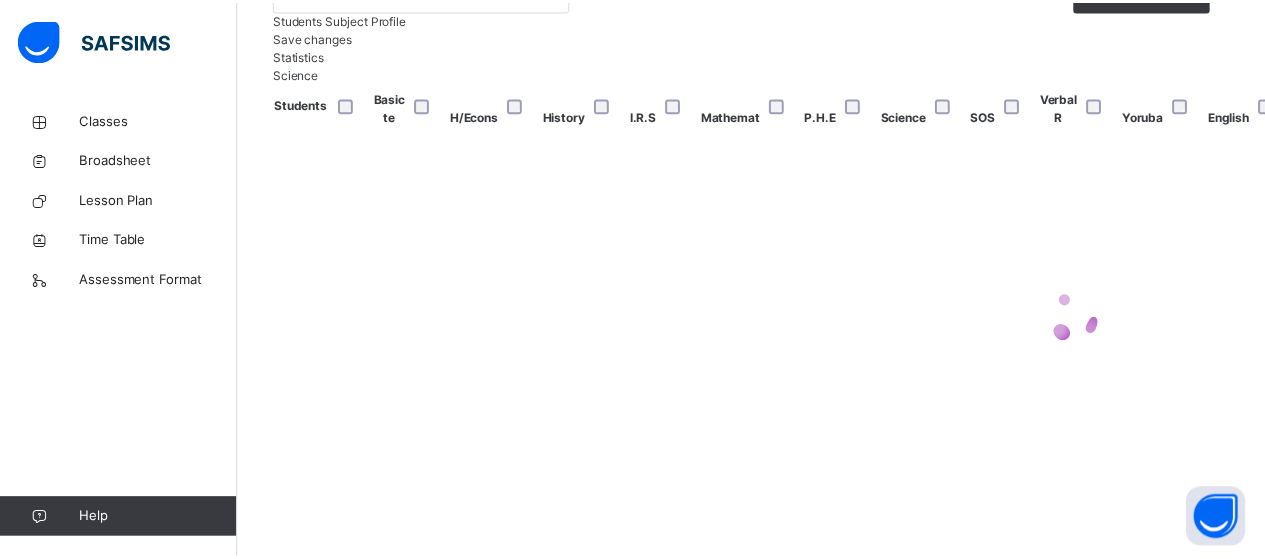 scroll, scrollTop: 860, scrollLeft: 838, axis: both 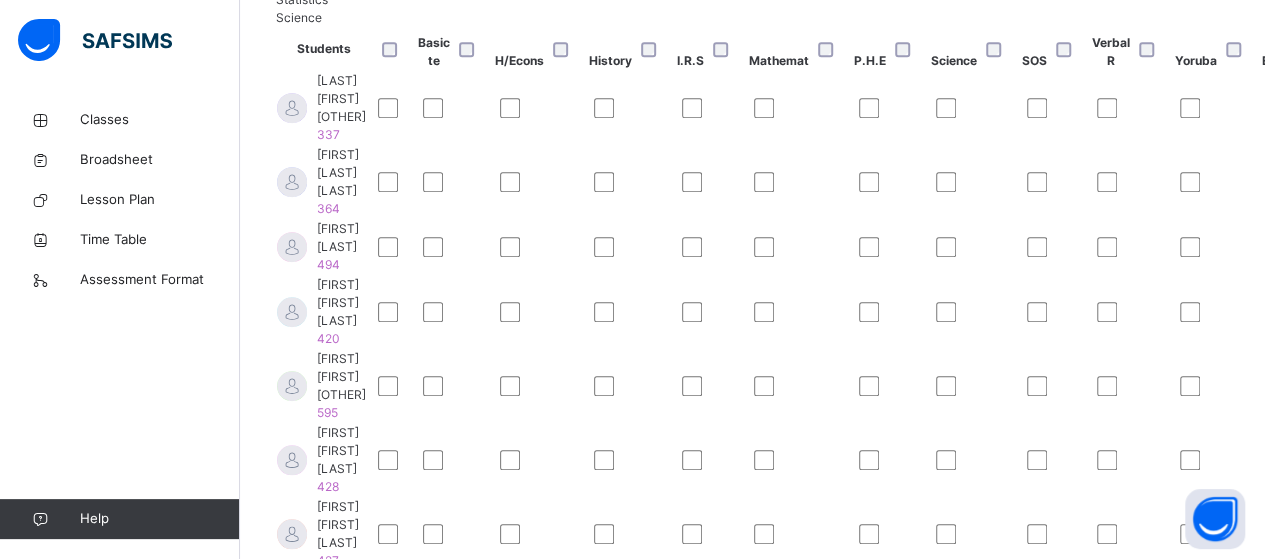 click at bounding box center [1217, 960] 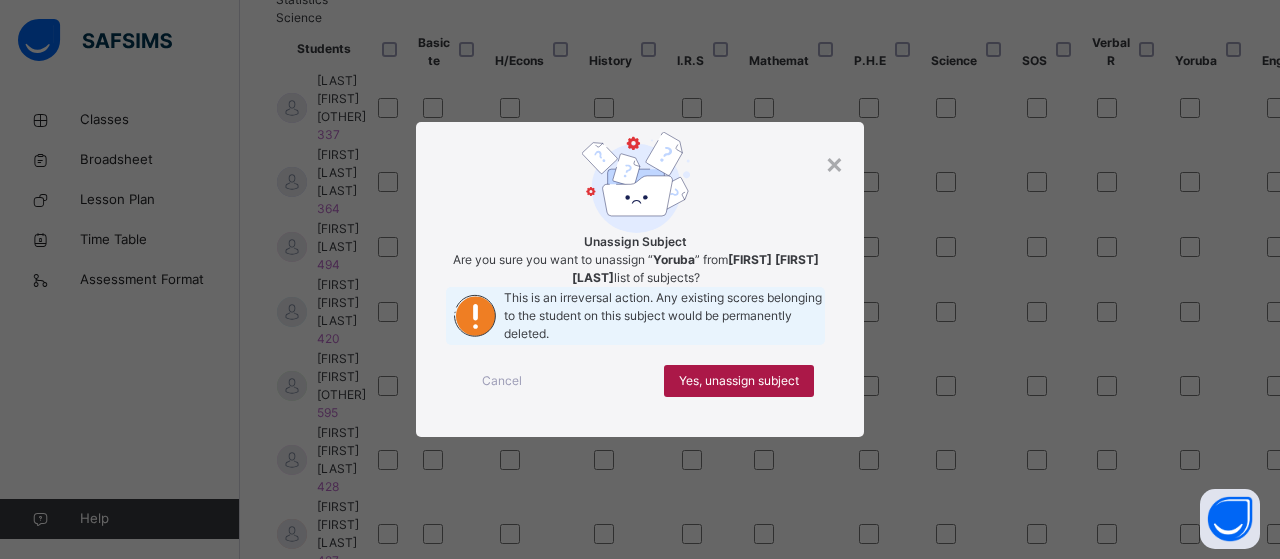 click on "Yes, unassign subject" at bounding box center [739, 381] 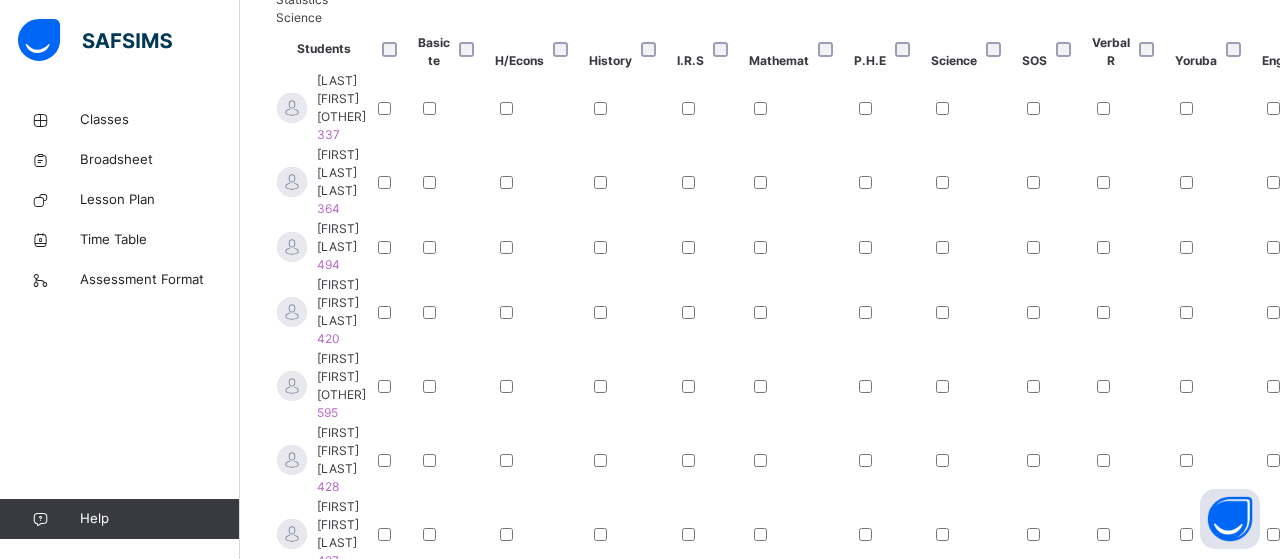 scroll, scrollTop: 860, scrollLeft: 838, axis: both 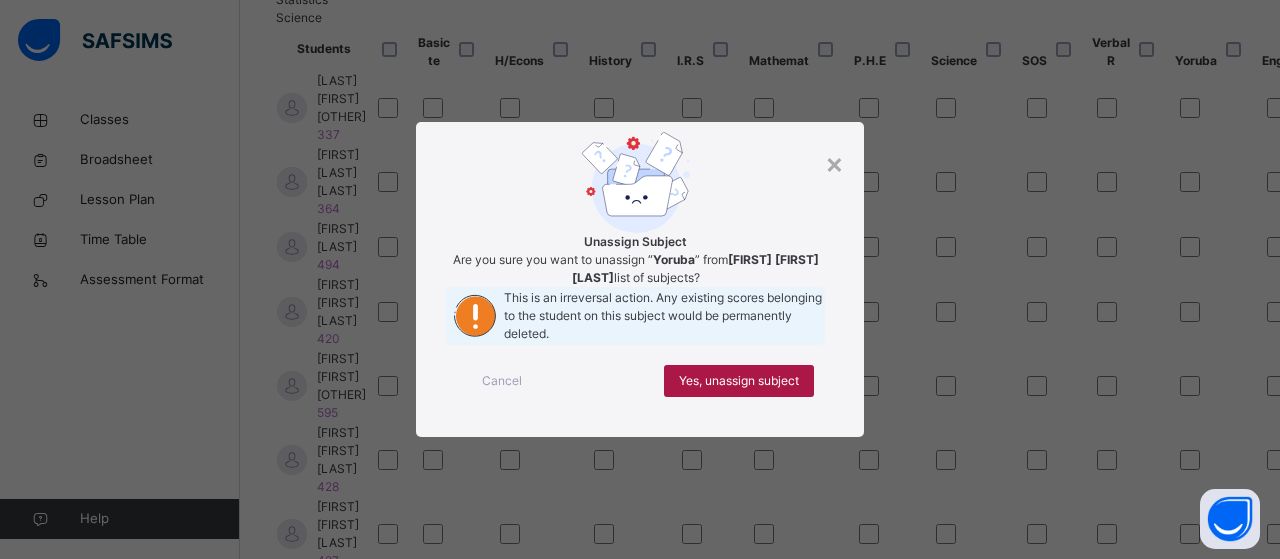 click on "Yes, unassign subject" at bounding box center (739, 381) 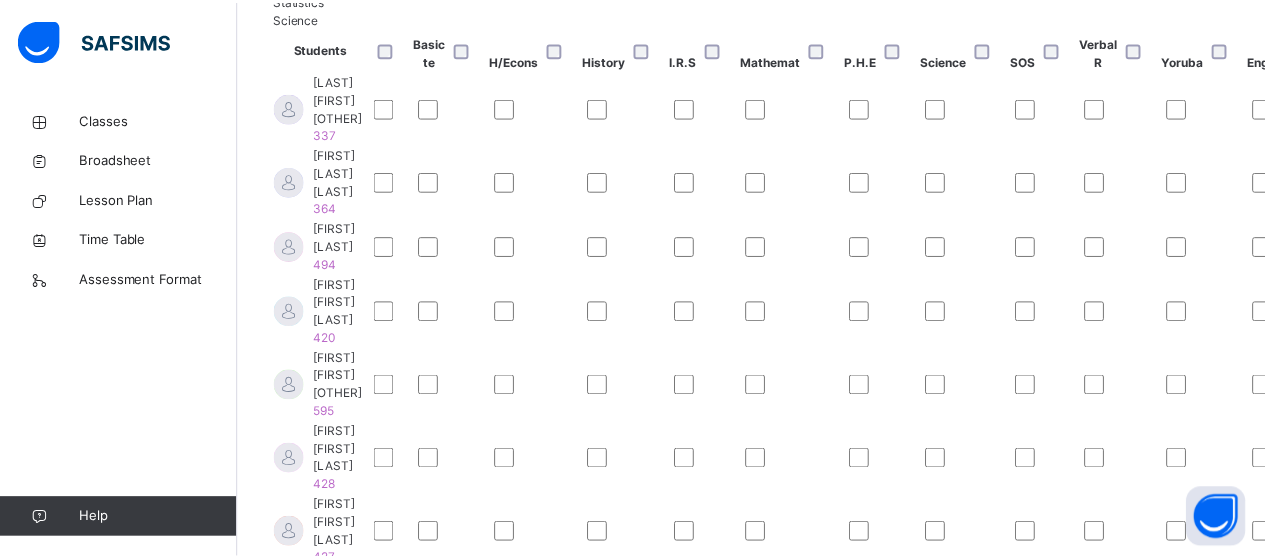 scroll, scrollTop: 860, scrollLeft: 838, axis: both 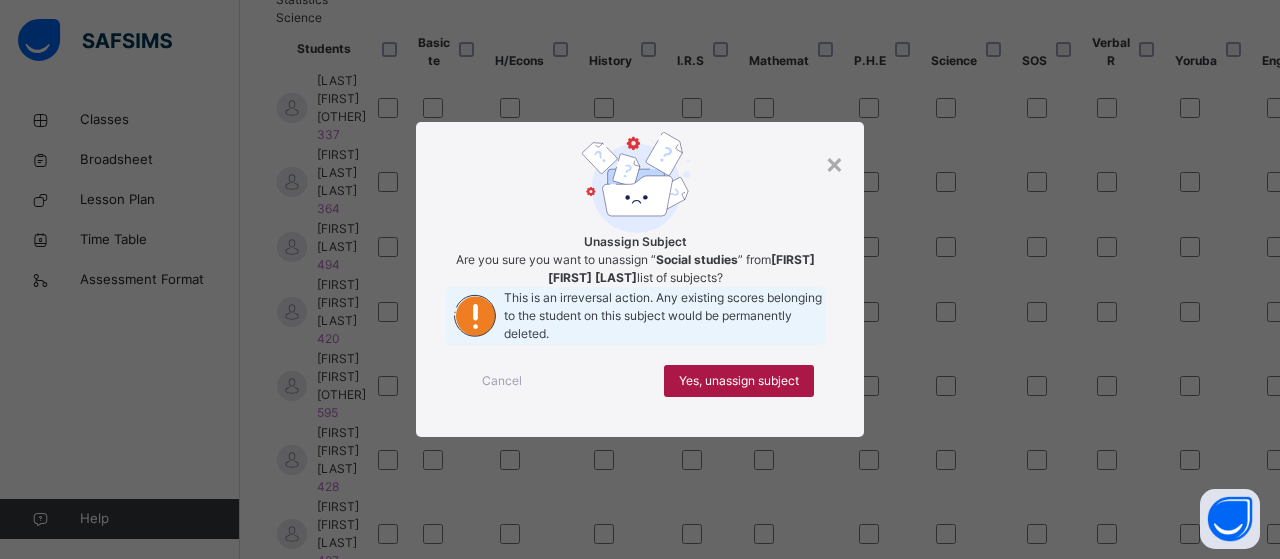 click on "Yes, unassign subject" at bounding box center [739, 381] 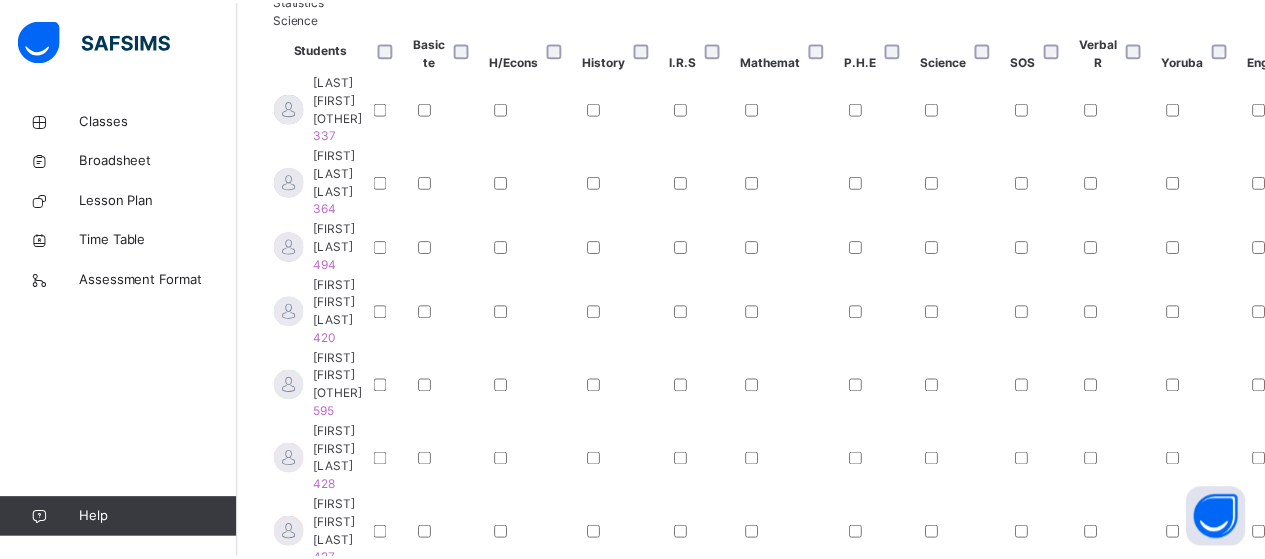 scroll, scrollTop: 860, scrollLeft: 838, axis: both 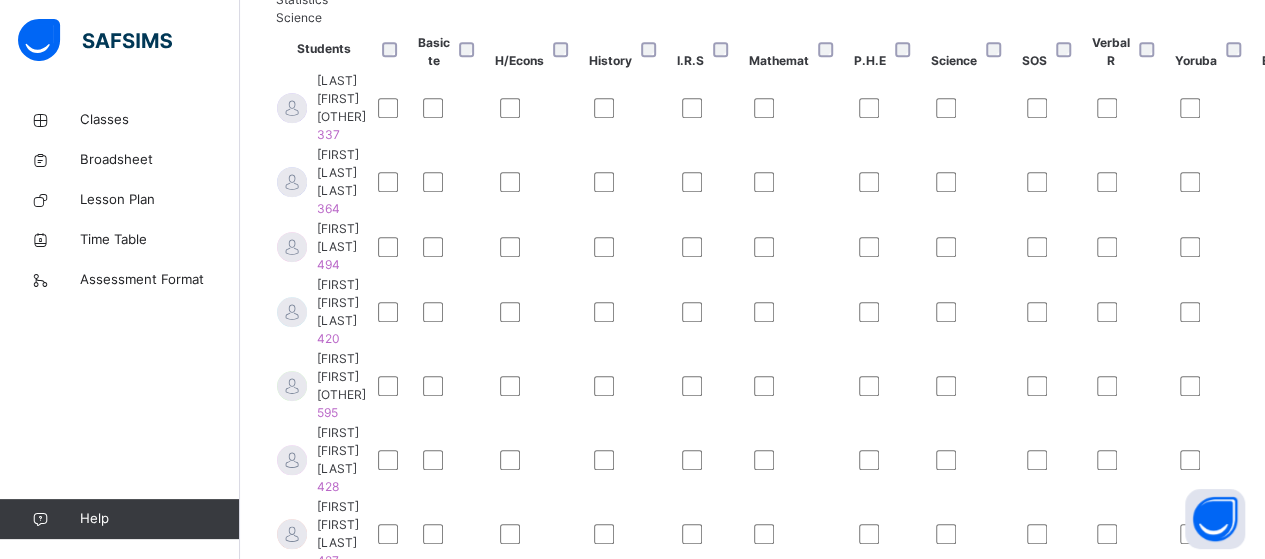 click at bounding box center [1056, 1256] 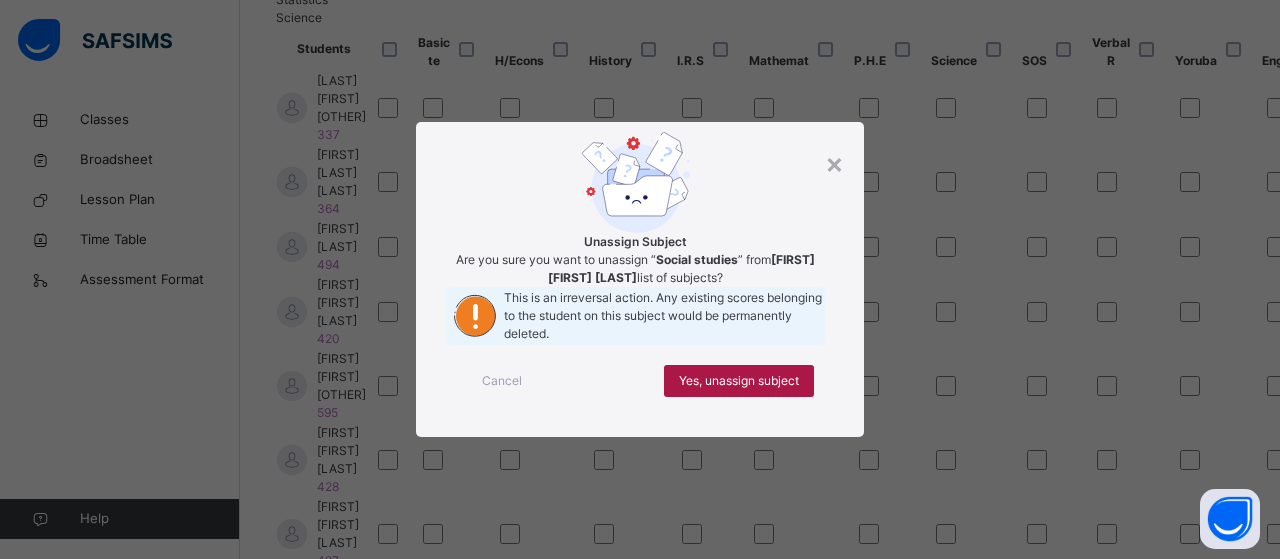 click on "Yes, unassign subject" at bounding box center (739, 381) 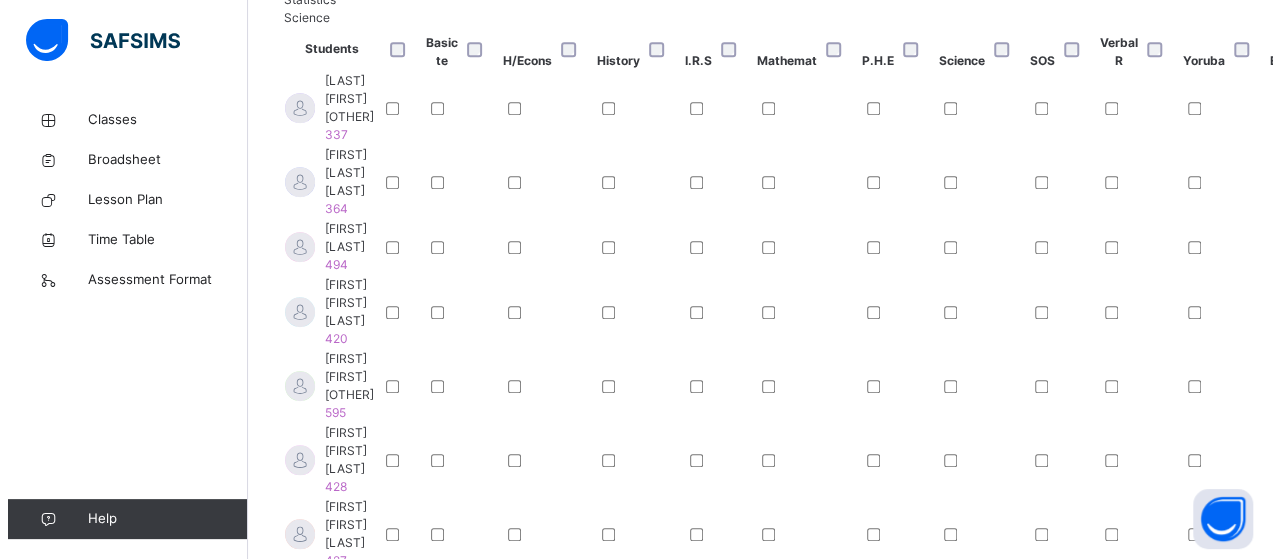 scroll, scrollTop: 860, scrollLeft: 838, axis: both 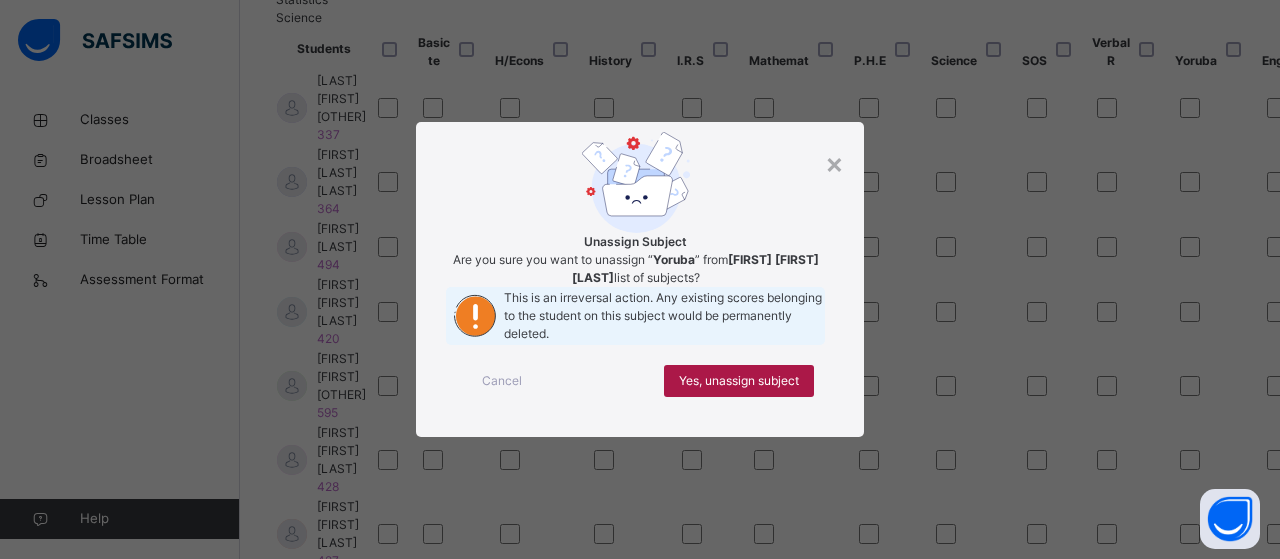 click on "Yes, unassign subject" at bounding box center (739, 381) 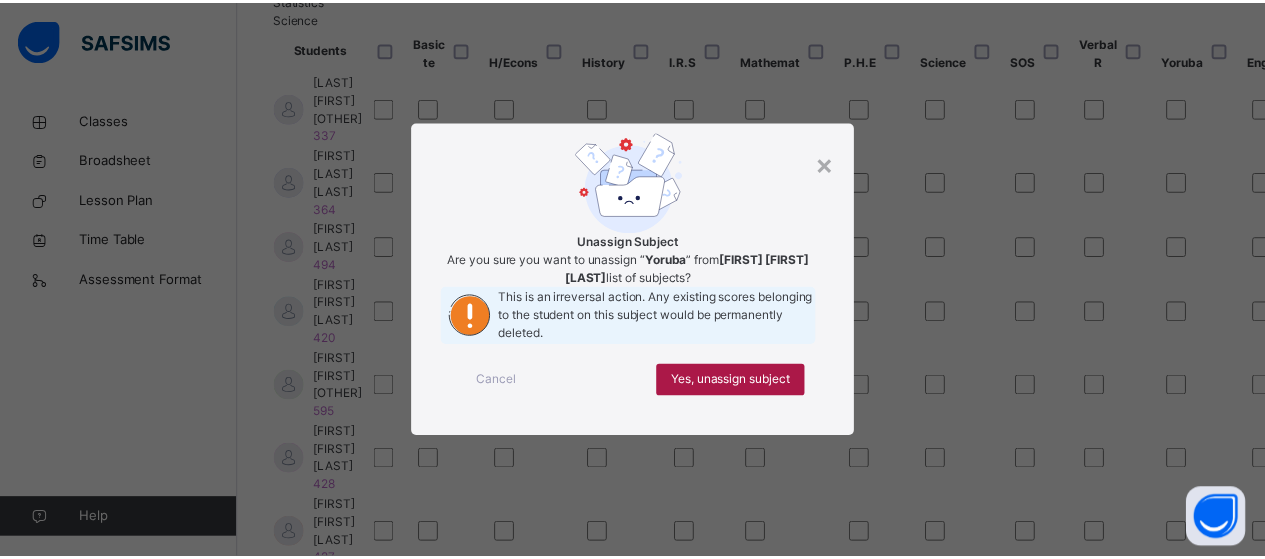 scroll, scrollTop: 860, scrollLeft: 838, axis: both 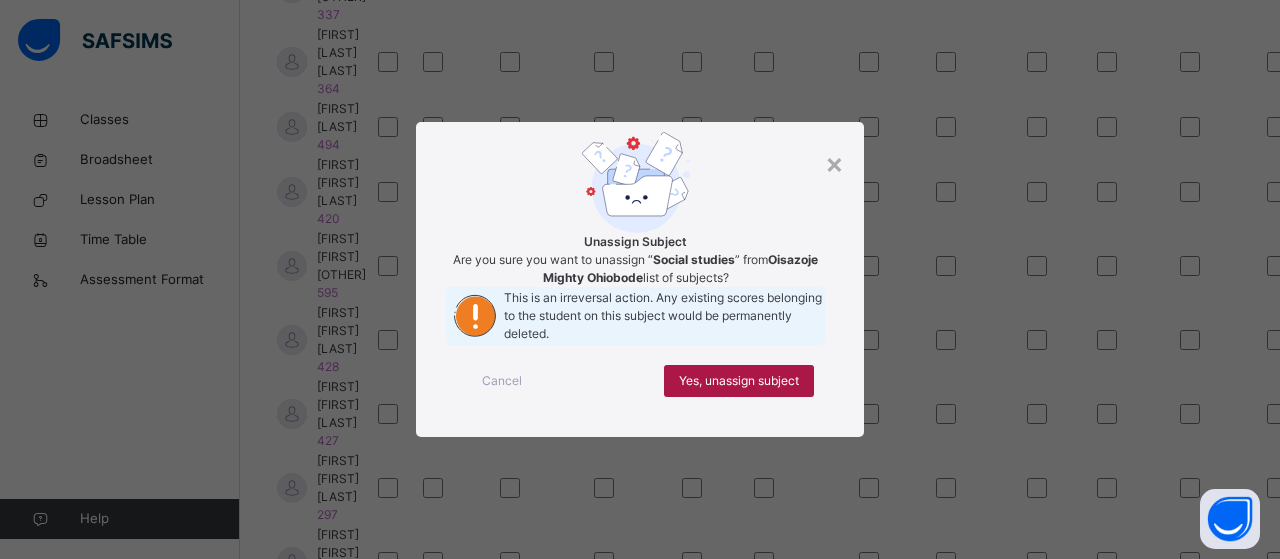 click on "Yes, unassign subject" at bounding box center [739, 381] 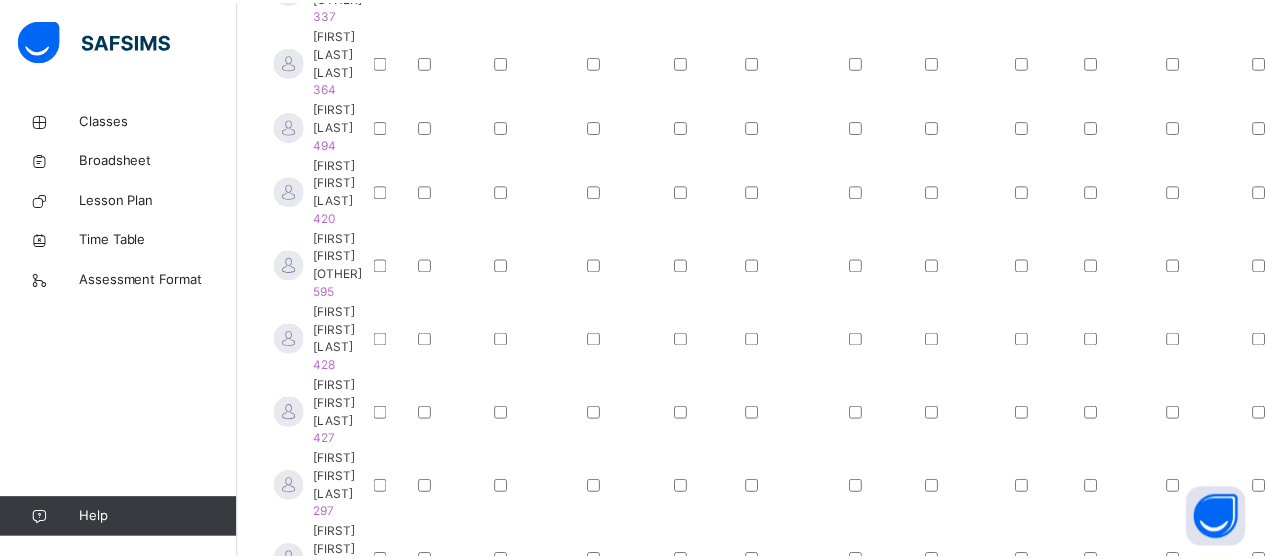 scroll, scrollTop: 860, scrollLeft: 838, axis: both 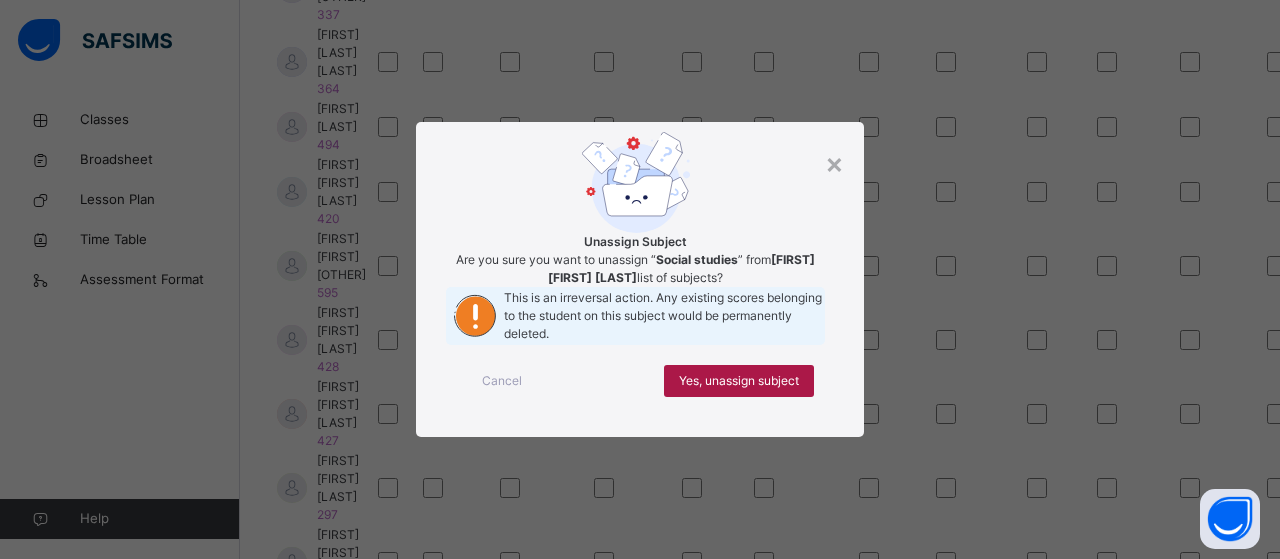 click on "Yes, unassign subject" at bounding box center (739, 381) 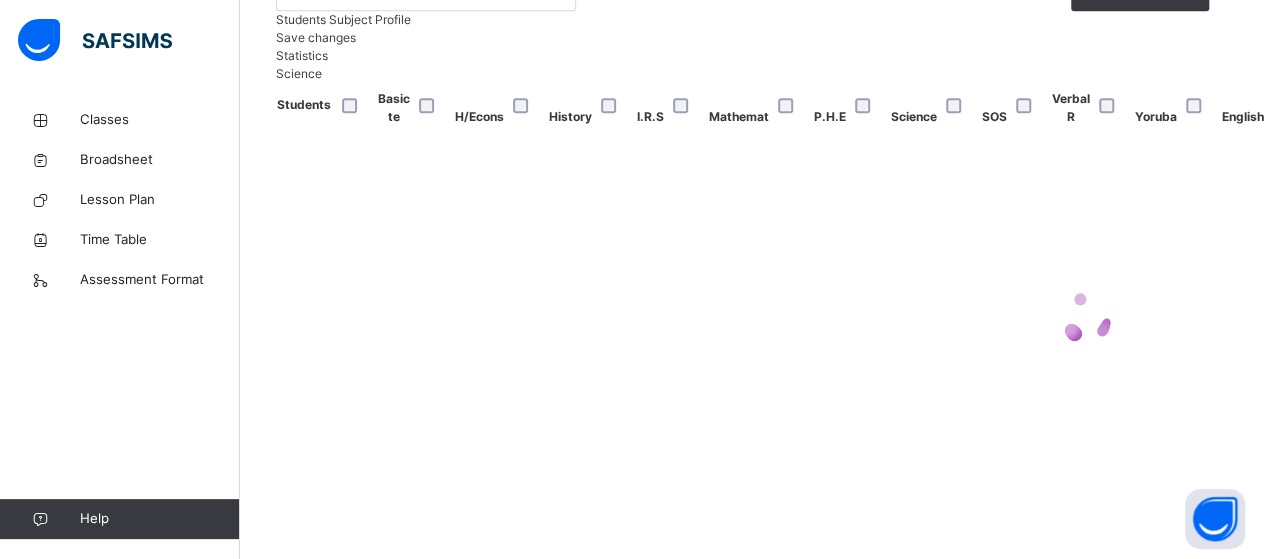 scroll, scrollTop: 1176, scrollLeft: 838, axis: both 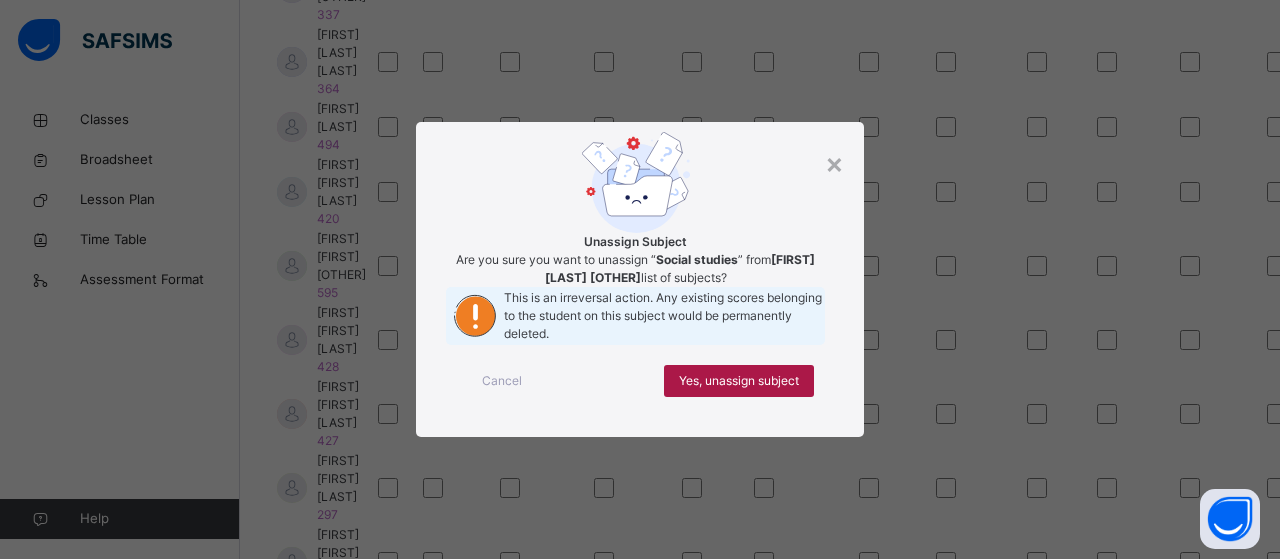 click on "Yes, unassign subject" at bounding box center [739, 381] 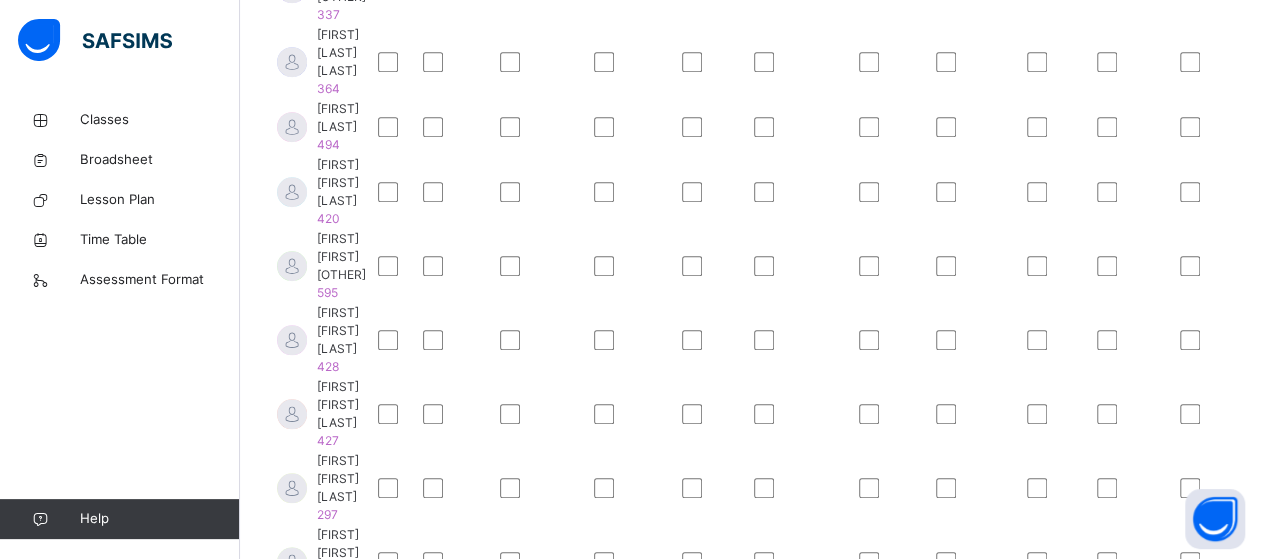 scroll, scrollTop: 1176, scrollLeft: 838, axis: both 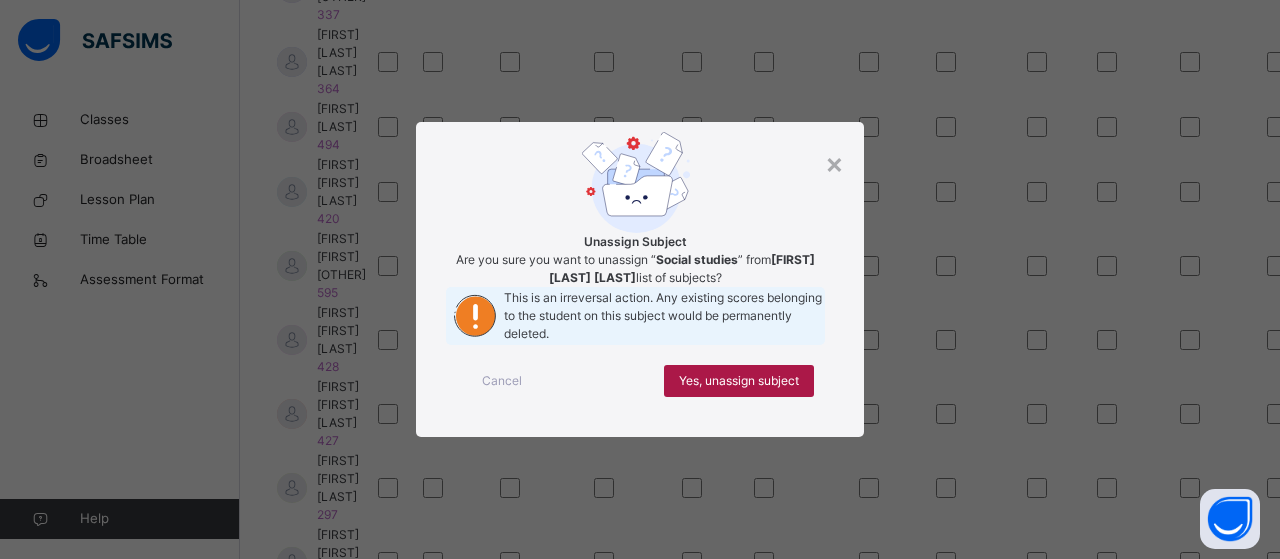 click on "Yes, unassign subject" at bounding box center [739, 381] 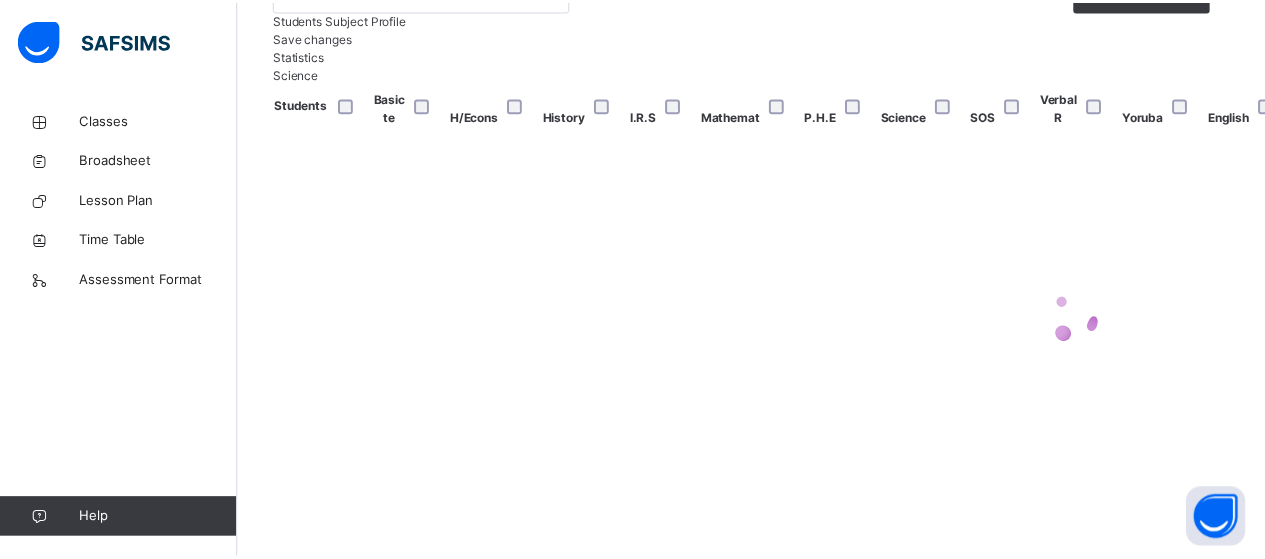 scroll, scrollTop: 1176, scrollLeft: 838, axis: both 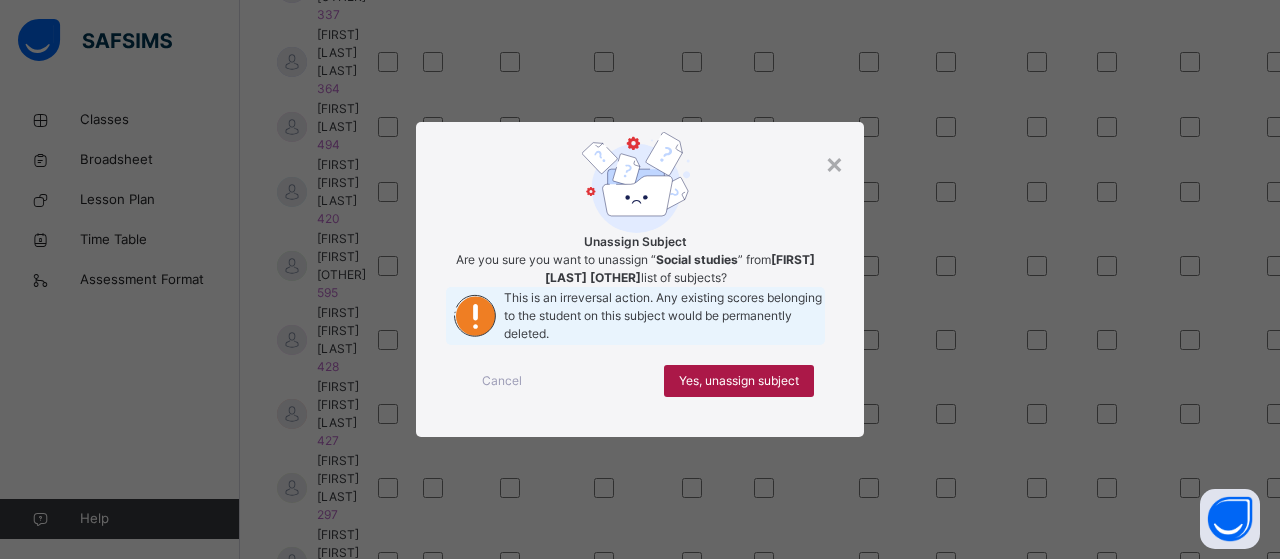 click on "Yes, unassign subject" at bounding box center (739, 381) 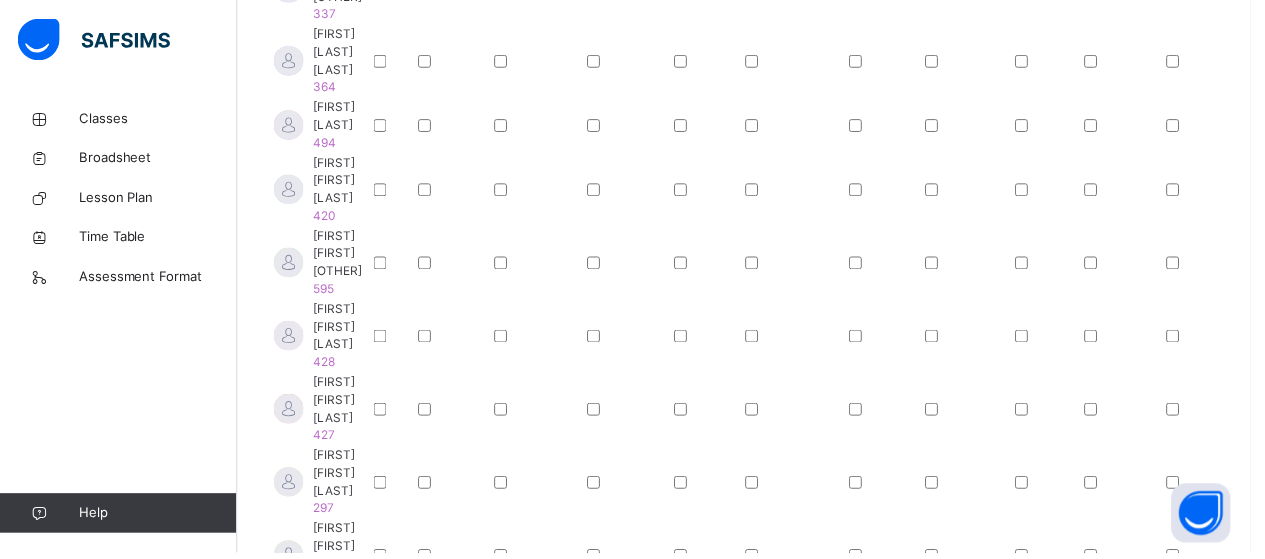 scroll, scrollTop: 1176, scrollLeft: 838, axis: both 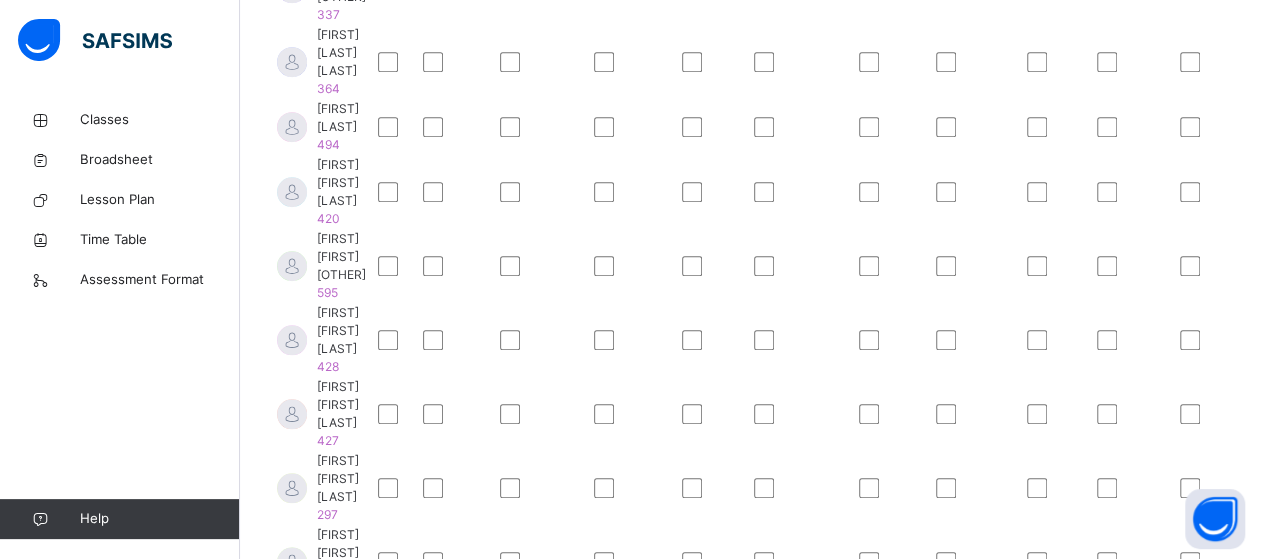 click at bounding box center [1217, 1284] 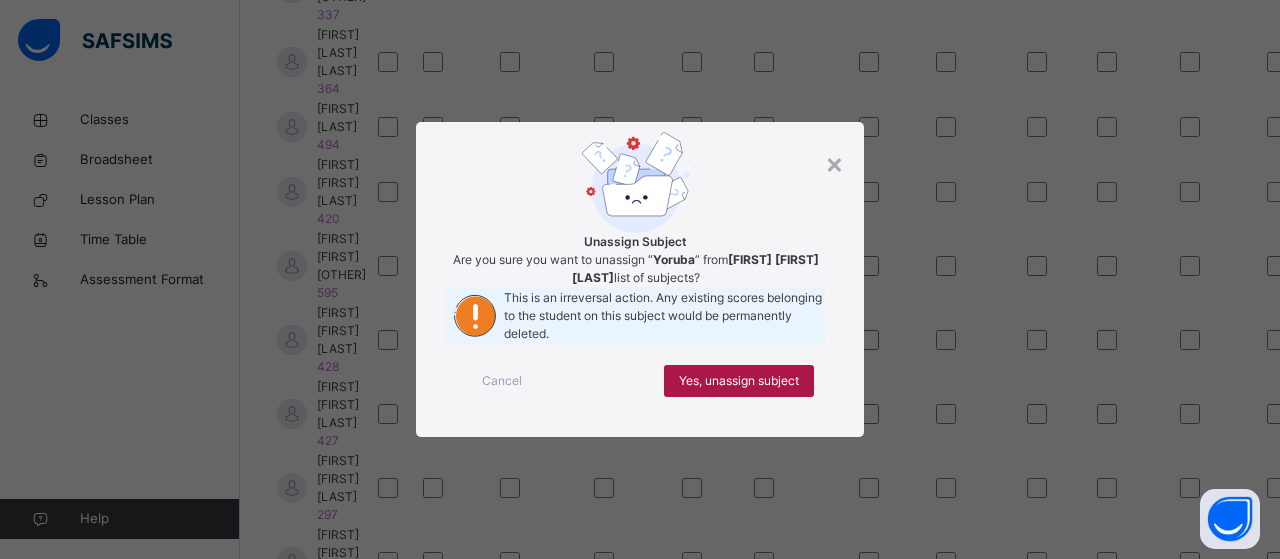 click on "Yes, unassign subject" at bounding box center [739, 381] 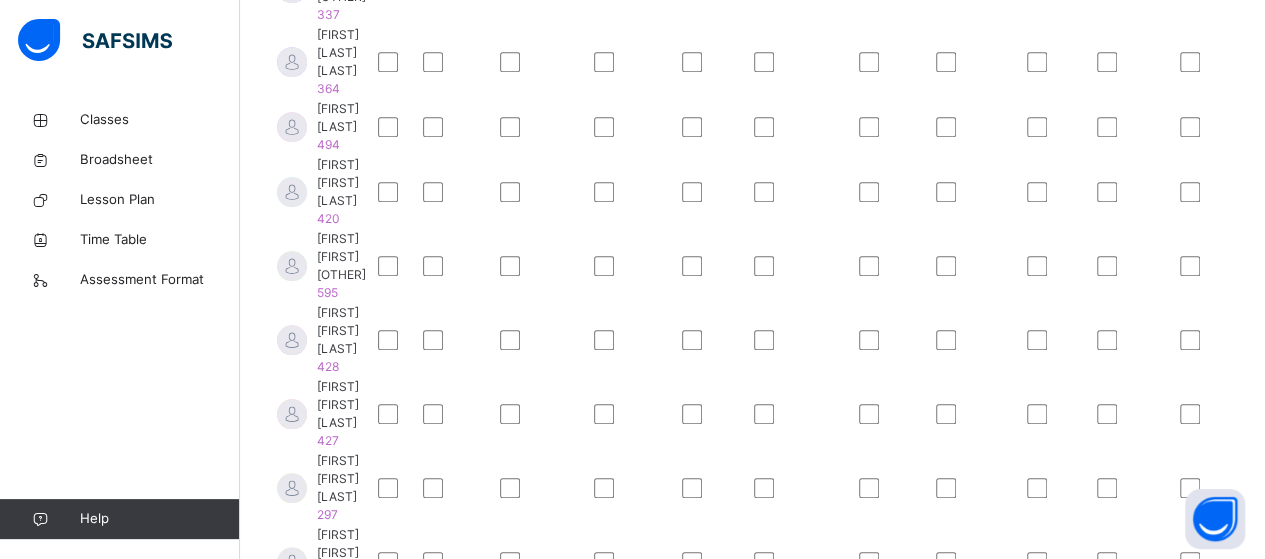 scroll, scrollTop: 1176, scrollLeft: 838, axis: both 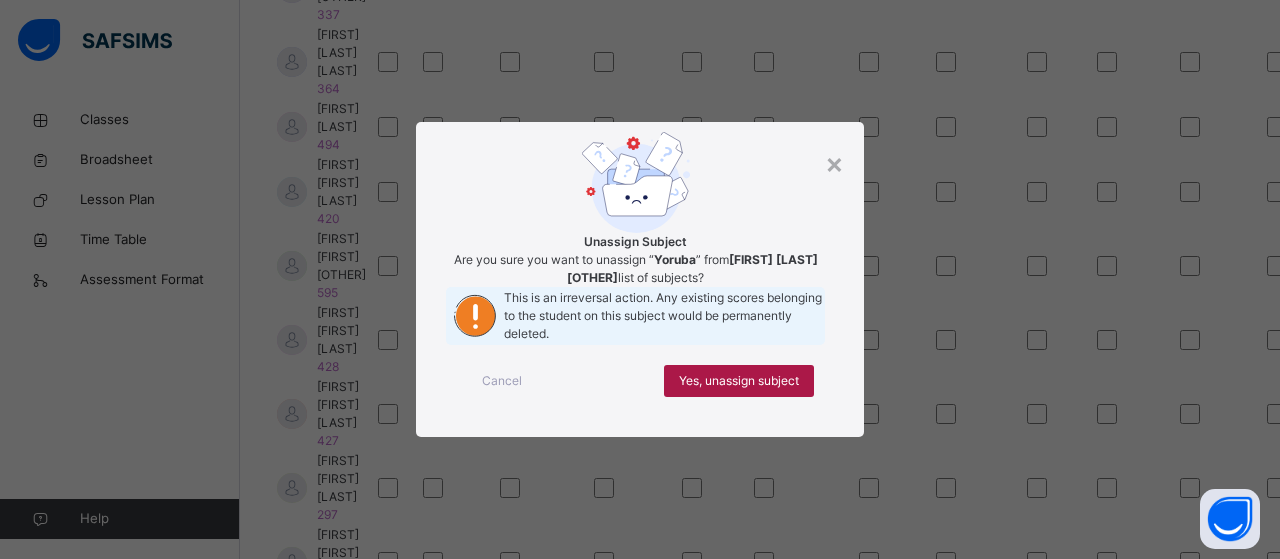 click on "Yes, unassign subject" at bounding box center [739, 381] 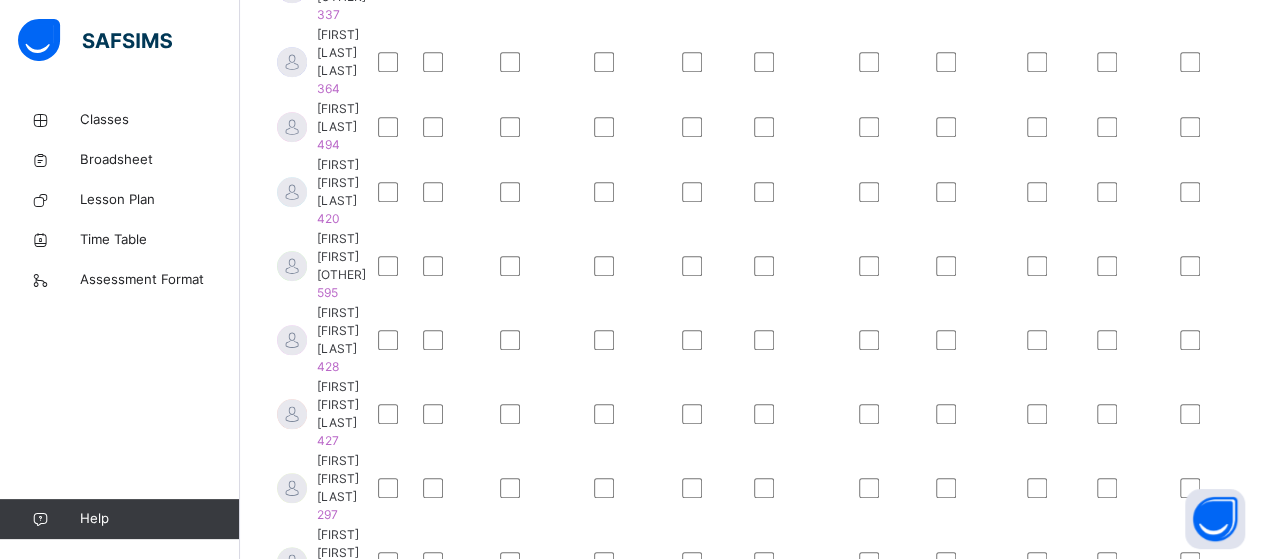 scroll, scrollTop: 1176, scrollLeft: 838, axis: both 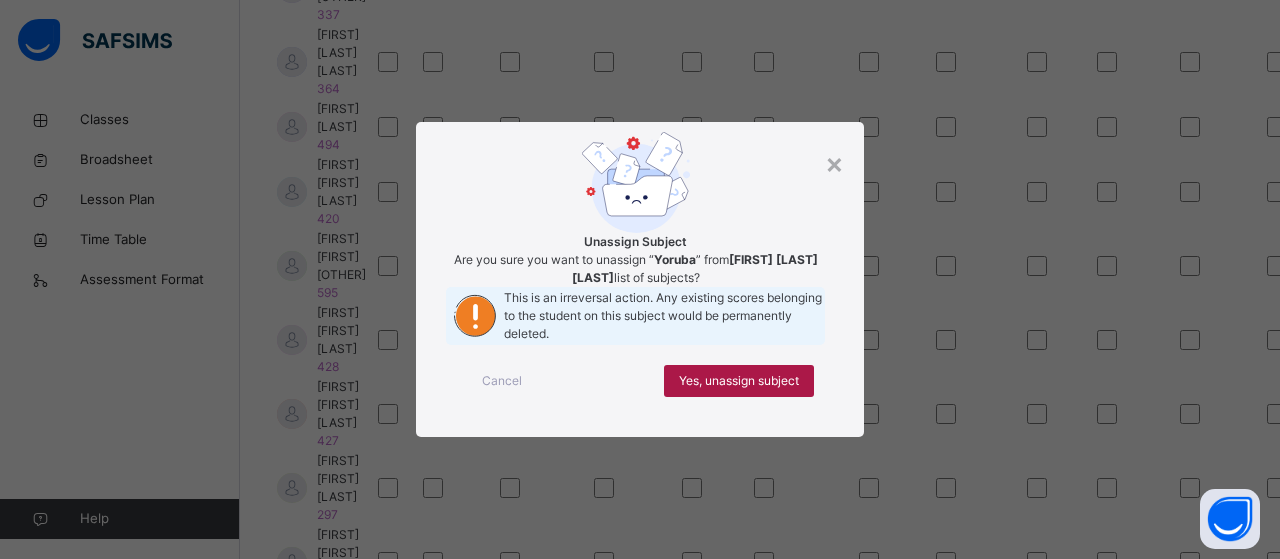 click on "Yes, unassign subject" at bounding box center (739, 381) 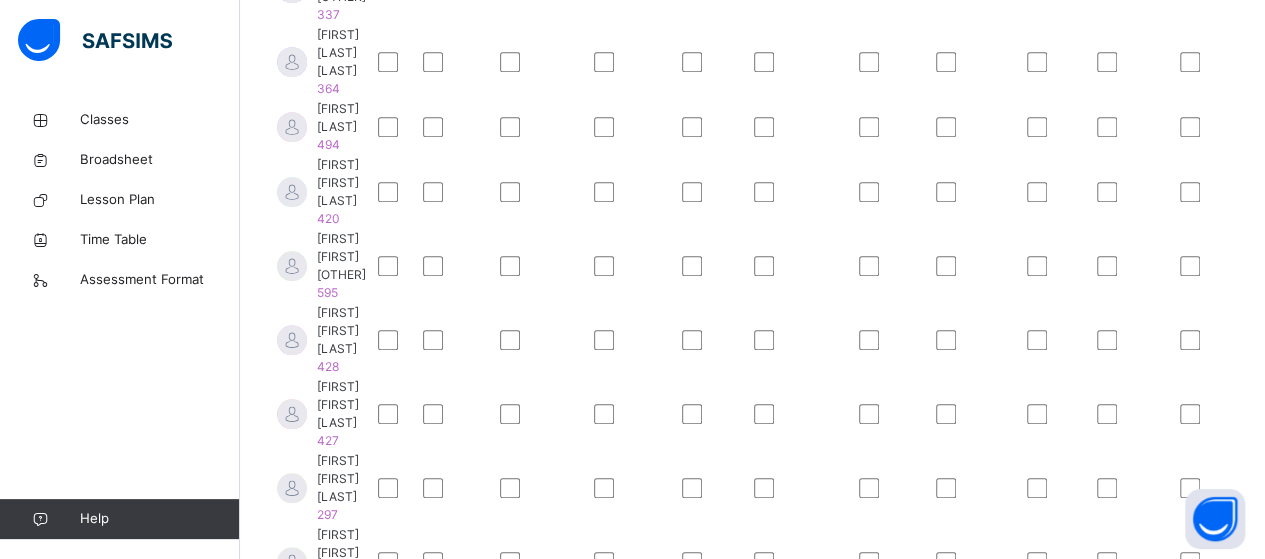 scroll, scrollTop: 1176, scrollLeft: 838, axis: both 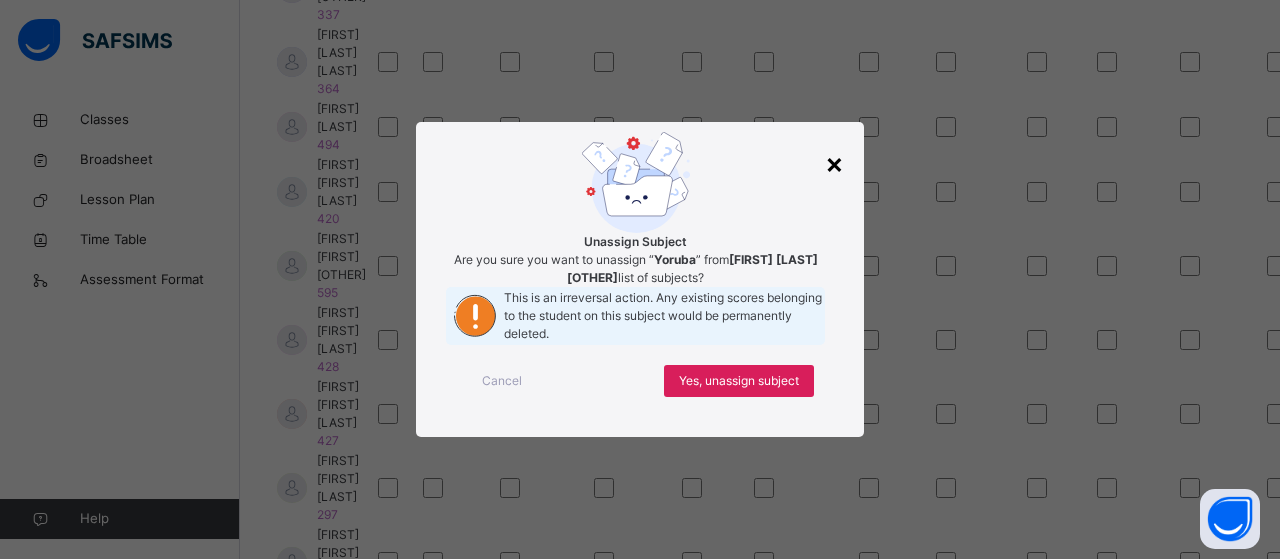 click on "×" at bounding box center (834, 163) 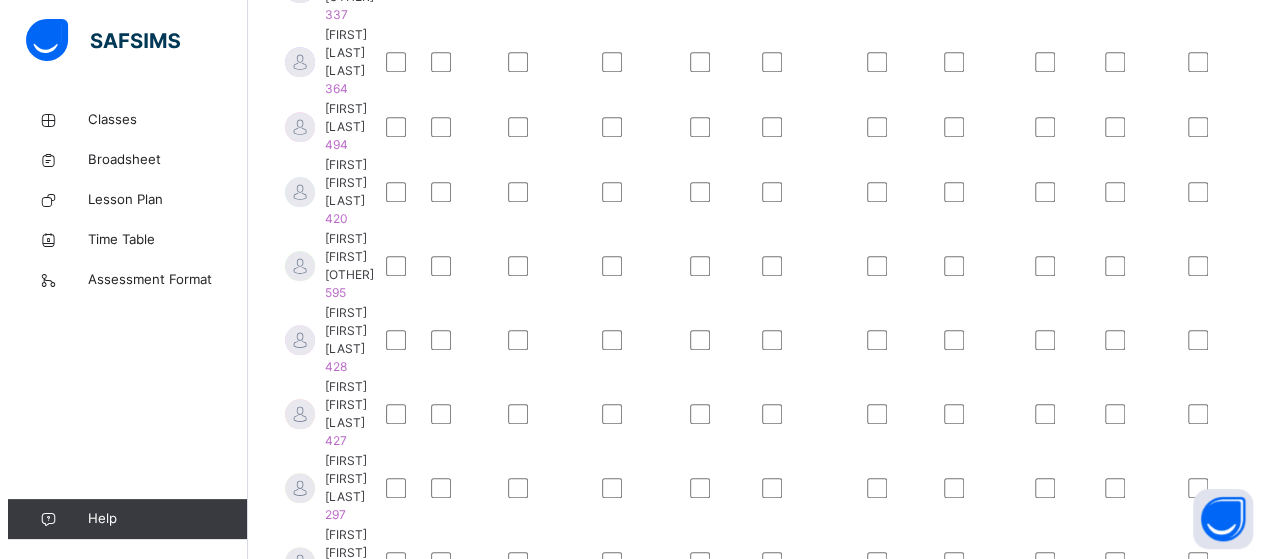 scroll, scrollTop: 1176, scrollLeft: 1544, axis: both 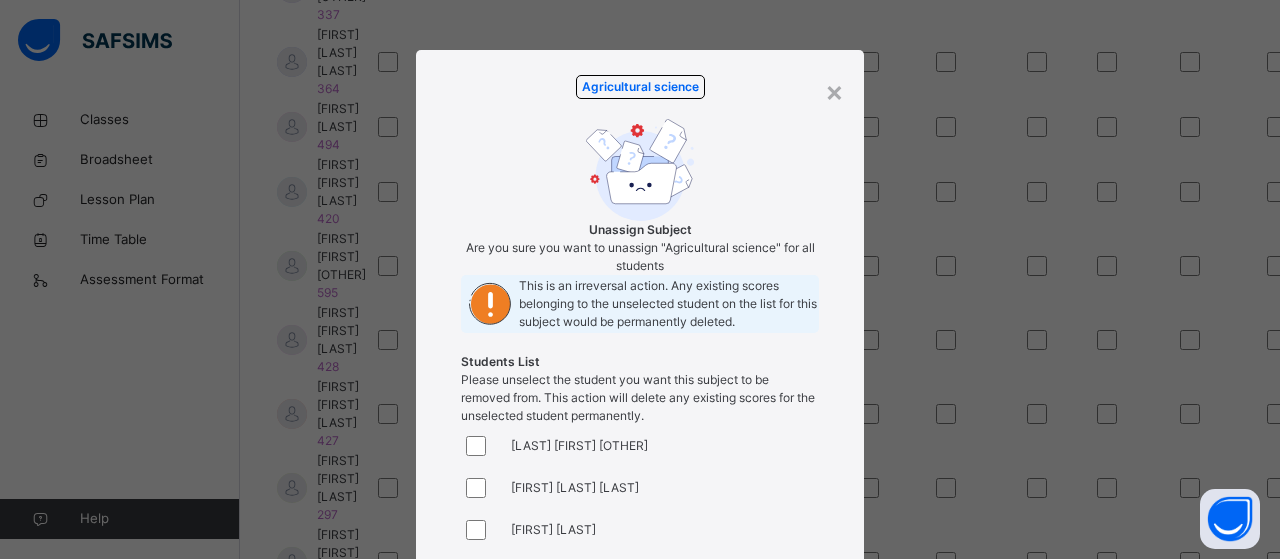 click on "Agricultural science Unassign Subject Are you sure you want to unassign "Agricultural science" for all students This is an irreversal action. Any existing scores belonging to the unselected student on the list for this subject would be permanently deleted. Students List Please unselect the student you want this subject to be removed from. This action will delete any existing scores for the unselected student permanently.   [LAST] [FIRST] [OTHER]     [LAST] [FIRST] [LAST]     [LAST] [FIRST]     [LAST] [FIRST] [LAST]     [LAST] [FIRST] [OTHER]     [LAST] [FIRST] [OTHER]     [LAST] [FIRST] [OTHER]     [LAST] [FIRST] [OTHER]     [LAST] [FIRST] [OTHER]     [LAST] [FIRST] [OTHER]     [LAST] [FIRST] [OTHER]     [LAST] [FIRST]     [LAST] [FIRST] [OTHER]     [LAST] [FIRST] [OTHER]     [LAST] [FIRST] [OTHER]     [LAST] [FIRST] [OTHER]     [LAST] [FIRST]     [LAST] [FIRST] [OTHER]     [LAST] [FIRST] [OTHER]     [LAST] [FIRST] [OTHER]     [LAST] [FIRST] [LAST]" at bounding box center (640, 405) 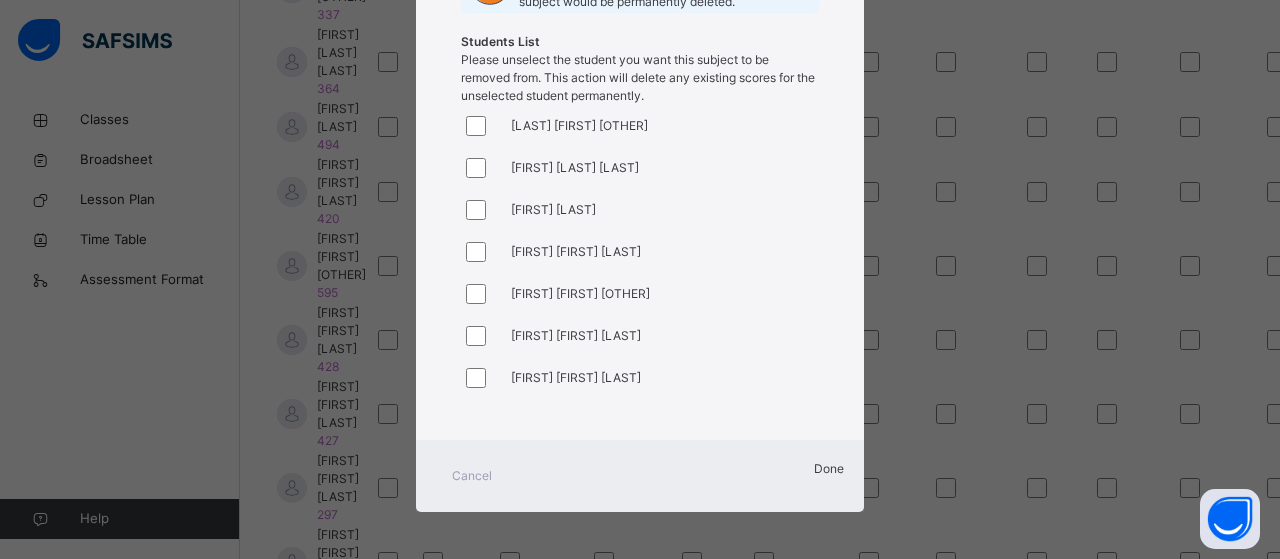 scroll, scrollTop: 360, scrollLeft: 0, axis: vertical 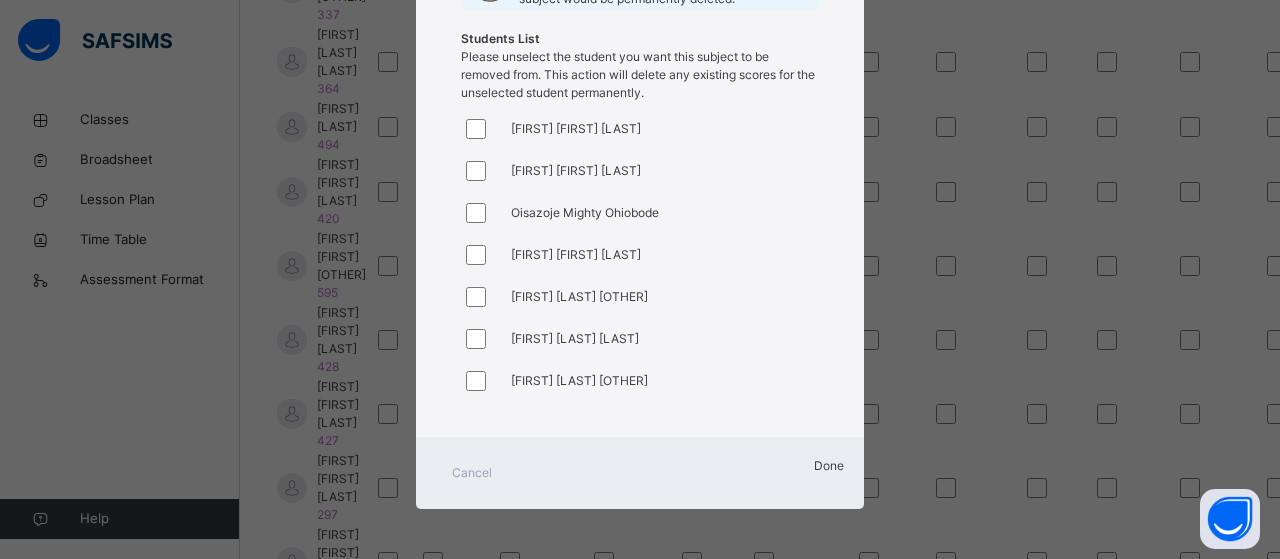 click on "Done" at bounding box center [829, 465] 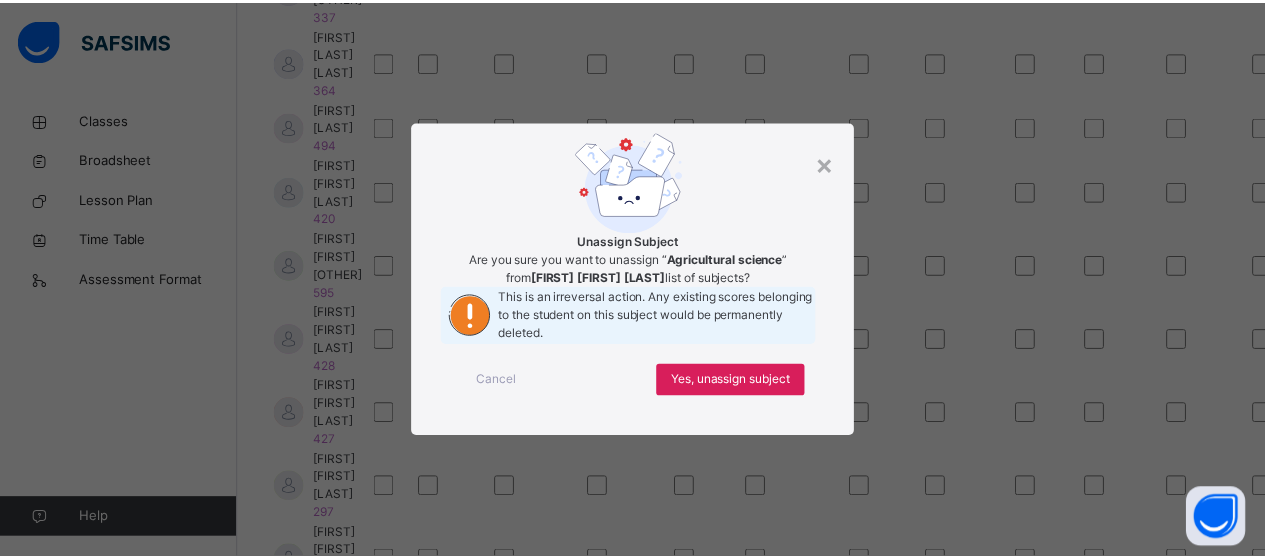 scroll, scrollTop: 0, scrollLeft: 0, axis: both 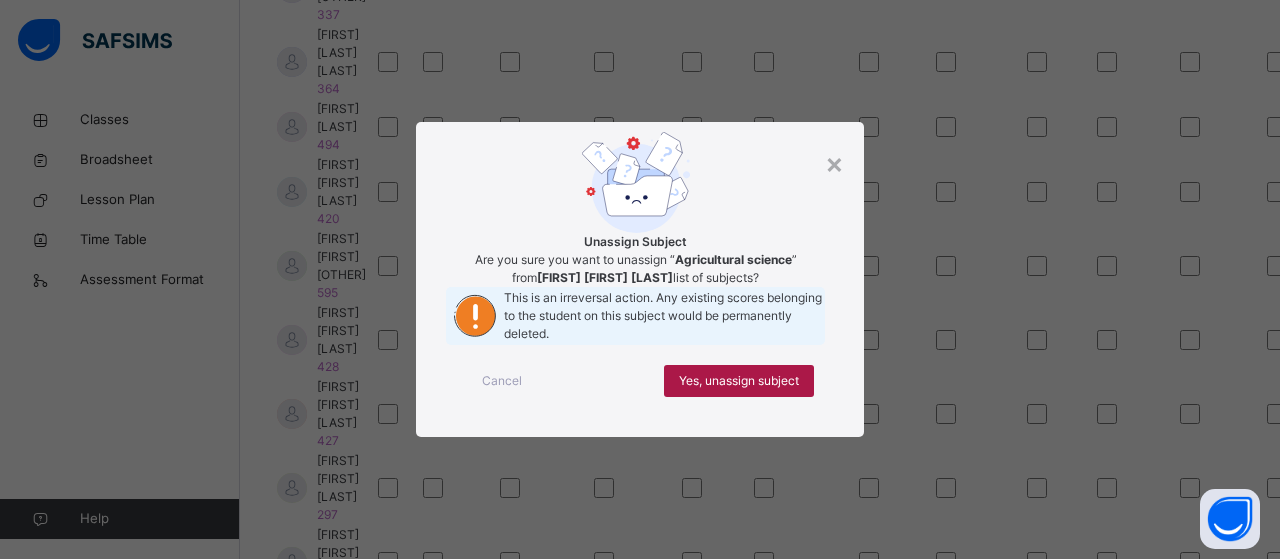 click on "Yes, unassign subject" at bounding box center (739, 381) 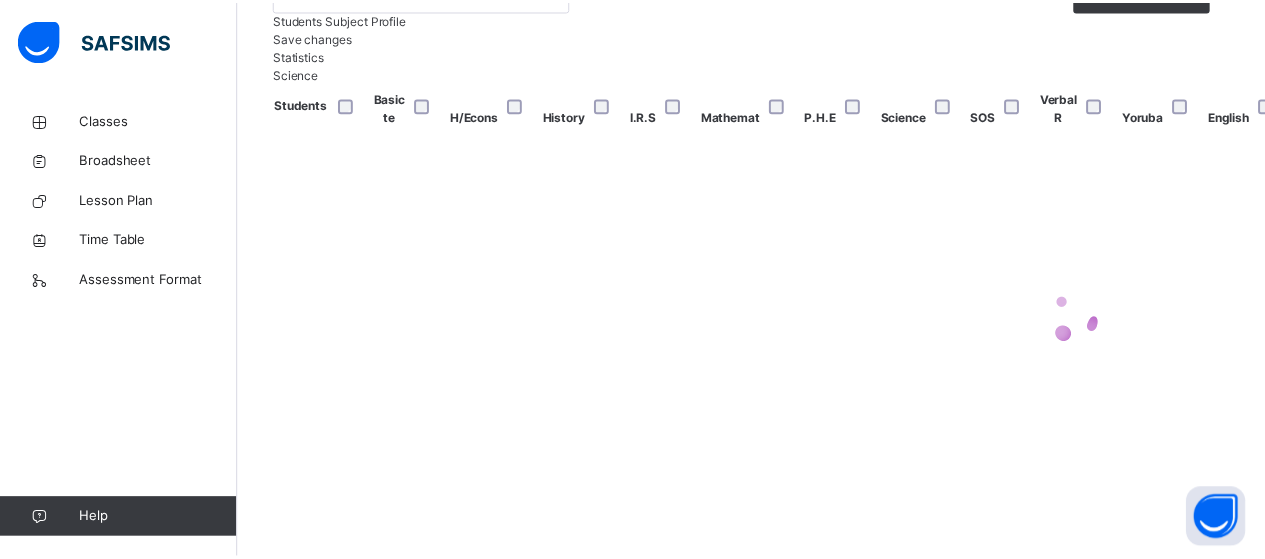 scroll, scrollTop: 1176, scrollLeft: 1544, axis: both 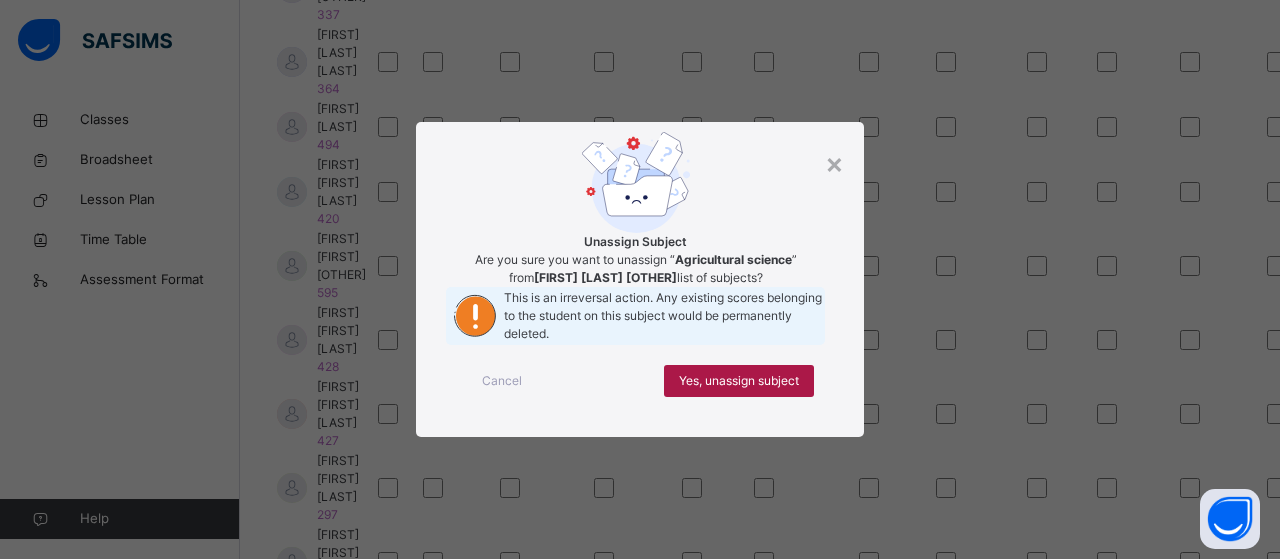 click on "Yes, unassign subject" at bounding box center [739, 381] 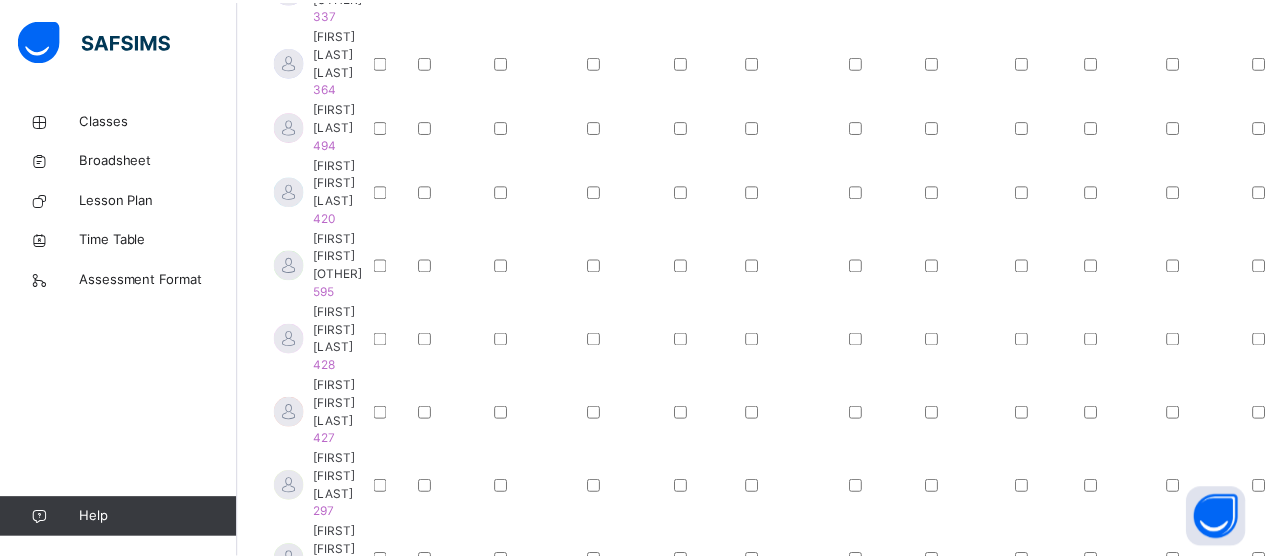 scroll, scrollTop: 1176, scrollLeft: 1544, axis: both 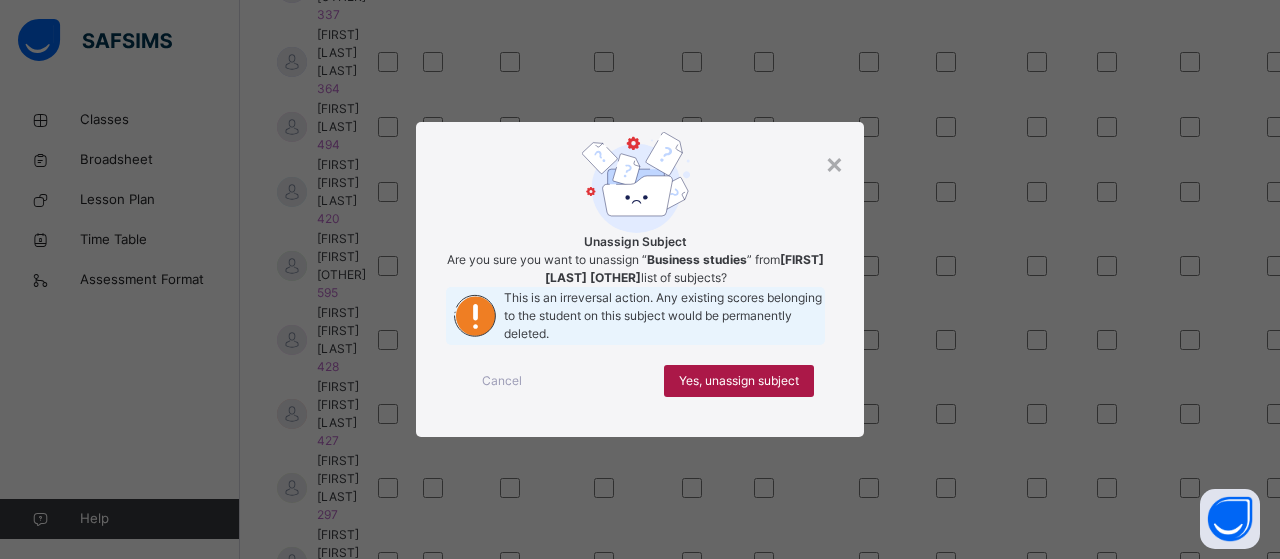 click on "Yes, unassign subject" at bounding box center (739, 381) 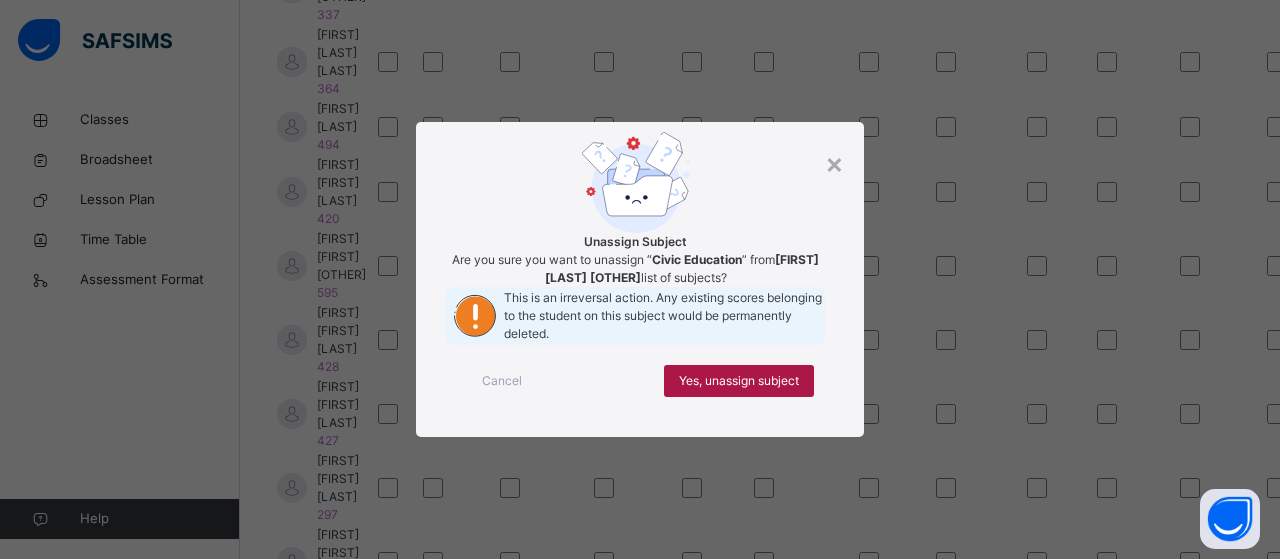 click on "Yes, unassign subject" at bounding box center [739, 381] 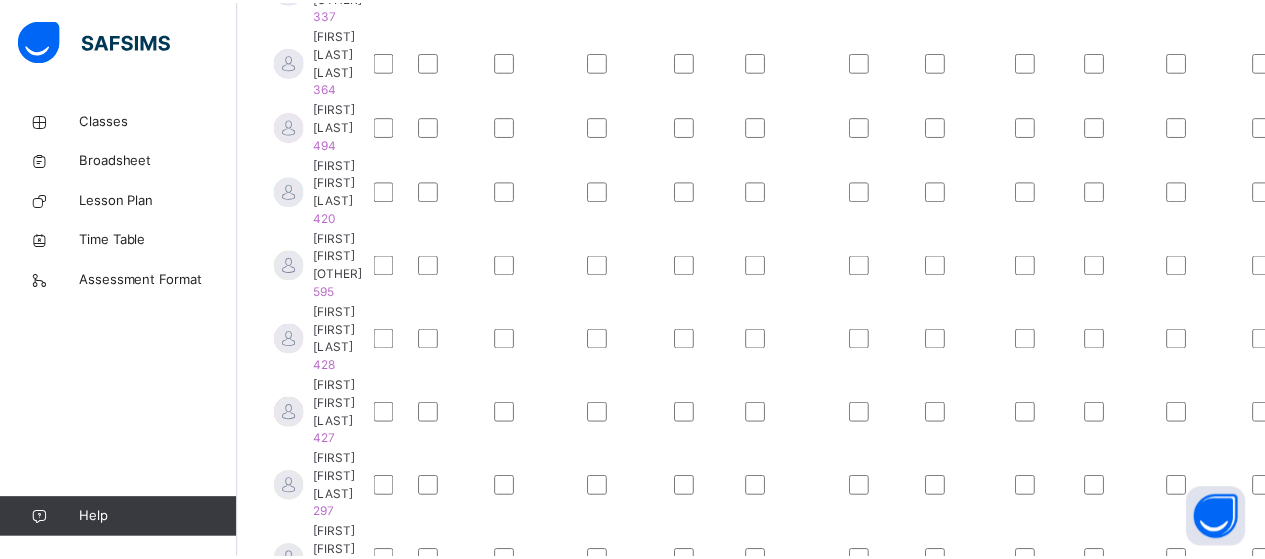 scroll, scrollTop: 1176, scrollLeft: 1544, axis: both 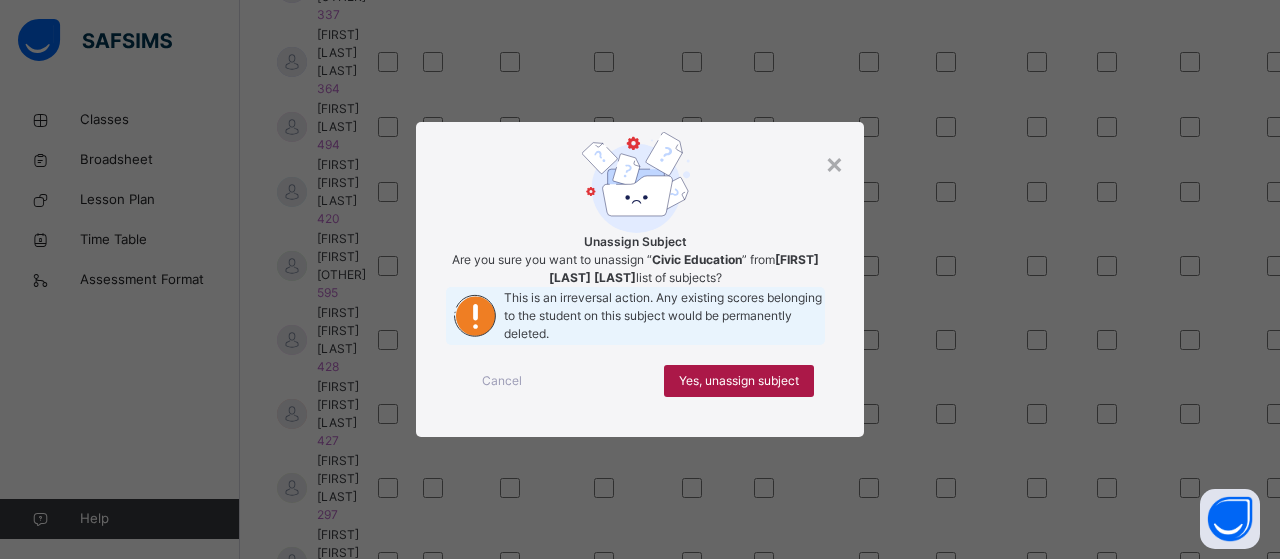click on "Yes, unassign subject" at bounding box center [739, 381] 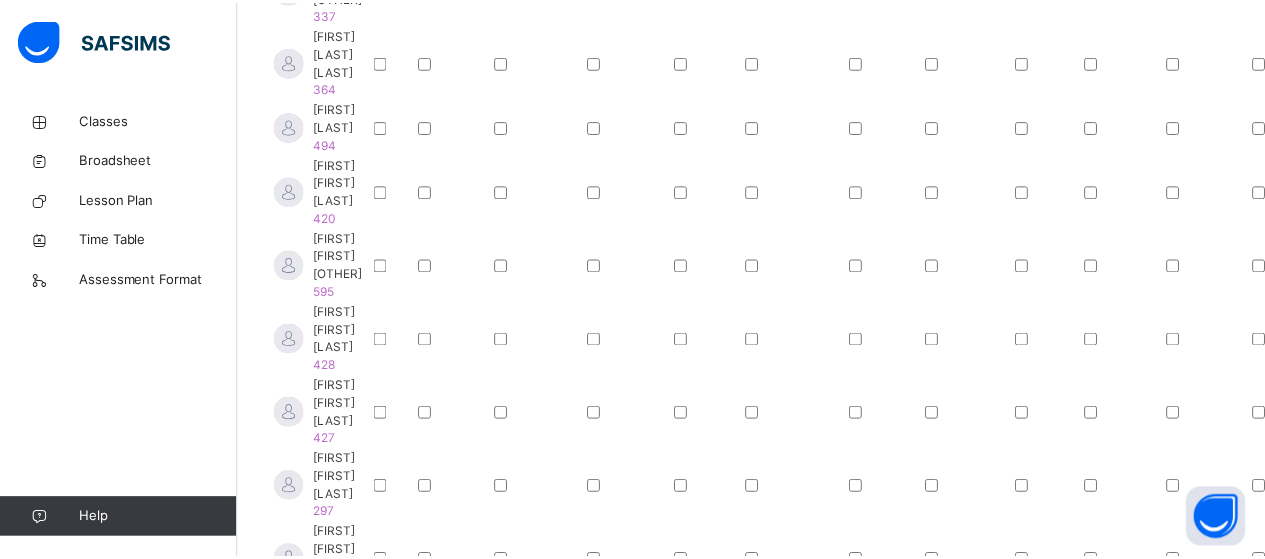 scroll, scrollTop: 1176, scrollLeft: 1544, axis: both 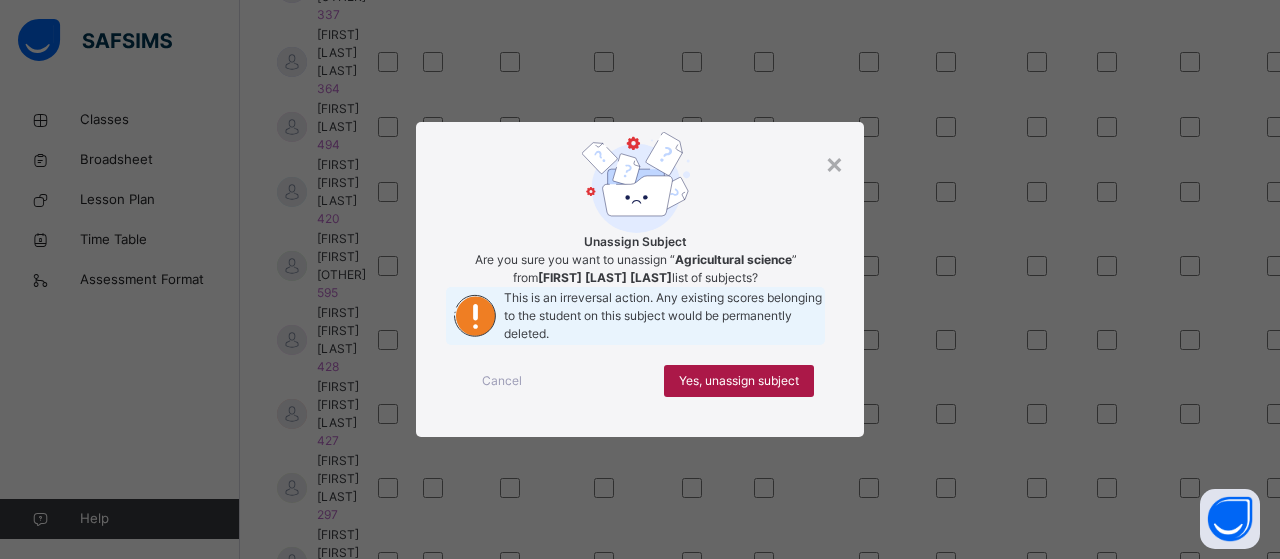 click on "Yes, unassign subject" at bounding box center [739, 381] 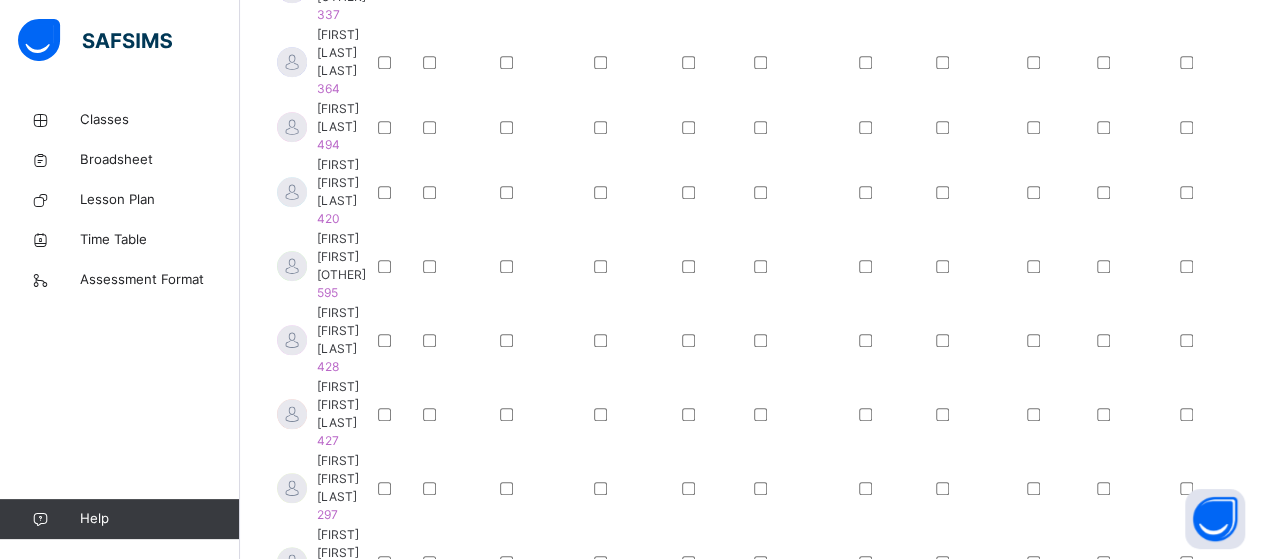 scroll, scrollTop: 1176, scrollLeft: 1544, axis: both 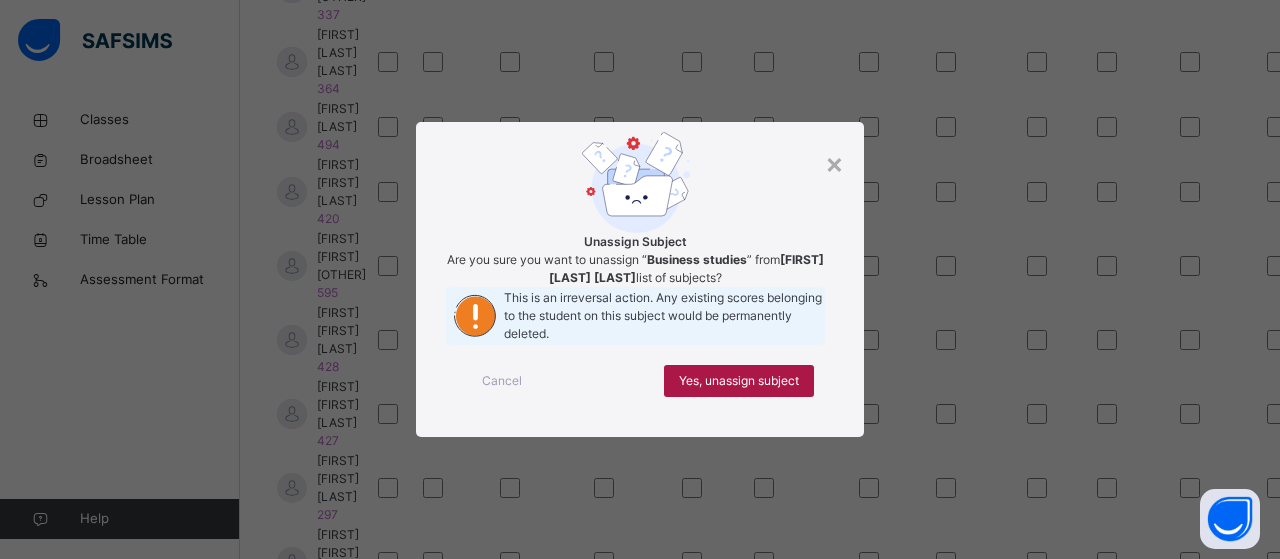click on "Yes, unassign subject" at bounding box center (739, 381) 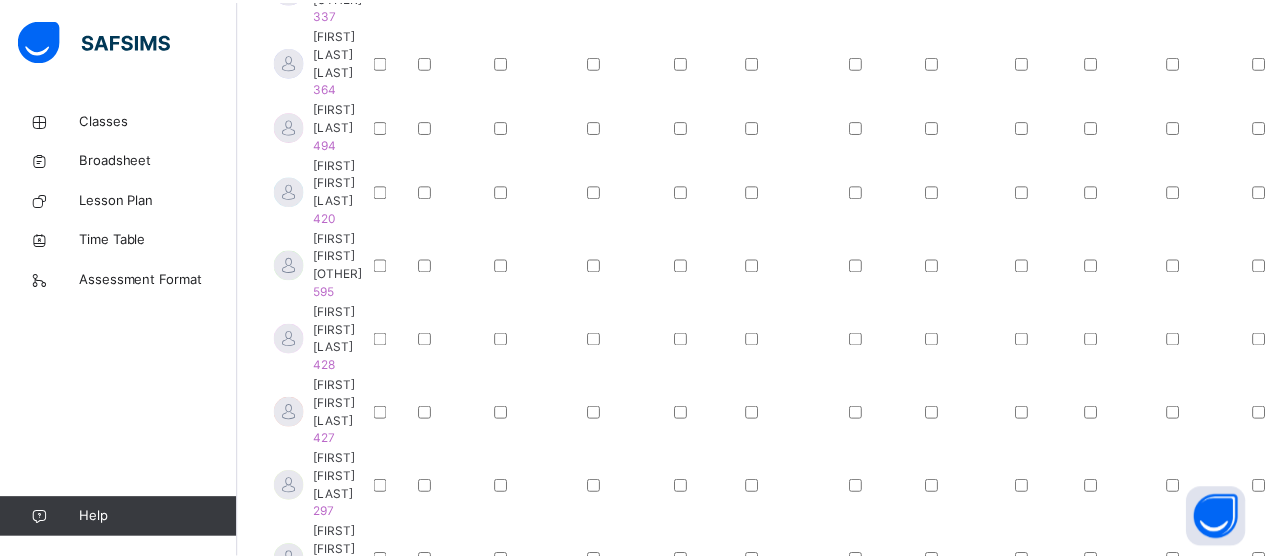 scroll, scrollTop: 1176, scrollLeft: 1544, axis: both 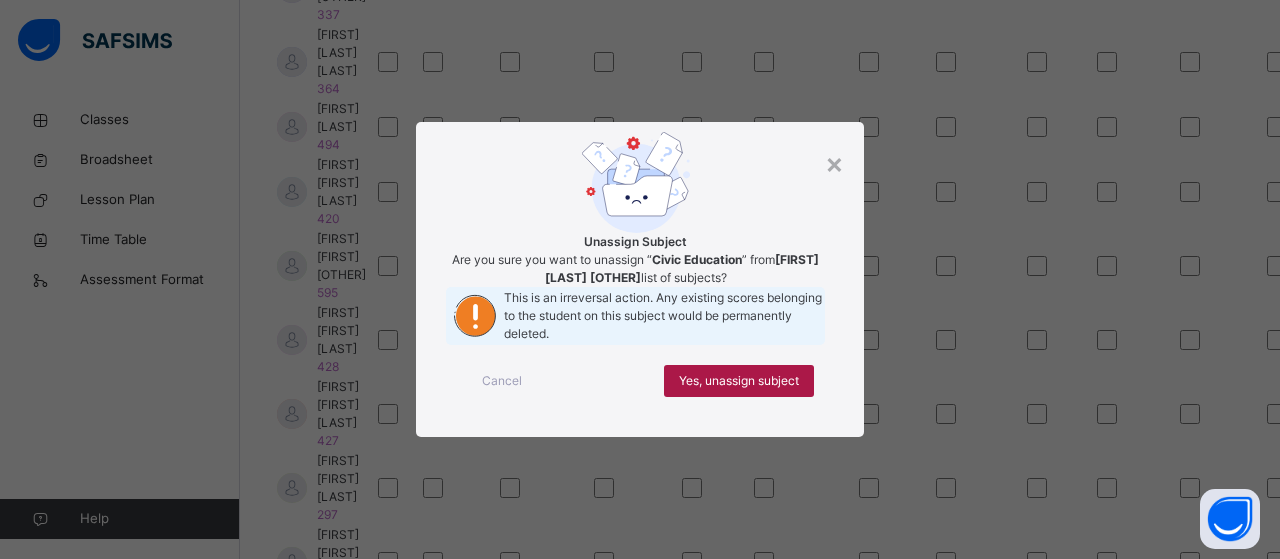 click on "Yes, unassign subject" at bounding box center (739, 381) 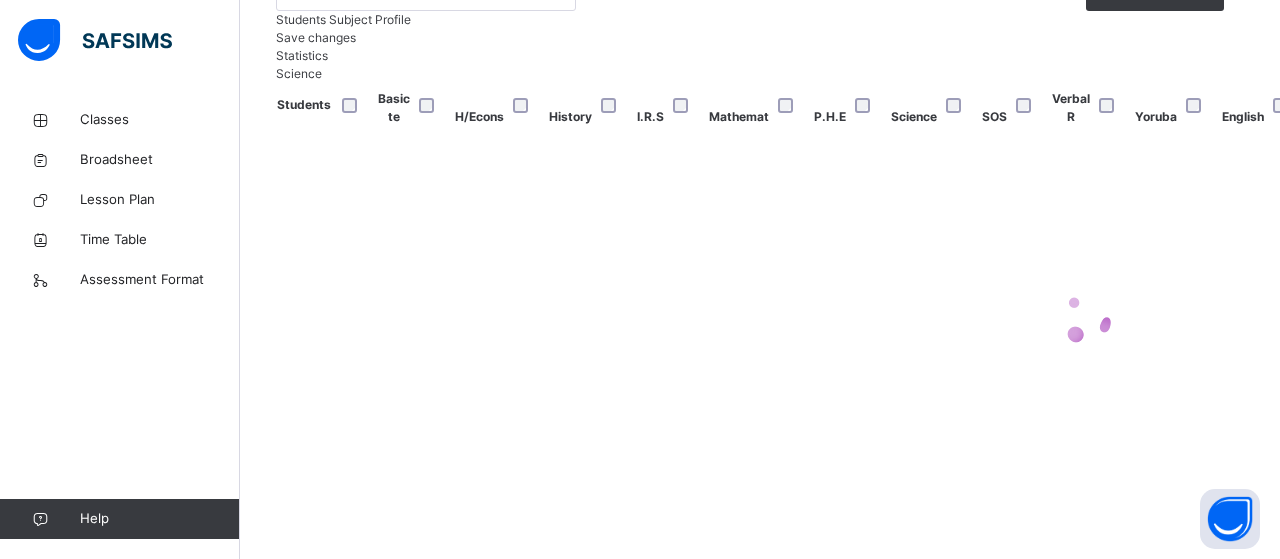 scroll, scrollTop: 1176, scrollLeft: 1544, axis: both 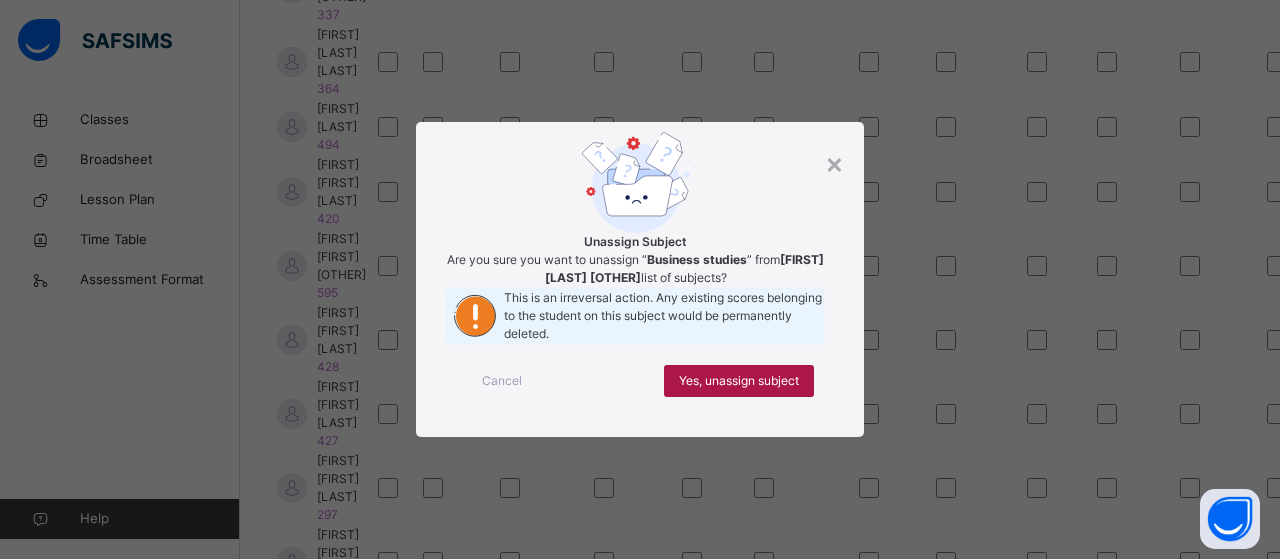 click on "Yes, unassign subject" at bounding box center [739, 381] 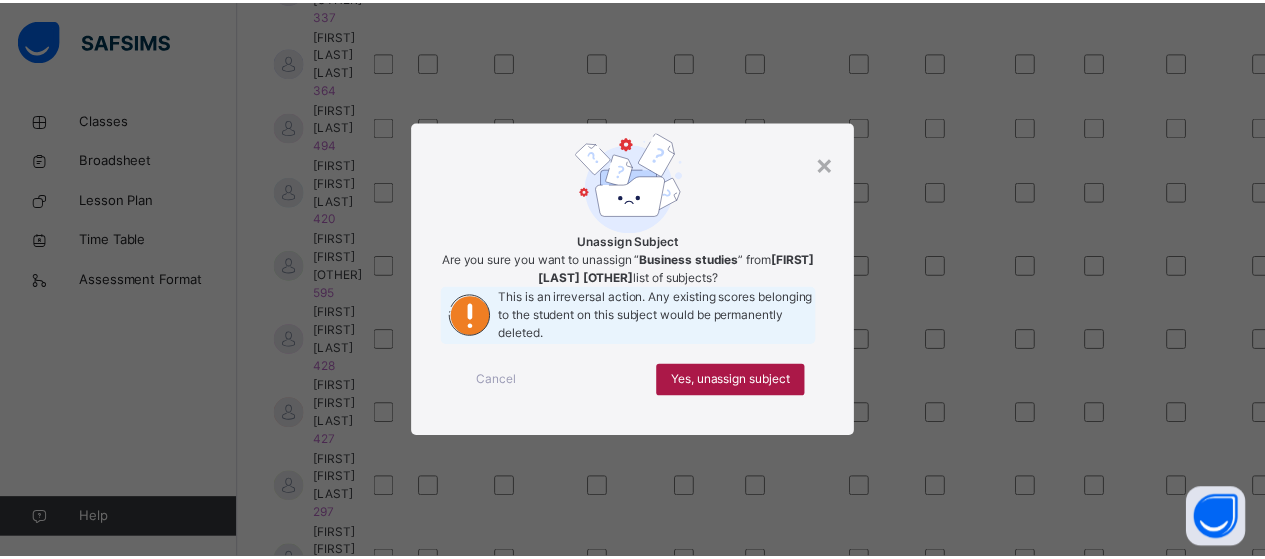scroll, scrollTop: 1176, scrollLeft: 1544, axis: both 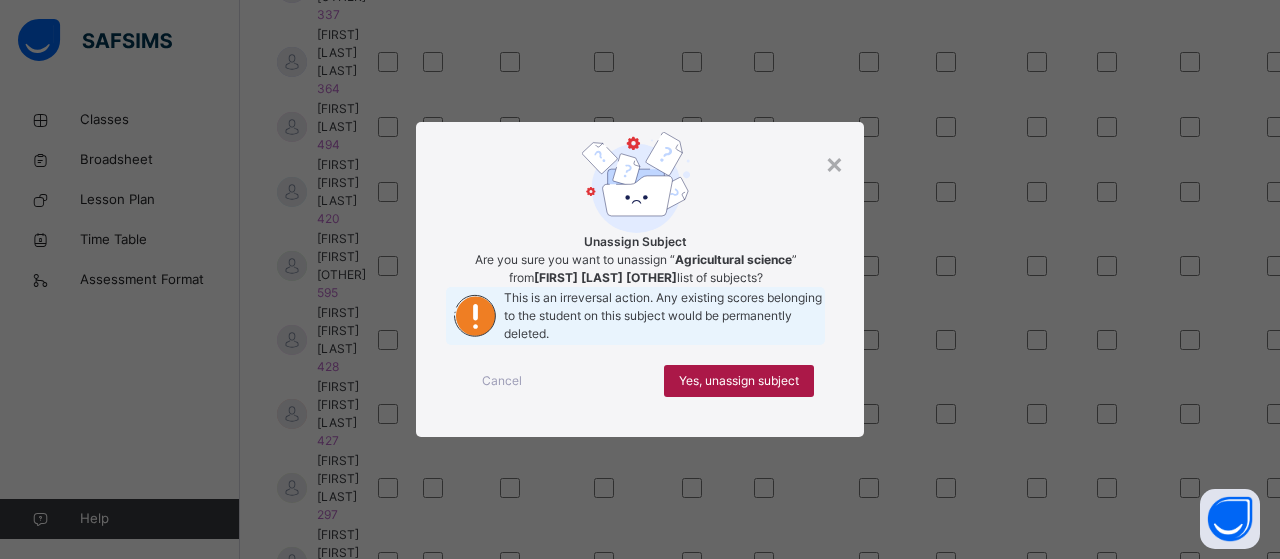 click on "Yes, unassign subject" at bounding box center (739, 381) 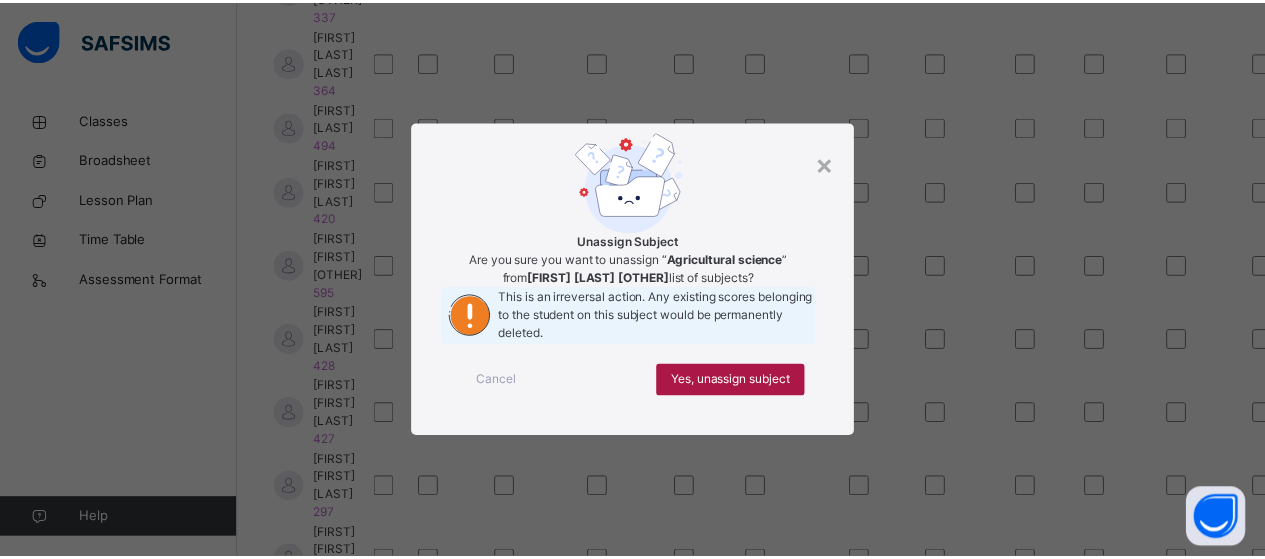 scroll, scrollTop: 1176, scrollLeft: 1544, axis: both 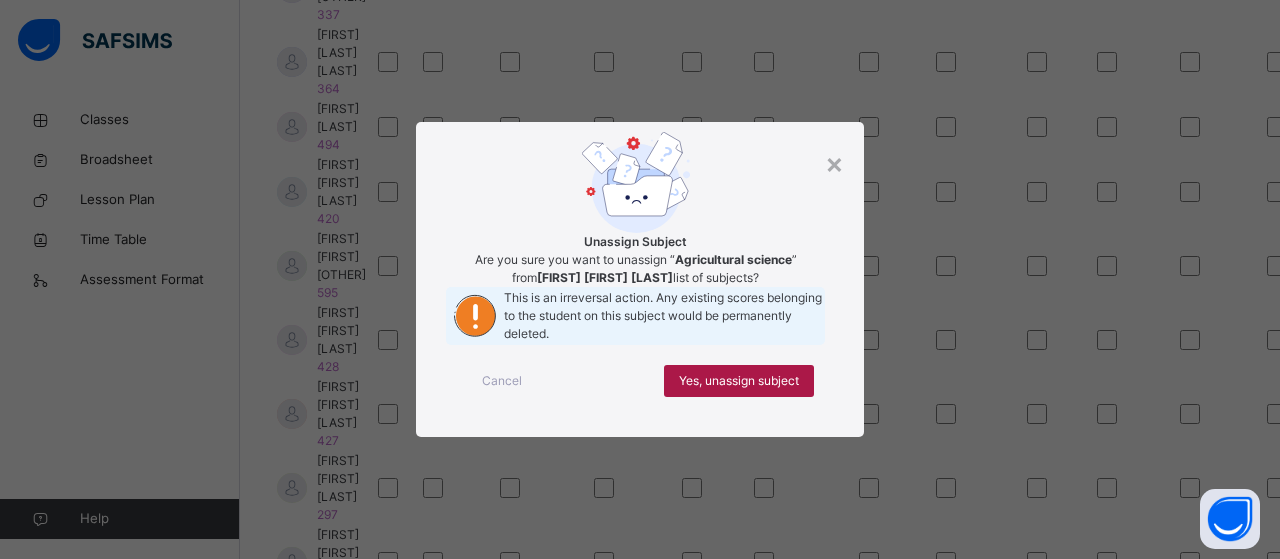 click on "Yes, unassign subject" at bounding box center [739, 381] 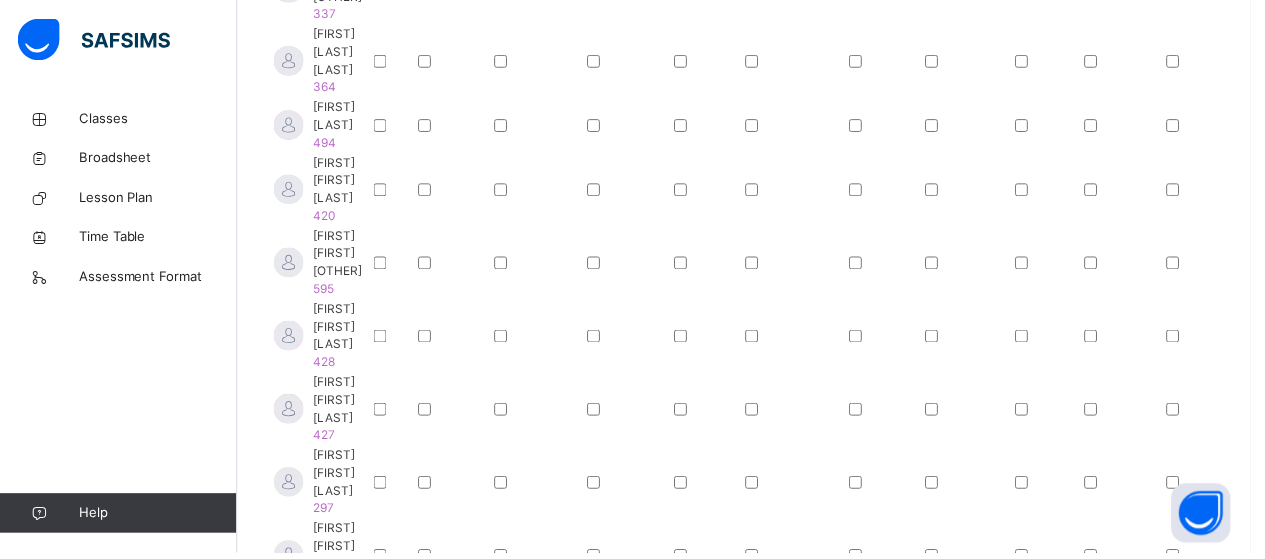 scroll, scrollTop: 1176, scrollLeft: 1544, axis: both 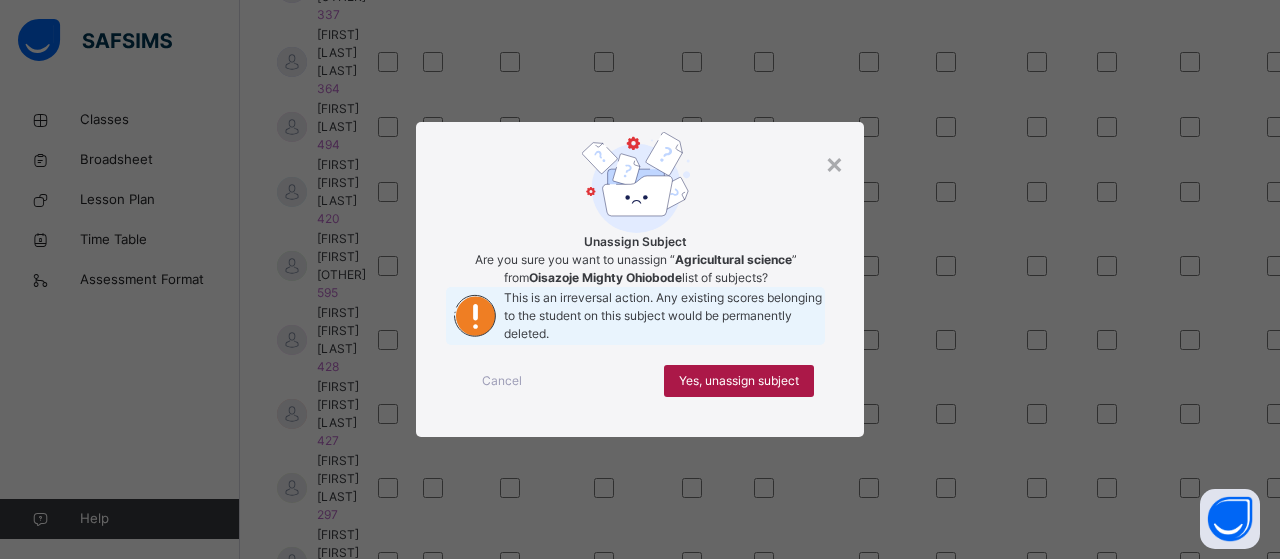 click on "Yes, unassign subject" at bounding box center [739, 381] 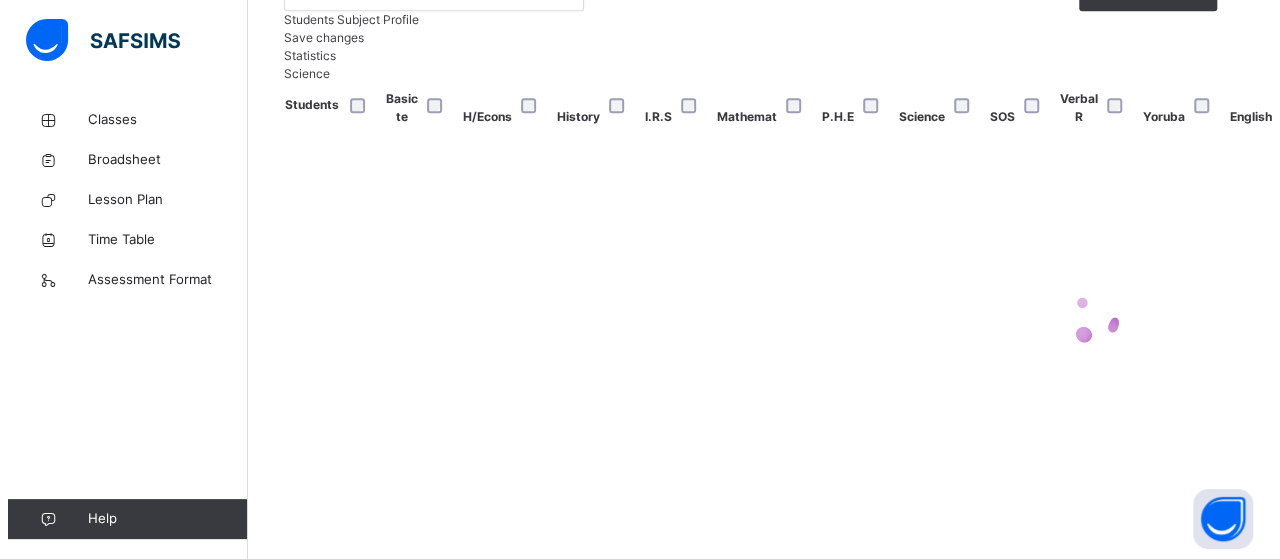 scroll, scrollTop: 1176, scrollLeft: 1544, axis: both 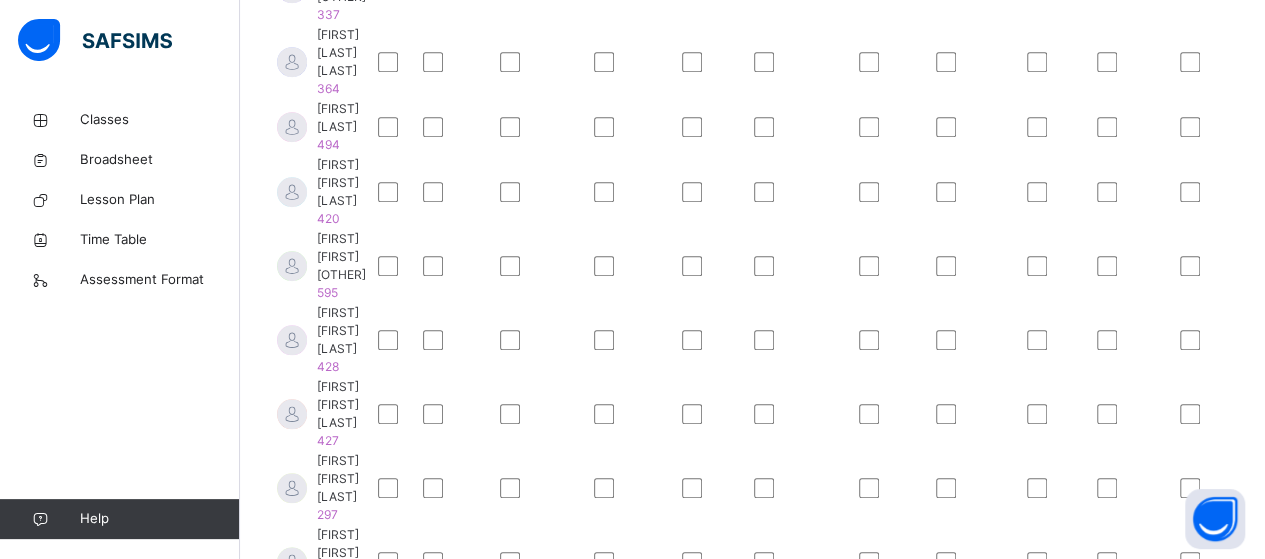 click at bounding box center [1900, 1284] 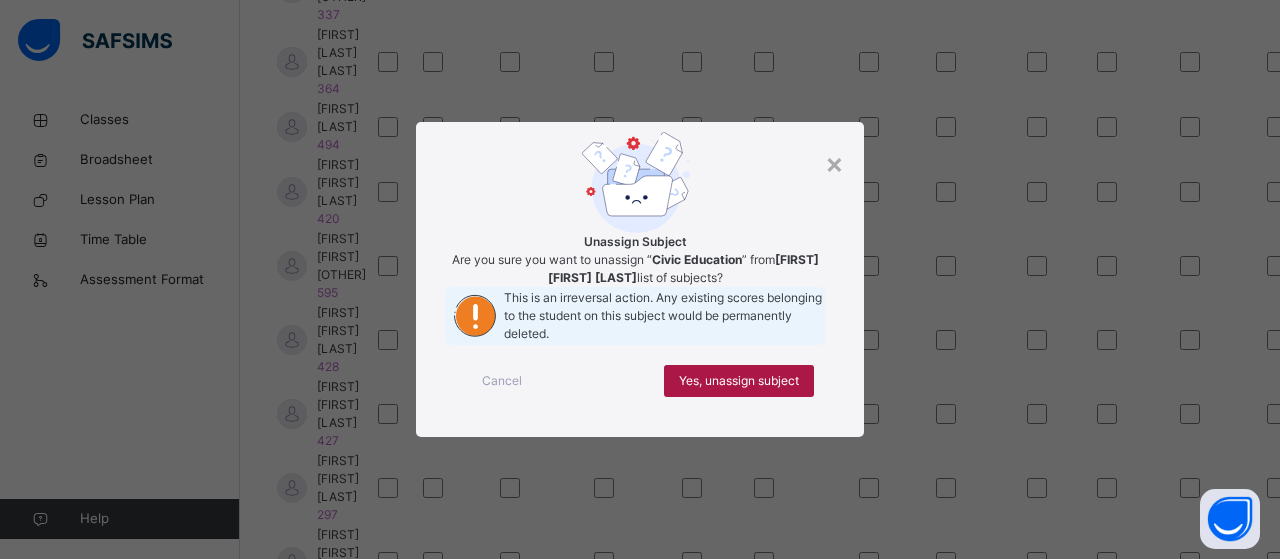 click on "Yes, unassign subject" at bounding box center (739, 381) 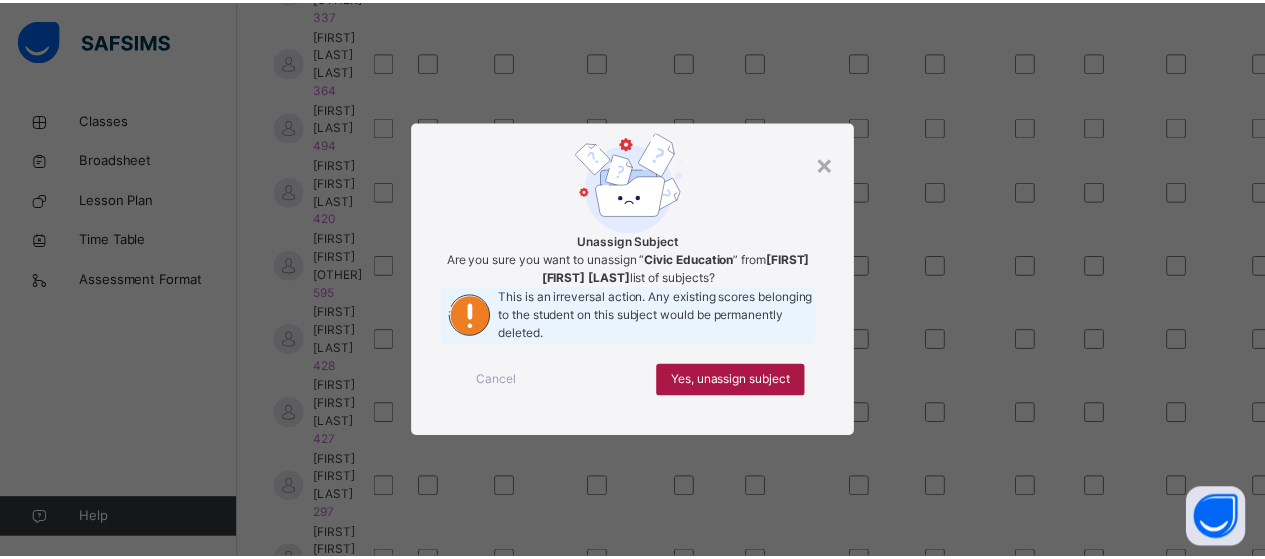 scroll, scrollTop: 1176, scrollLeft: 1544, axis: both 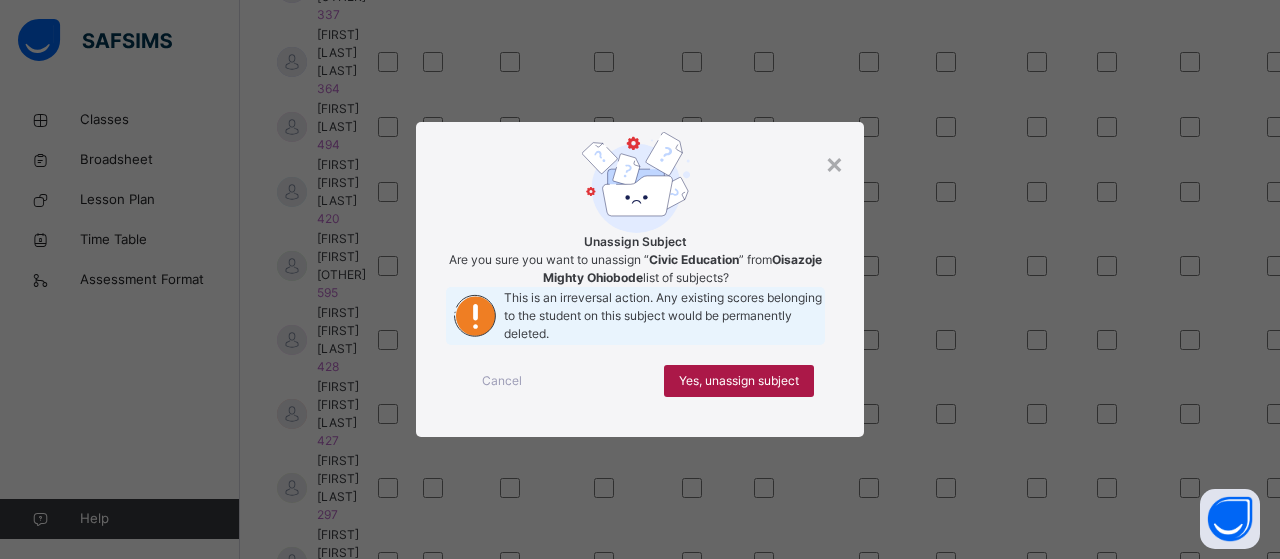 click on "Yes, unassign subject" at bounding box center (739, 381) 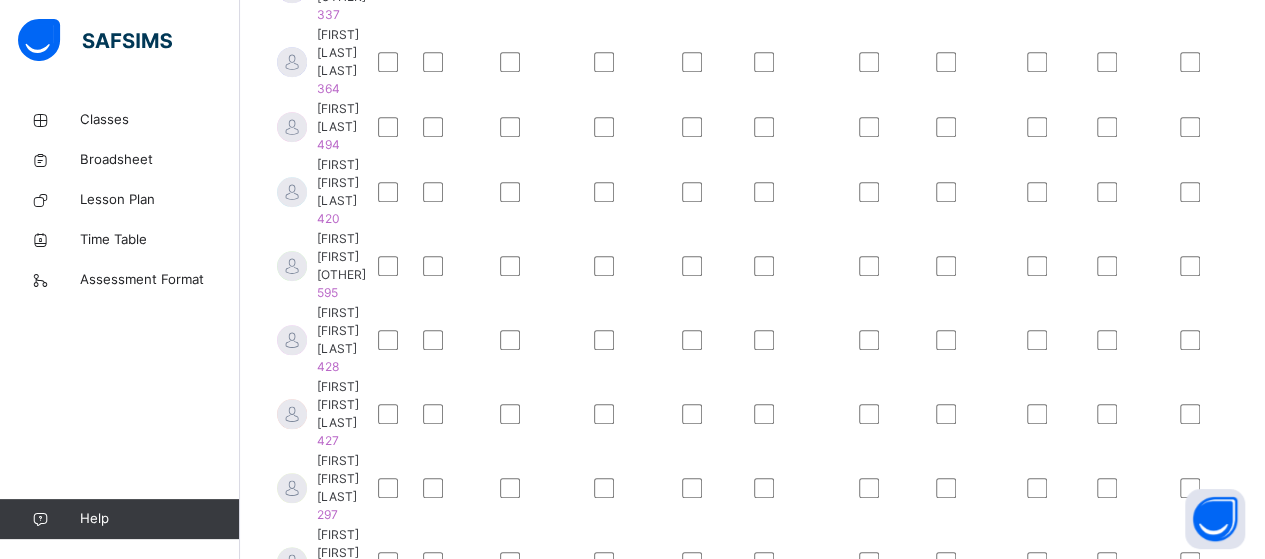 scroll, scrollTop: 1176, scrollLeft: 1544, axis: both 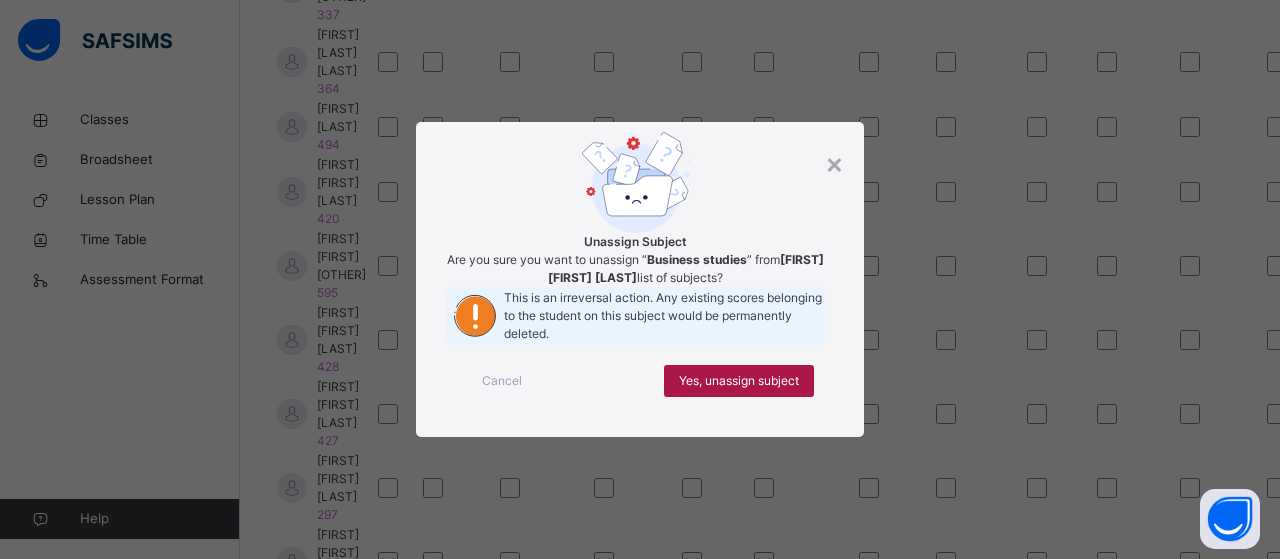 click on "Yes, unassign subject" at bounding box center [739, 381] 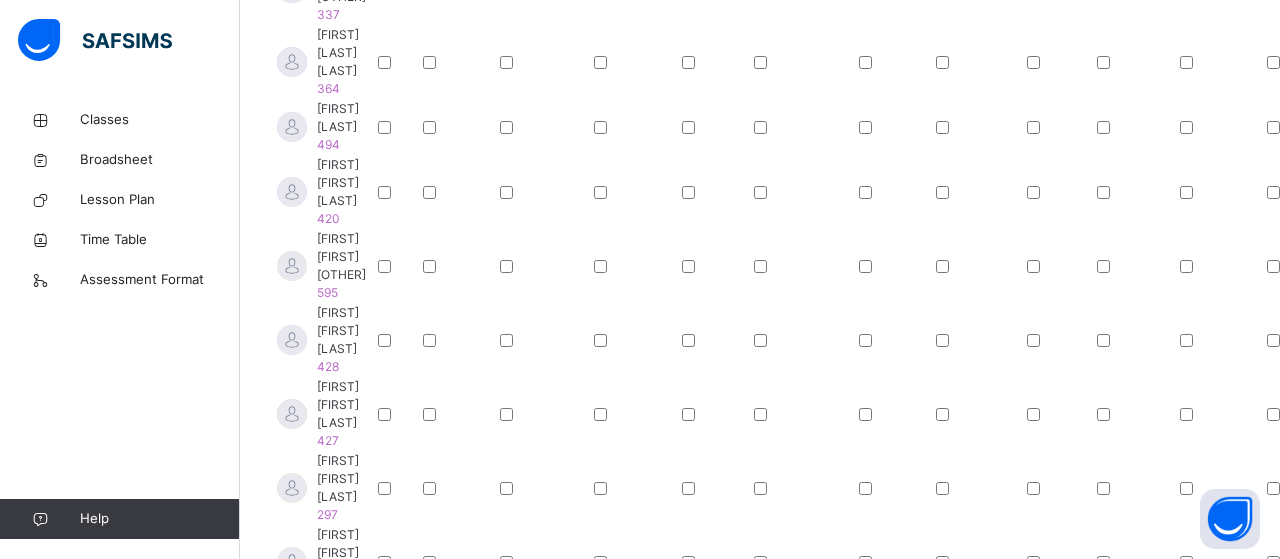 scroll, scrollTop: 1176, scrollLeft: 1544, axis: both 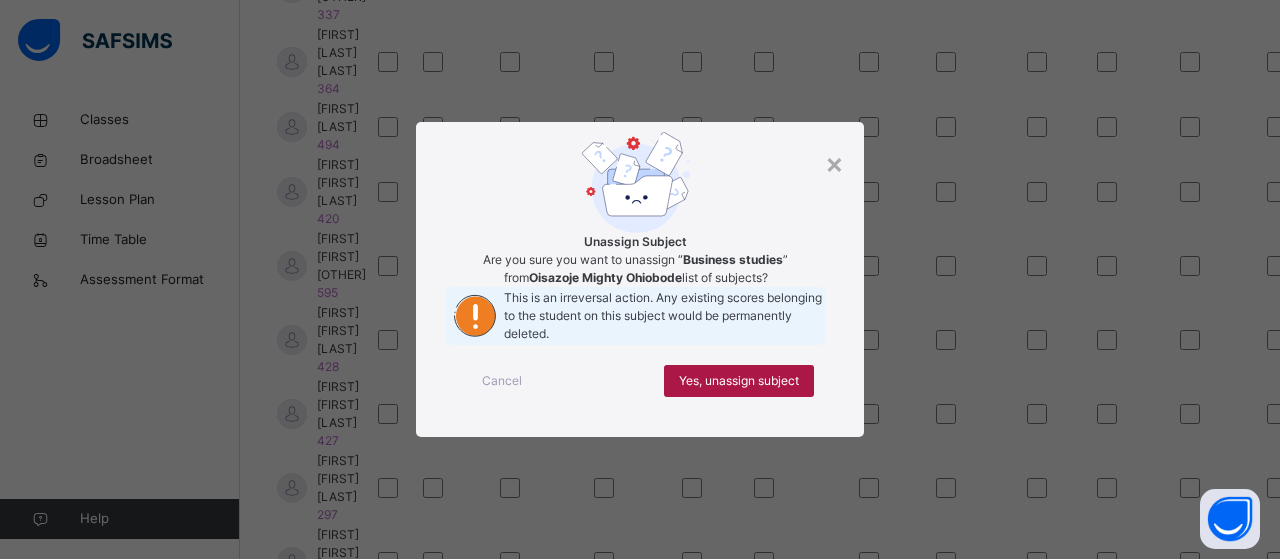 click on "Yes, unassign subject" at bounding box center [739, 381] 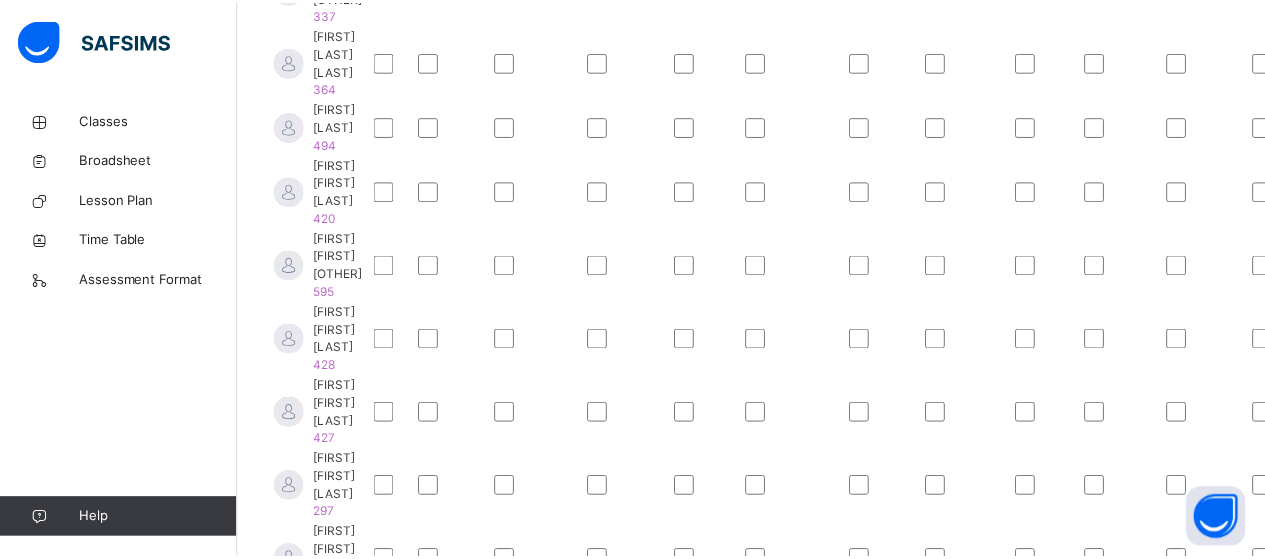 scroll, scrollTop: 1176, scrollLeft: 1544, axis: both 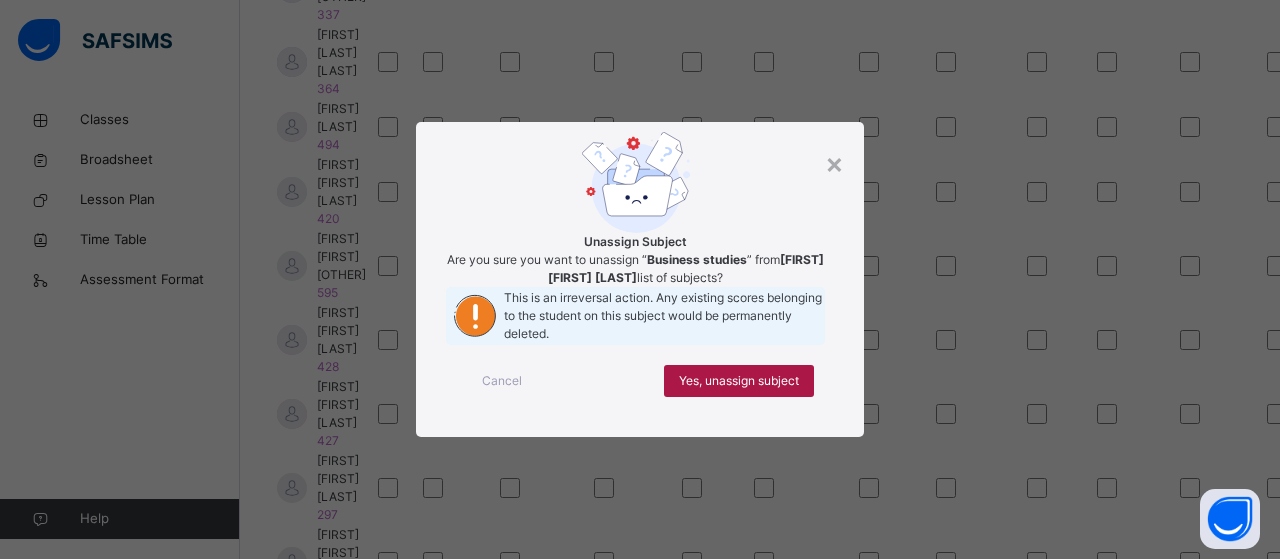 click on "Yes, unassign subject" at bounding box center (739, 381) 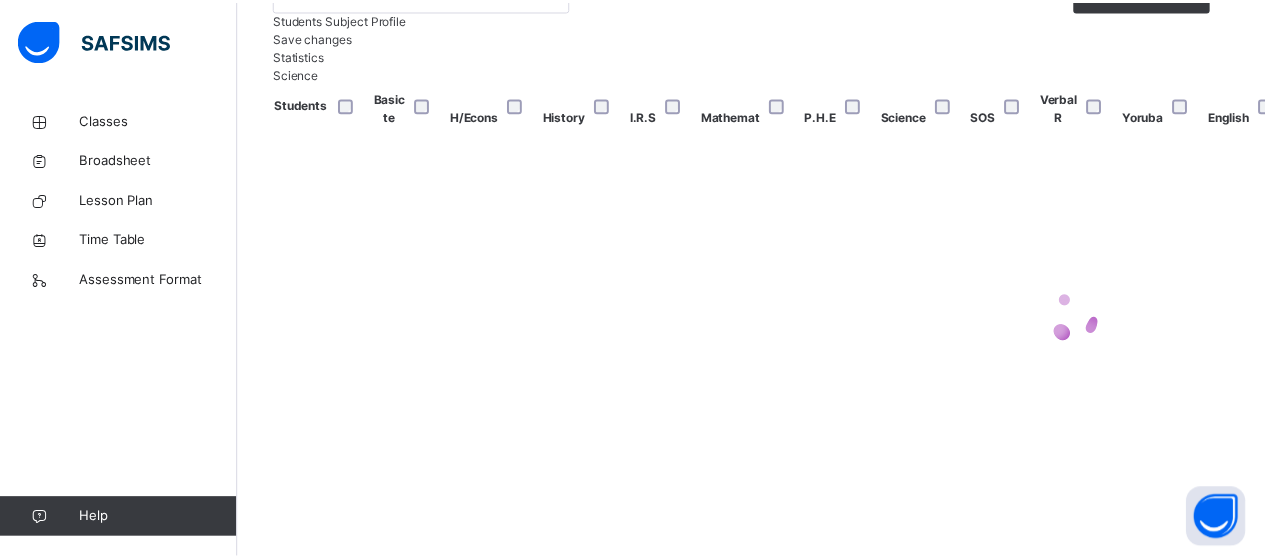 scroll, scrollTop: 1176, scrollLeft: 1544, axis: both 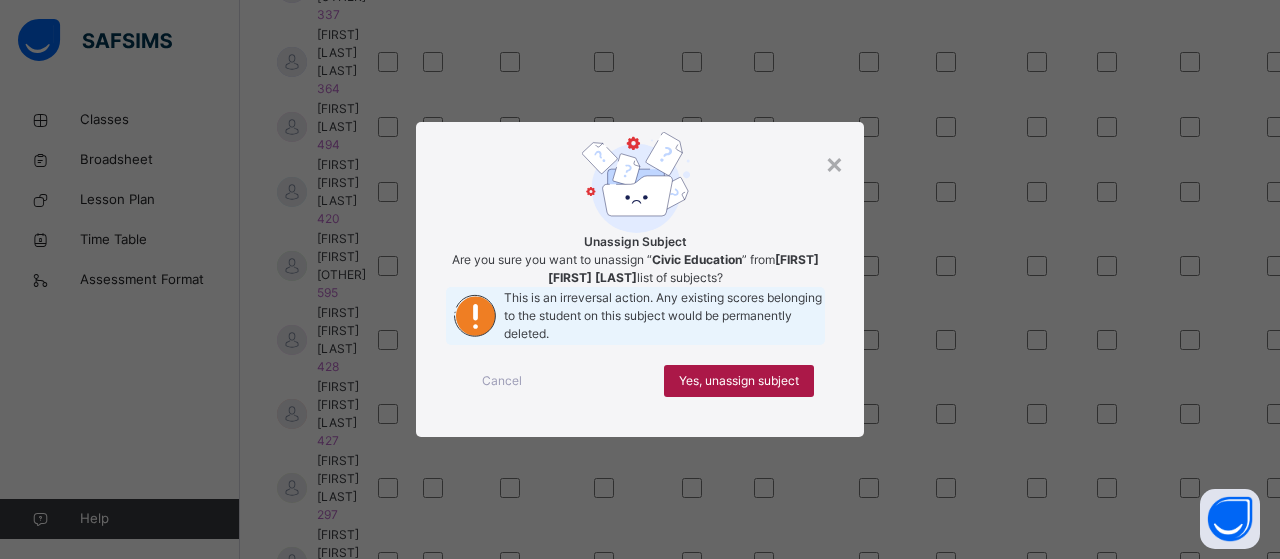 click on "Yes, unassign subject" at bounding box center (739, 381) 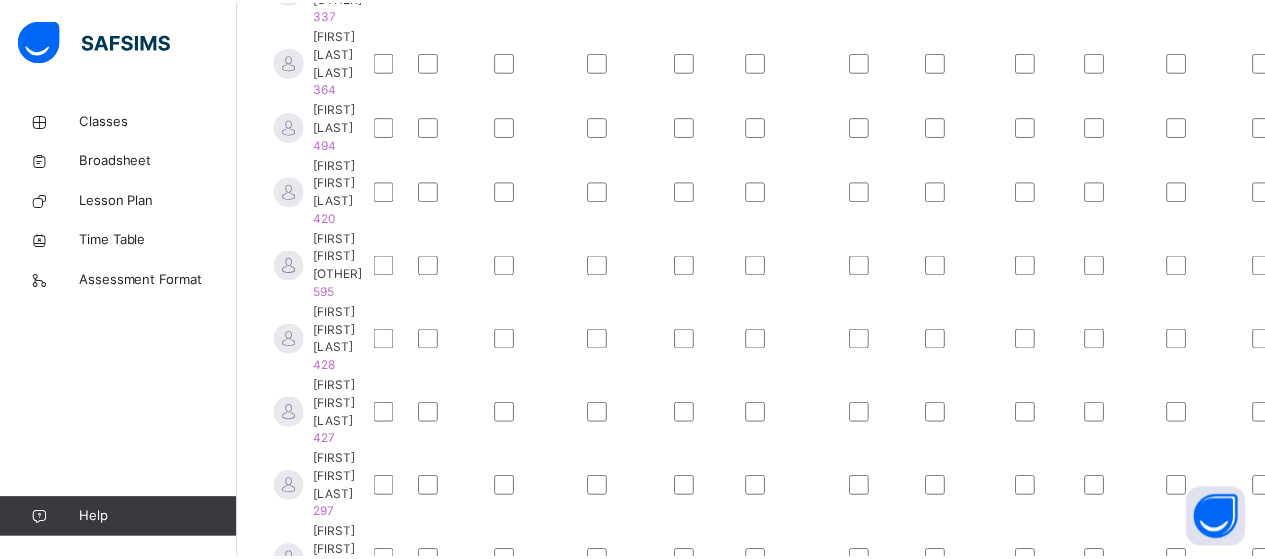 scroll, scrollTop: 1176, scrollLeft: 1544, axis: both 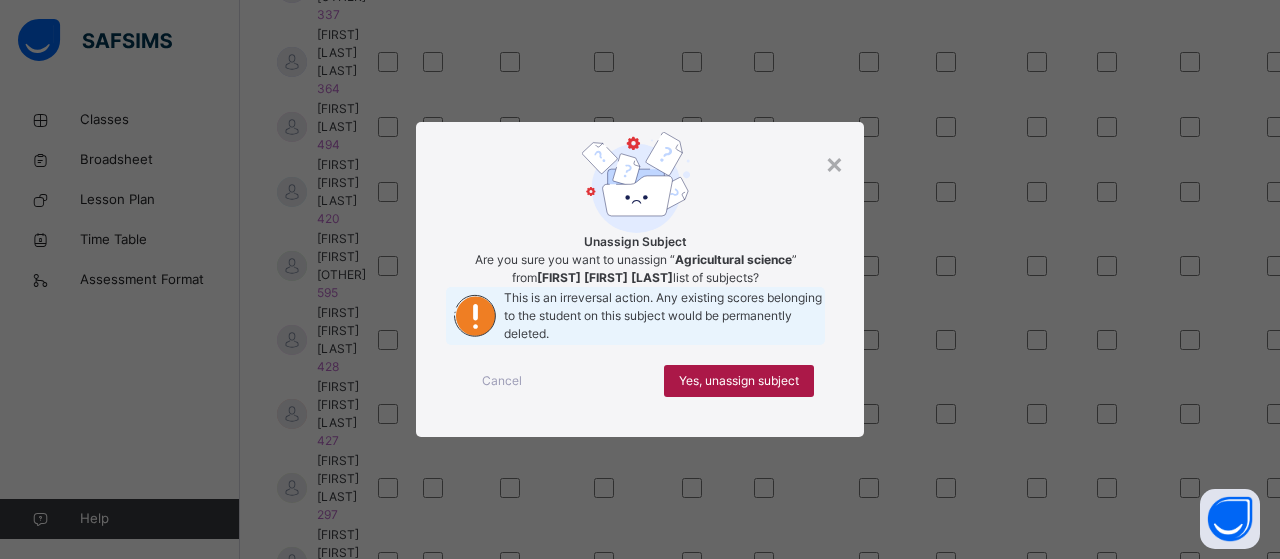 click on "Yes, unassign subject" at bounding box center (739, 381) 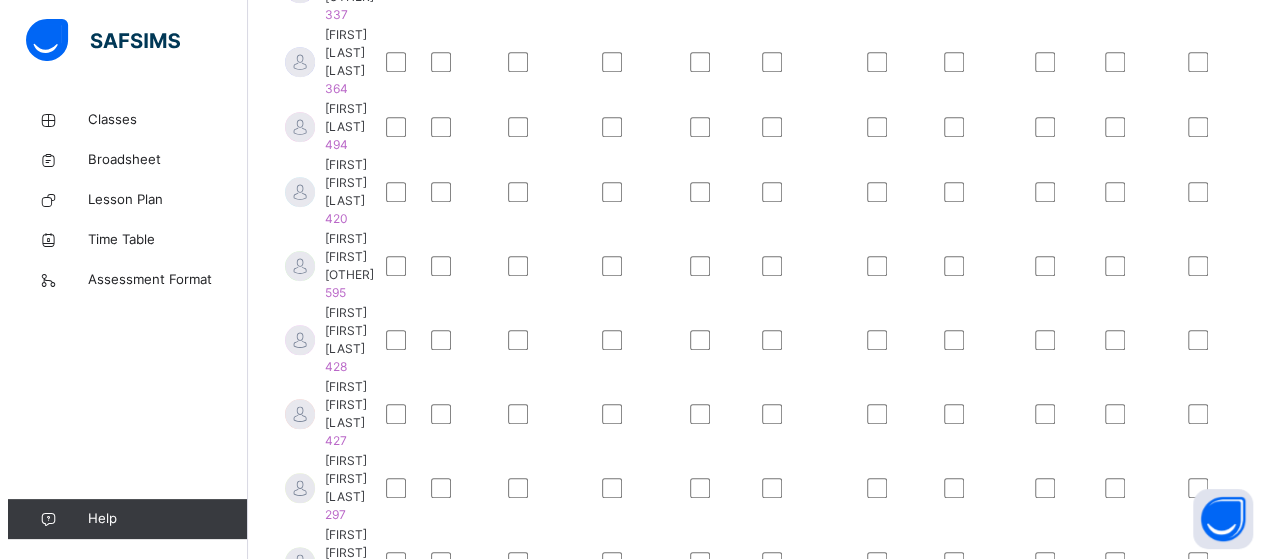 scroll, scrollTop: 746, scrollLeft: 1544, axis: both 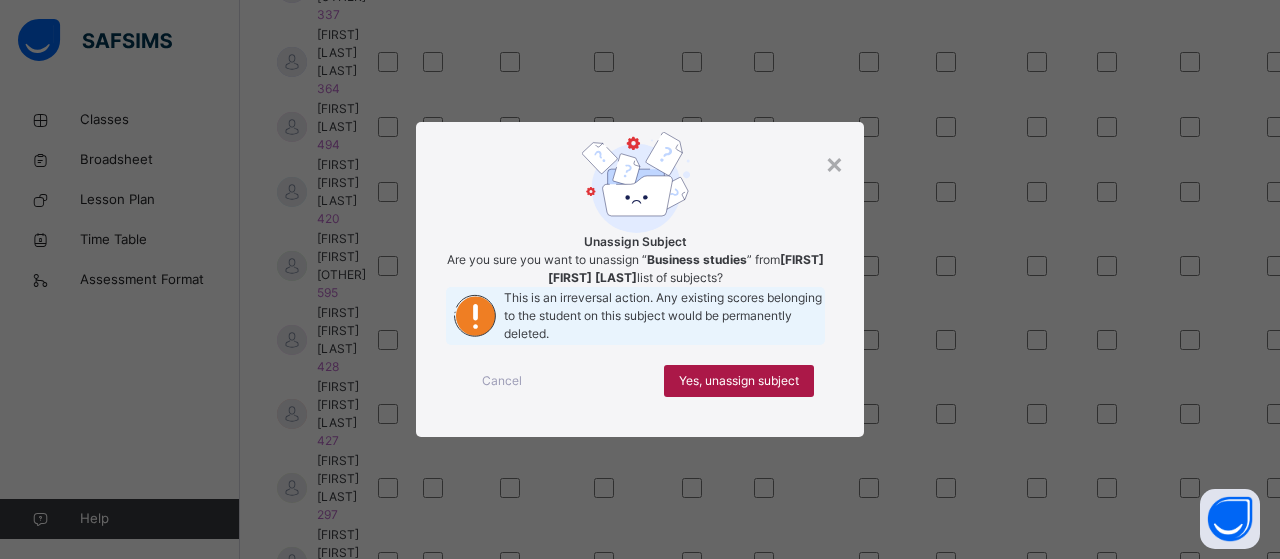 click on "Yes, unassign subject" at bounding box center [739, 381] 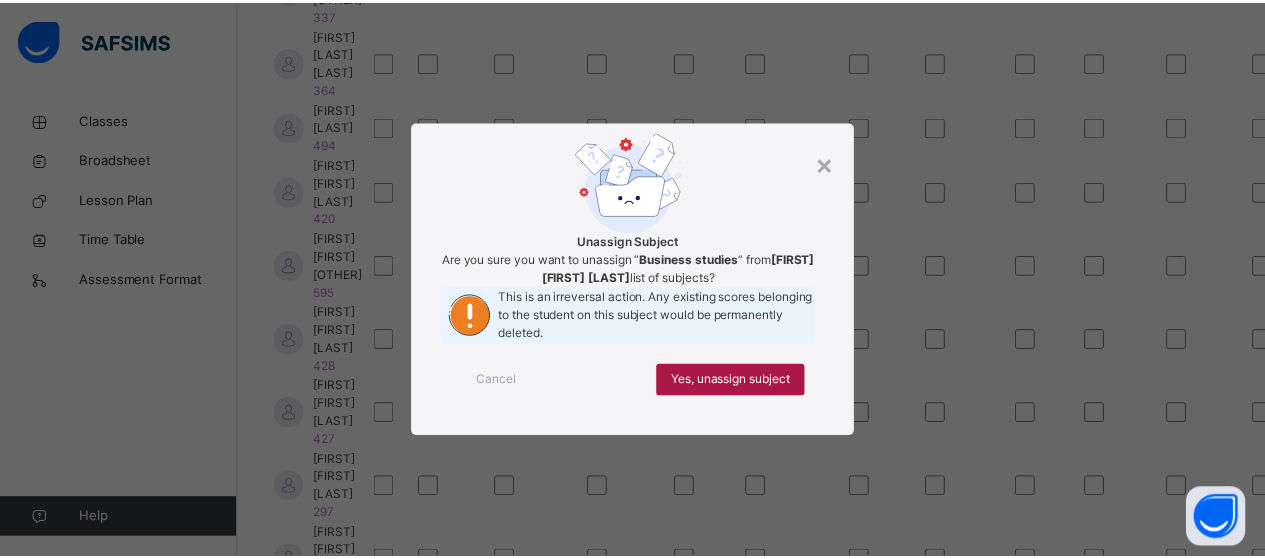 scroll, scrollTop: 746, scrollLeft: 1544, axis: both 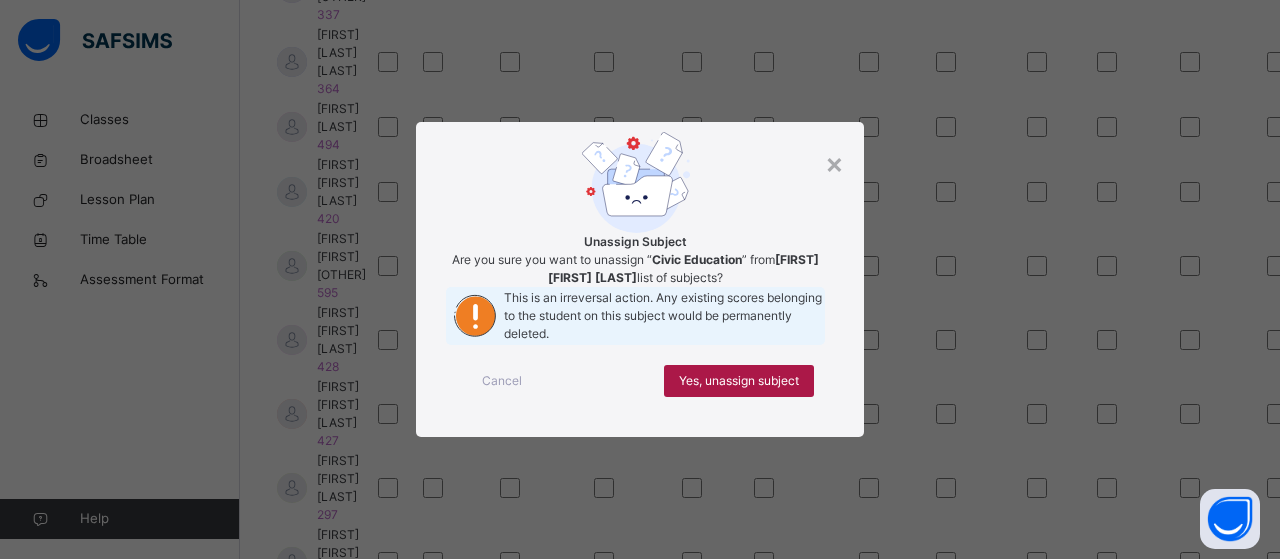 click on "Yes, unassign subject" at bounding box center (739, 381) 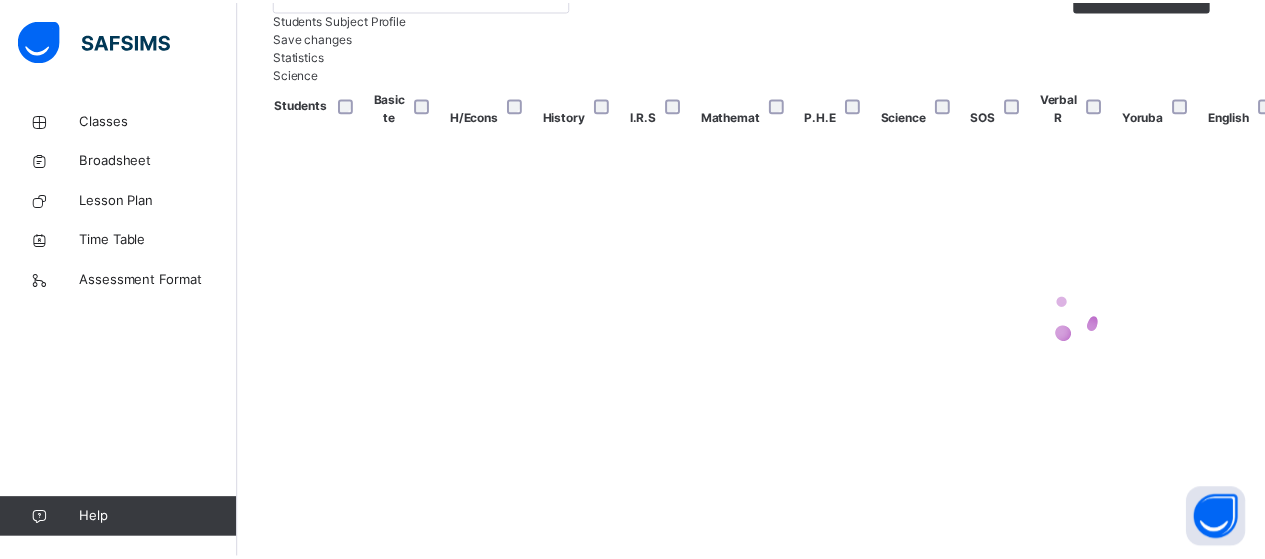 scroll, scrollTop: 746, scrollLeft: 1544, axis: both 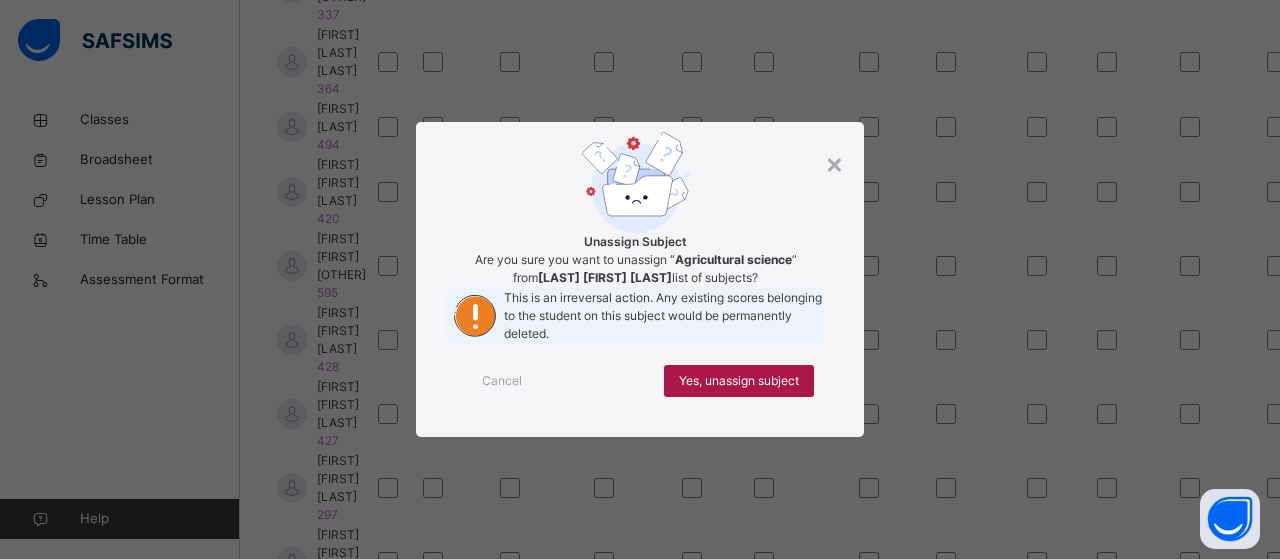 click on "Yes, unassign subject" at bounding box center [739, 381] 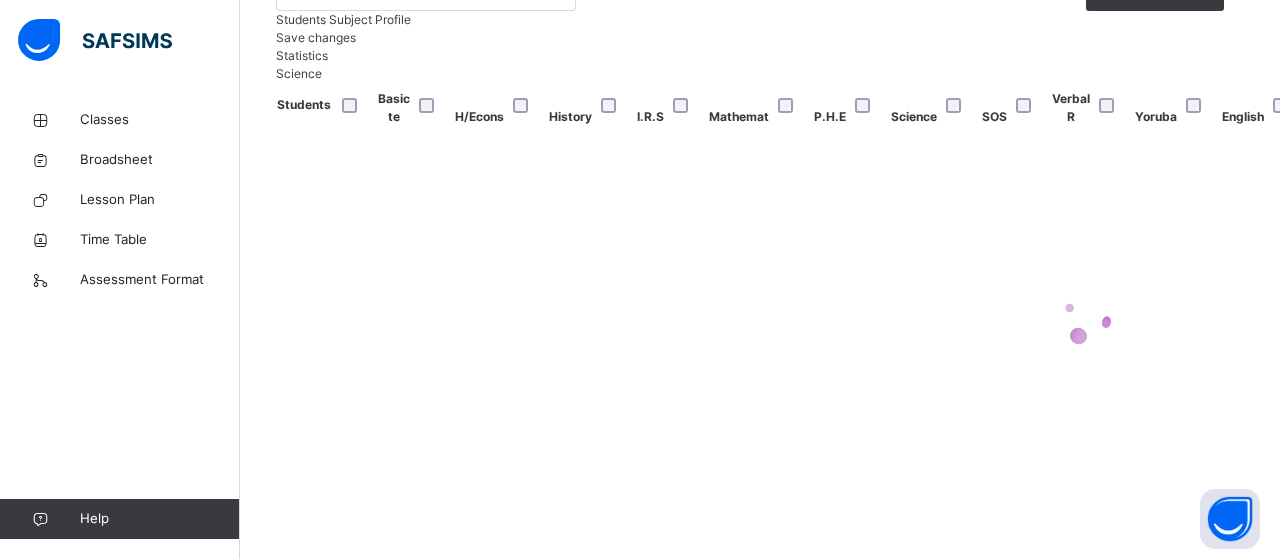 scroll, scrollTop: 746, scrollLeft: 1544, axis: both 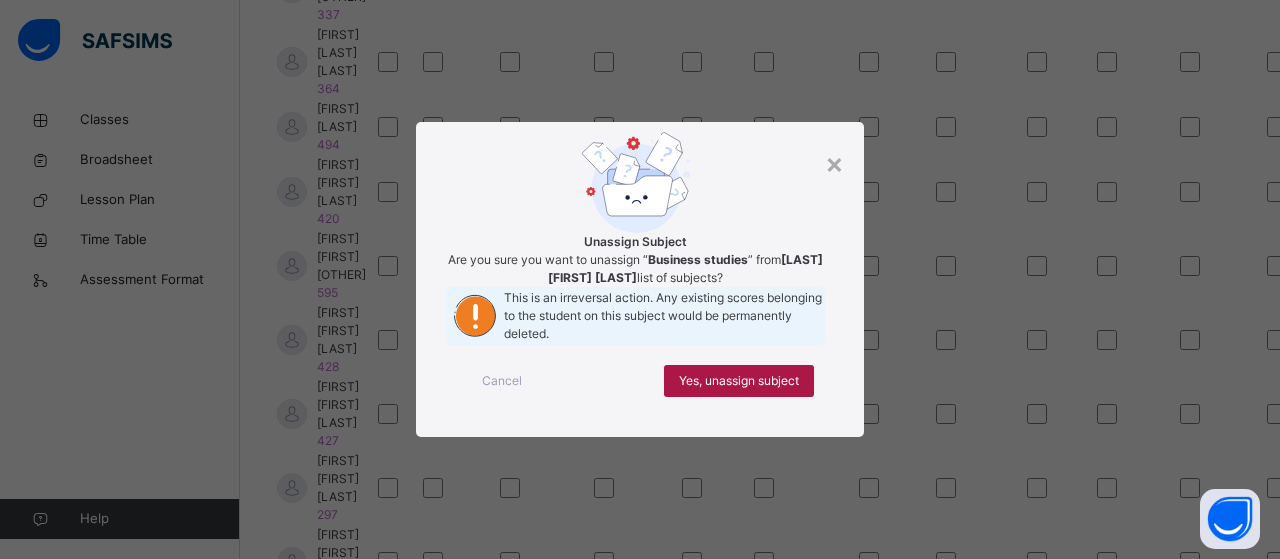 click on "Yes, unassign subject" at bounding box center (739, 381) 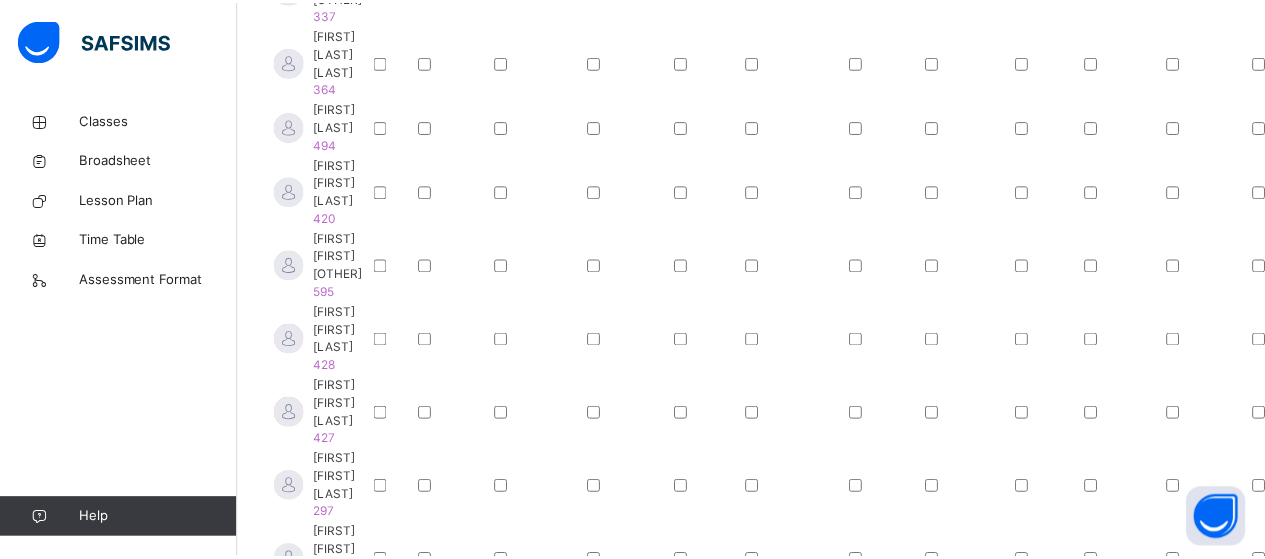 scroll, scrollTop: 746, scrollLeft: 1544, axis: both 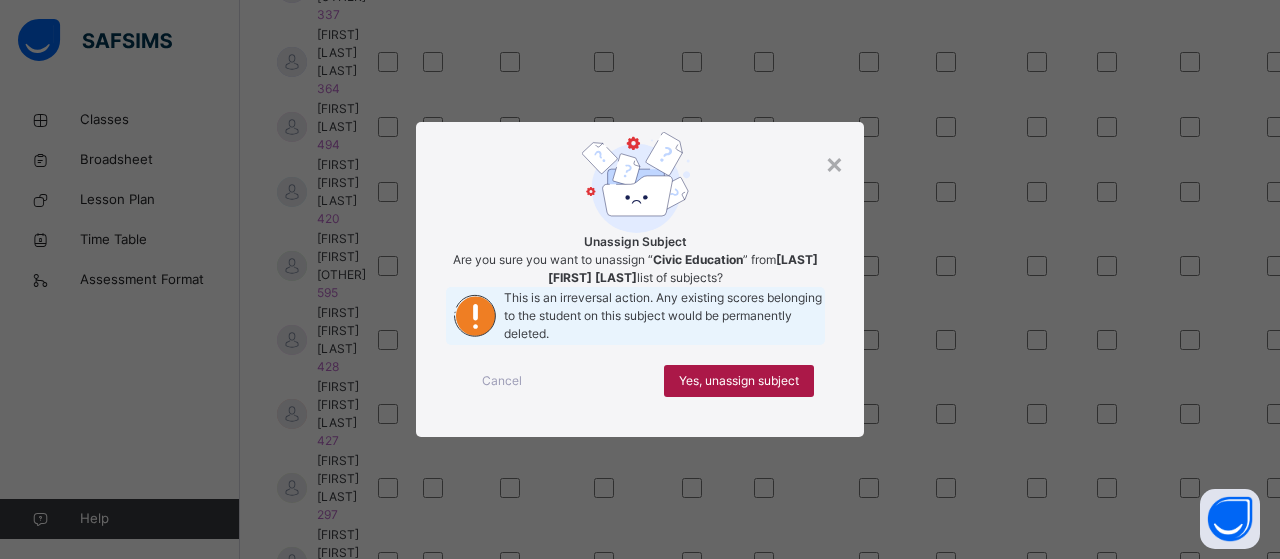 click on "Yes, unassign subject" at bounding box center [739, 381] 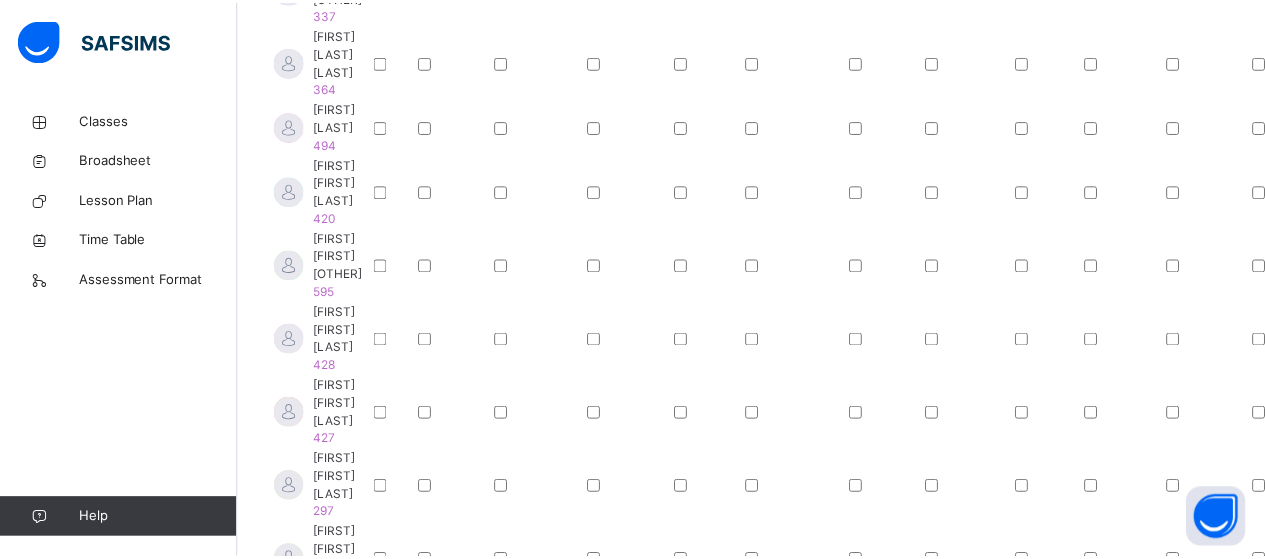 scroll, scrollTop: 746, scrollLeft: 1544, axis: both 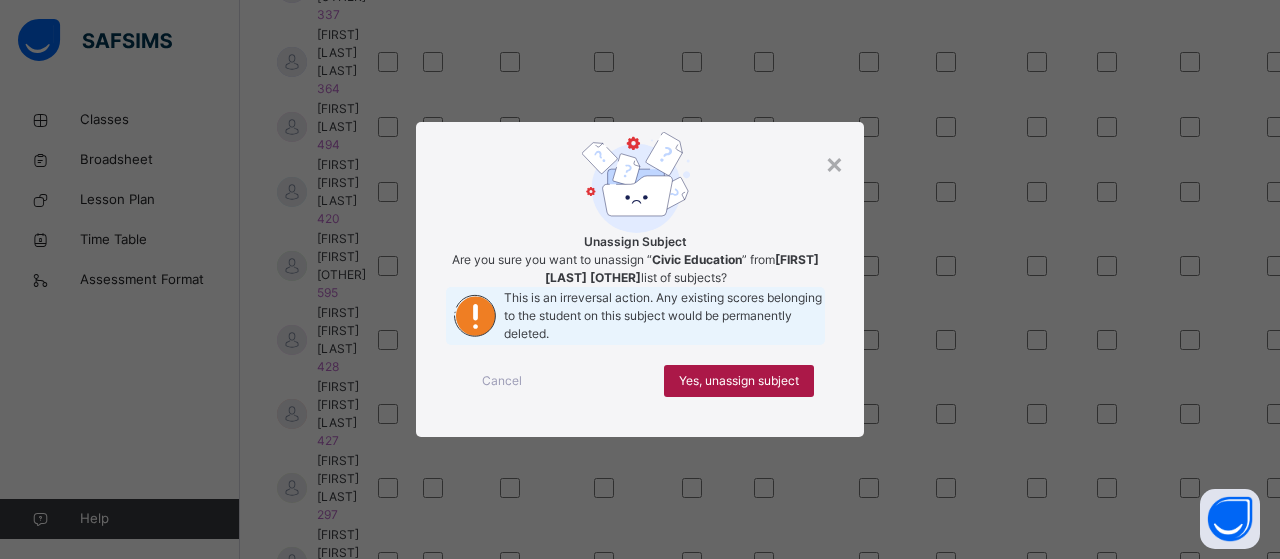 click on "Yes, unassign subject" at bounding box center (739, 381) 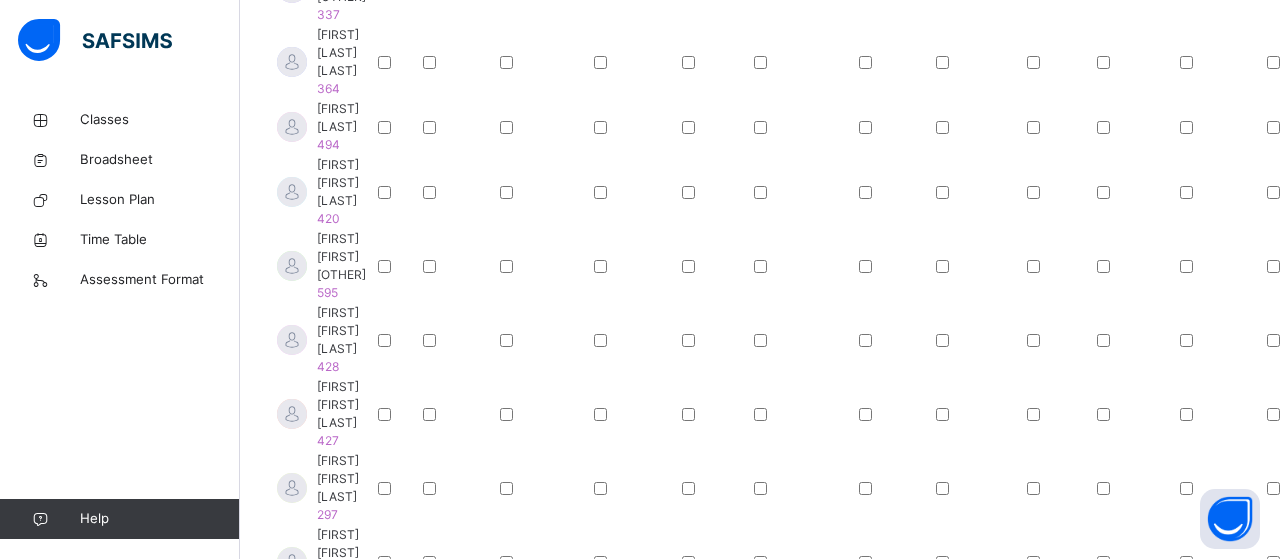 scroll, scrollTop: 746, scrollLeft: 1544, axis: both 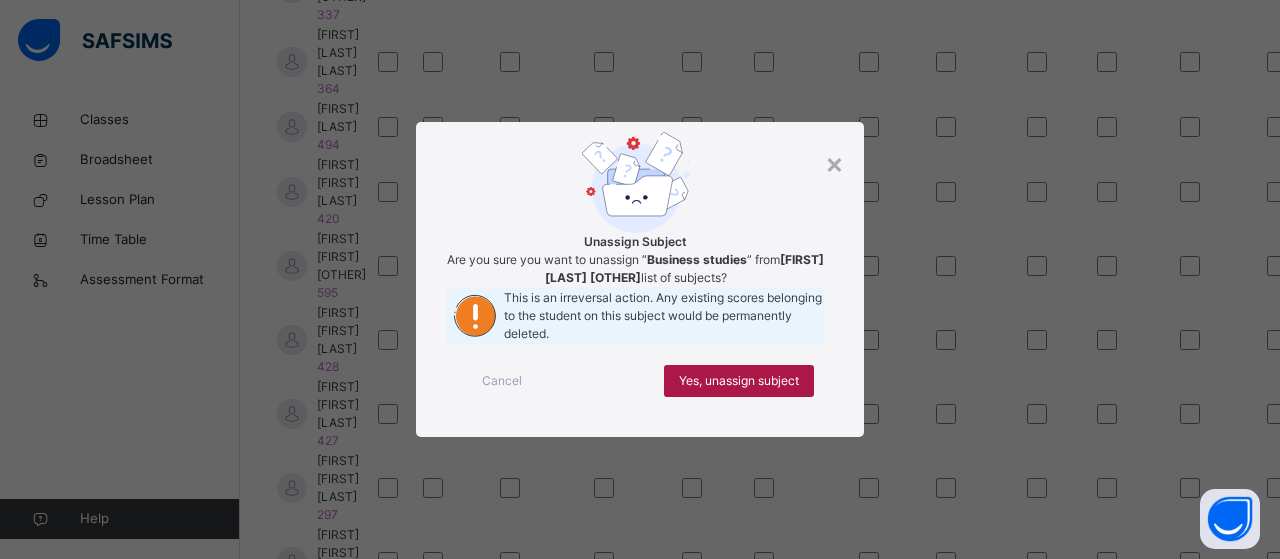 click on "Yes, unassign subject" at bounding box center [739, 381] 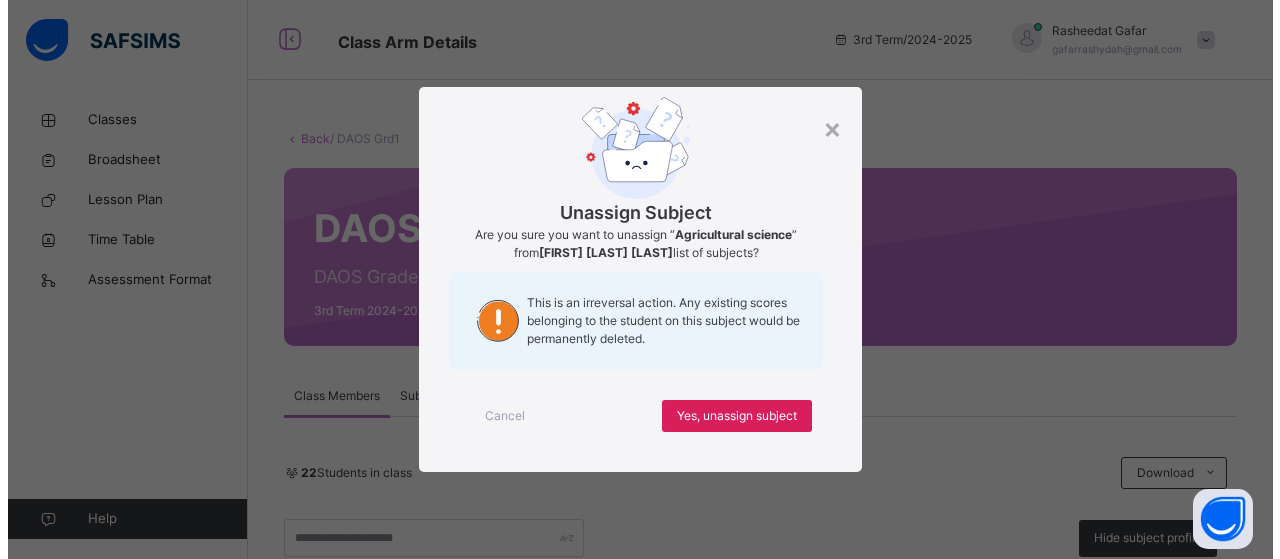 scroll, scrollTop: 722, scrollLeft: 0, axis: vertical 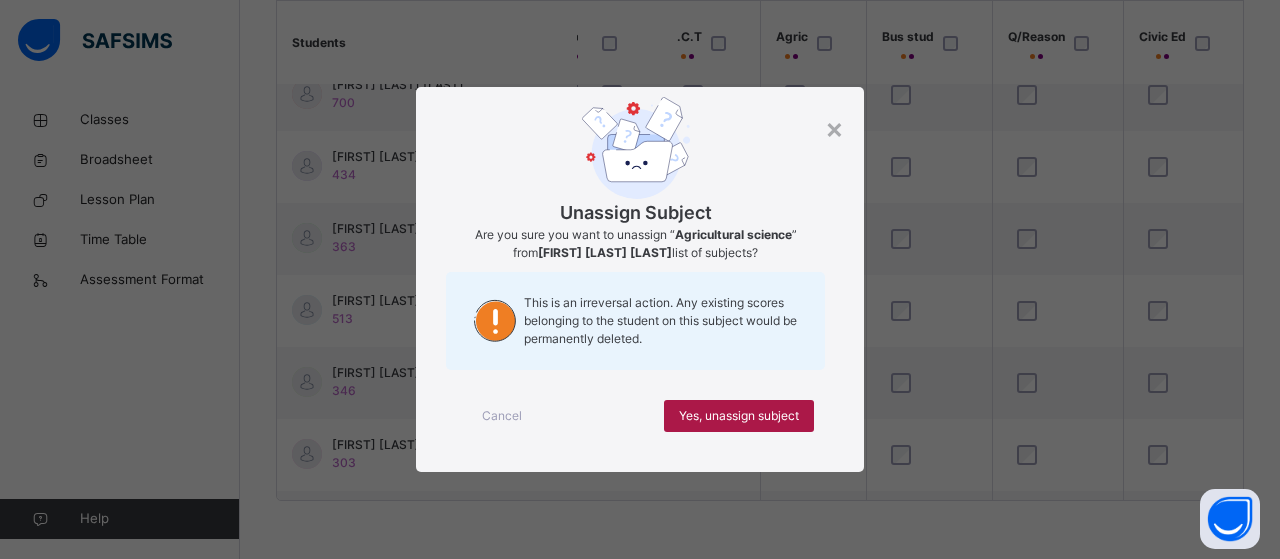click on "Yes, unassign subject" at bounding box center [739, 416] 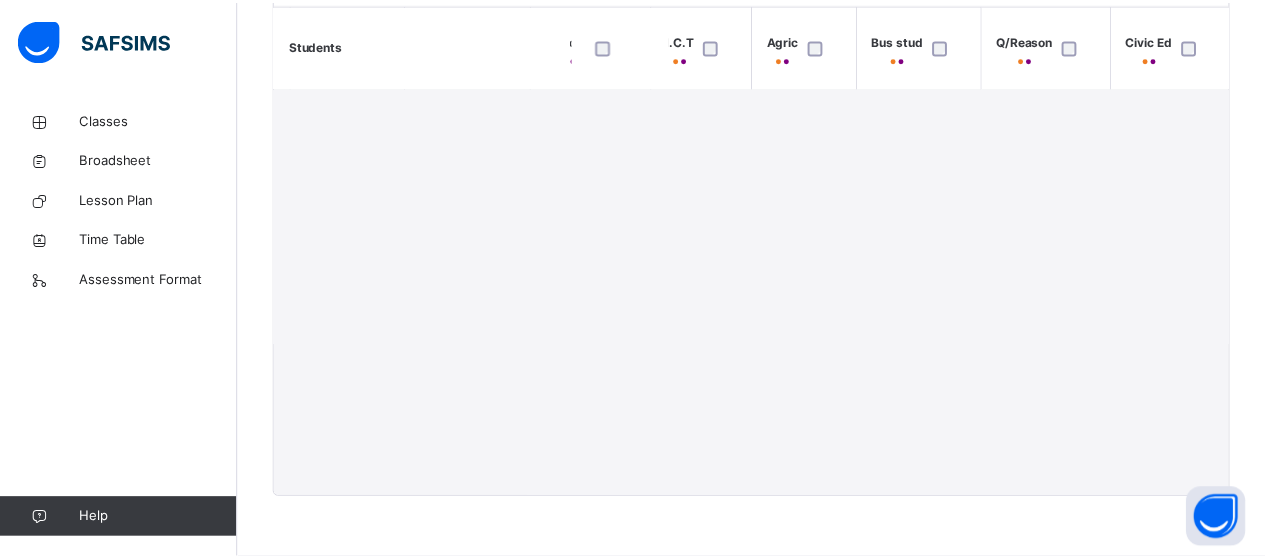 scroll, scrollTop: 746, scrollLeft: 1544, axis: both 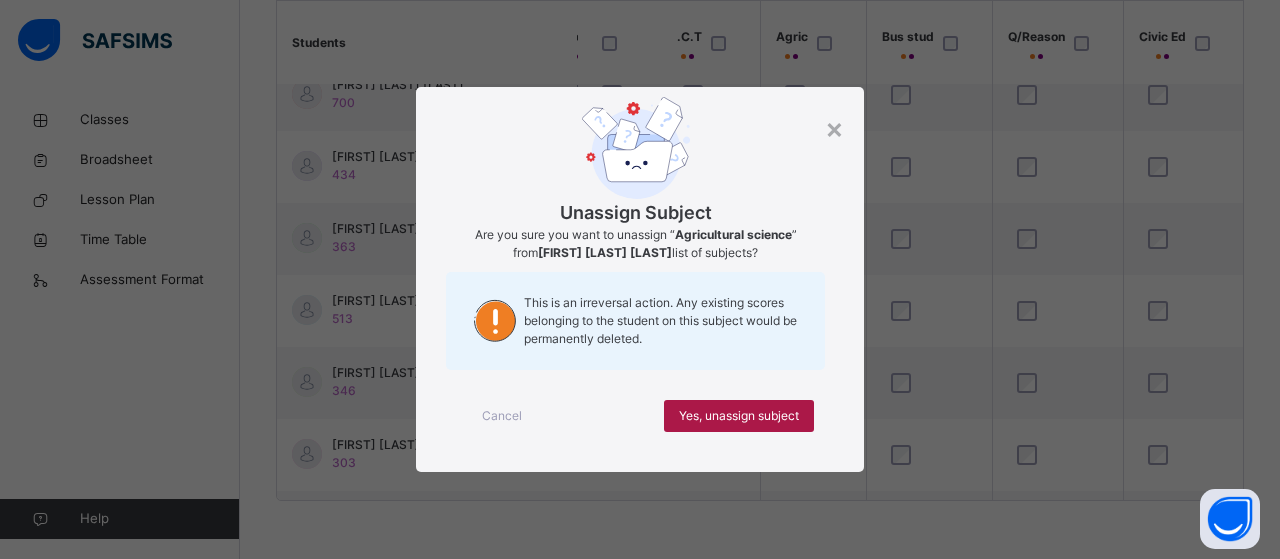 click on "Yes, unassign subject" at bounding box center [739, 416] 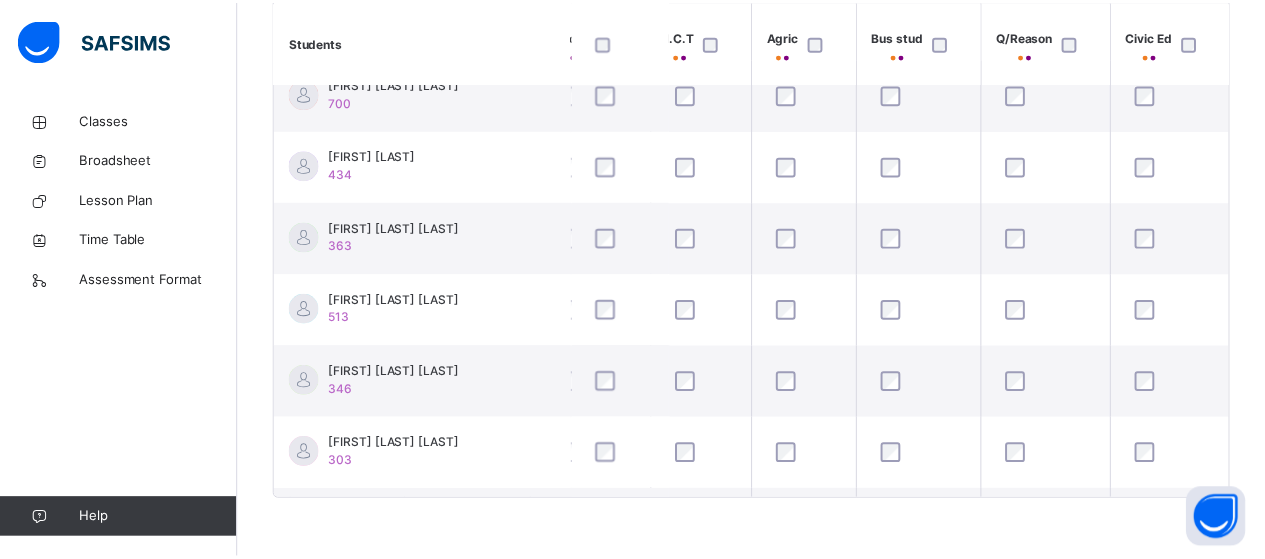 scroll, scrollTop: 746, scrollLeft: 1544, axis: both 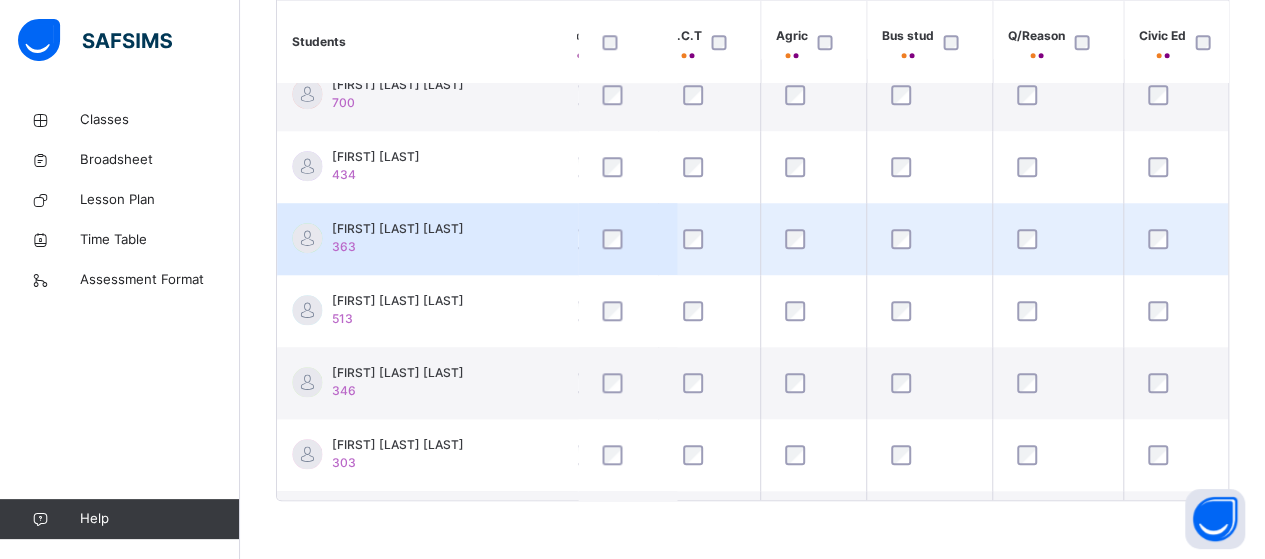 click at bounding box center [929, 239] 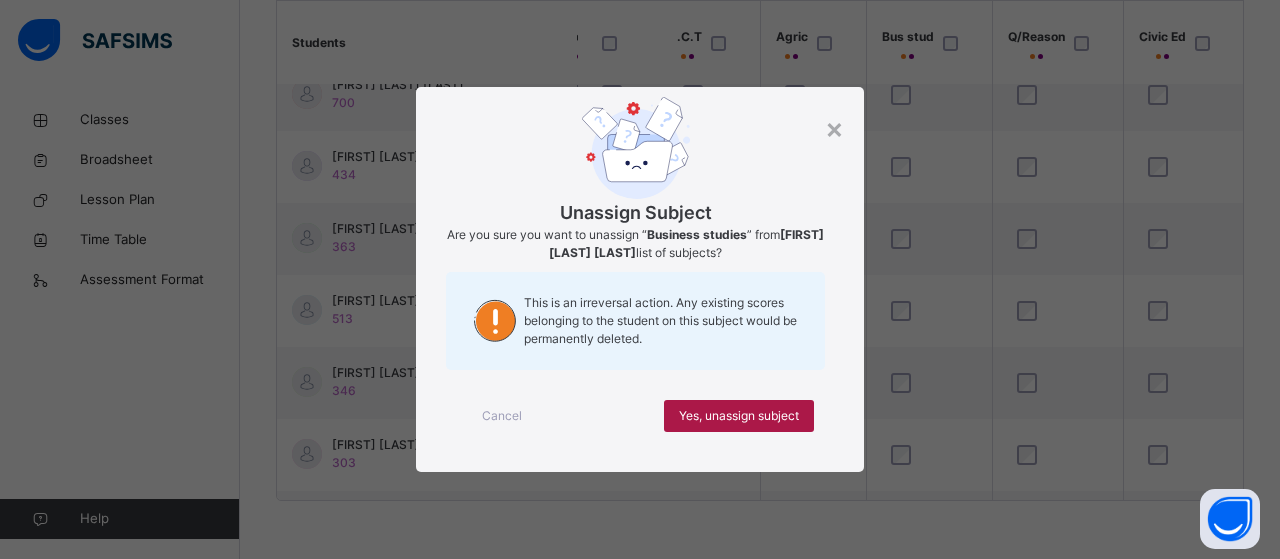 click on "Yes, unassign subject" at bounding box center [739, 416] 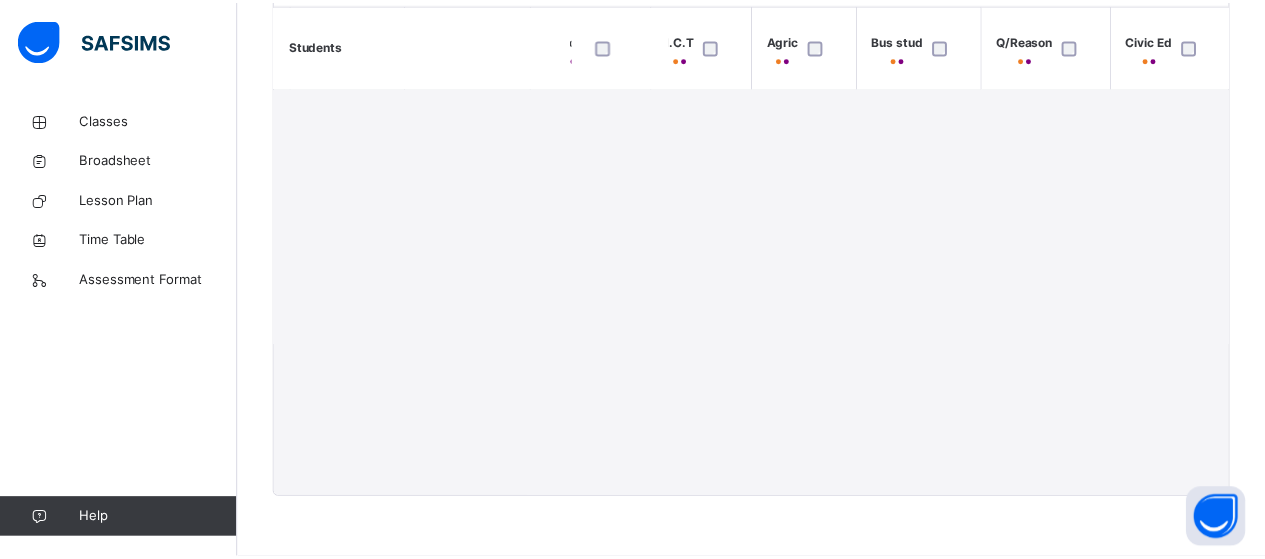 scroll, scrollTop: 746, scrollLeft: 1544, axis: both 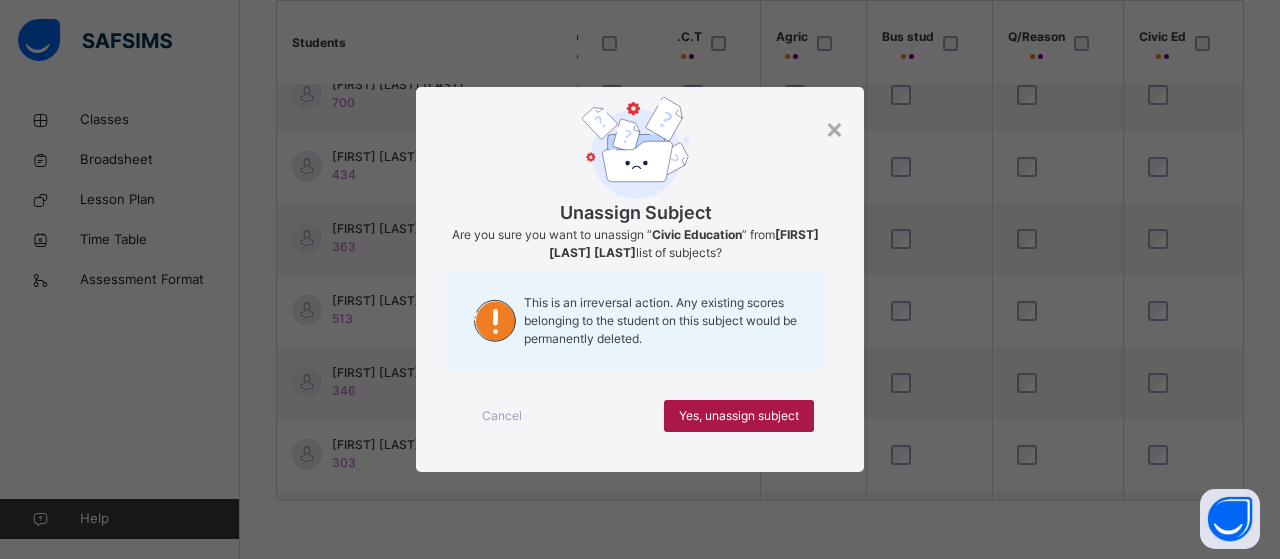 click on "Yes, unassign subject" at bounding box center (739, 416) 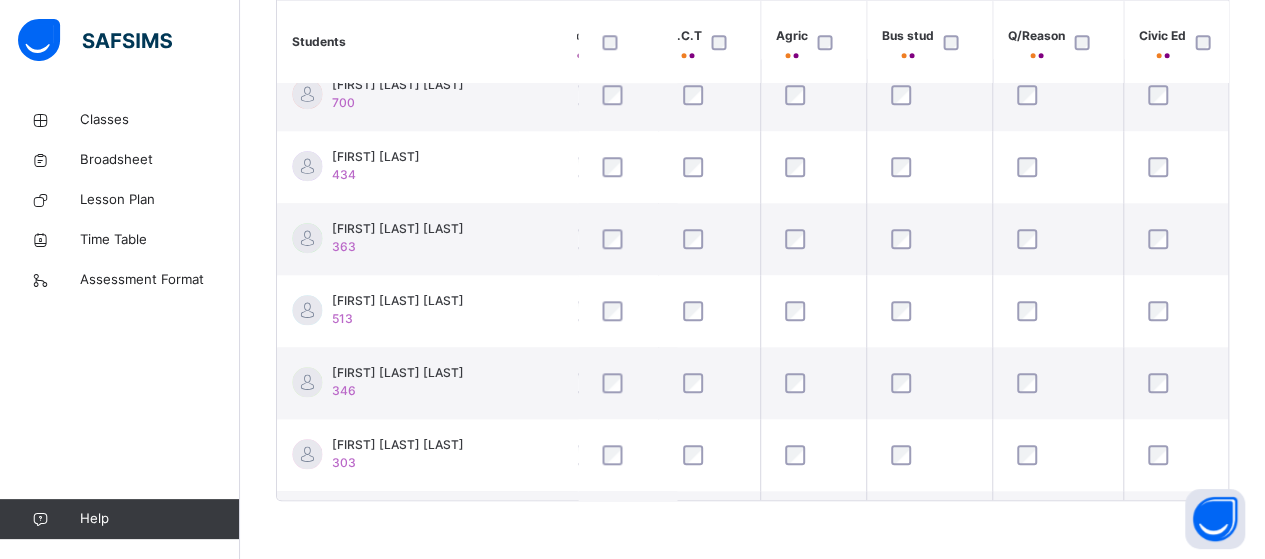 scroll, scrollTop: 746, scrollLeft: 1544, axis: both 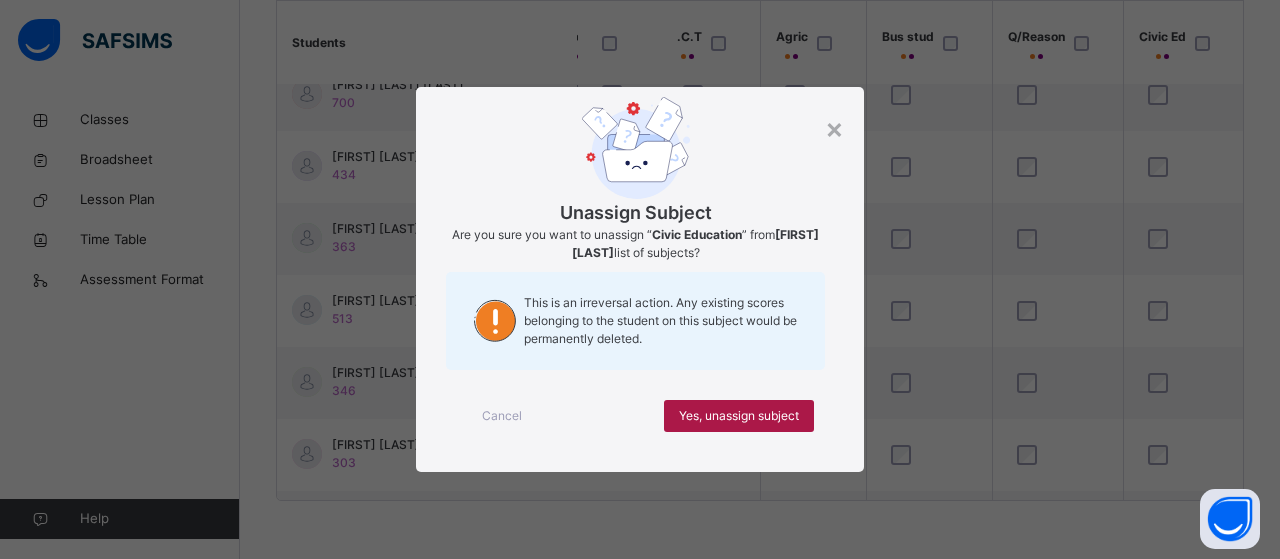 click on "Yes, unassign subject" at bounding box center (739, 416) 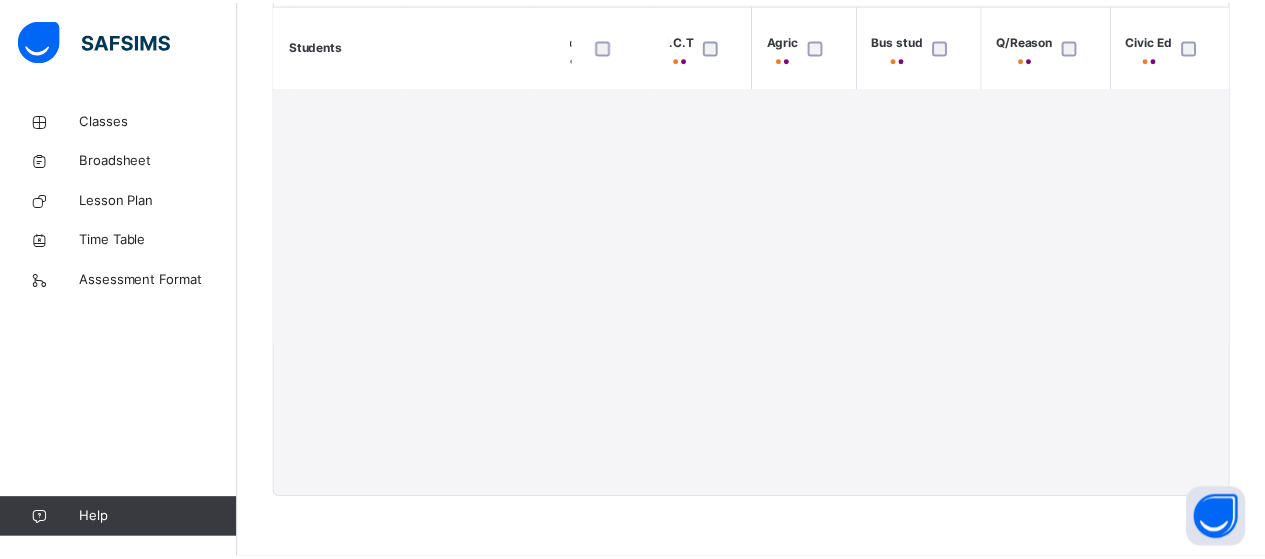 scroll, scrollTop: 746, scrollLeft: 1544, axis: both 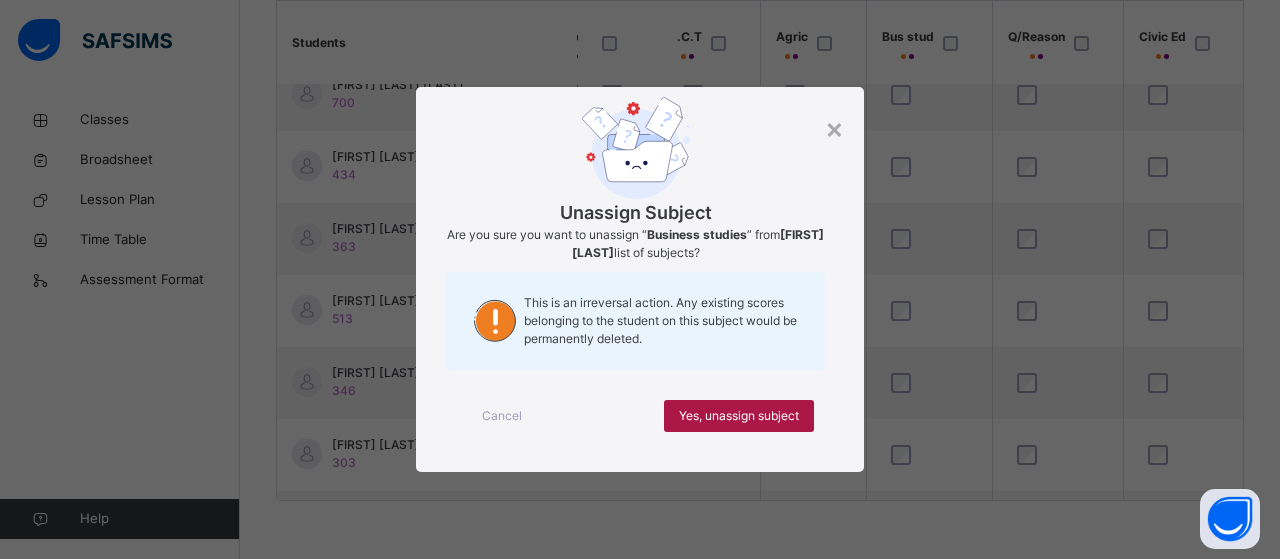 click on "Yes, unassign subject" at bounding box center (739, 416) 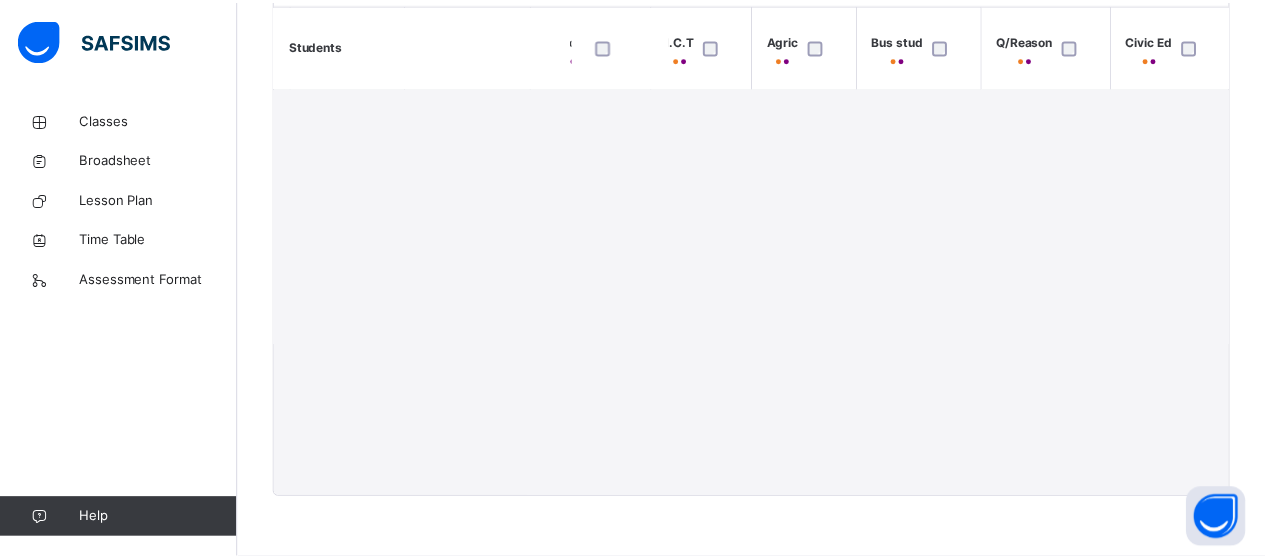 scroll, scrollTop: 746, scrollLeft: 1544, axis: both 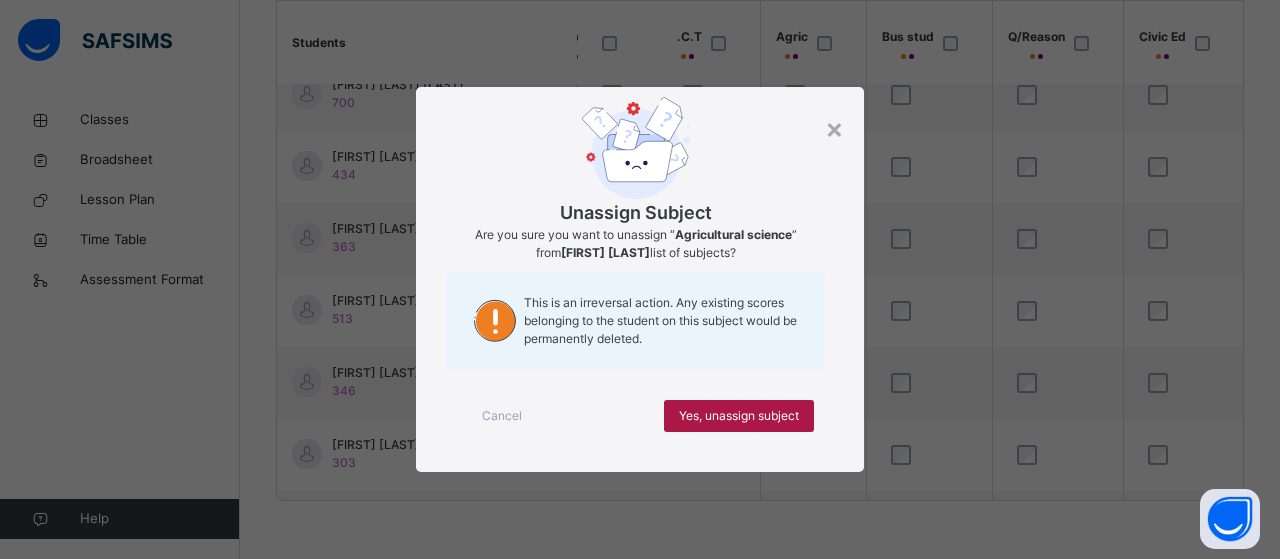 click on "Yes, unassign subject" at bounding box center [739, 416] 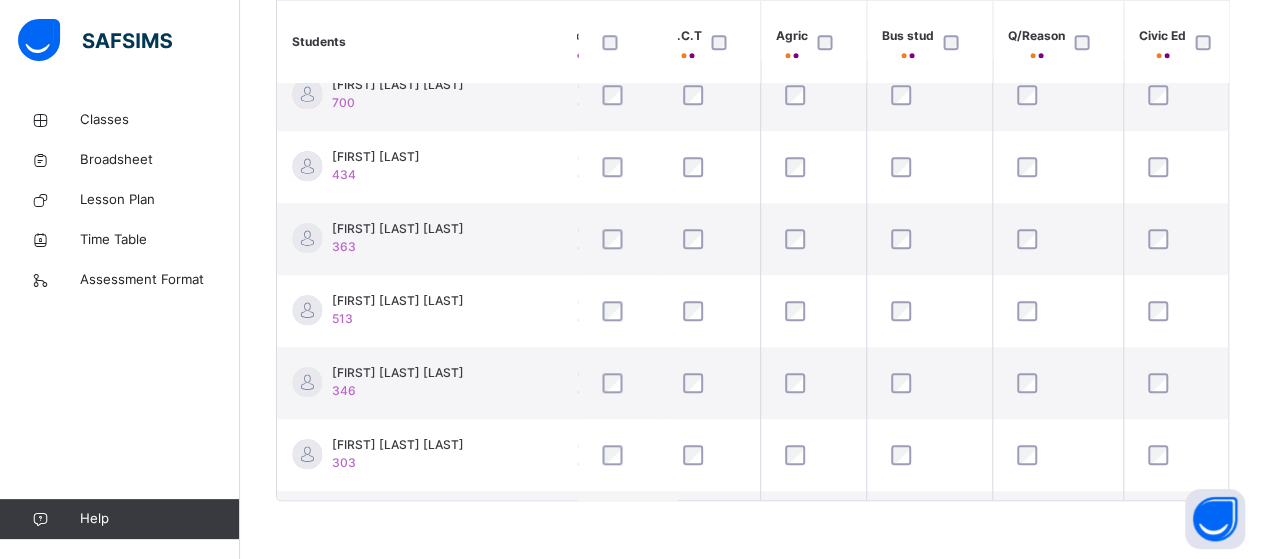 scroll, scrollTop: 746, scrollLeft: 1544, axis: both 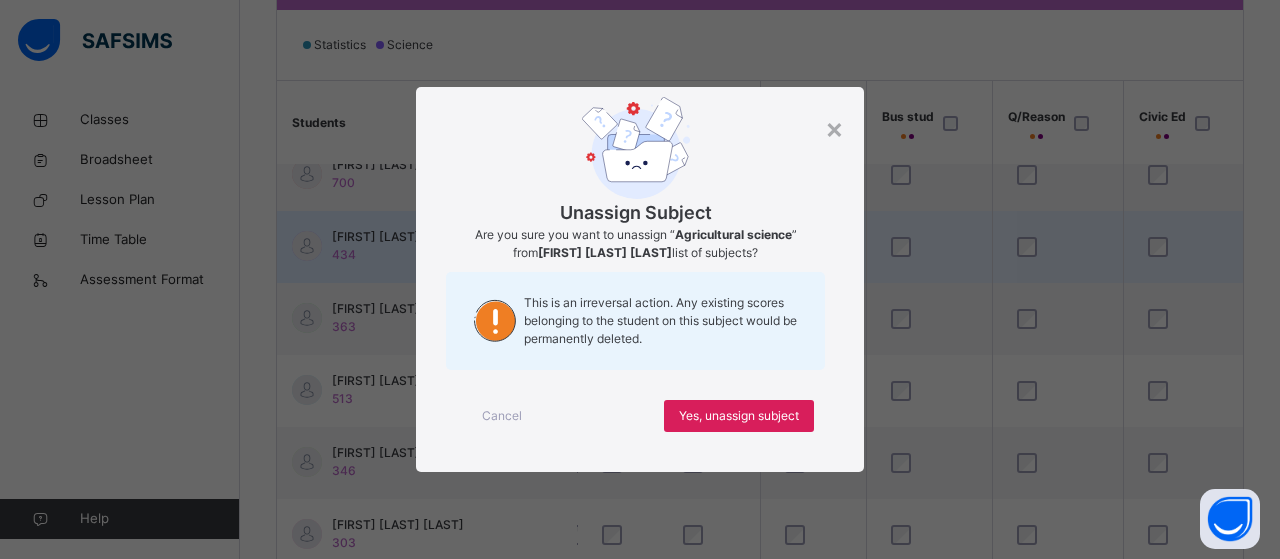 click on "Unassign Subject Are you sure you want to unassign “ Agricultural science ” from  David Tobechukwu Igwe  list of subjects? This is an irreversal action. Any existing scores belonging to the student on this subject would be permanently deleted." at bounding box center [635, 238] 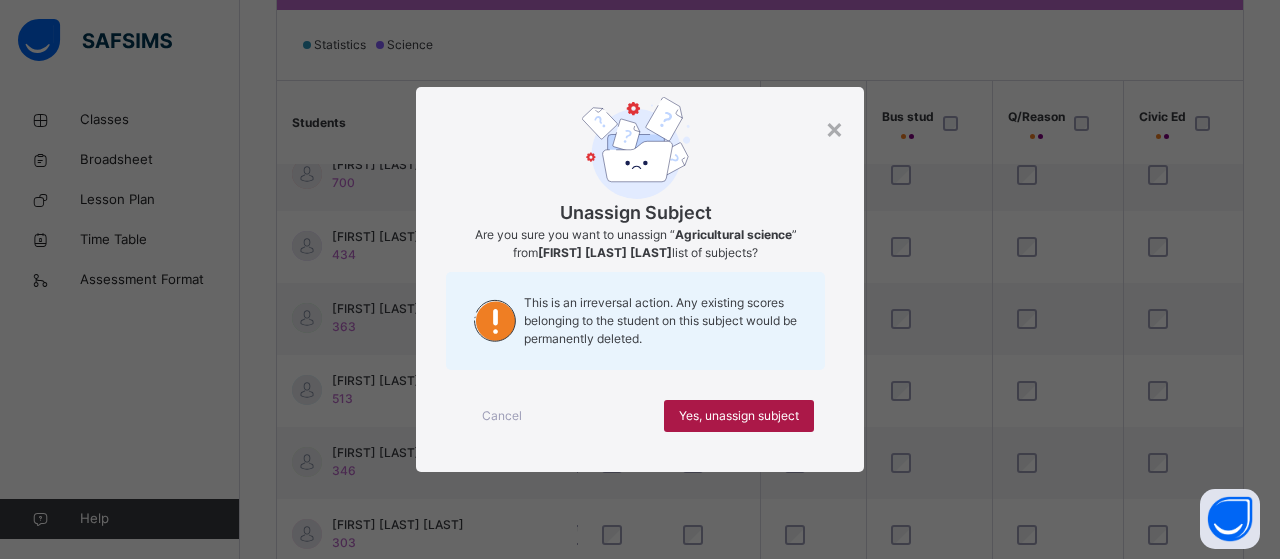click on "Yes, unassign subject" at bounding box center (739, 416) 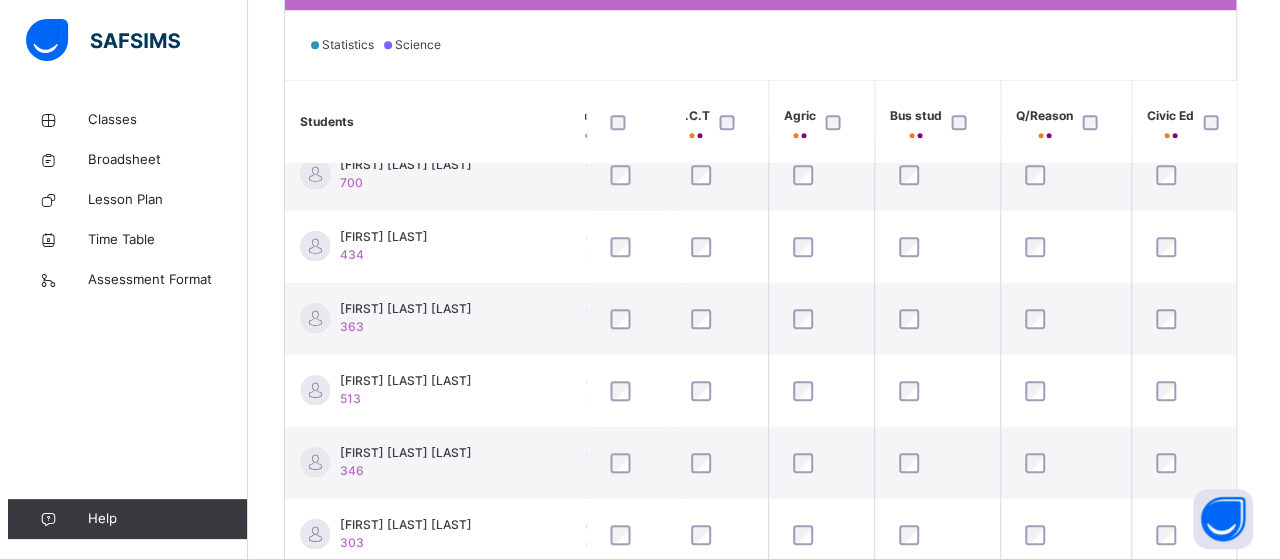 scroll, scrollTop: 746, scrollLeft: 1544, axis: both 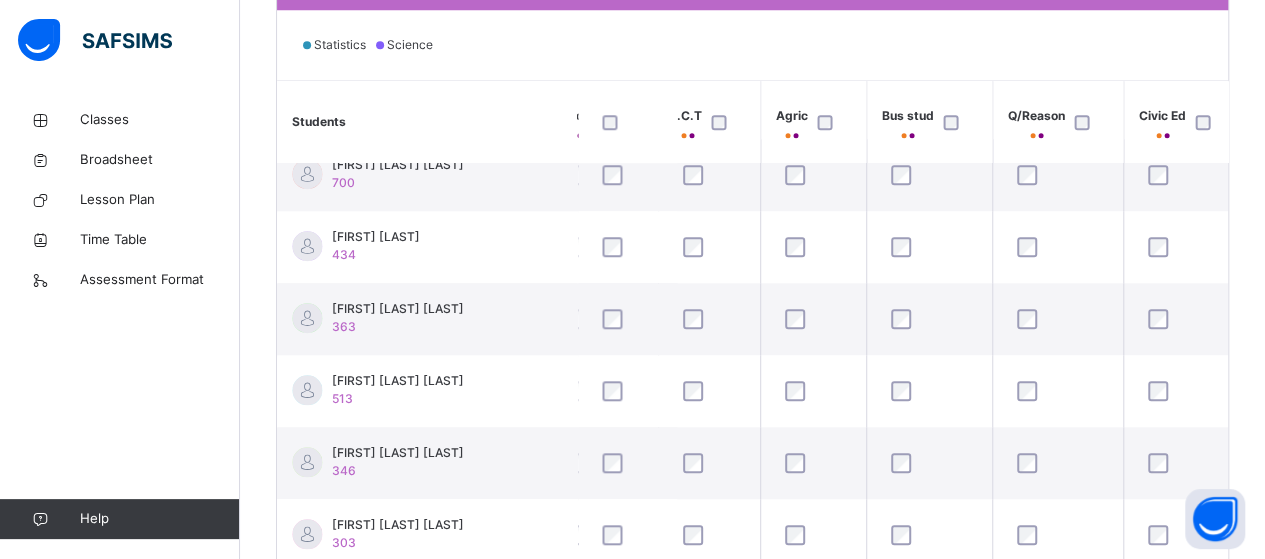 click on "Students Subject Profile Save changes   Statistics   Science Students Basic te   H/Econs   History   I.R.S   Mathemat   P.H.E   Science   SOS   Verbal R   Yoruba   English    Prevocat   National   I.C.T   Agric   Bus stud   Q/Reason   Civic Ed     [LAST] [FIRST] [OTHER]   337   [LAST] [FIRST] [LAST]   364   [LAST] [FIRST]   494   [LAST] [FIRST] [LAST]   420   [LAST] [FIRST] [OTHER]   595   [LAST] [FIRST] [OTHER]   428   [LAST] [FIRST] [OTHER]   427   [LAST] [FIRST] [OTHER]   297   [LAST] [FIRST] [OTHER]   392   [LAST] [FIRST] [OTHER]   296   [LAST] [FIRST] [OTHER]   700   [LAST] [FIRST]   434   [LAST] [FIRST] [OTHER]   363   [LAST] [FIRST] [OTHER]   513   [LAST] [FIRST] [OTHER]   346   [LAST] [FIRST] [OTHER]   303   [LAST] [FIRST]   251   [LAST] [FIRST] [OTHER]   318   [LAST] [FIRST] [OTHER]   270   [LAST] [FIRST] [LAST]   322   [LAST] [FIRST] [LAST]   514   [LAST] [FIRST] [OTHER]   440" at bounding box center (-12, 169) 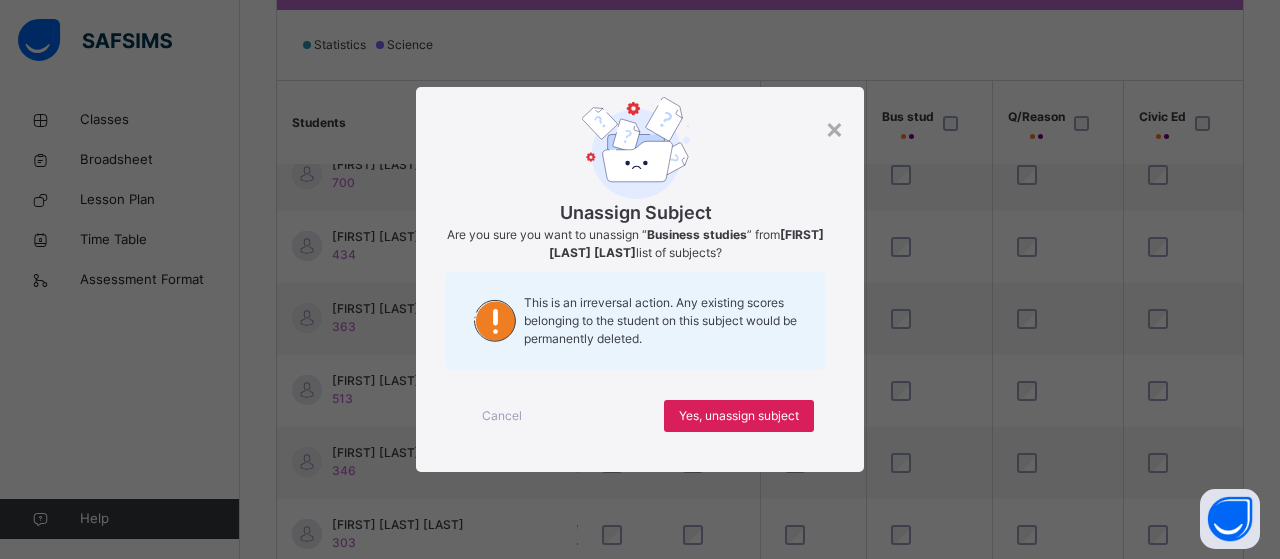 click on "Cancel Yes, unassign subject" at bounding box center (640, 416) 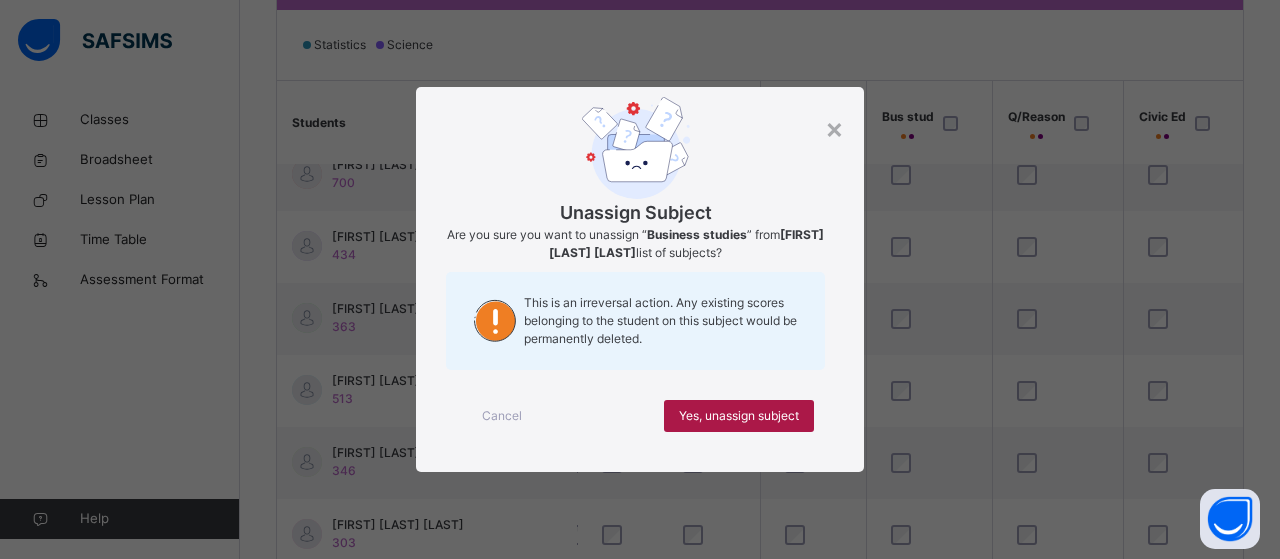 click on "Yes, unassign subject" at bounding box center [739, 416] 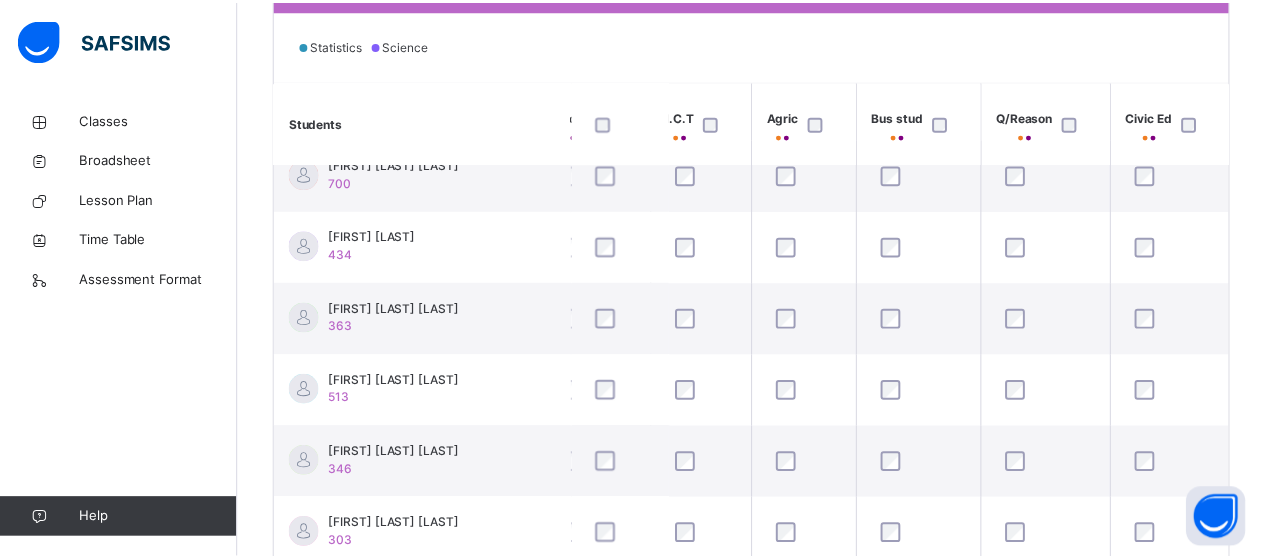 scroll, scrollTop: 746, scrollLeft: 1544, axis: both 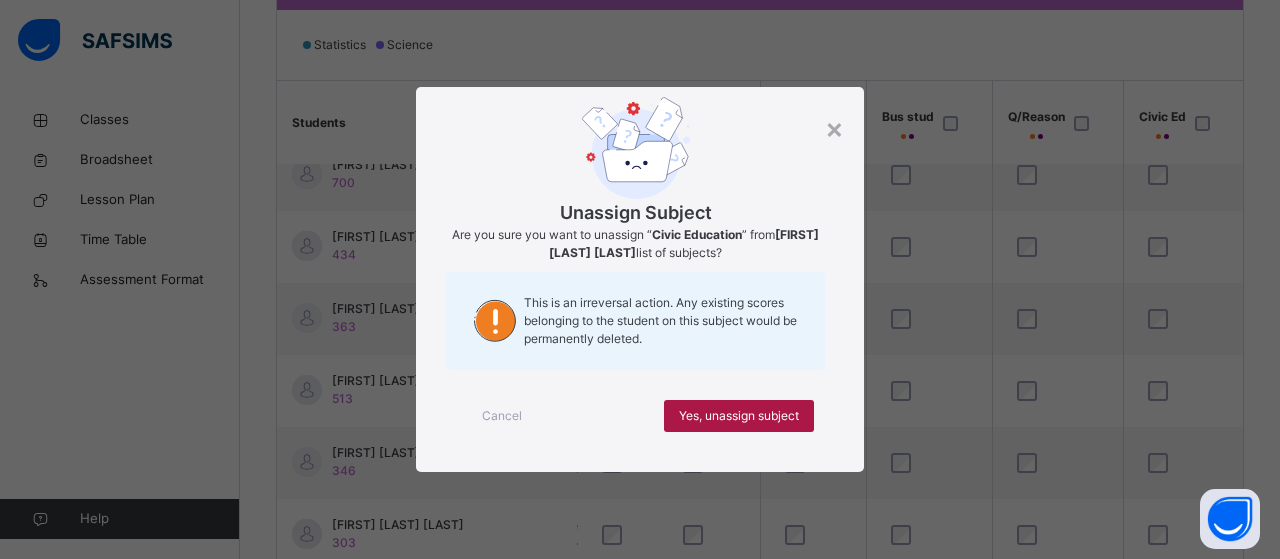click on "Yes, unassign subject" at bounding box center [739, 416] 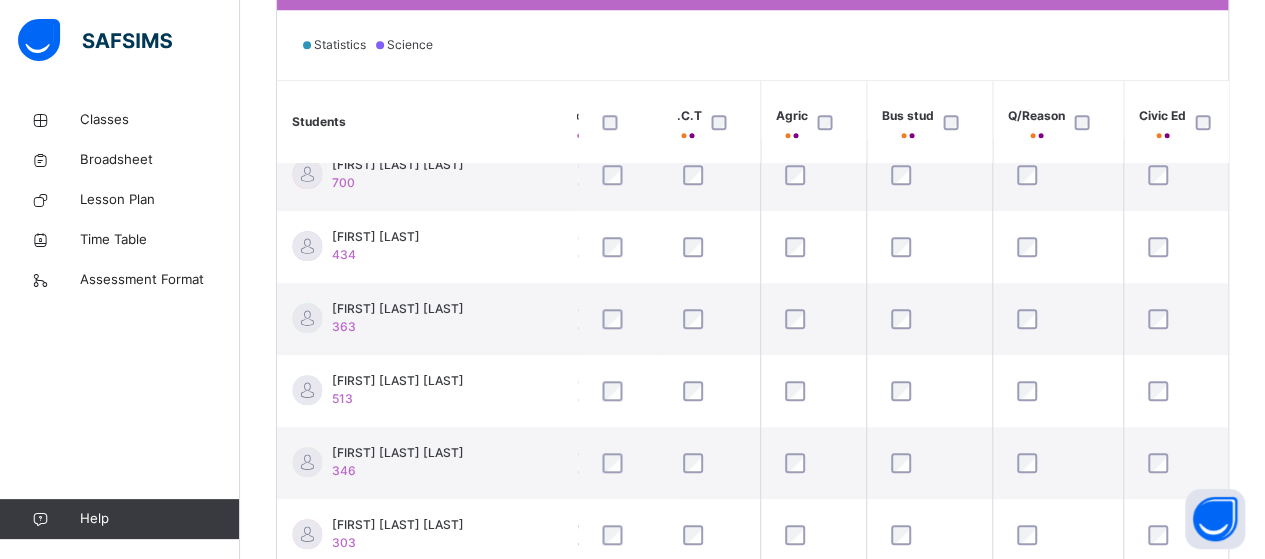 scroll, scrollTop: 746, scrollLeft: 1544, axis: both 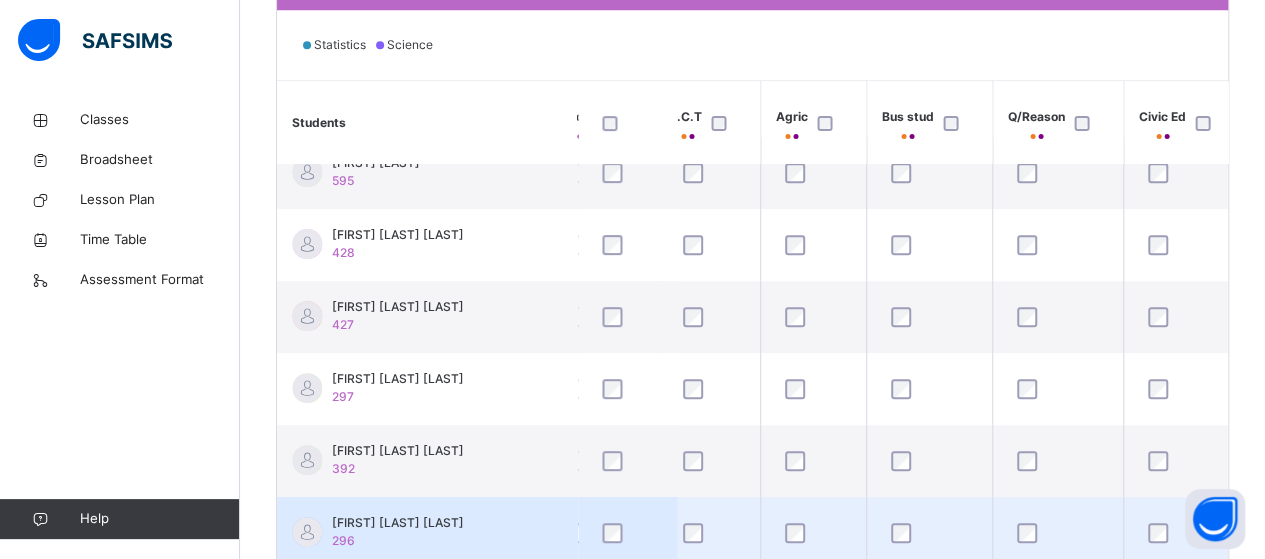 click at bounding box center [813, 533] 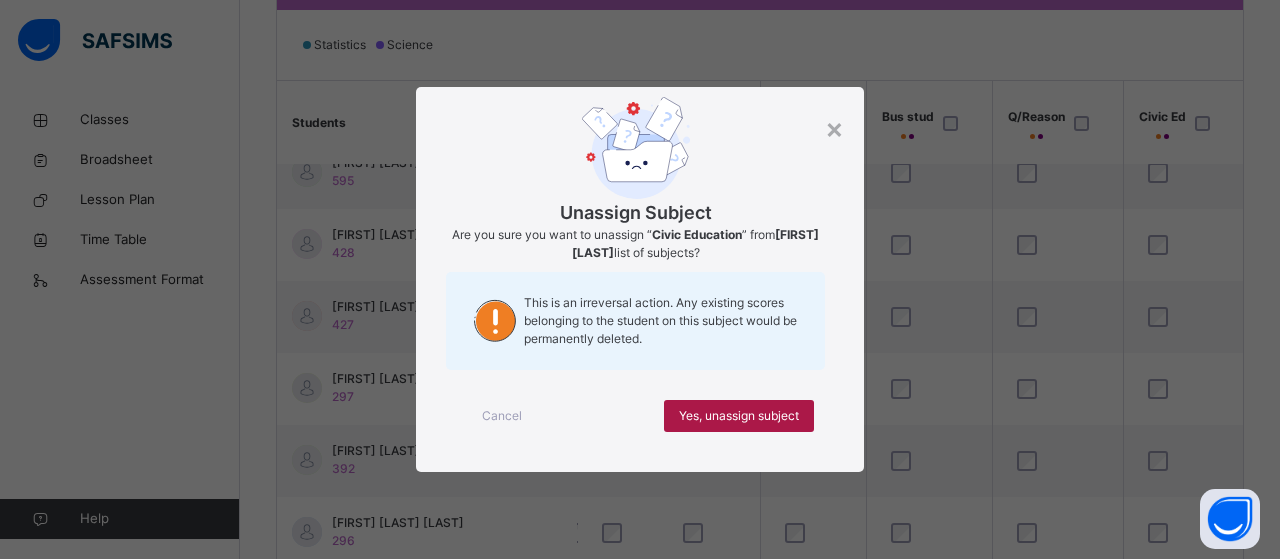 click on "Yes, unassign subject" at bounding box center [739, 416] 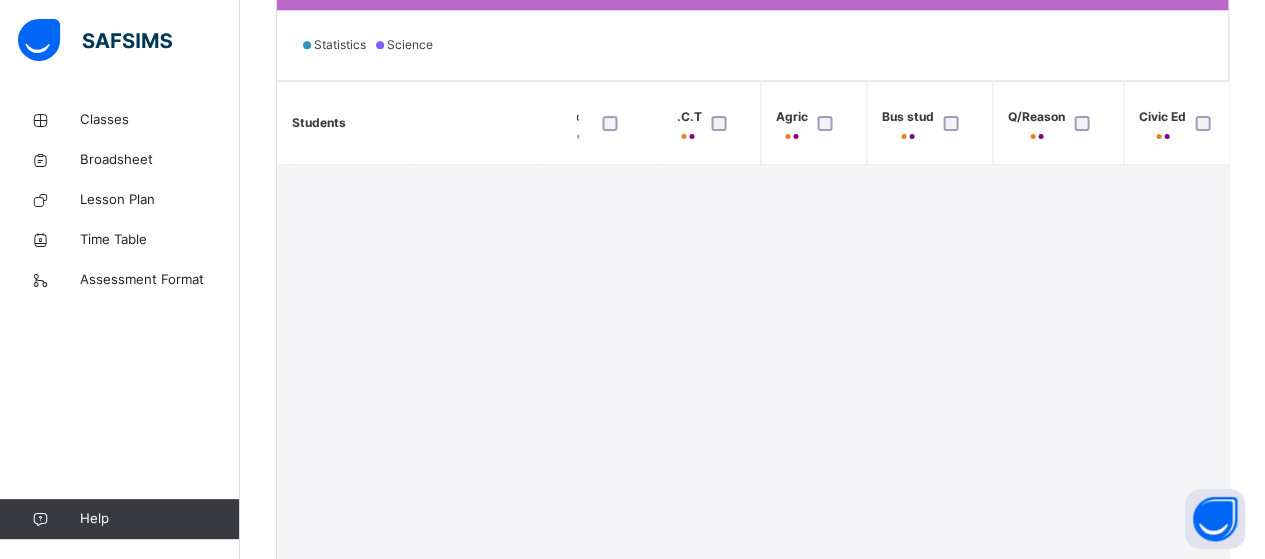 scroll, scrollTop: 316, scrollLeft: 1544, axis: both 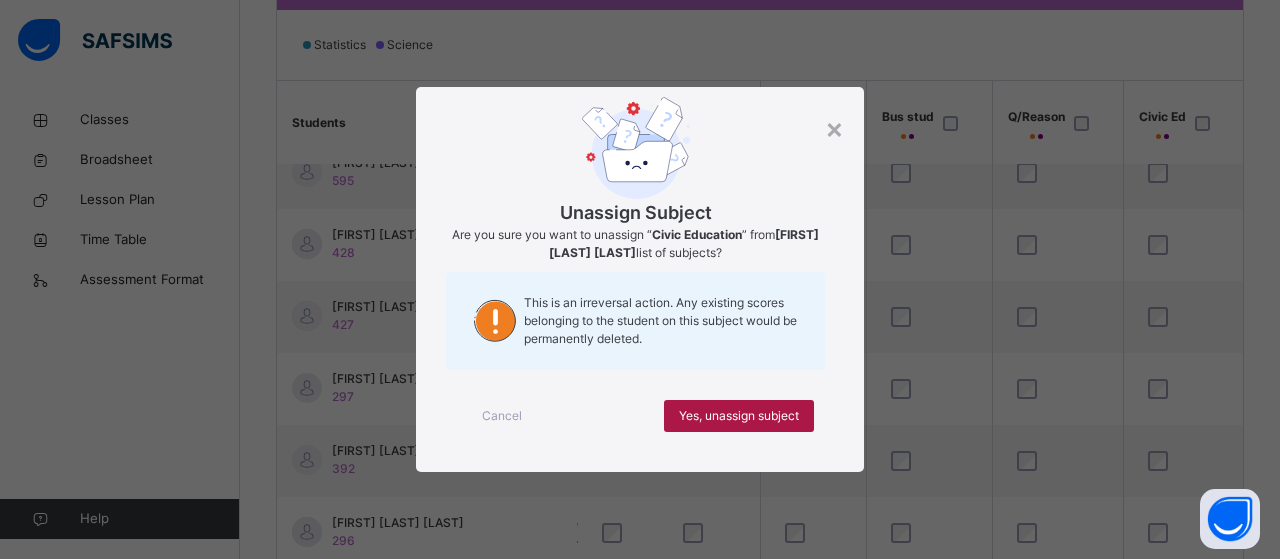 click on "Yes, unassign subject" at bounding box center [739, 416] 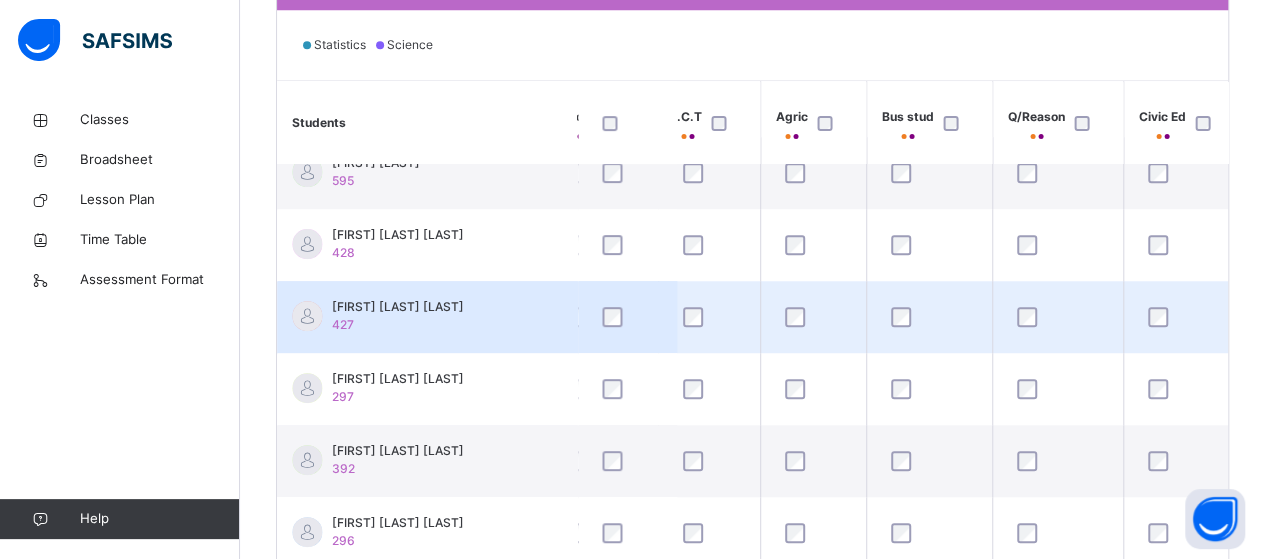 scroll, scrollTop: 316, scrollLeft: 1544, axis: both 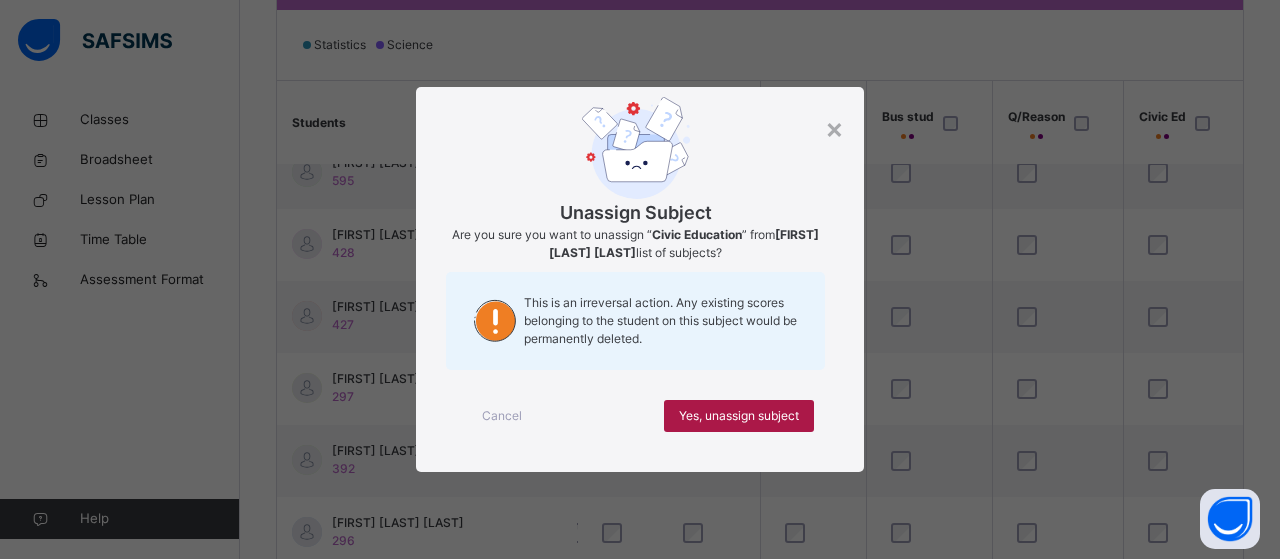 click on "Yes, unassign subject" at bounding box center (739, 416) 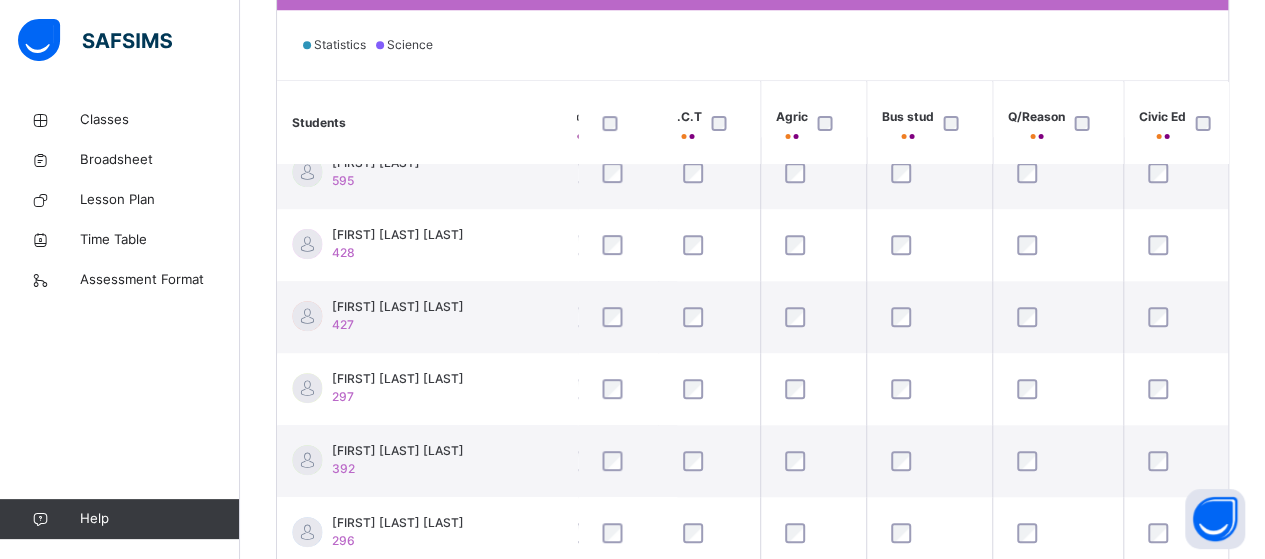 scroll, scrollTop: 316, scrollLeft: 1544, axis: both 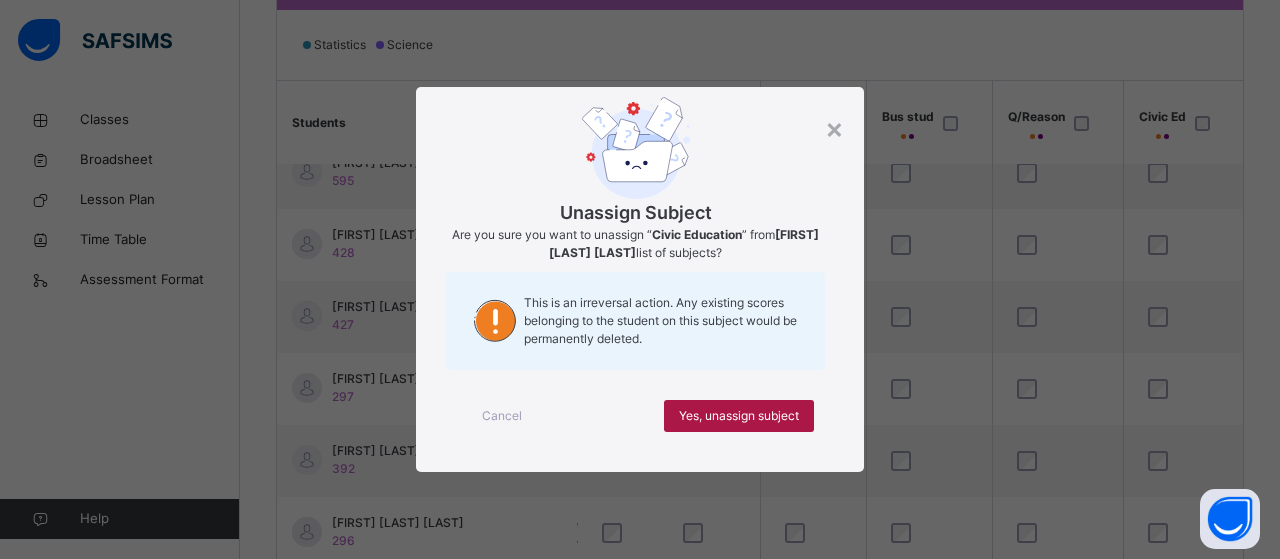 click on "Yes, unassign subject" at bounding box center [739, 416] 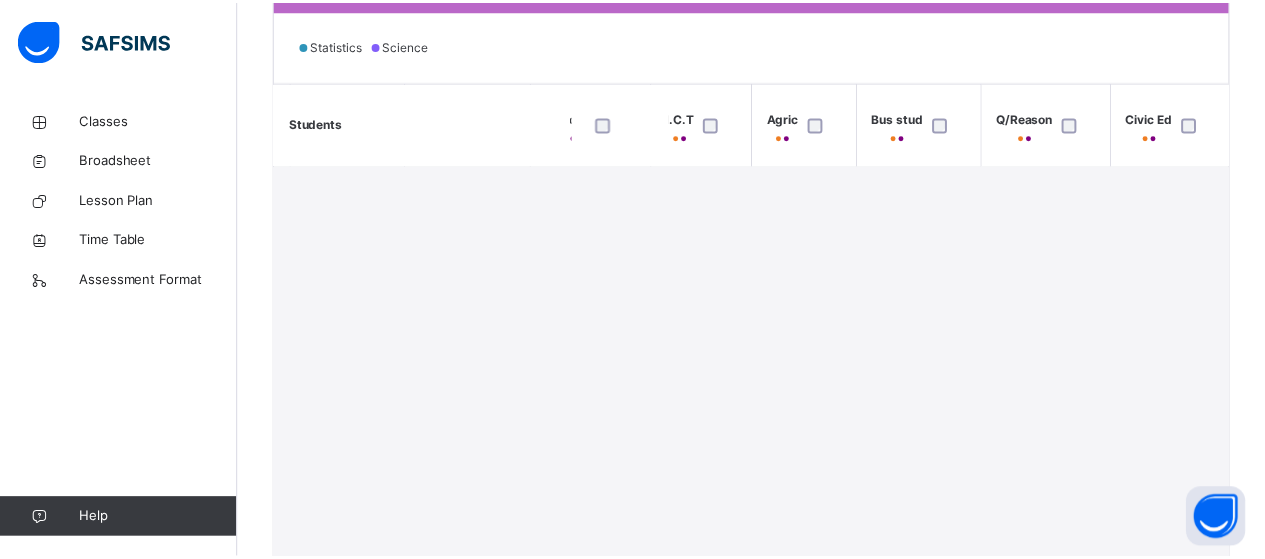 scroll, scrollTop: 316, scrollLeft: 1544, axis: both 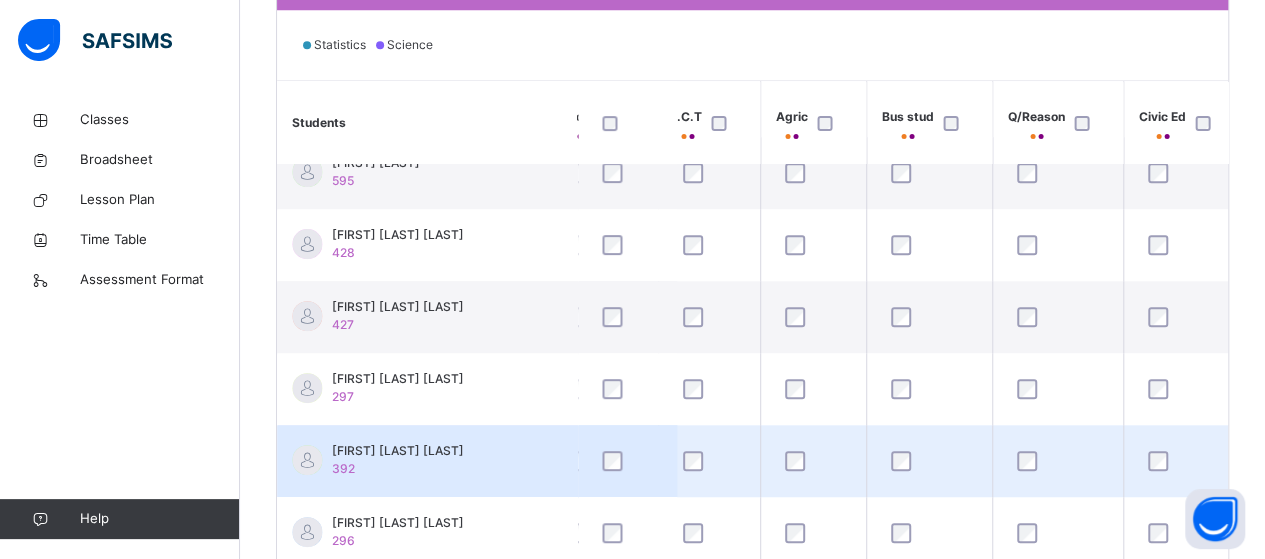 click at bounding box center [1184, 461] 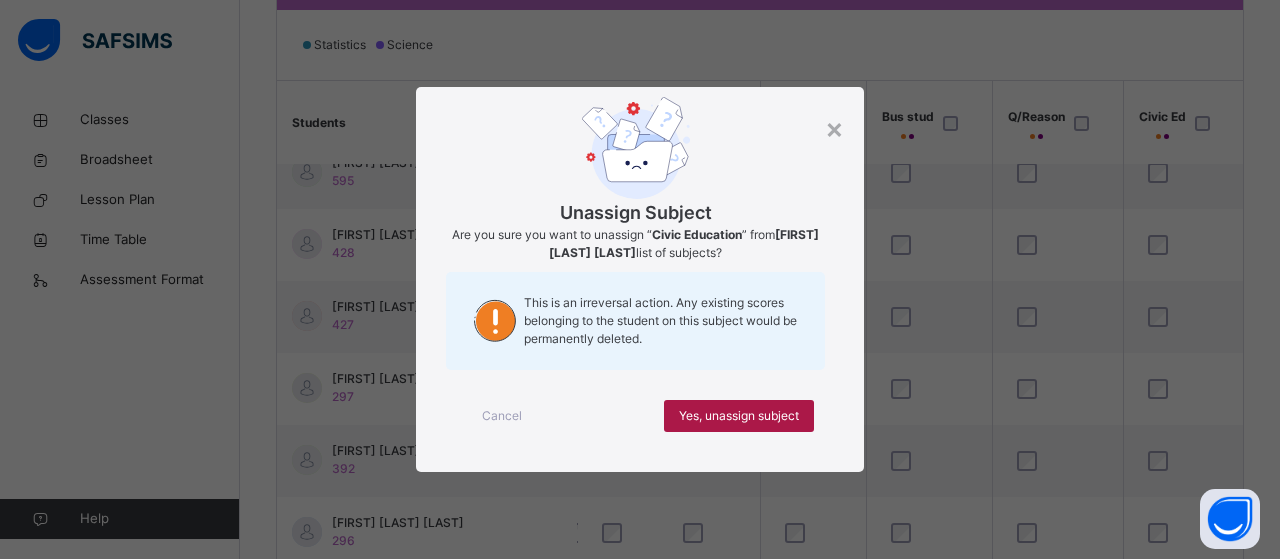 click on "Yes, unassign subject" at bounding box center (739, 416) 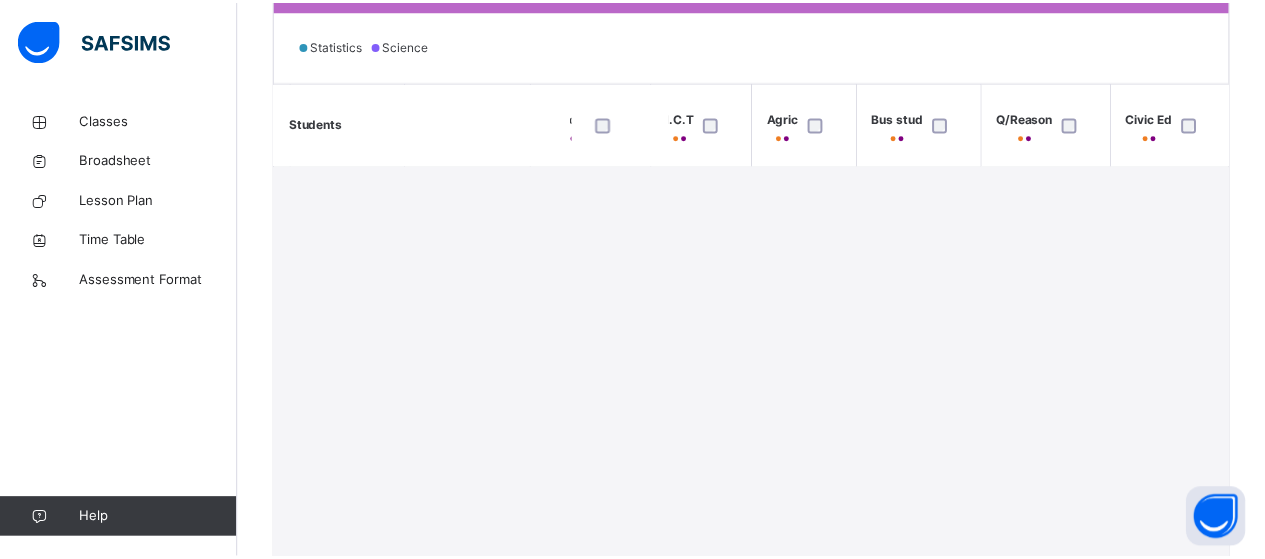 scroll, scrollTop: 316, scrollLeft: 1544, axis: both 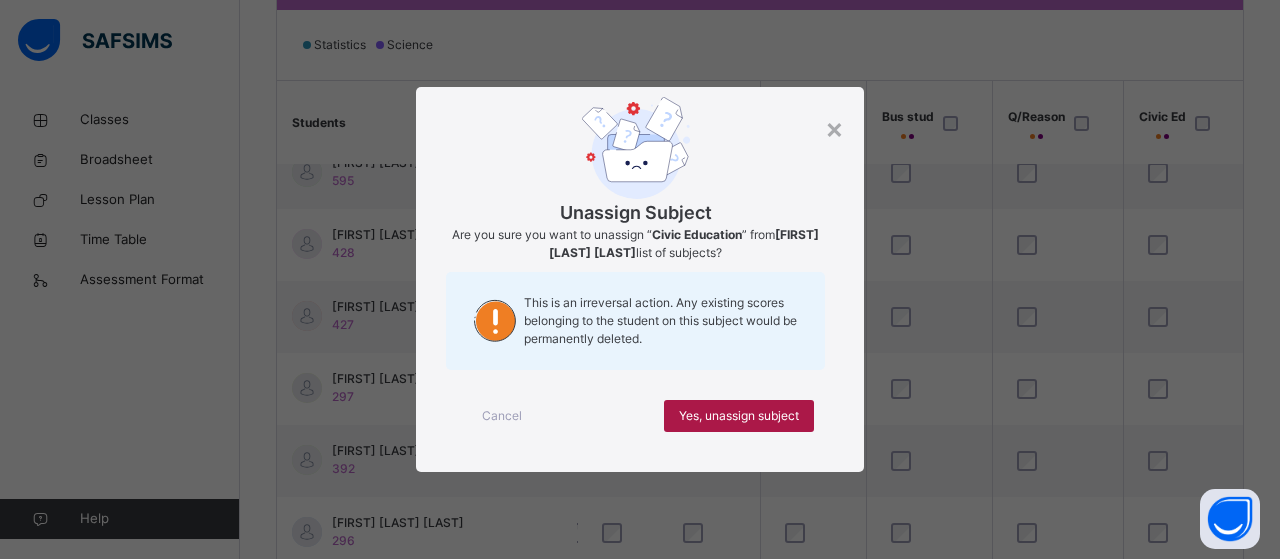 click on "Yes, unassign subject" at bounding box center [739, 416] 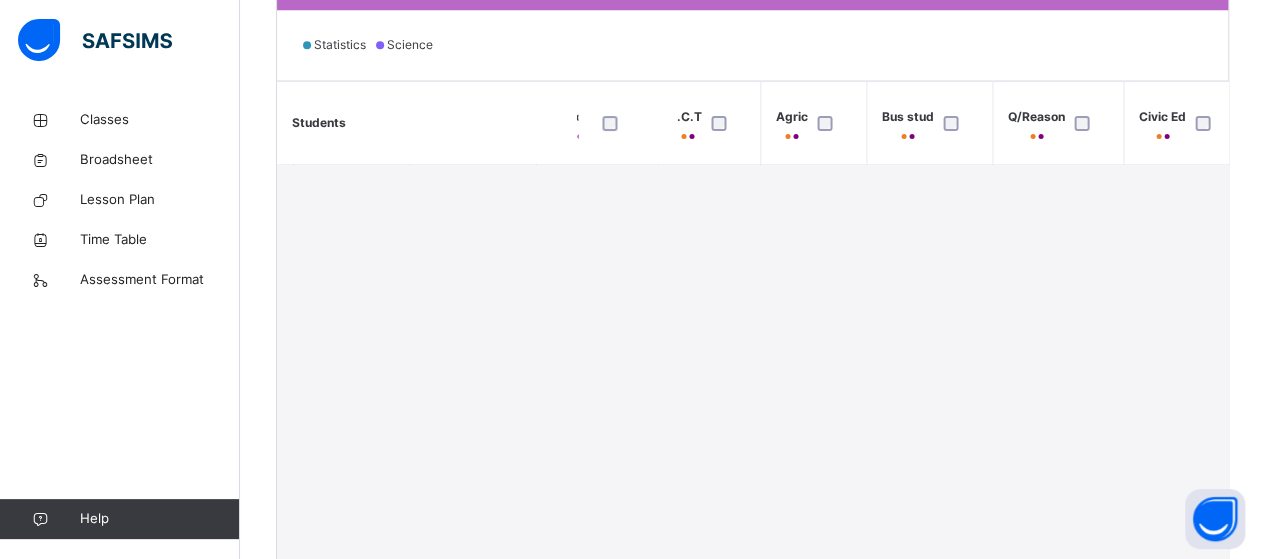 scroll, scrollTop: 316, scrollLeft: 1544, axis: both 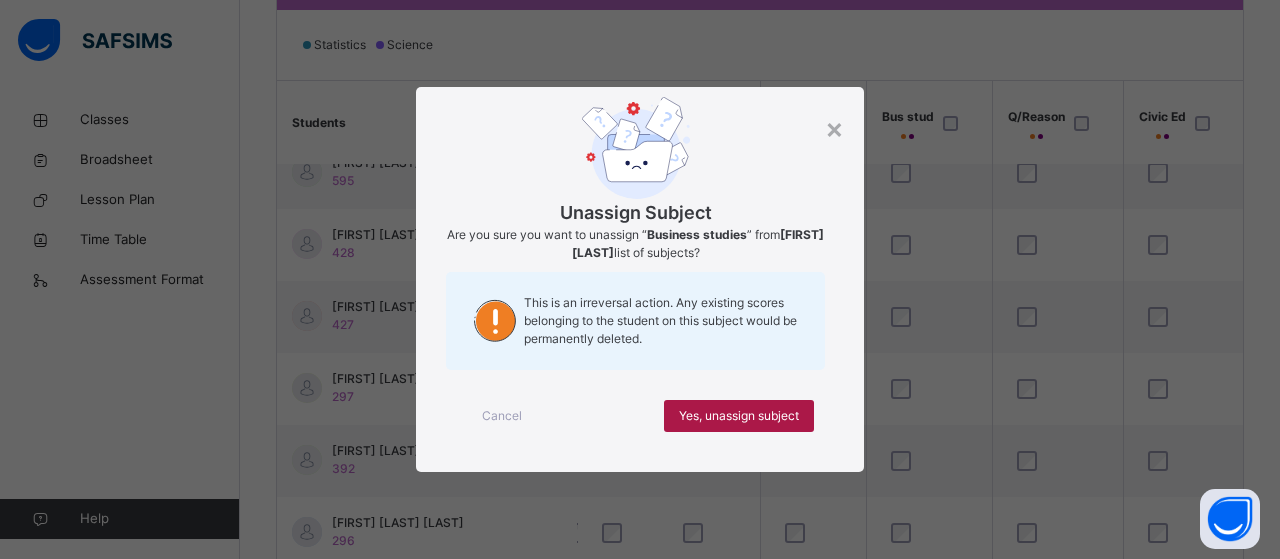 click on "Yes, unassign subject" at bounding box center (739, 416) 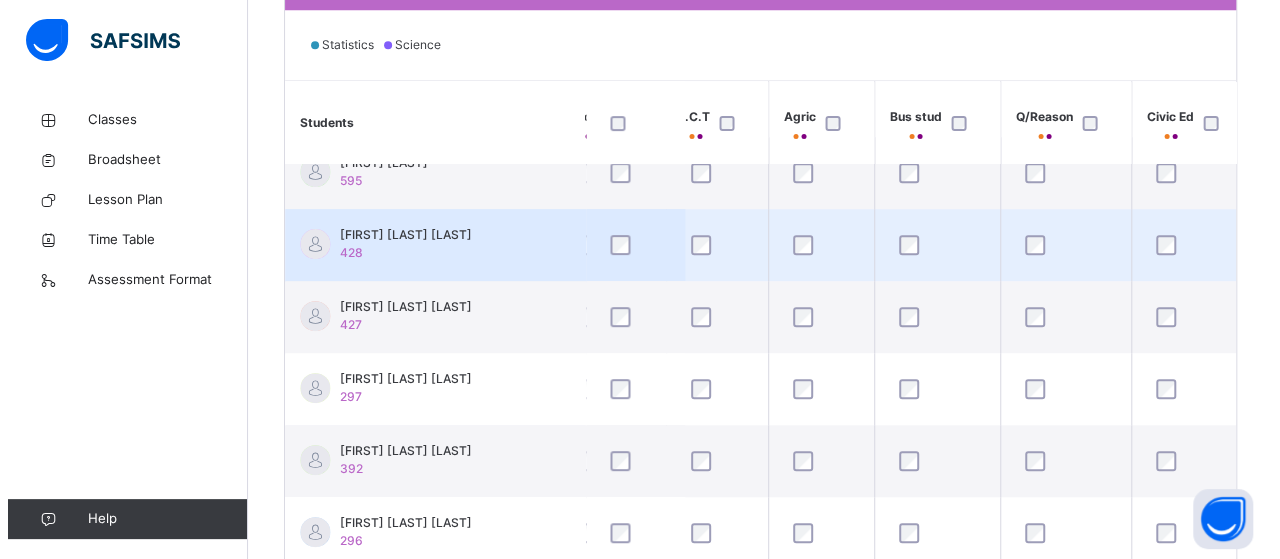 scroll, scrollTop: 316, scrollLeft: 1544, axis: both 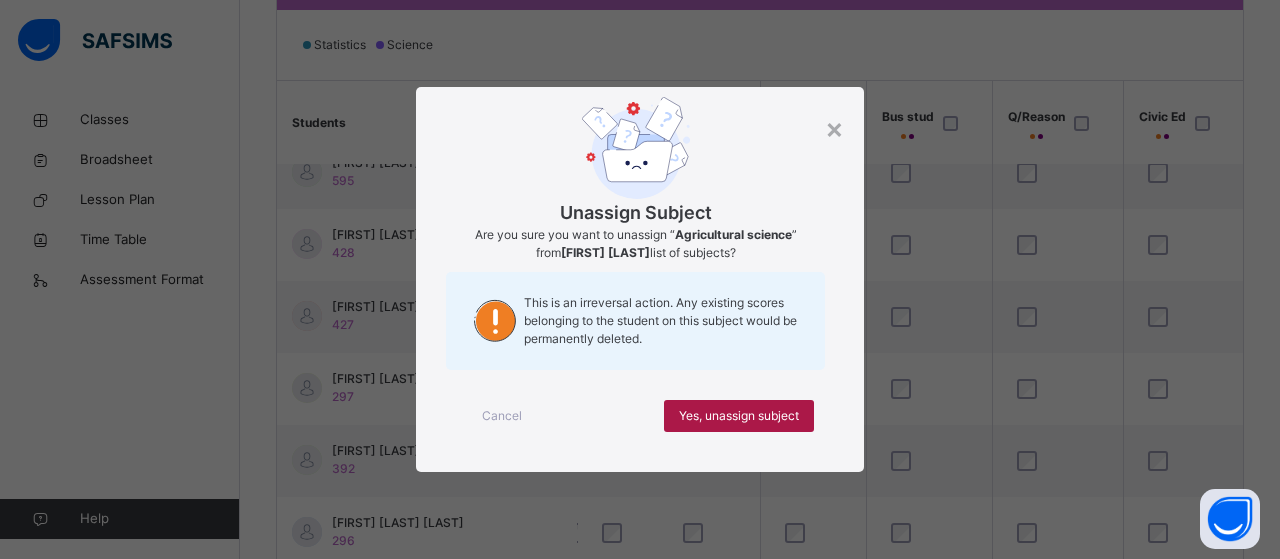 click on "Yes, unassign subject" at bounding box center (739, 416) 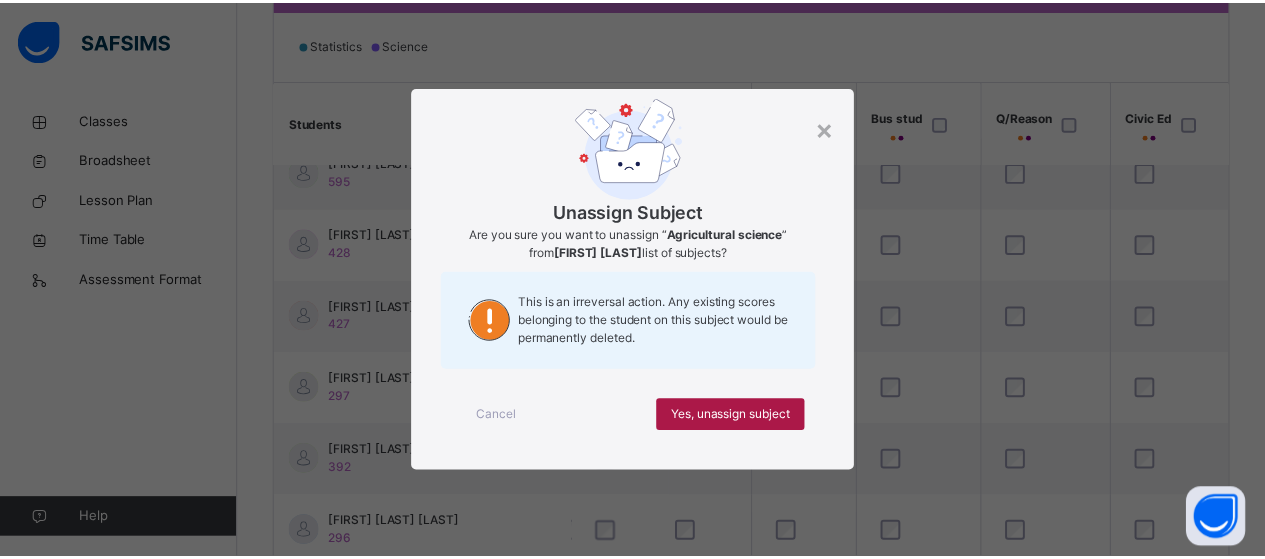 scroll, scrollTop: 316, scrollLeft: 1544, axis: both 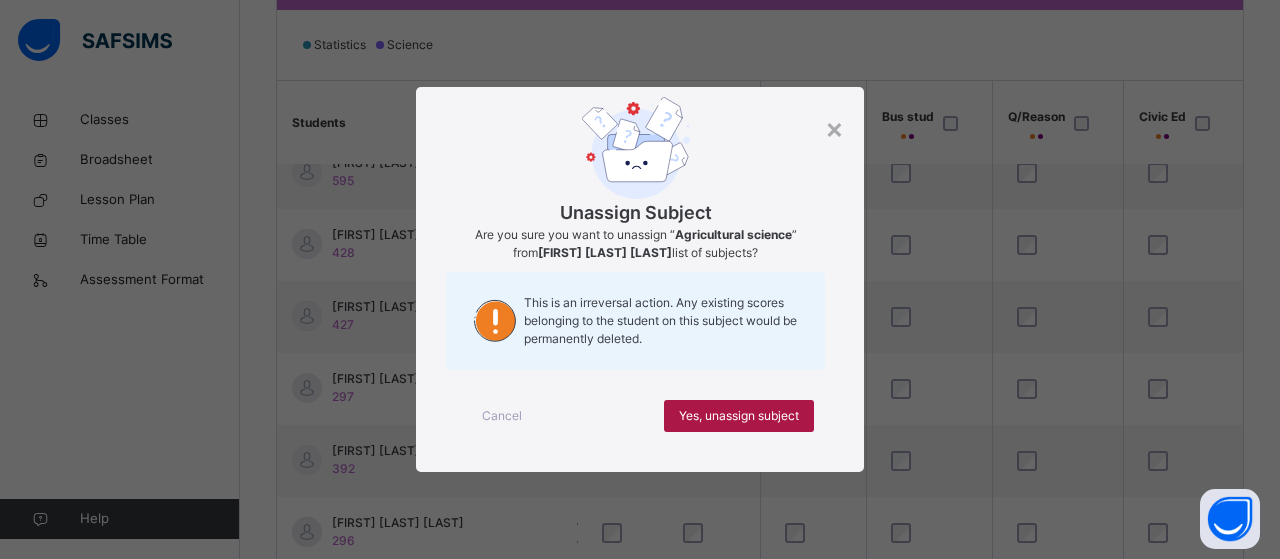 click on "Yes, unassign subject" at bounding box center [739, 416] 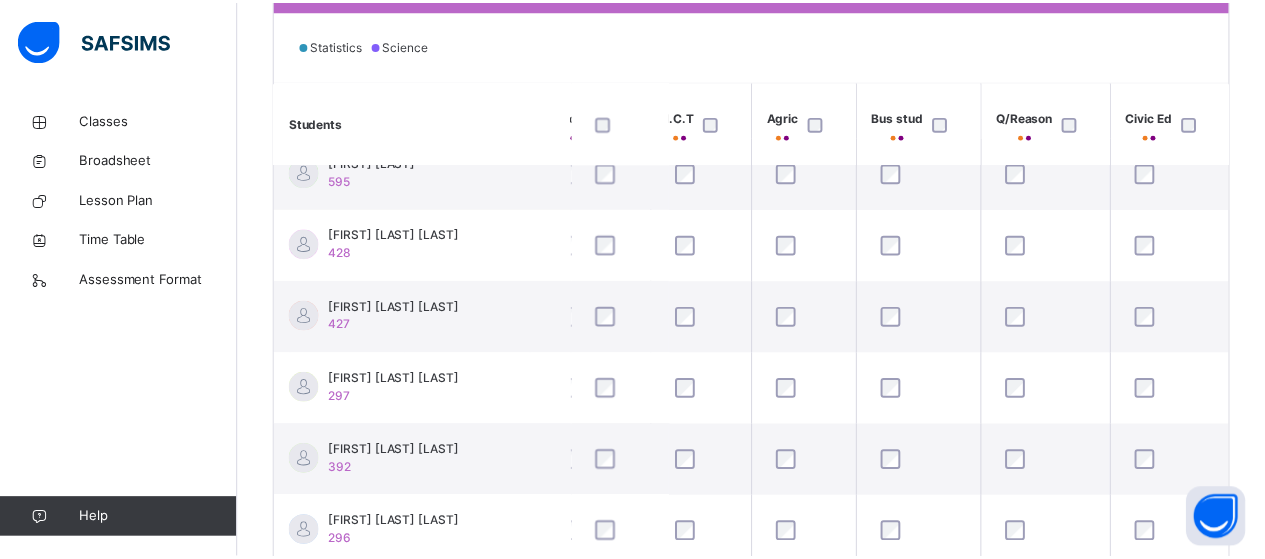 scroll, scrollTop: 316, scrollLeft: 1544, axis: both 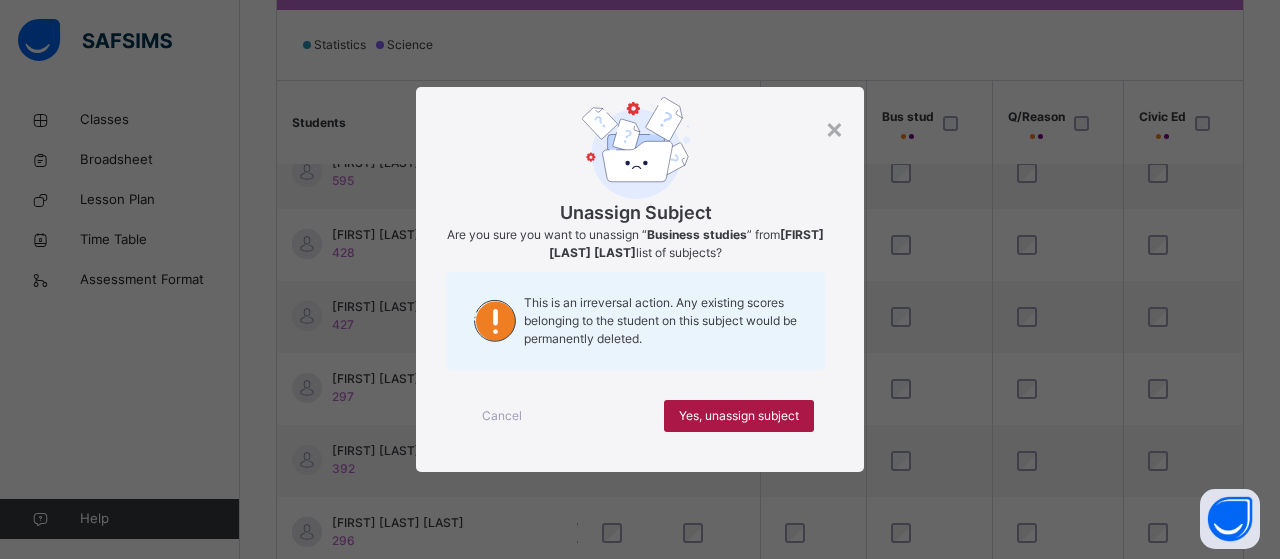 click on "Yes, unassign subject" at bounding box center (739, 416) 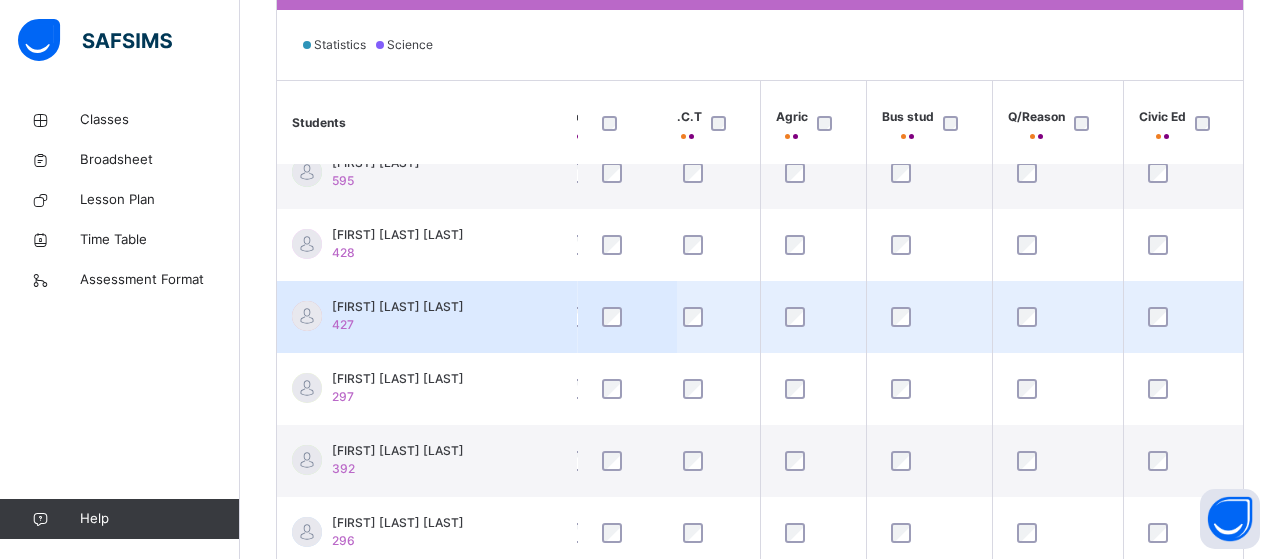 scroll, scrollTop: 316, scrollLeft: 1544, axis: both 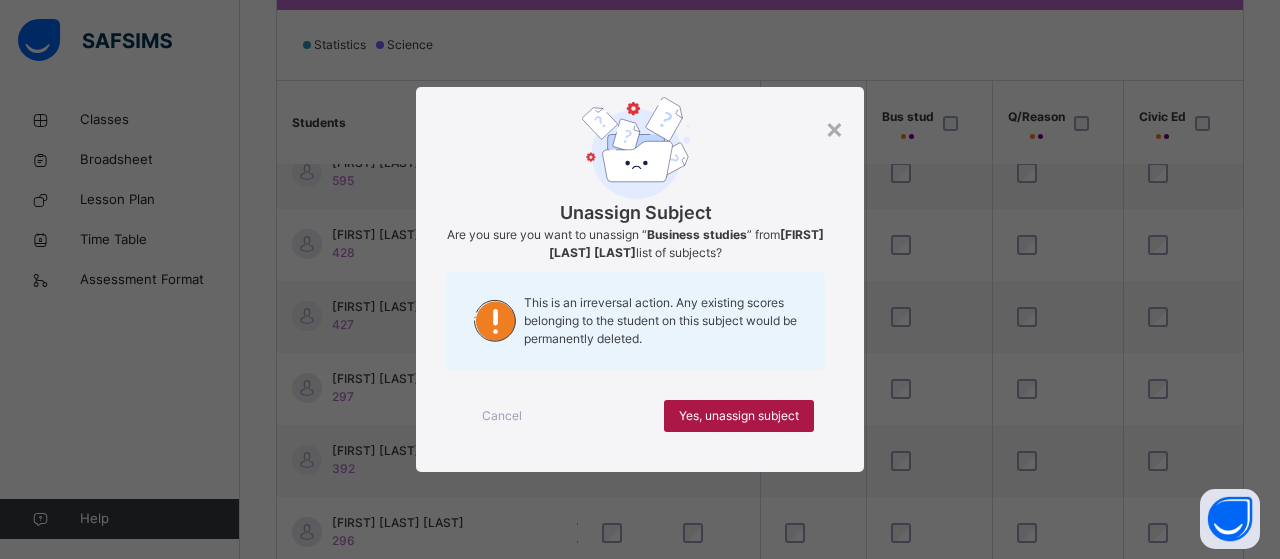 click on "Yes, unassign subject" at bounding box center (739, 416) 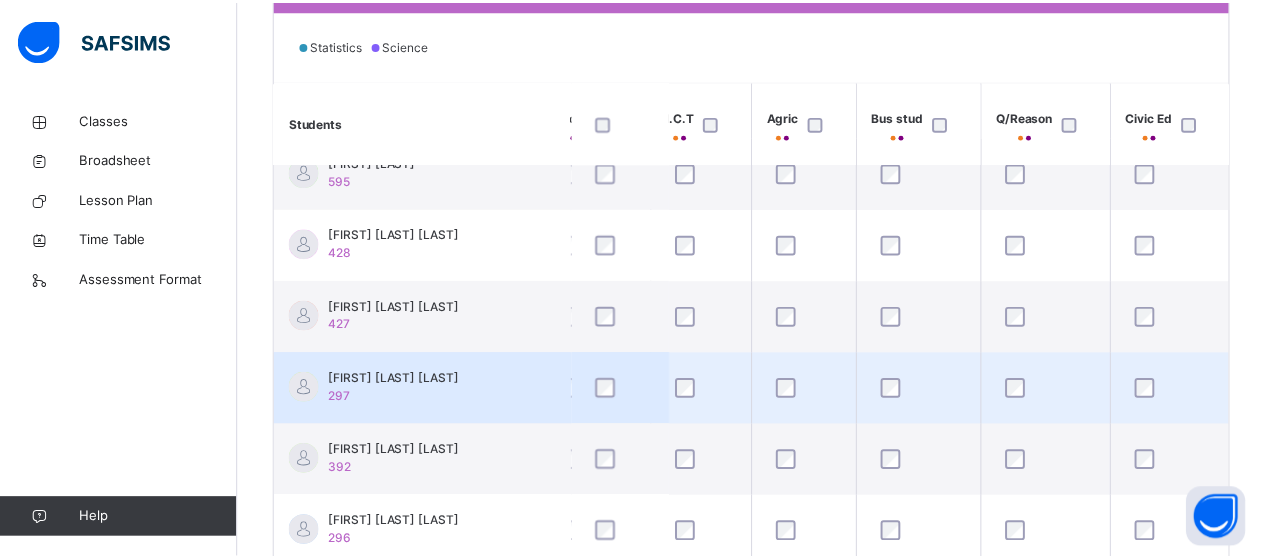 scroll, scrollTop: 316, scrollLeft: 1544, axis: both 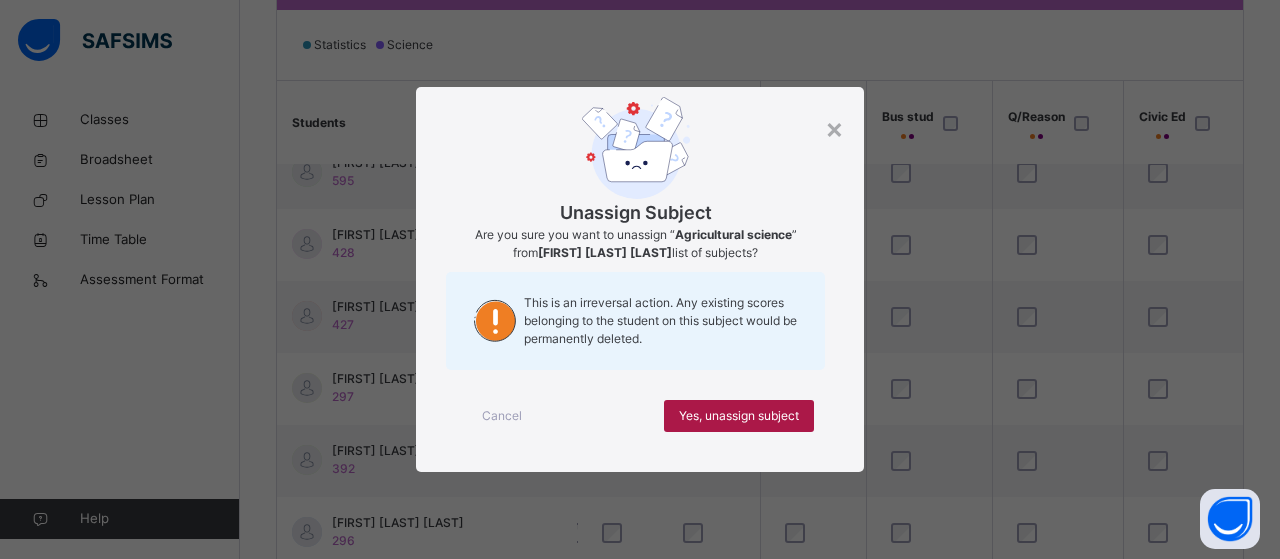click on "Yes, unassign subject" at bounding box center [739, 416] 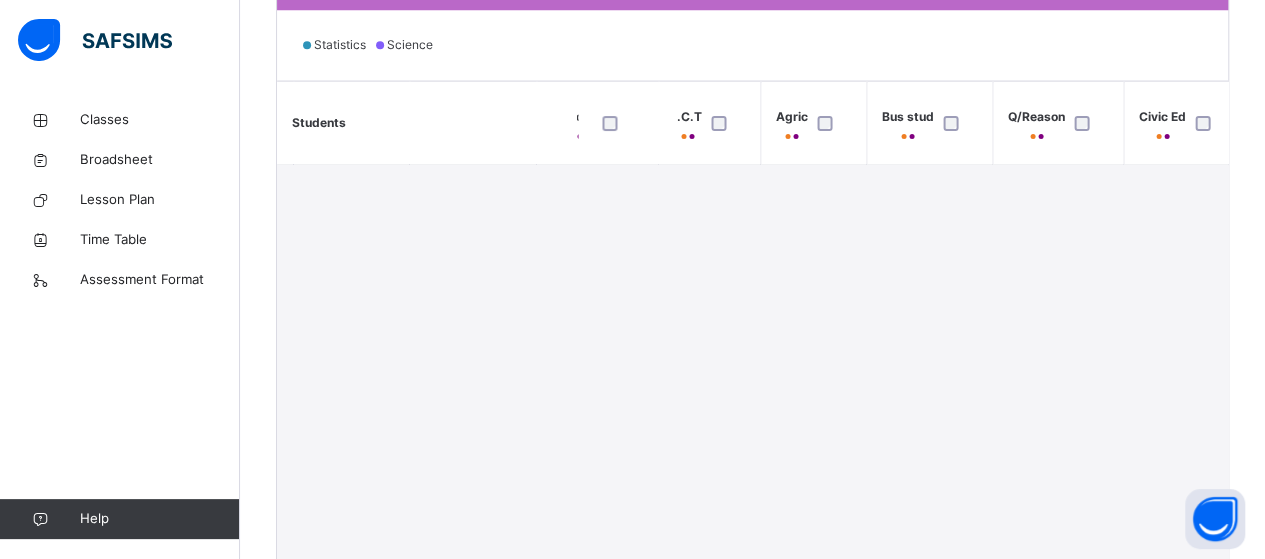 scroll, scrollTop: 316, scrollLeft: 1544, axis: both 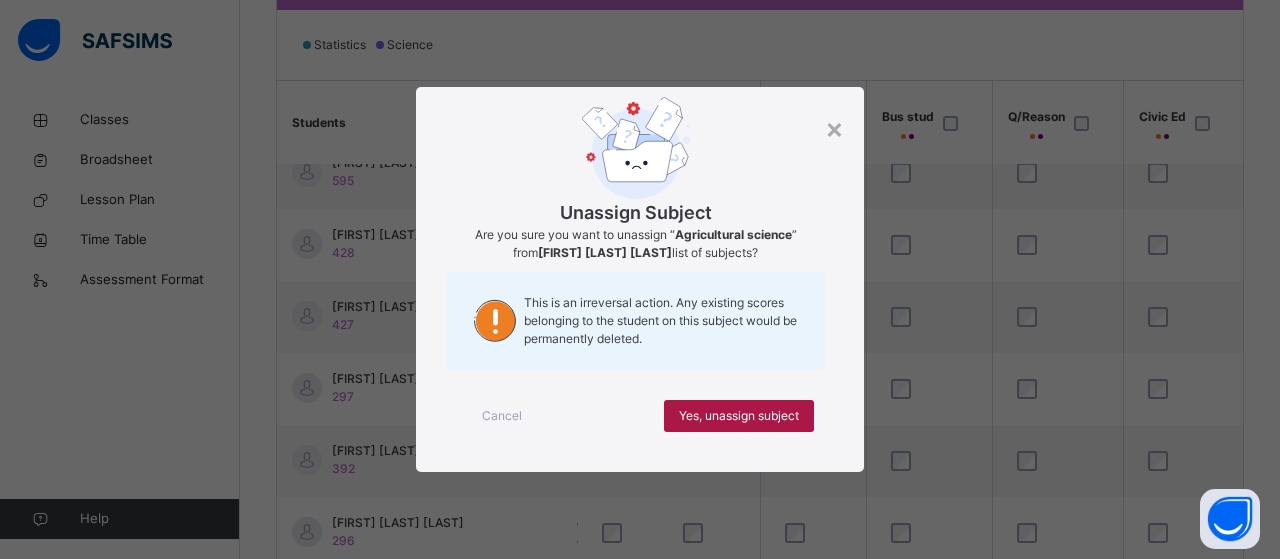 click on "Yes, unassign subject" at bounding box center [739, 416] 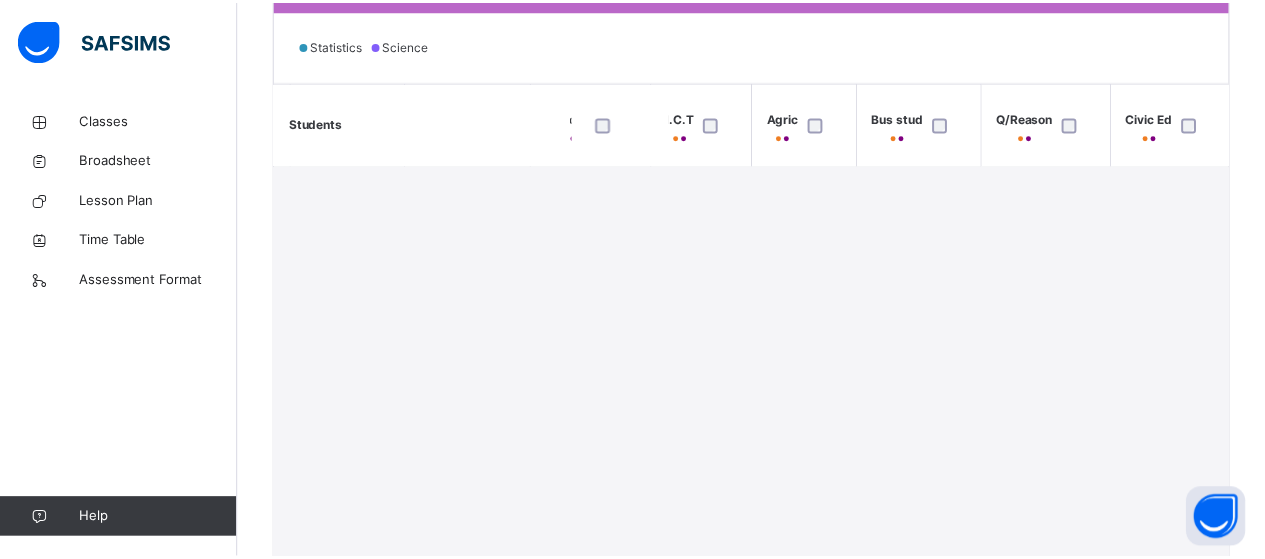 scroll, scrollTop: 316, scrollLeft: 1544, axis: both 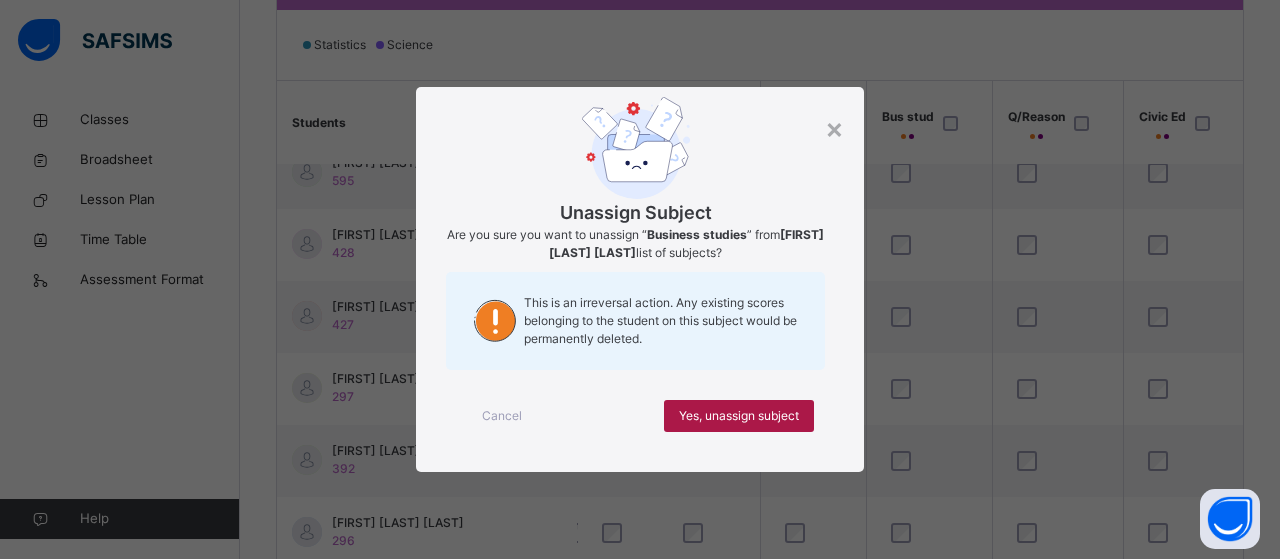 click on "Yes, unassign subject" at bounding box center (739, 416) 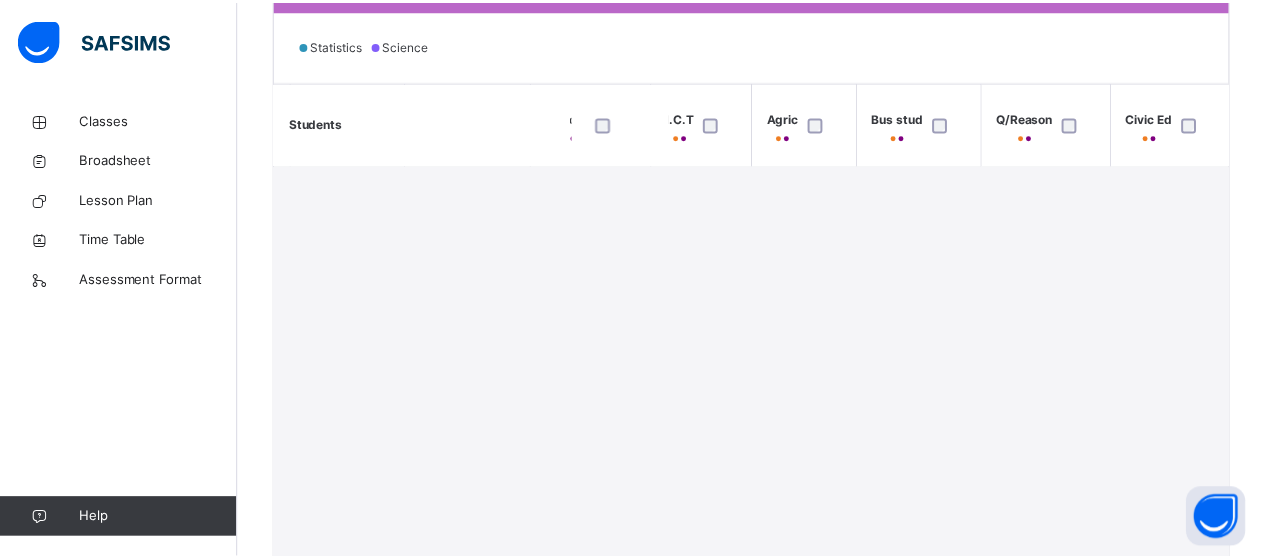 scroll, scrollTop: 316, scrollLeft: 1544, axis: both 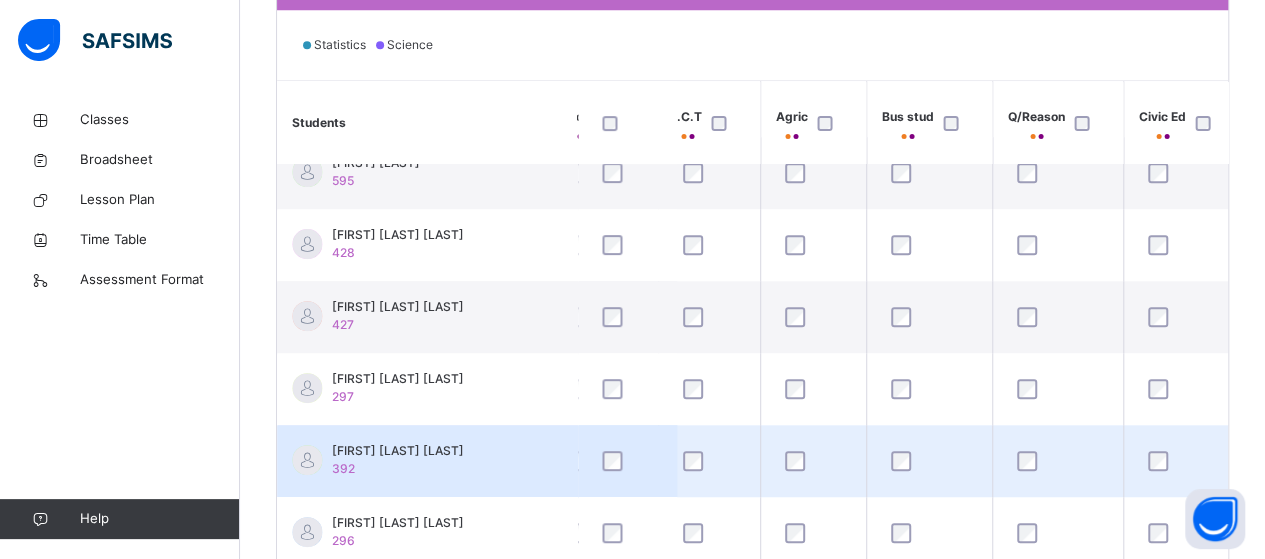 click at bounding box center (813, 461) 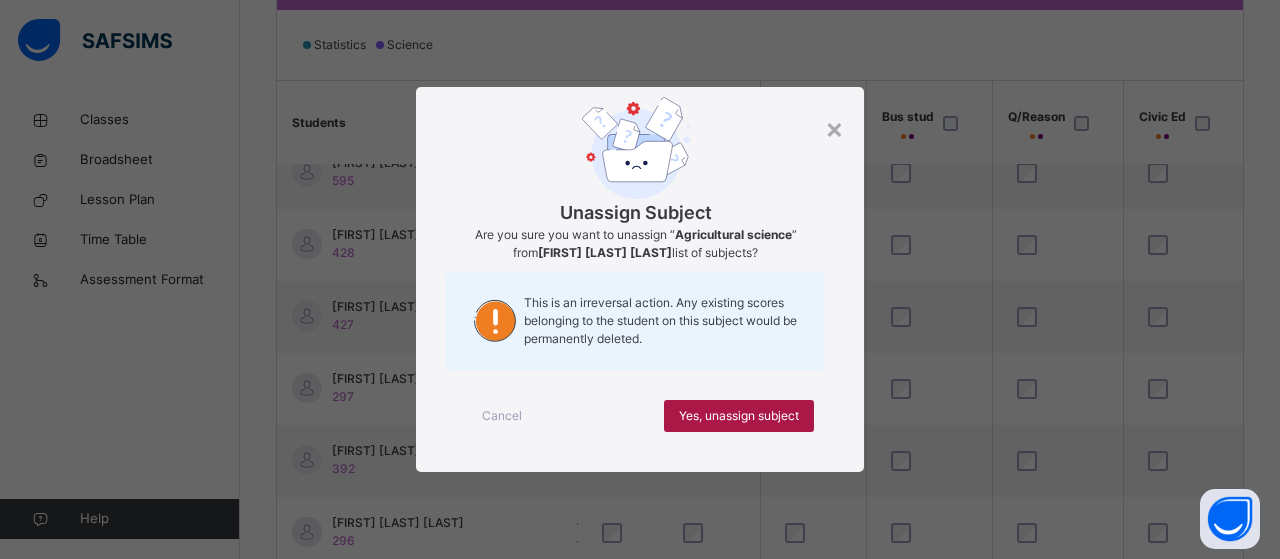 click on "Yes, unassign subject" at bounding box center (739, 416) 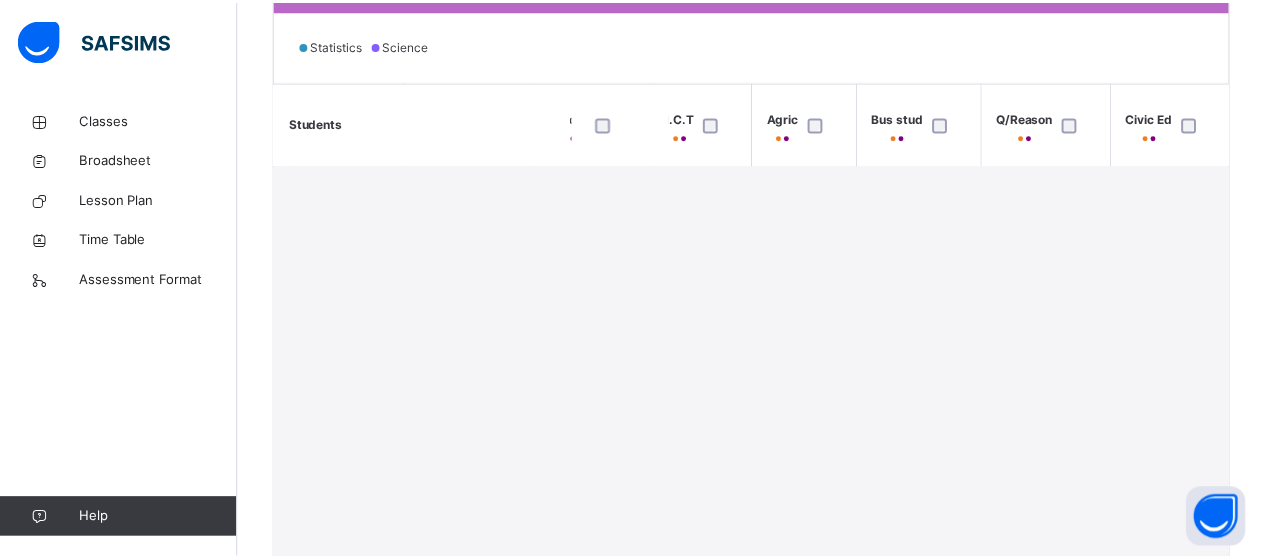 scroll, scrollTop: 316, scrollLeft: 1544, axis: both 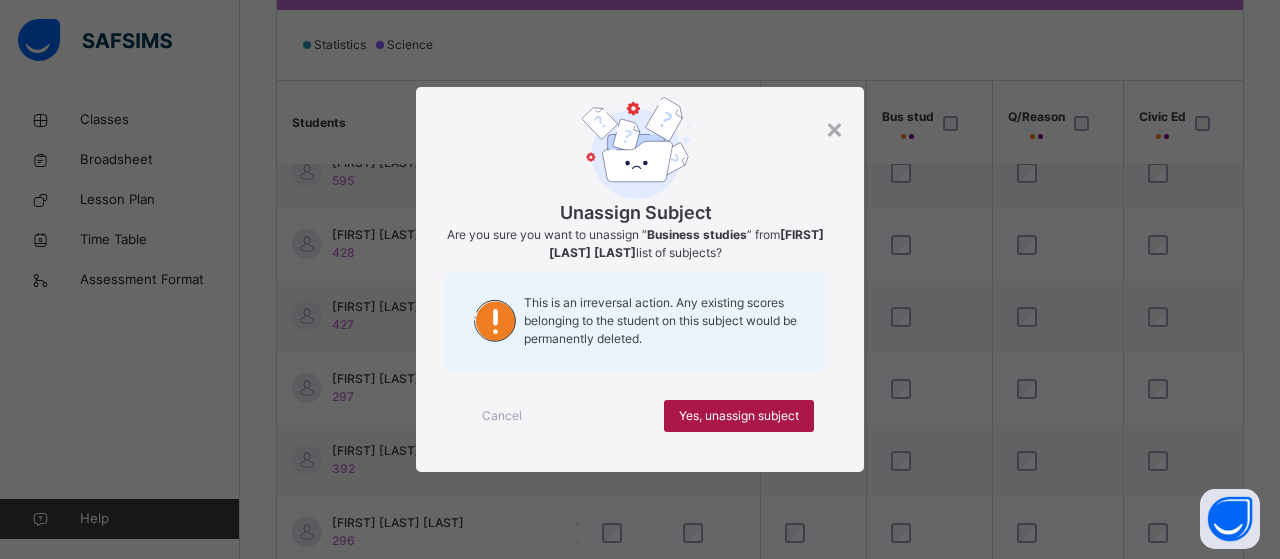 click on "Yes, unassign subject" at bounding box center (739, 416) 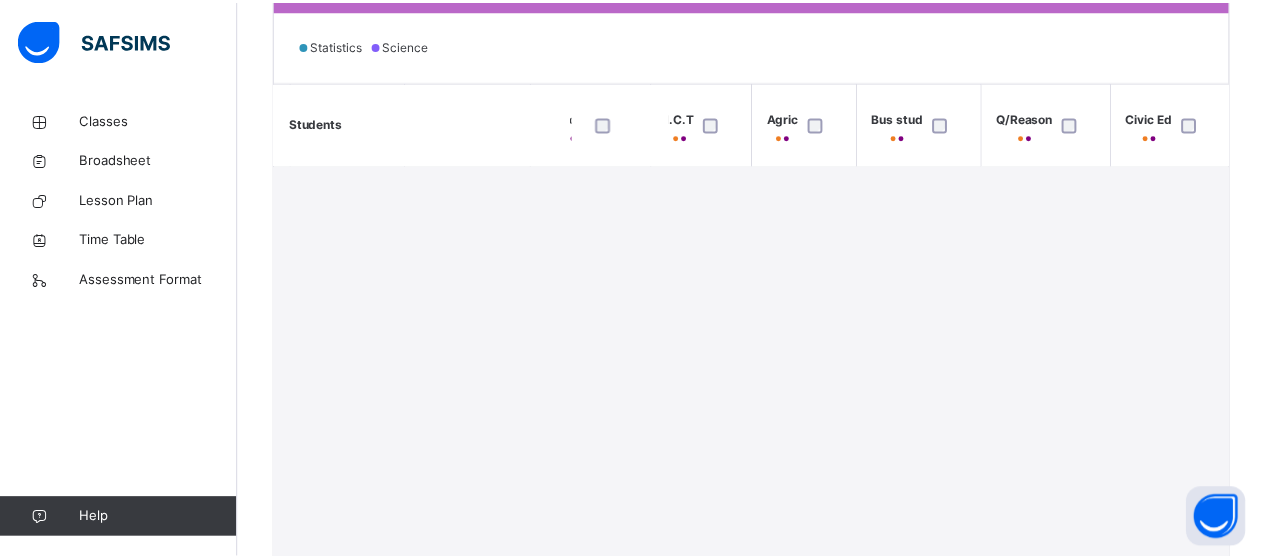 scroll, scrollTop: 316, scrollLeft: 1544, axis: both 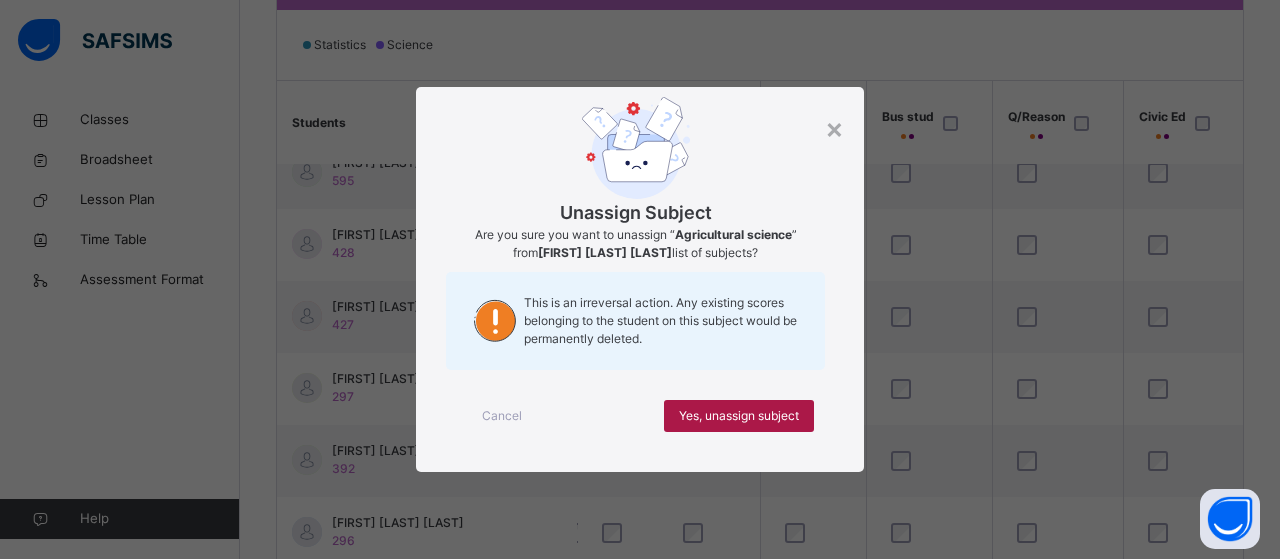 click on "Yes, unassign subject" at bounding box center (739, 416) 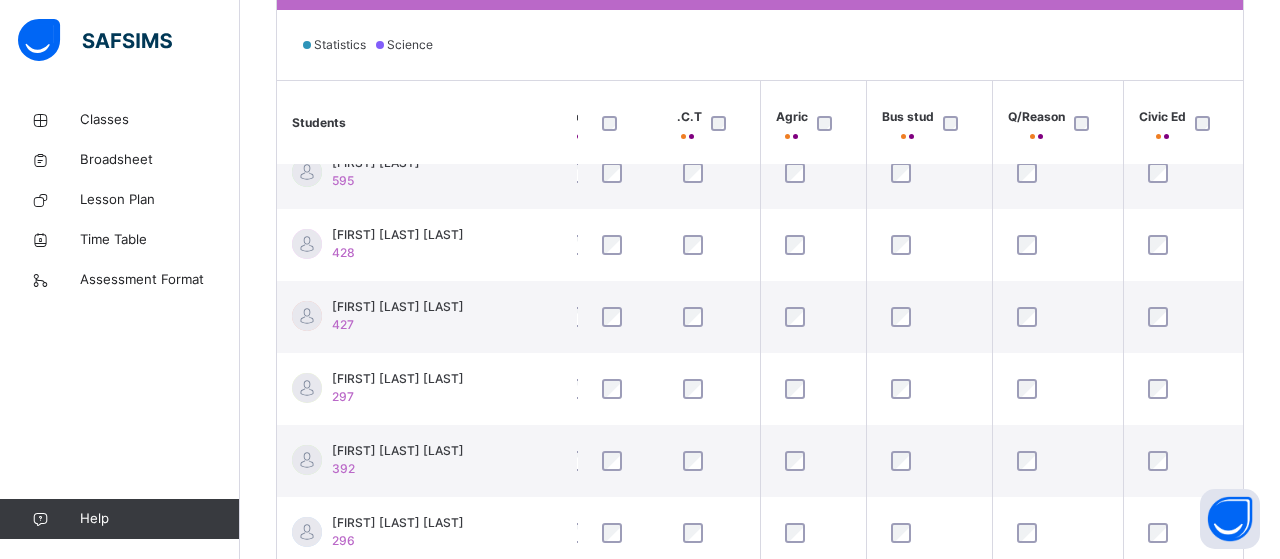 scroll, scrollTop: 316, scrollLeft: 1544, axis: both 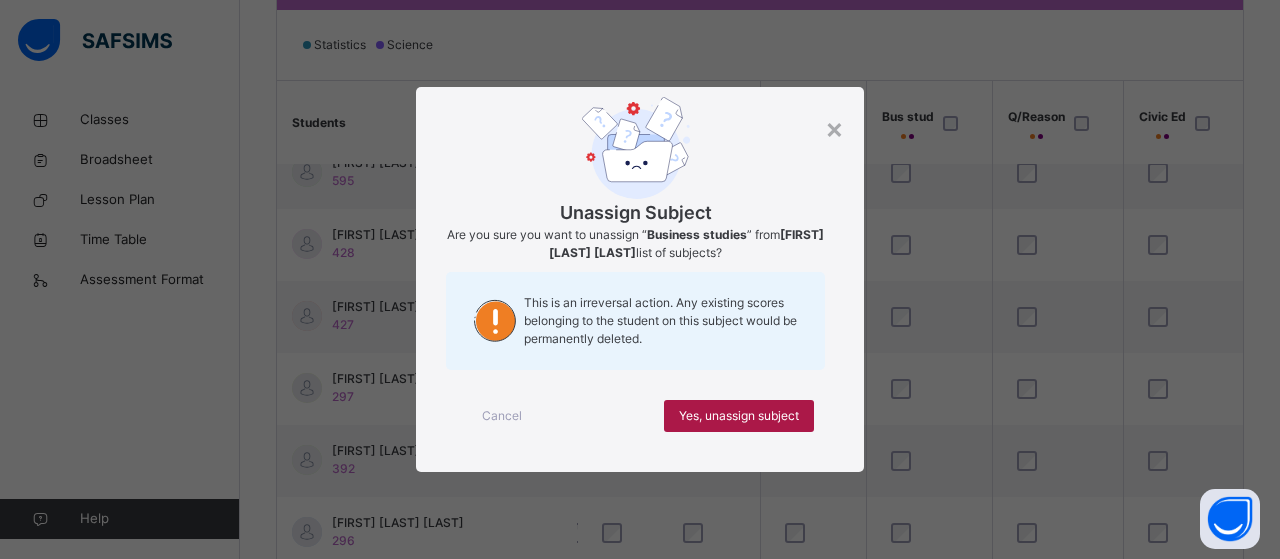 click on "Yes, unassign subject" at bounding box center [739, 416] 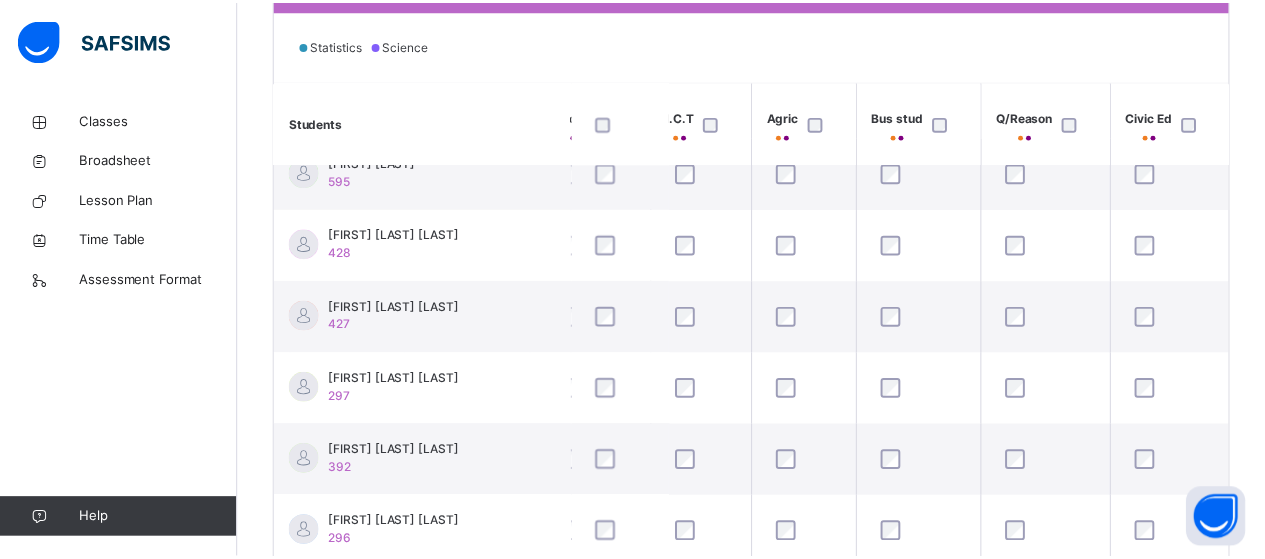 scroll, scrollTop: 316, scrollLeft: 1544, axis: both 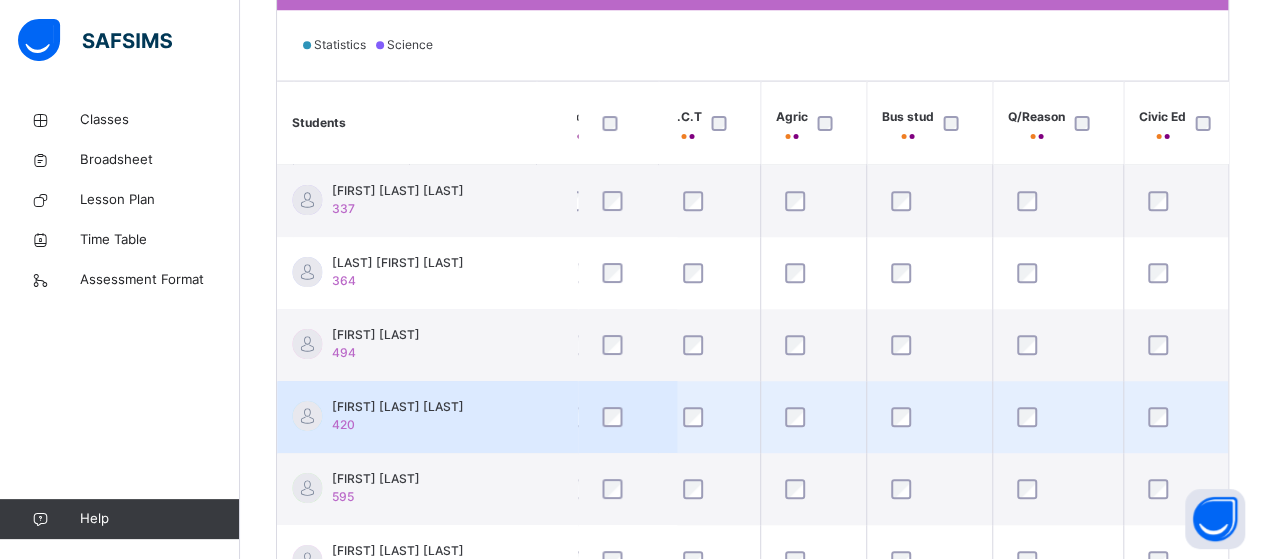 click at bounding box center (813, 417) 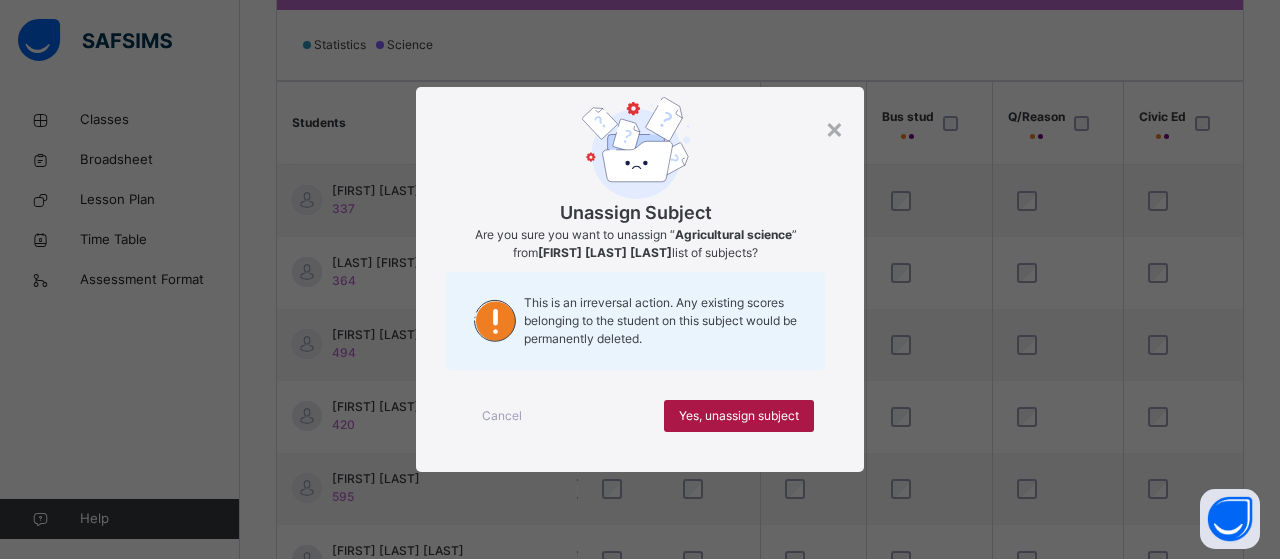 click on "Yes, unassign subject" at bounding box center [739, 416] 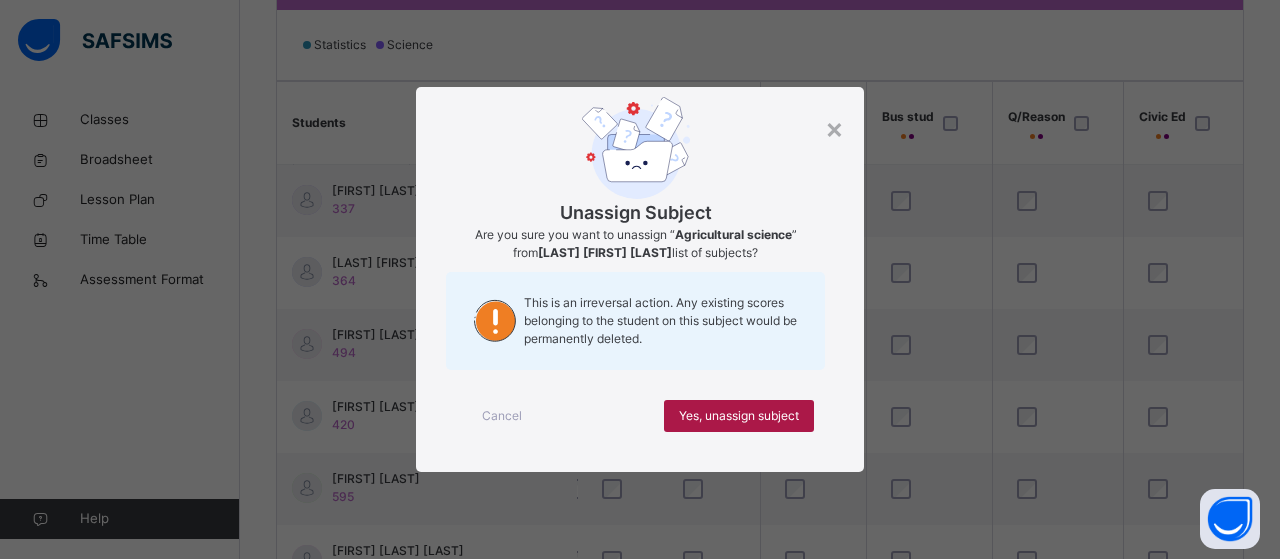 click on "Yes, unassign subject" at bounding box center [739, 416] 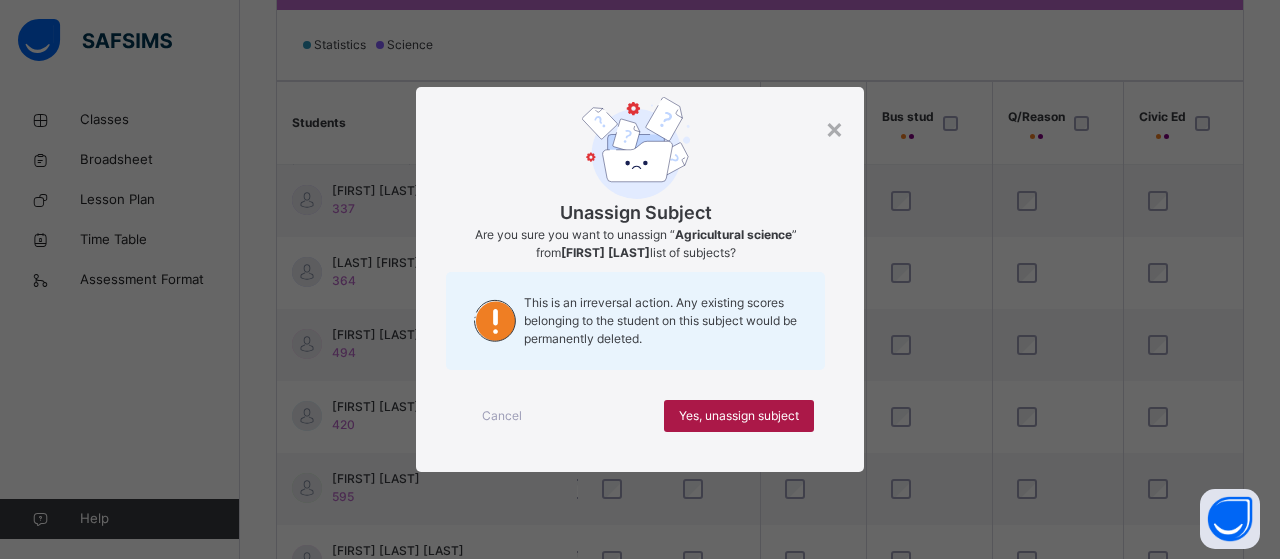 click on "Yes, unassign subject" at bounding box center (739, 416) 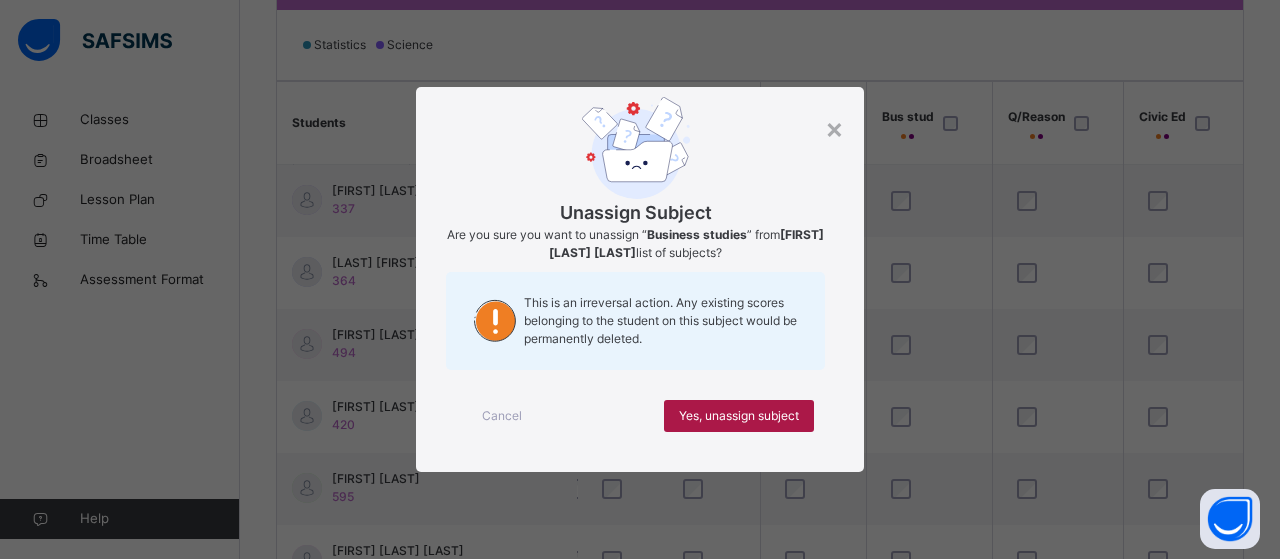click on "Yes, unassign subject" at bounding box center (739, 416) 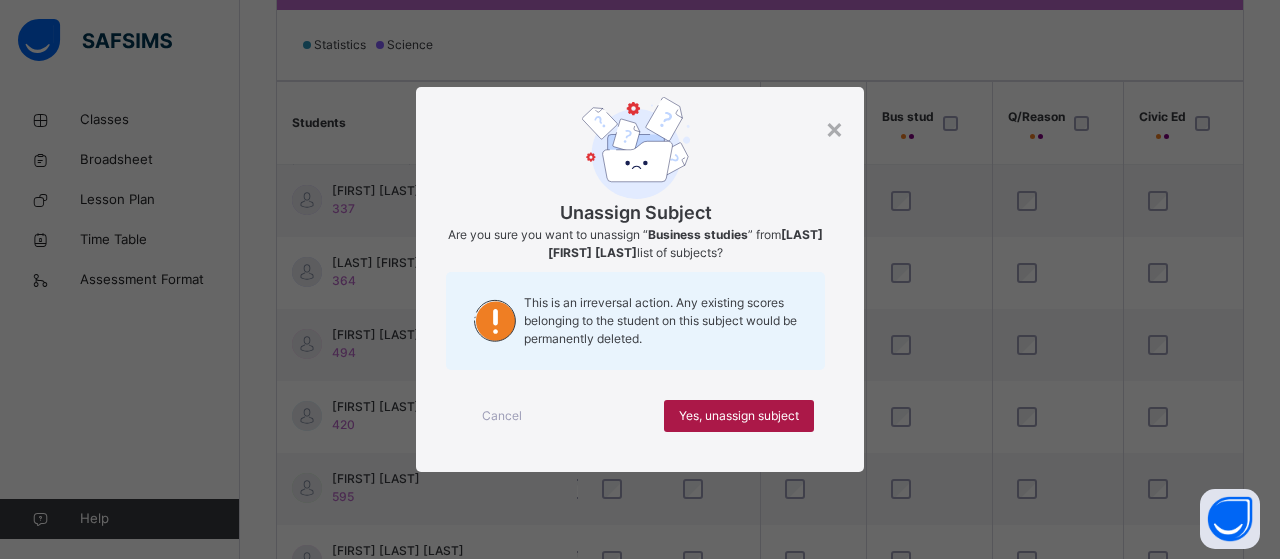 click on "Yes, unassign subject" at bounding box center (739, 416) 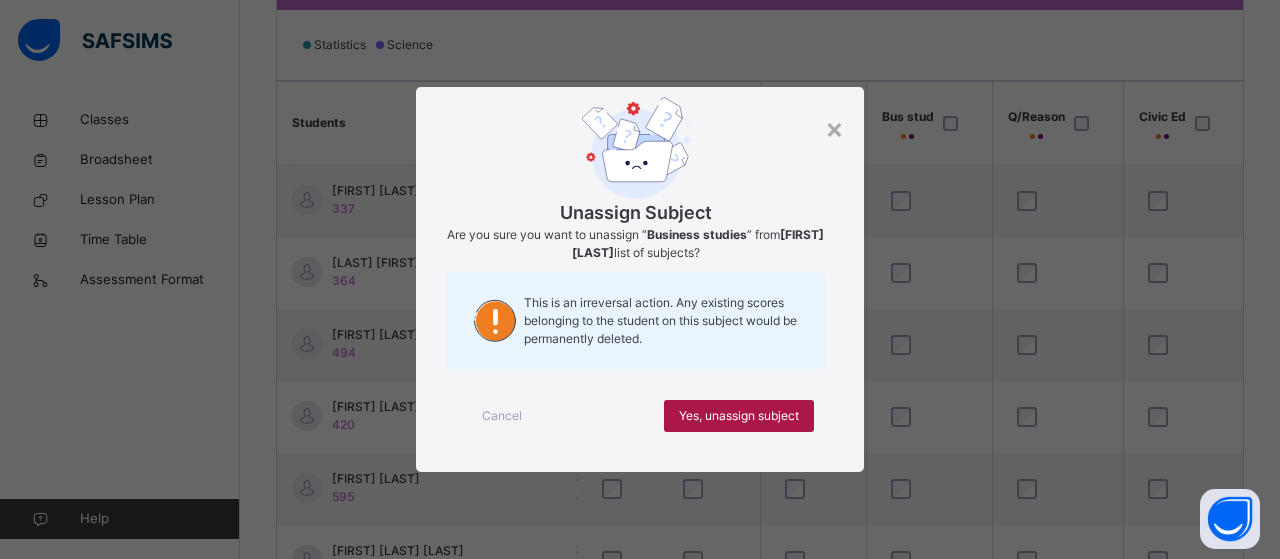 click on "Yes, unassign subject" at bounding box center (739, 416) 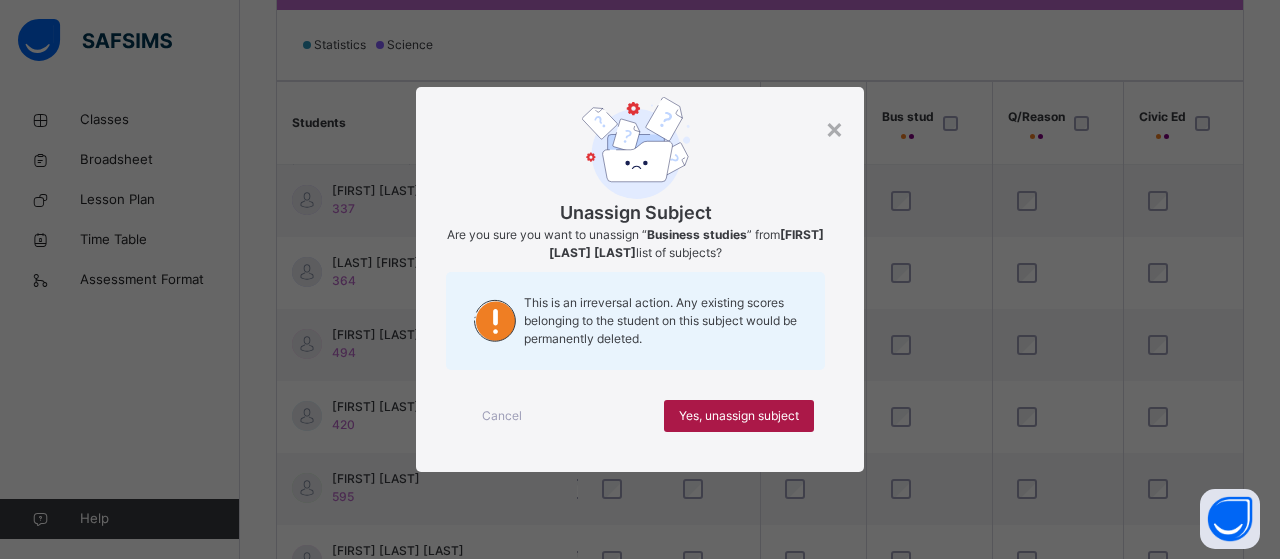 click on "Yes, unassign subject" at bounding box center [739, 416] 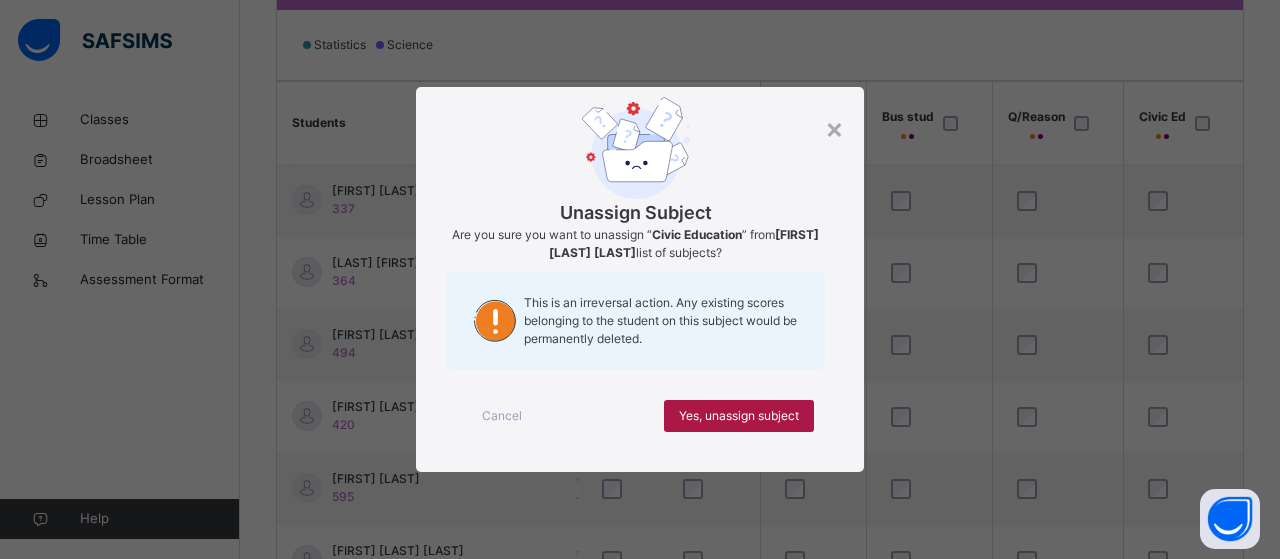 click on "Yes, unassign subject" at bounding box center (739, 416) 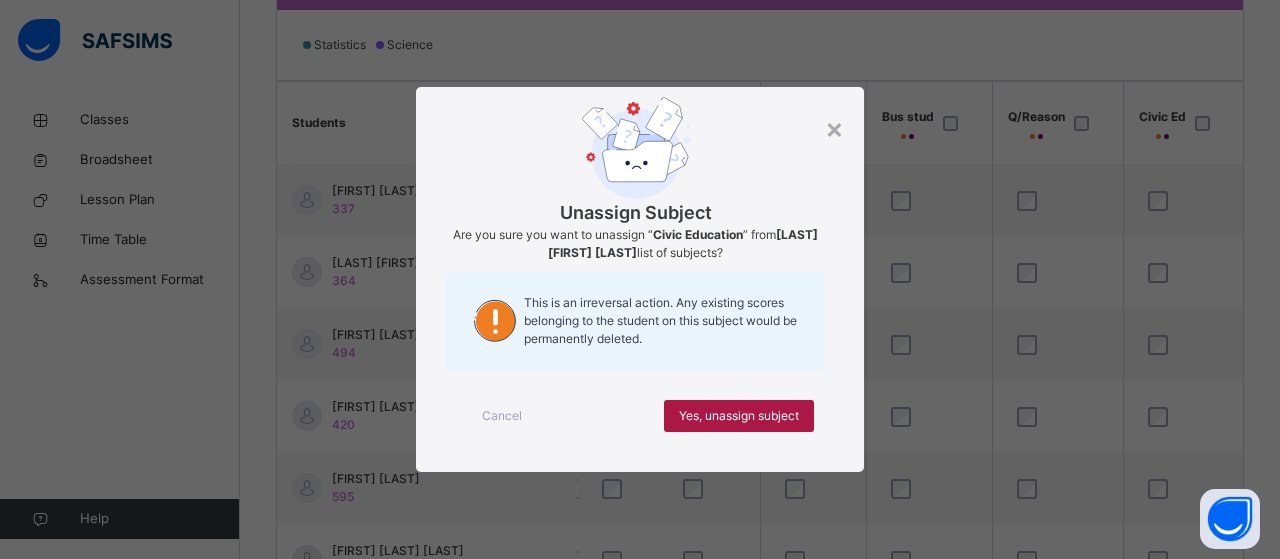 click on "Yes, unassign subject" at bounding box center [739, 416] 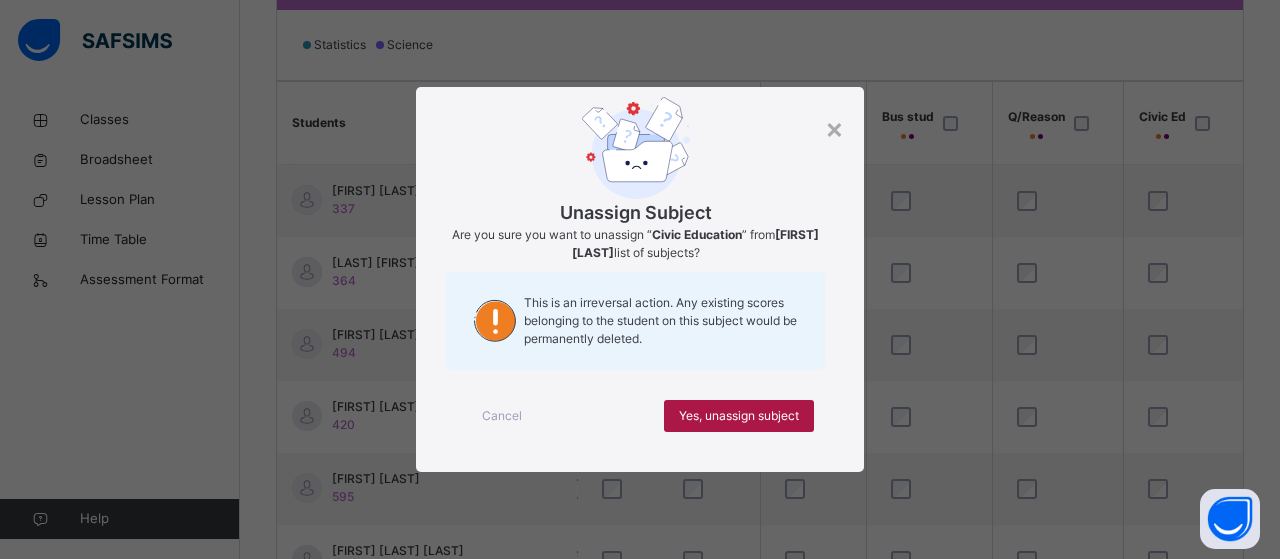 click on "Yes, unassign subject" at bounding box center (739, 416) 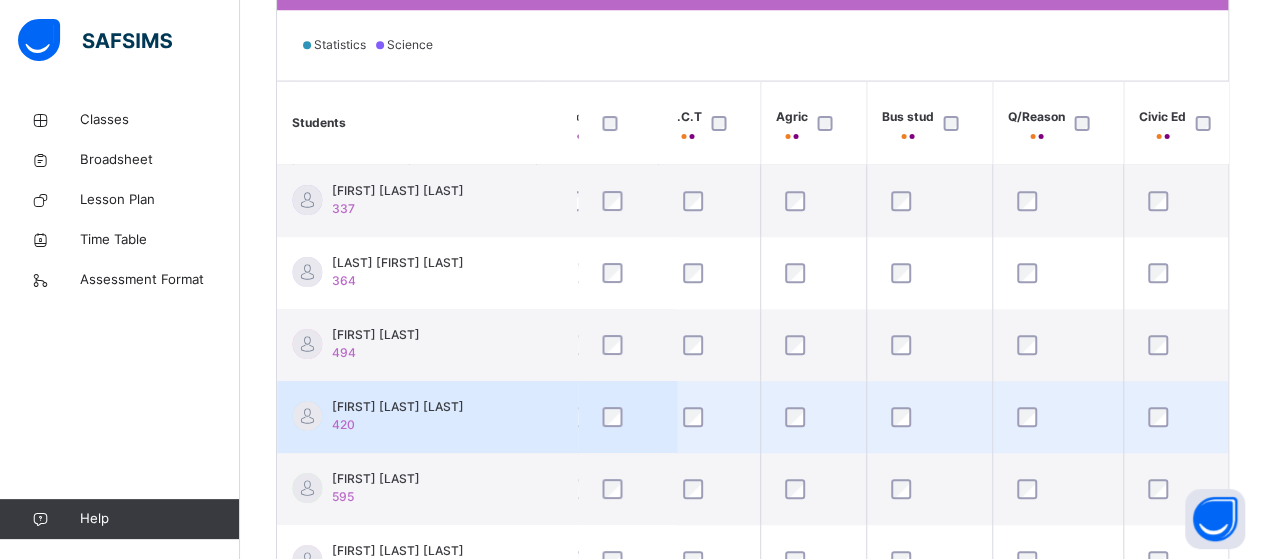 click at bounding box center [1184, 417] 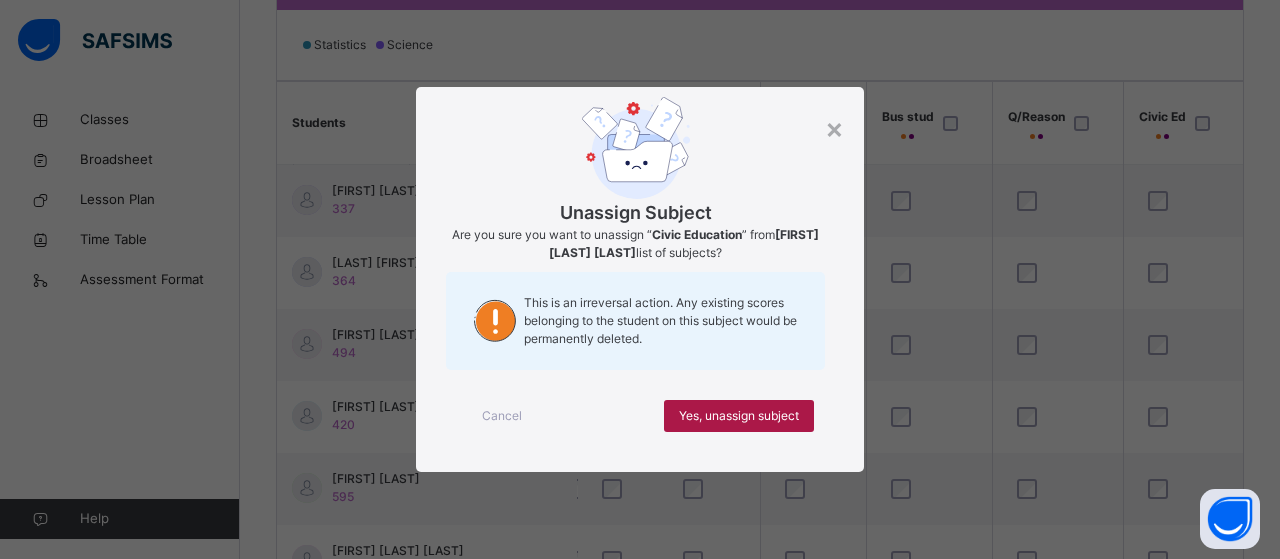 click on "Yes, unassign subject" at bounding box center (739, 416) 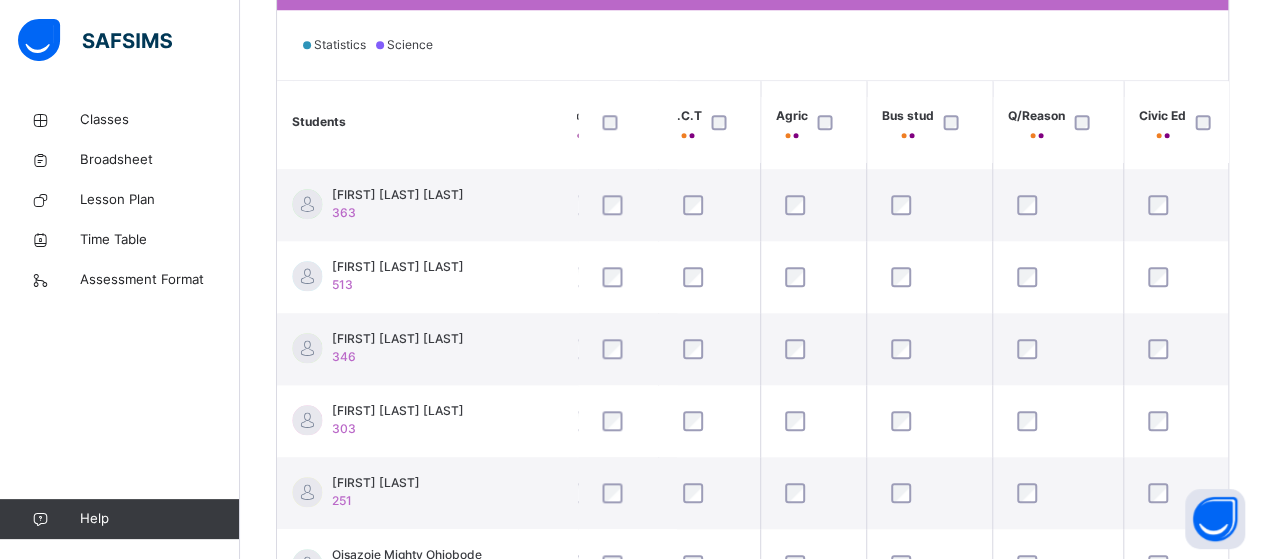 scroll, scrollTop: 1176, scrollLeft: 1544, axis: both 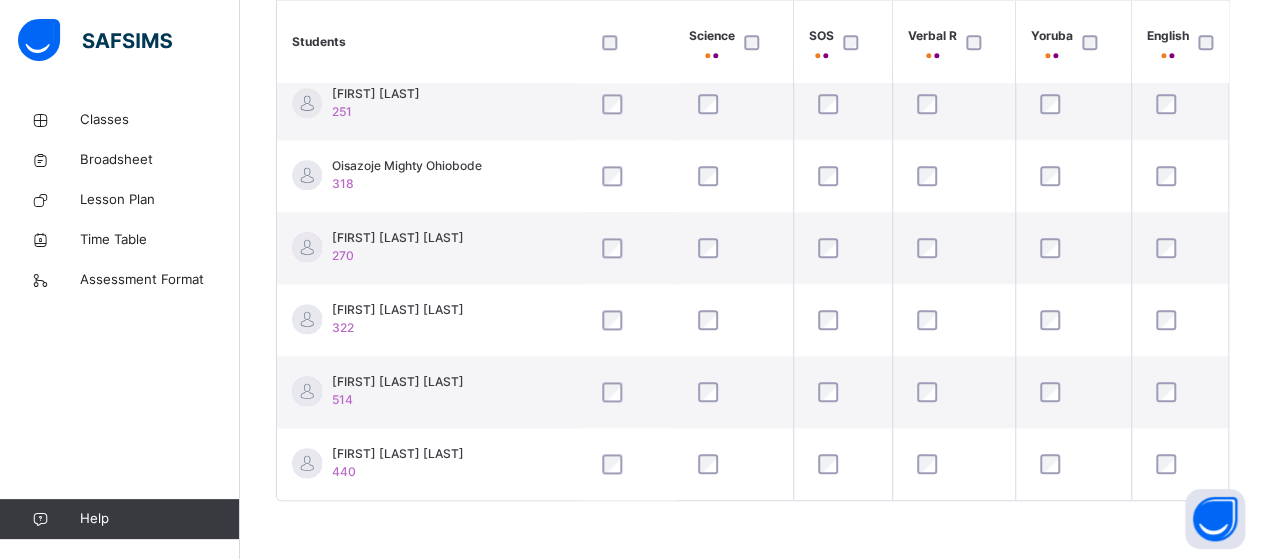 click on "Back  / DAOS Grd1  DAOS Grd1  DAOS Grade 1 3rd Term 2024-2025 Class Members Subjects Results Skills Attendance Timetable Form Teacher Class Members More Options   22  Students in class Download Pdf Report Excel Report Hide subject profile Daltha Academy Date: 2nd Aug 2025, 4:30:19 pm Class Members Class:  DAOS Grd1  Total no. of Students:  22 Term:  3rd Term Session:  2024-2025 S/NO Admission No. Last Name First Name Other Name 1 337 [LAST] [FIRST] [OTHER] 2 364 [LAST] [FIRST] [OTHER] 3 494 [LAST] [FIRST] 4 420 [LAST] [FIRST] [OTHER] 5 595 [LAST] [FIRST] [OTHER] 6 428 [LAST] [FIRST] [OTHER] 7 427 [LAST] [FIRST] [OTHER] 8 297 [LAST] [FIRST] [OTHER] 9 392 [LAST] [FIRST] [OTHER] 10 296 [LAST] [FIRST] [OTHER] 11 700 [LAST] [FIRST] [OTHER] 12 434 [LAST] [FIRST] 13 363 [LAST] [FIRST] [OTHER] 14 513 [LAST] [FIRST] [OTHER] 15 346 [LAST] [FIRST] [OTHER] 16 303 [LAST] [FIRST] [OTHER] 17 251 [LAST] [FIRST] 18 318 [LAST] [FIRST] [OTHER] 19 270 [LAST] [FIRST] [OTHER] 20 322 [LAST]" at bounding box center [752, -31] 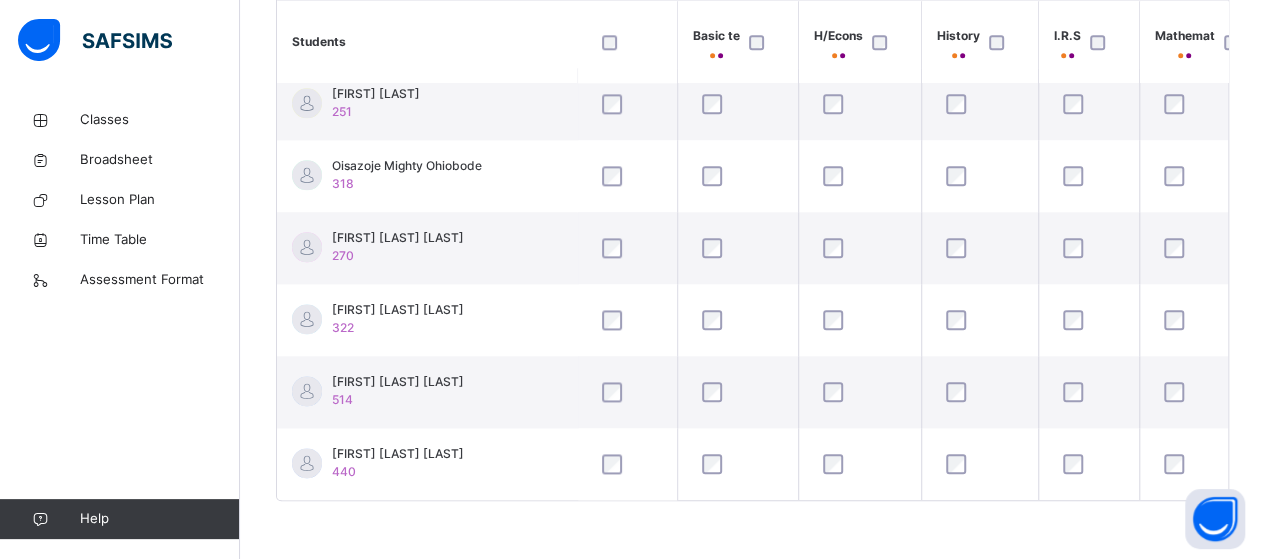 scroll, scrollTop: 233, scrollLeft: 0, axis: vertical 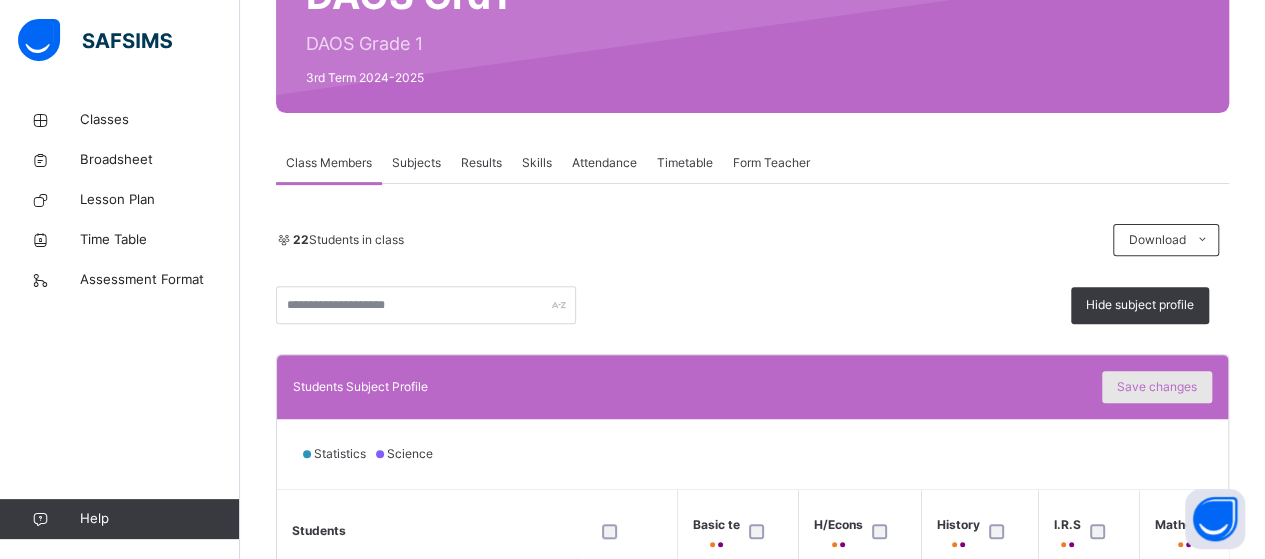 click on "Save changes" at bounding box center (1157, 387) 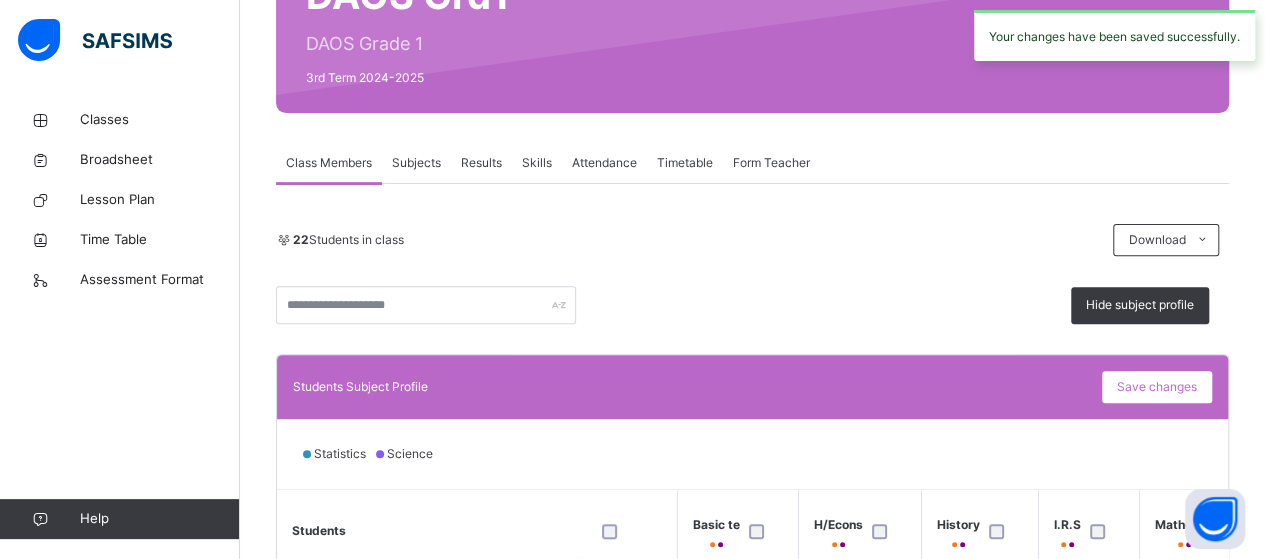 click on "Subjects" at bounding box center (416, 163) 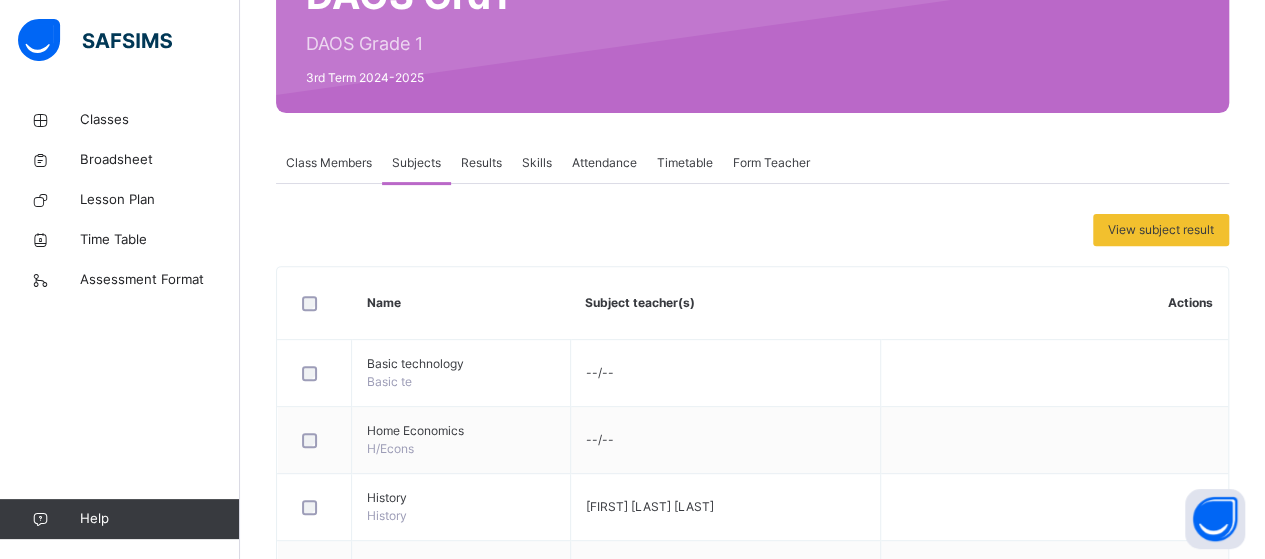scroll, scrollTop: 722, scrollLeft: 0, axis: vertical 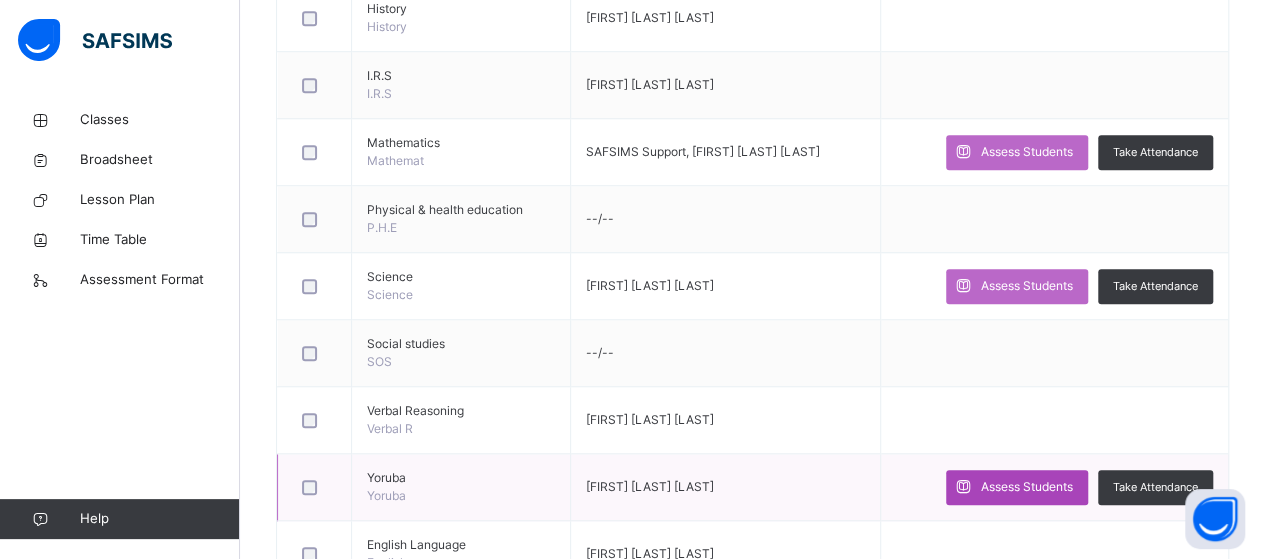 click on "Assess Students" at bounding box center (1027, 487) 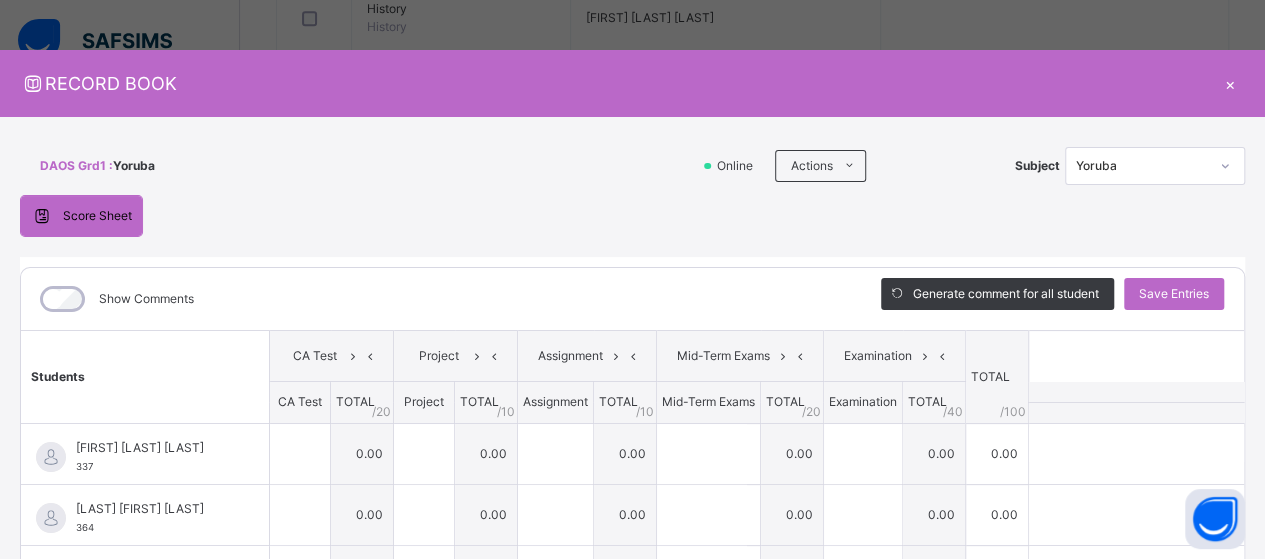scroll, scrollTop: 366, scrollLeft: 0, axis: vertical 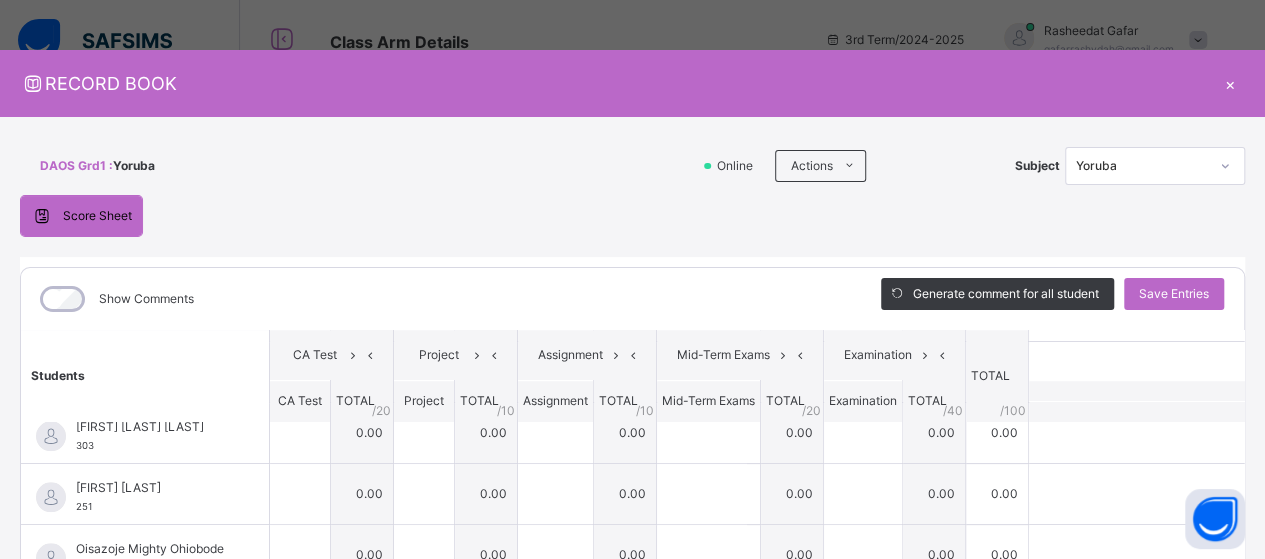 click on "×" at bounding box center [1230, 83] 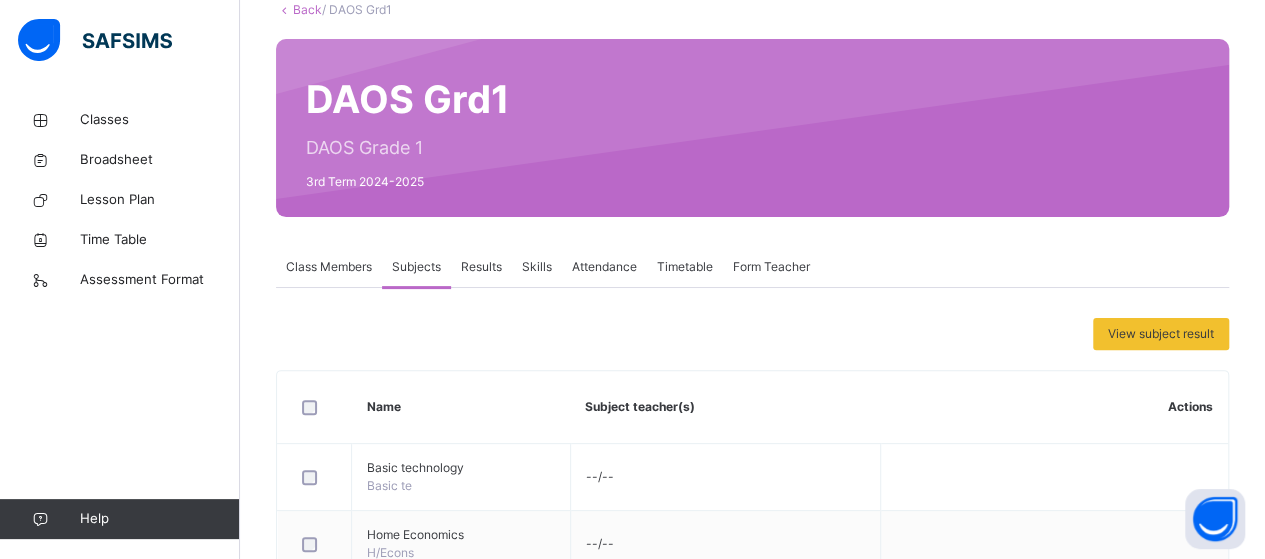 scroll, scrollTop: 89, scrollLeft: 0, axis: vertical 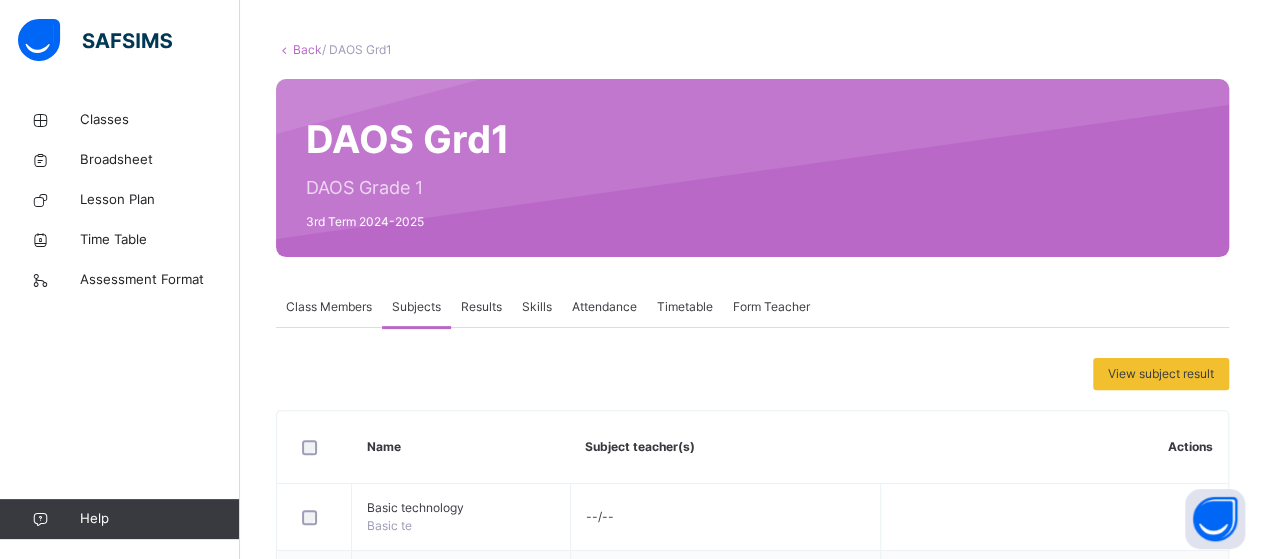 click on "Subjects" at bounding box center [416, 307] 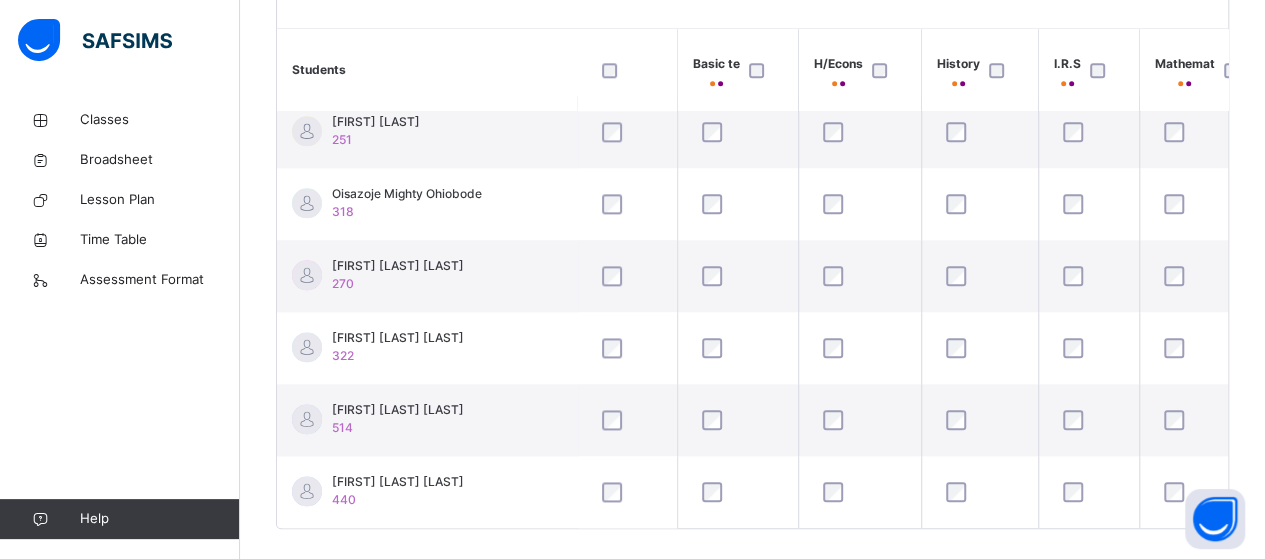 scroll, scrollTop: 722, scrollLeft: 0, axis: vertical 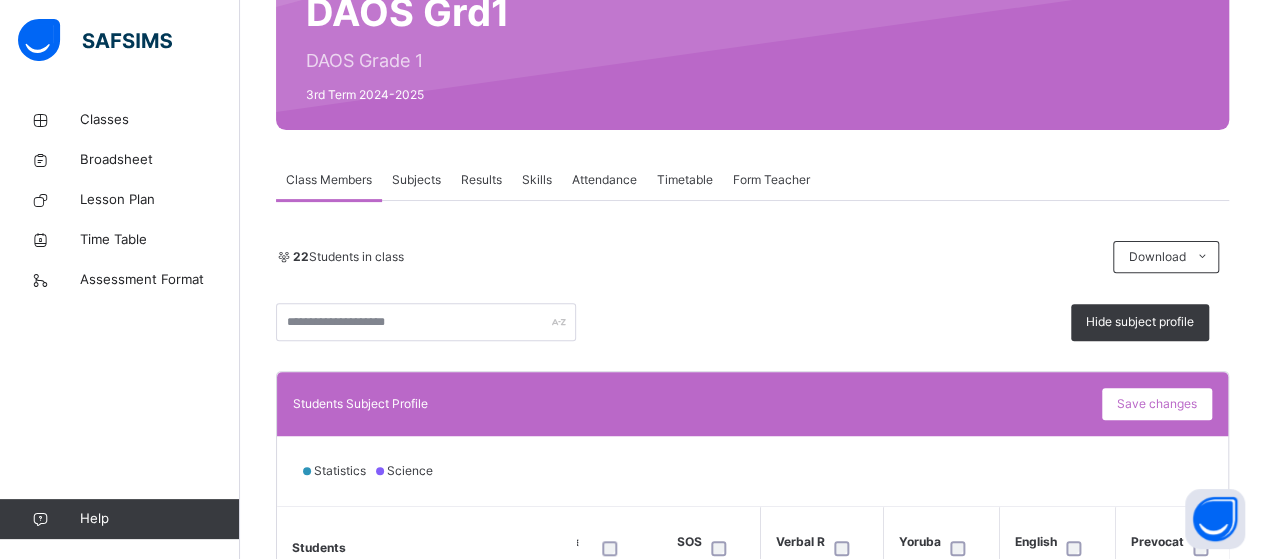 click on "Subjects" at bounding box center [416, 180] 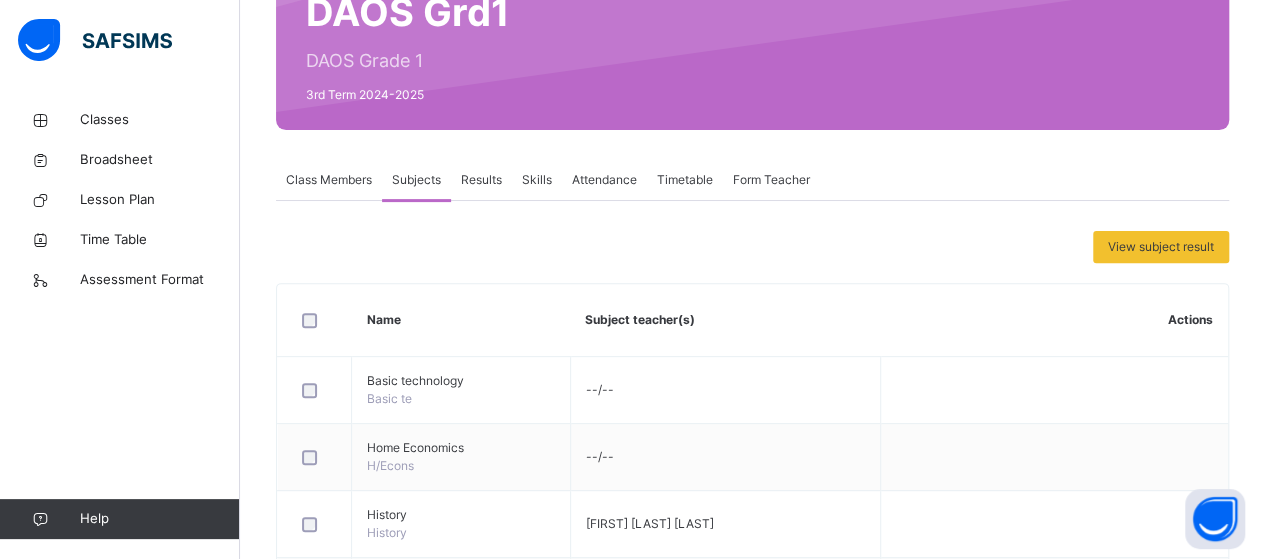 scroll, scrollTop: 705, scrollLeft: 0, axis: vertical 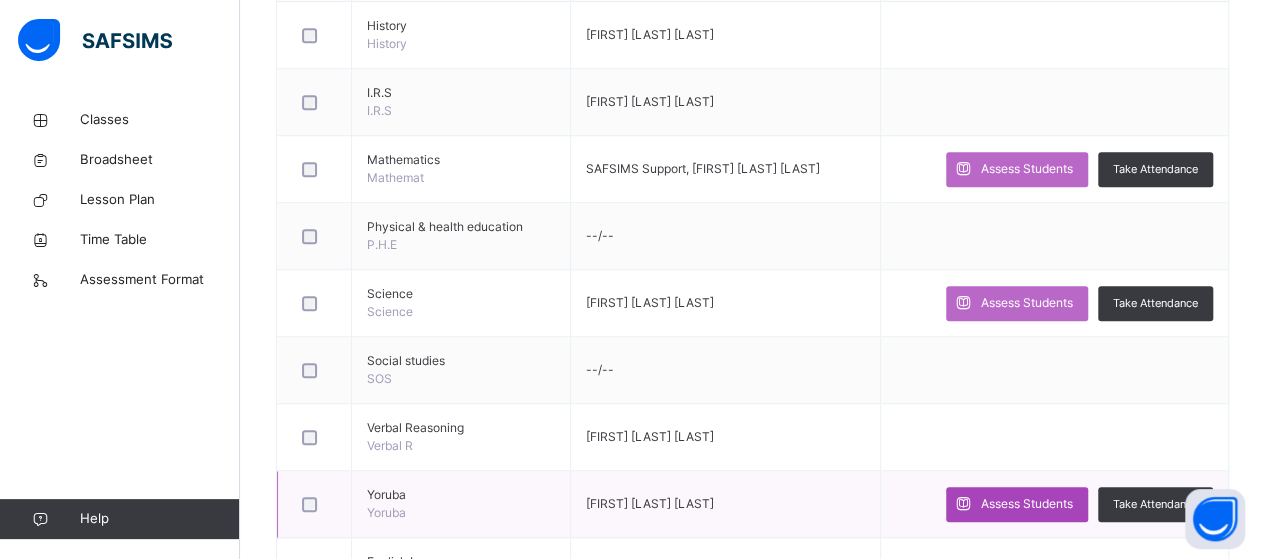 click on "Assess Students" at bounding box center [1027, 504] 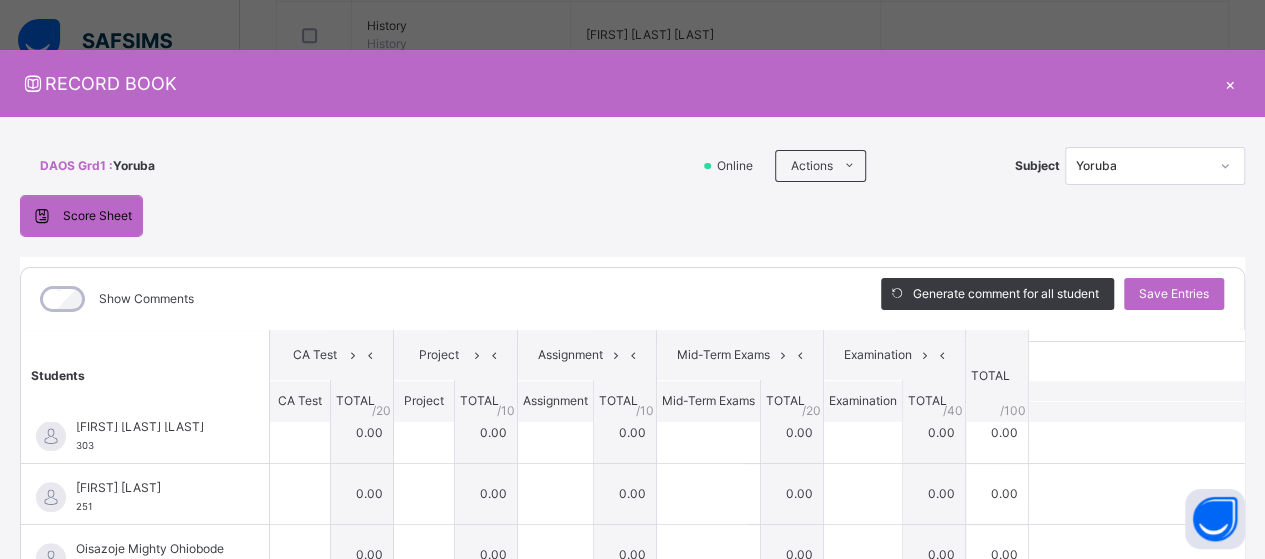 scroll, scrollTop: 366, scrollLeft: 0, axis: vertical 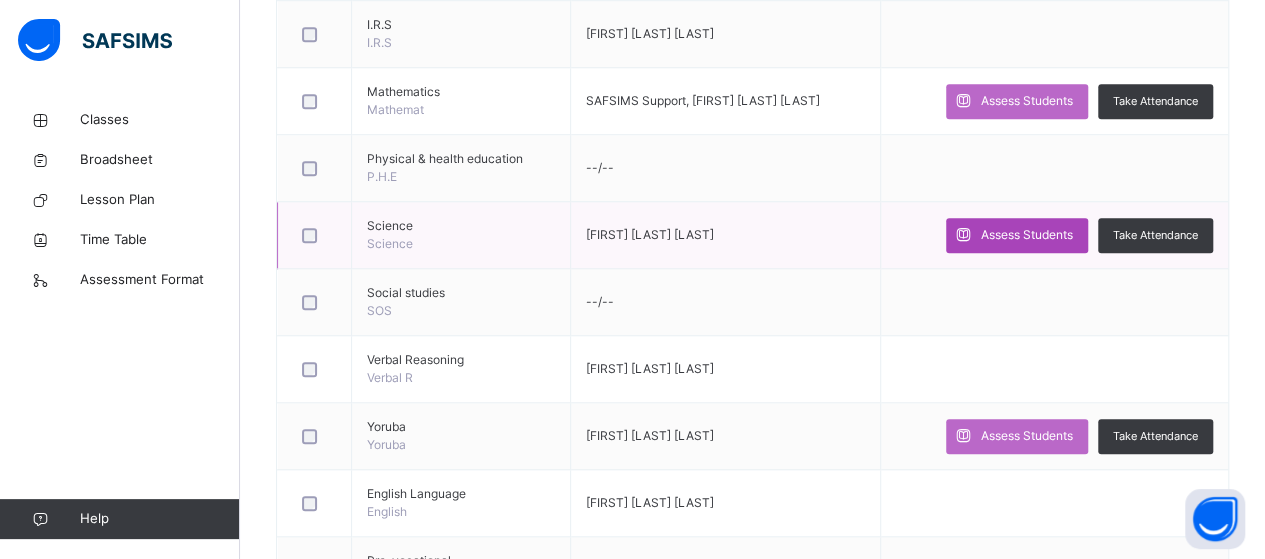 click on "Assess Students" at bounding box center (1017, 235) 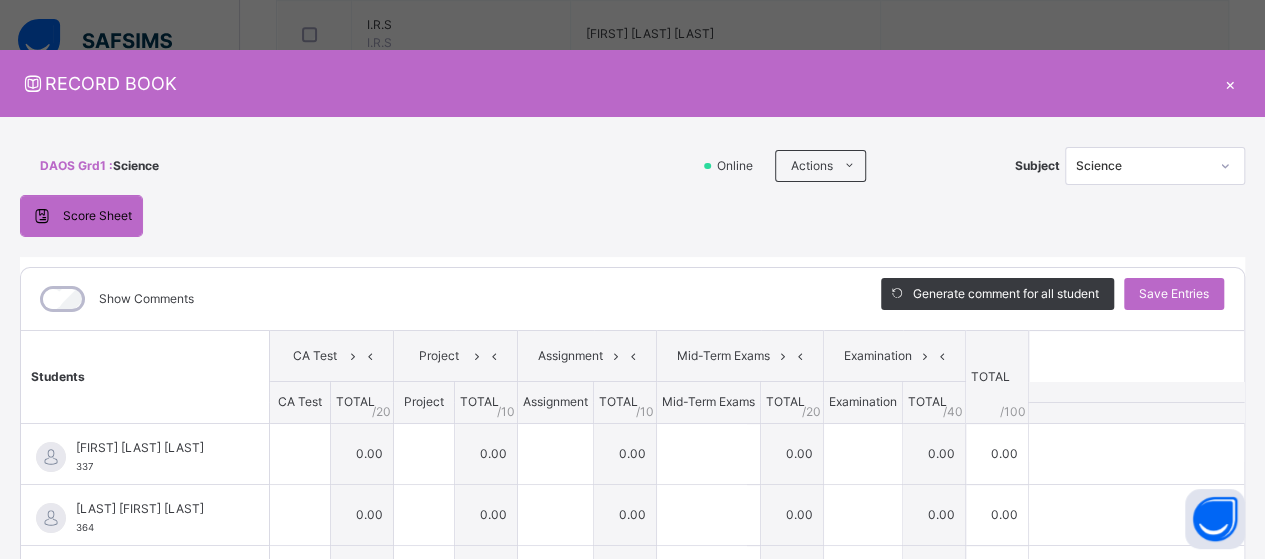click on "×" at bounding box center (1230, 83) 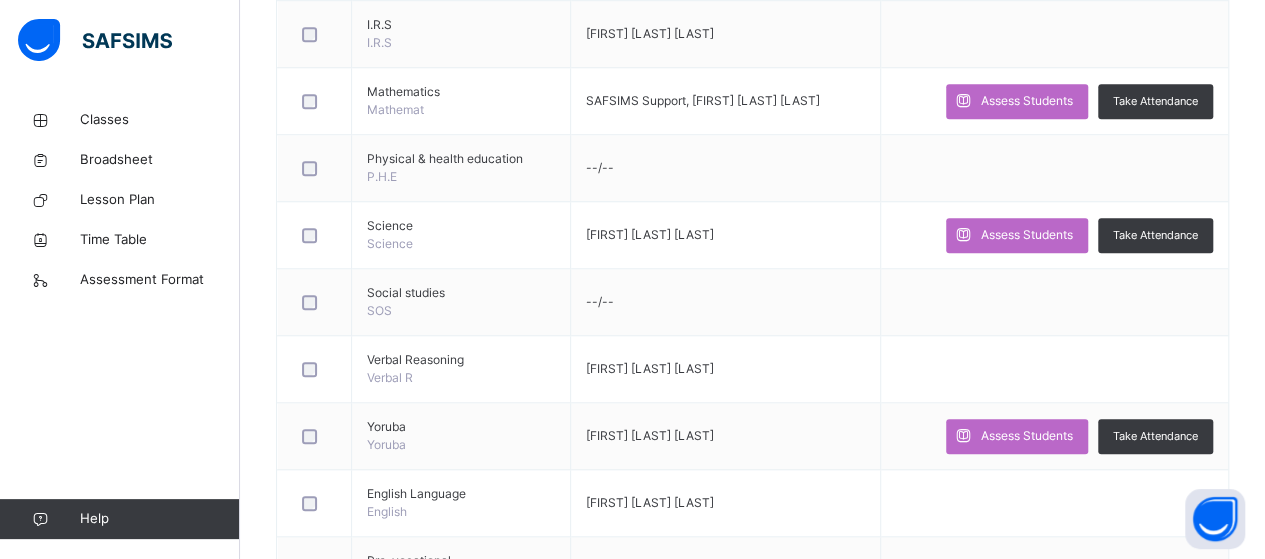 scroll, scrollTop: 284, scrollLeft: 0, axis: vertical 